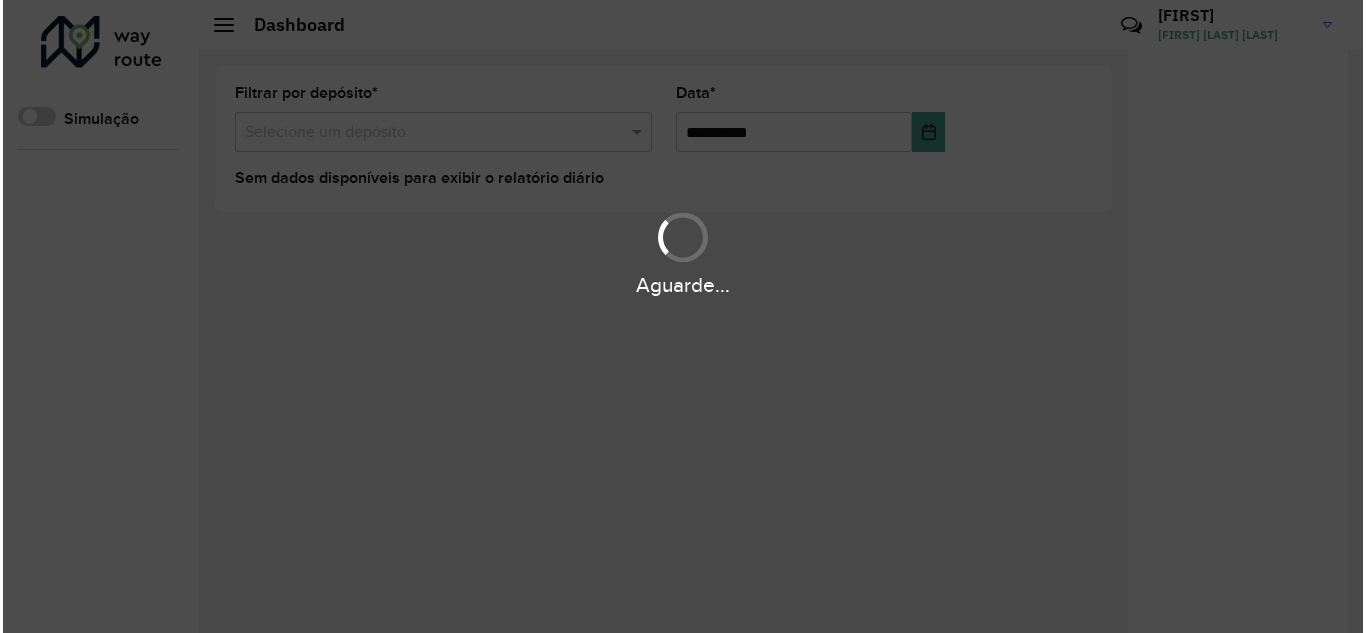 scroll, scrollTop: 0, scrollLeft: 0, axis: both 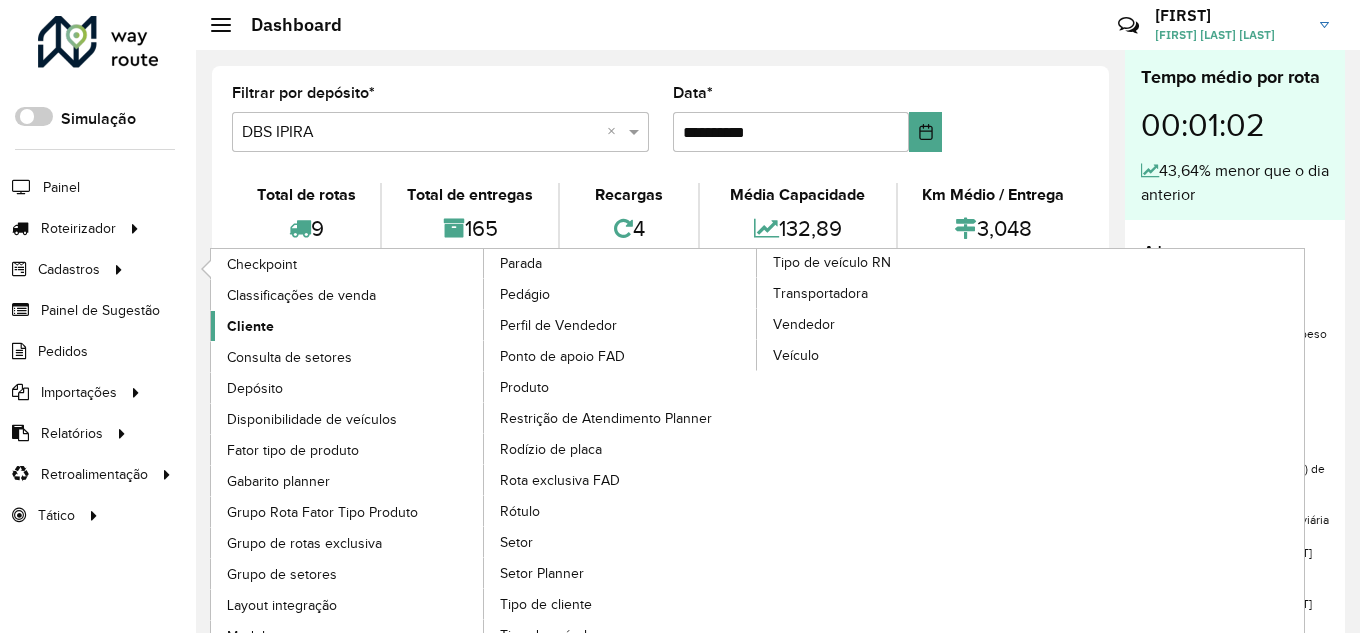 click on "Cliente" 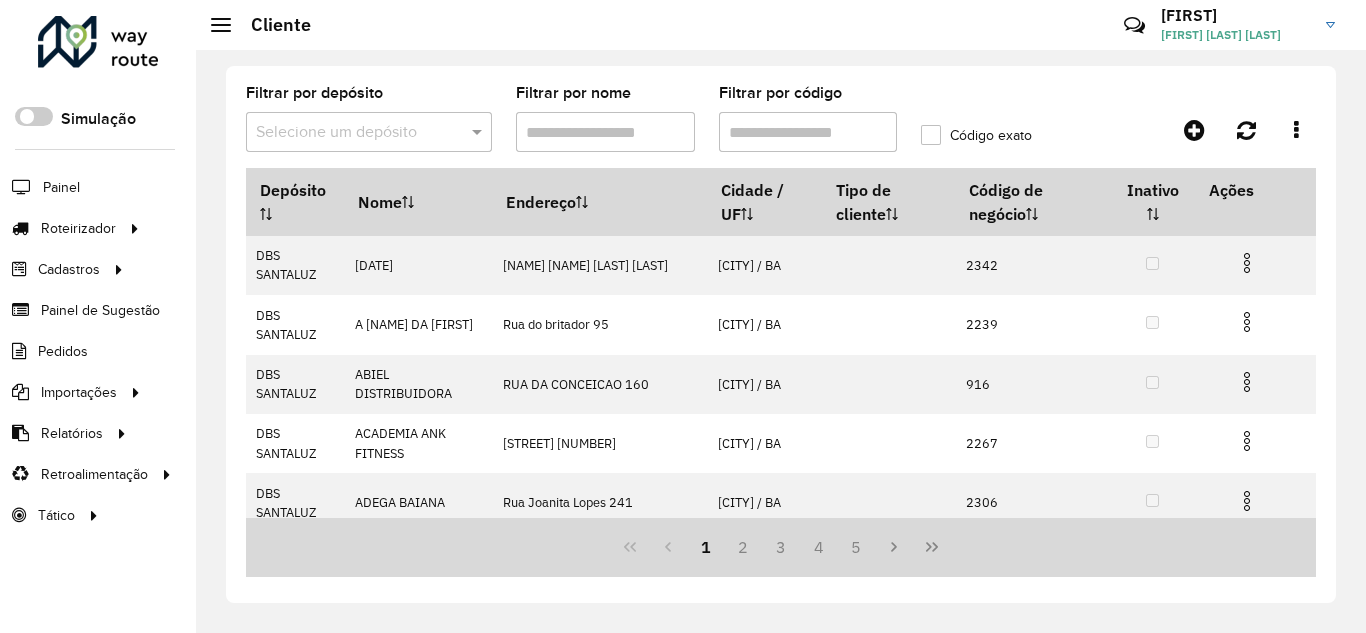 click on "Filtrar por código" at bounding box center (808, 132) 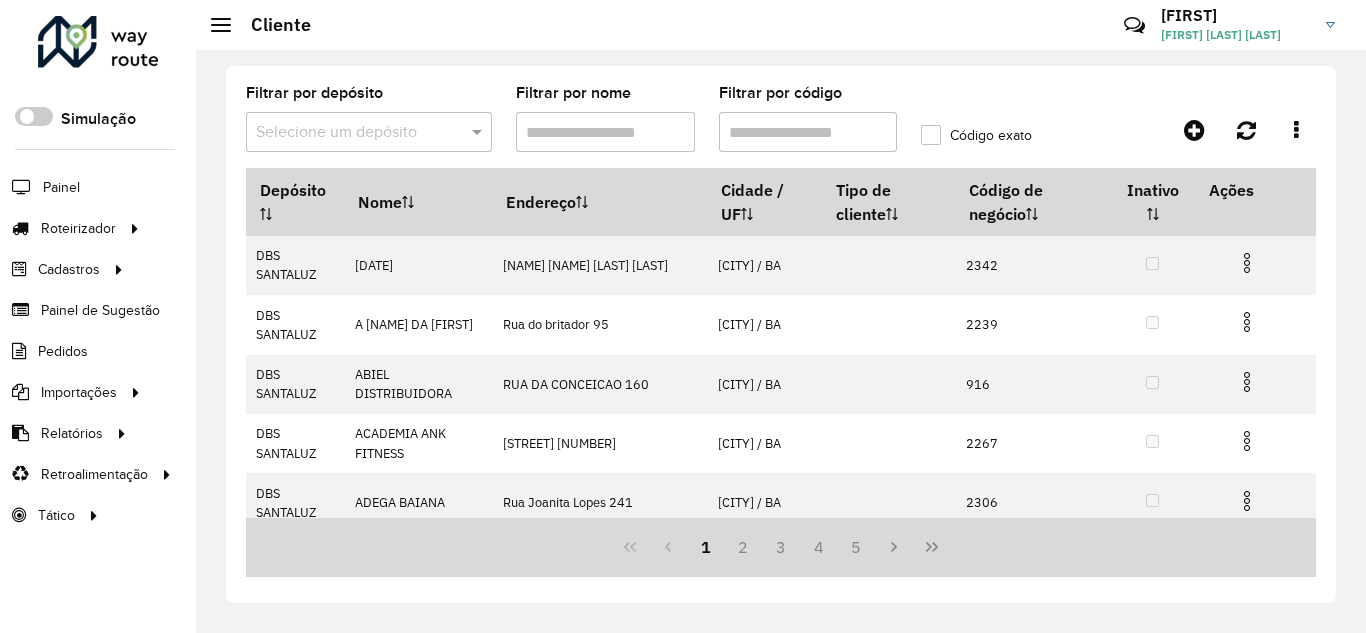 click at bounding box center (369, 132) 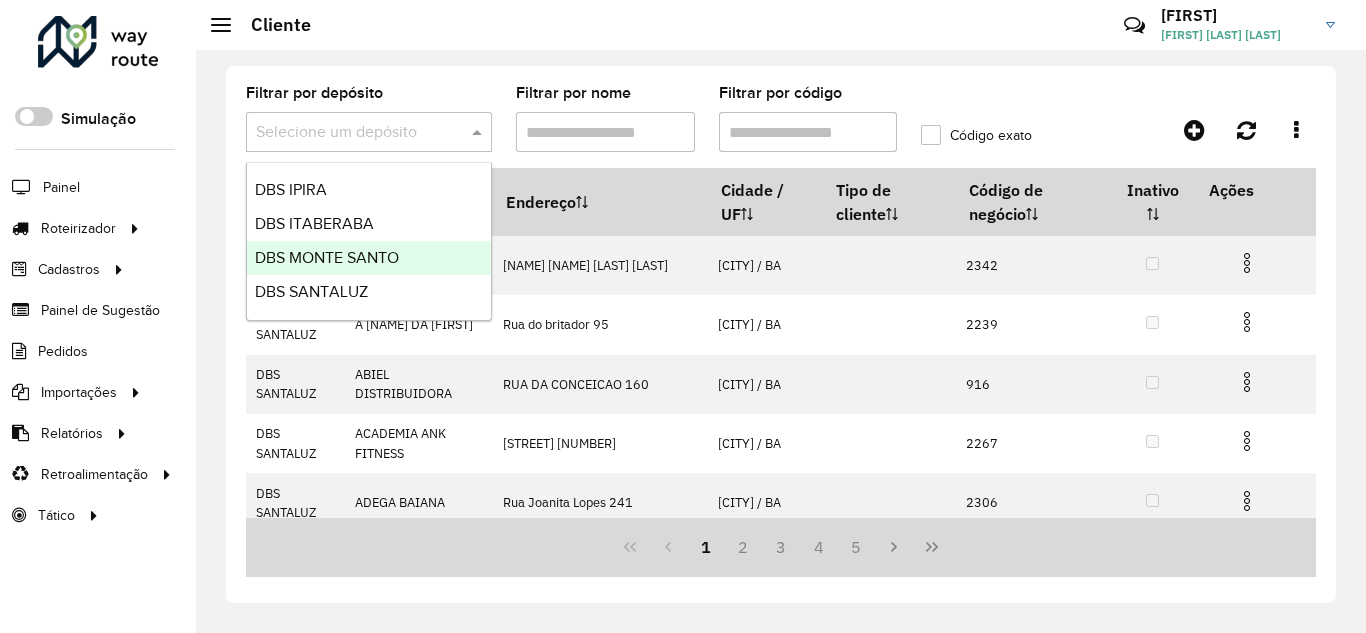 click on "DBS MONTE SANTO" at bounding box center [369, 258] 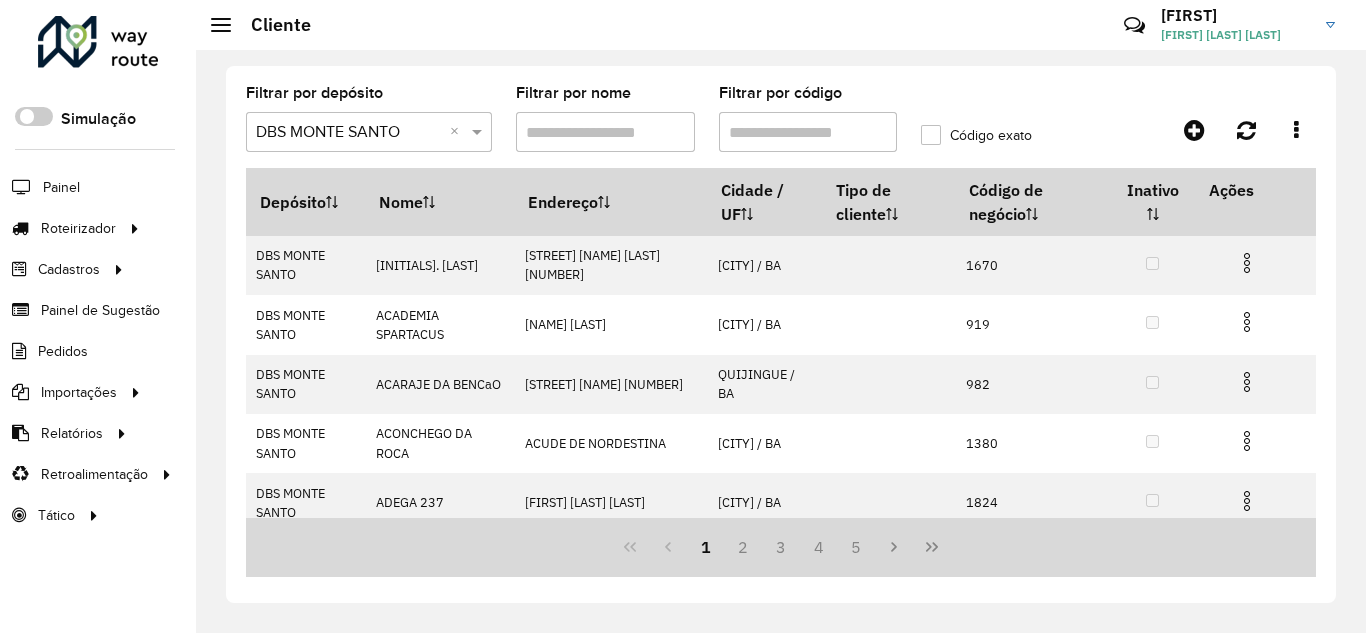 click on "Filtrar por código" at bounding box center [808, 132] 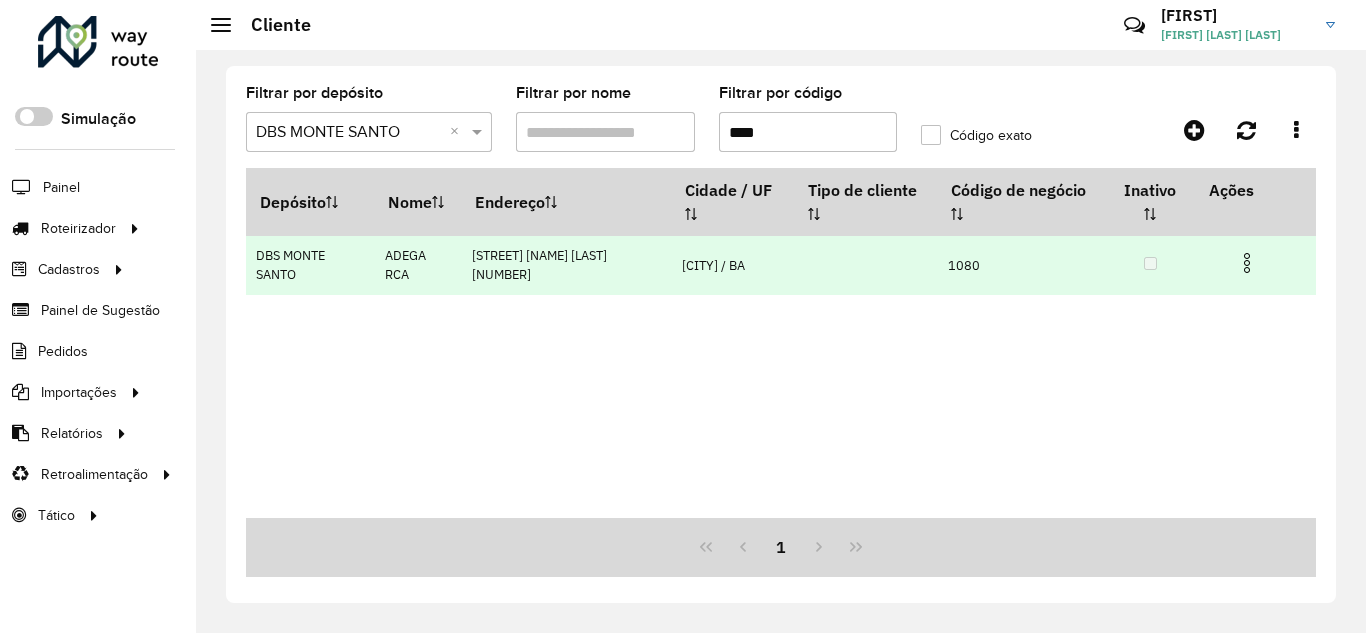 type on "****" 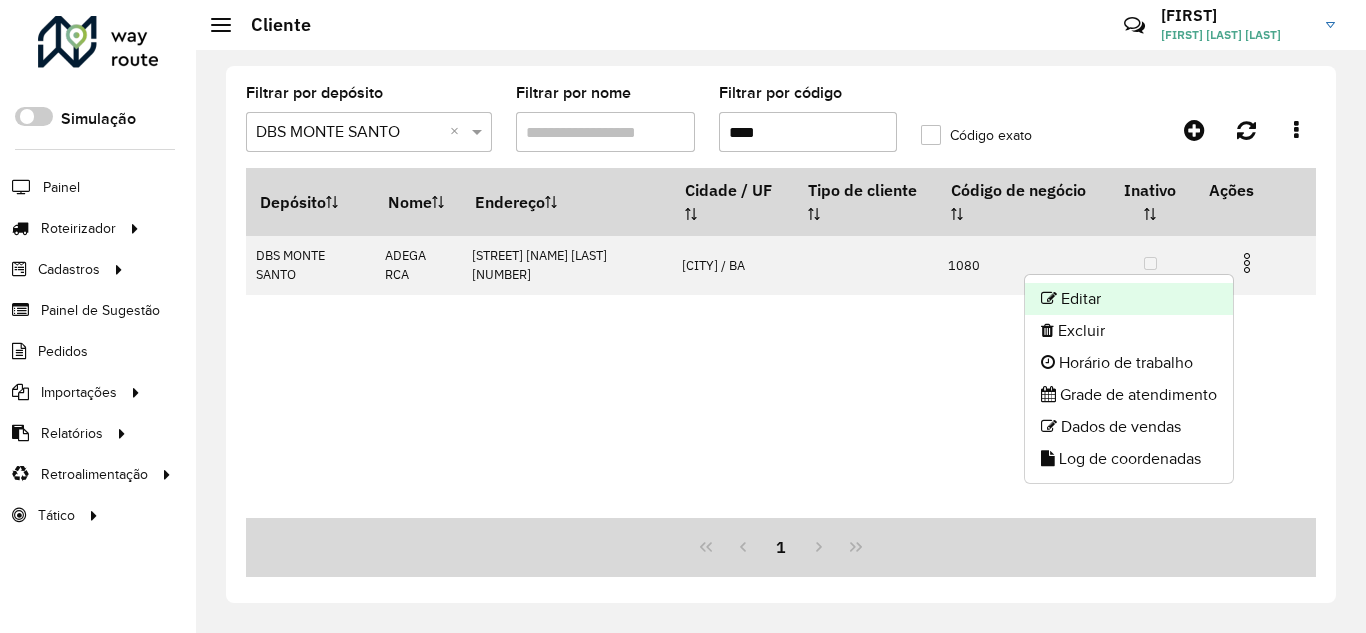 click on "Editar" 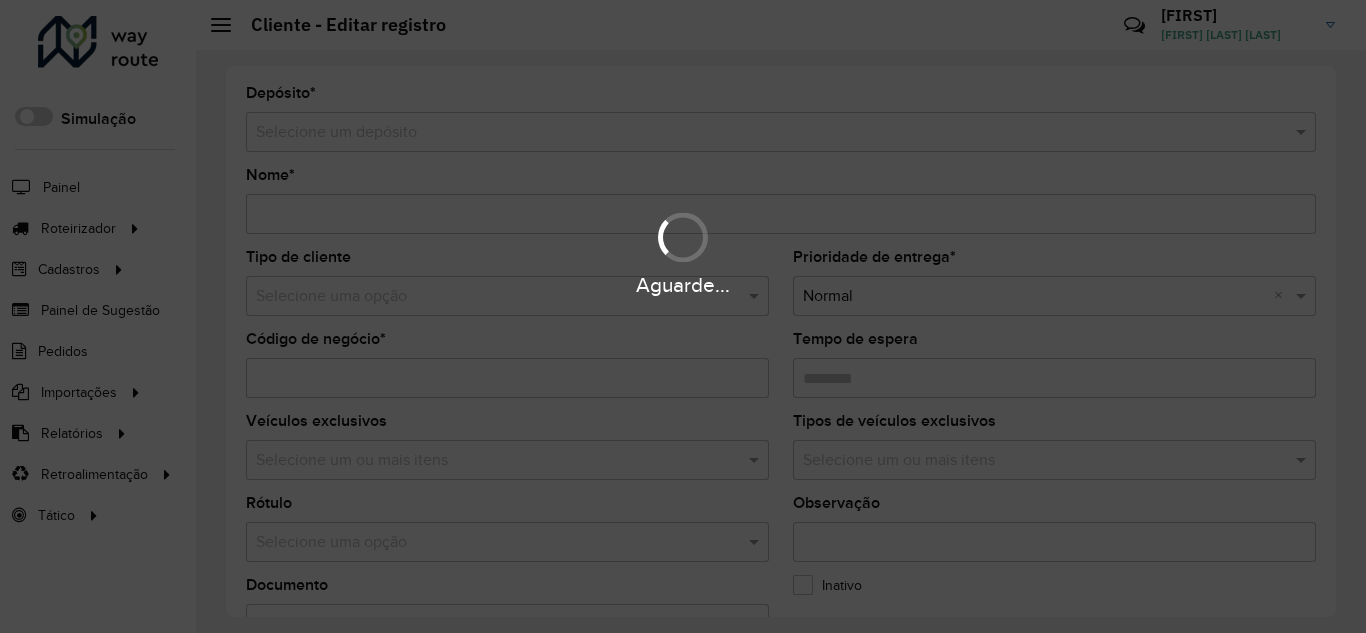 type on "*********" 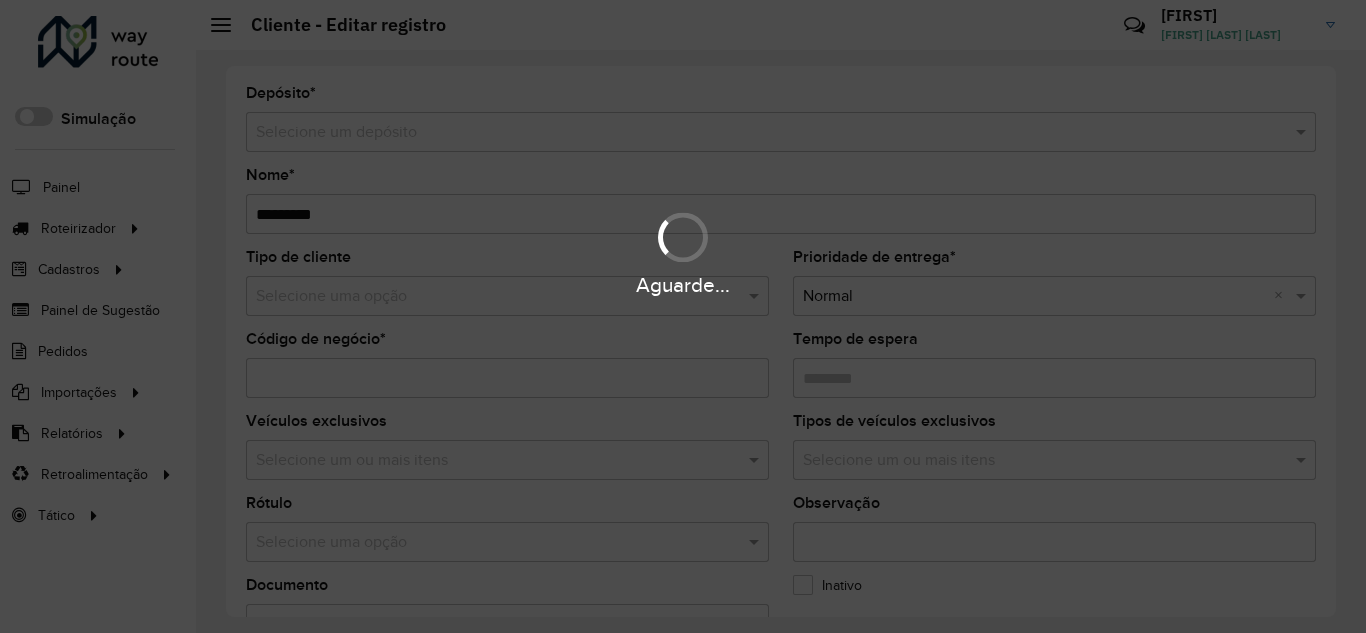 type on "****" 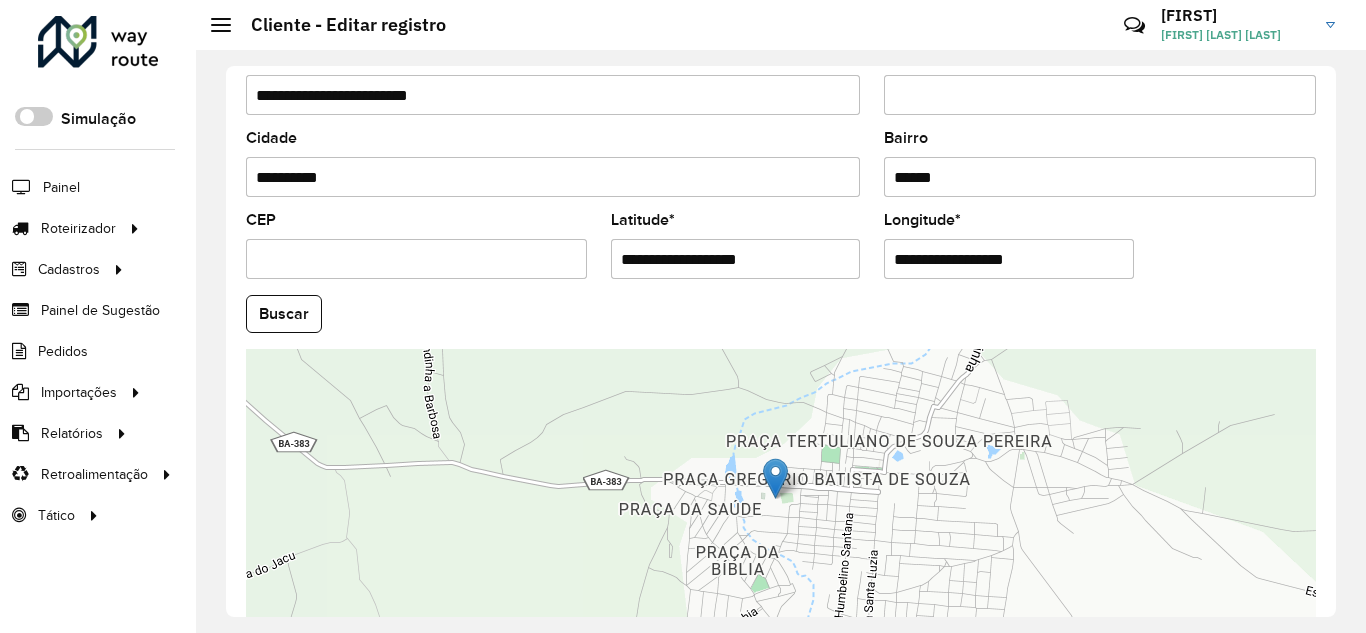 scroll, scrollTop: 855, scrollLeft: 0, axis: vertical 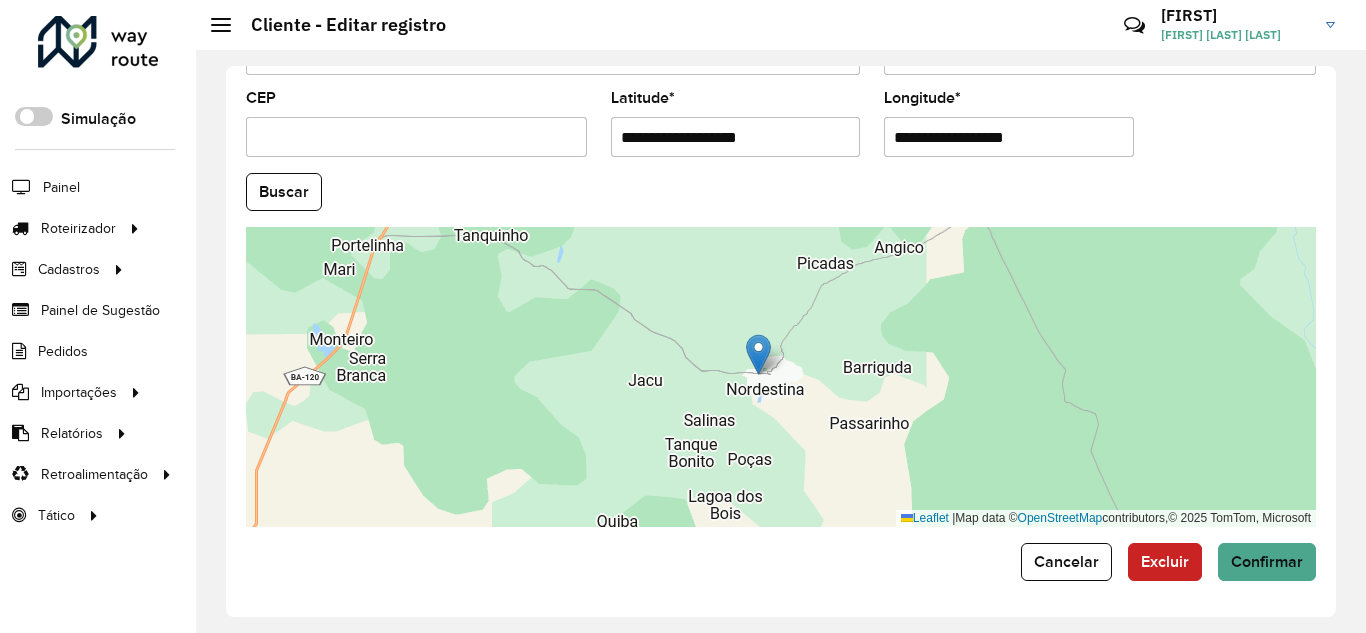 click on "**********" at bounding box center [736, 137] 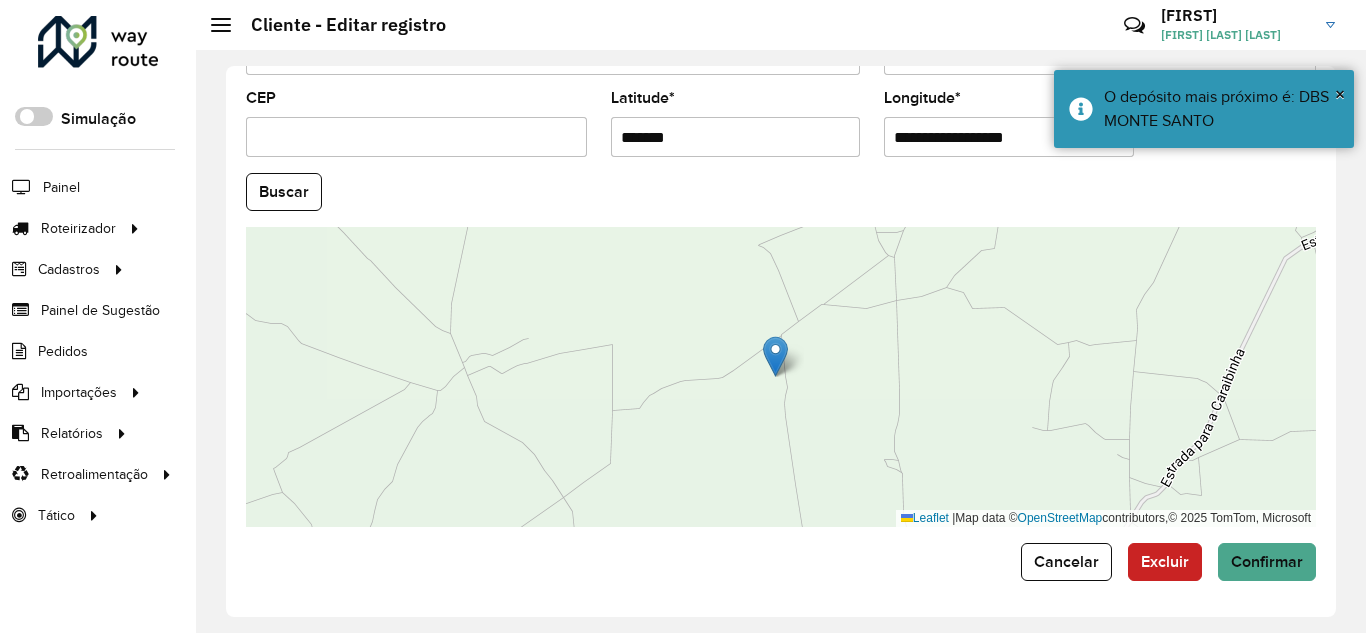 scroll, scrollTop: 788, scrollLeft: 0, axis: vertical 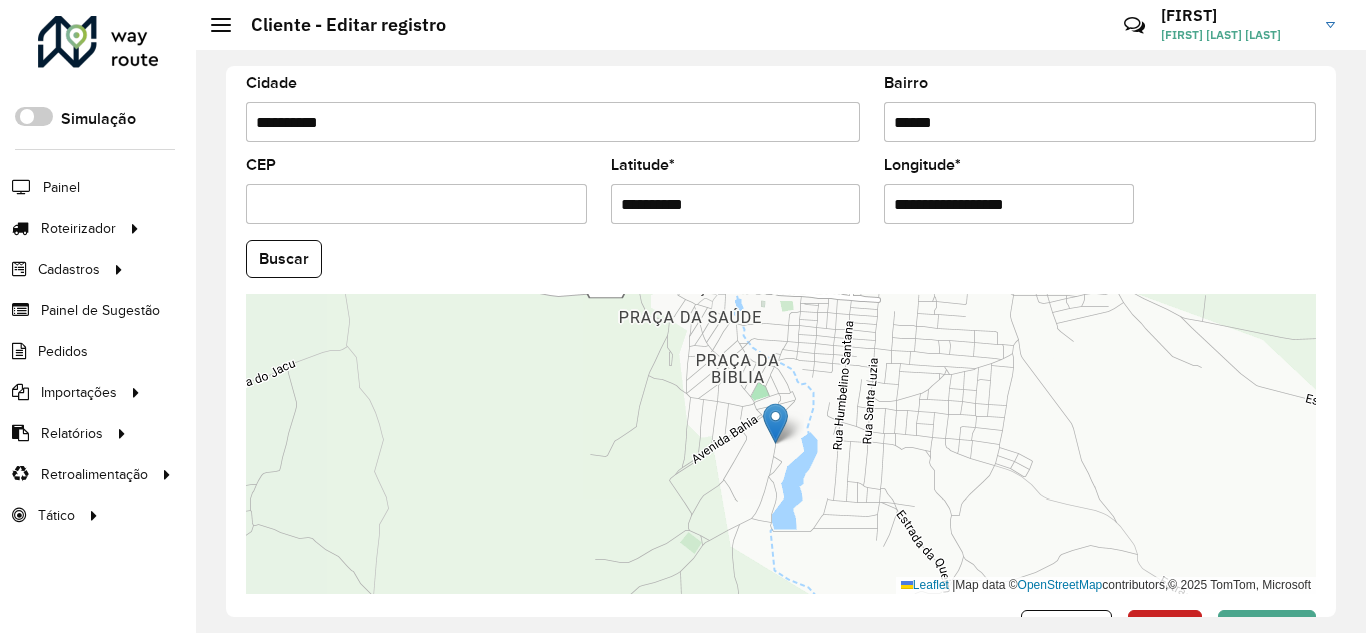 type on "**********" 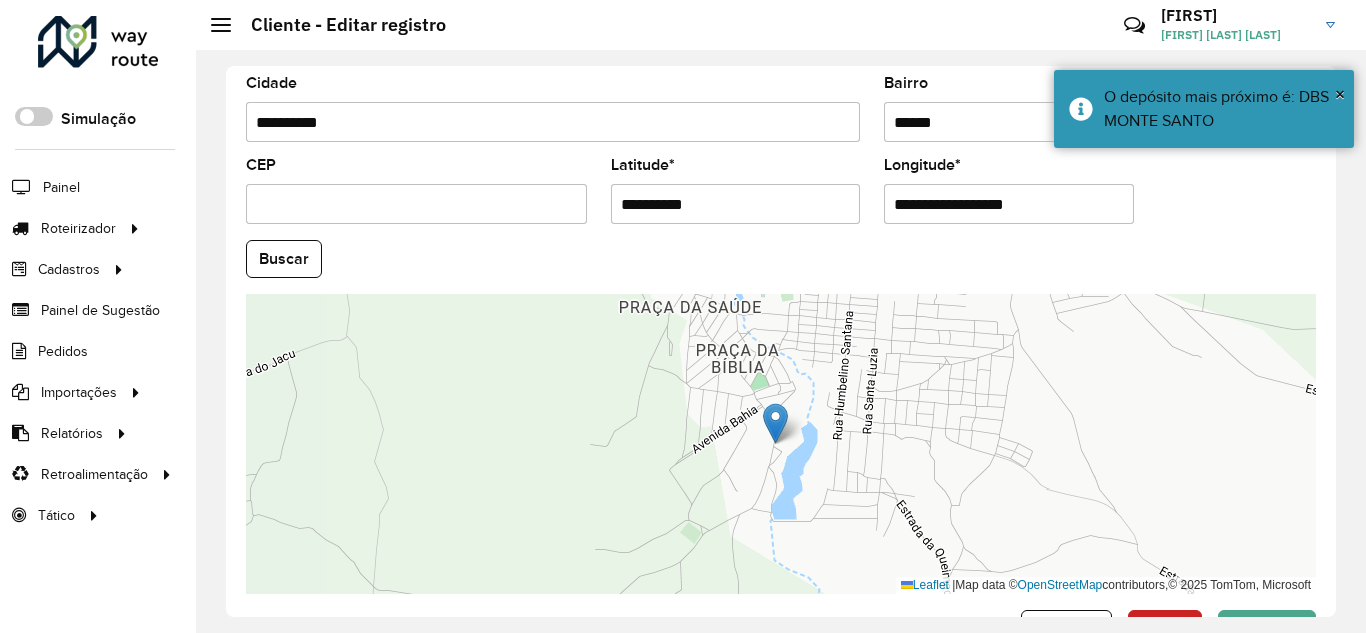 click on "**********" at bounding box center (1009, 204) 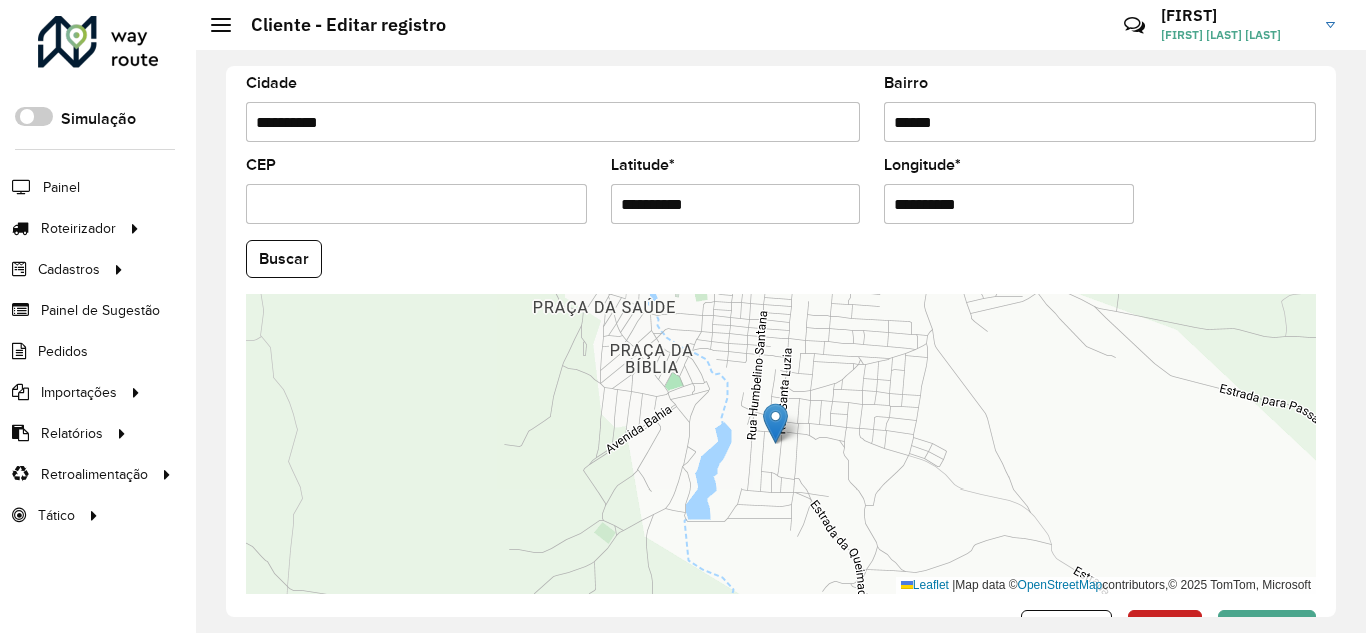 type on "**********" 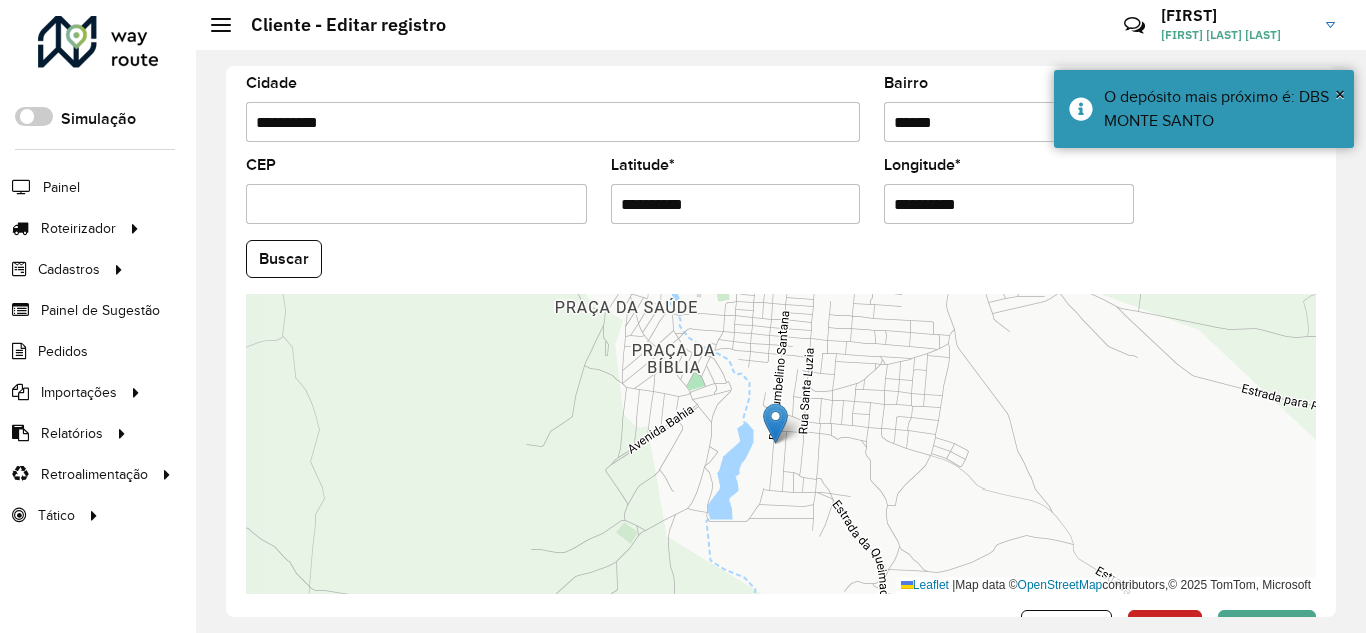 scroll, scrollTop: 855, scrollLeft: 0, axis: vertical 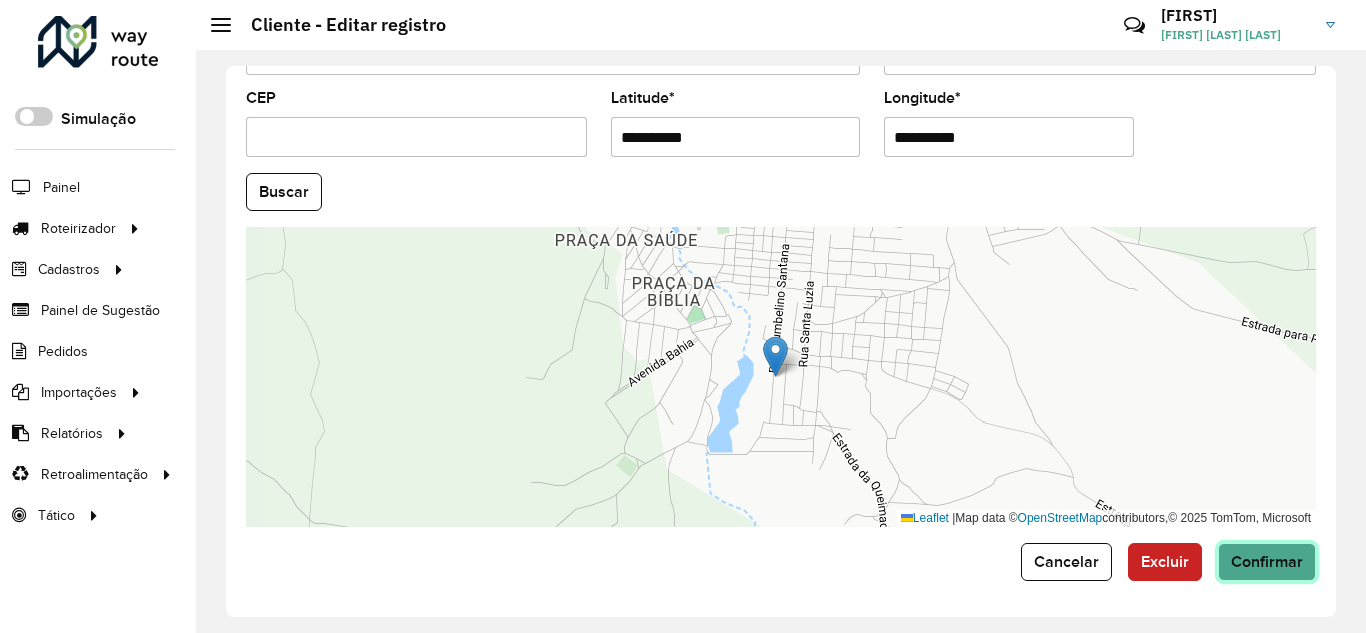 click on "Confirmar" 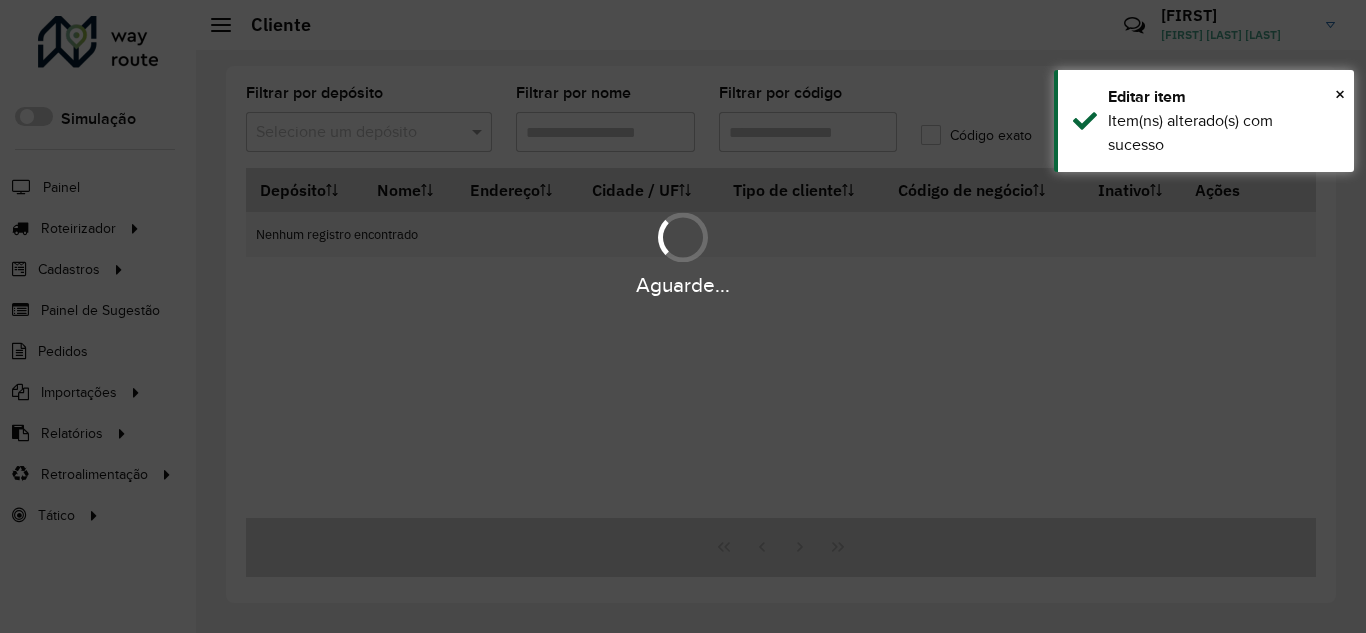 type on "****" 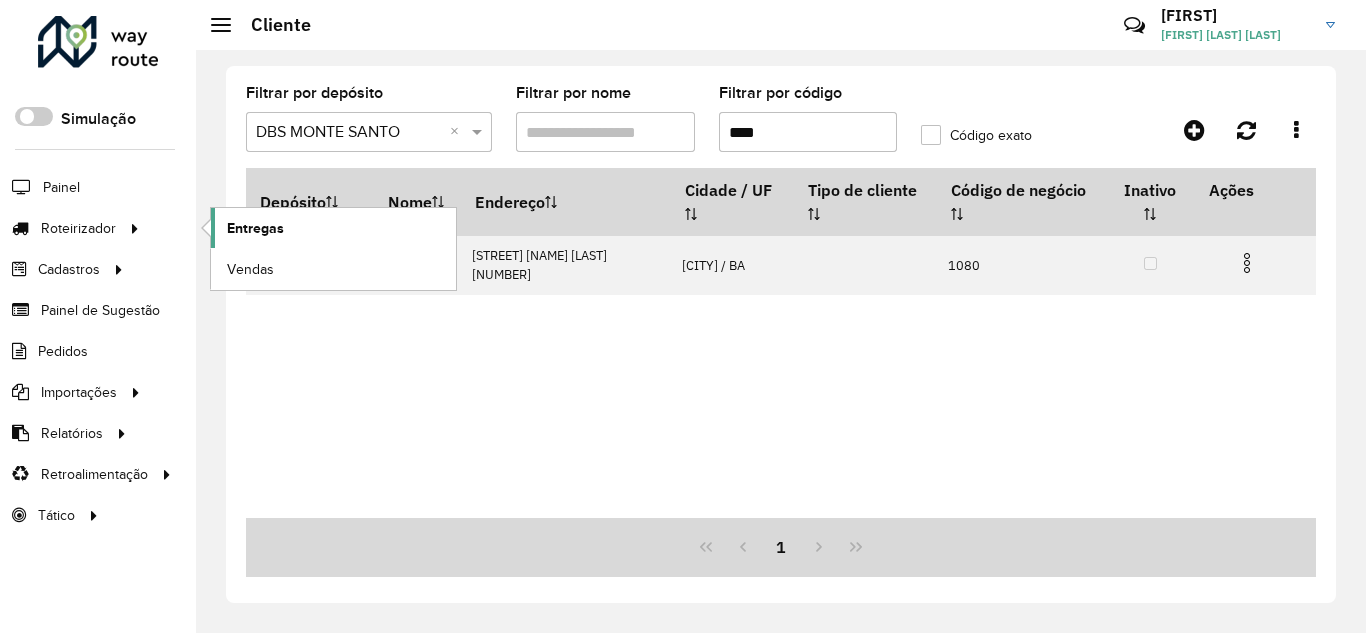 click on "Entregas" 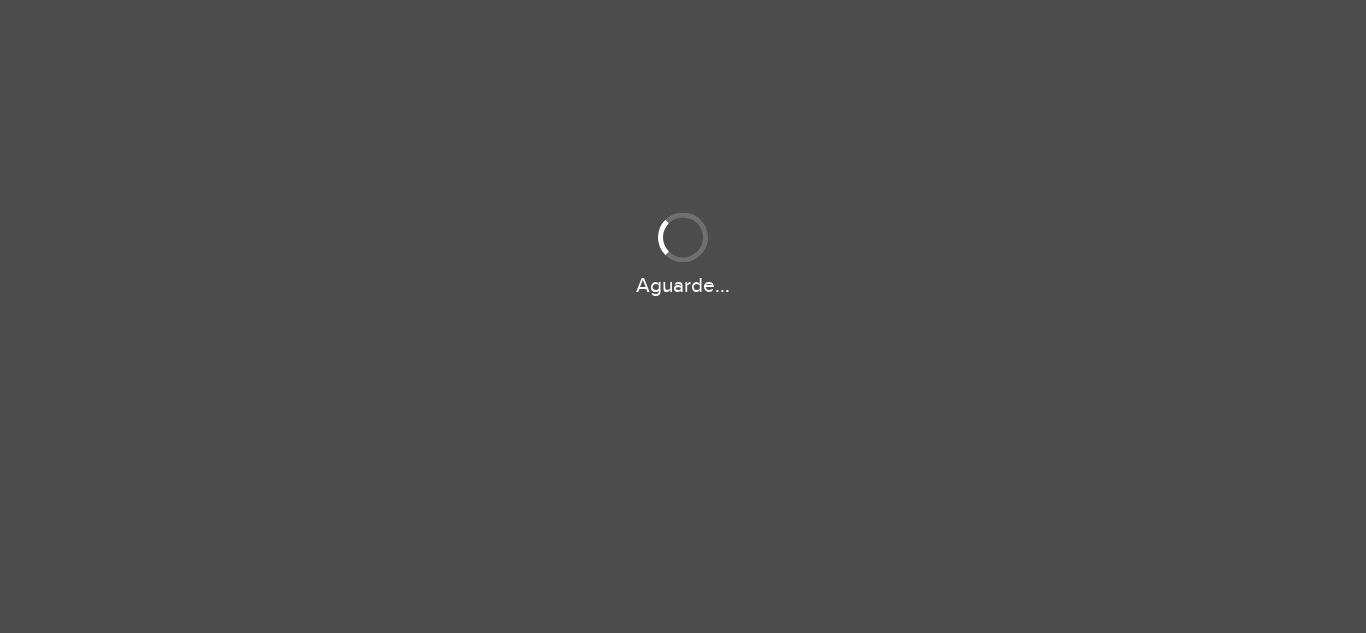 scroll, scrollTop: 0, scrollLeft: 0, axis: both 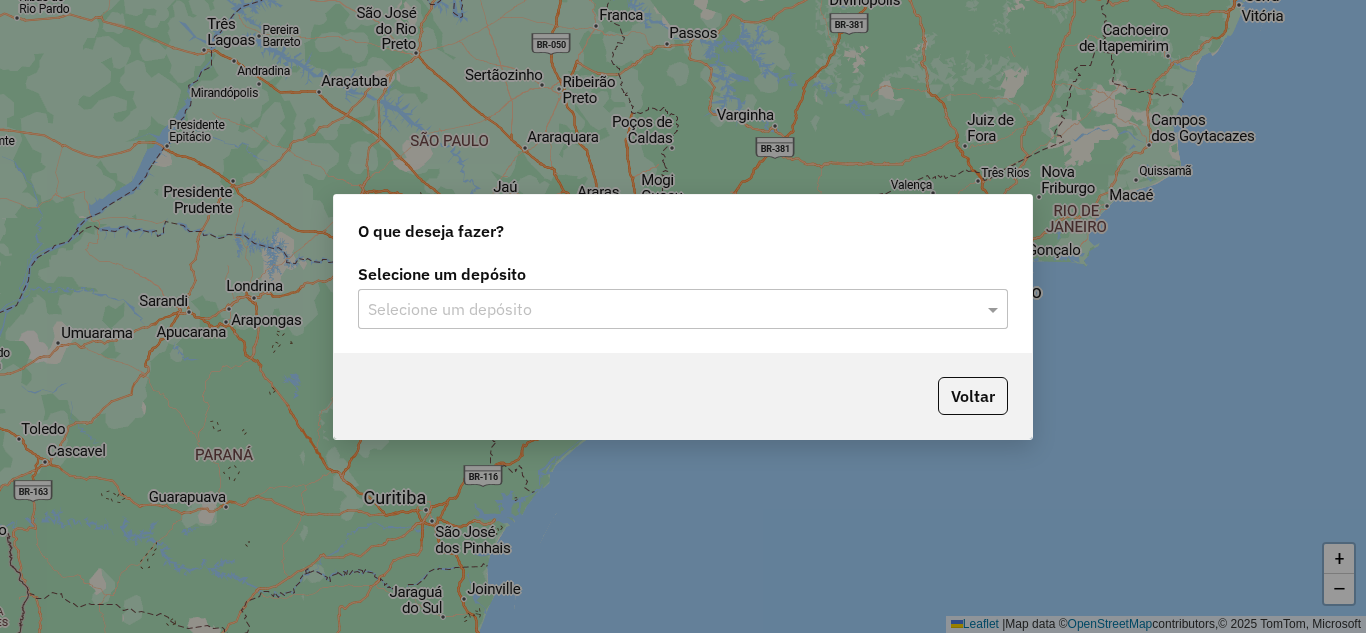 click 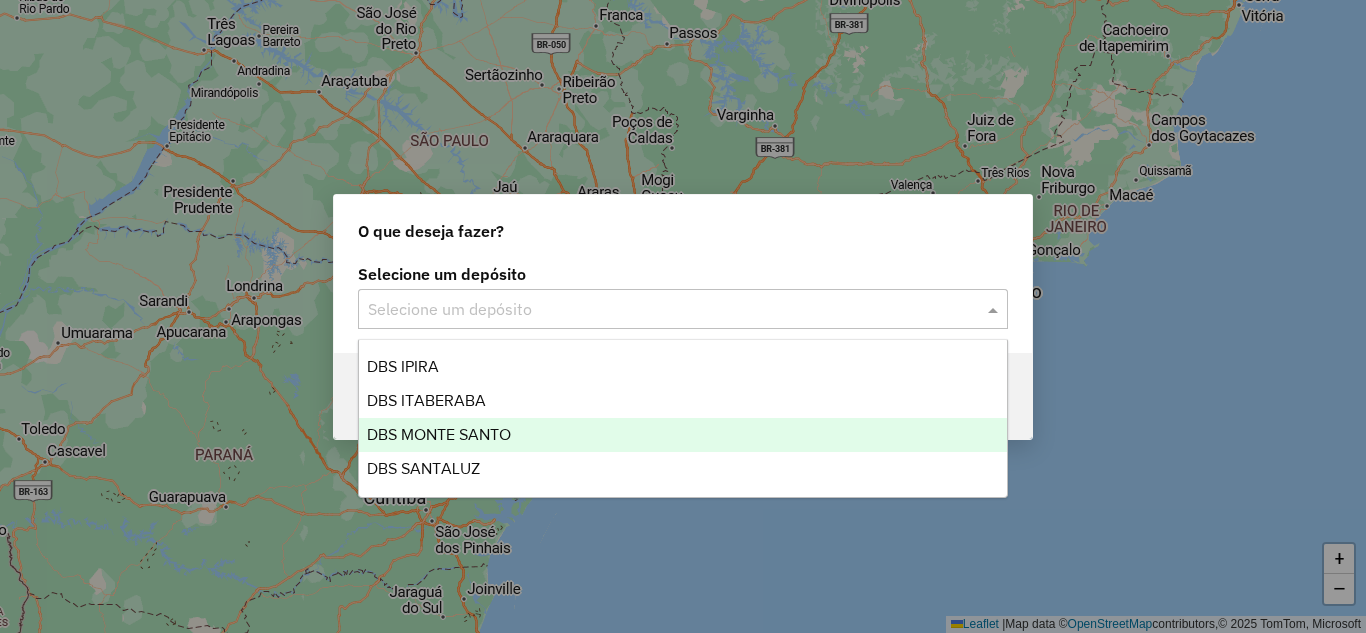 drag, startPoint x: 513, startPoint y: 426, endPoint x: 546, endPoint y: 445, distance: 38.078865 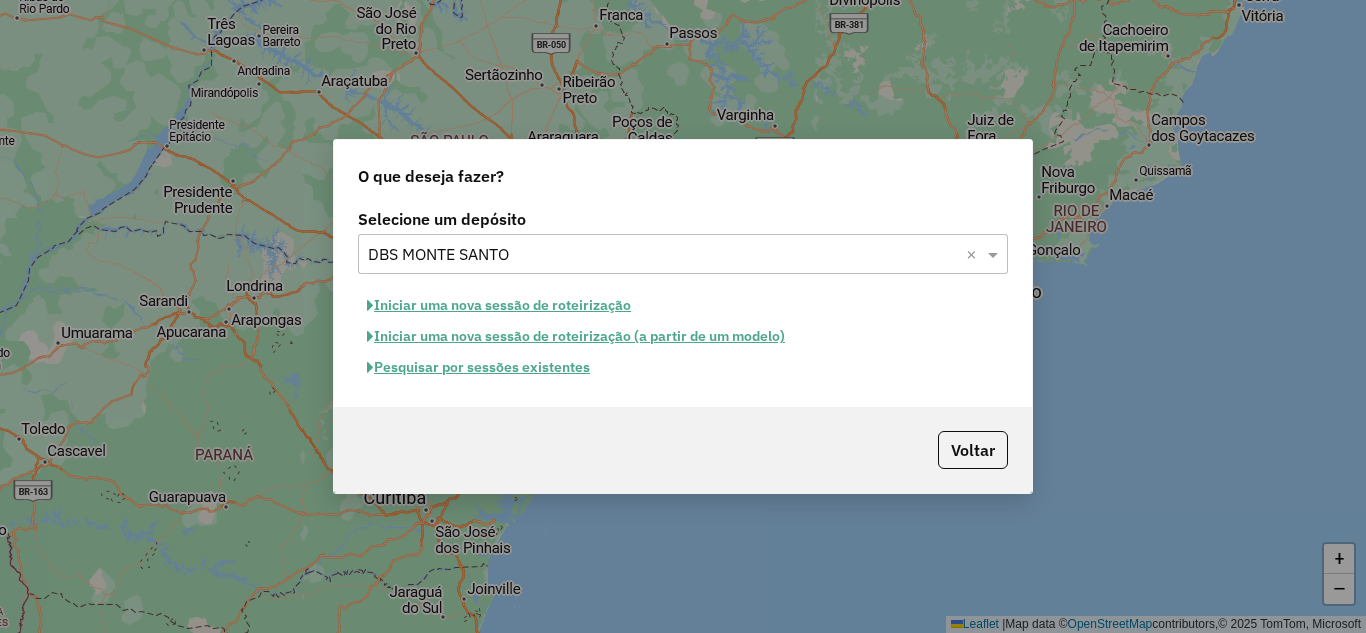 click on "Iniciar uma nova sessão de roteirização" 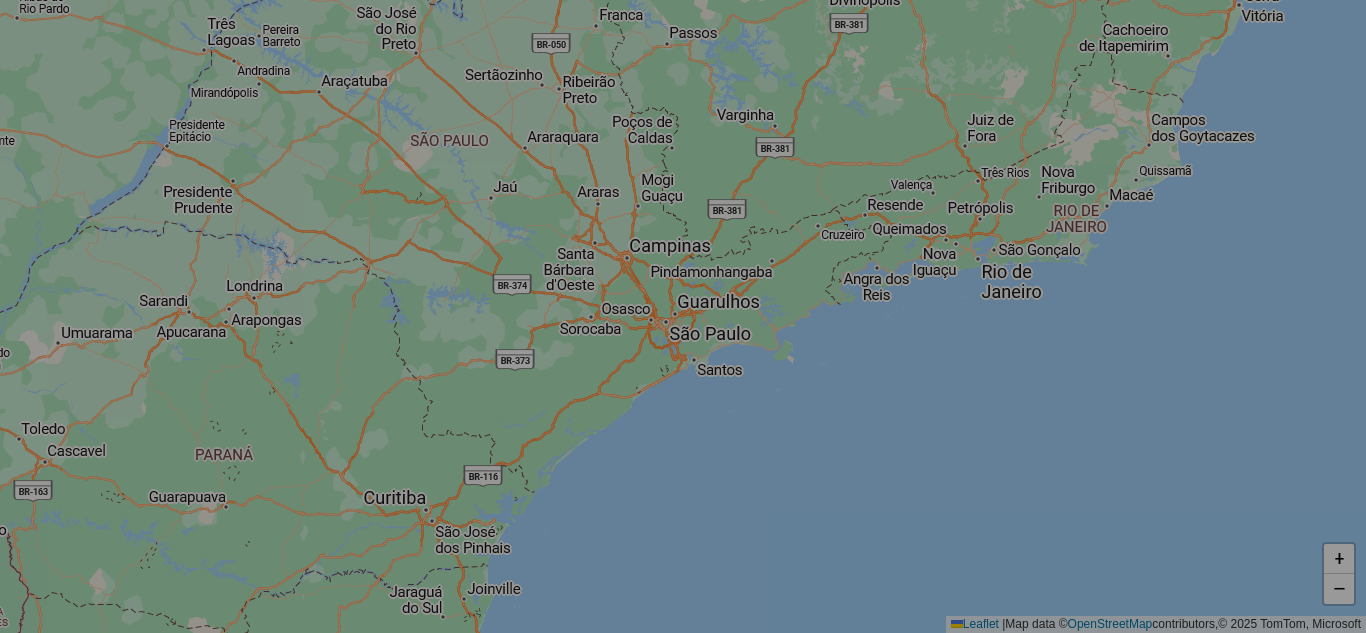 select on "*" 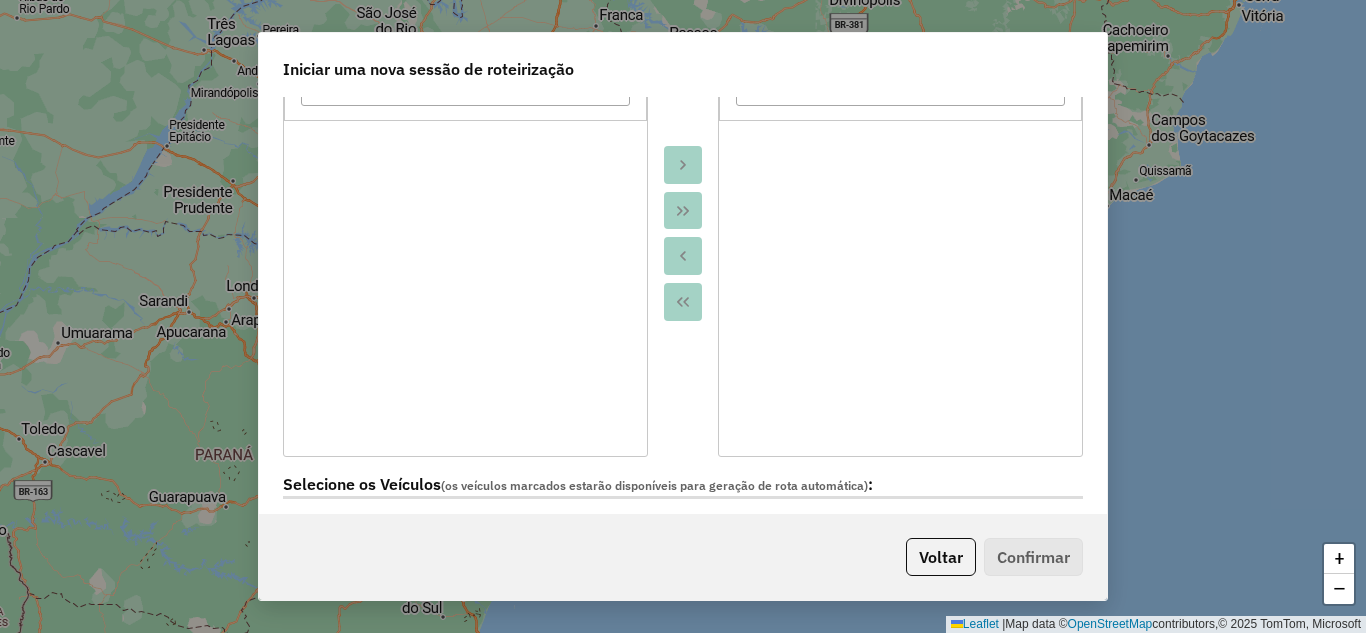 scroll, scrollTop: 533, scrollLeft: 0, axis: vertical 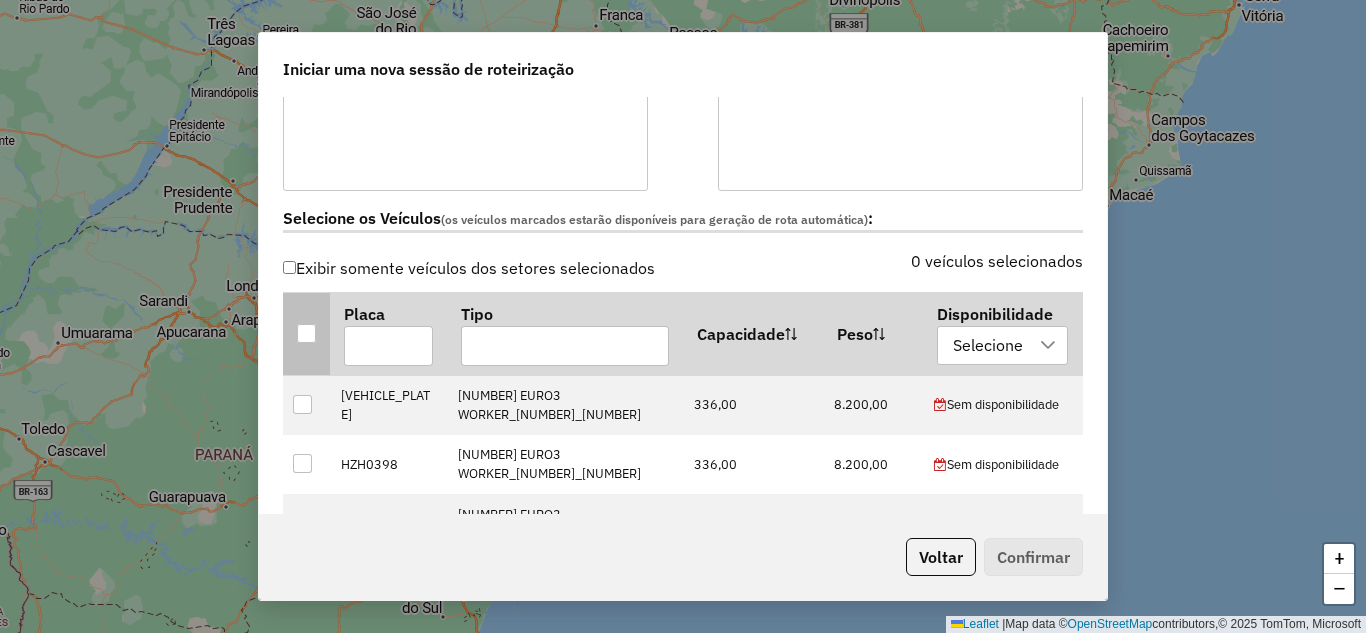 click at bounding box center (306, 333) 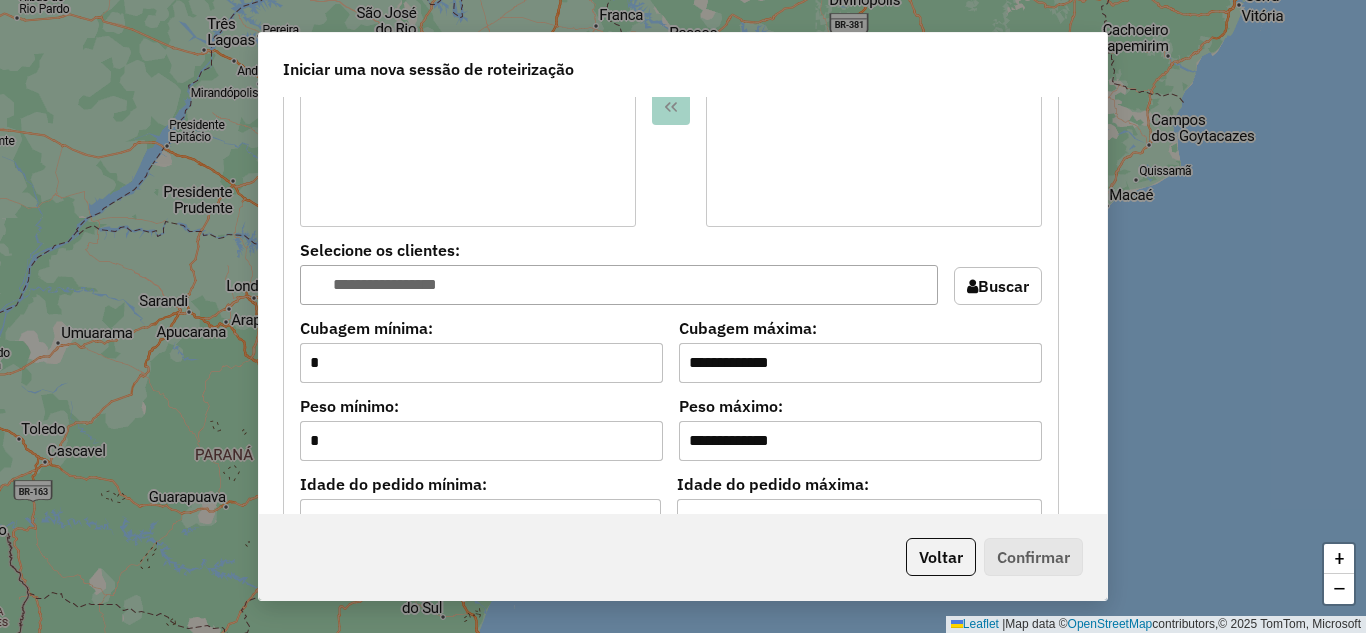 scroll, scrollTop: 1733, scrollLeft: 0, axis: vertical 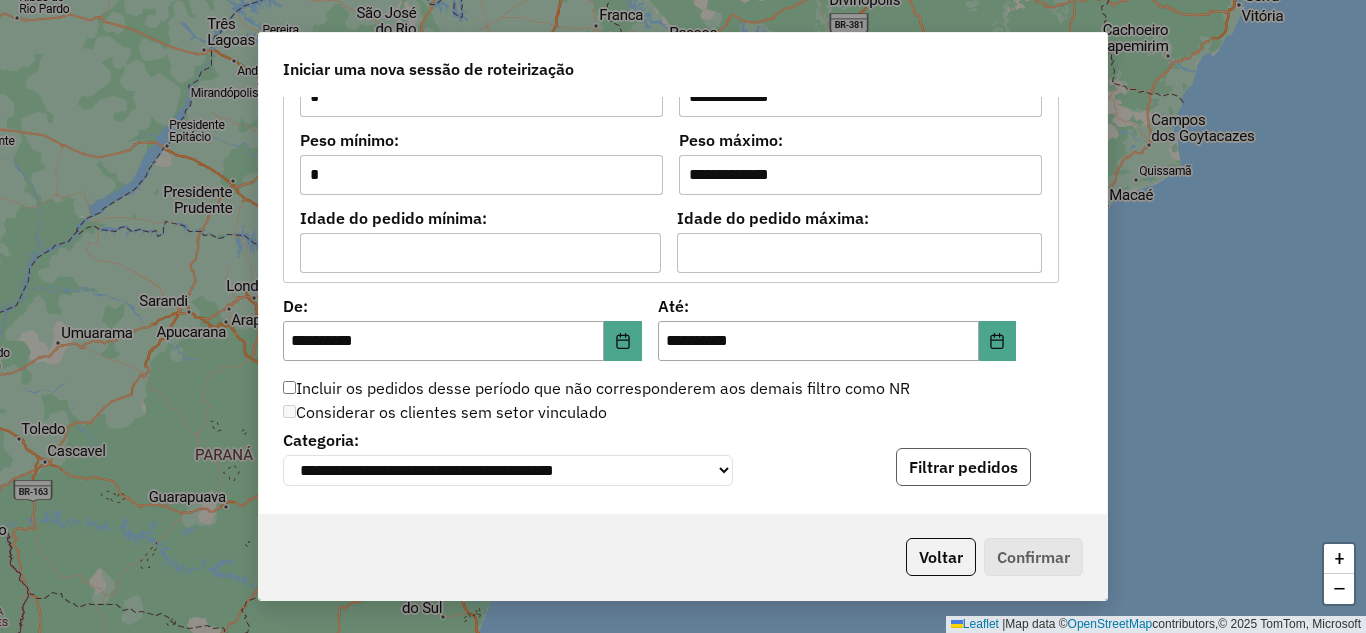 click on "Filtrar pedidos" 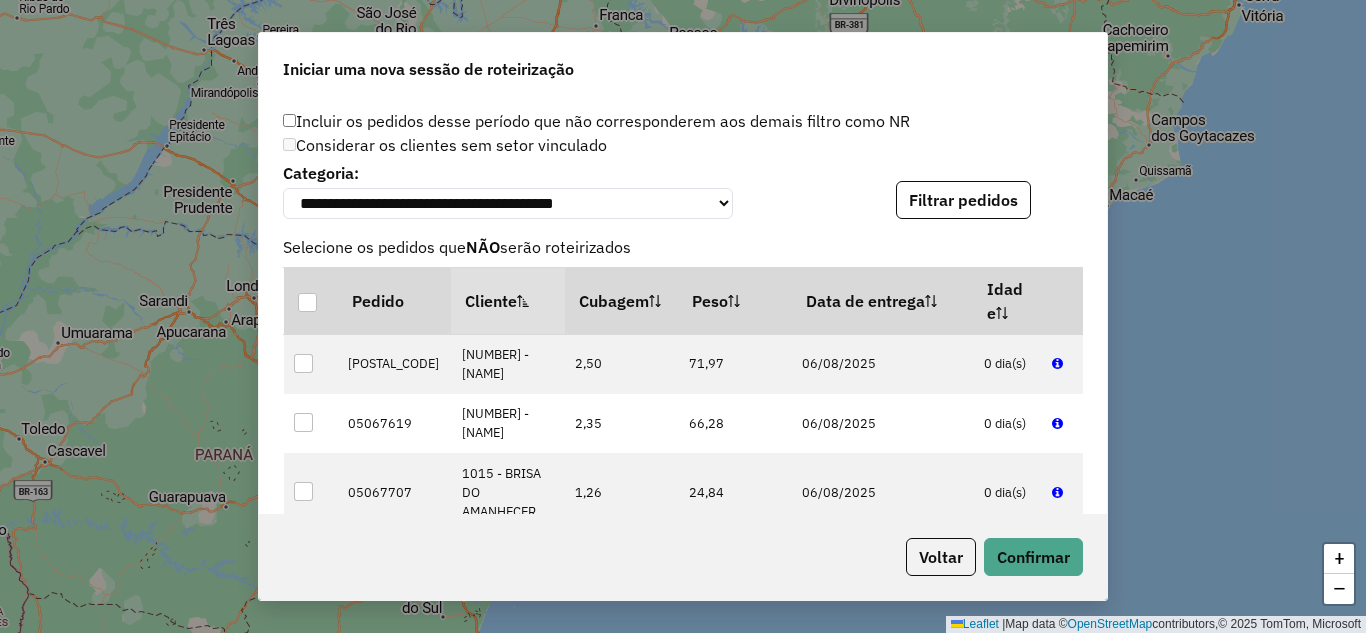scroll, scrollTop: 2267, scrollLeft: 0, axis: vertical 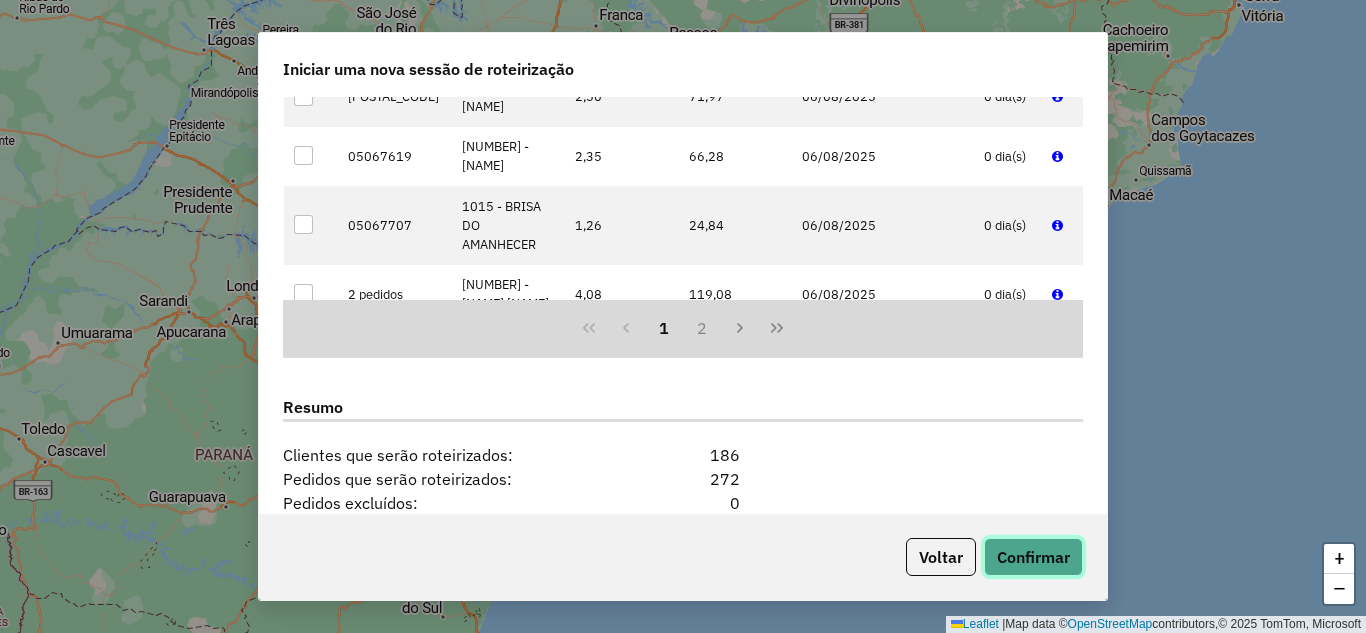 click on "Confirmar" 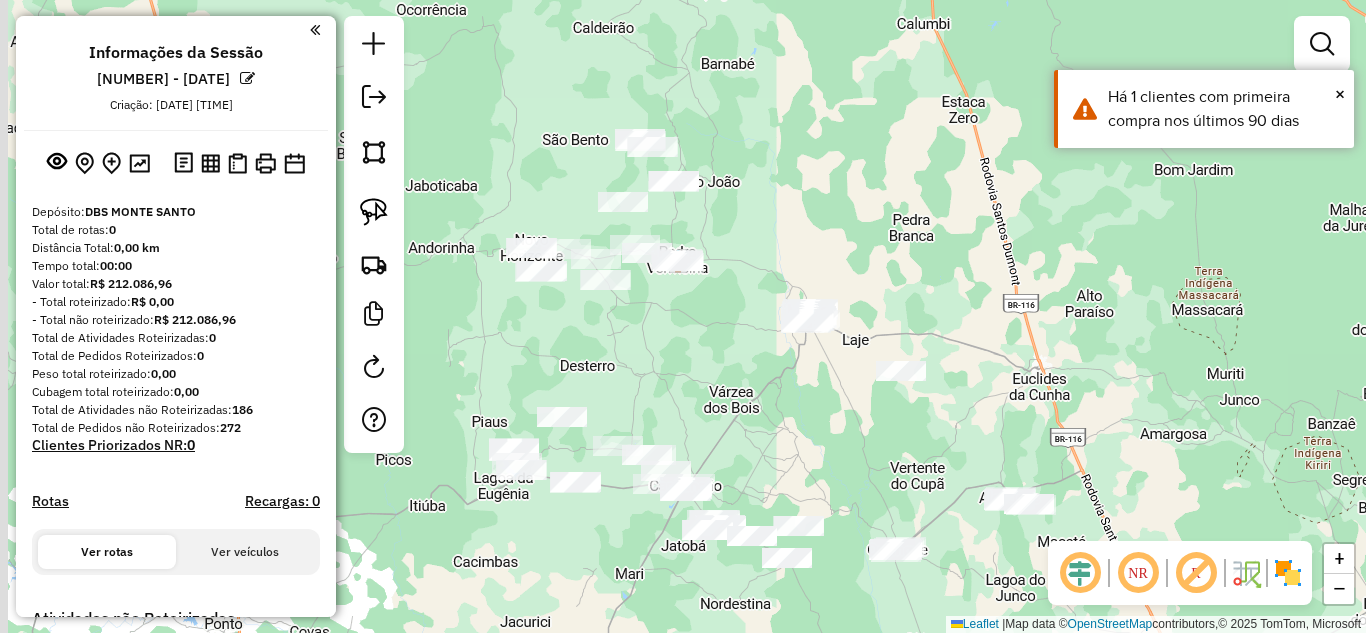 drag, startPoint x: 681, startPoint y: 173, endPoint x: 845, endPoint y: 193, distance: 165.21501 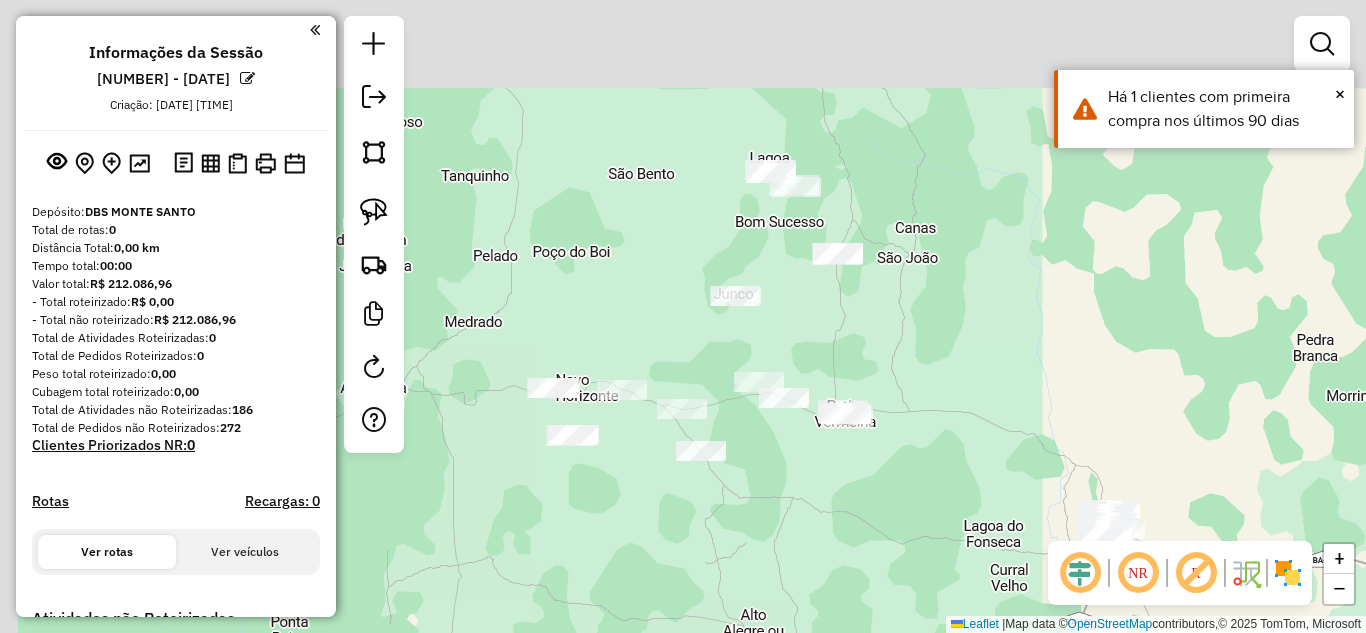 drag, startPoint x: 693, startPoint y: 330, endPoint x: 820, endPoint y: 494, distance: 207.42468 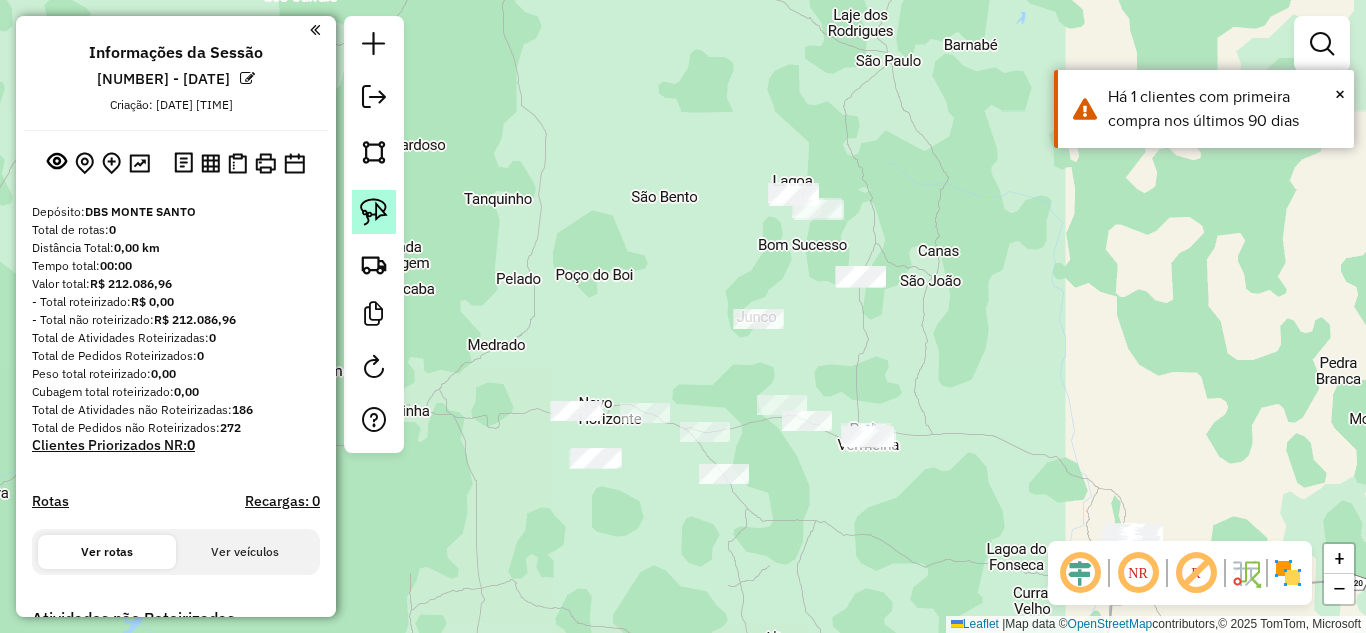 click 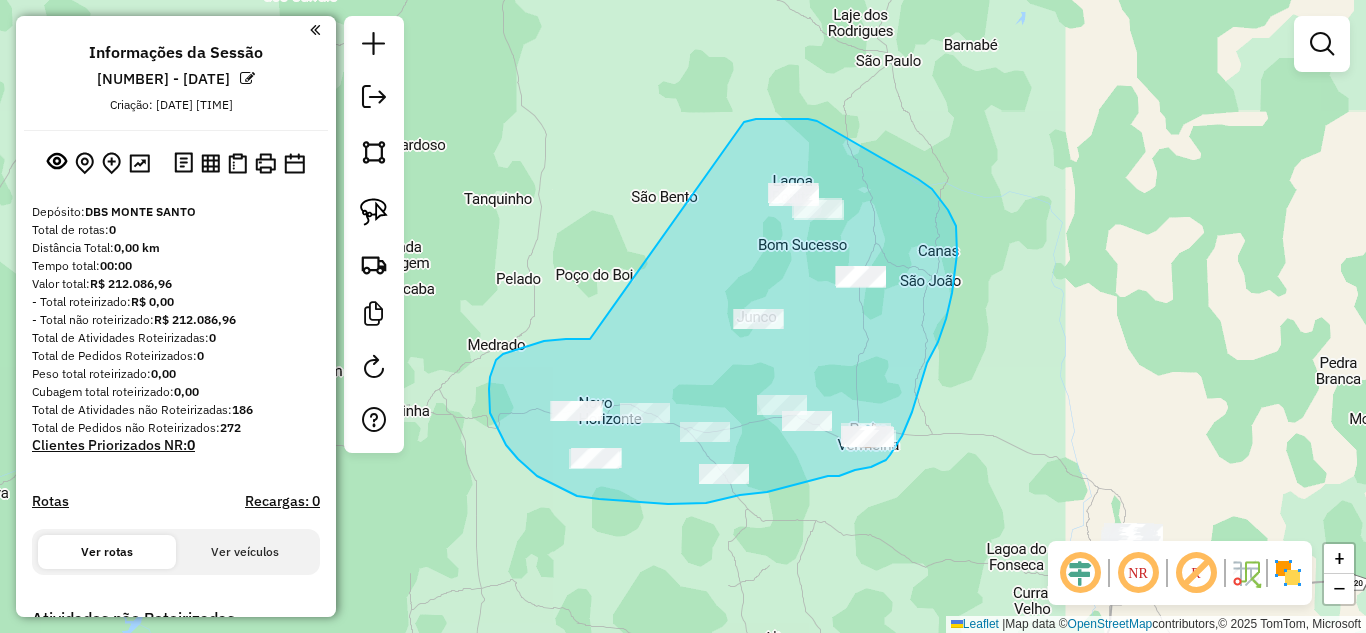 drag, startPoint x: 590, startPoint y: 339, endPoint x: 744, endPoint y: 122, distance: 266.0921 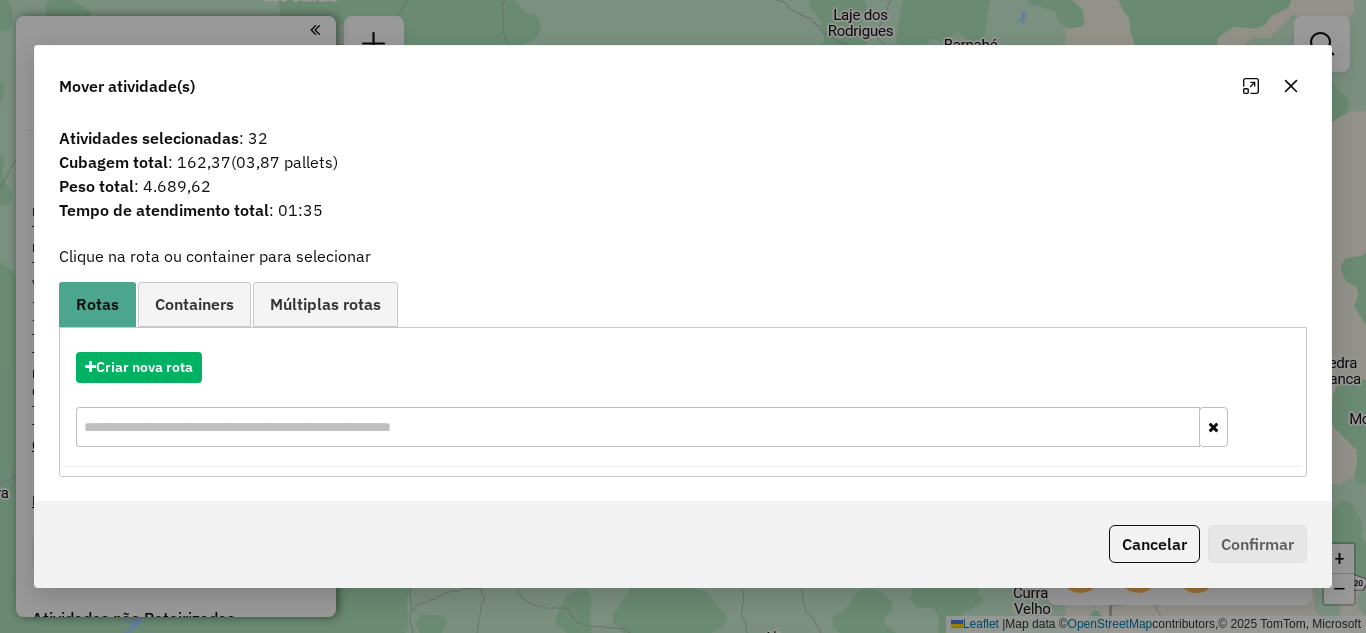 click 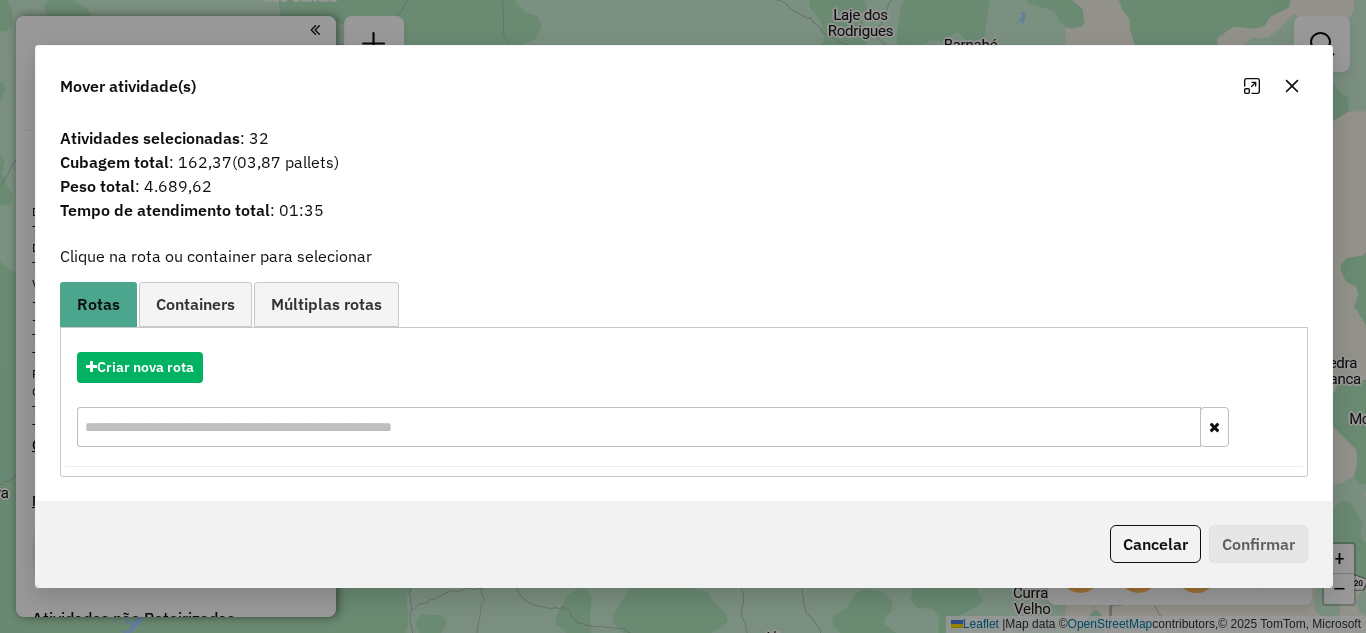 click 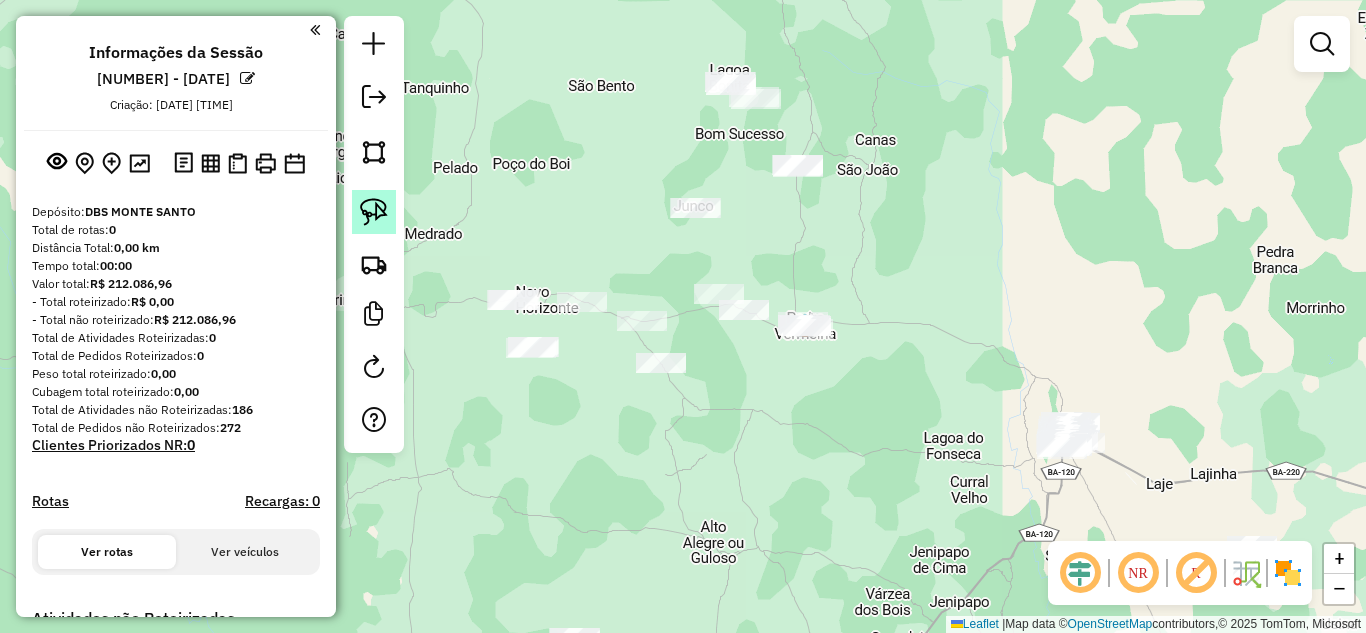 click 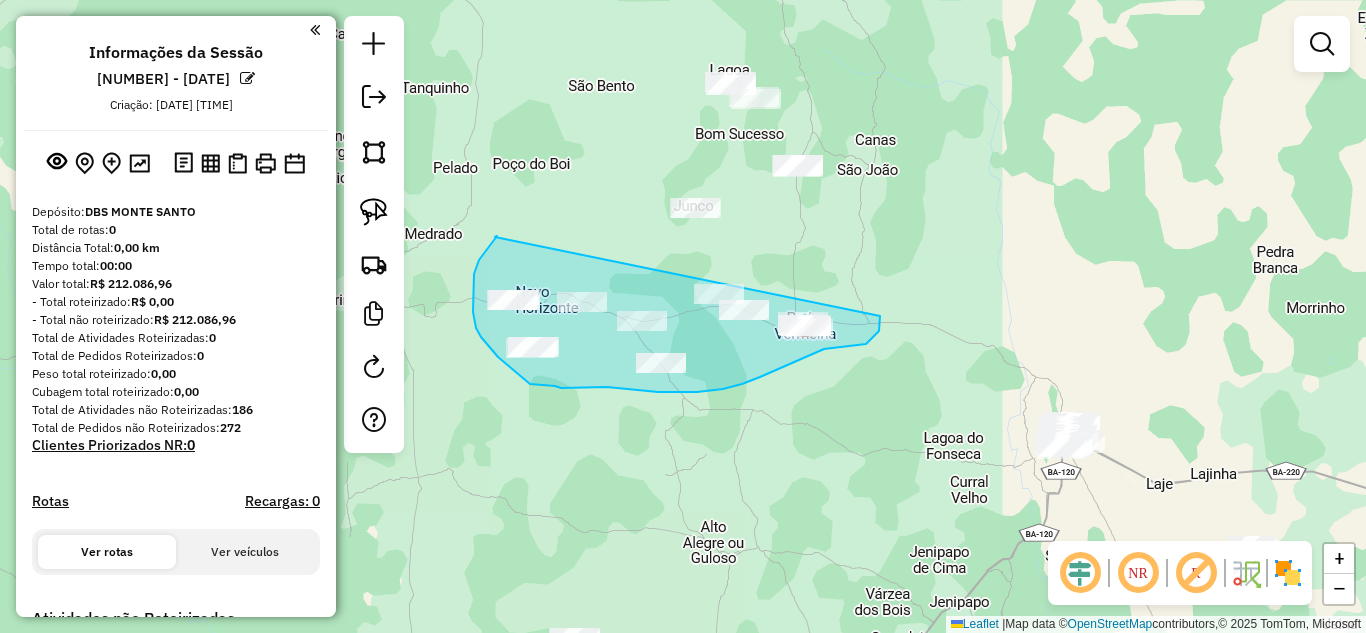 drag, startPoint x: 495, startPoint y: 237, endPoint x: 880, endPoint y: 316, distance: 393.02164 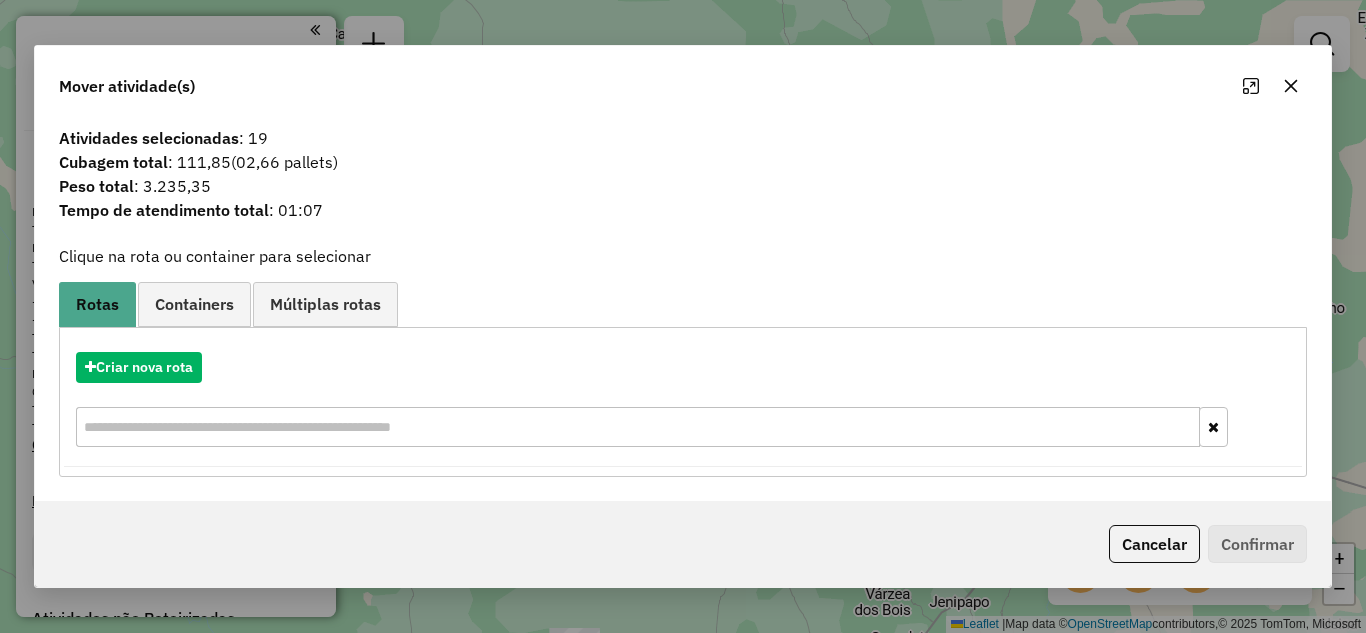 drag, startPoint x: 1290, startPoint y: 83, endPoint x: 1270, endPoint y: 89, distance: 20.880613 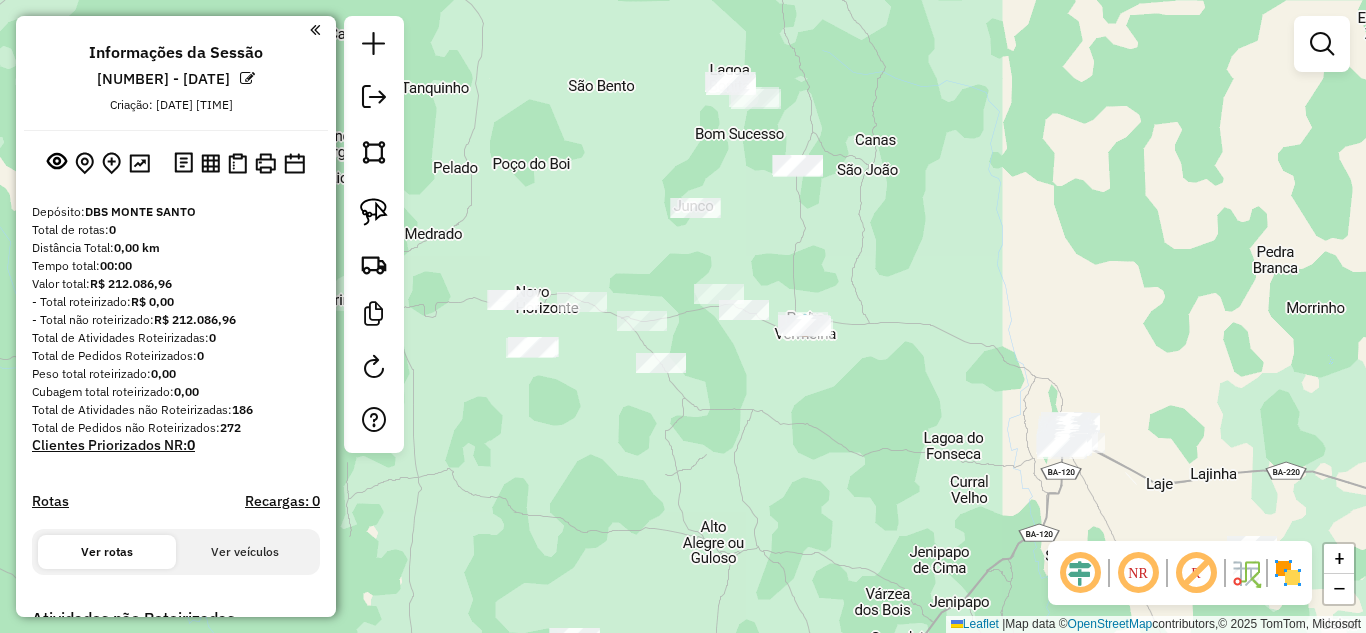 drag, startPoint x: 380, startPoint y: 211, endPoint x: 427, endPoint y: 214, distance: 47.095646 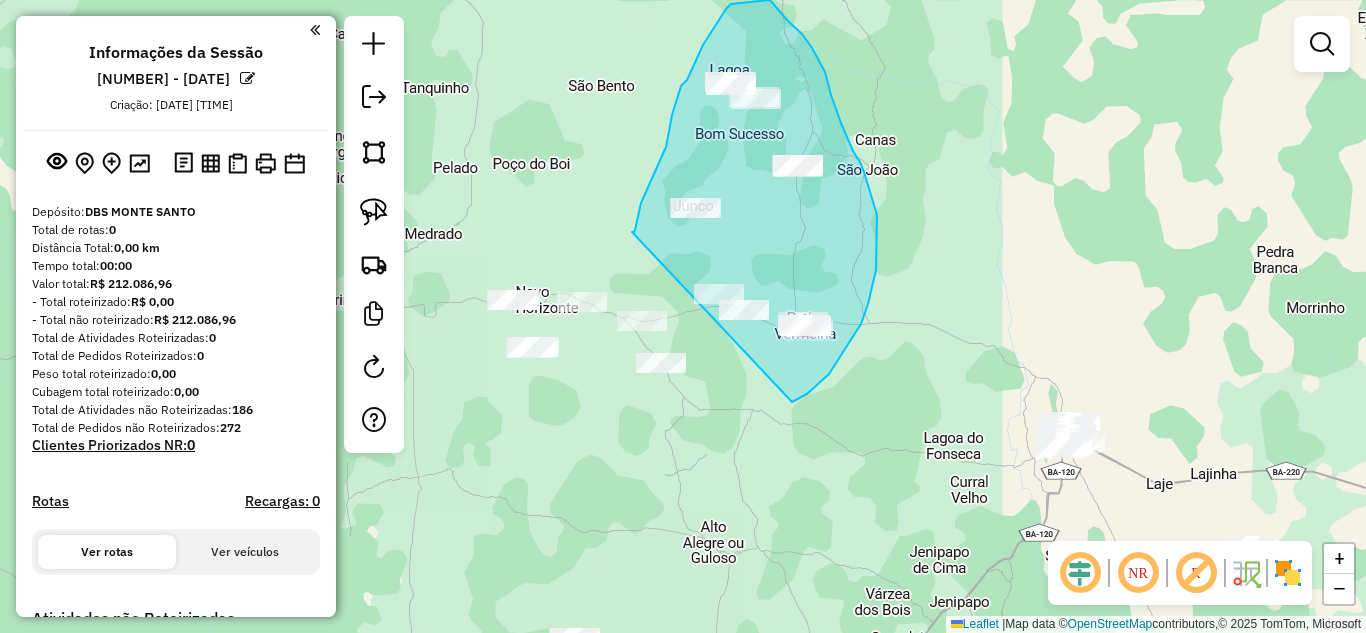 drag, startPoint x: 632, startPoint y: 232, endPoint x: 792, endPoint y: 402, distance: 233.45235 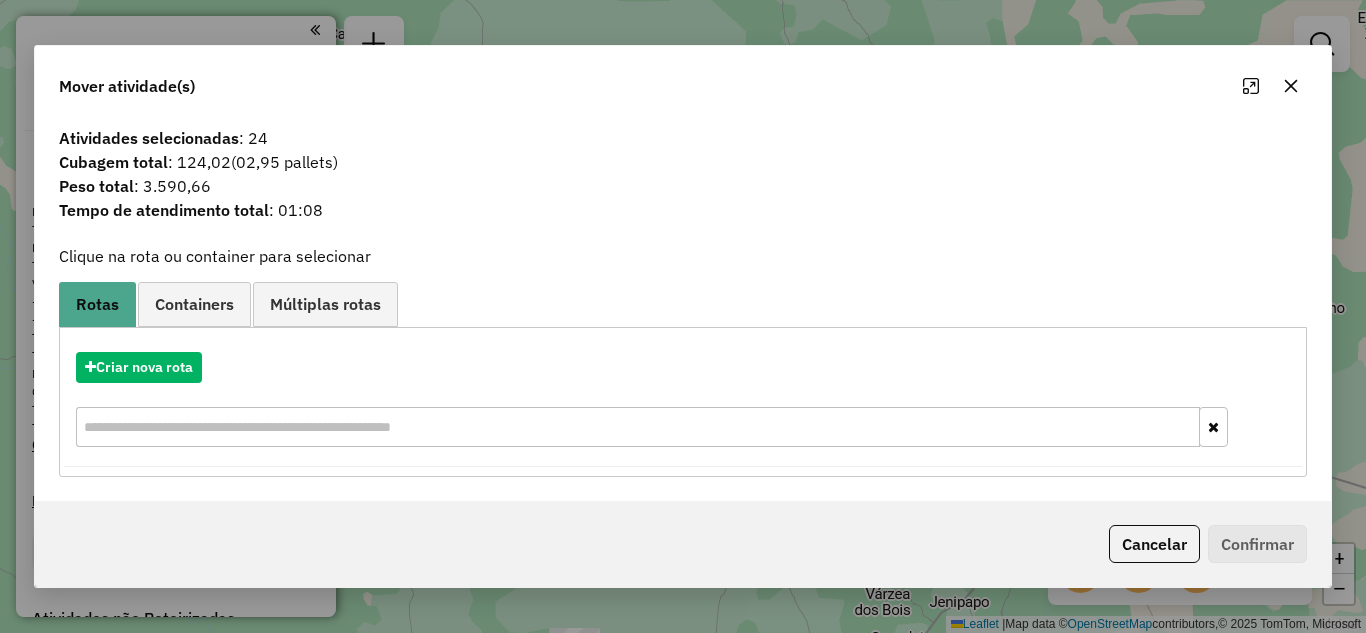 click 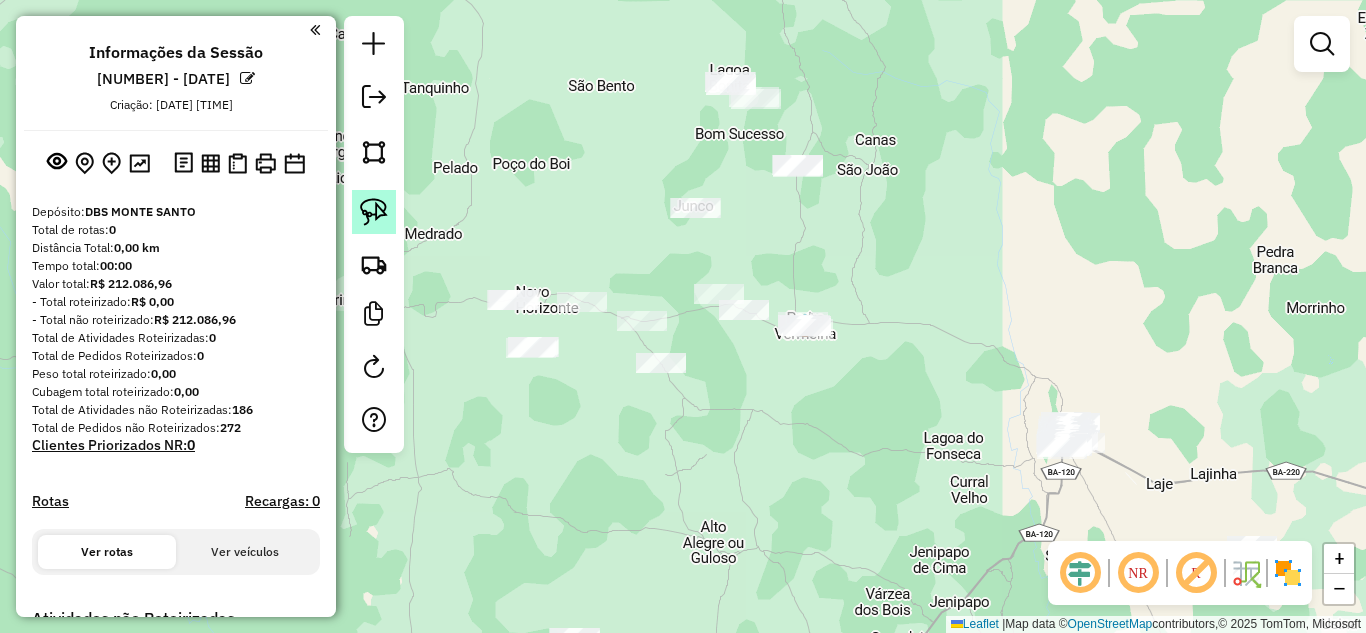 click 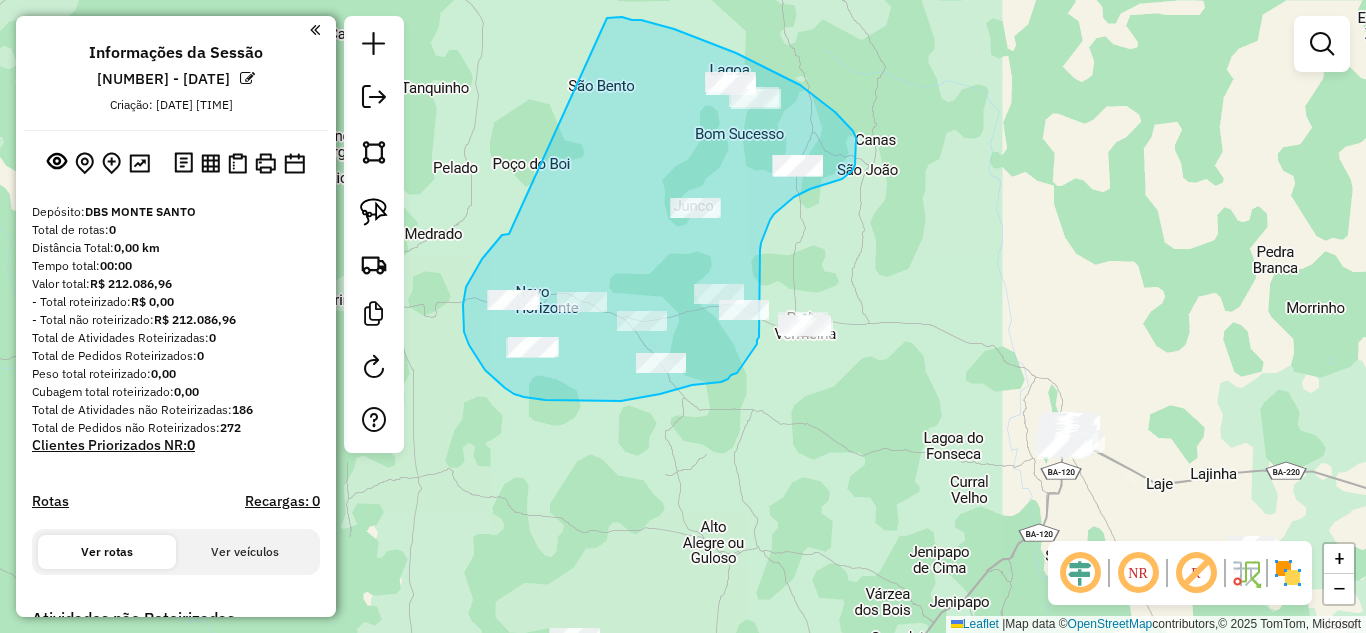 drag, startPoint x: 509, startPoint y: 234, endPoint x: 607, endPoint y: 18, distance: 237.19191 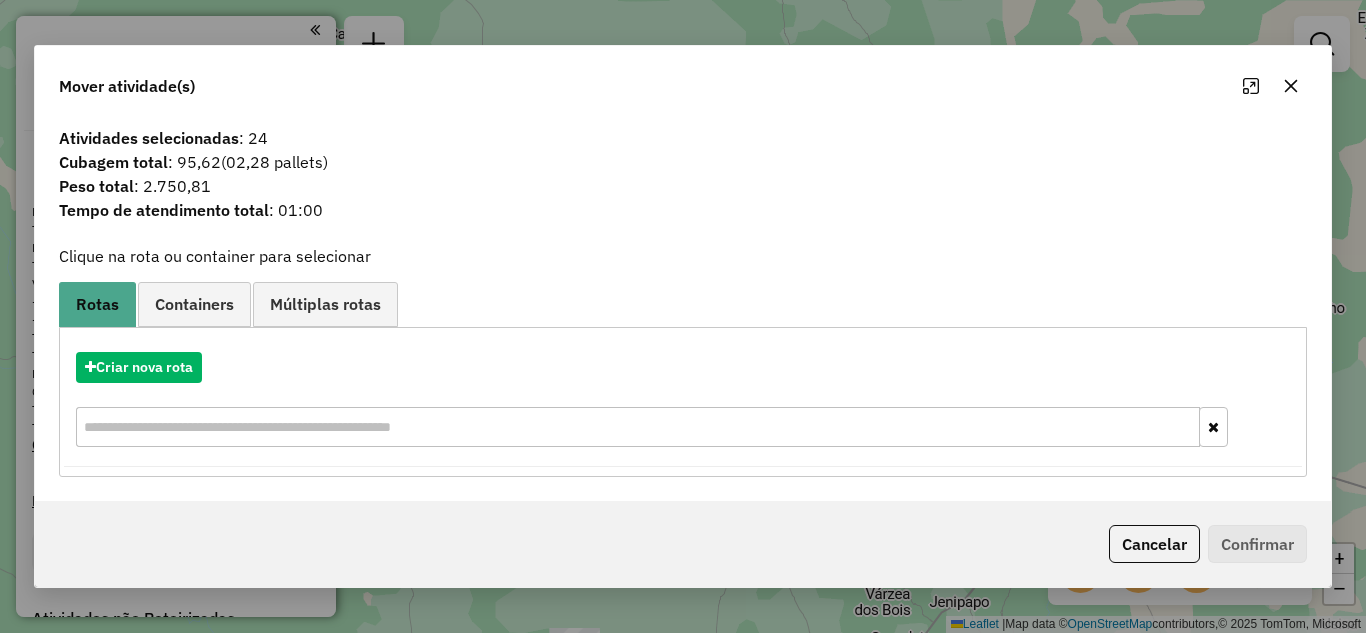 click 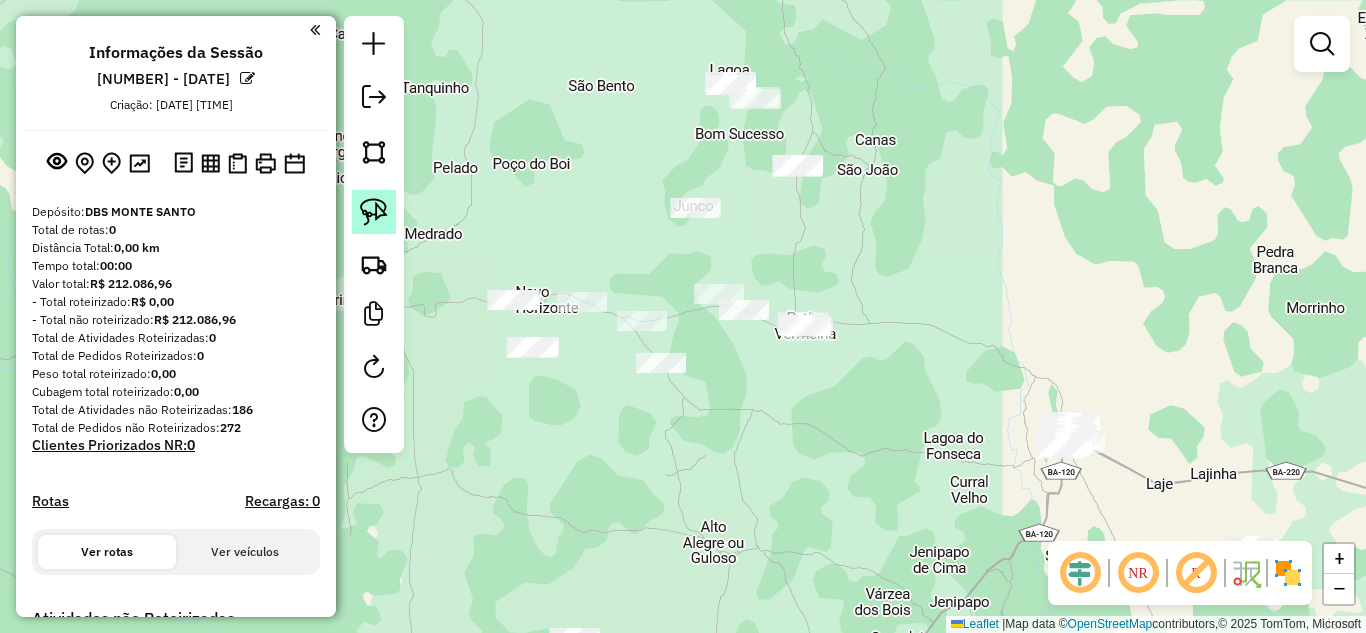 click 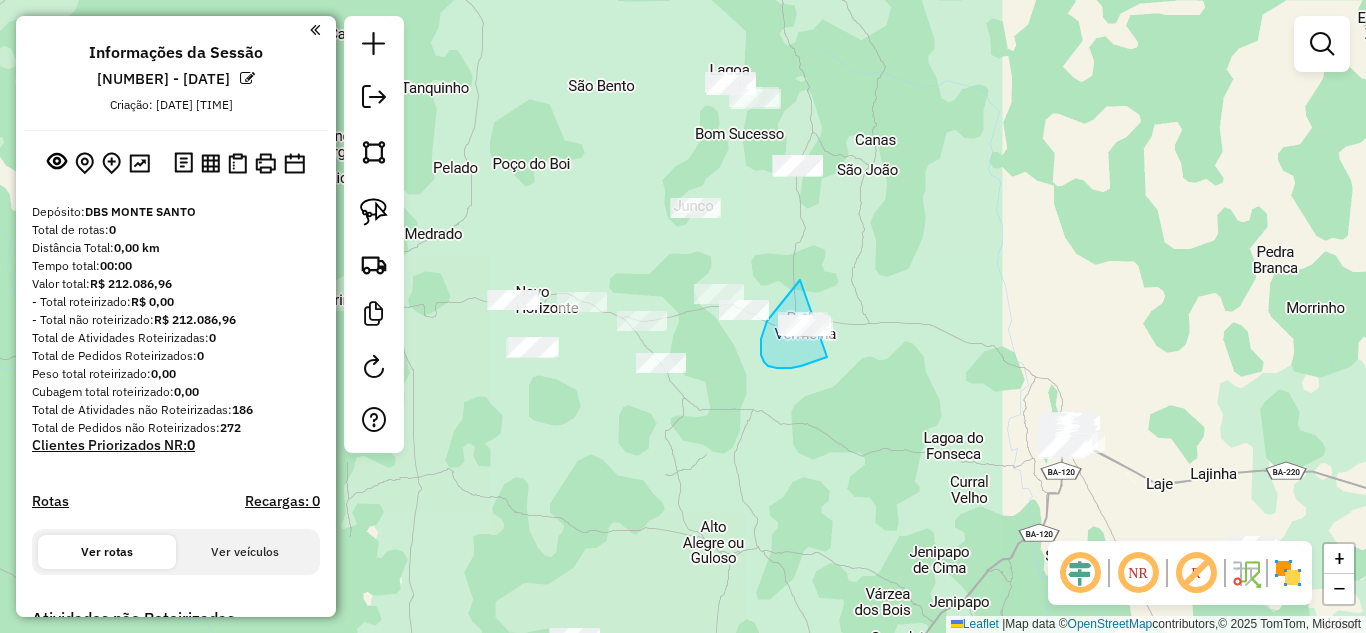 drag, startPoint x: 799, startPoint y: 281, endPoint x: 866, endPoint y: 334, distance: 85.42833 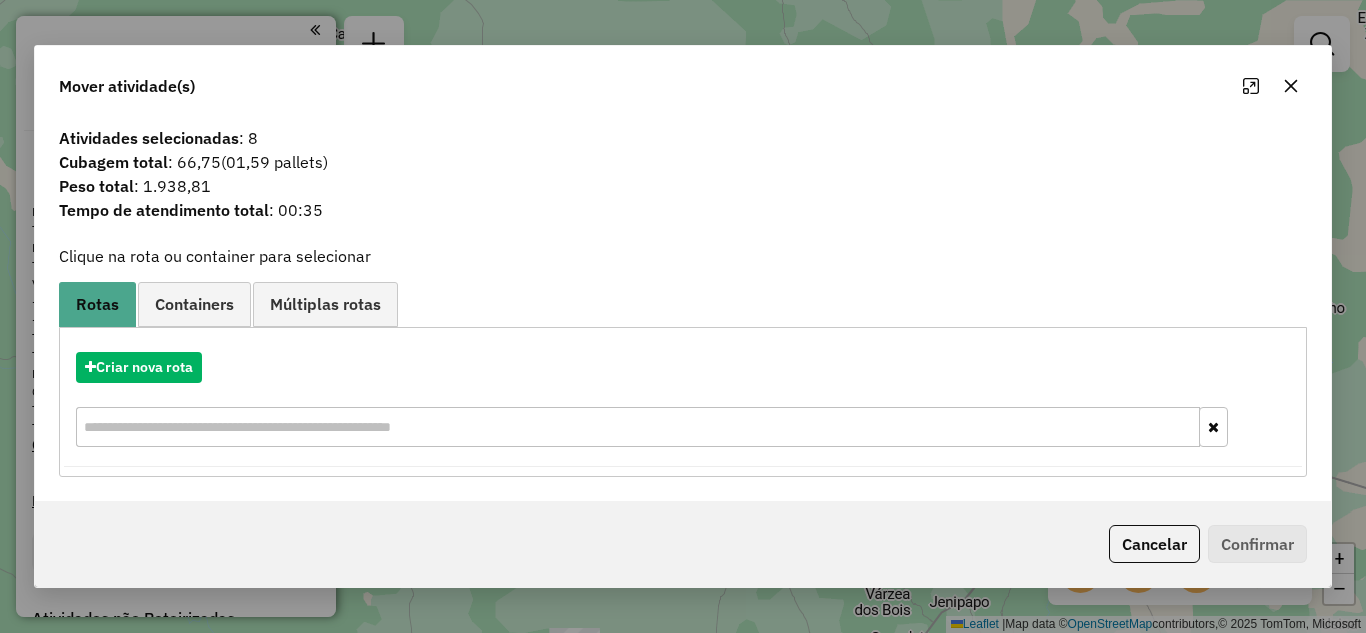 click 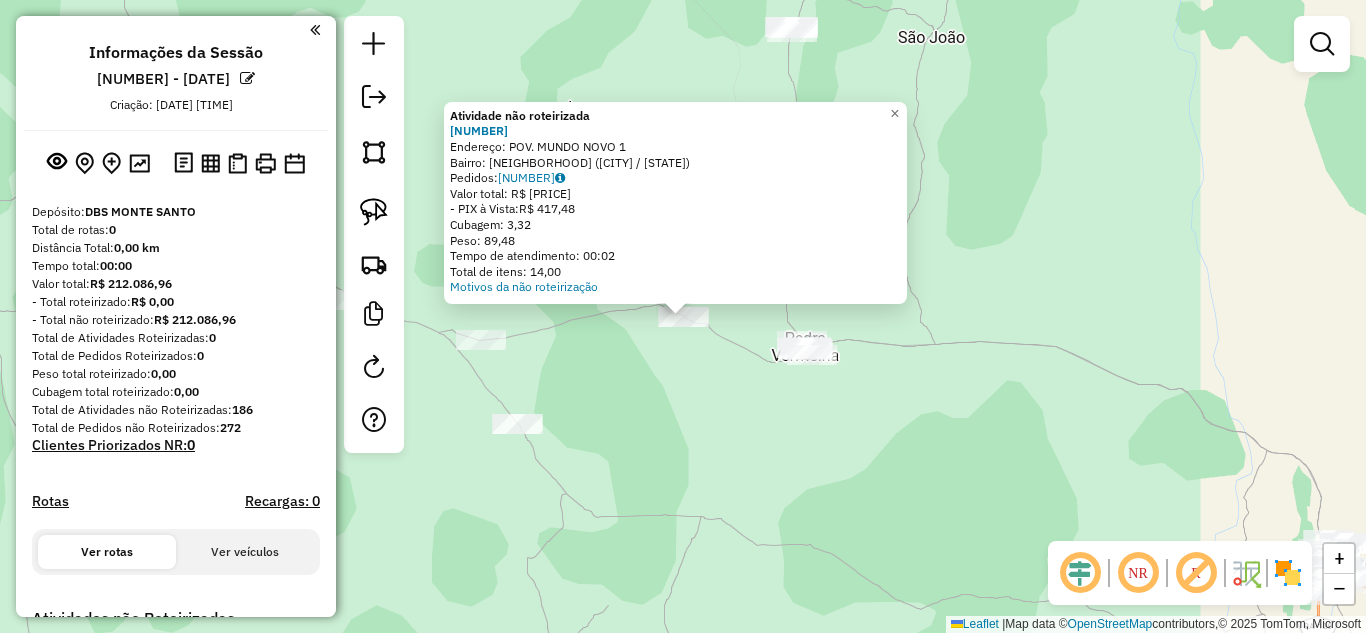 click on "Atividade não roteirizada [NUMBER] - [NAME]  Endereço:  [NAME] [NUMBER]   Bairro: [NAME] ([STATE])   Pedidos:  [NUMBER]   Valor total: [CURRENCY] [NUMBER]   - [PAYMENT_METHOD] [PAYMENT_METHOD]:  [CURRENCY] [NUMBER]   Cubagem: [NUMBER]   Peso: [NUMBER]   Tempo de atendimento: [TIME]   Total de itens: [NUMBER]  Motivos da não roteirização × Janela de atendimento Grade de atendimento Capacidade Transportadoras Veículos Cliente Pedidos  Rotas Selecione os dias de semana para filtrar as janelas de atendimento  Seg   Ter   Qua   Qui   Sex   Sáb   Dom  Informe o período da janela de atendimento: De: Até:  Filtrar exatamente a janela do cliente  Considerar janela de atendimento padrão  Selecione os dias de semana para filtrar as grades de atendimento  Seg   Ter   Qua   Qui   Sex   Sáb   Dom   Considerar clientes sem dia de atendimento cadastrado  Clientes fora do dia de atendimento selecionado Filtrar as atividades entre os valores definidos abaixo:  Peso mínimo:   Peso máximo:   Cubagem mínima:   Cubagem máxima:   De:   Até:   De:  +" 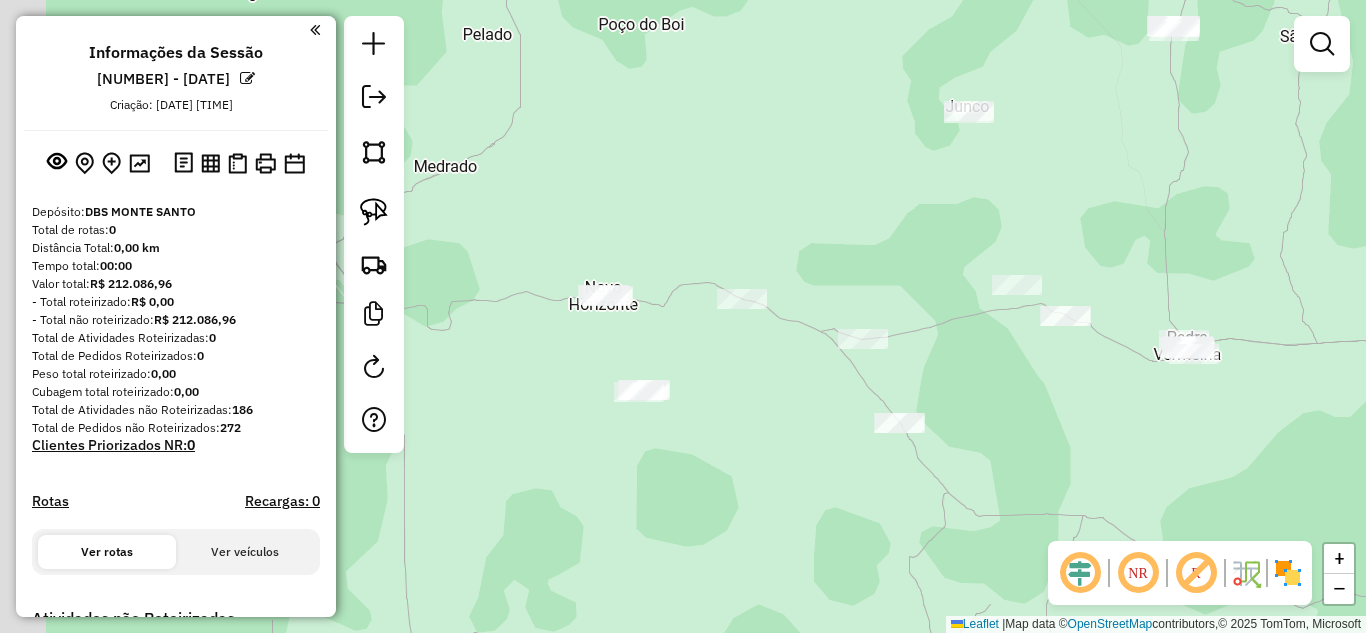 drag, startPoint x: 678, startPoint y: 376, endPoint x: 1137, endPoint y: 380, distance: 459.01743 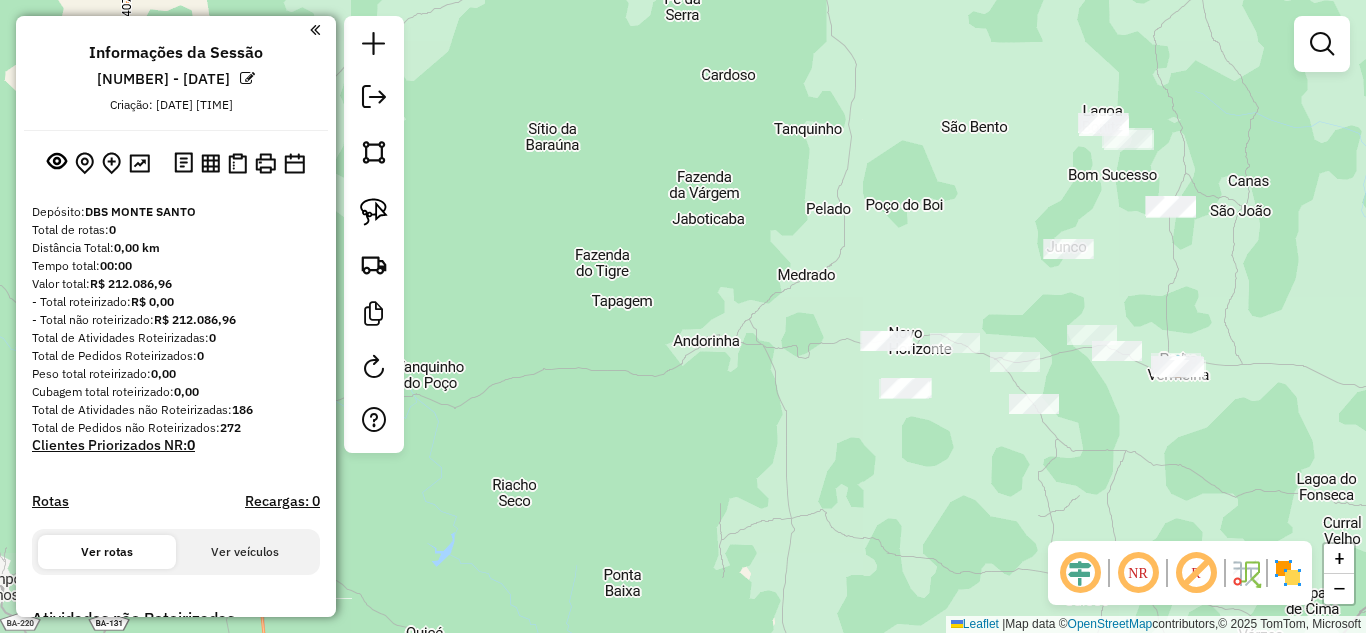 drag, startPoint x: 1131, startPoint y: 424, endPoint x: 852, endPoint y: 302, distance: 304.5078 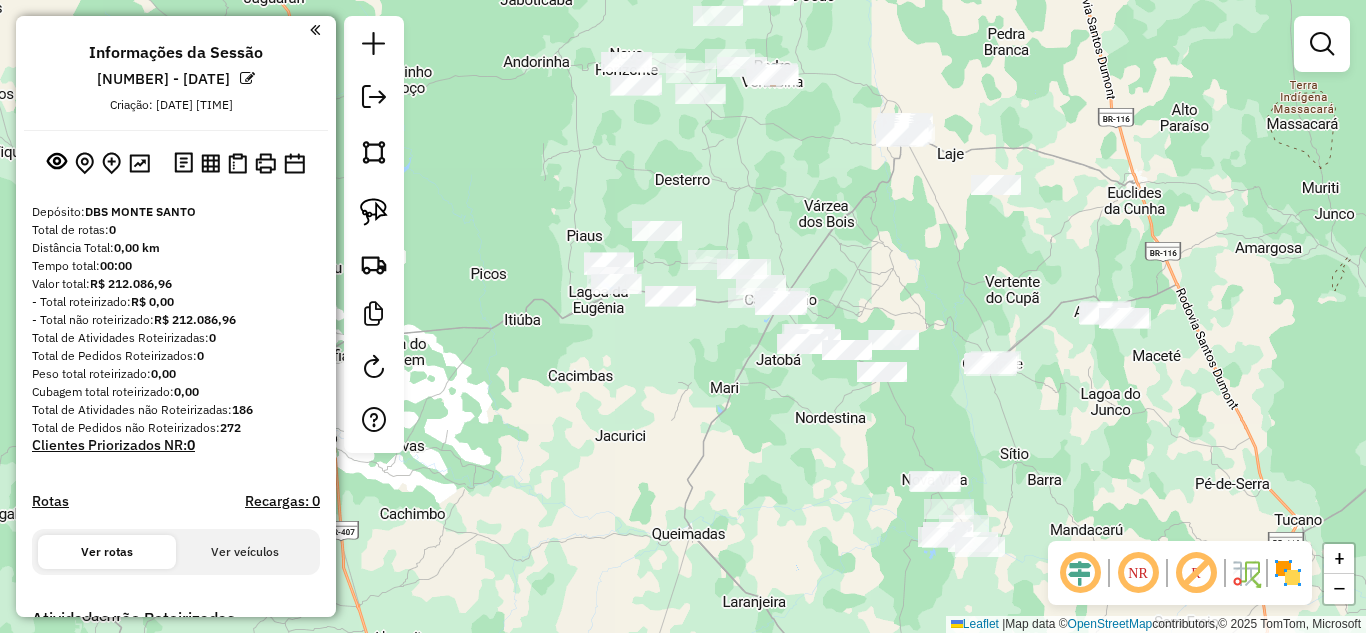 drag, startPoint x: 901, startPoint y: 370, endPoint x: 816, endPoint y: 171, distance: 216.39316 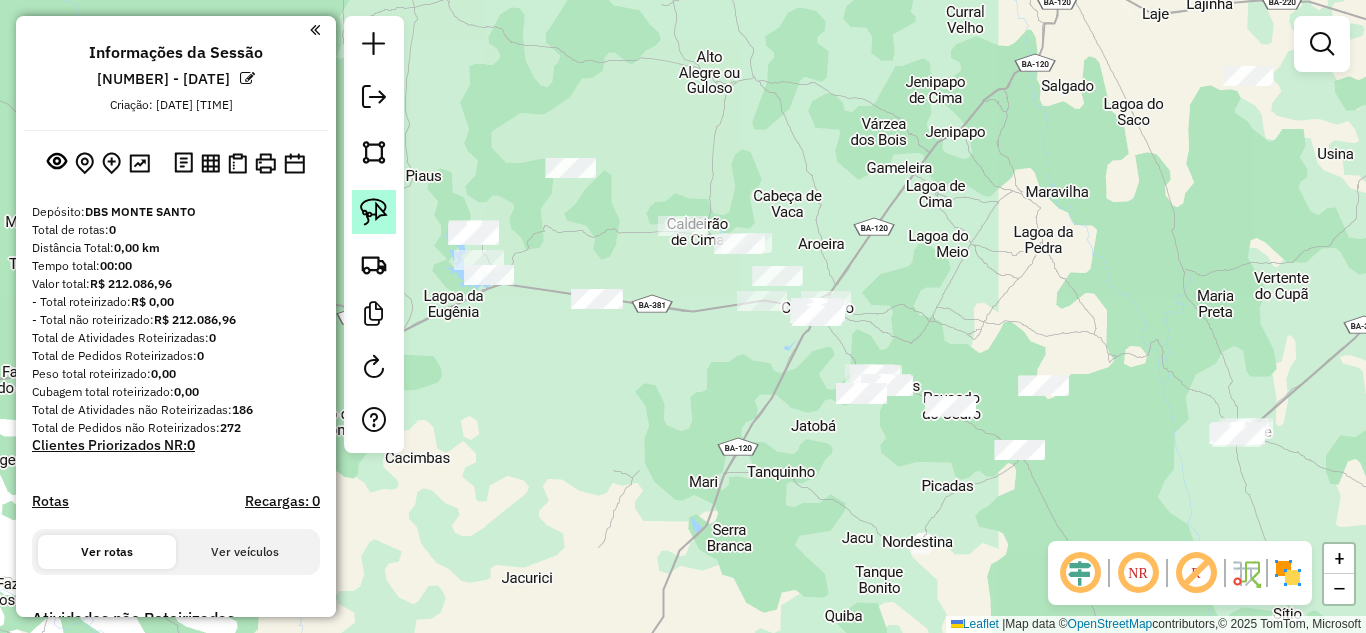 click 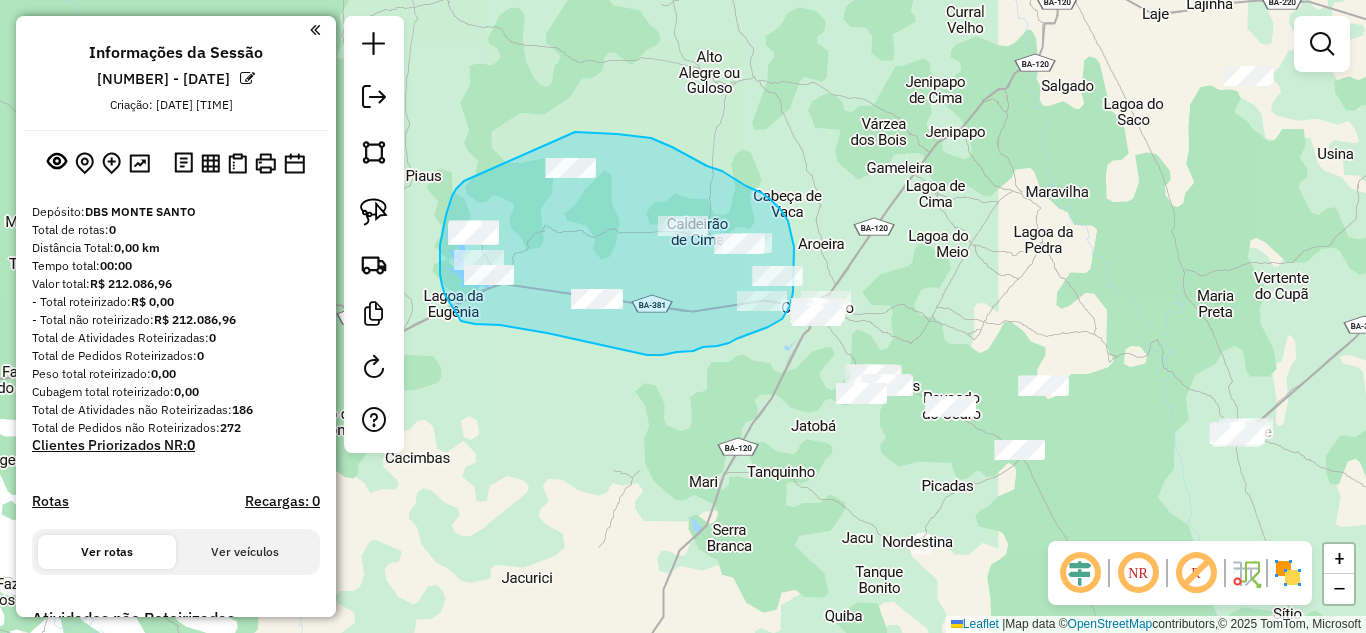 drag, startPoint x: 464, startPoint y: 181, endPoint x: 557, endPoint y: 132, distance: 105.11898 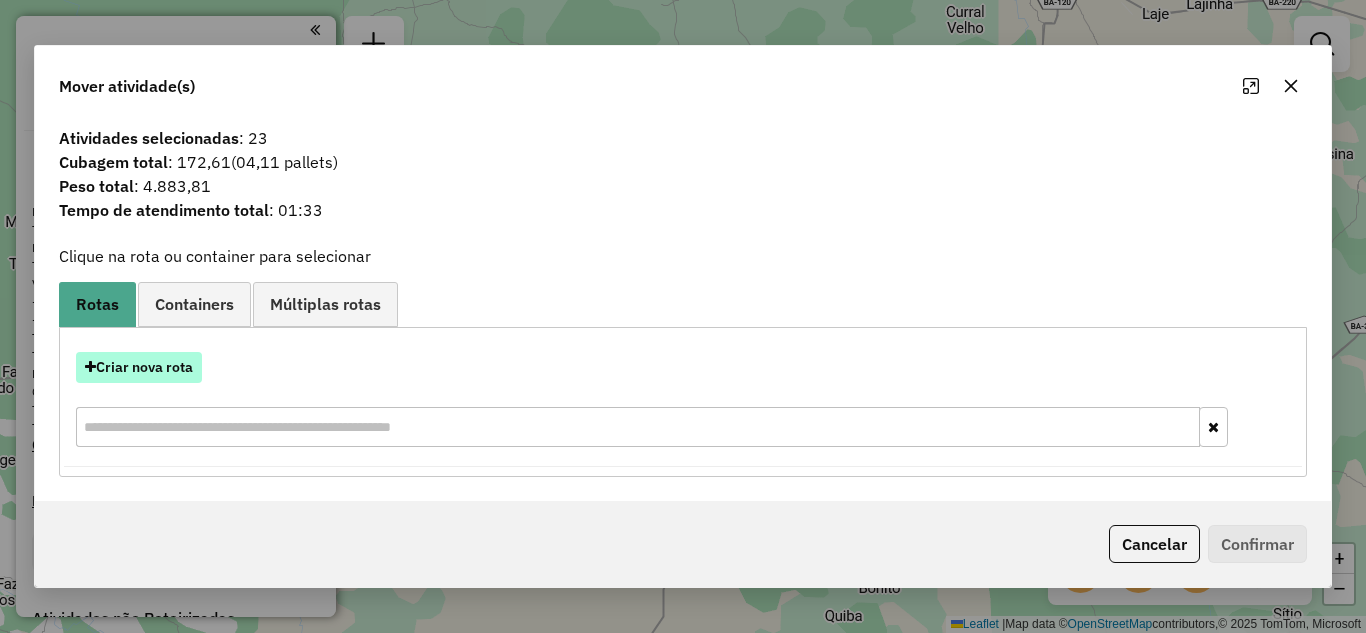 click on "Criar nova rota" at bounding box center [139, 367] 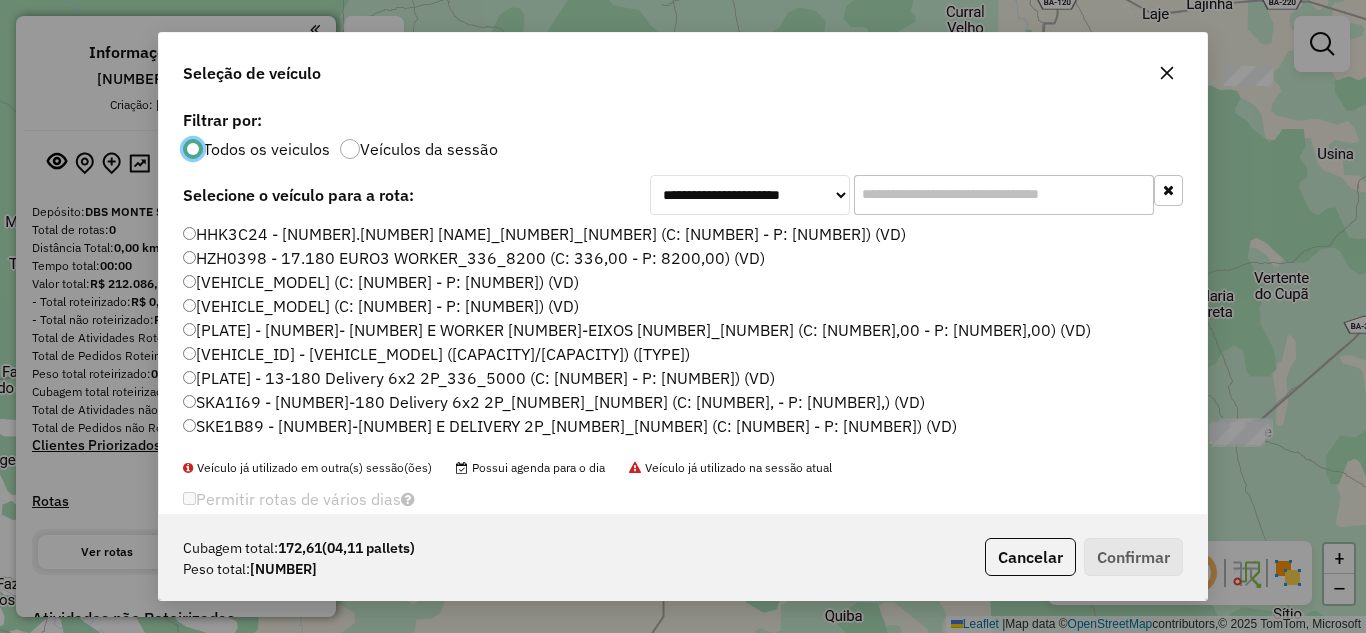 scroll, scrollTop: 11, scrollLeft: 6, axis: both 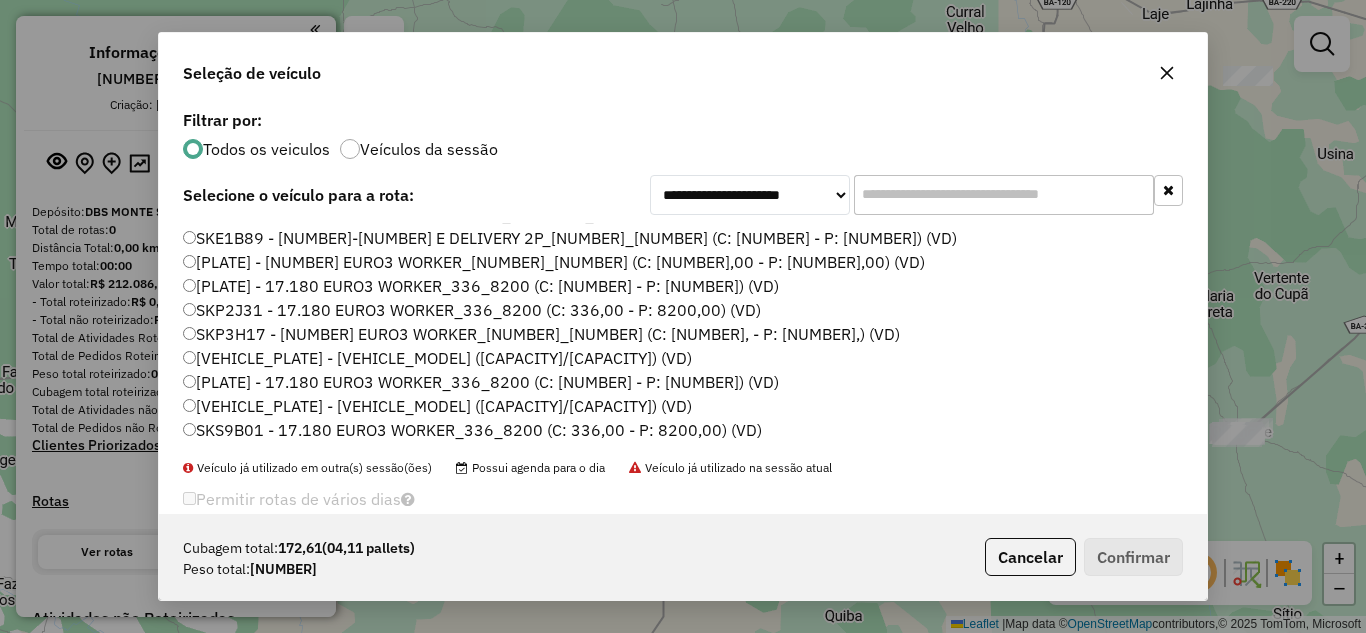 click on "[VEHICLE_PLATE] - [VEHICLE_MODEL] ([CAPACITY]/[CAPACITY]) (VD)" 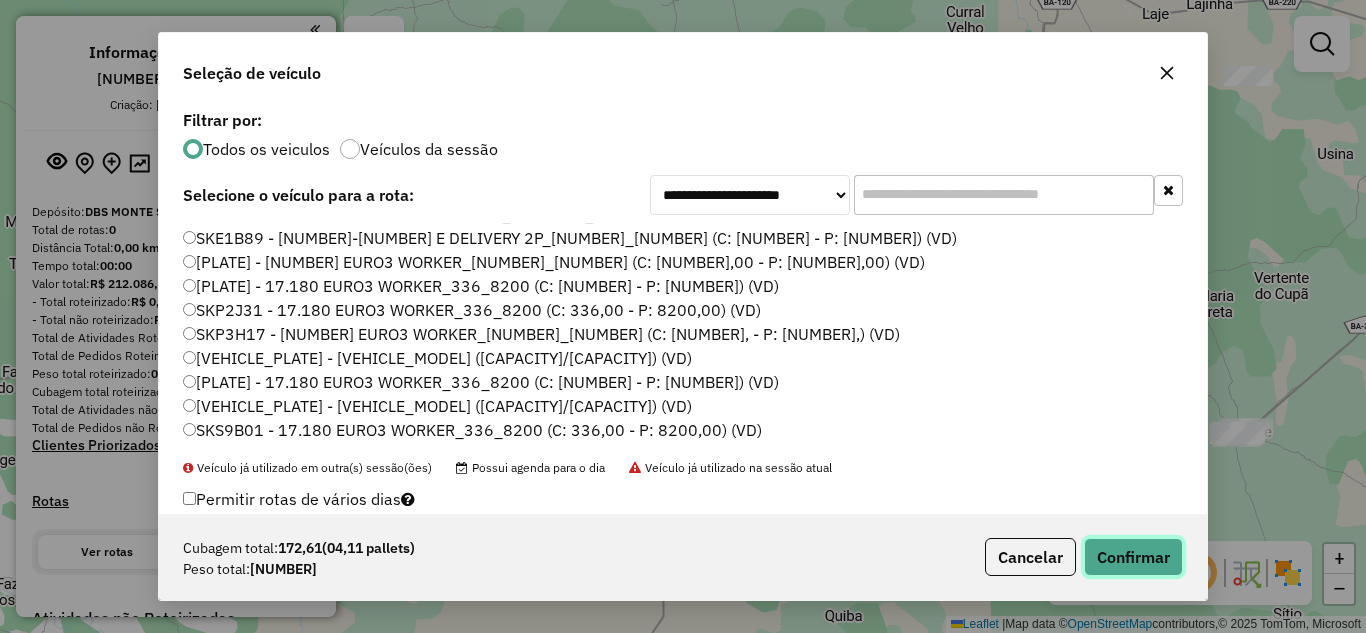 click on "Confirmar" 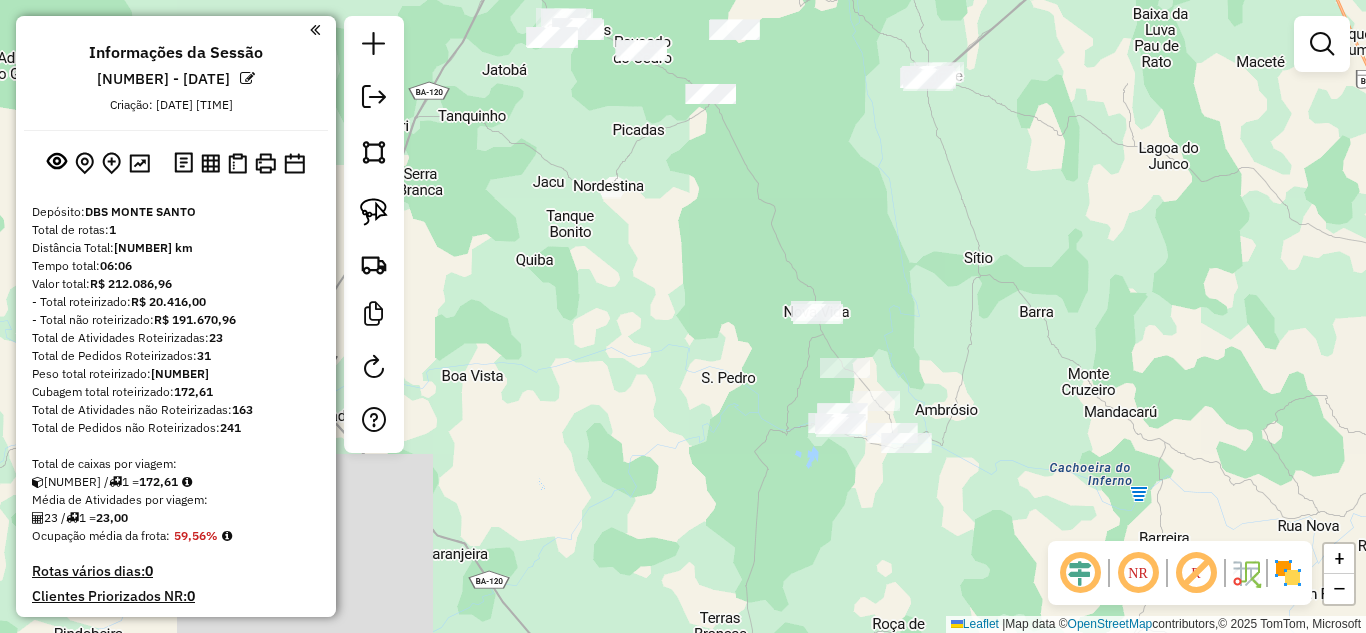drag, startPoint x: 737, startPoint y: 391, endPoint x: 498, endPoint y: 109, distance: 369.65524 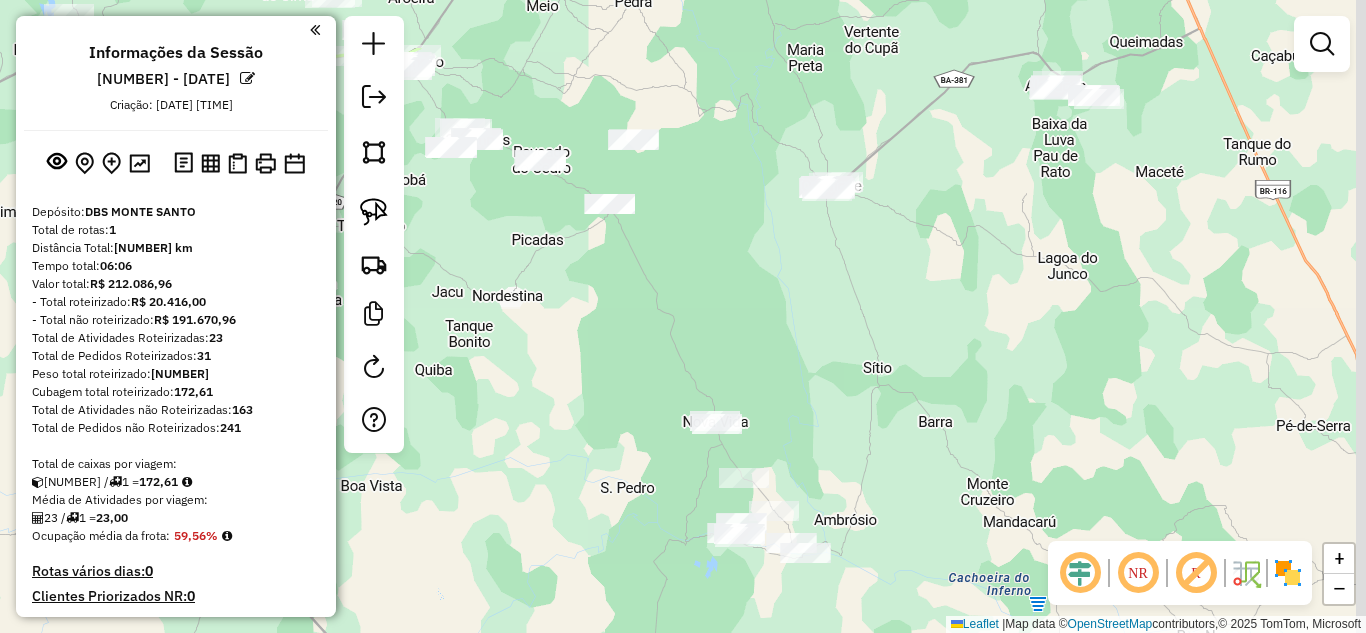 drag, startPoint x: 847, startPoint y: 223, endPoint x: 740, endPoint y: 332, distance: 152.74161 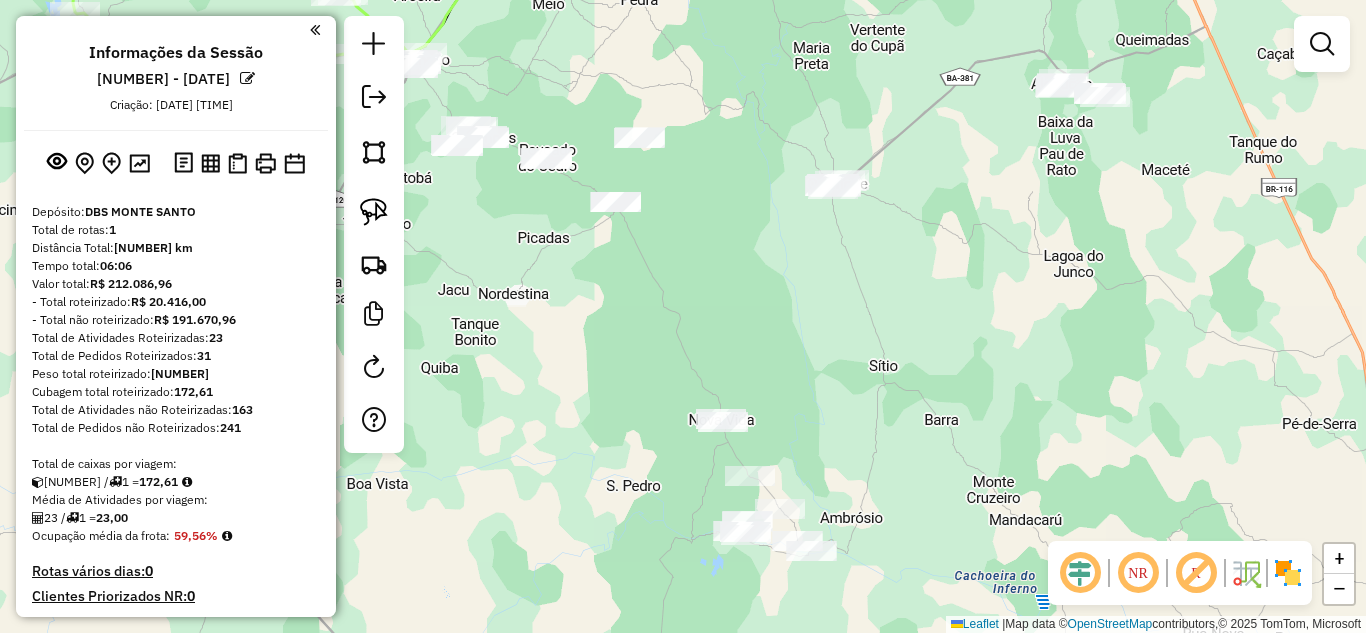 drag, startPoint x: 630, startPoint y: 318, endPoint x: 717, endPoint y: 319, distance: 87.005745 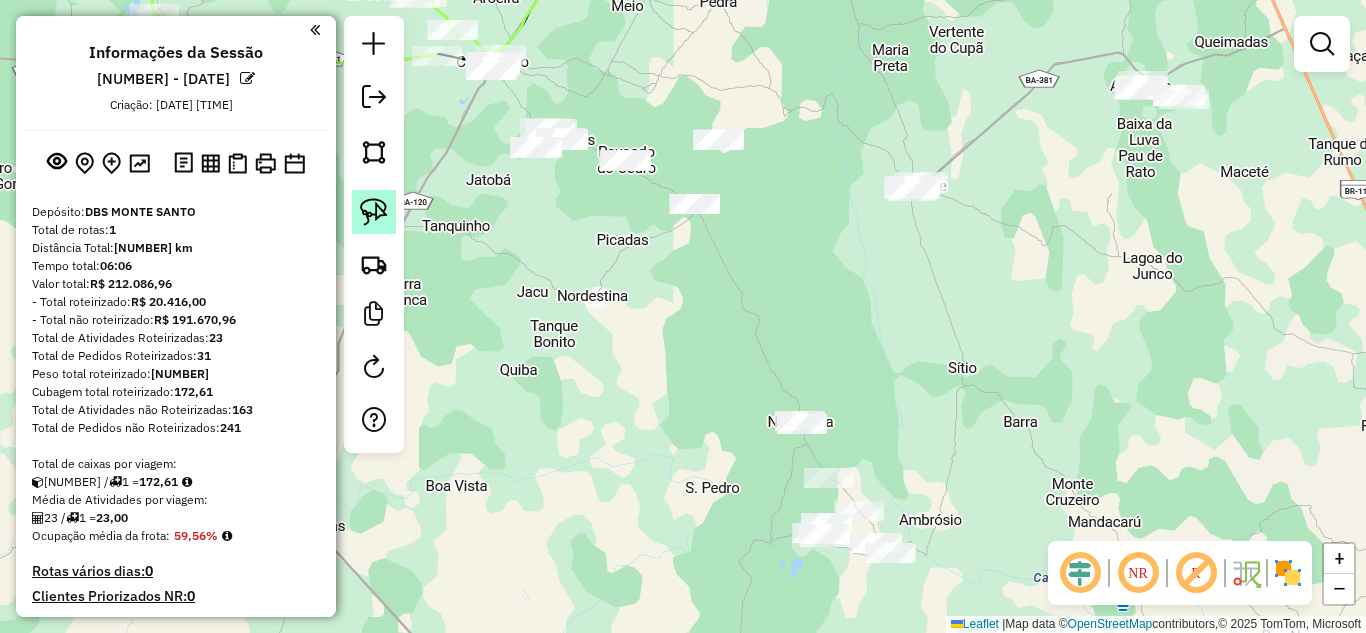 click 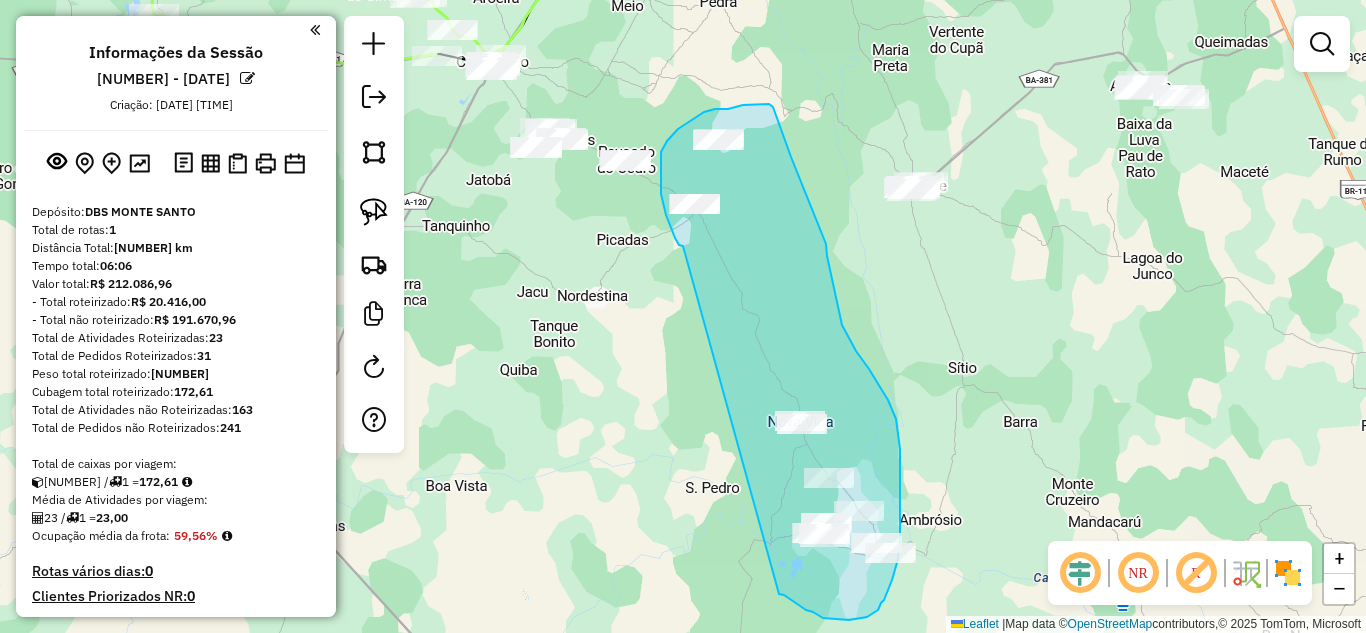drag, startPoint x: 683, startPoint y: 246, endPoint x: 779, endPoint y: 594, distance: 360.99863 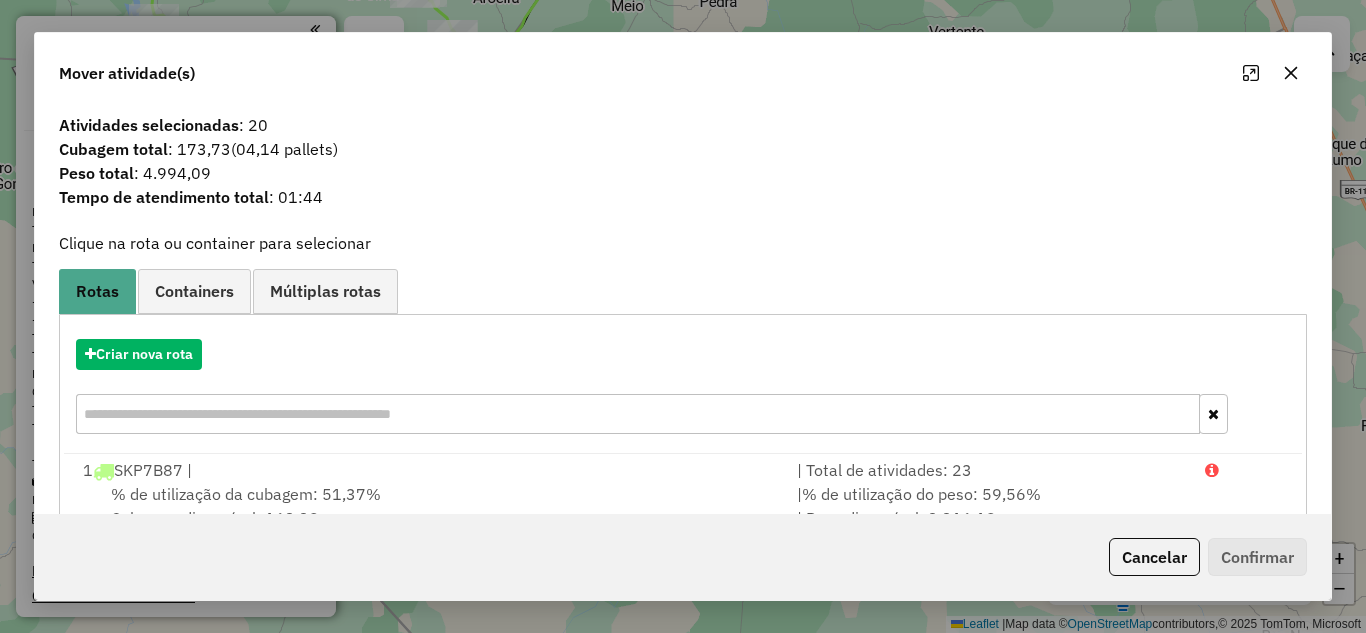 click 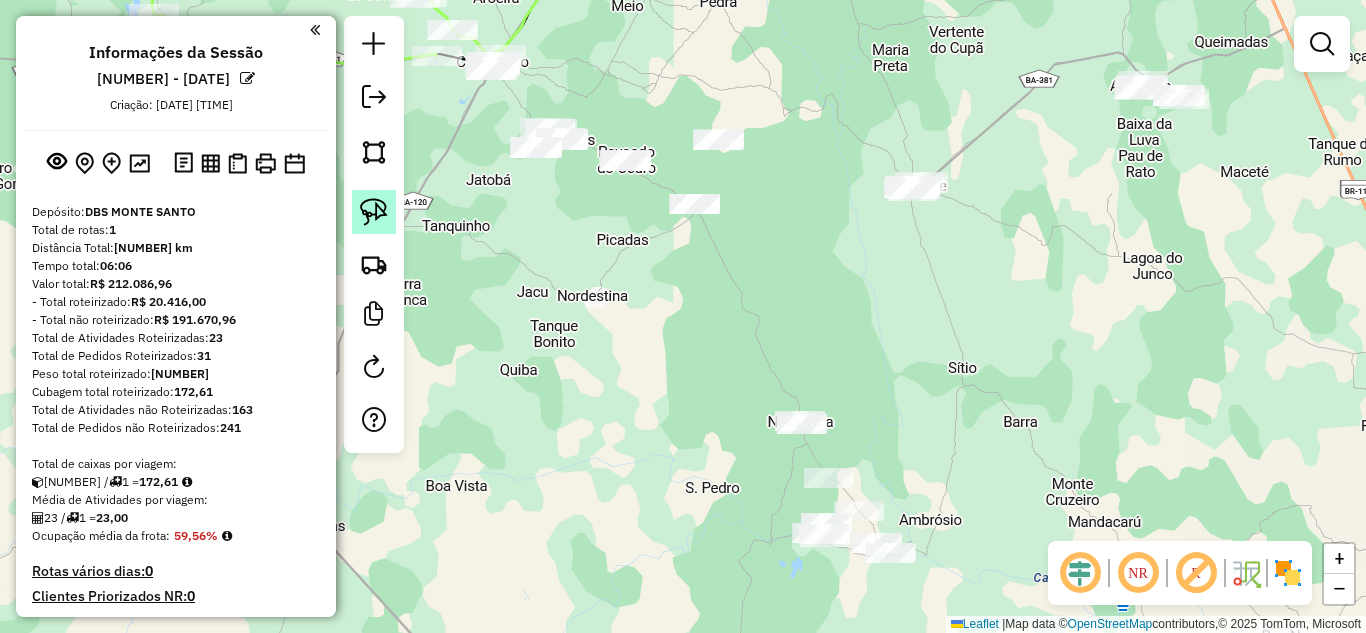 click 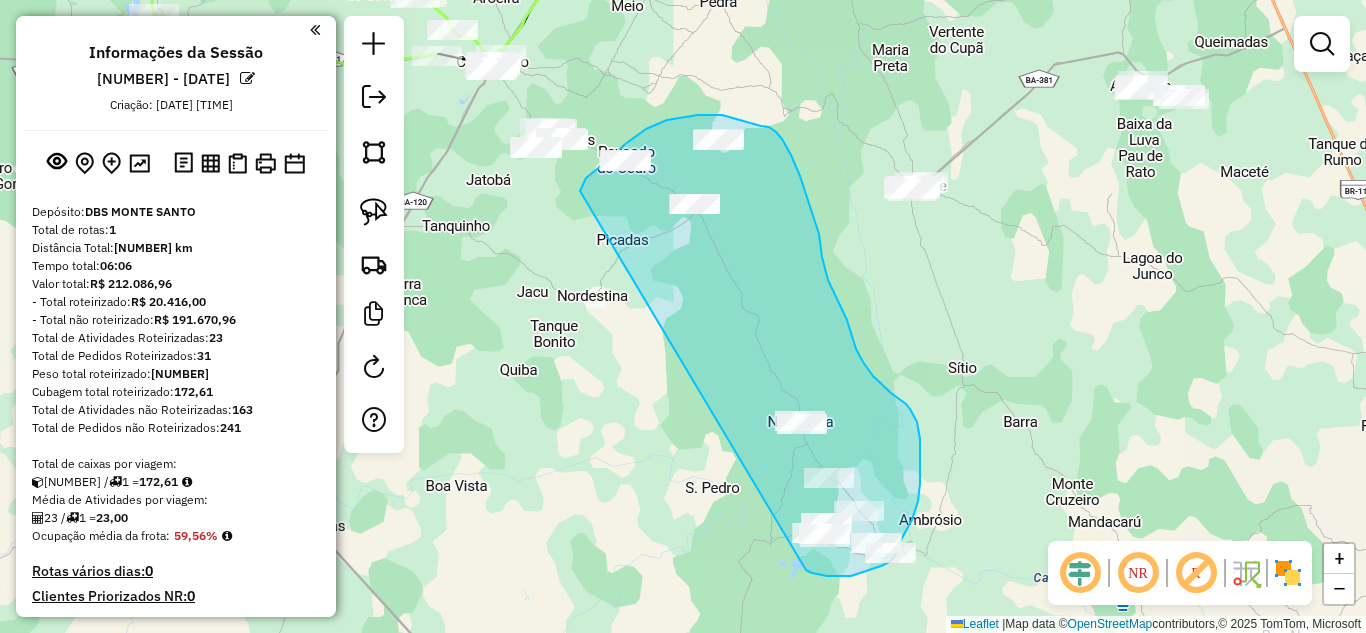 drag, startPoint x: 580, startPoint y: 191, endPoint x: 806, endPoint y: 570, distance: 441.2675 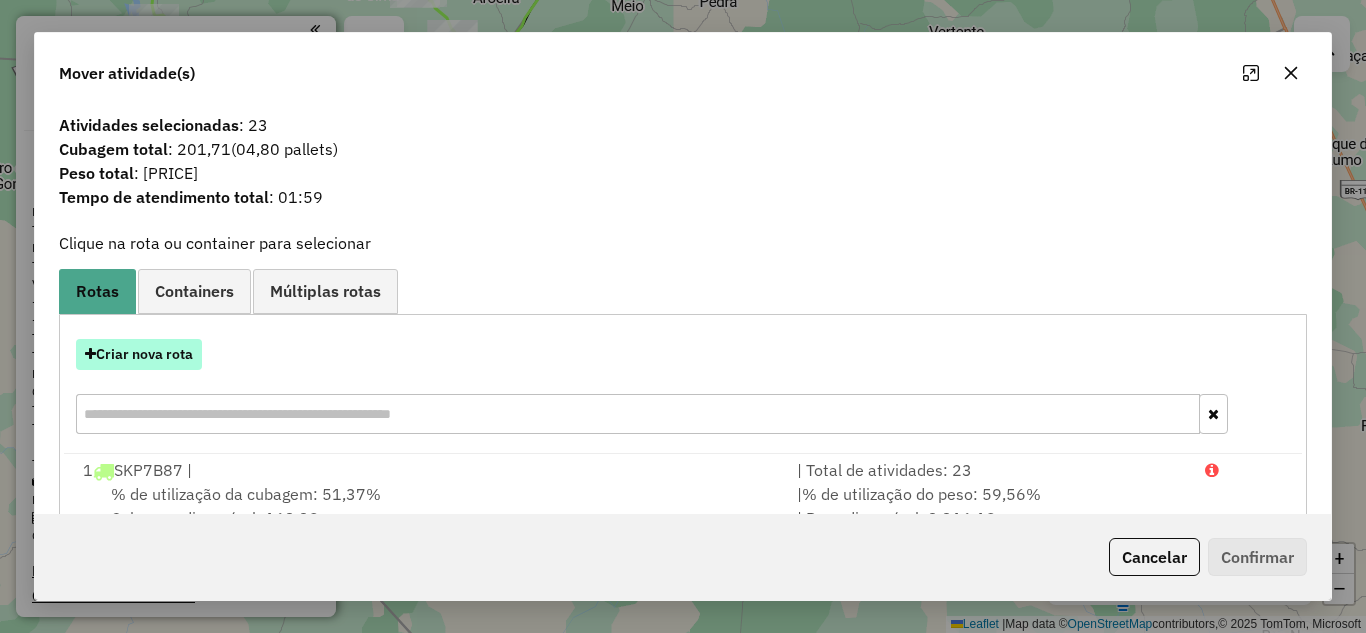 click on "Criar nova rota" at bounding box center (139, 354) 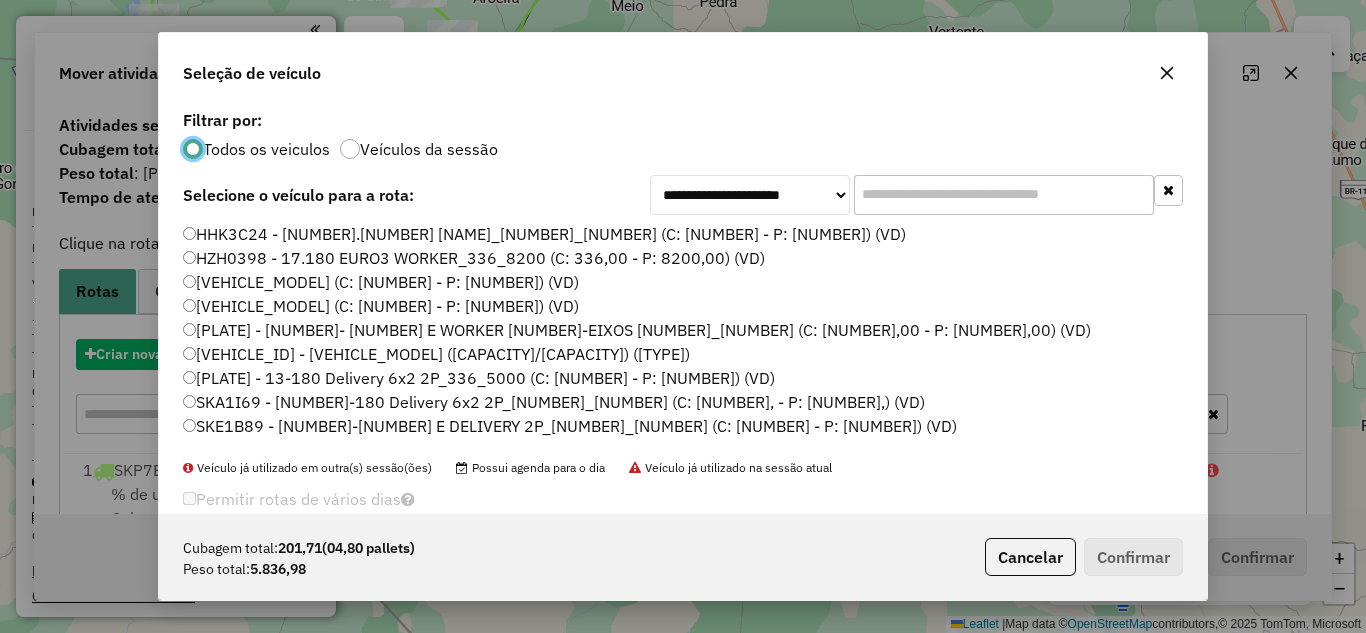 scroll, scrollTop: 11, scrollLeft: 6, axis: both 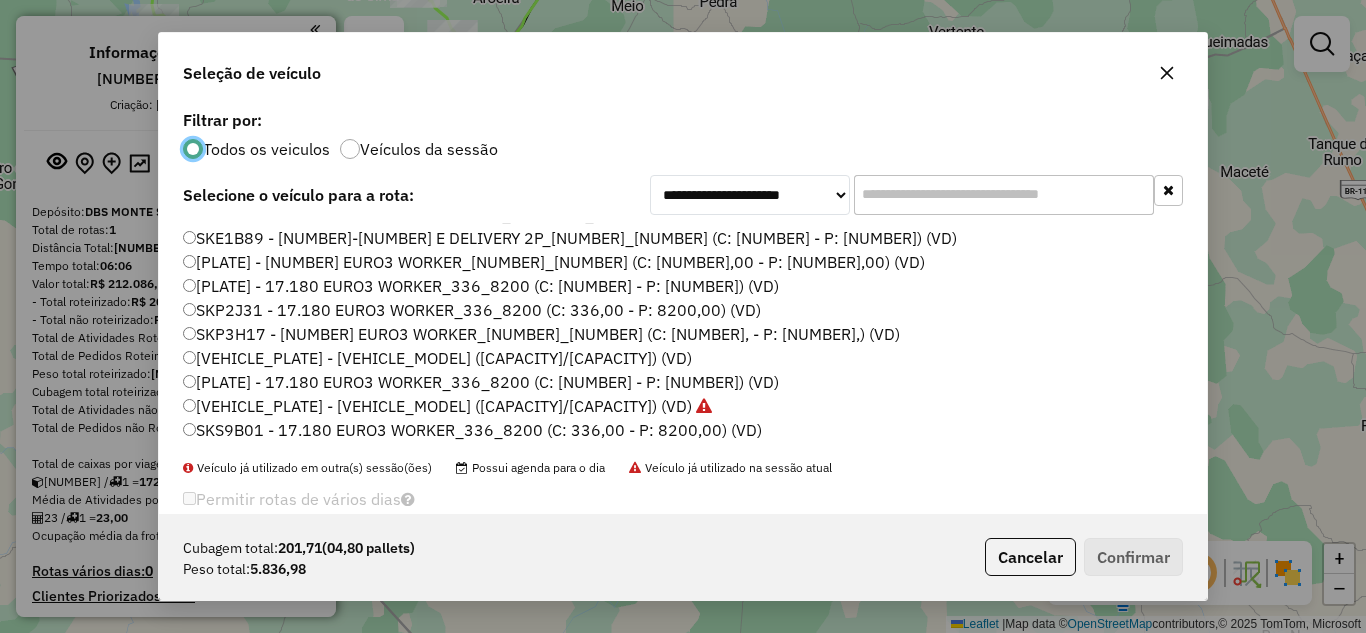 click on "SKP3H17 - [NUMBER] EURO3 WORKER_[NUMBER]_[NUMBER] (C: [NUMBER], - P: [NUMBER],) (VD)" 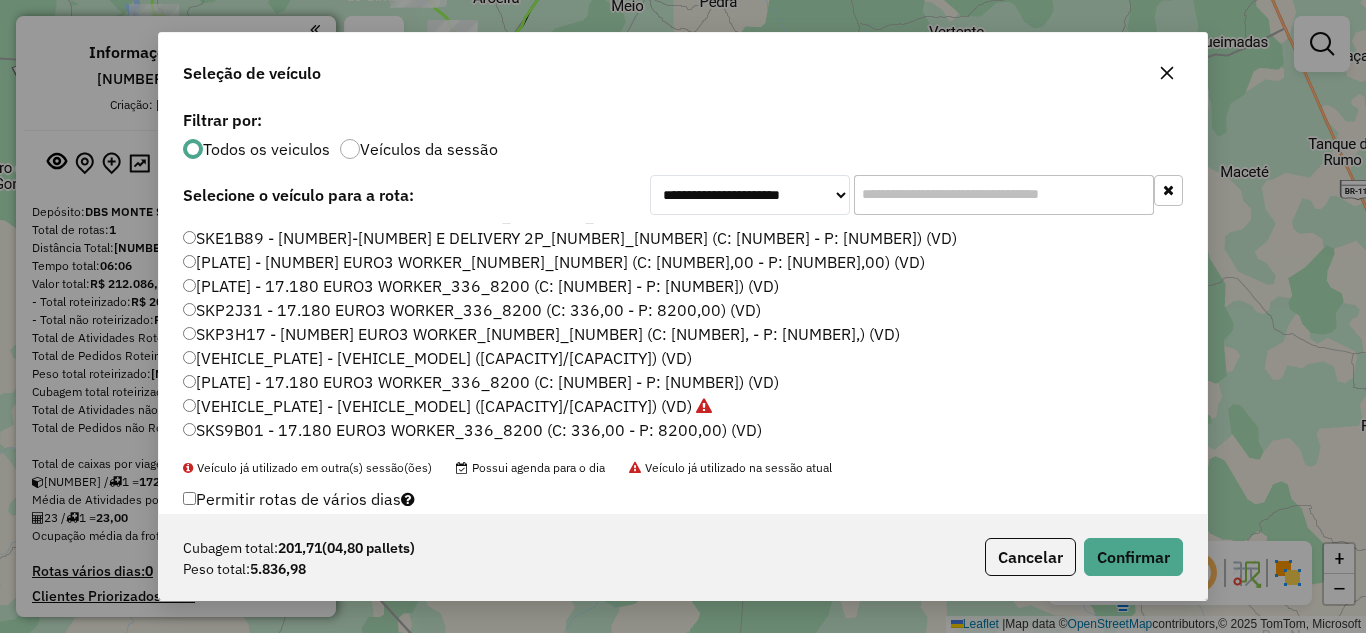 click on "SKP3H17 - [NUMBER] EURO3 WORKER_[NUMBER]_[NUMBER] (C: [NUMBER], - P: [NUMBER],) (VD)" 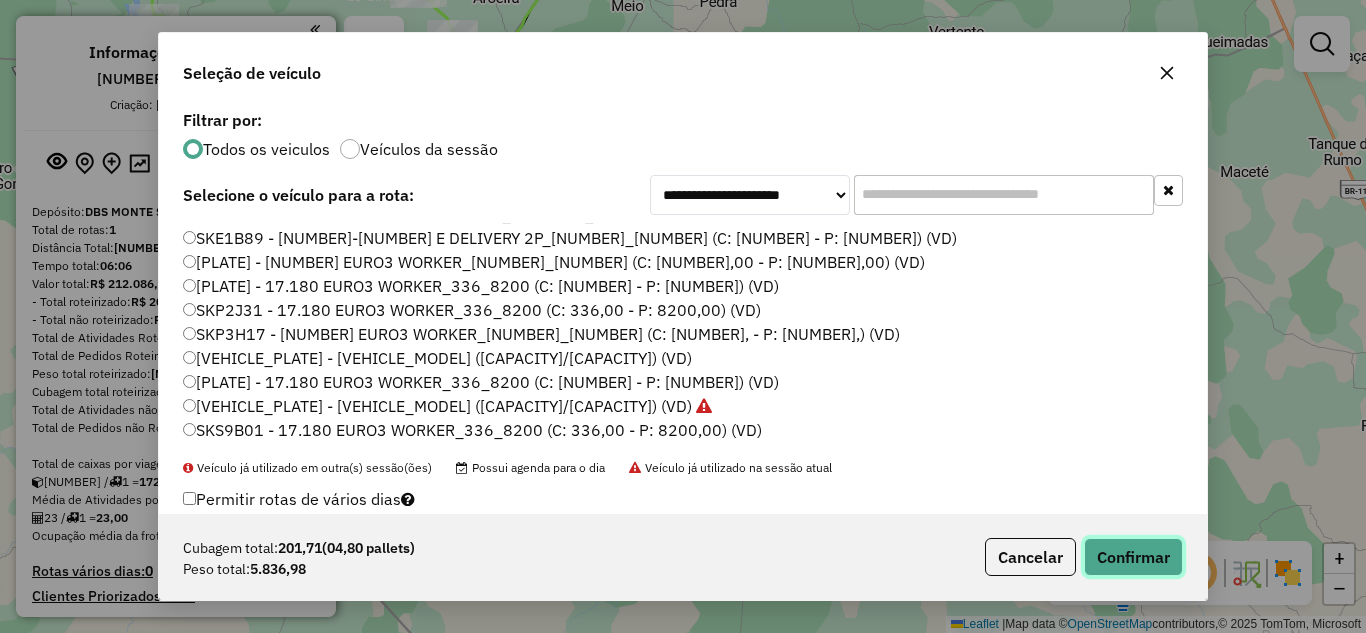 click on "Confirmar" 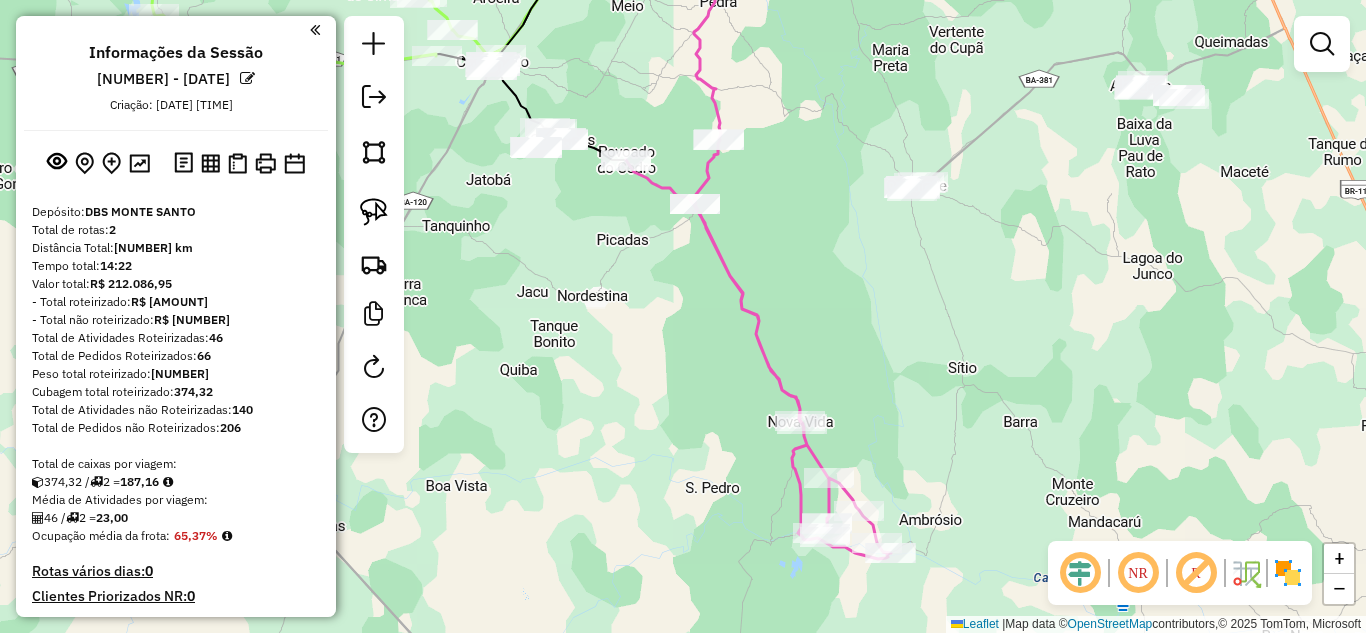 scroll, scrollTop: 333, scrollLeft: 0, axis: vertical 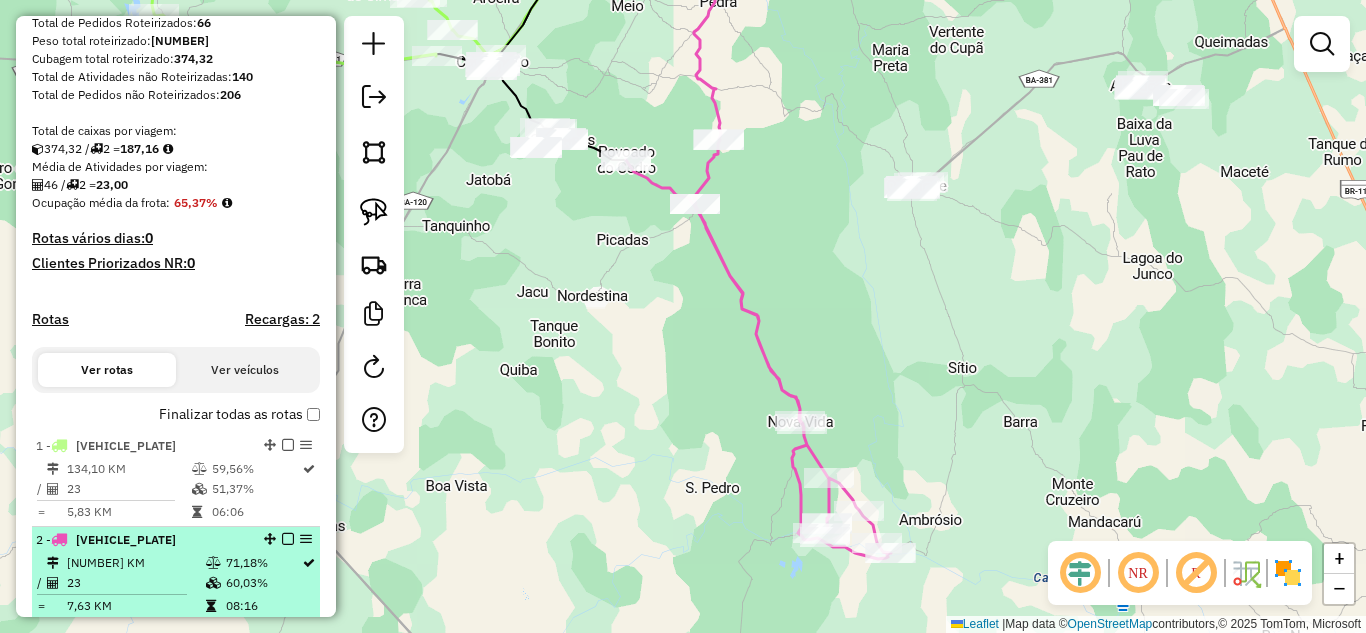 click on "[VEHICLE_PLATE] - [VEHICLE_MODEL] ([CAPACITY]/[CAPACITY]) [PERCENTAGE]%  /  [NUMBER] [PERCENTAGE]%     =  [DISTANCE] KM [TIME]" at bounding box center [176, 574] 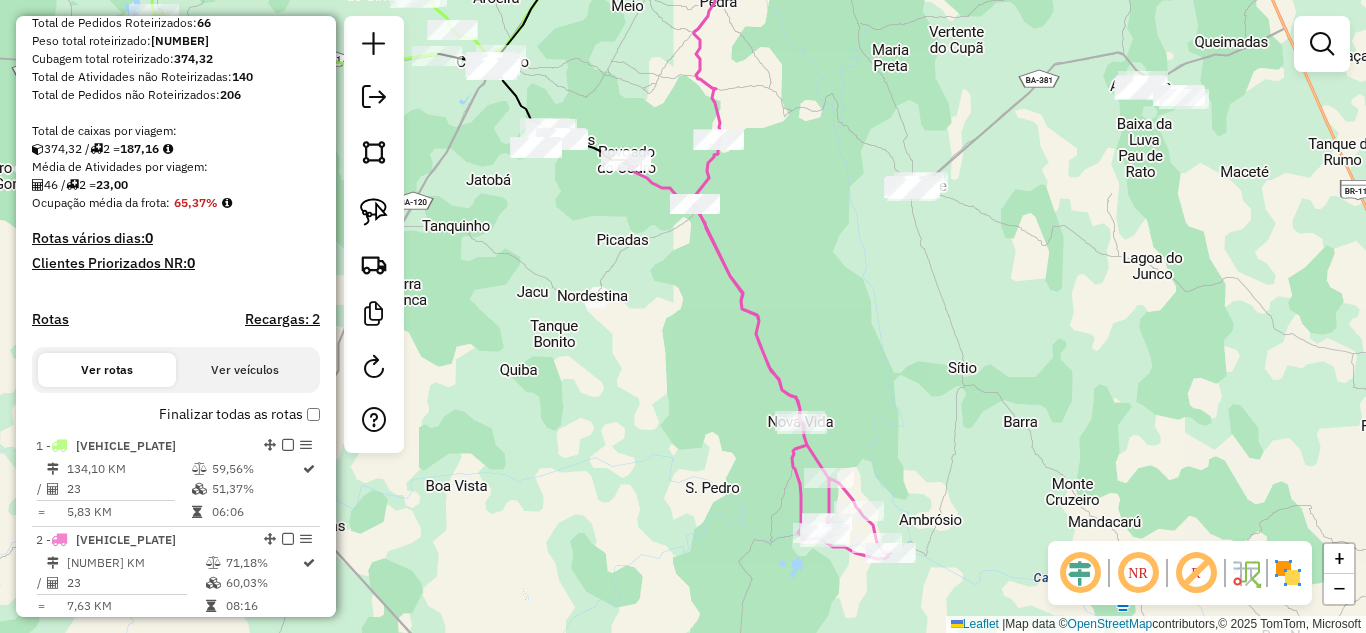 select on "**********" 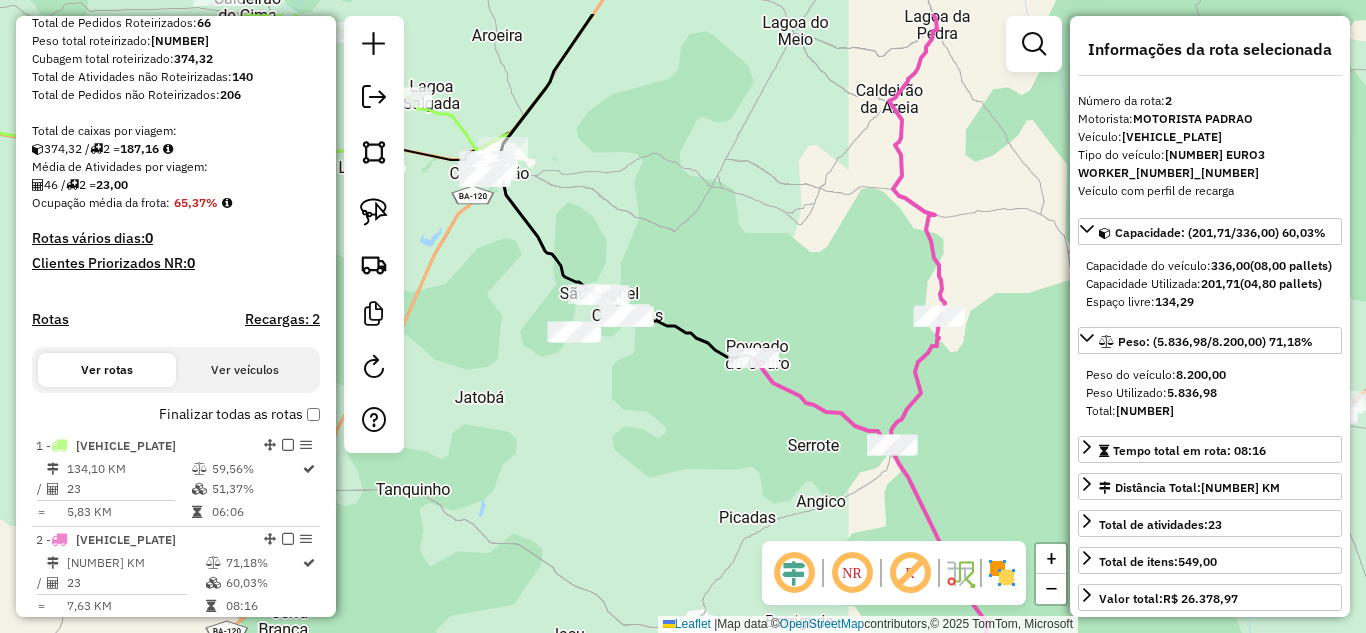 drag, startPoint x: 620, startPoint y: 291, endPoint x: 724, endPoint y: 446, distance: 186.65744 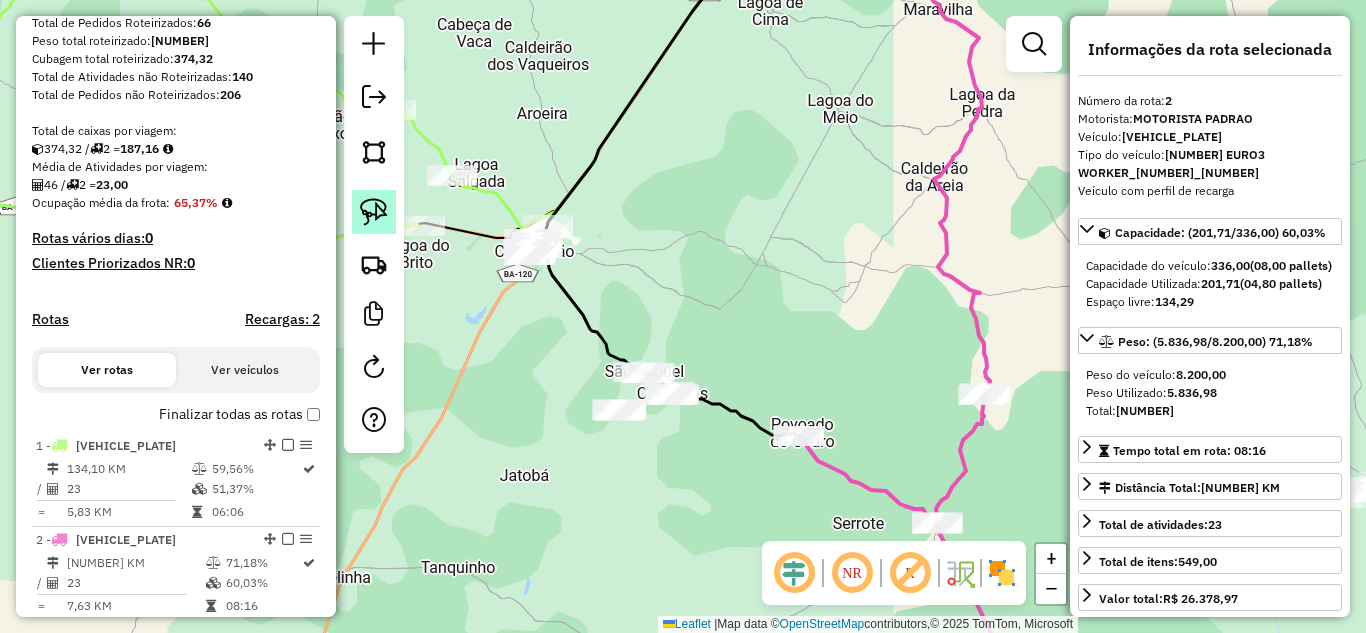 click 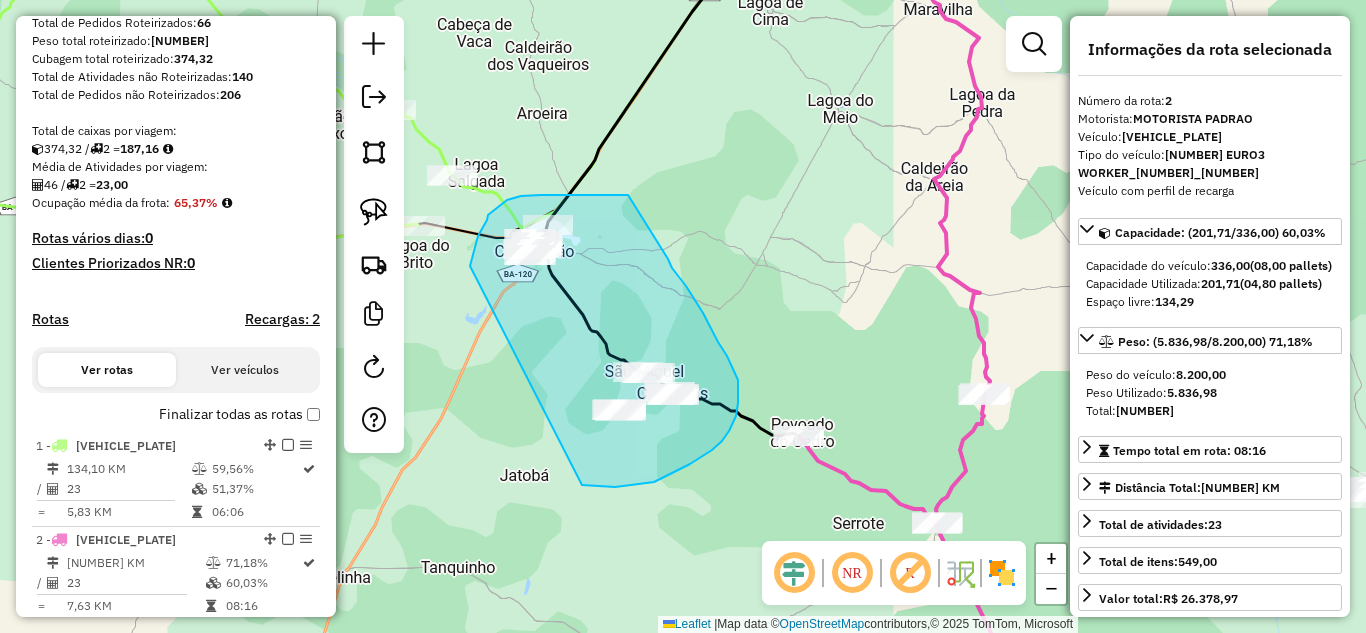 drag, startPoint x: 470, startPoint y: 266, endPoint x: 582, endPoint y: 485, distance: 245.97765 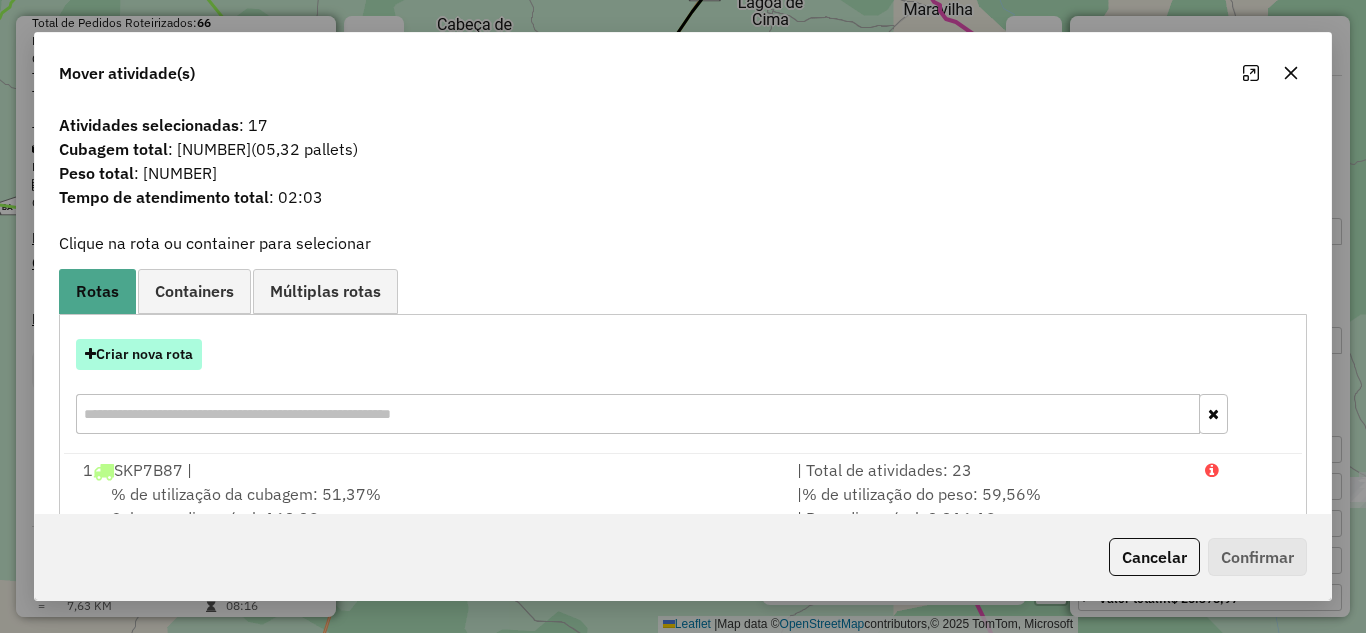 click on "Criar nova rota" at bounding box center [139, 354] 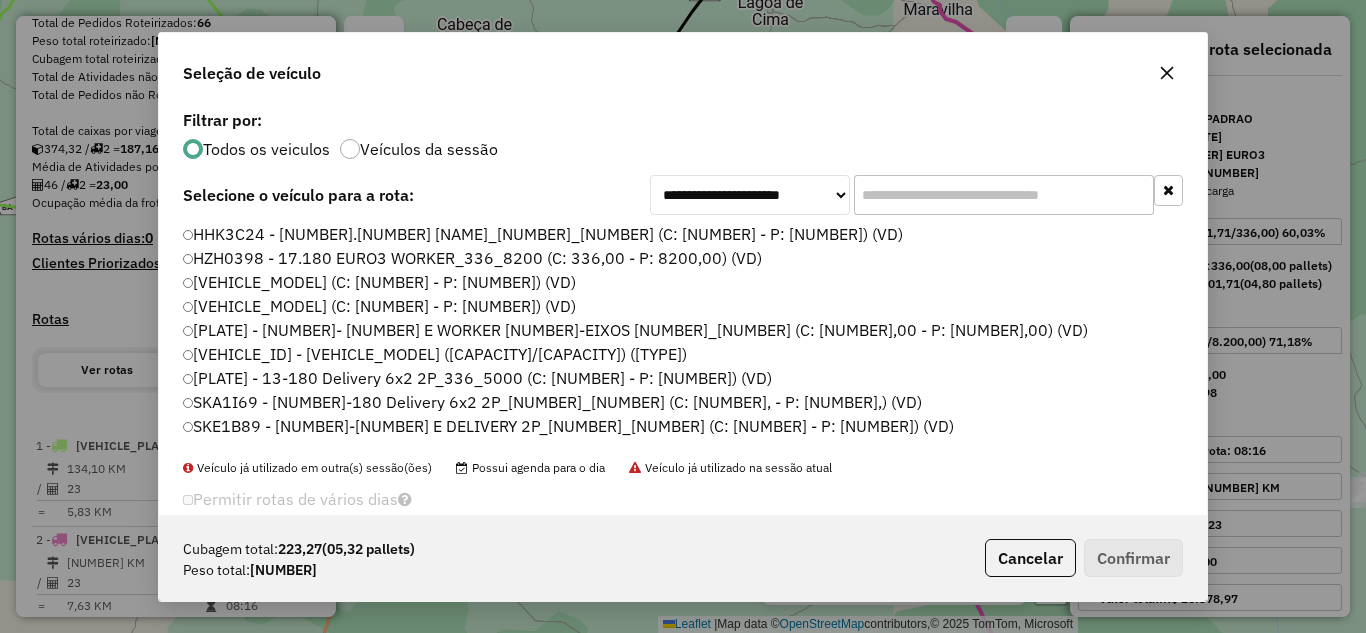 scroll, scrollTop: 11, scrollLeft: 6, axis: both 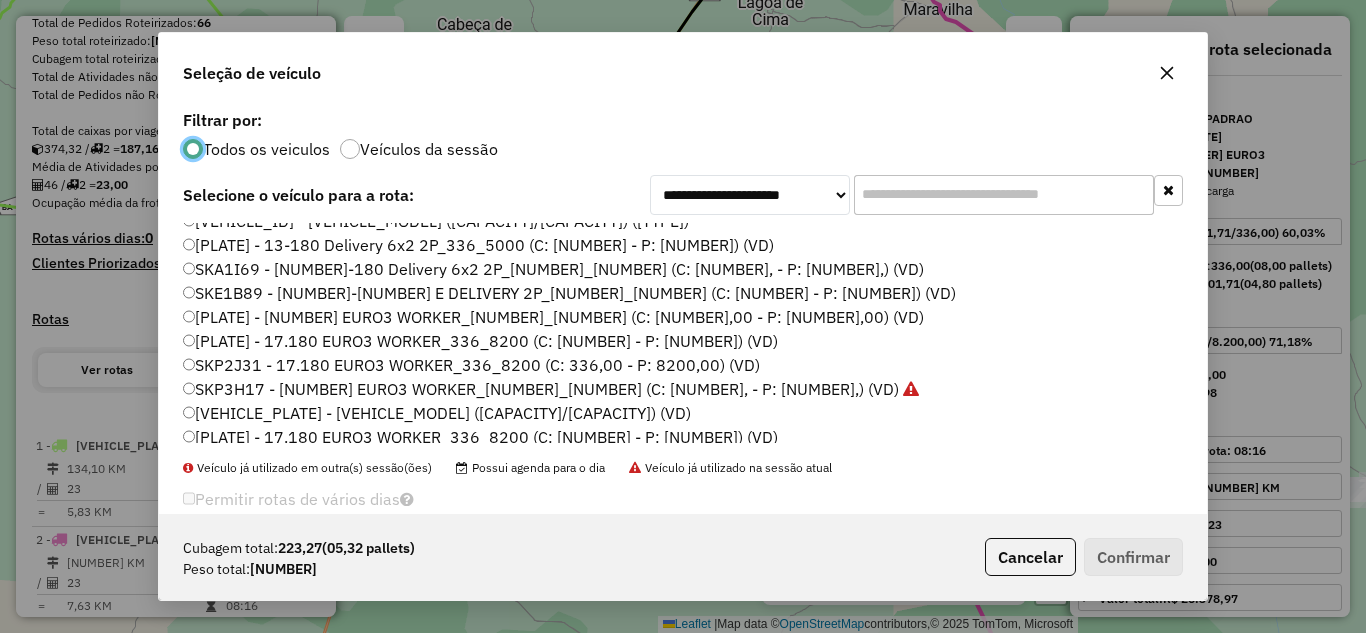click on "[PLATE] - [NUMBER] EURO3 WORKER_[NUMBER]_[NUMBER] (C: [NUMBER],00 - P: [NUMBER],00) (VD)" 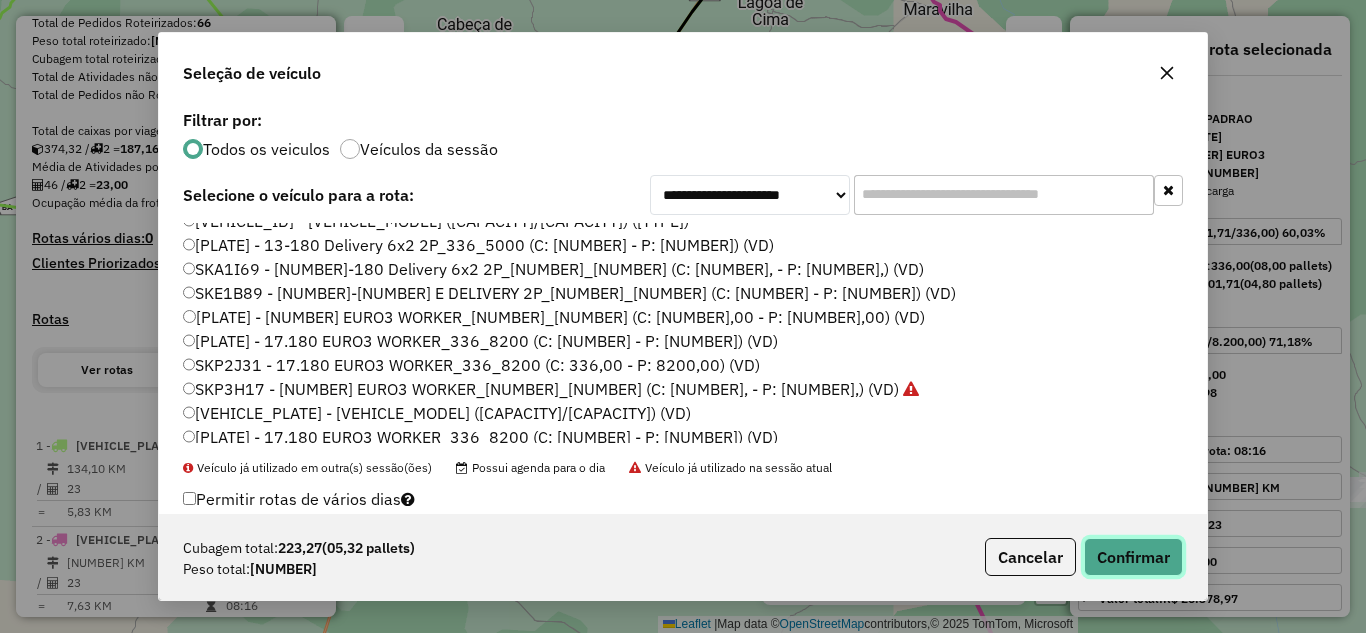 click on "Confirmar" 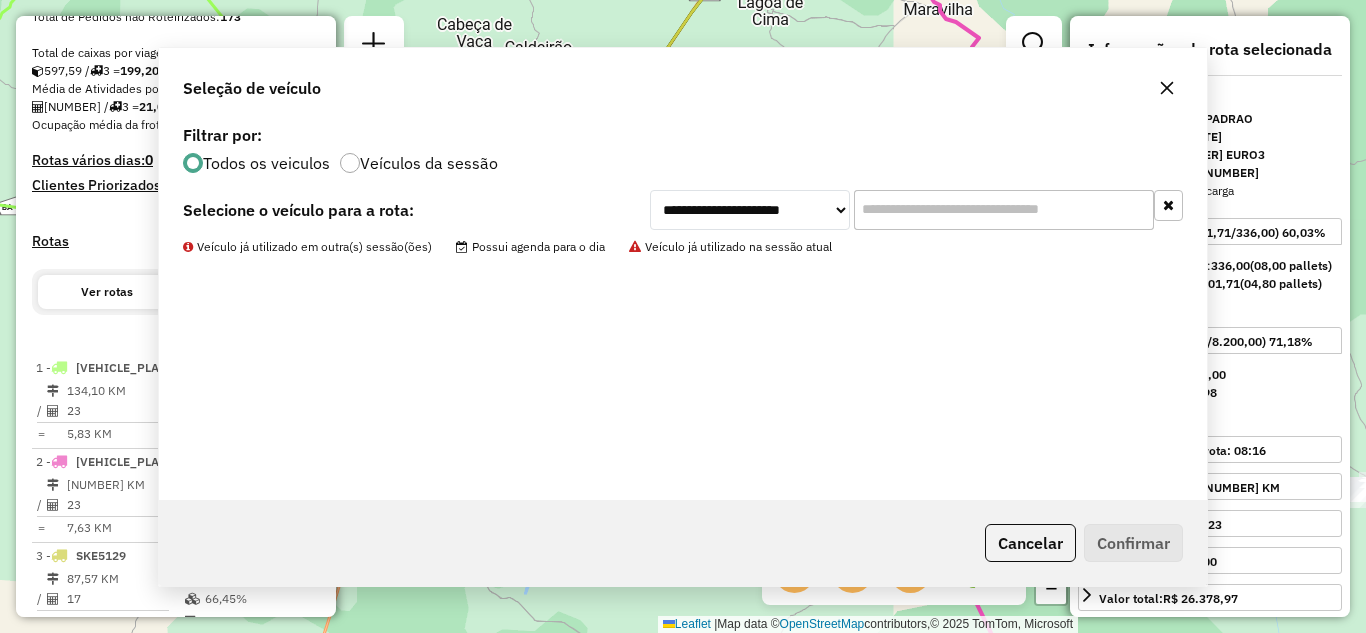 scroll, scrollTop: 824, scrollLeft: 0, axis: vertical 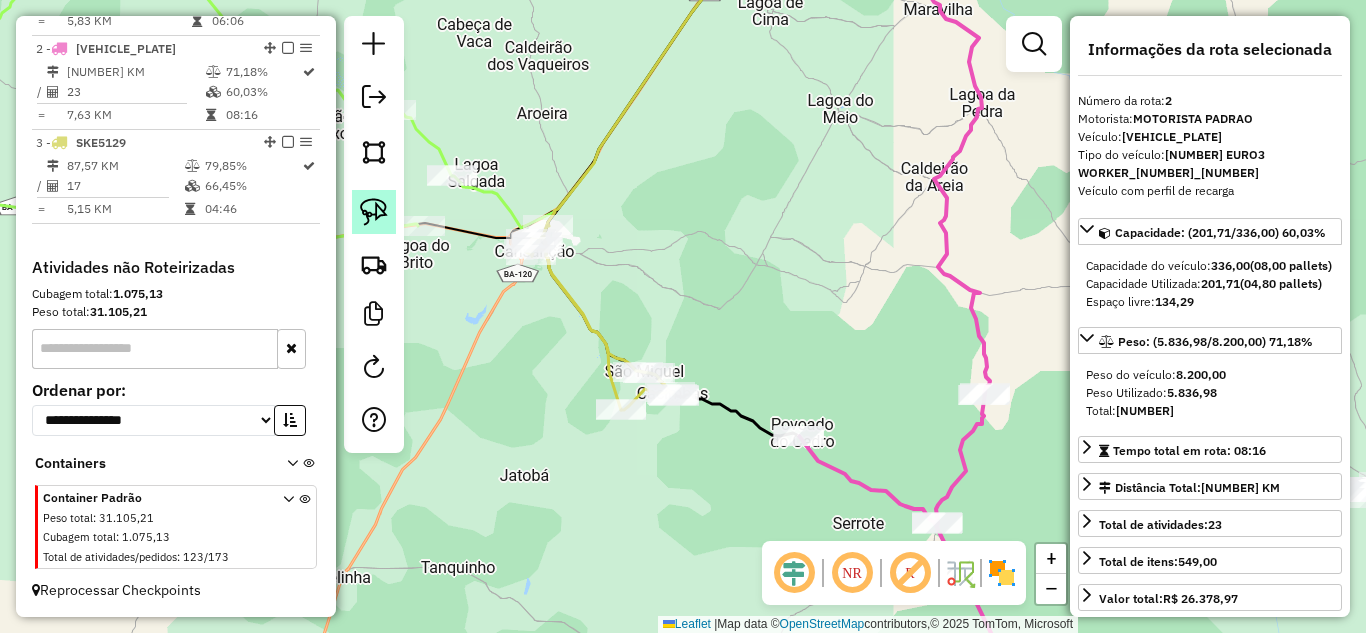 click 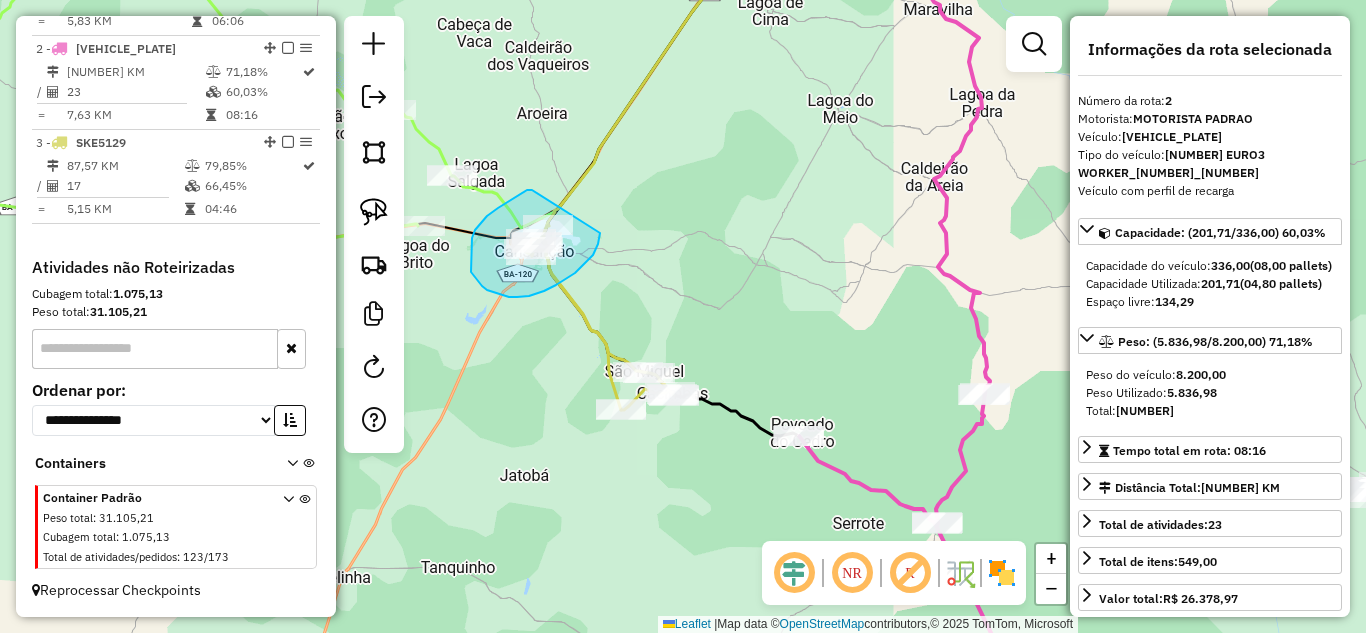 drag, startPoint x: 532, startPoint y: 190, endPoint x: 600, endPoint y: 233, distance: 80.454956 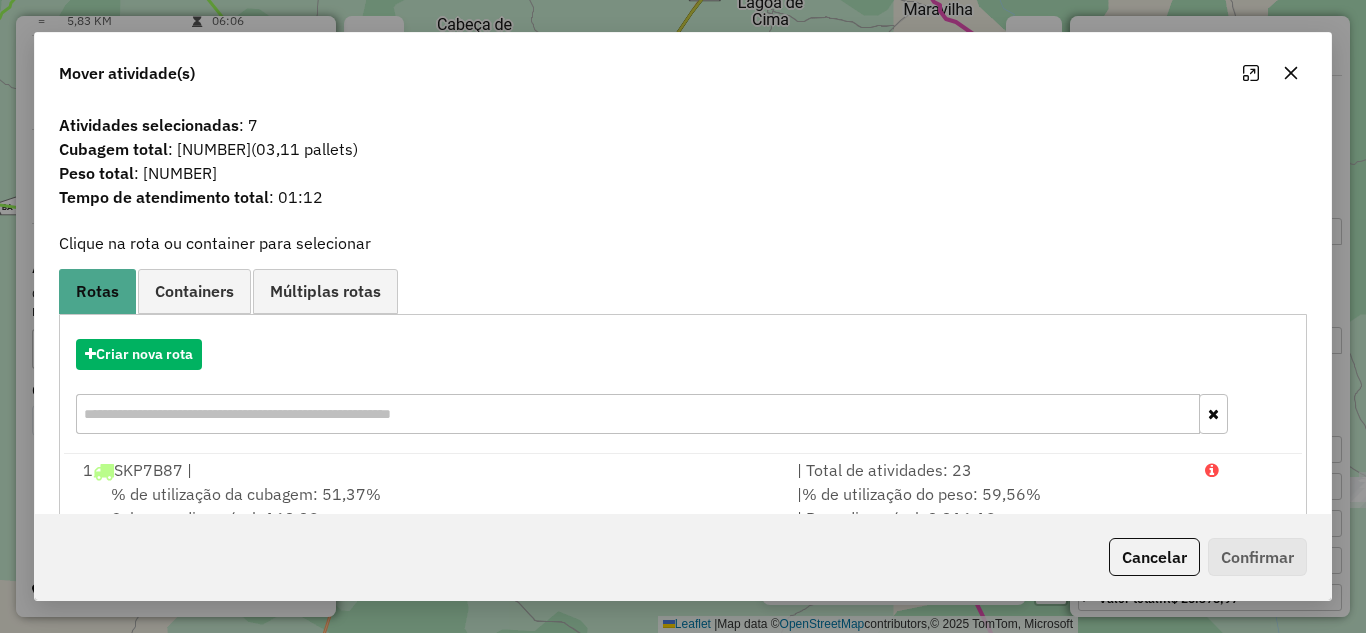 drag, startPoint x: 1293, startPoint y: 74, endPoint x: 767, endPoint y: 243, distance: 552.4826 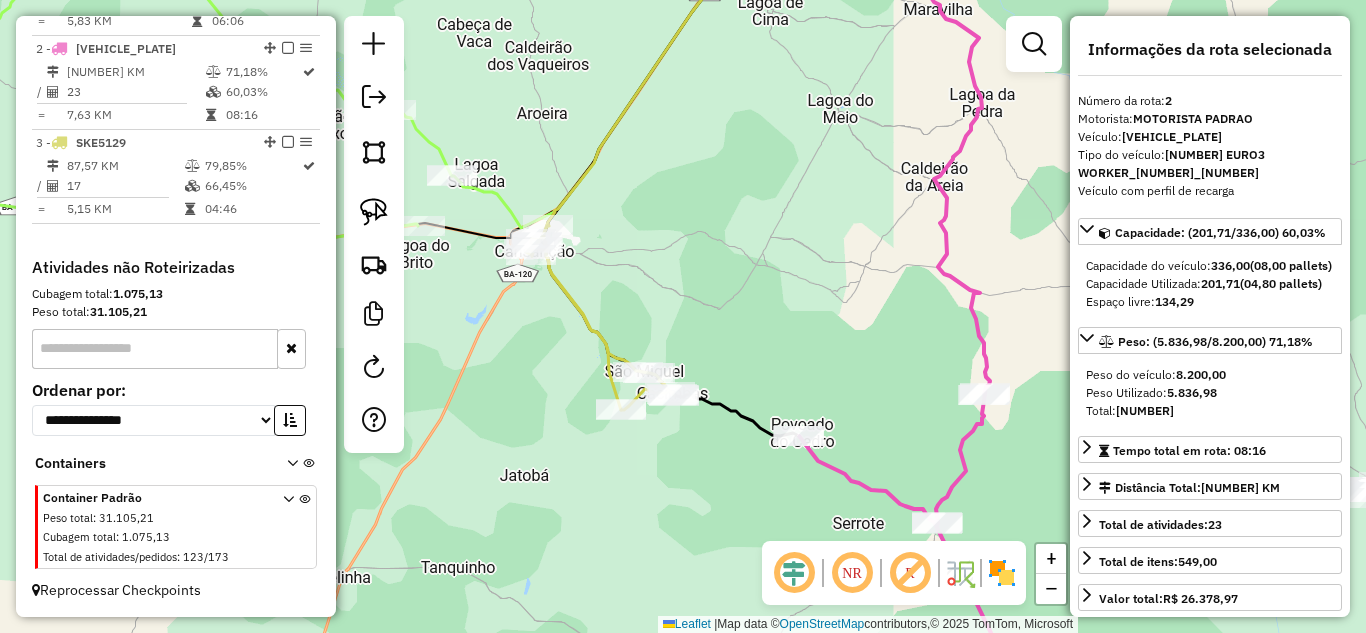 click on "Janela de atendimento Grade de atendimento Capacidade Transportadoras Veículos Cliente Pedidos  Rotas Selecione os dias de semana para filtrar as janelas de atendimento  Seg   Ter   Qua   Qui   Sex   Sáb   Dom  Informe o período da janela de atendimento: De: Até:  Filtrar exatamente a janela do cliente  Considerar janela de atendimento padrão  Selecione os dias de semana para filtrar as grades de atendimento  Seg   Ter   Qua   Qui   Sex   Sáb   Dom   Considerar clientes sem dia de atendimento cadastrado  Clientes fora do dia de atendimento selecionado Filtrar as atividades entre os valores definidos abaixo:  Peso mínimo:   Peso máximo:   Cubagem mínima:   Cubagem máxima:   De:   Até:  Filtrar as atividades entre o tempo de atendimento definido abaixo:  De:   Até:   Considerar capacidade total dos clientes não roteirizados Transportadora: Selecione um ou mais itens Tipo de veículo: Selecione um ou mais itens Veículo: Selecione um ou mais itens Motorista: Selecione um ou mais itens Nome: Rótulo:" 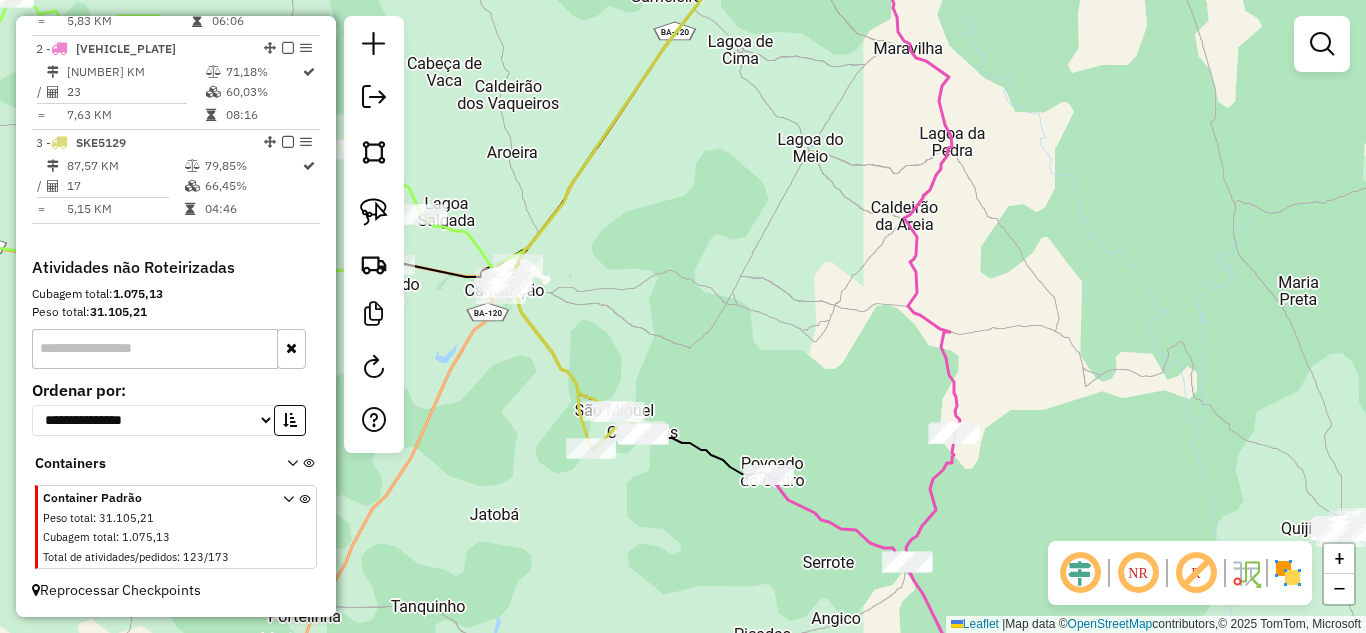drag, startPoint x: 803, startPoint y: 352, endPoint x: 704, endPoint y: 319, distance: 104.35516 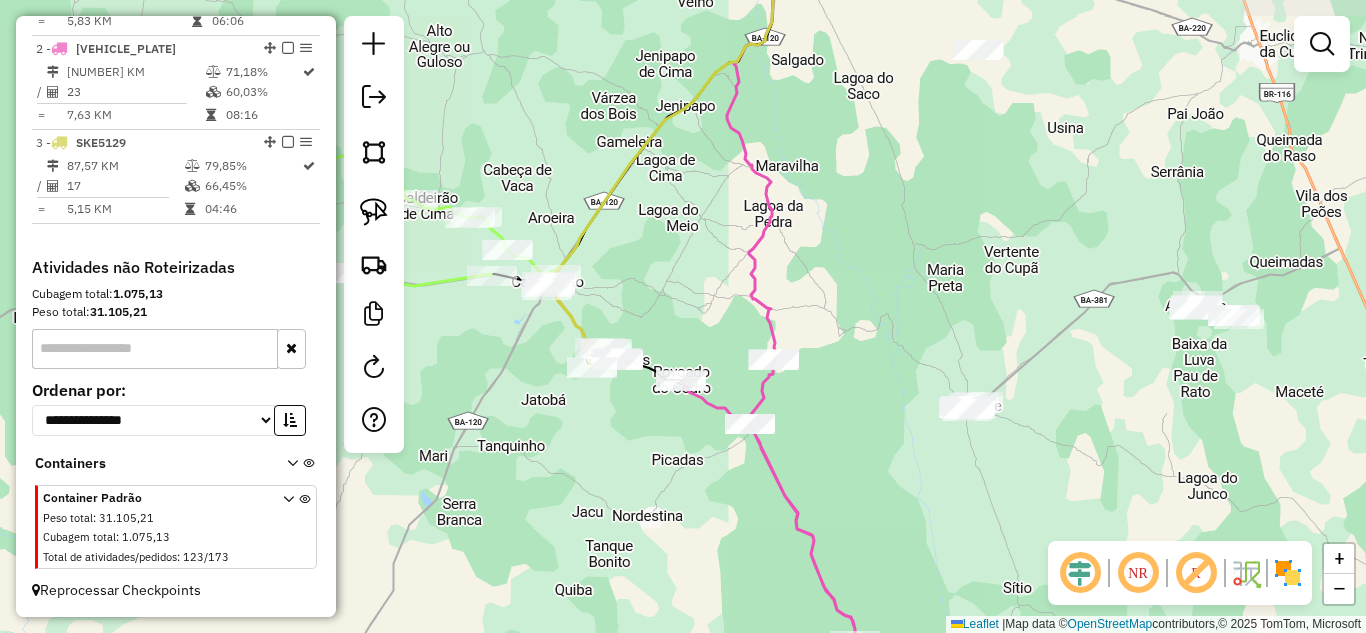 drag, startPoint x: 854, startPoint y: 392, endPoint x: 672, endPoint y: 318, distance: 196.46883 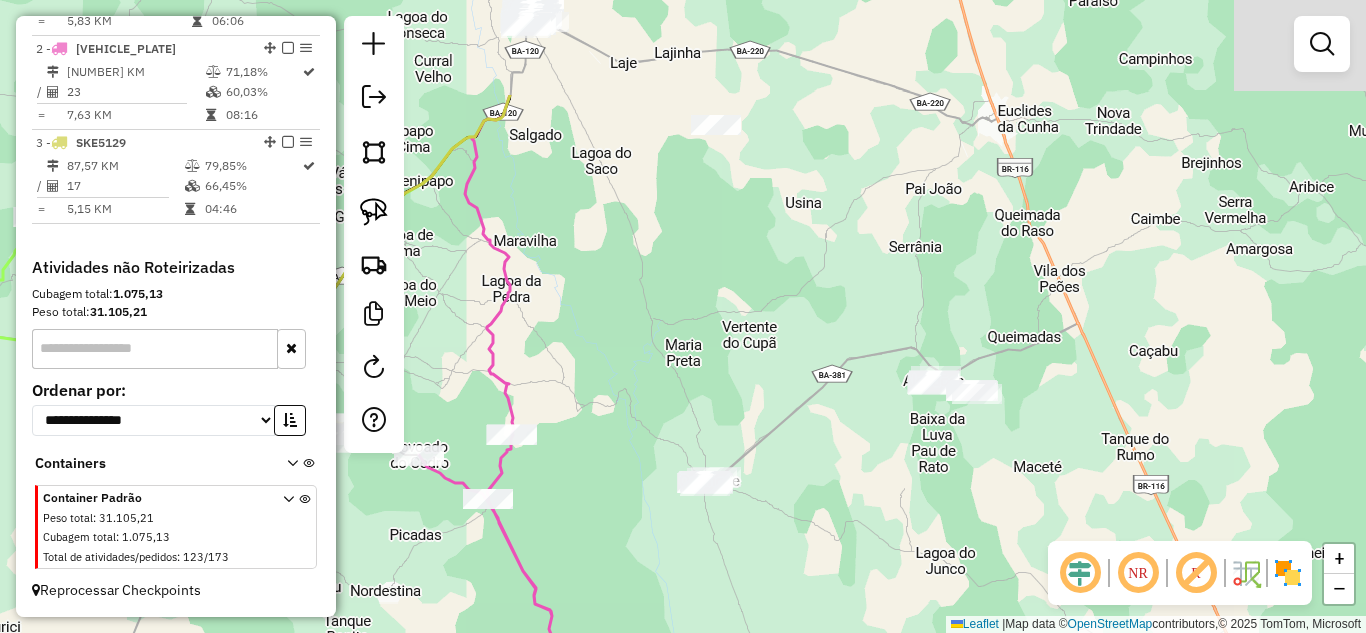 drag, startPoint x: 828, startPoint y: 383, endPoint x: 808, endPoint y: 427, distance: 48.332184 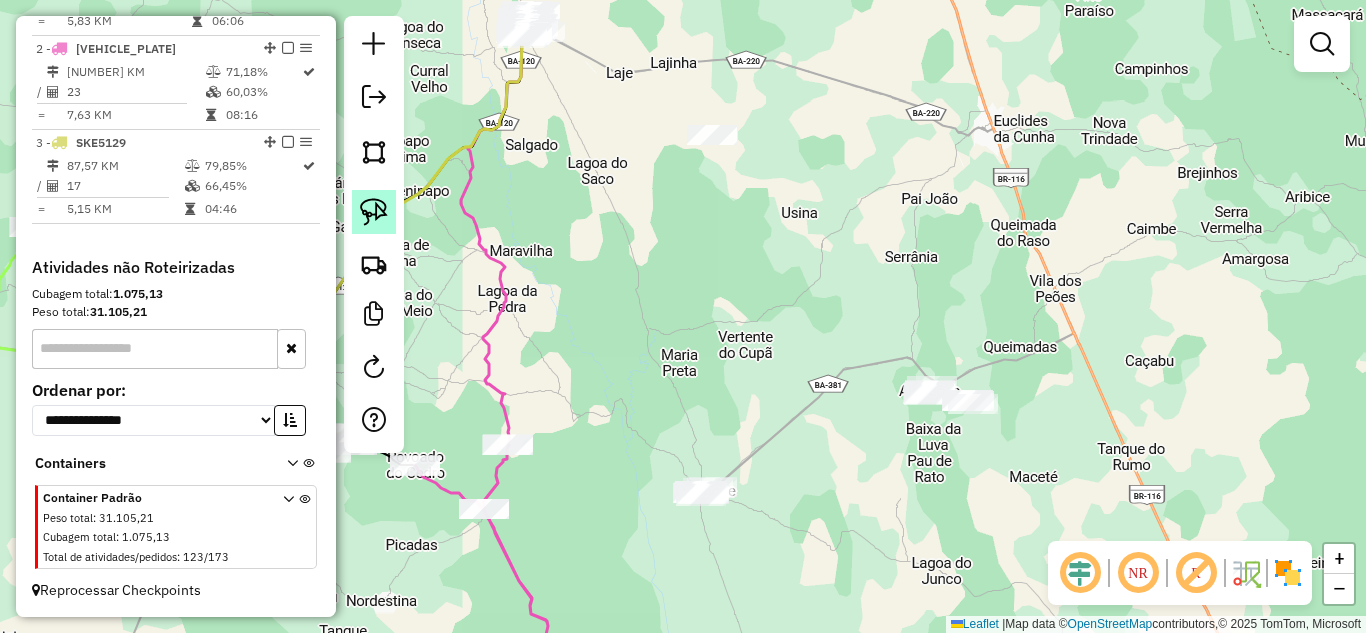 click 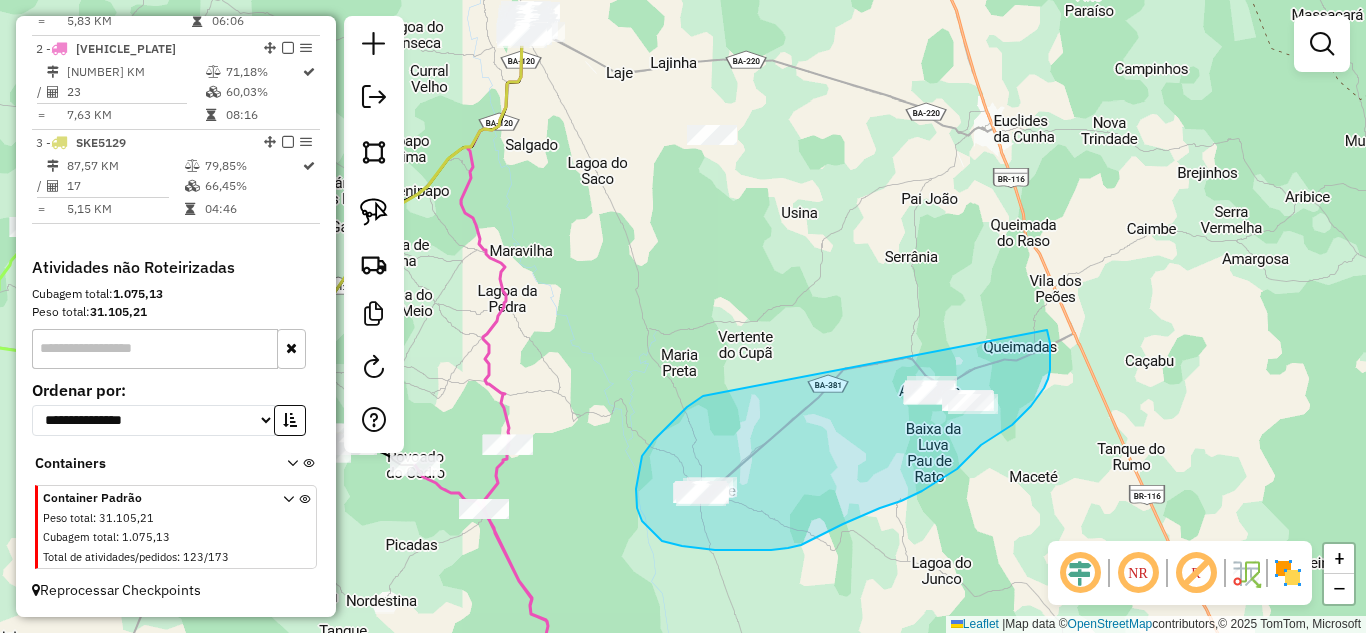 drag, startPoint x: 703, startPoint y: 396, endPoint x: 997, endPoint y: 325, distance: 302.45166 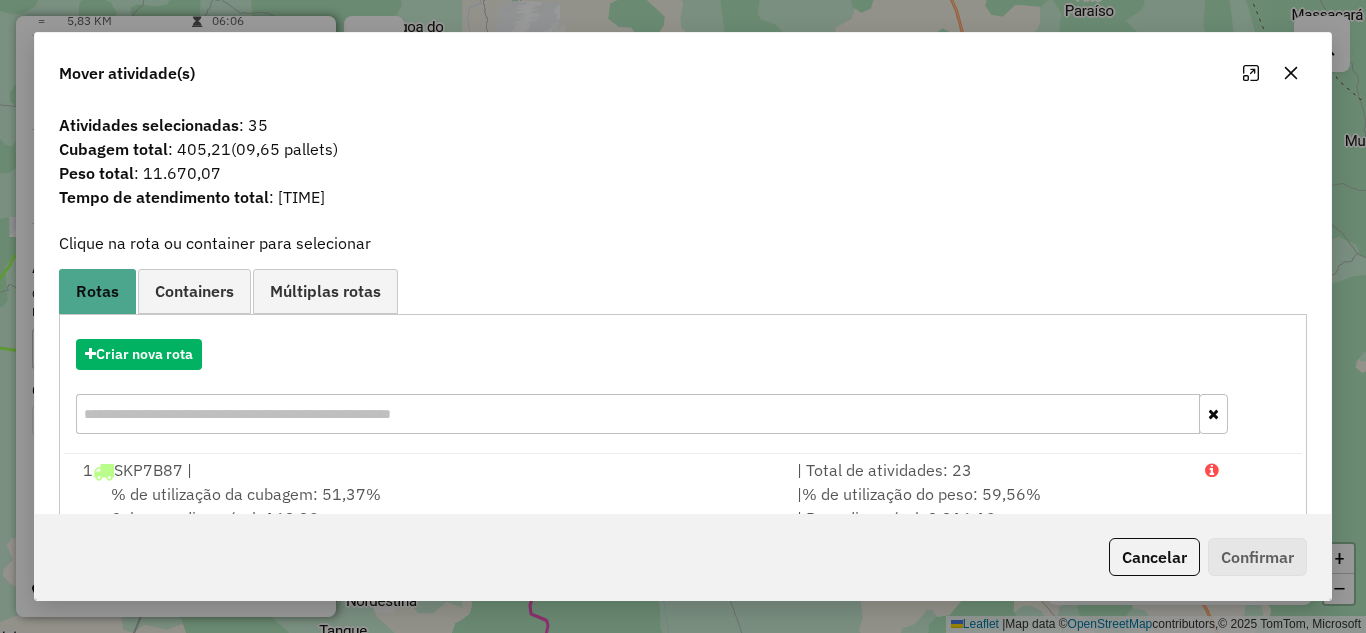 click 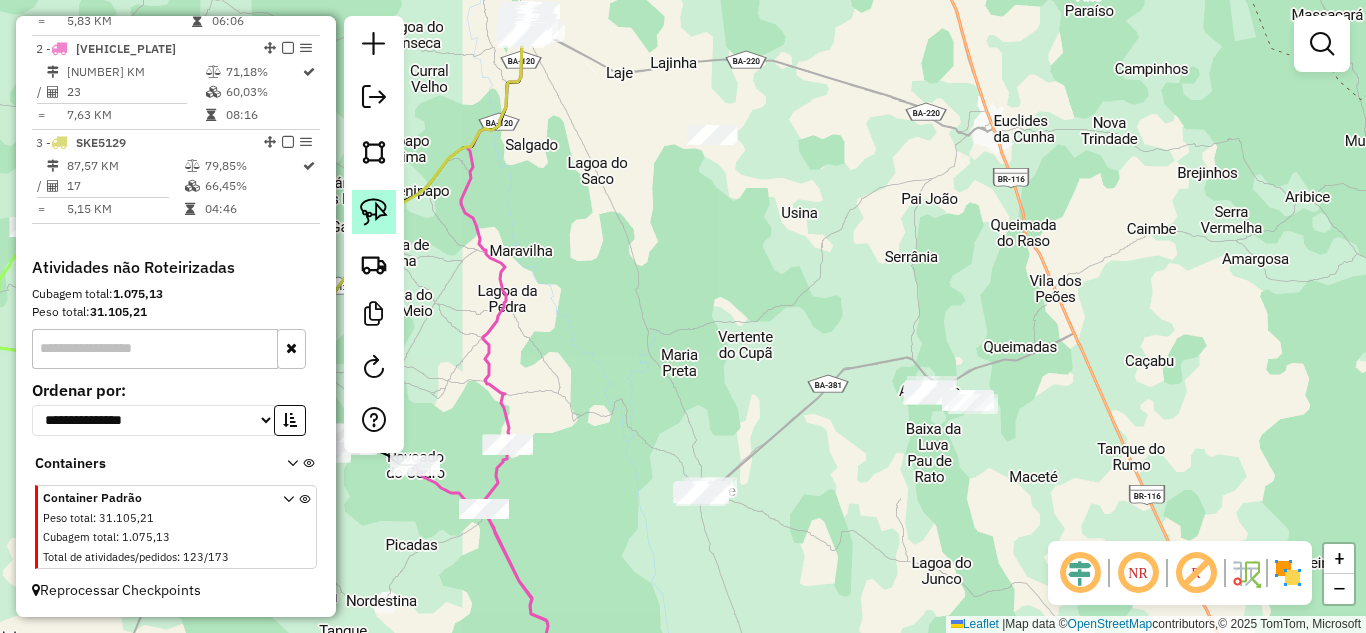 click 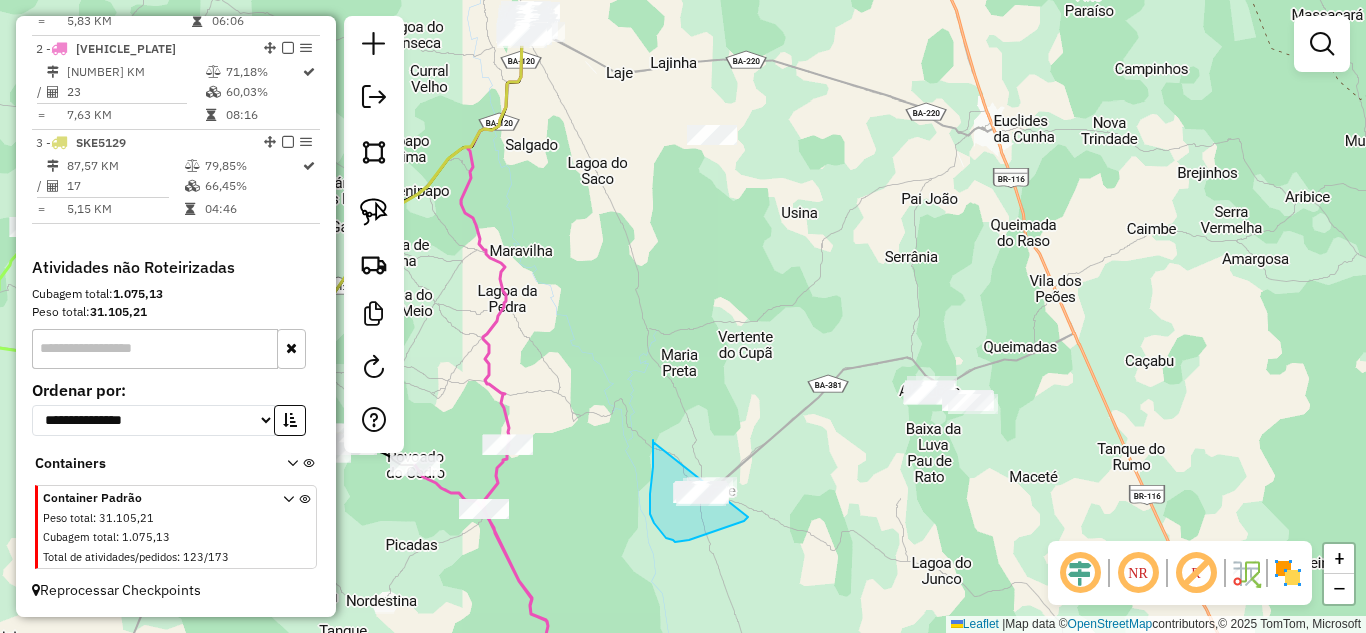 drag, startPoint x: 653, startPoint y: 442, endPoint x: 768, endPoint y: 473, distance: 119.104996 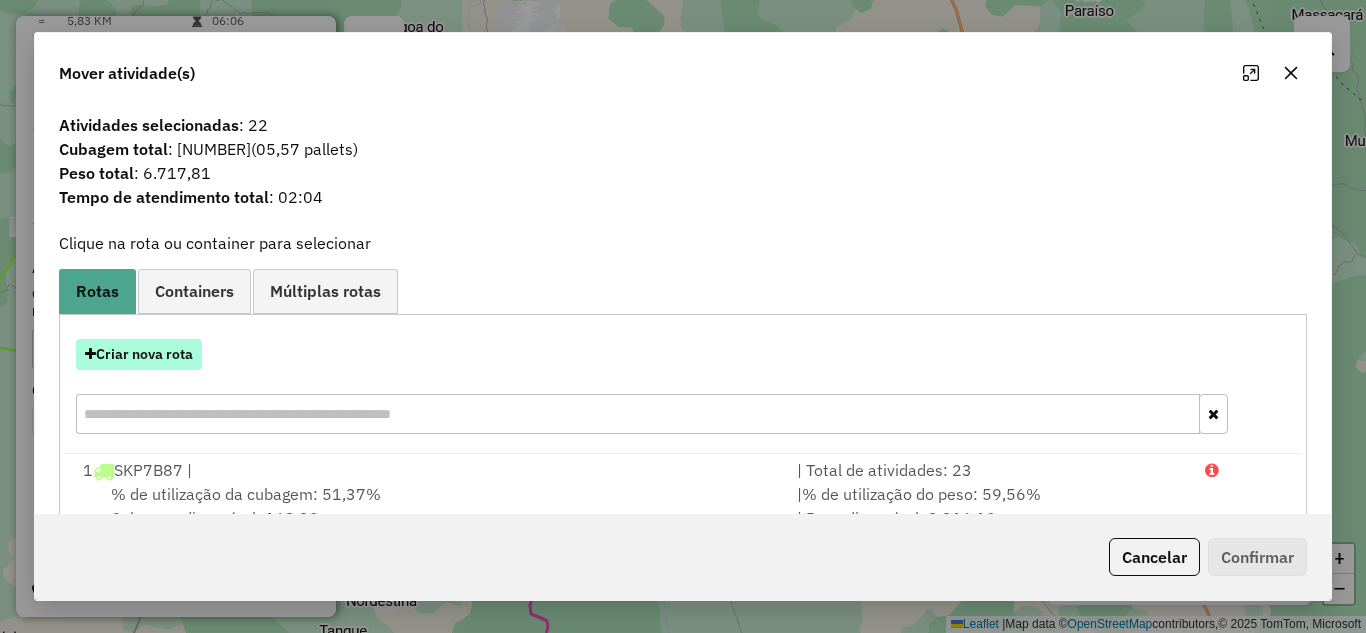 click on "Criar nova rota" at bounding box center [139, 354] 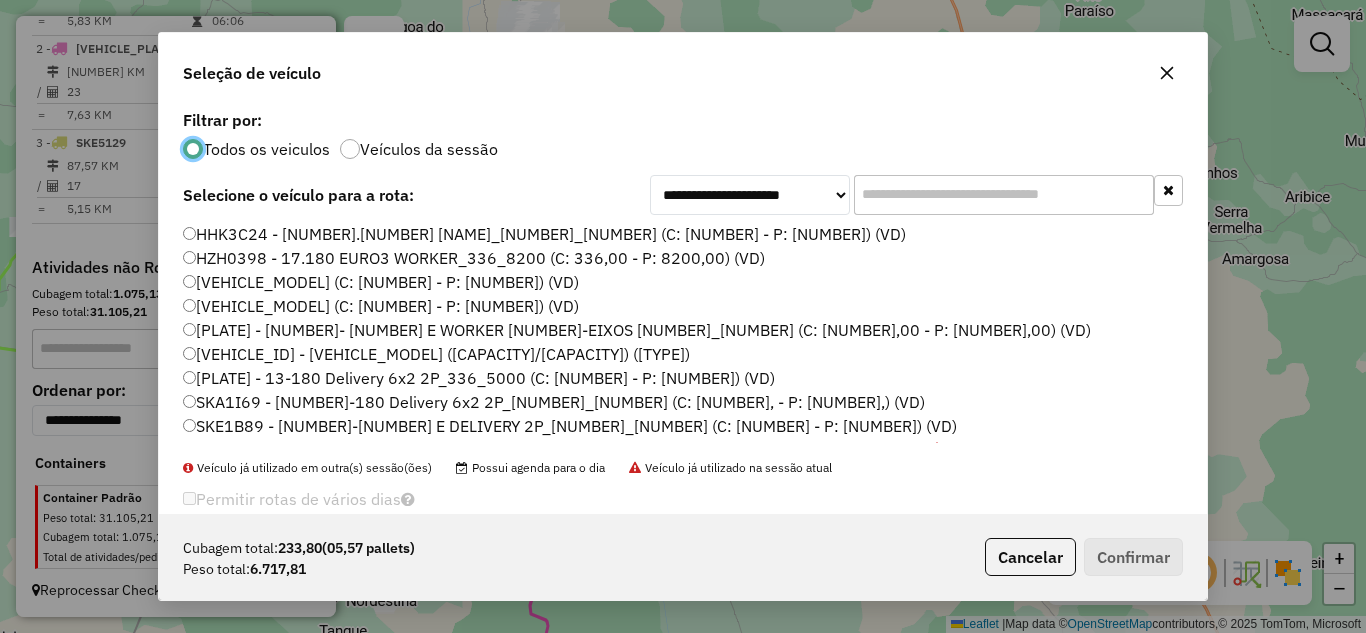scroll, scrollTop: 11, scrollLeft: 6, axis: both 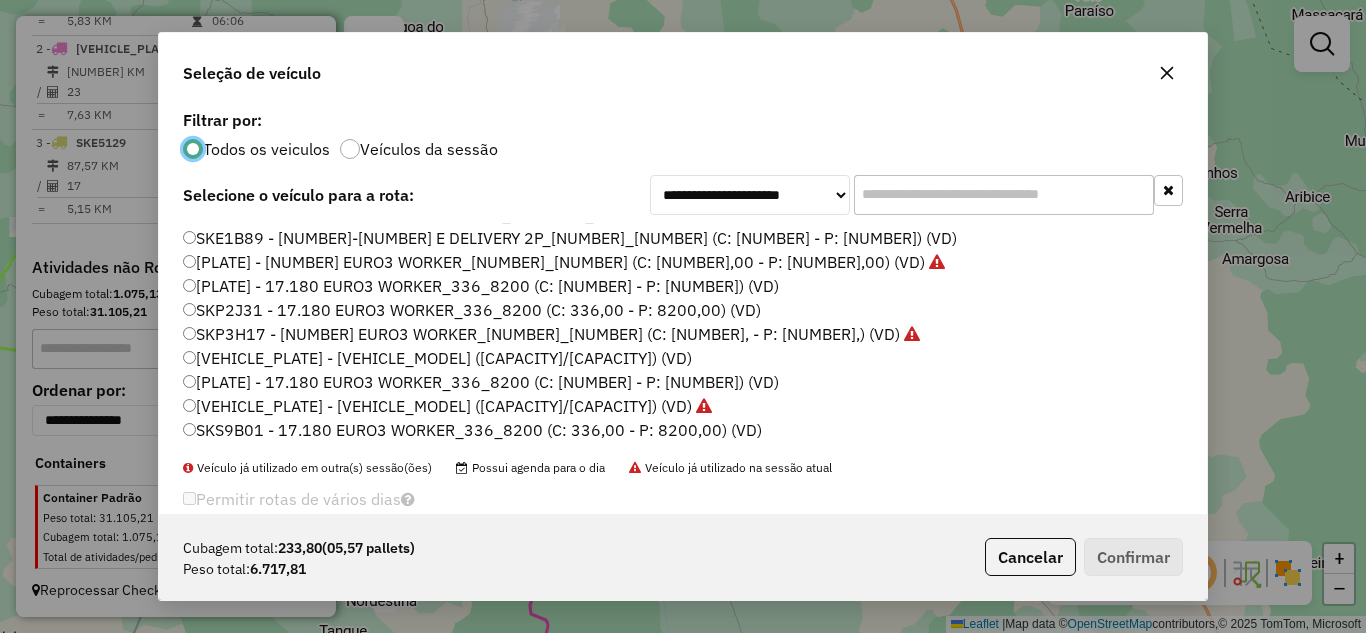 click on "[PLATE] - 17.180 EURO3 WORKER_336_8200 (C: [NUMBER] - P: [NUMBER]) (VD)" 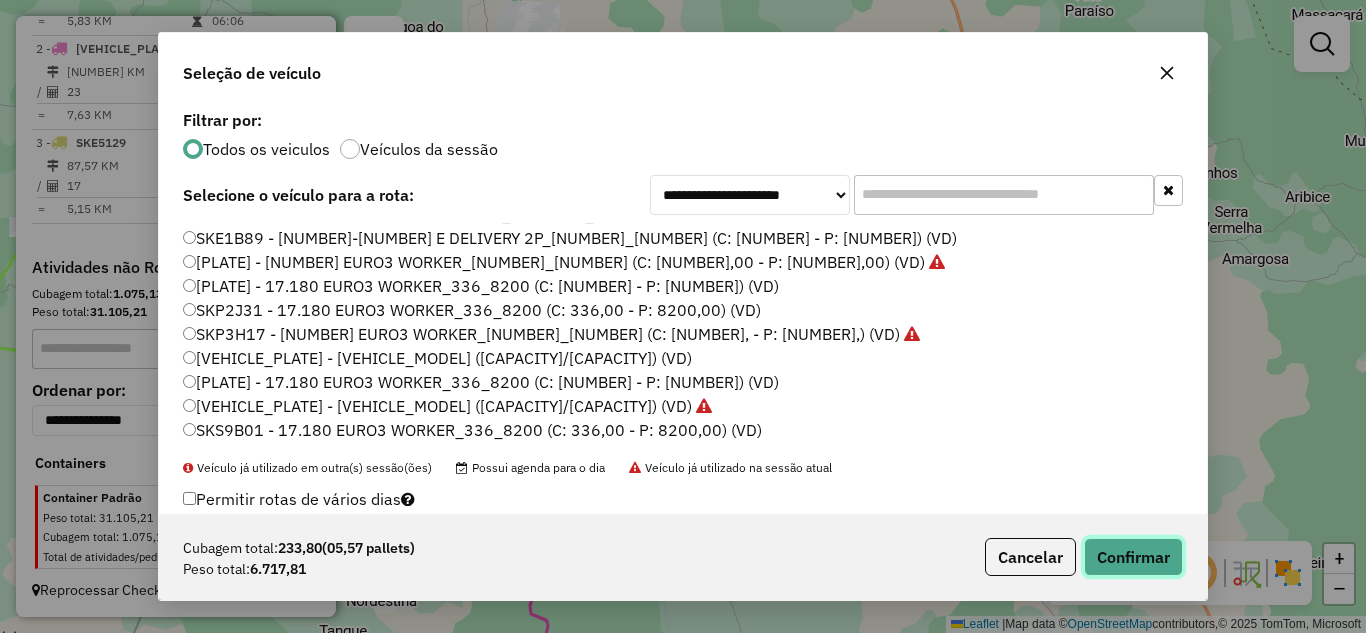 click on "Confirmar" 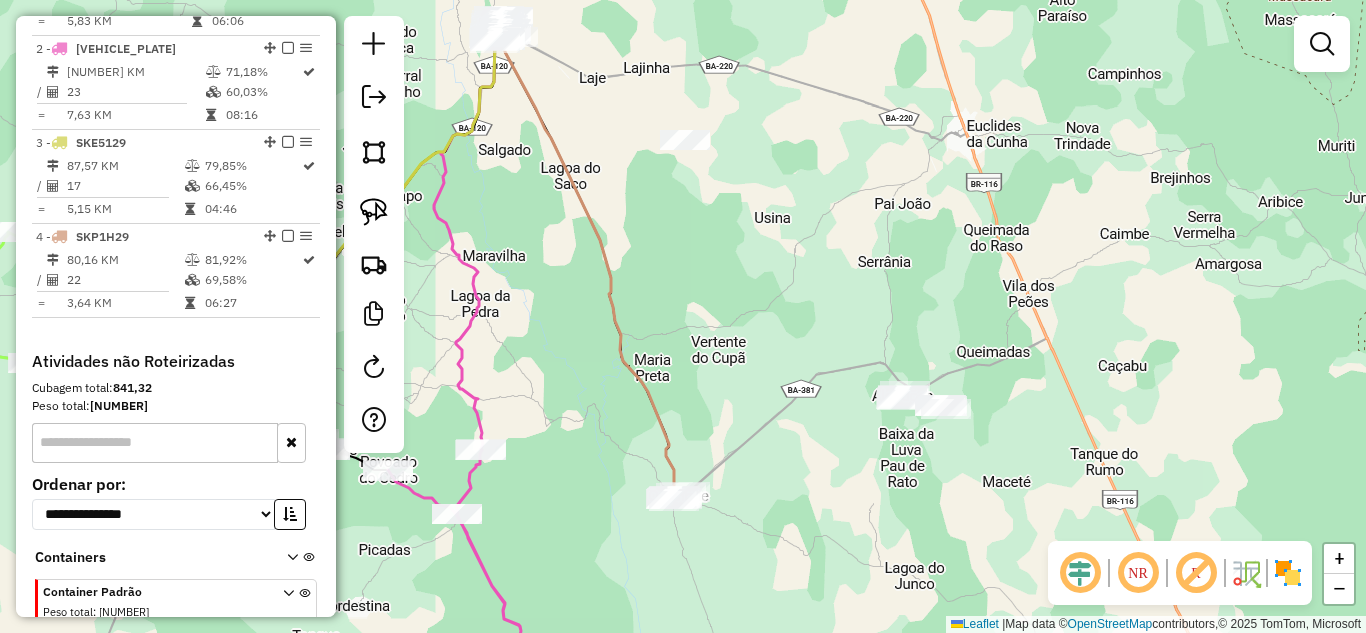 drag, startPoint x: 972, startPoint y: 452, endPoint x: 908, endPoint y: 465, distance: 65.30697 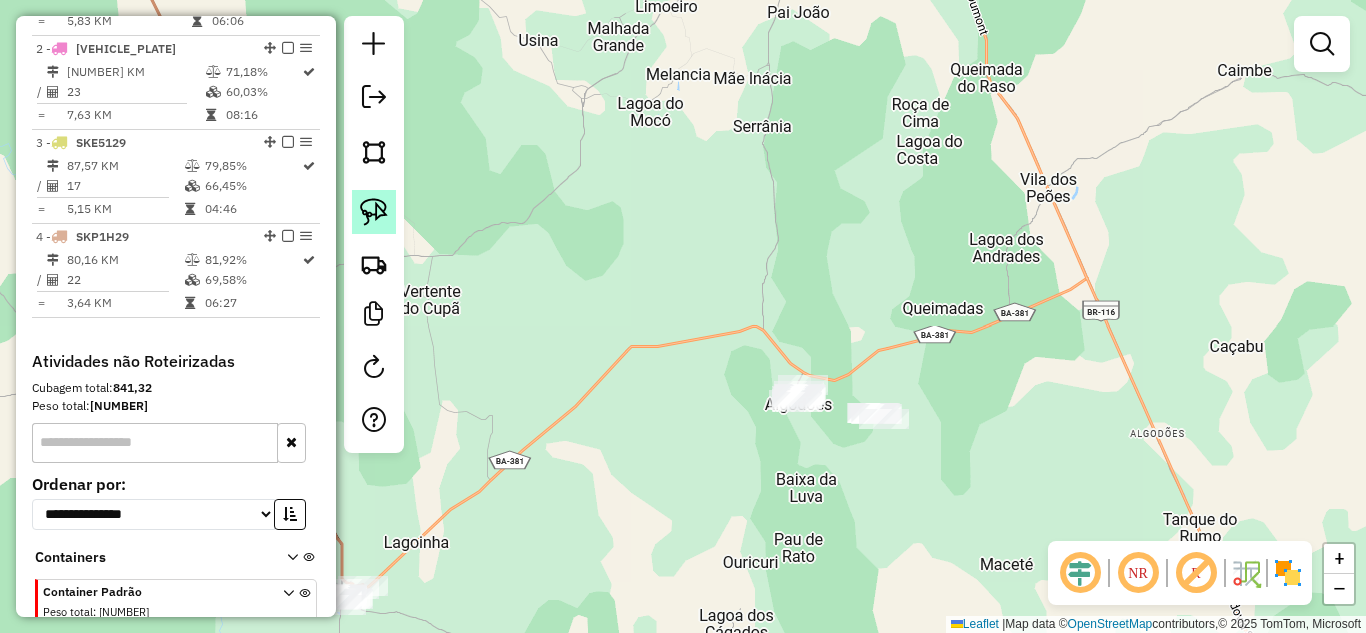 click 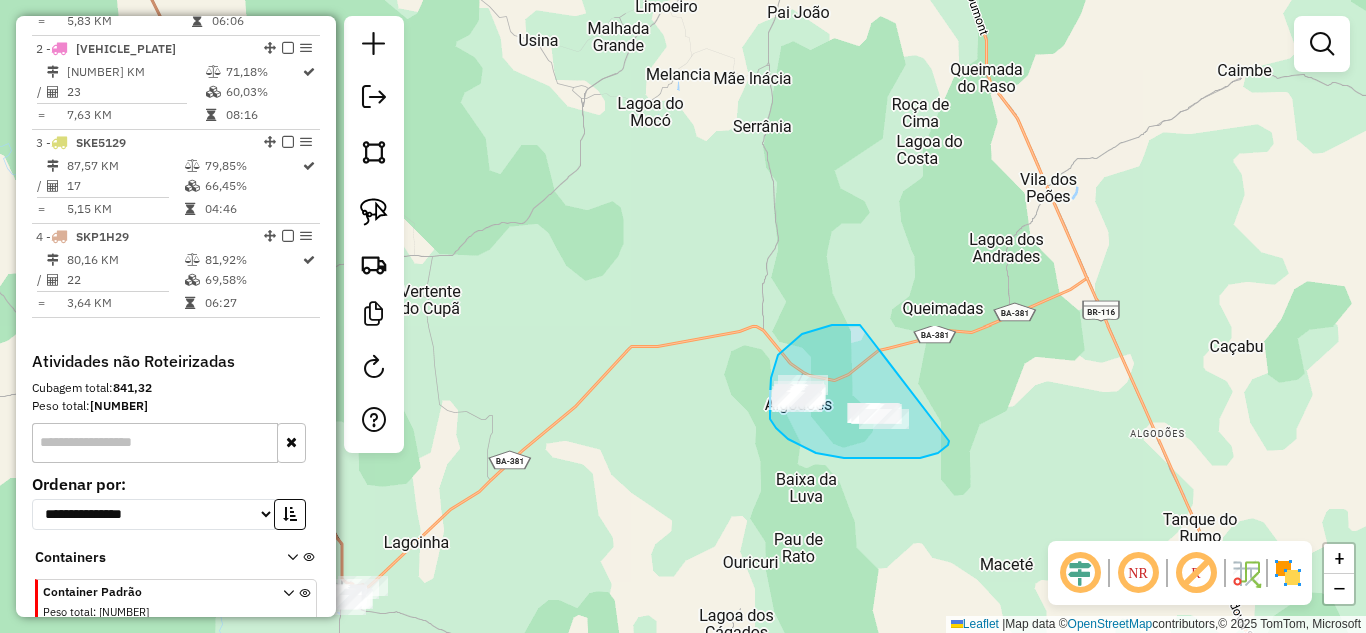 drag, startPoint x: 860, startPoint y: 325, endPoint x: 949, endPoint y: 441, distance: 146.20876 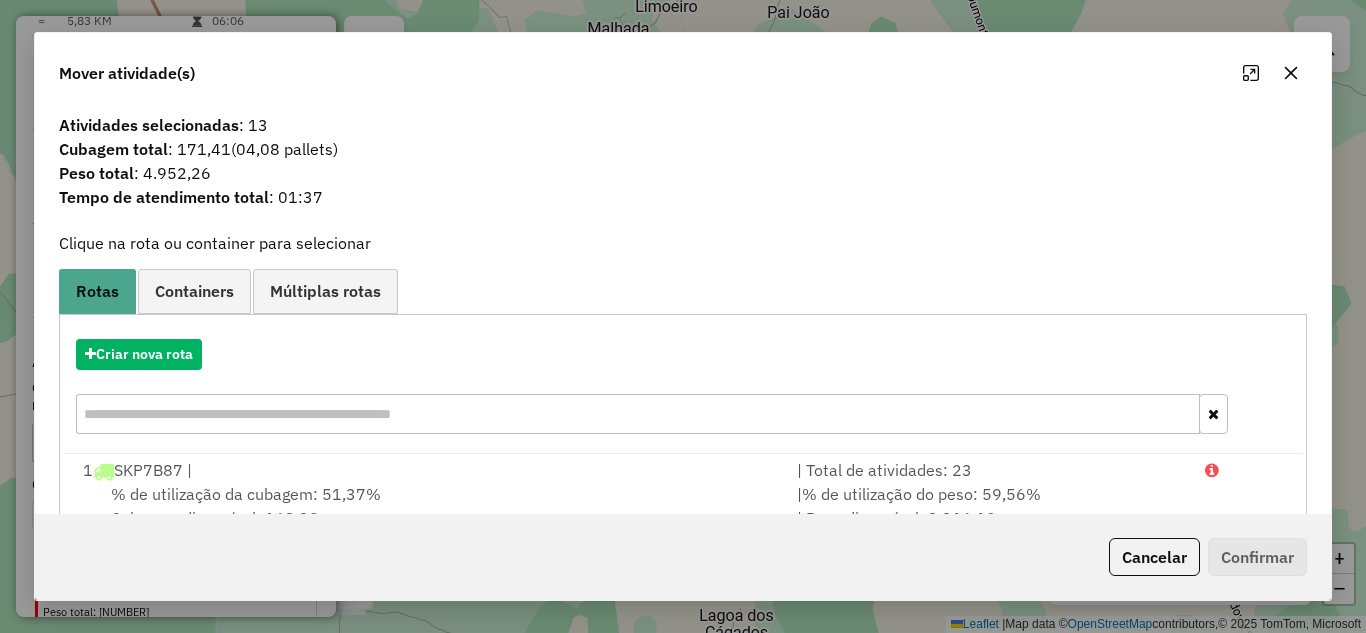 click 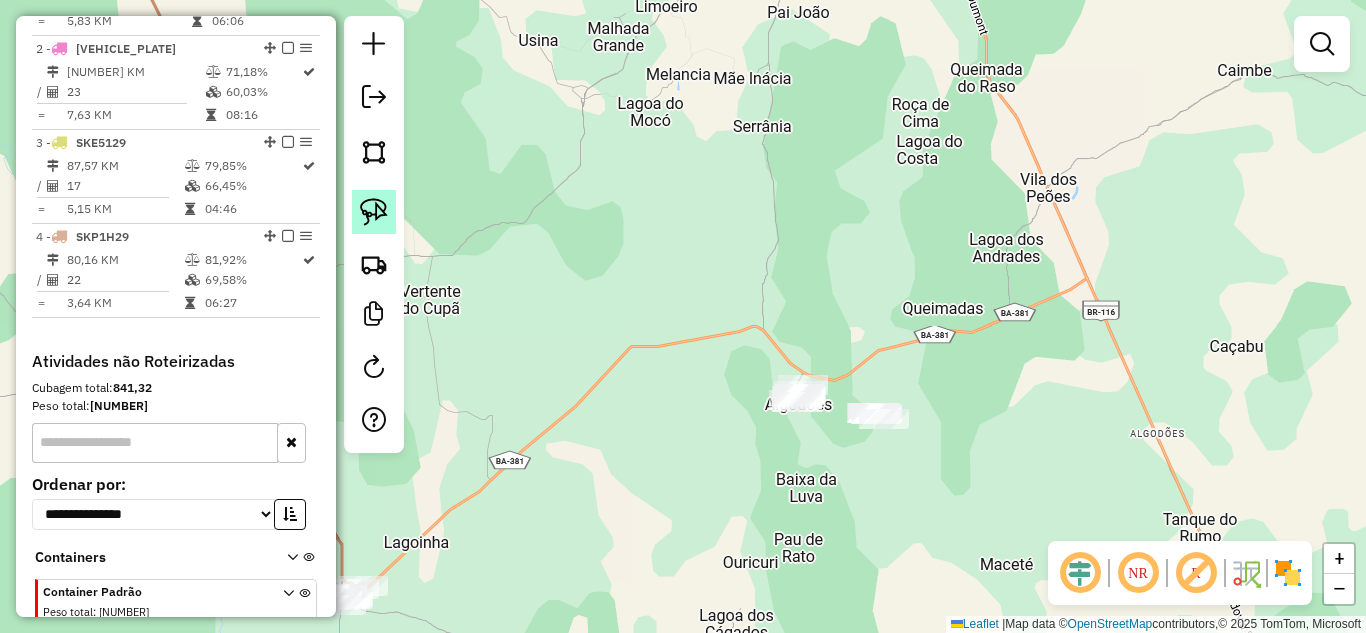 click 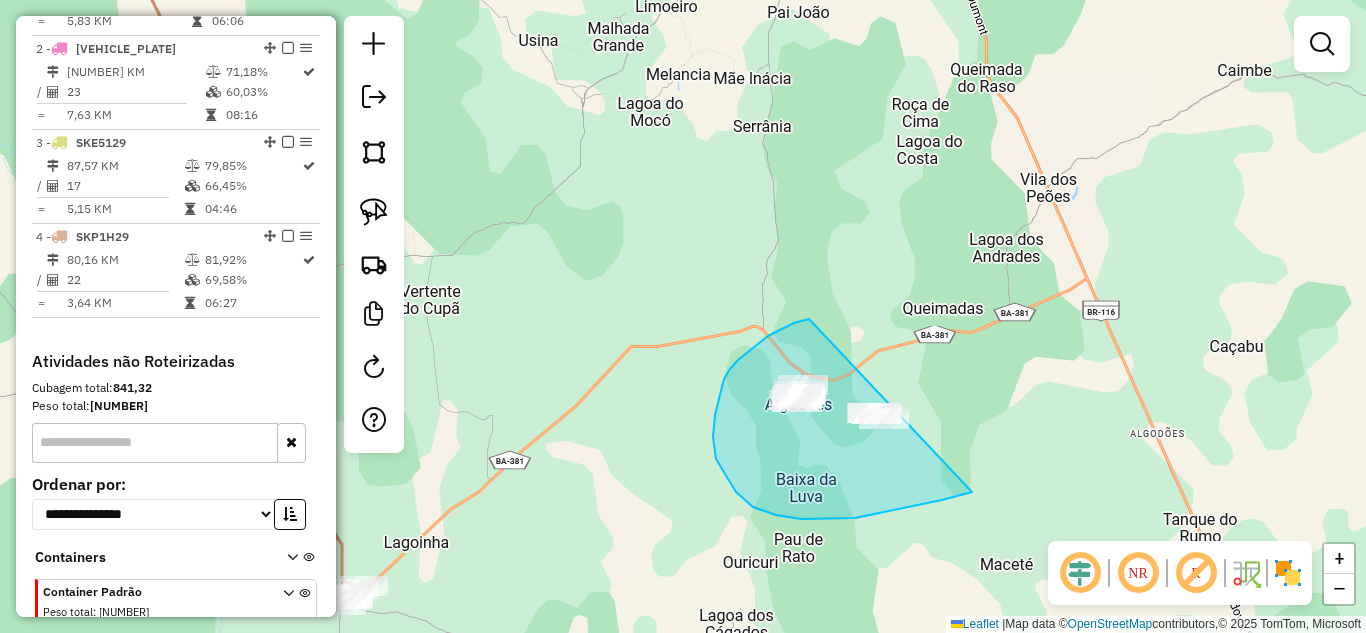 drag, startPoint x: 738, startPoint y: 360, endPoint x: 1010, endPoint y: 413, distance: 277.1155 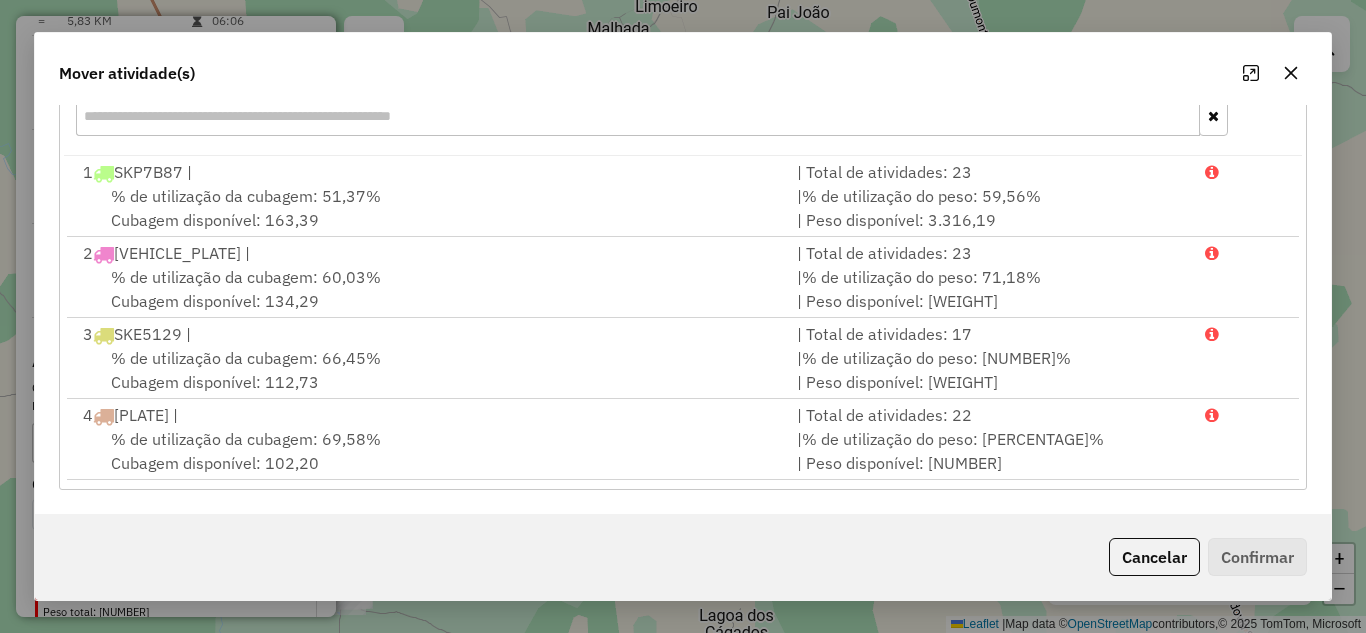 scroll, scrollTop: 98, scrollLeft: 0, axis: vertical 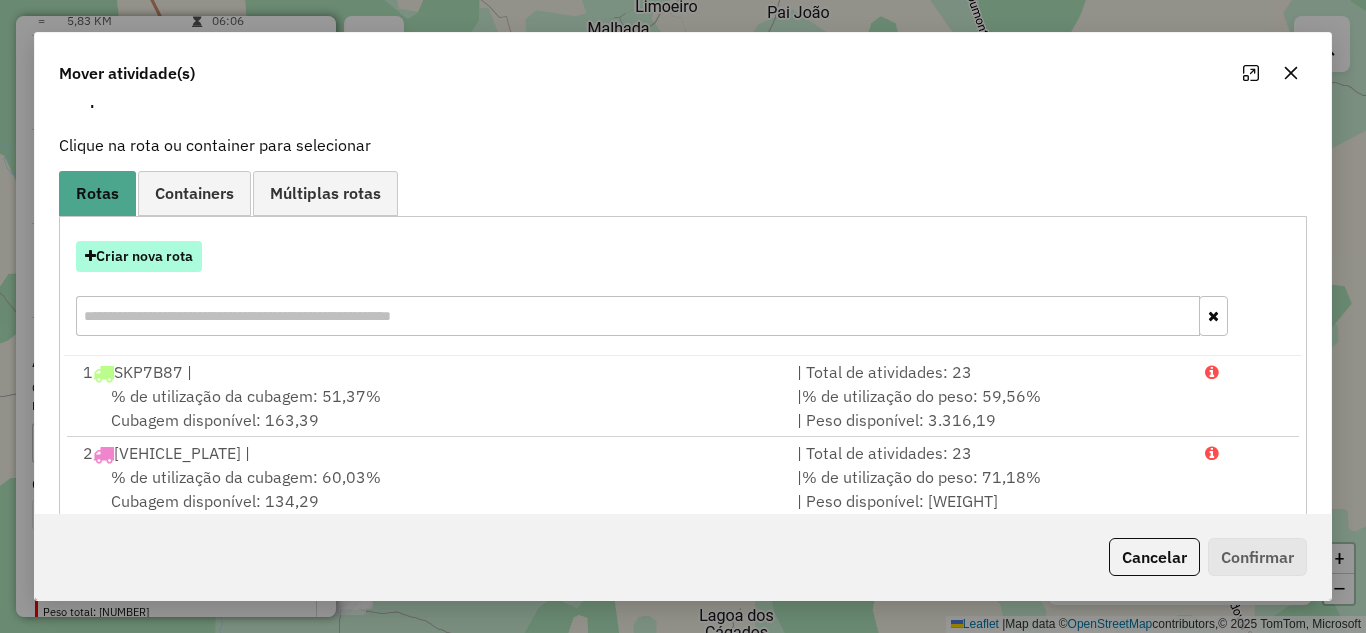 click on "Criar nova rota" at bounding box center (139, 256) 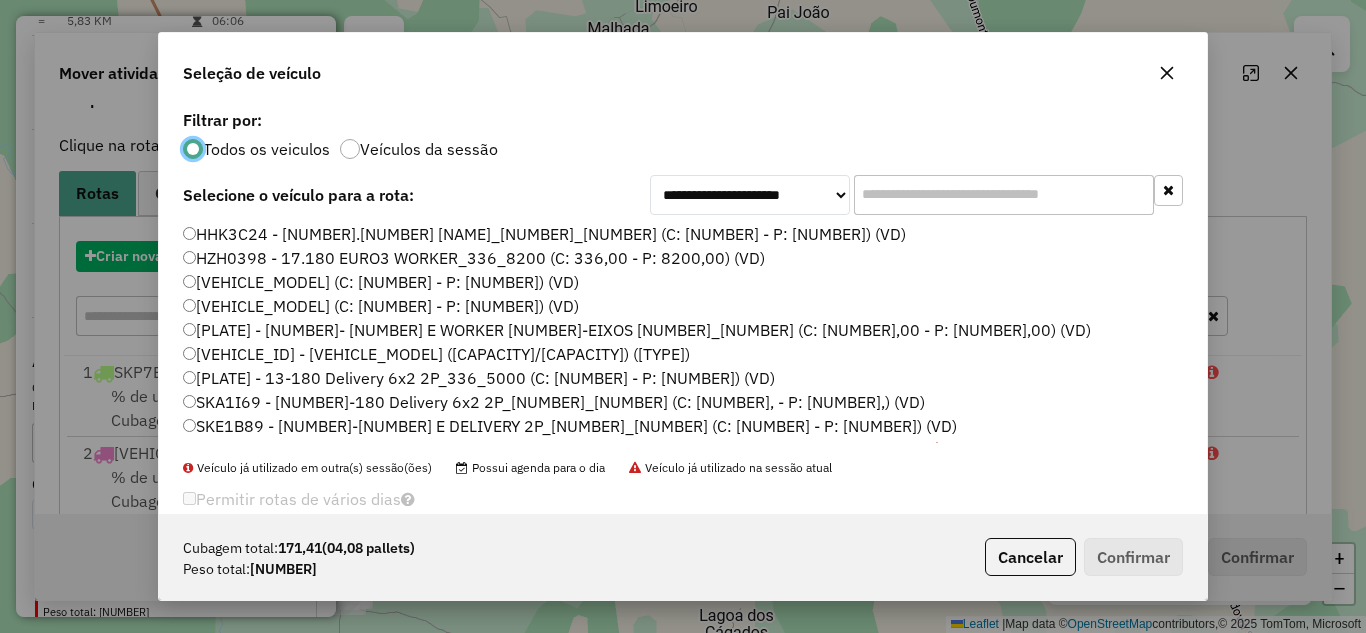 scroll, scrollTop: 11, scrollLeft: 6, axis: both 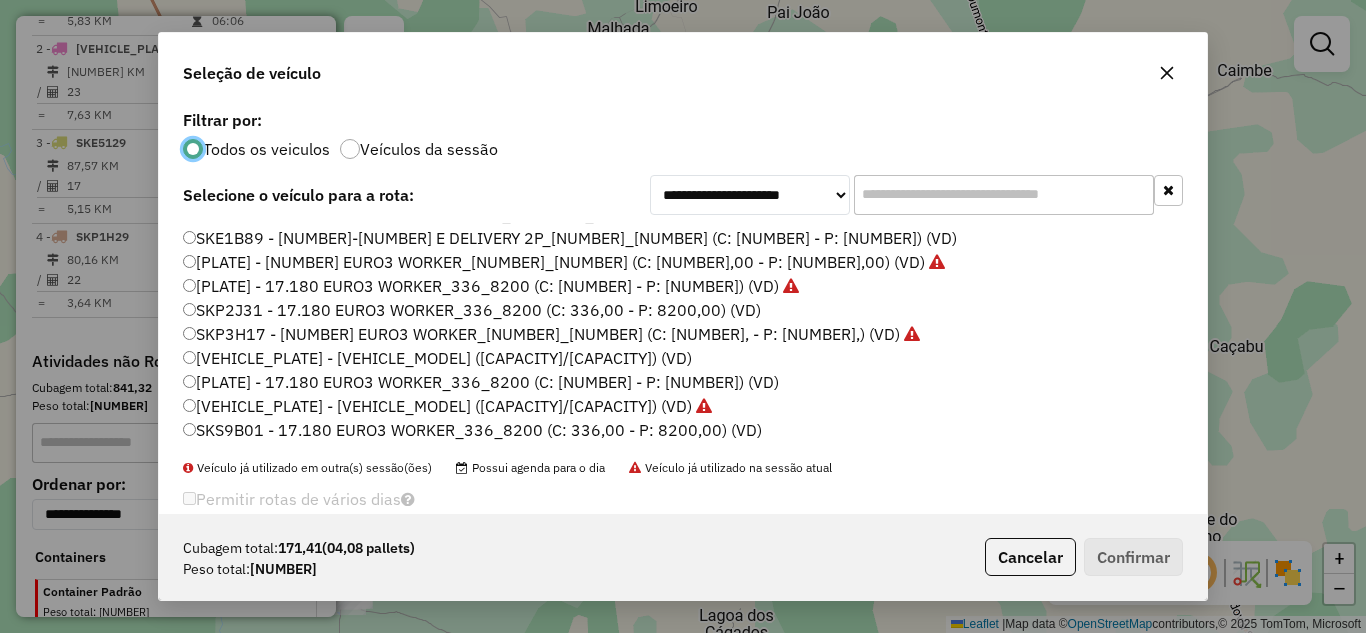 click on "[VEHICLE_PLATE] - [VEHICLE_MODEL] ([CAPACITY]/[CAPACITY]) (VD)" 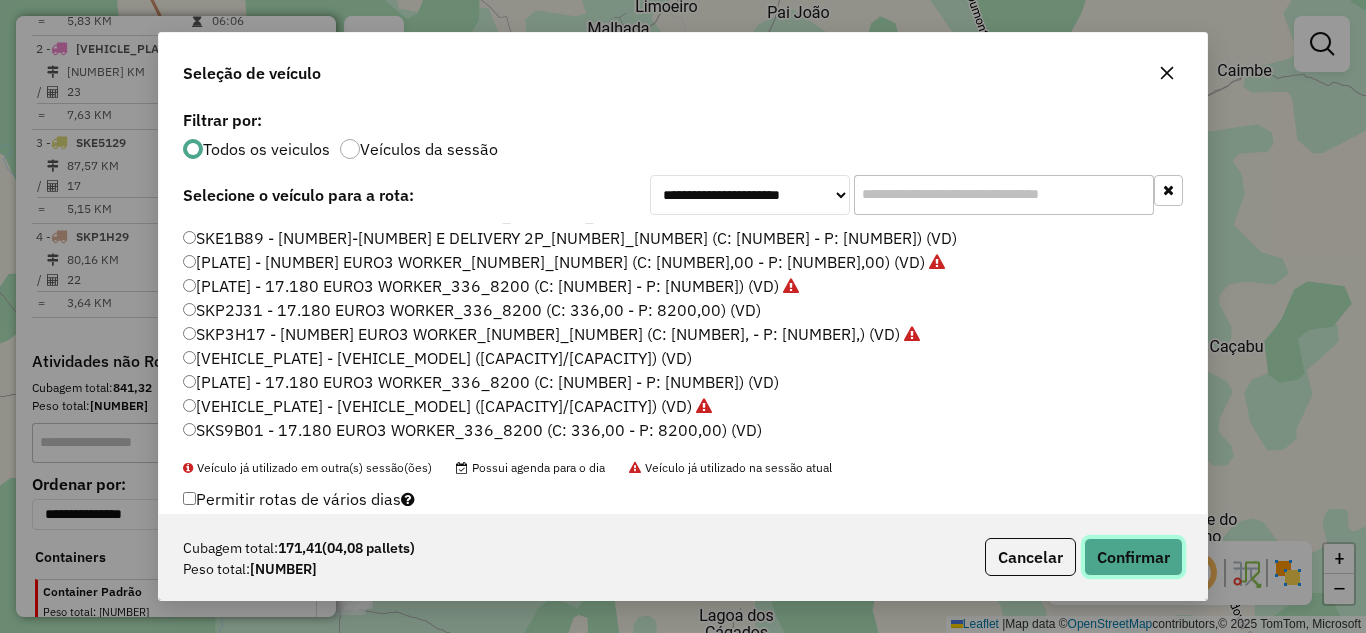 click on "Confirmar" 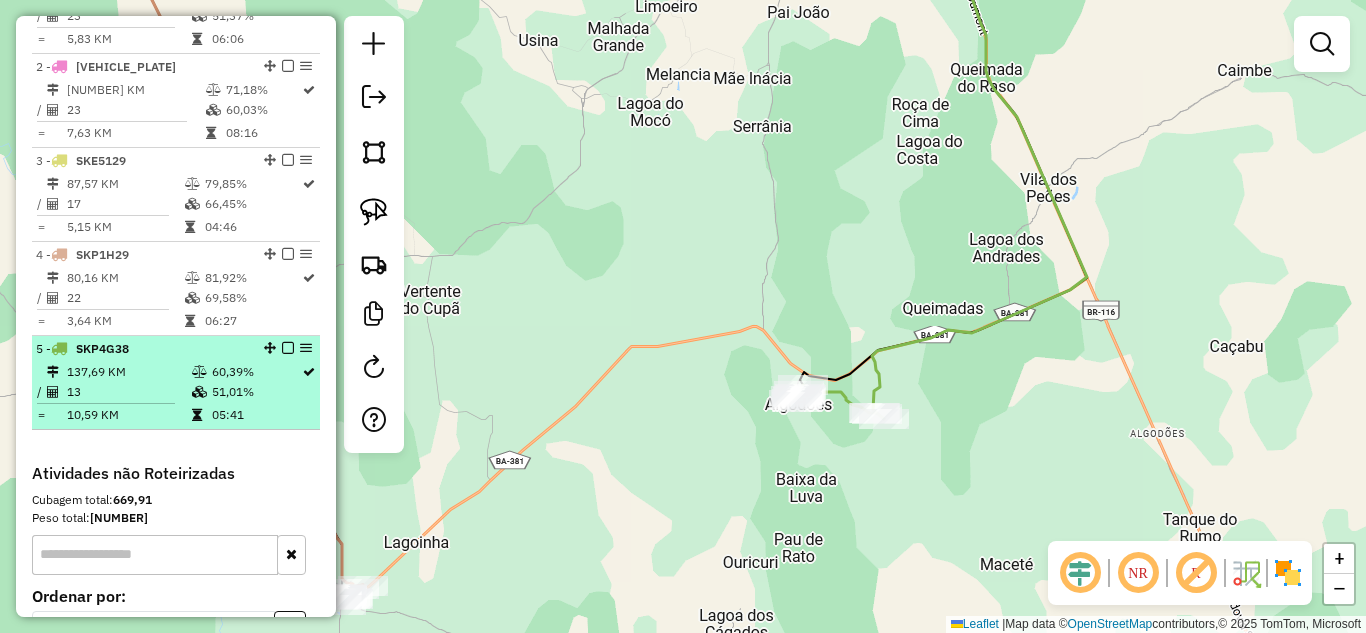 click at bounding box center [201, 372] 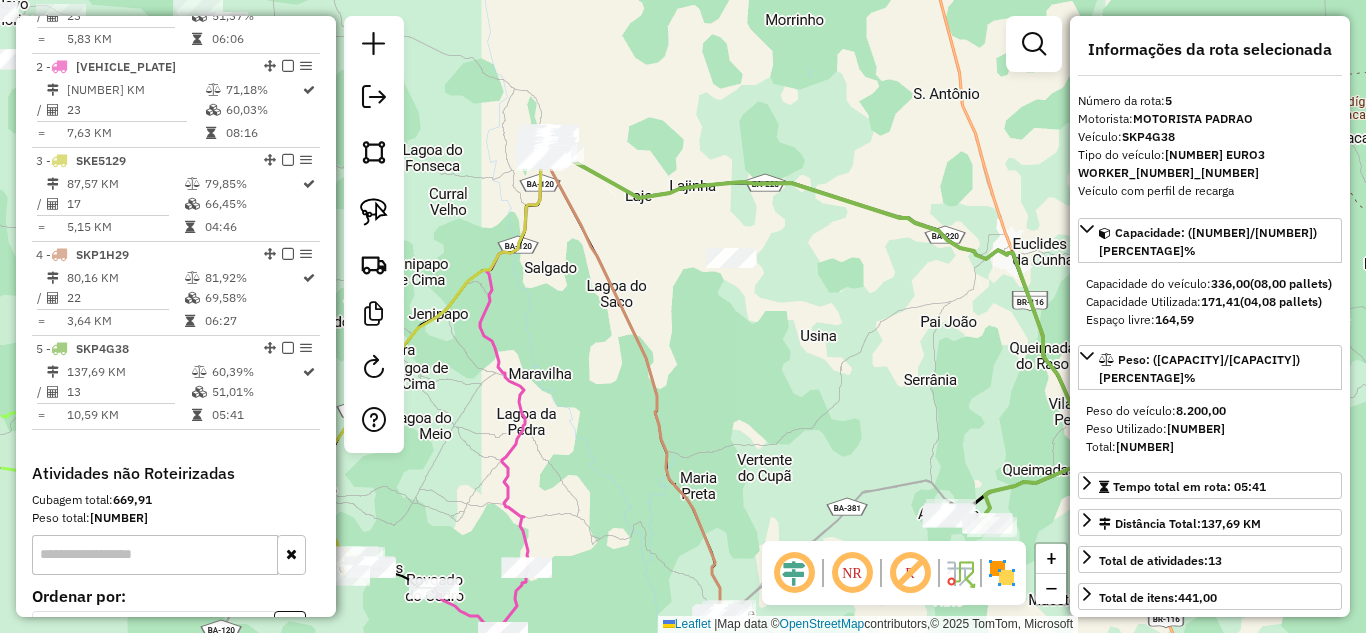 drag, startPoint x: 671, startPoint y: 361, endPoint x: 825, endPoint y: 396, distance: 157.9272 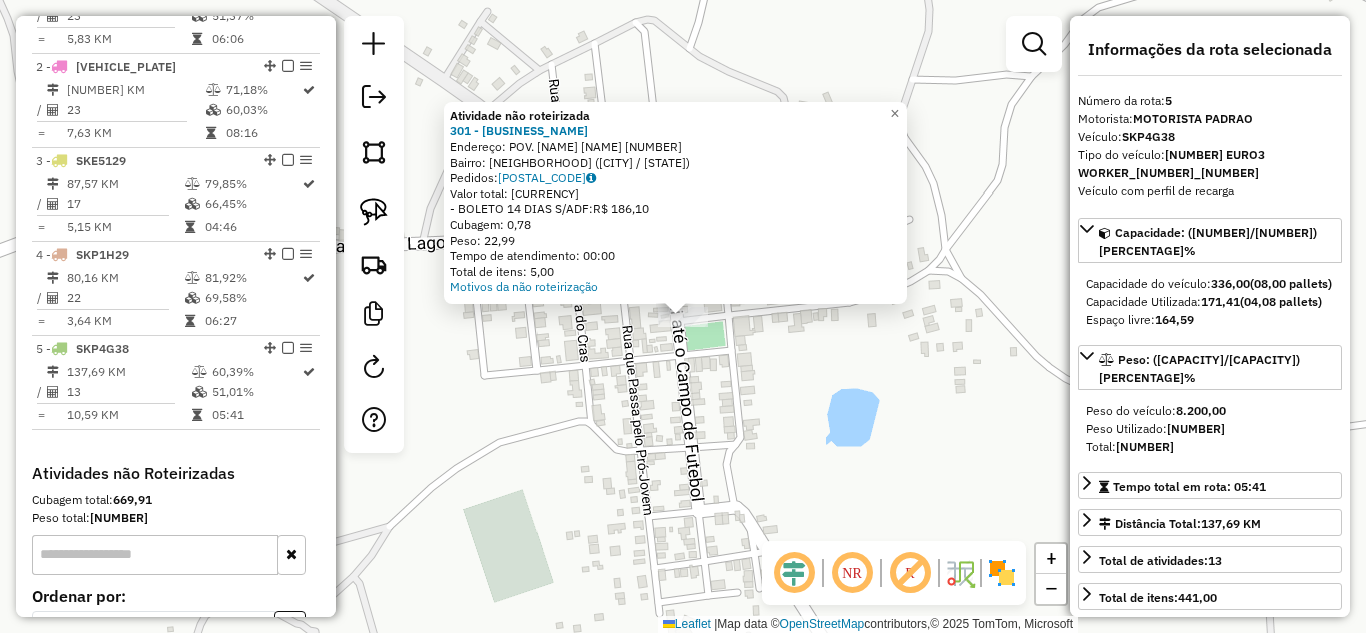 click on "Atividade não roteirizada 301 - MERC E FRIG SOARES Endereço: POV. MANDASSAIA 1 Bairro: ZONA RURAL ([CITY] / [STATE]) Pedidos: [ID] Valor total: [CURRENCY] [AMOUNT] - BOLETO 14 DIAS S/ADF: [CURRENCY] [AMOUNT] Cubagem: [AMOUNT] Peso: [AMOUNT] Tempo de atendimento: [TIME] Total de itens: [AMOUNT] Motivos da não roteirização × Janela de atendimento Grade de atendimento Capacidade Transportadoras Veículos Cliente Pedidos Rotas Selecione os dias de semana para filtrar as janelas de atendimento Seg Ter Qua Qui Sex Sáb Dom Informe o período da janela de atendimento: De: Até: Filtrar exatamente a janela do cliente Considerar janela de atendimento padrão Selecione os dias de semana para filtrar as grades de atendimento Seg Ter Qua Qui Sex Sáb Dom Considerar clientes sem dia de atendimento cadastrado Clientes fora do dia de atendimento selecionado Filtrar as atividades entre os valores definidos abaixo: Peso mínimo: Peso máximo: Cubagem mínima: Cubagem máxima: De: De:" 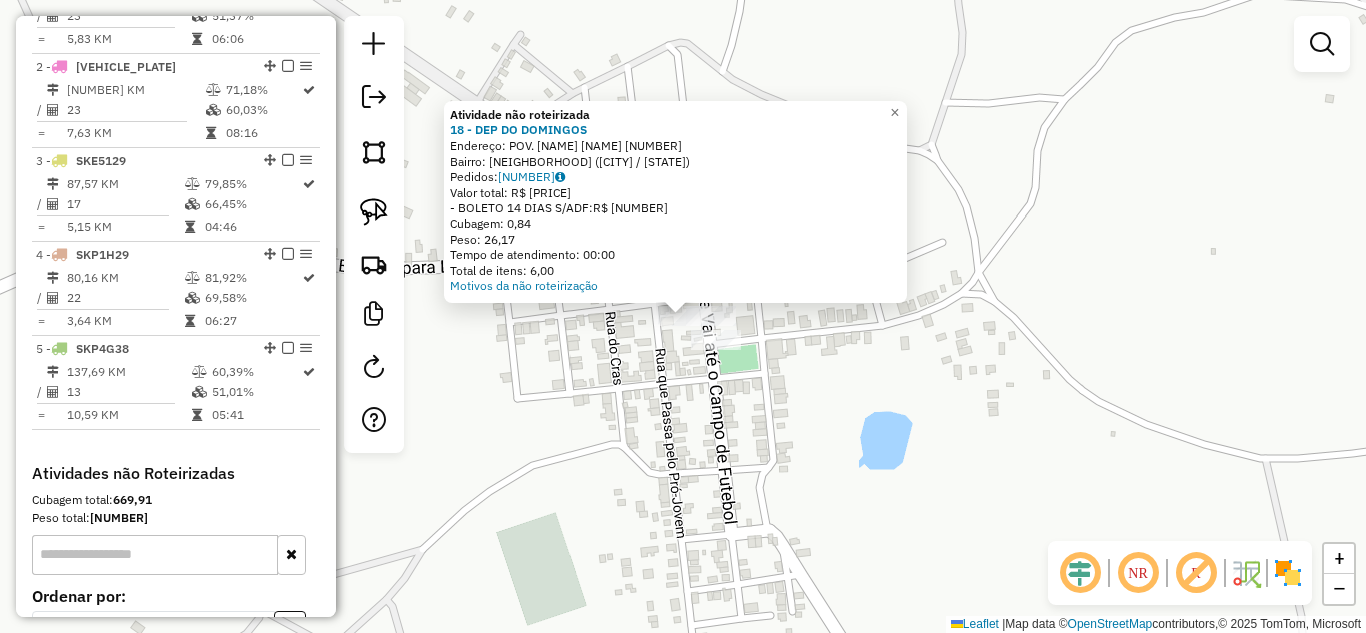 click on "Atividade não roteirizada [NUMBER] - DEP DO [PERSON_NAME]  Endereço:  [PLACE_NAME] [NUMBER]   Bairro: [NEIGHBORHOOD] ([CITY] / [STATE])   Pedidos:  [POSTAL_CODE]   Valor total: R$ [PRICE]   - BOLETO 14 DIAS S/ADF:  R$ [PRICE]   Cubagem: [NUMBER]   Peso: [NUMBER]   Tempo de atendimento: [TIME]   Total de itens: [NUMBER]  Motivos da não roteirização × Janela de atendimento Grade de atendimento Capacidade Transportadoras Veículos Cliente Pedidos  Rotas Selecione os dias de semana para filtrar as janelas de atendimento  Seg   Ter   Qua   Qui   Sex   Sáb   Dom  Informe o período da janela de atendimento: De: Até:  Filtrar exatamente a janela do cliente  Considerar janela de atendimento padrão  Selecione os dias de semana para filtrar as grades de atendimento  Seg   Ter   Qua   Qui   Sex   Sáb   Dom   Considerar clientes sem dia de atendimento cadastrado  Clientes fora do dia de atendimento selecionado Filtrar as atividades entre os valores definidos abaixo:  Peso mínimo:   Peso máximo:   Cubagem mínima:   Cubagem máxima:   De:   Até:" 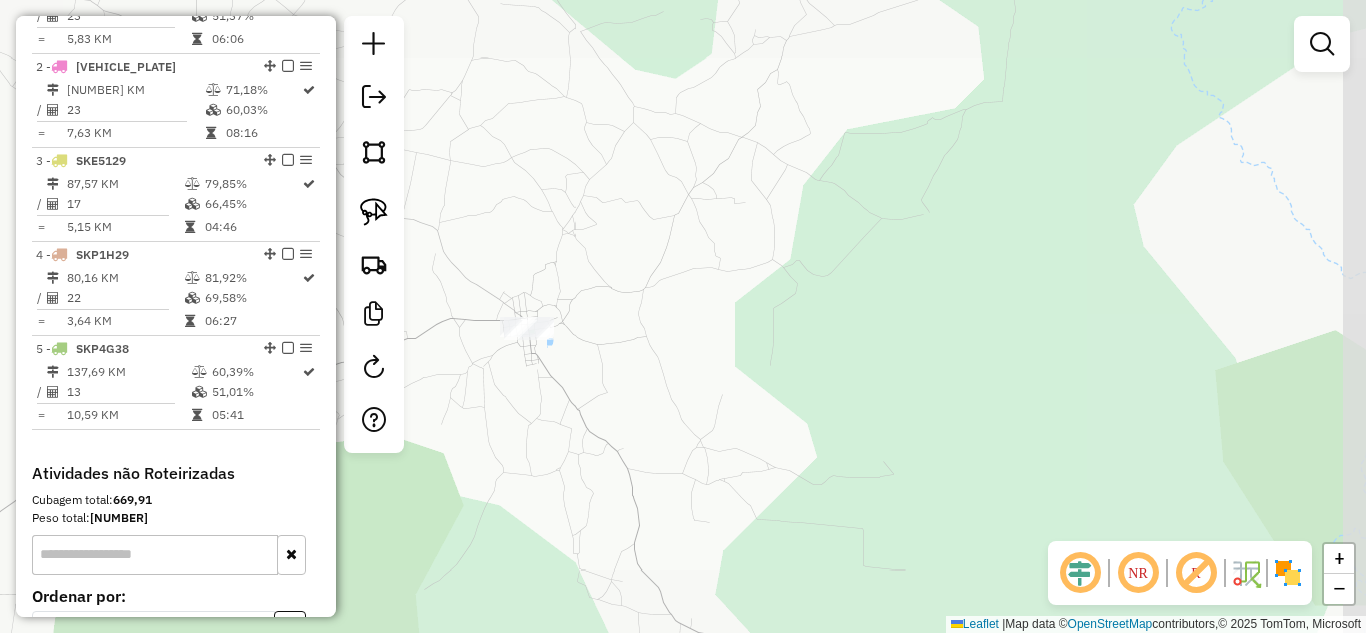 drag, startPoint x: 548, startPoint y: 425, endPoint x: 965, endPoint y: 400, distance: 417.74872 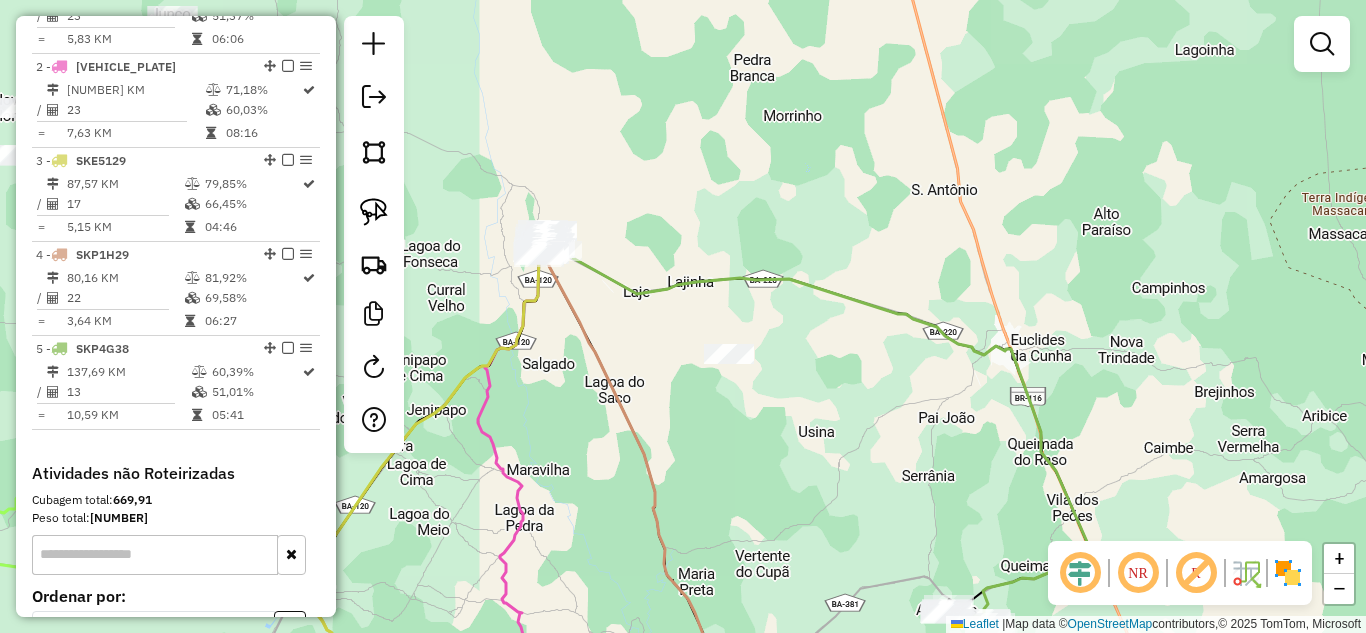 drag, startPoint x: 576, startPoint y: 381, endPoint x: 627, endPoint y: 434, distance: 73.552704 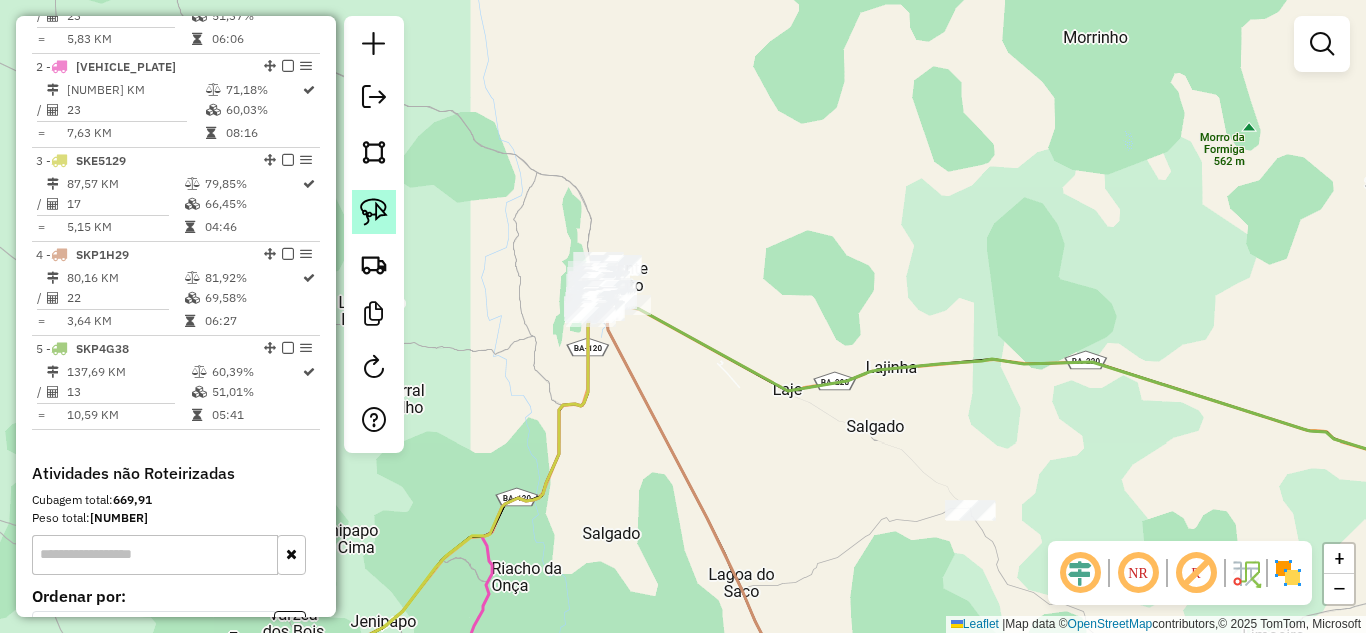click 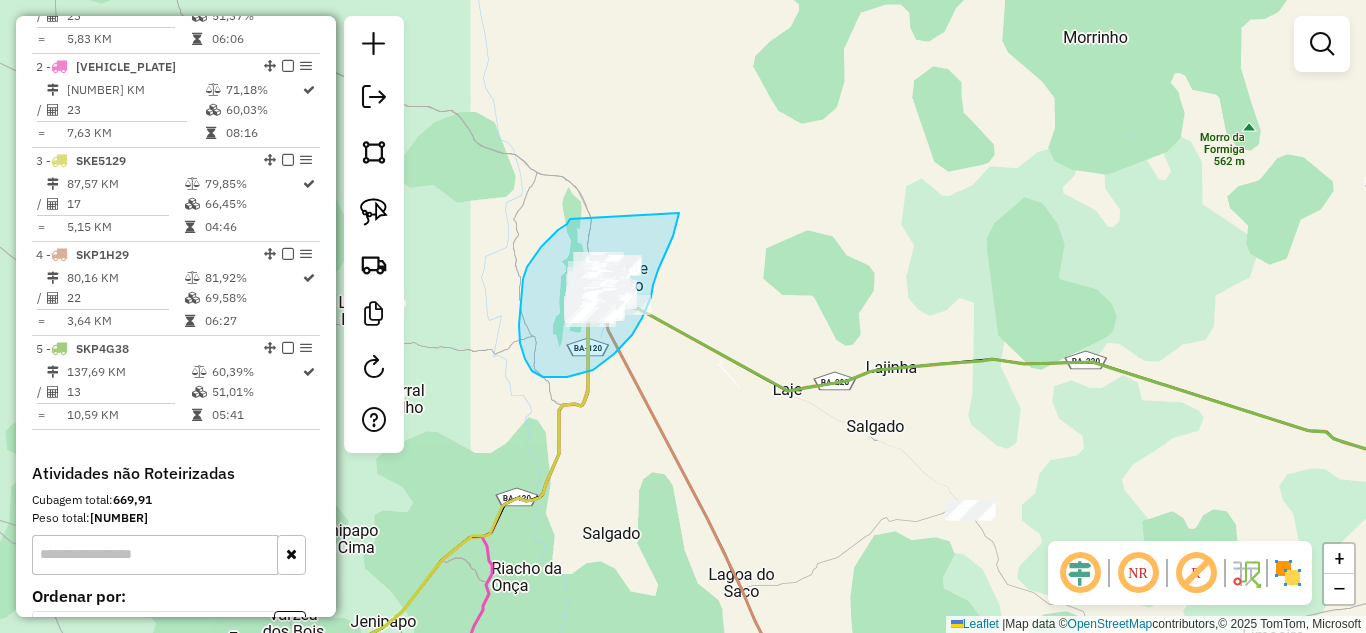 drag, startPoint x: 570, startPoint y: 219, endPoint x: 679, endPoint y: 213, distance: 109.165016 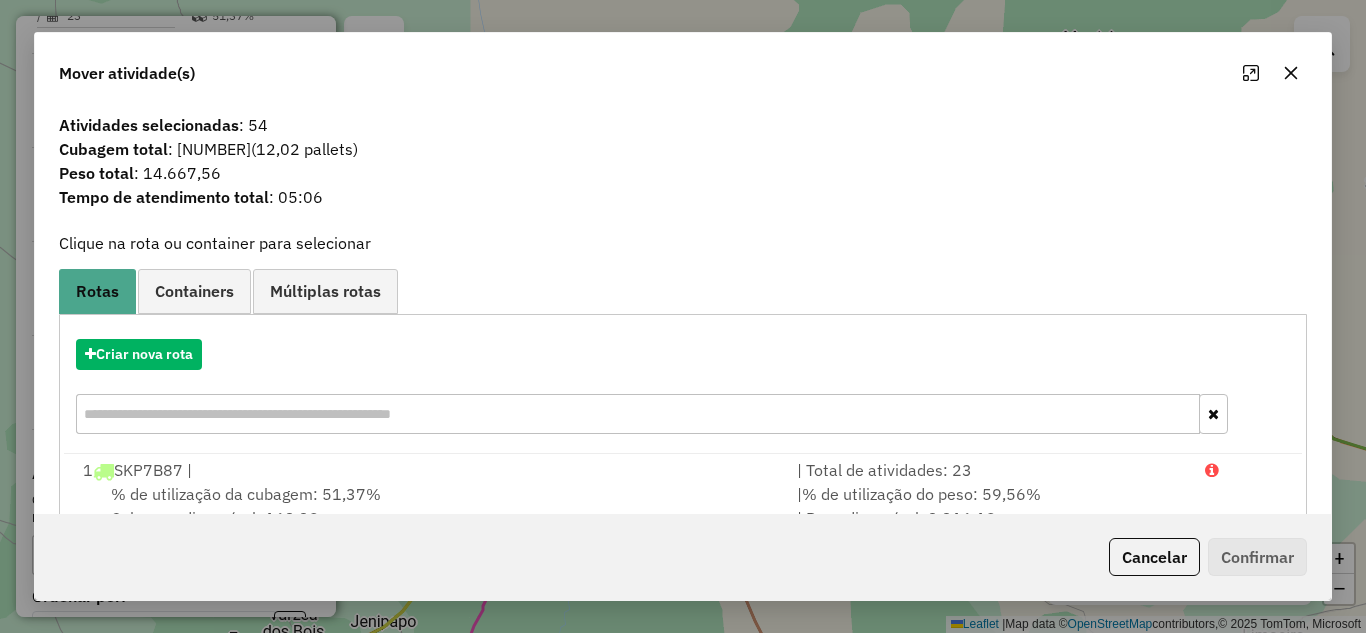 click 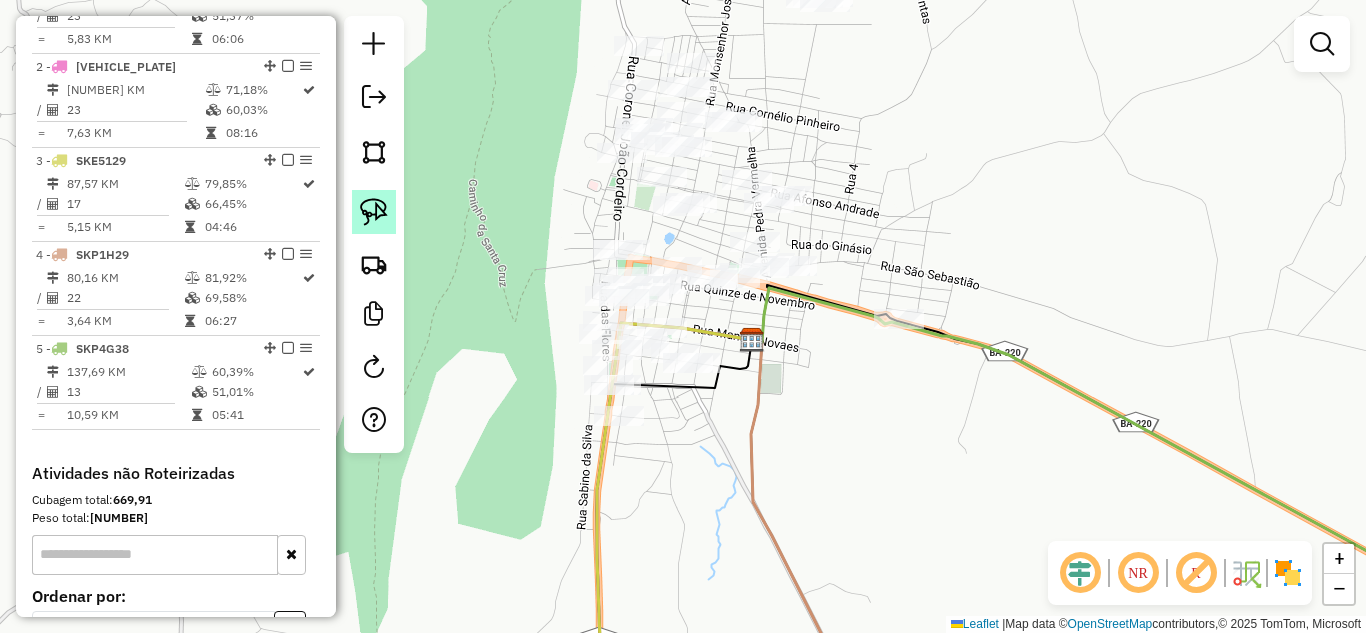 click 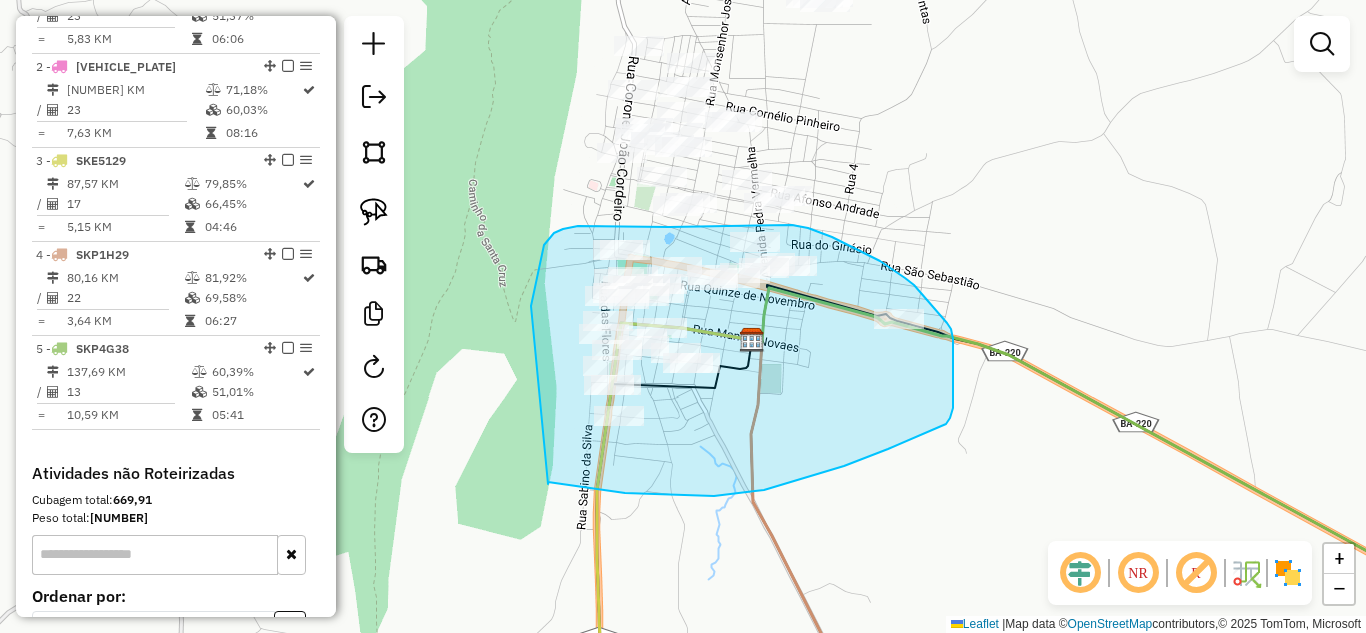 drag, startPoint x: 534, startPoint y: 294, endPoint x: 548, endPoint y: 484, distance: 190.51509 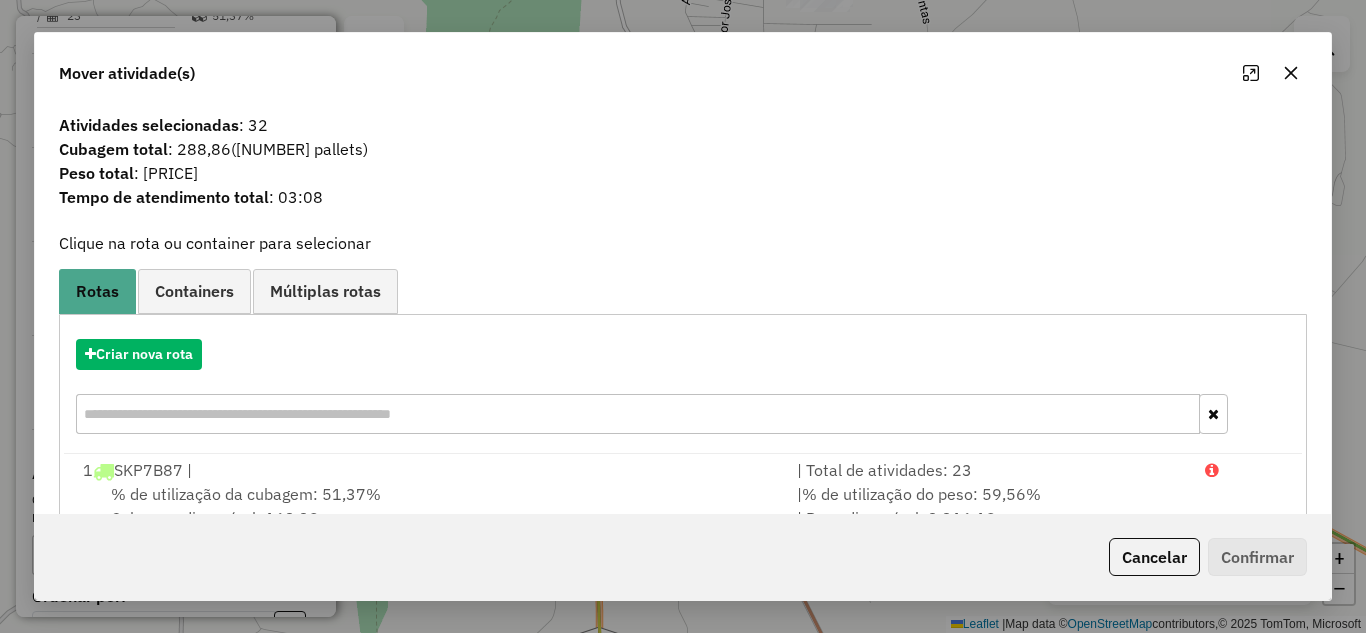 click 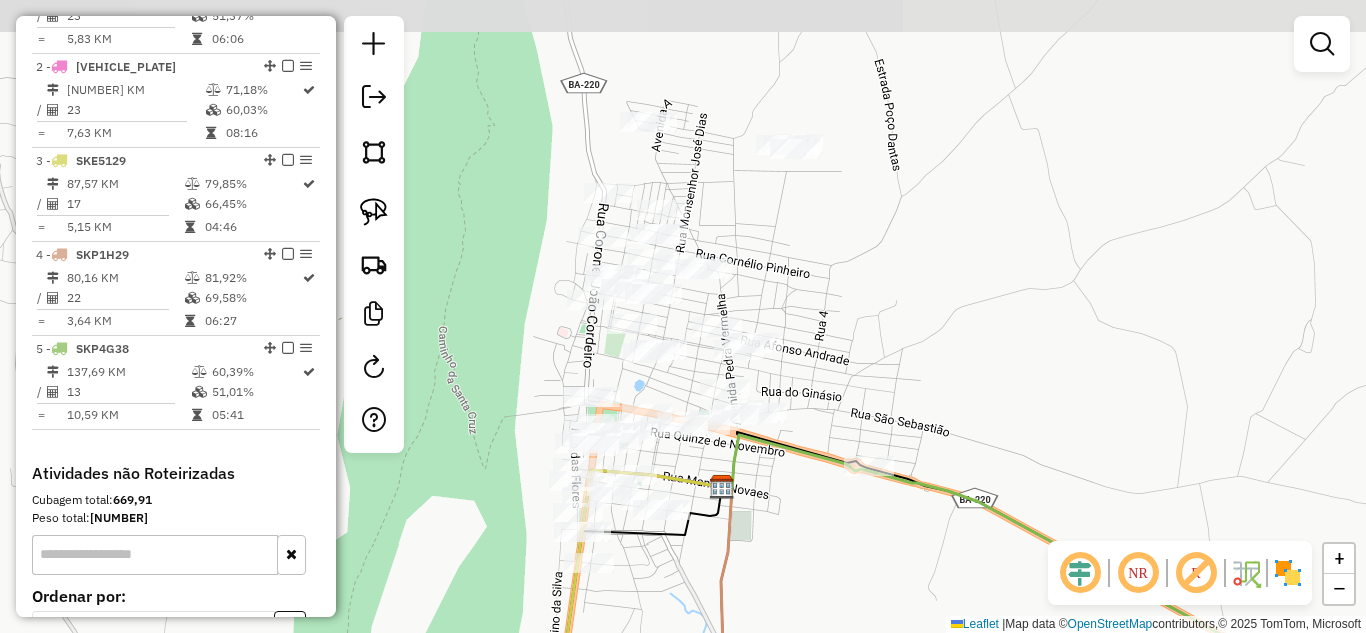drag, startPoint x: 710, startPoint y: 245, endPoint x: 680, endPoint y: 392, distance: 150.03 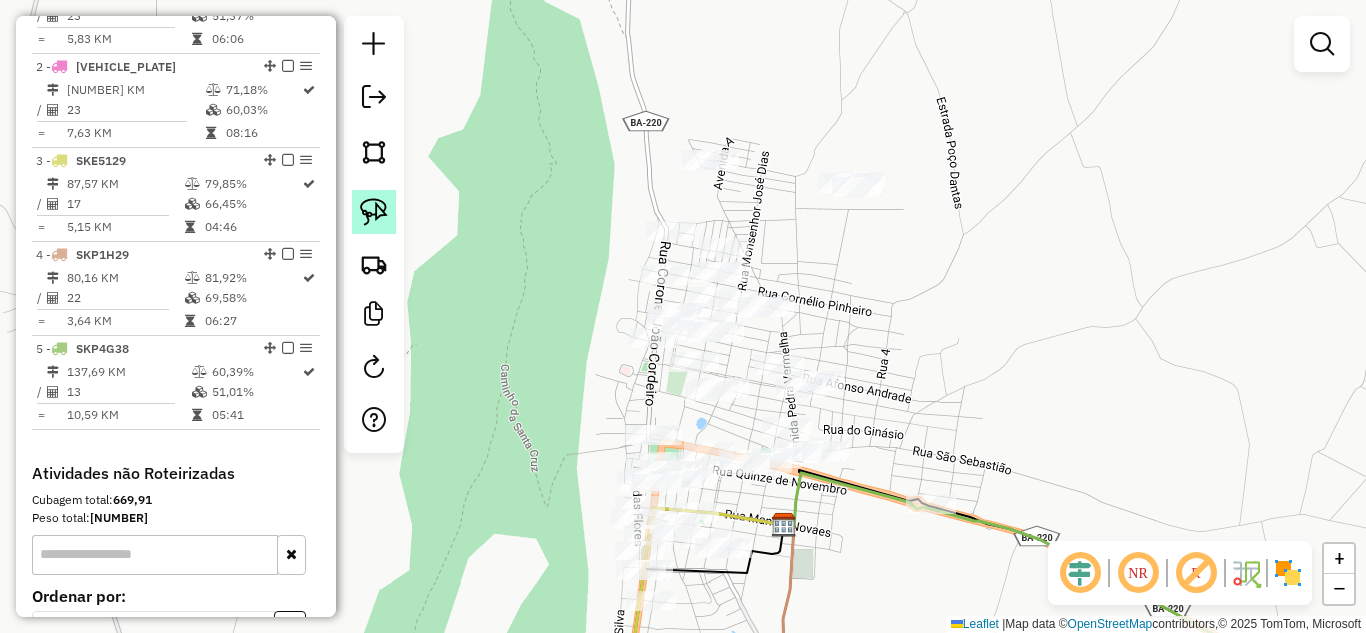click 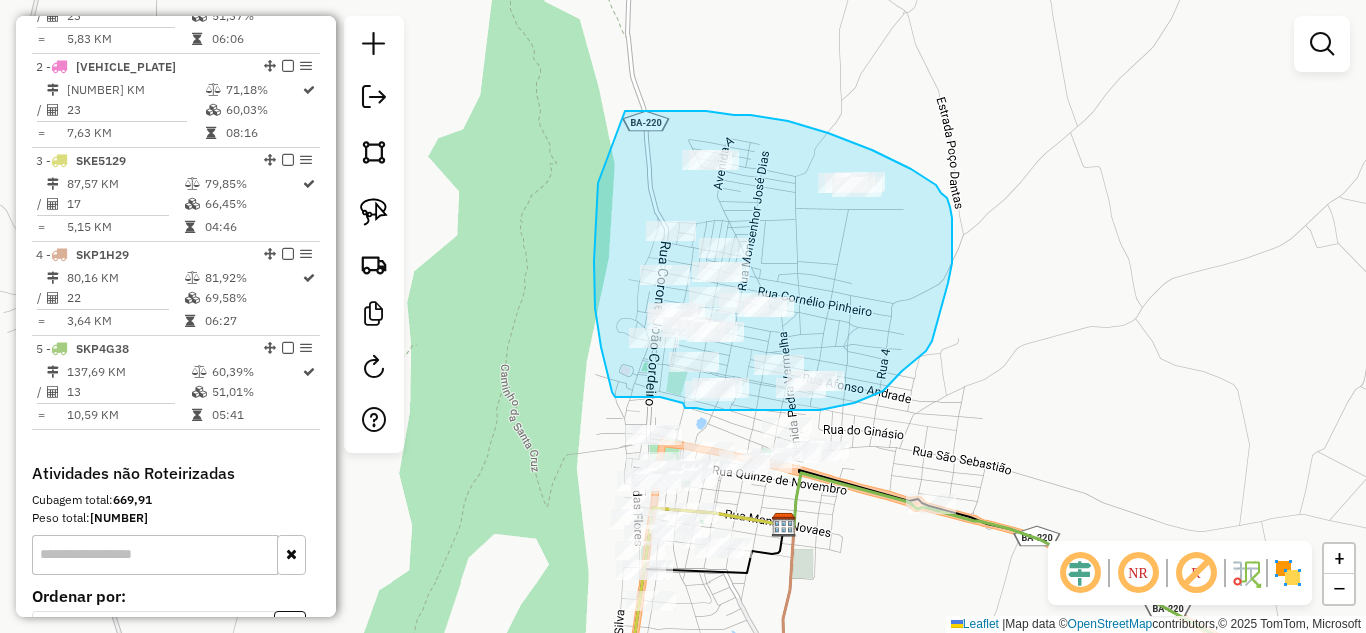 drag, startPoint x: 598, startPoint y: 202, endPoint x: 623, endPoint y: 111, distance: 94.371605 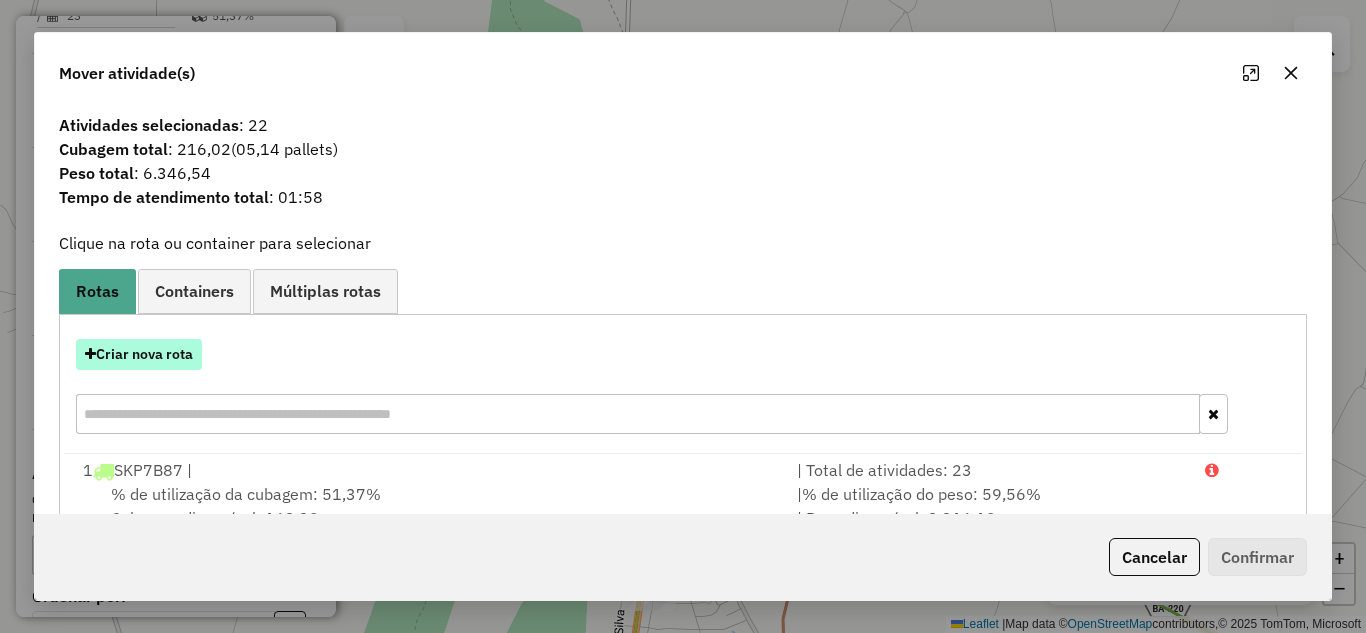 click on "Criar nova rota" at bounding box center (139, 354) 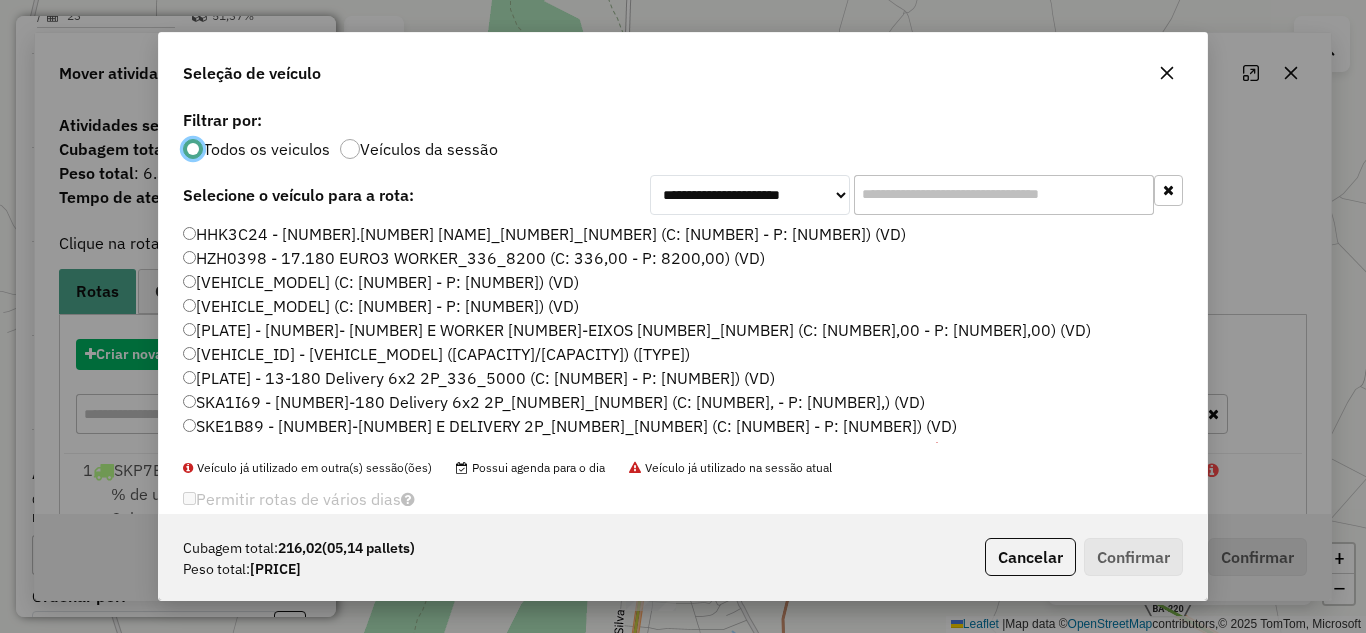 scroll, scrollTop: 11, scrollLeft: 6, axis: both 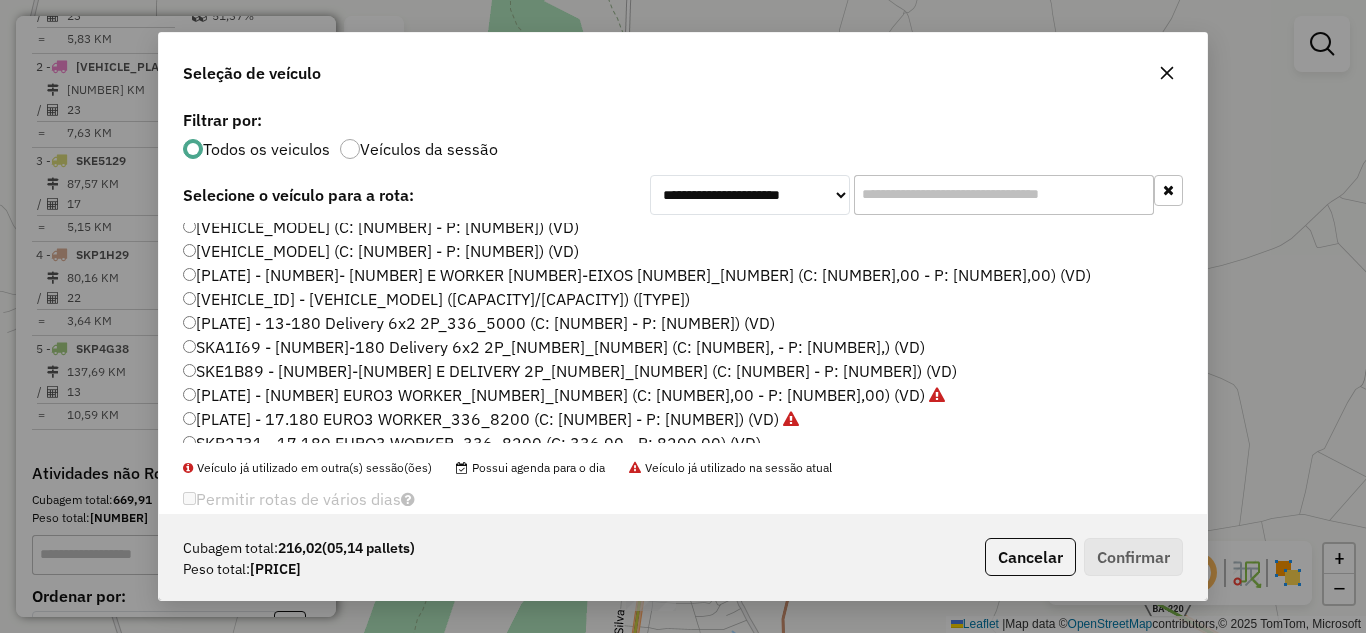 click on "SKA1I69 - [NUMBER]-180 Delivery 6x2 2P_[NUMBER]_[NUMBER] (C: [NUMBER], - P: [NUMBER],) (VD)" 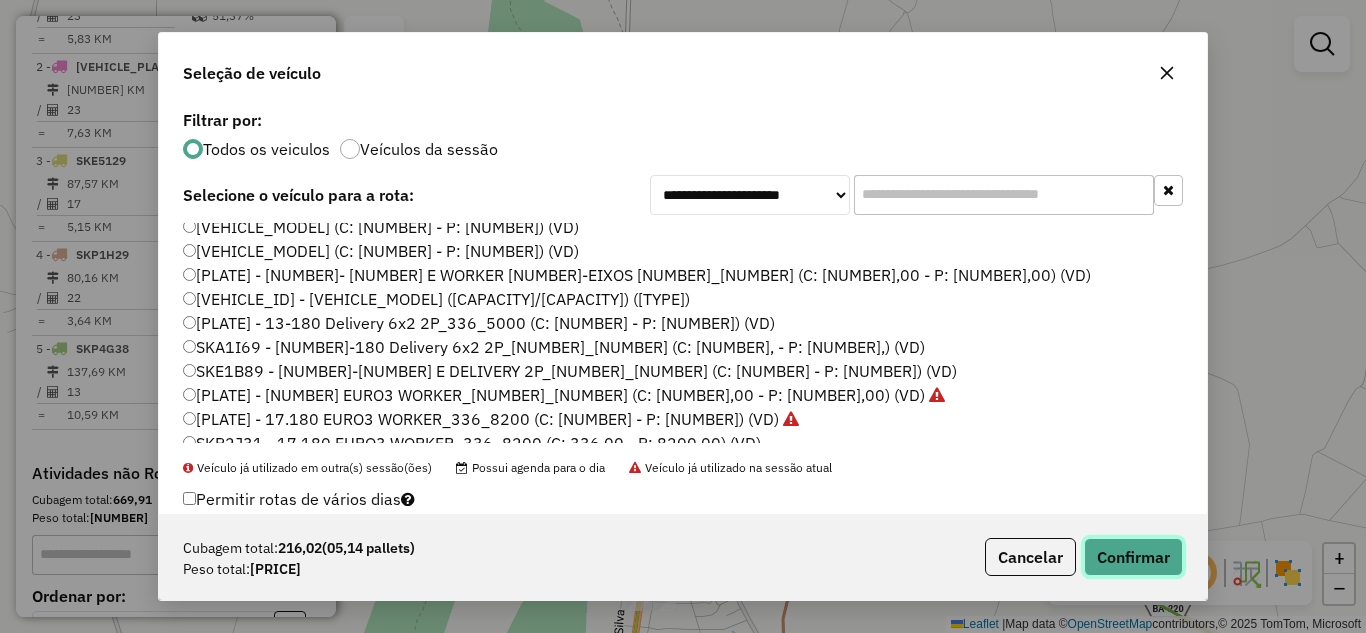 click on "Confirmar" 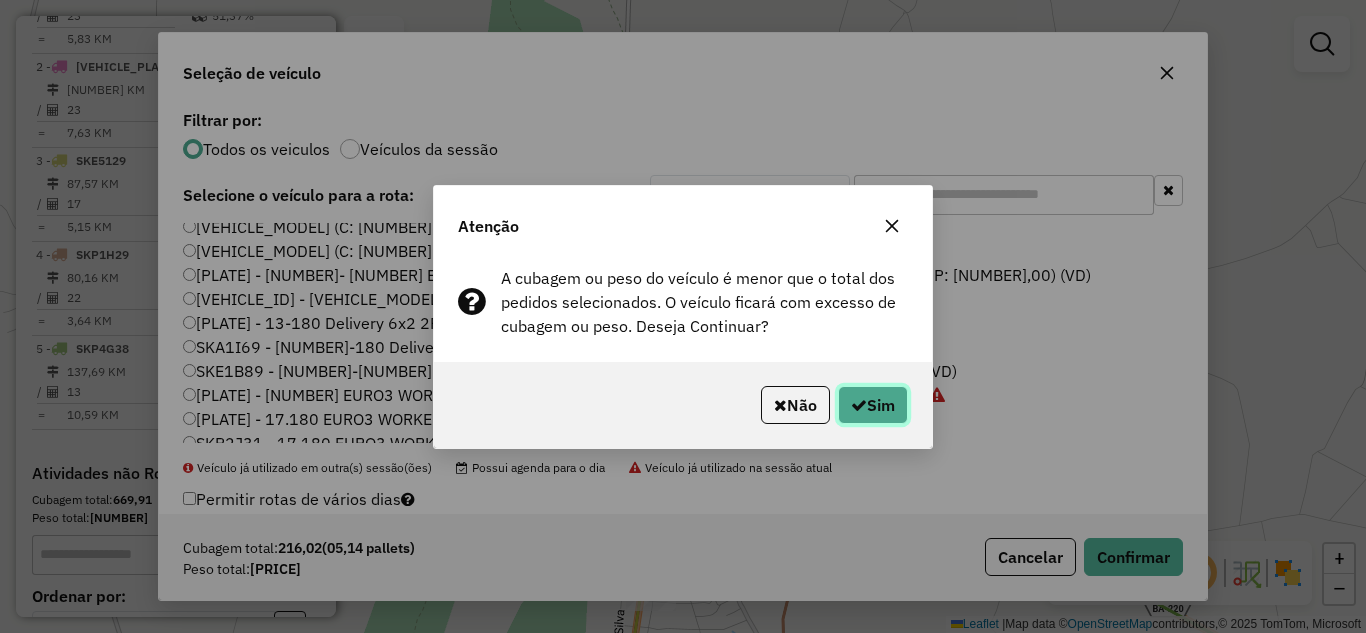 click on "Sim" 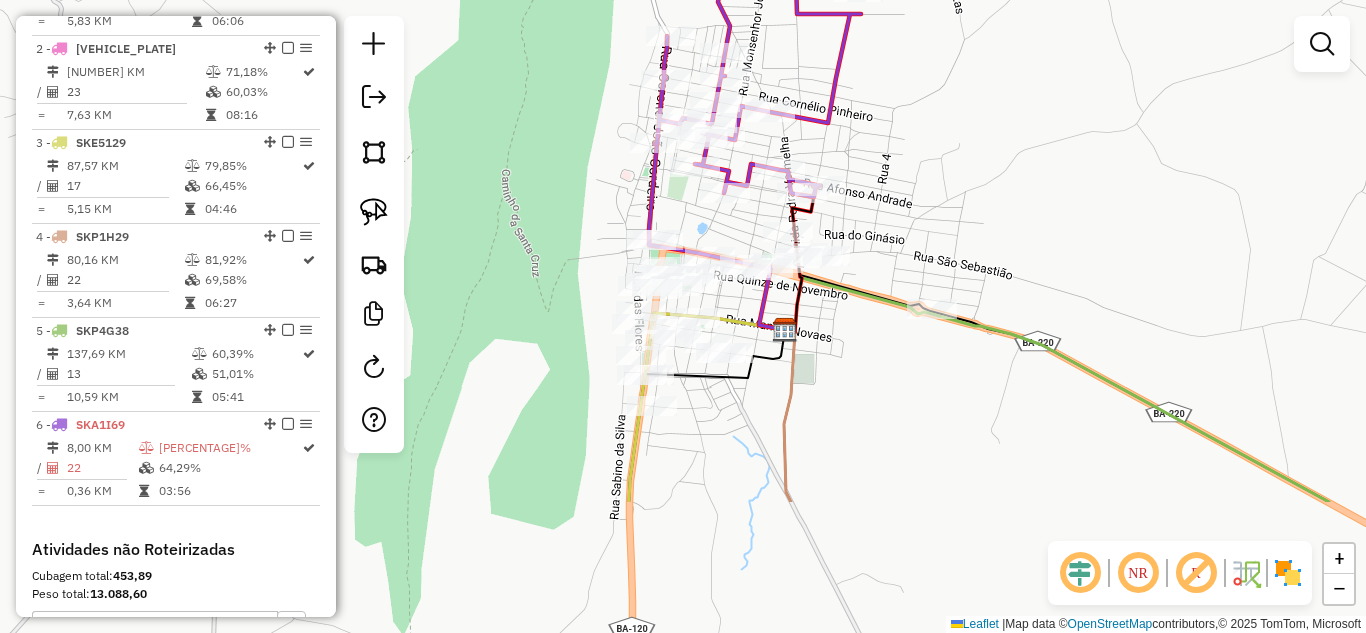 drag, startPoint x: 813, startPoint y: 549, endPoint x: 814, endPoint y: 354, distance: 195.00256 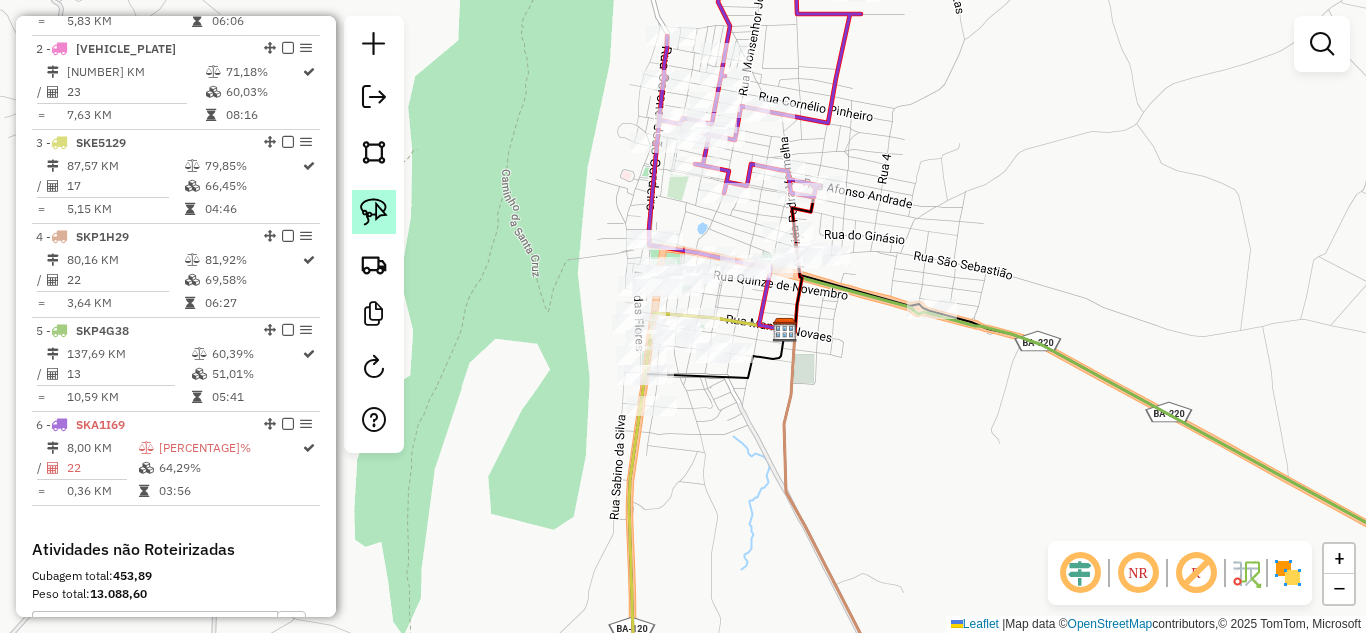 click 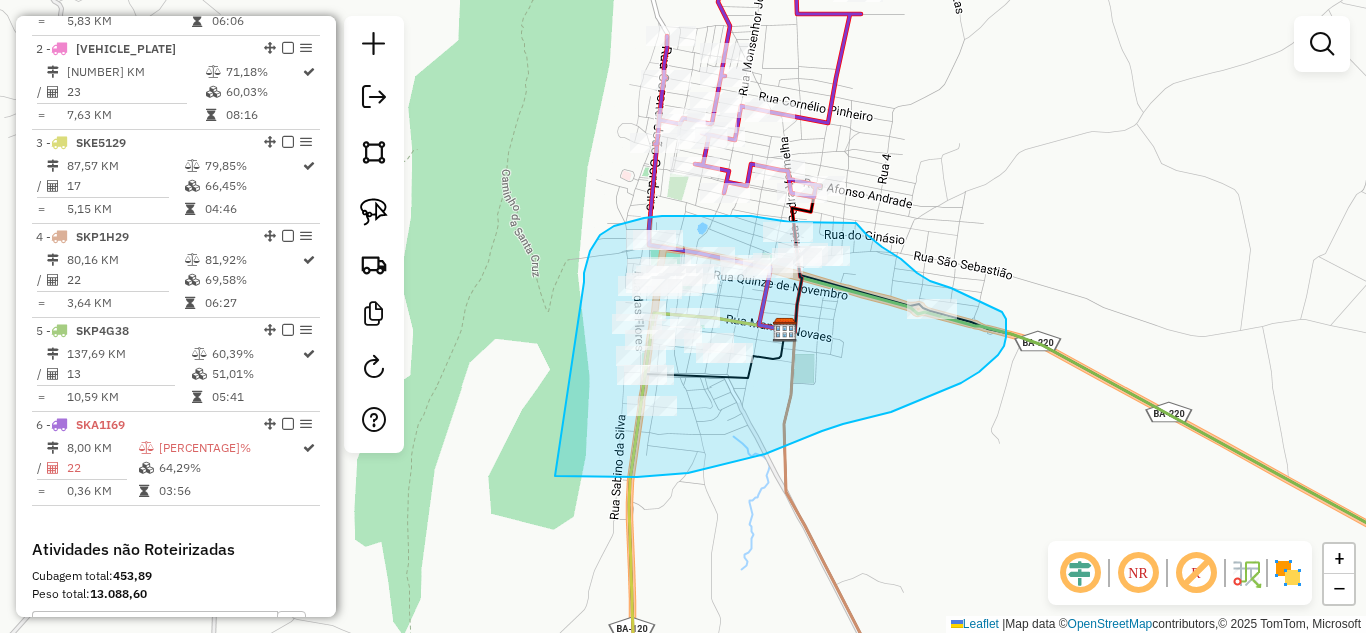 drag, startPoint x: 584, startPoint y: 282, endPoint x: 540, endPoint y: 476, distance: 198.92712 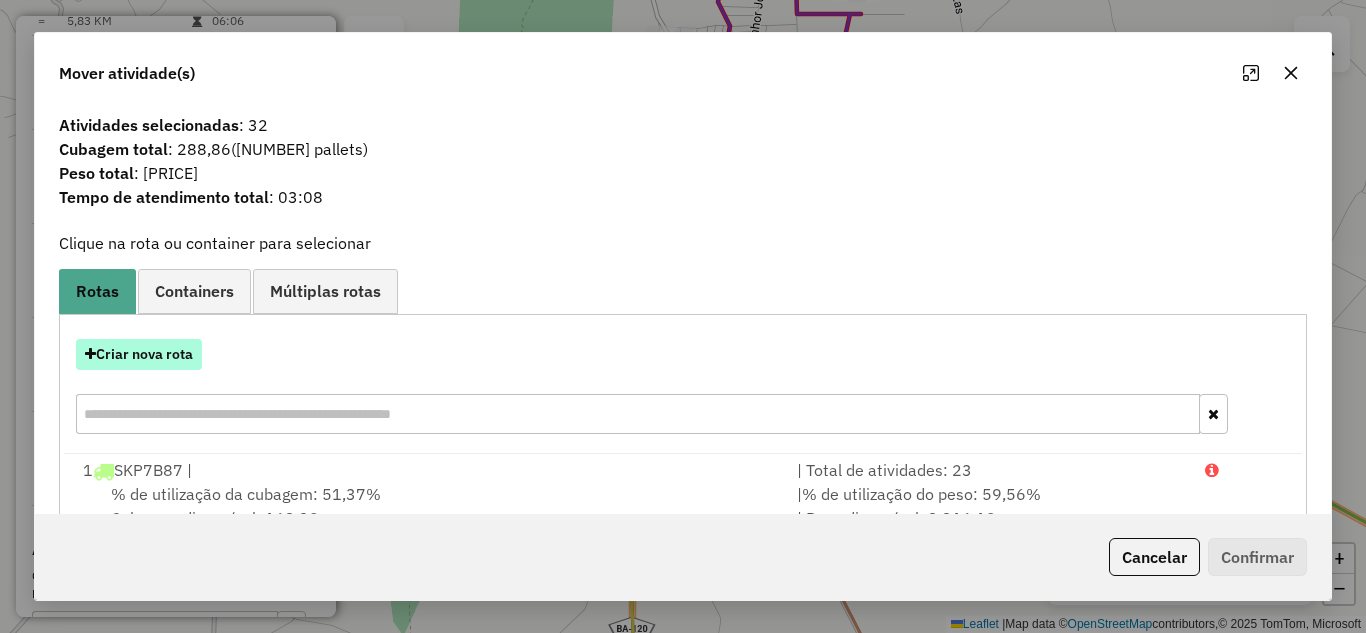 click on "Criar nova rota" at bounding box center [139, 354] 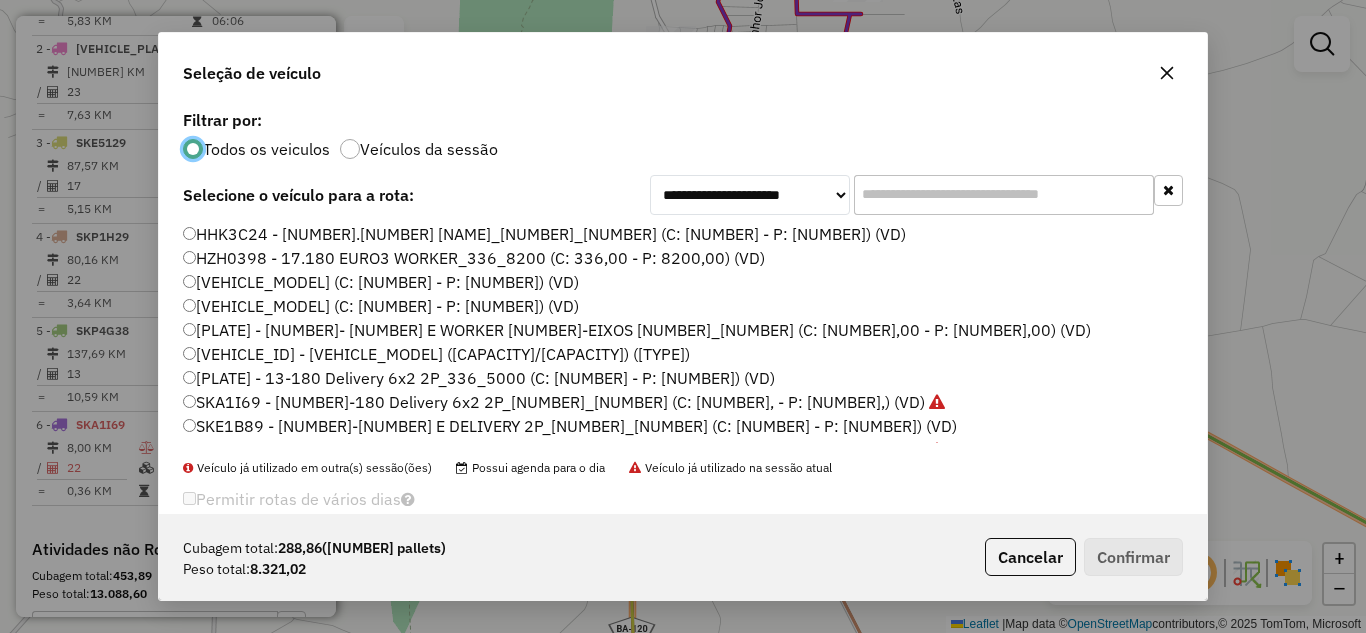 scroll, scrollTop: 11, scrollLeft: 6, axis: both 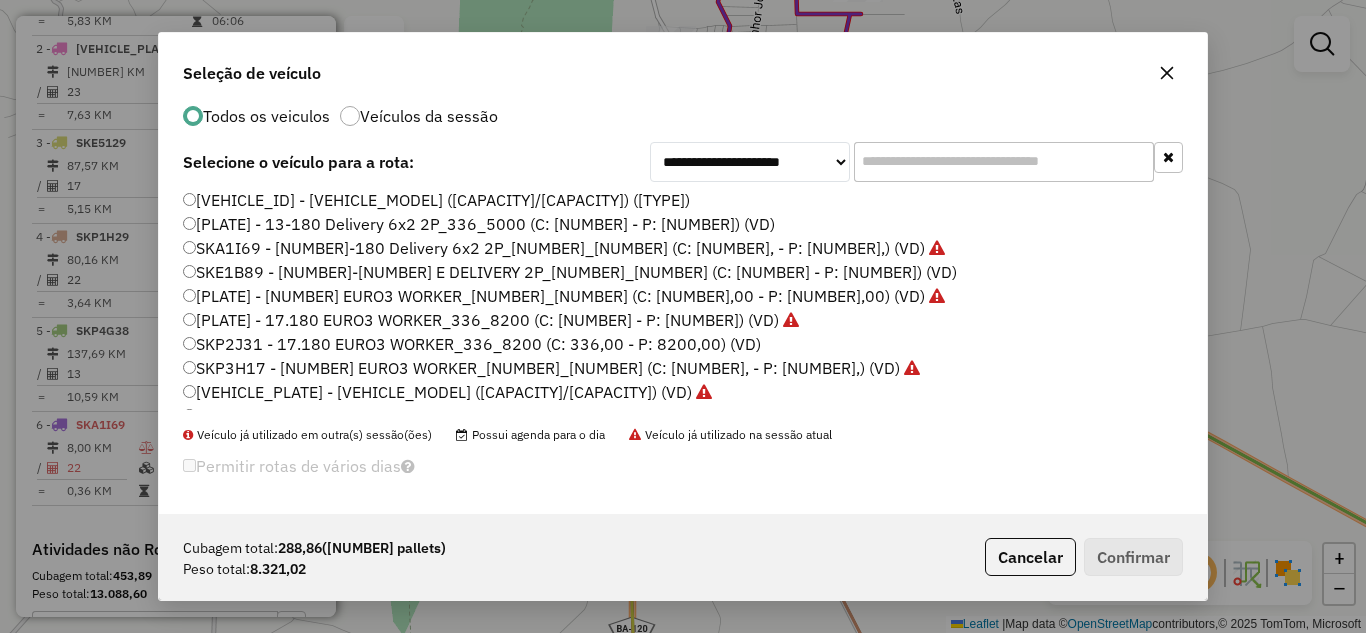 click on "SKP2J31 - 17.180 EURO3 WORKER_336_8200 (C: 336,00 - P: 8200,00) (VD)" 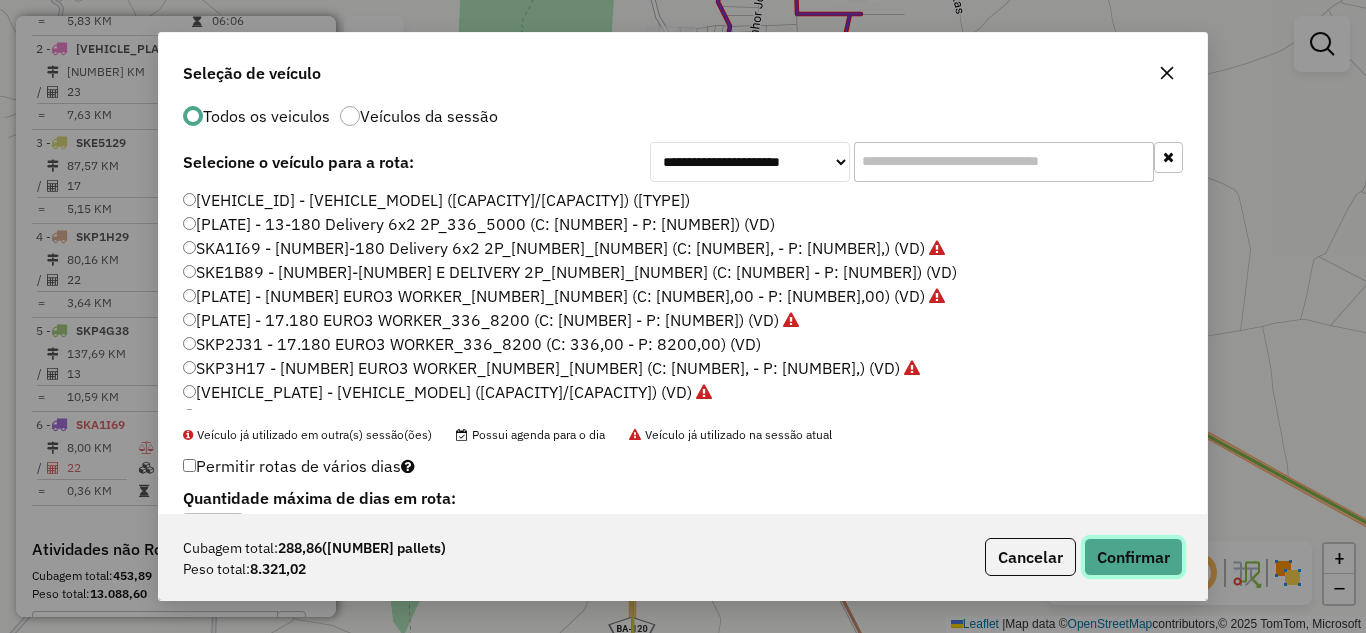 click on "Confirmar" 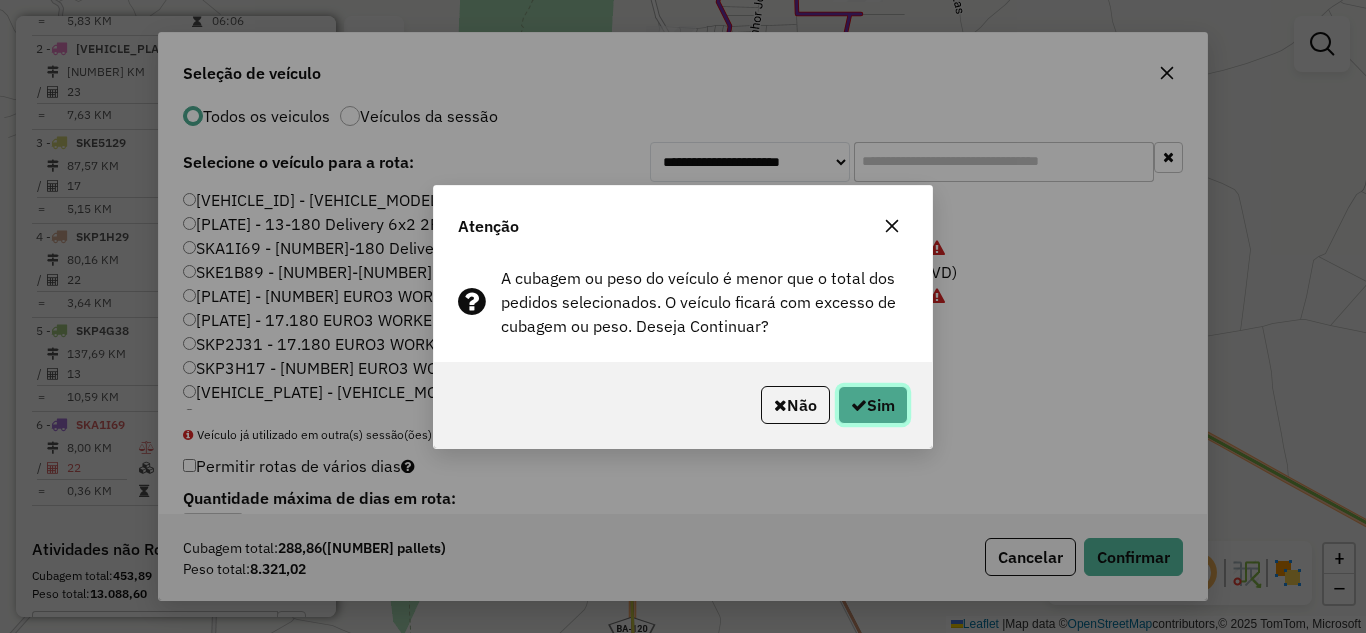 click on "Sim" 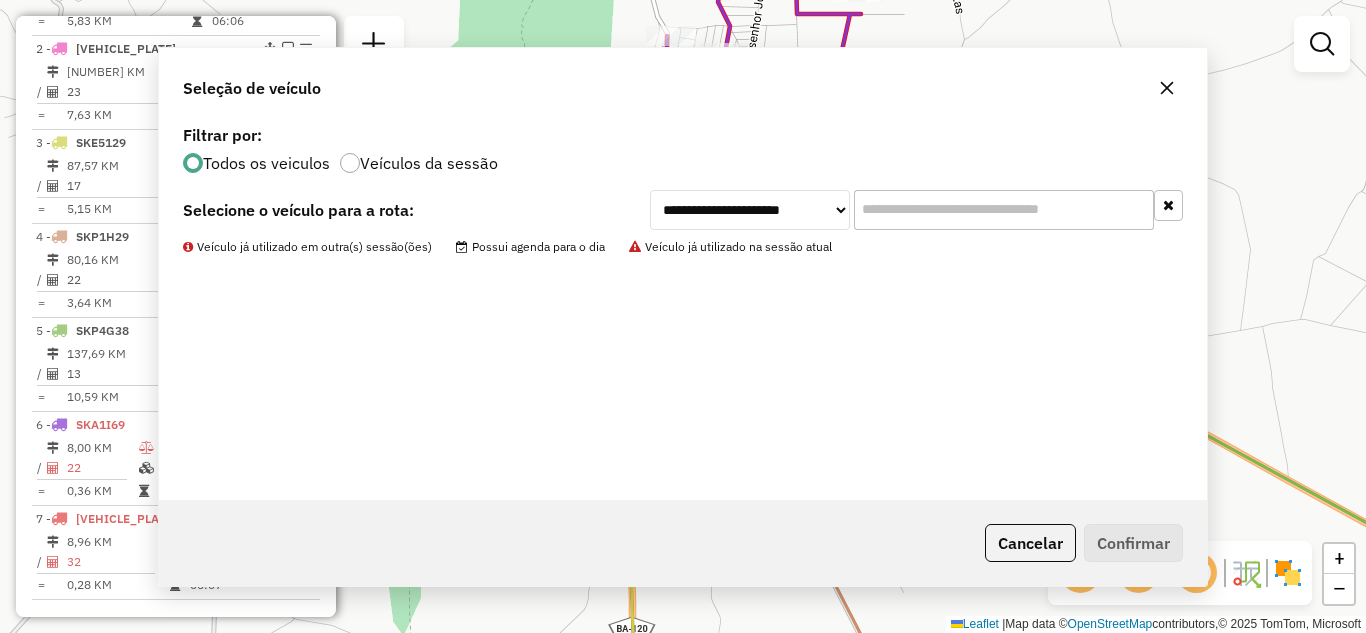 scroll, scrollTop: 0, scrollLeft: 0, axis: both 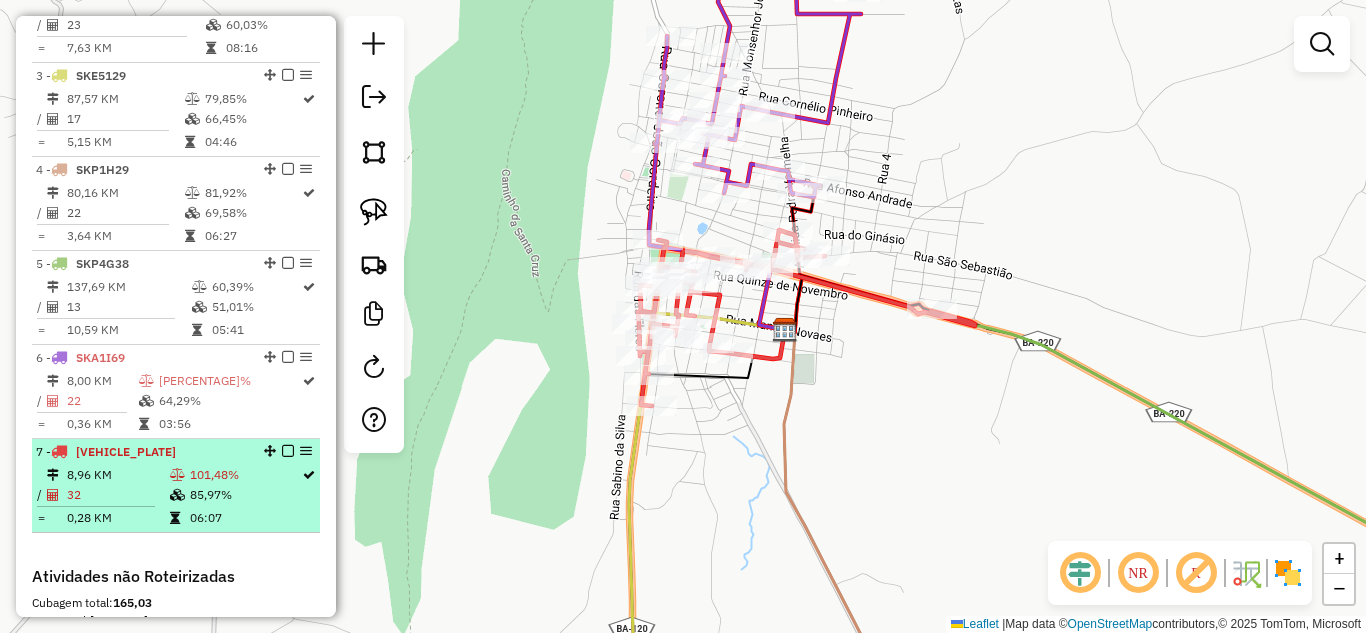 drag, startPoint x: 189, startPoint y: 463, endPoint x: 199, endPoint y: 462, distance: 10.049875 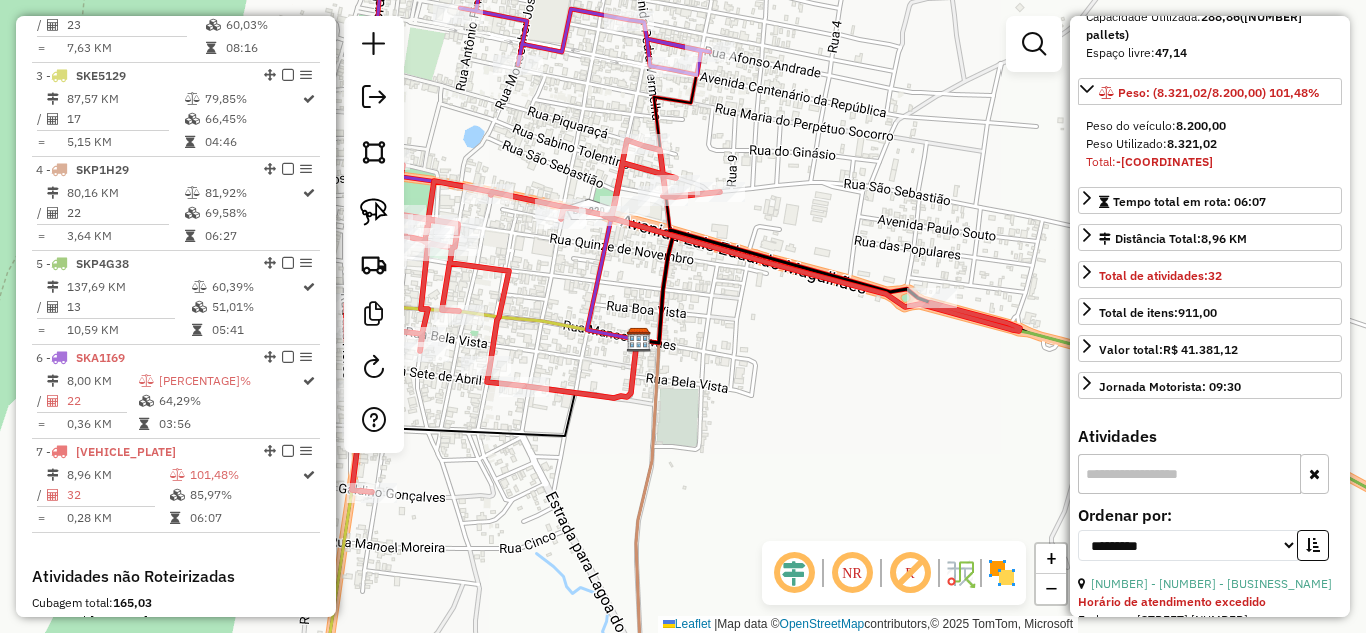 scroll, scrollTop: 467, scrollLeft: 0, axis: vertical 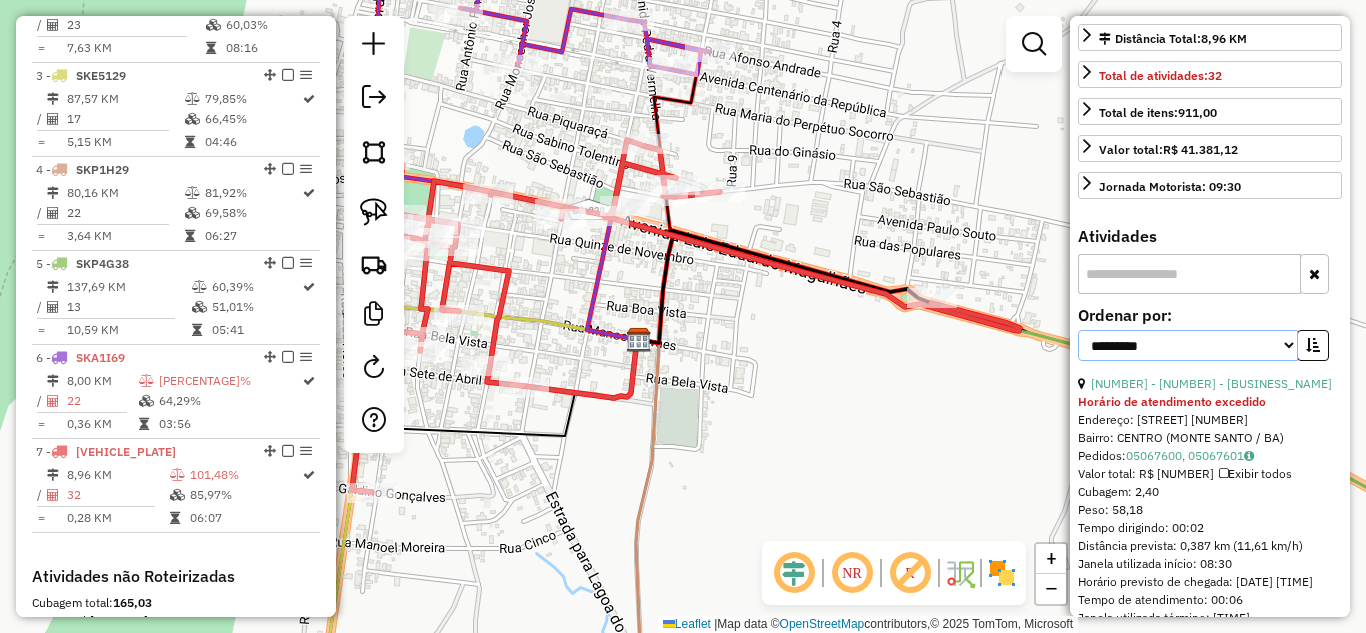 drag, startPoint x: 1234, startPoint y: 364, endPoint x: 1210, endPoint y: 378, distance: 27.784887 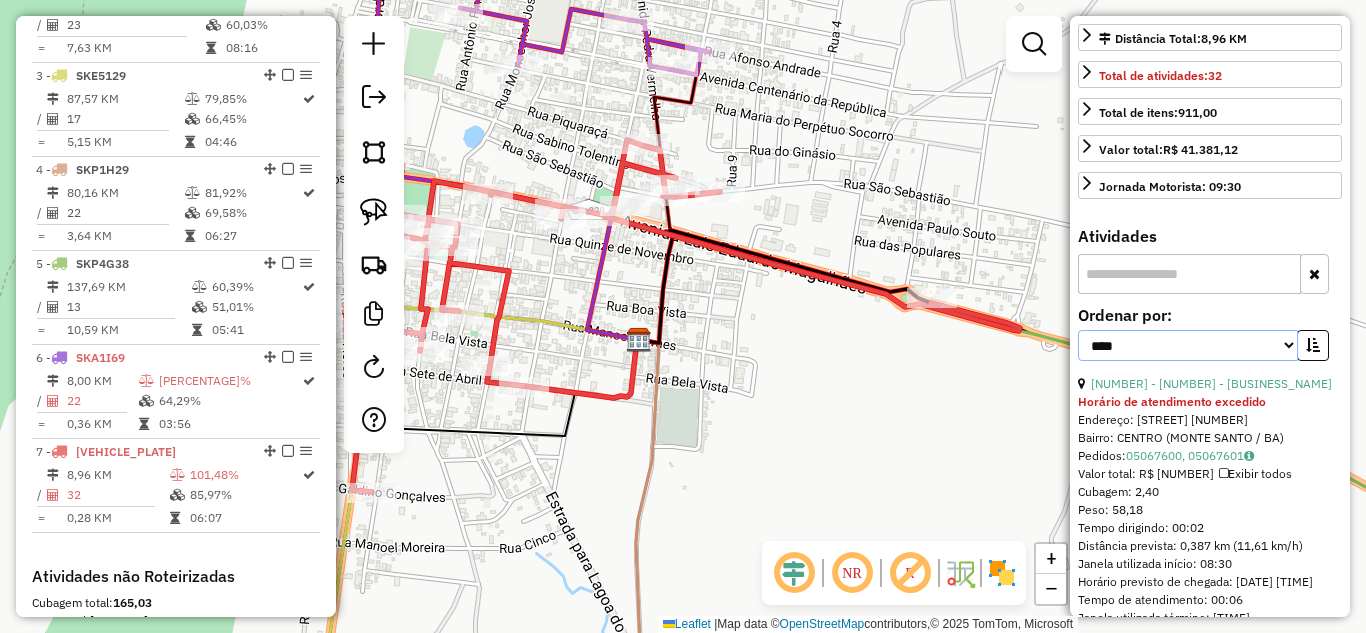 click on "**********" at bounding box center (1188, 345) 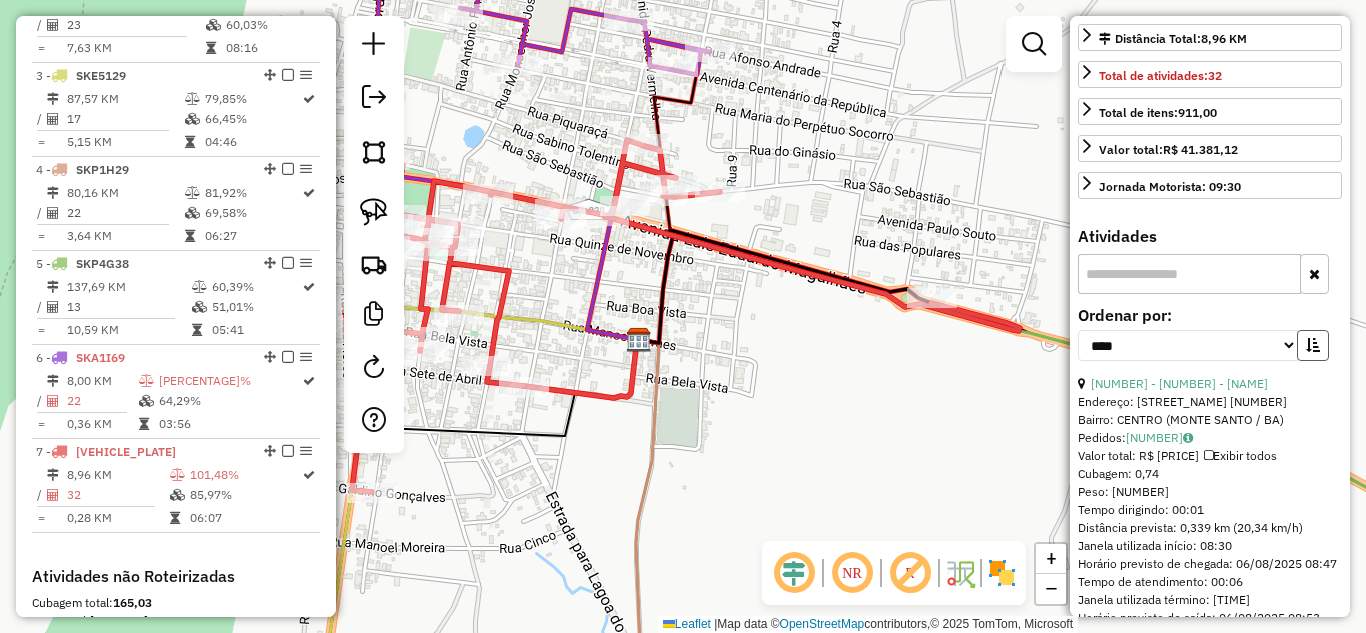 click at bounding box center [1313, 345] 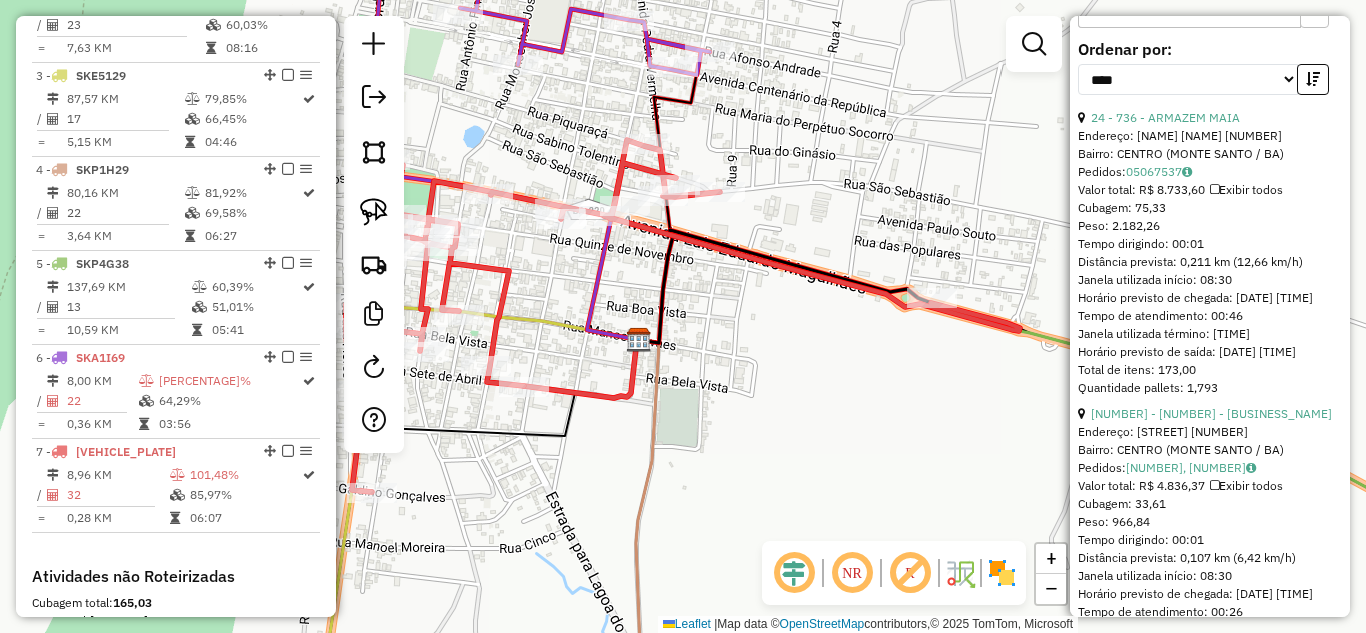 scroll, scrollTop: 800, scrollLeft: 0, axis: vertical 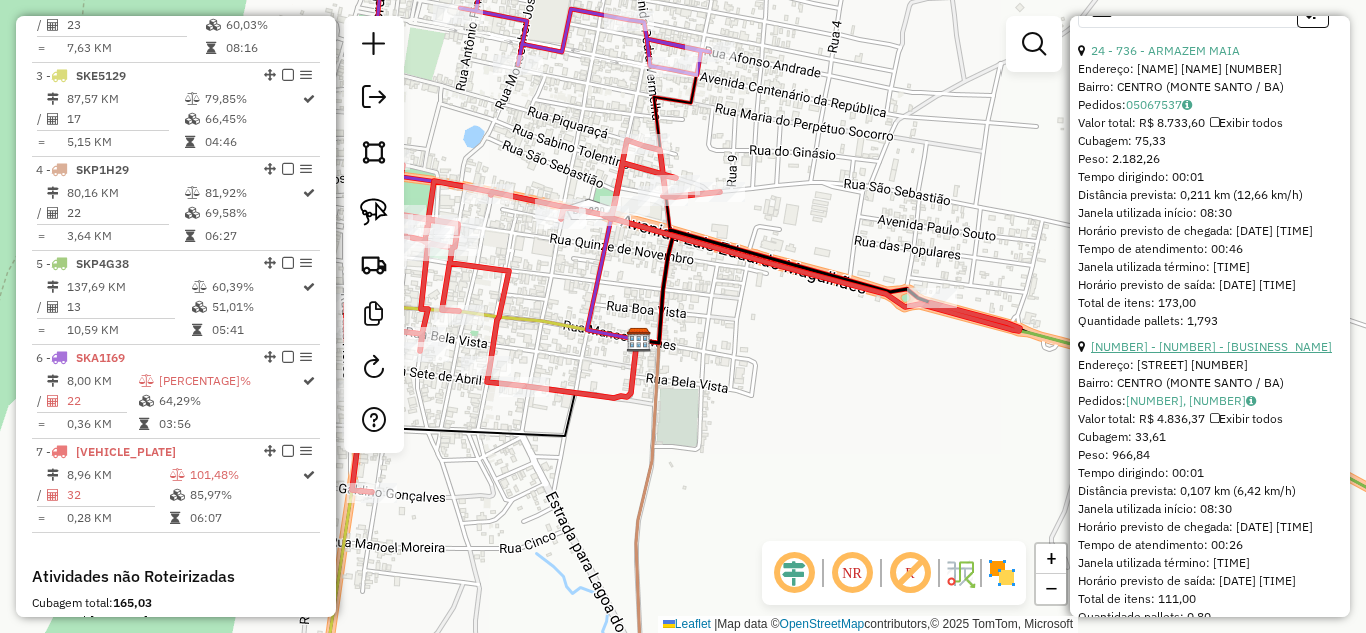 click on "[NUMBER] - [NUMBER] - [BUSINESS_NAME]" at bounding box center [1211, 346] 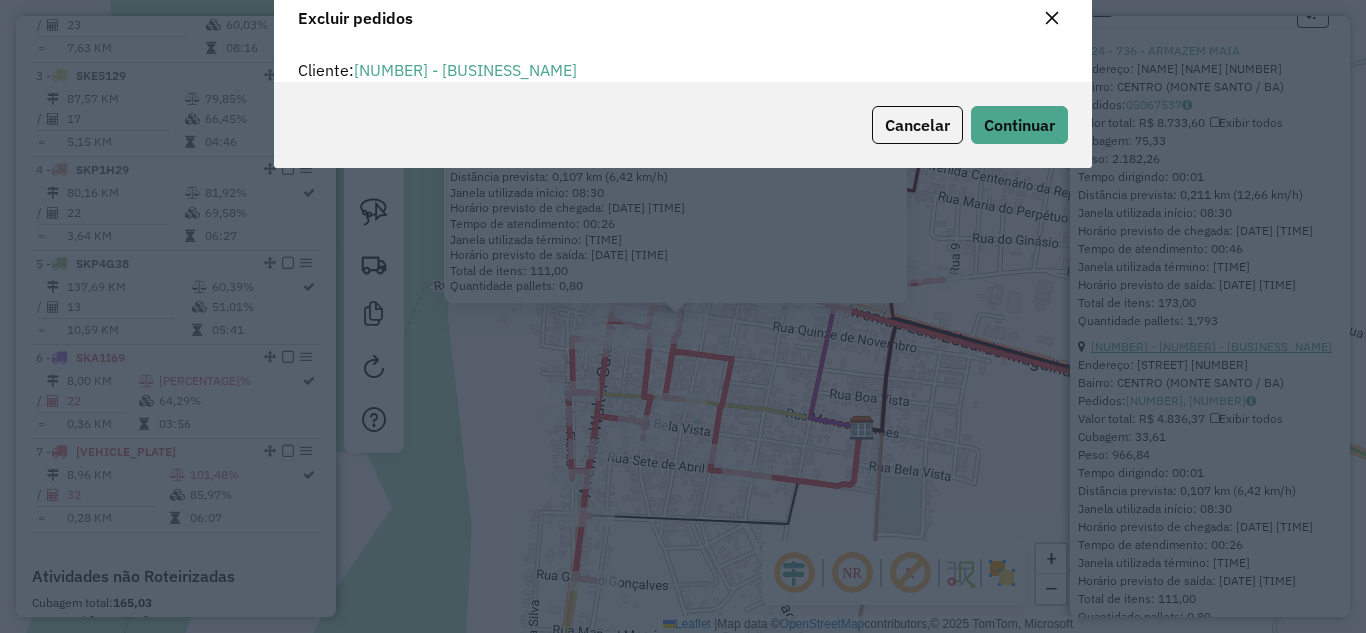 scroll, scrollTop: 0, scrollLeft: 0, axis: both 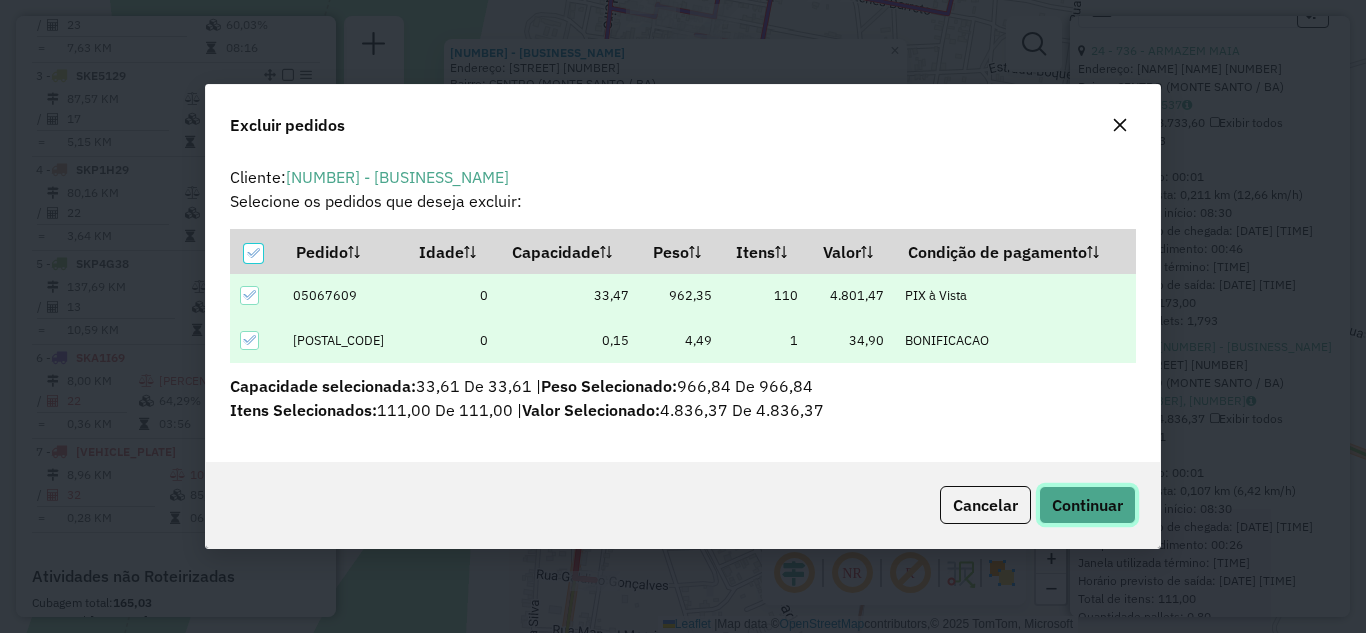 click on "Continuar" 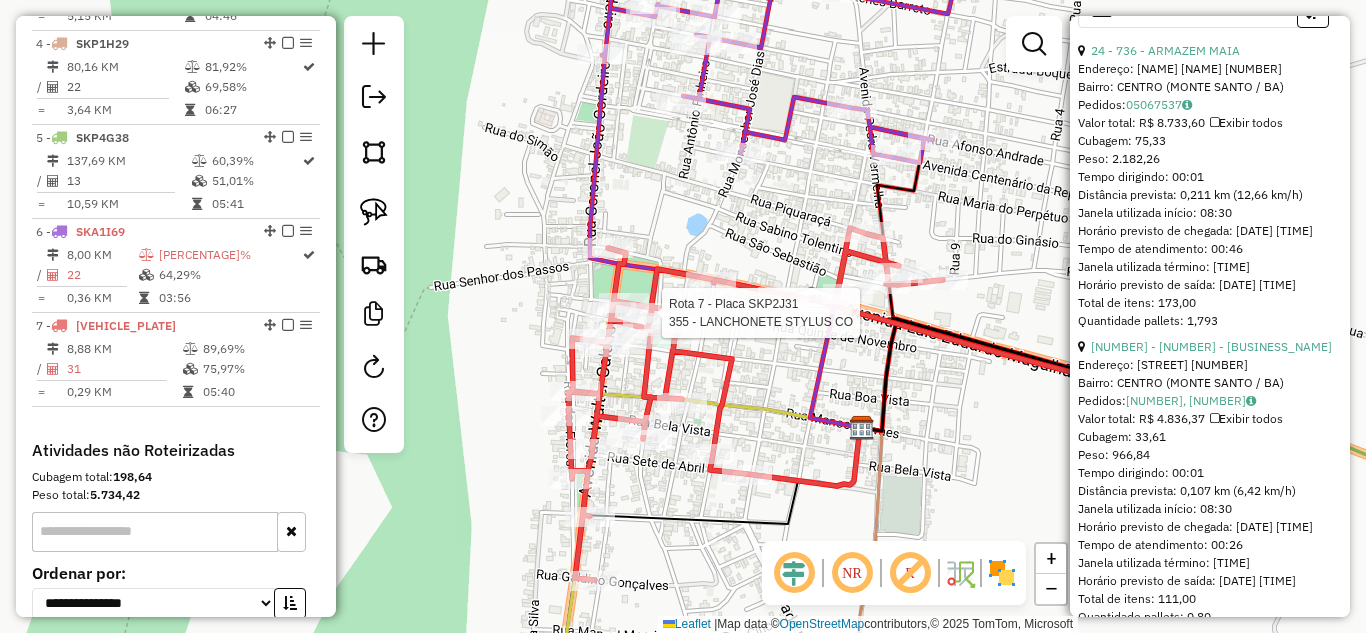 scroll, scrollTop: 1200, scrollLeft: 0, axis: vertical 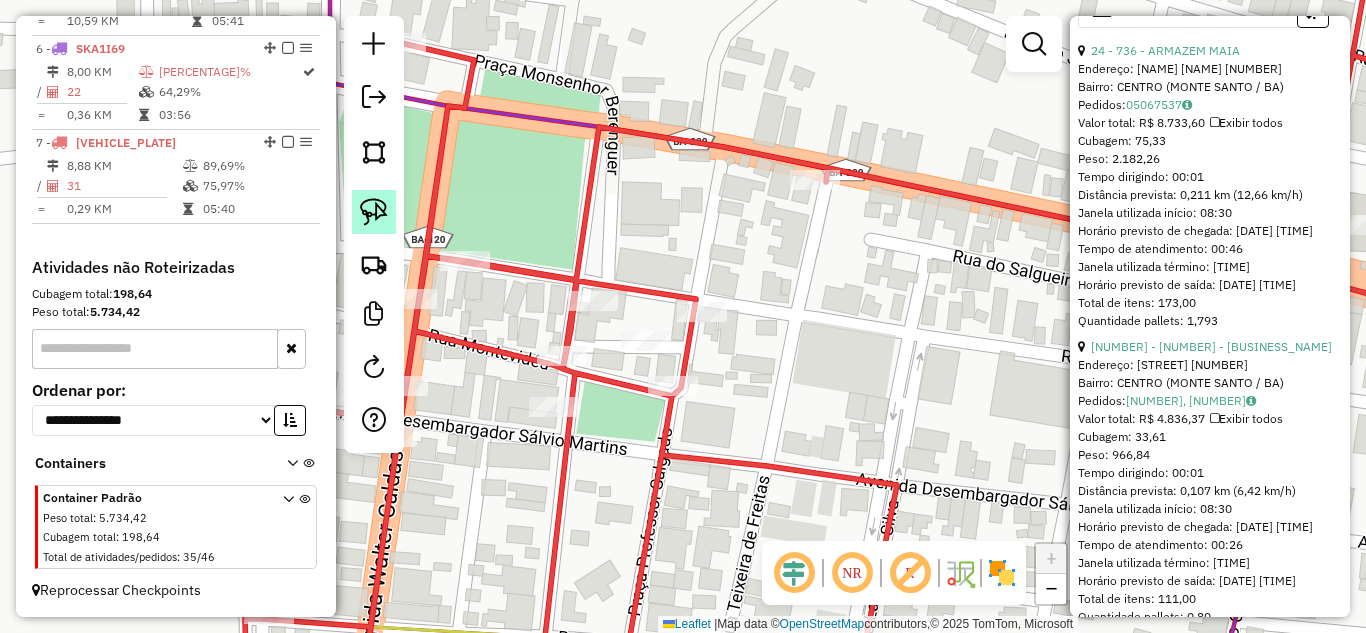 click 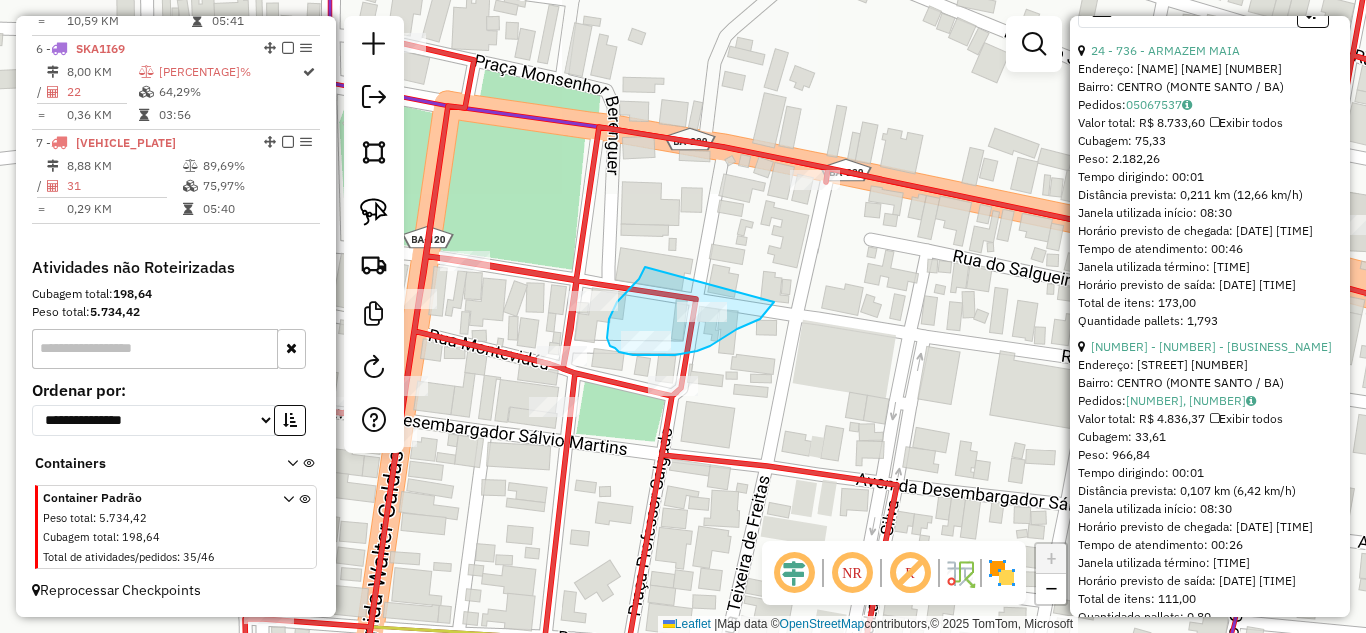 drag, startPoint x: 645, startPoint y: 267, endPoint x: 776, endPoint y: 303, distance: 135.85654 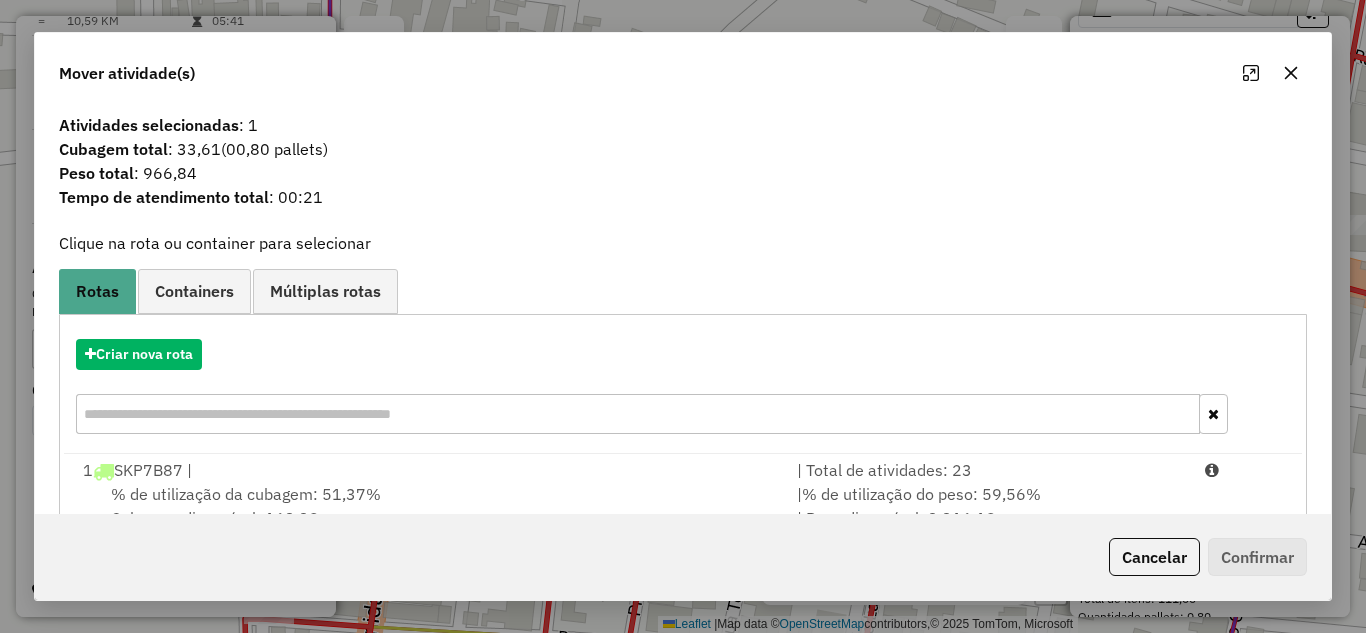 scroll, scrollTop: 333, scrollLeft: 0, axis: vertical 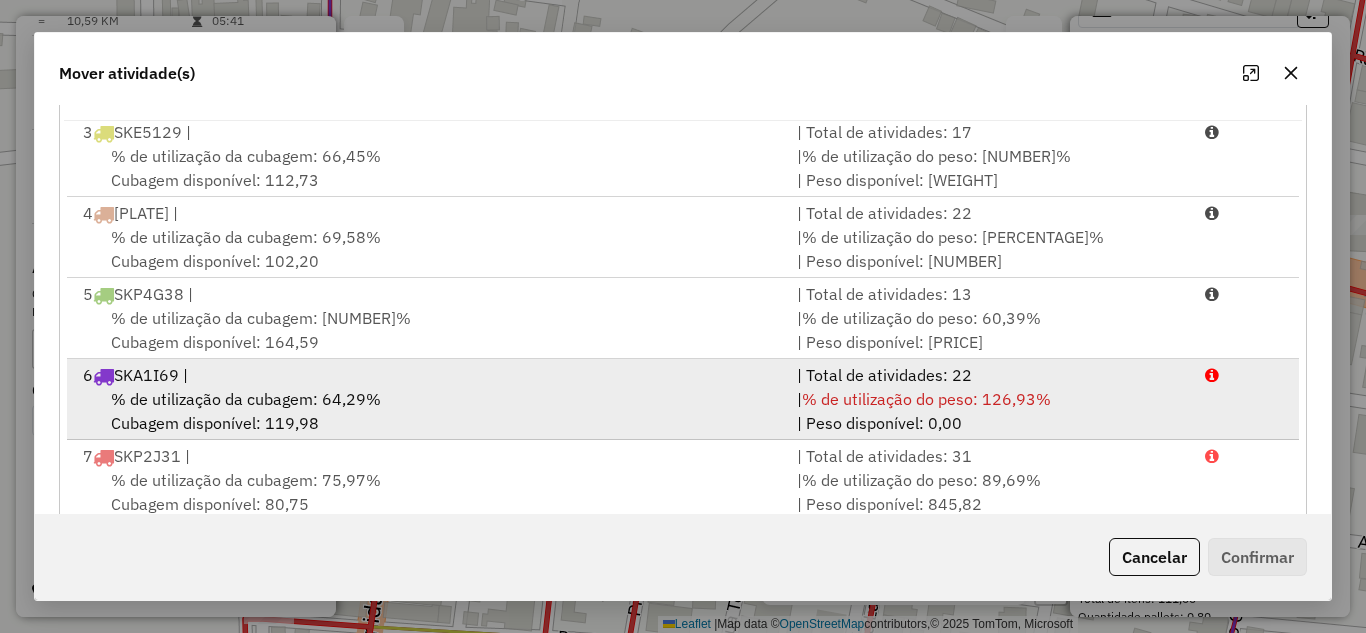 click on "% de utilização da cubagem: 64,29%  Cubagem disponível: 119,98" at bounding box center (428, 411) 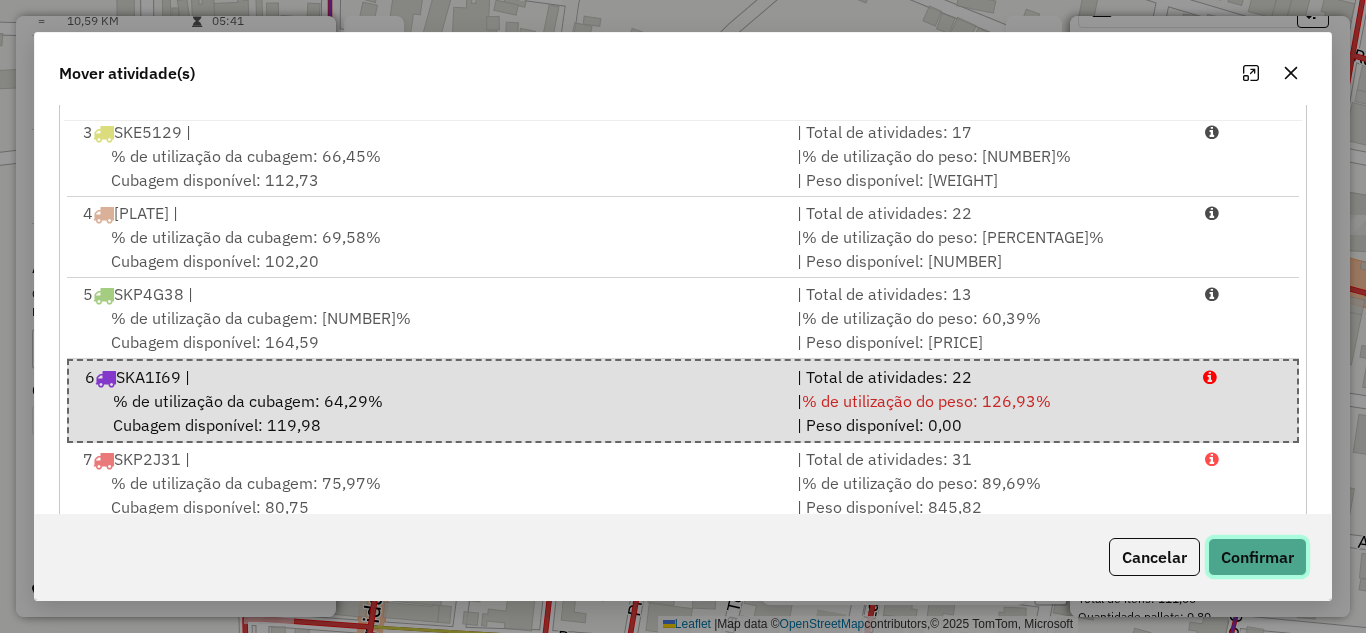 click on "Confirmar" 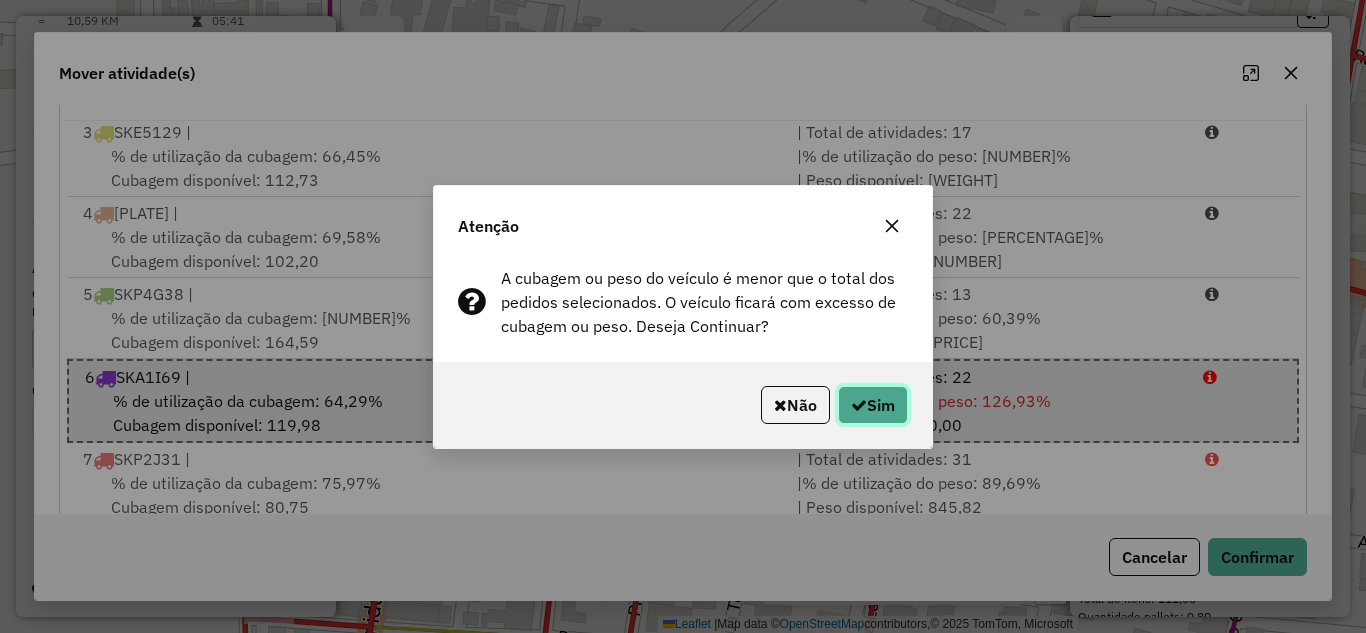 click on "Sim" 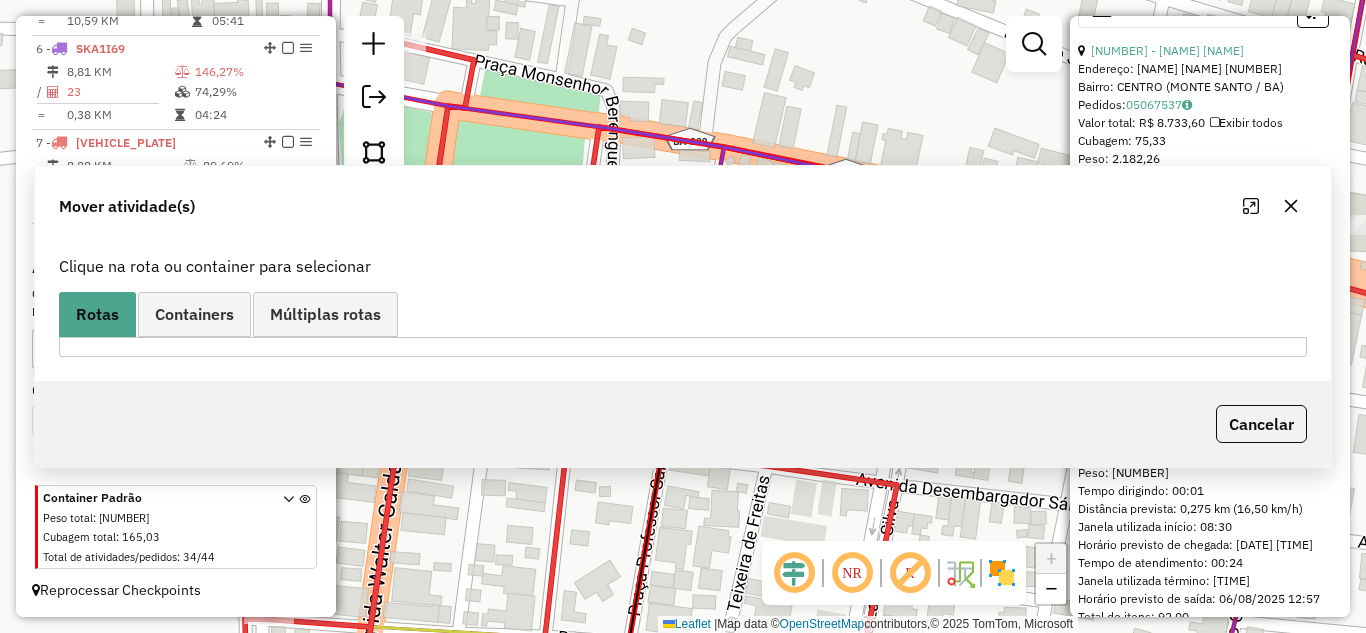 scroll, scrollTop: 0, scrollLeft: 0, axis: both 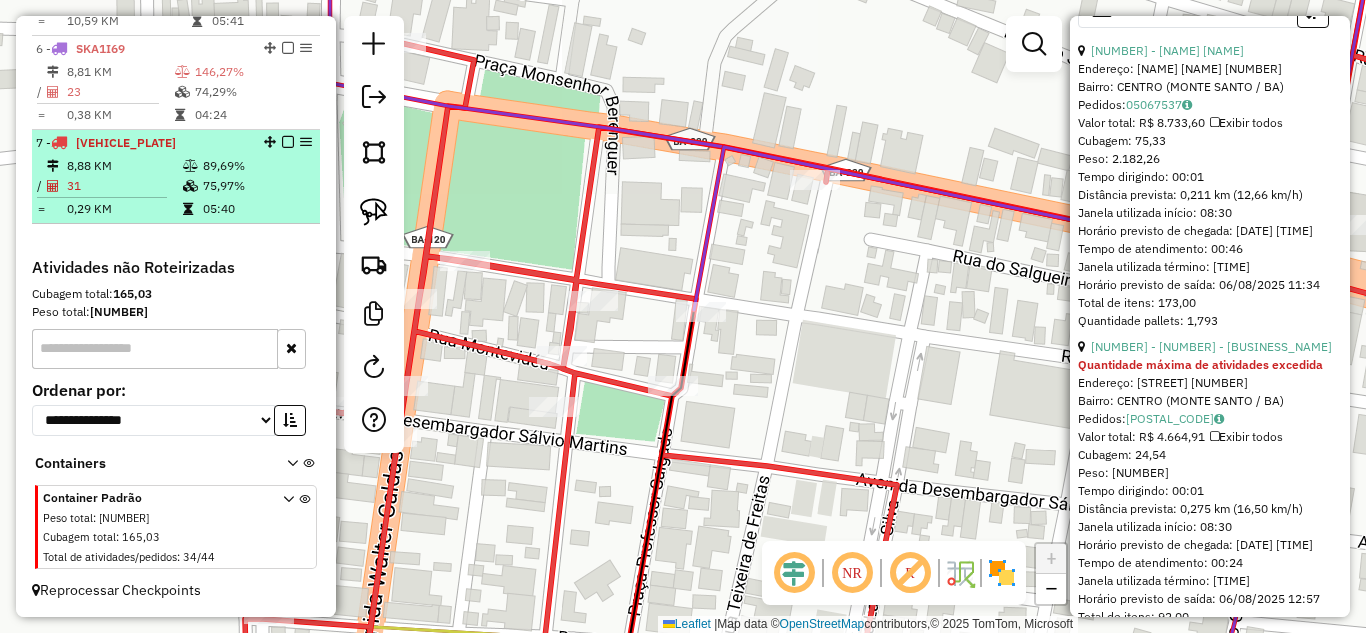 click on "31" at bounding box center [124, 186] 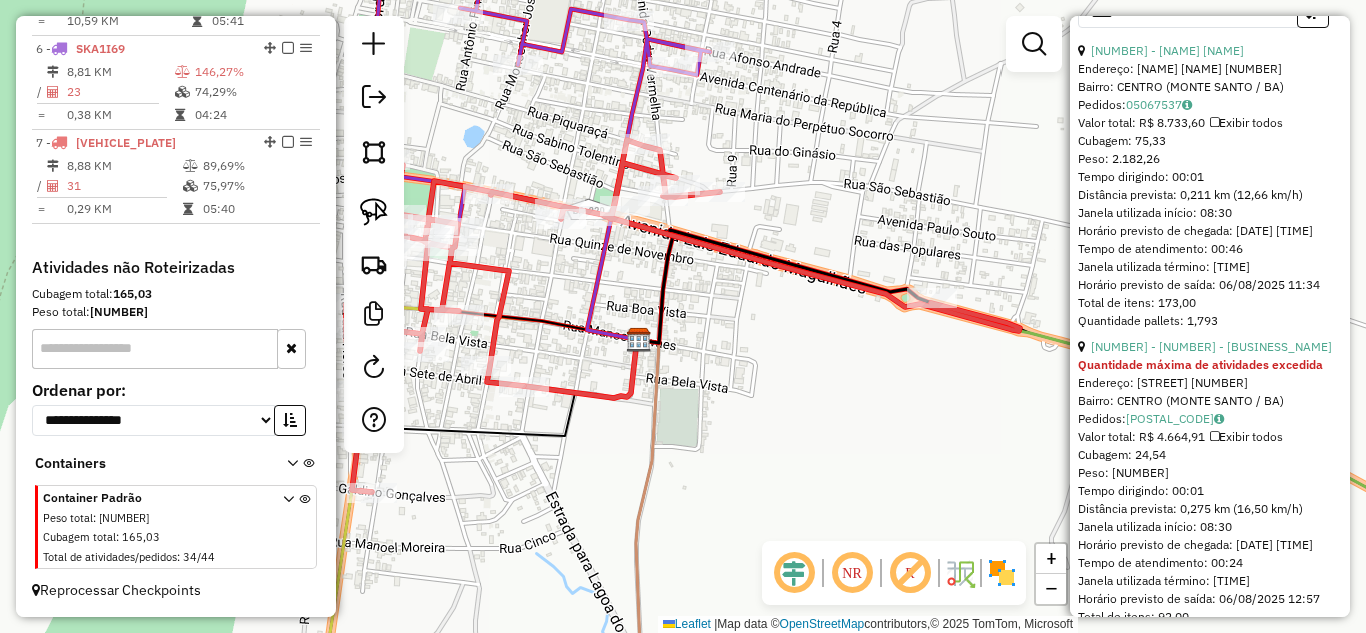 scroll, scrollTop: 533, scrollLeft: 0, axis: vertical 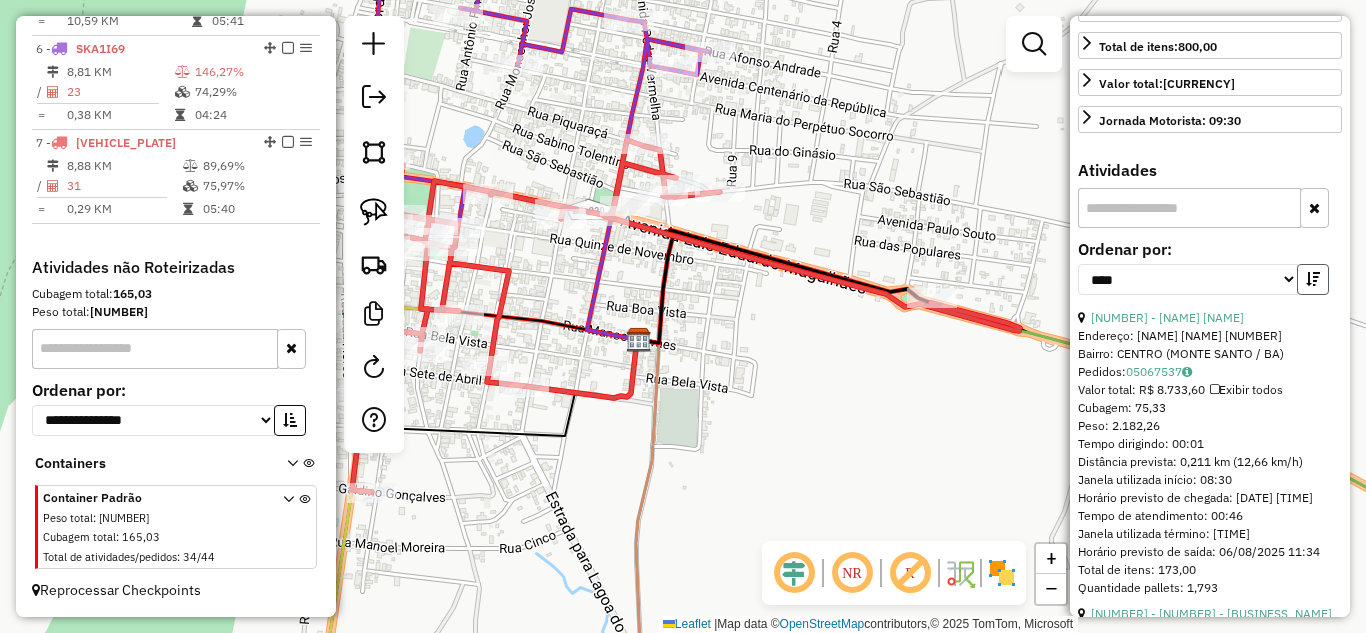 click at bounding box center [1313, 279] 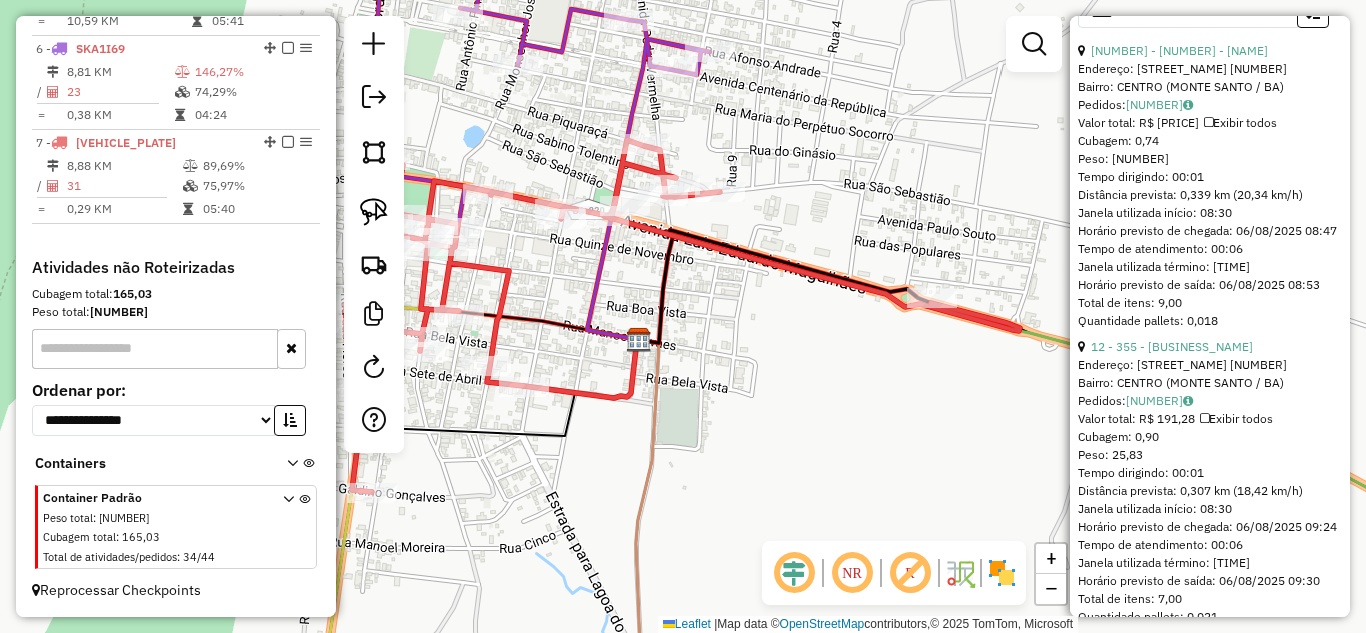 scroll, scrollTop: 600, scrollLeft: 0, axis: vertical 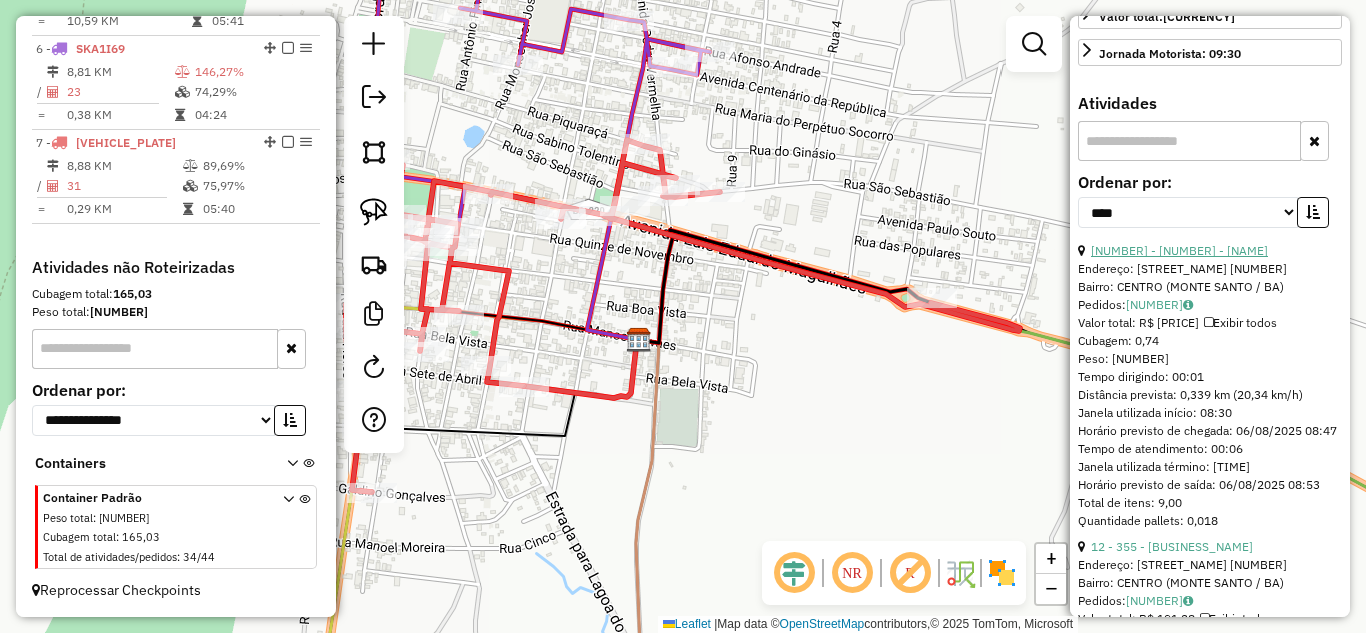 click on "[NUMBER] - [NUMBER] - [NAME]" at bounding box center (1179, 250) 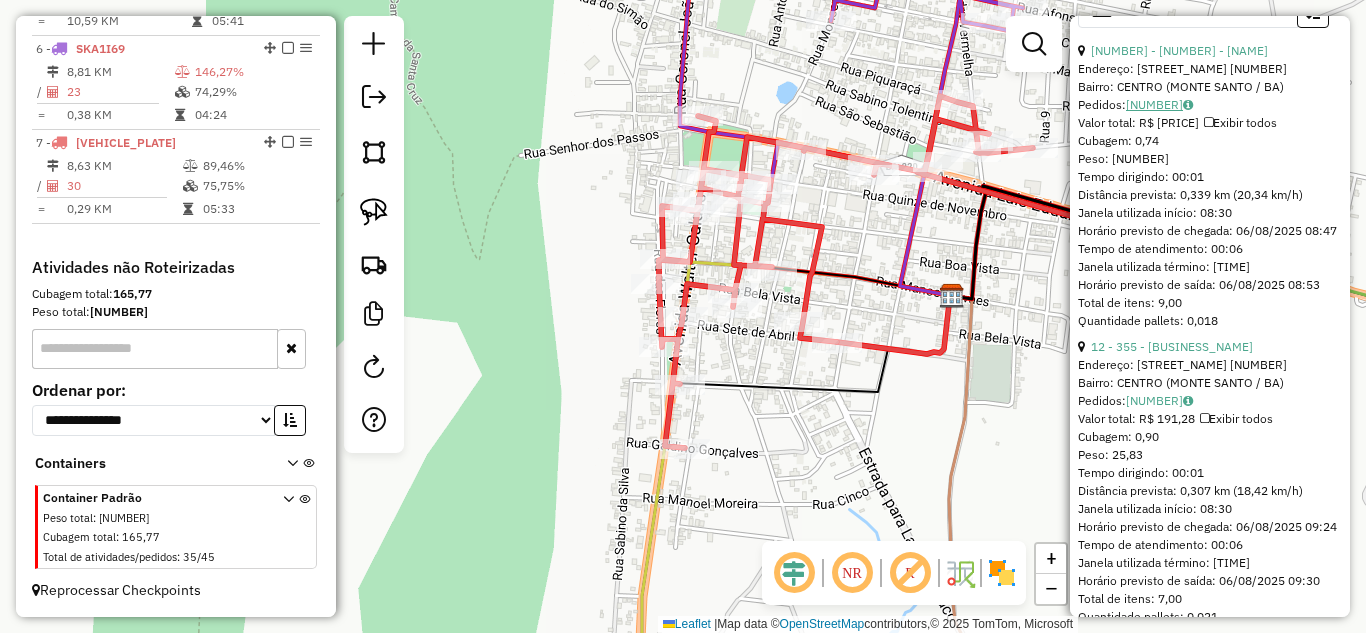 scroll, scrollTop: 867, scrollLeft: 0, axis: vertical 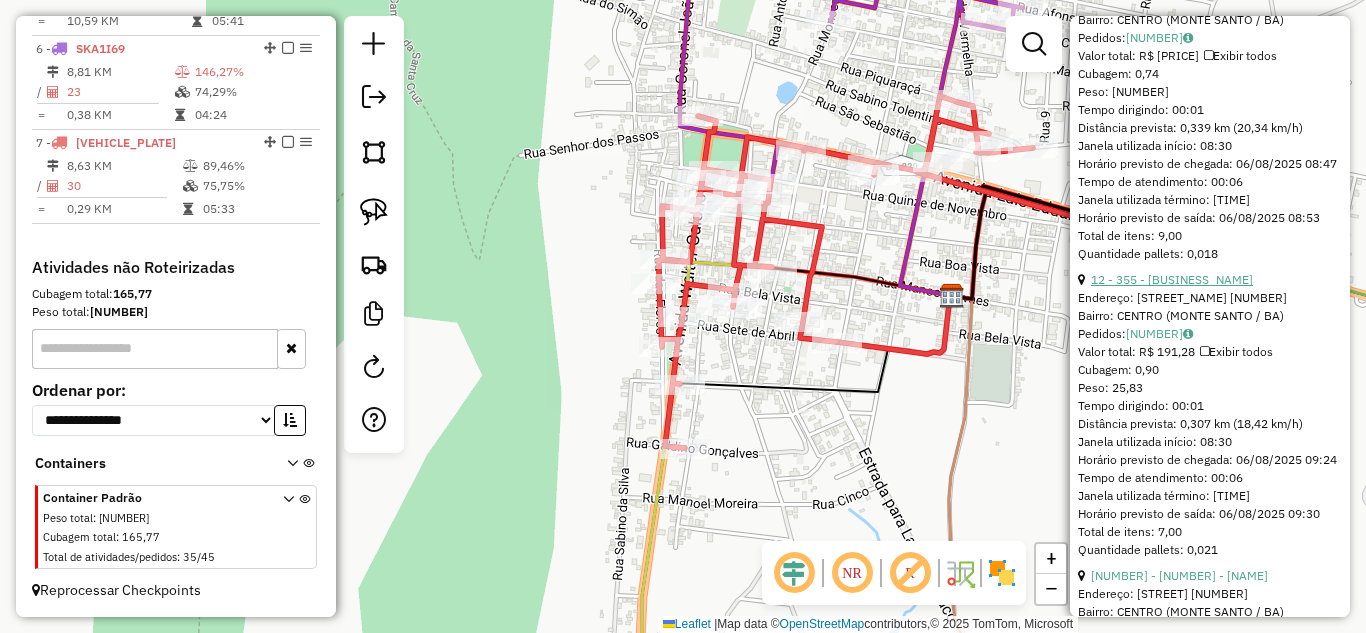 click on "12 - 355 - [BUSINESS_NAME]" at bounding box center (1172, 279) 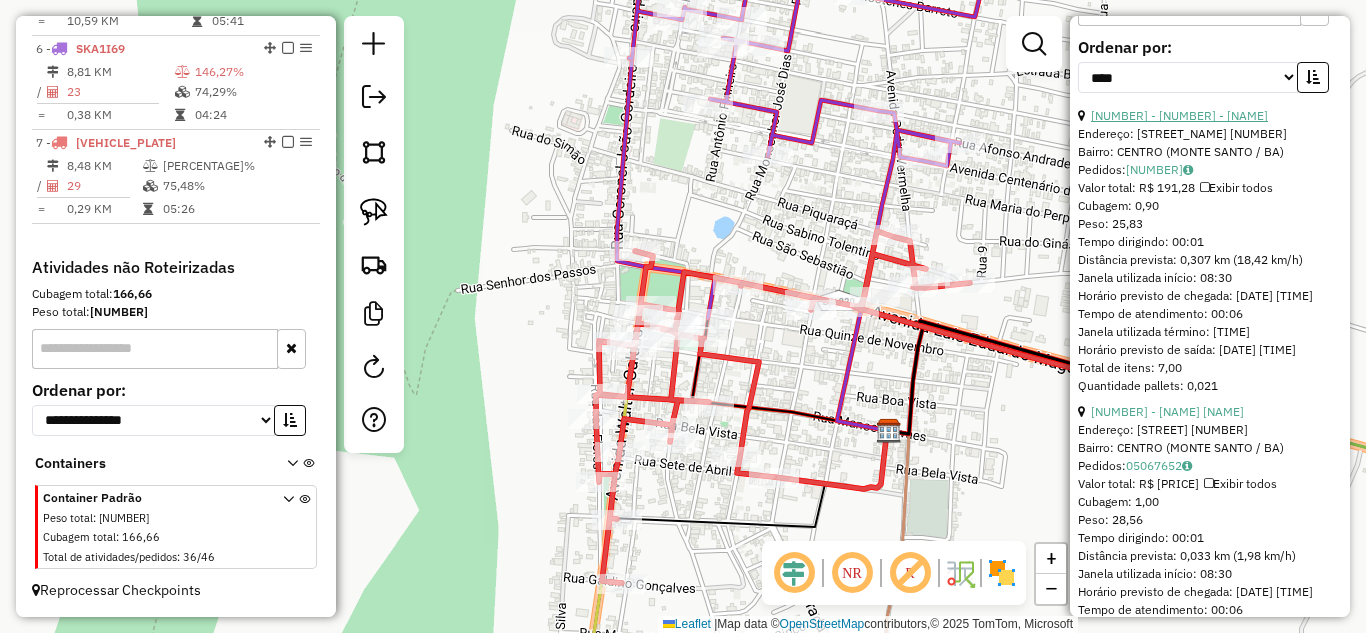 scroll, scrollTop: 819, scrollLeft: 0, axis: vertical 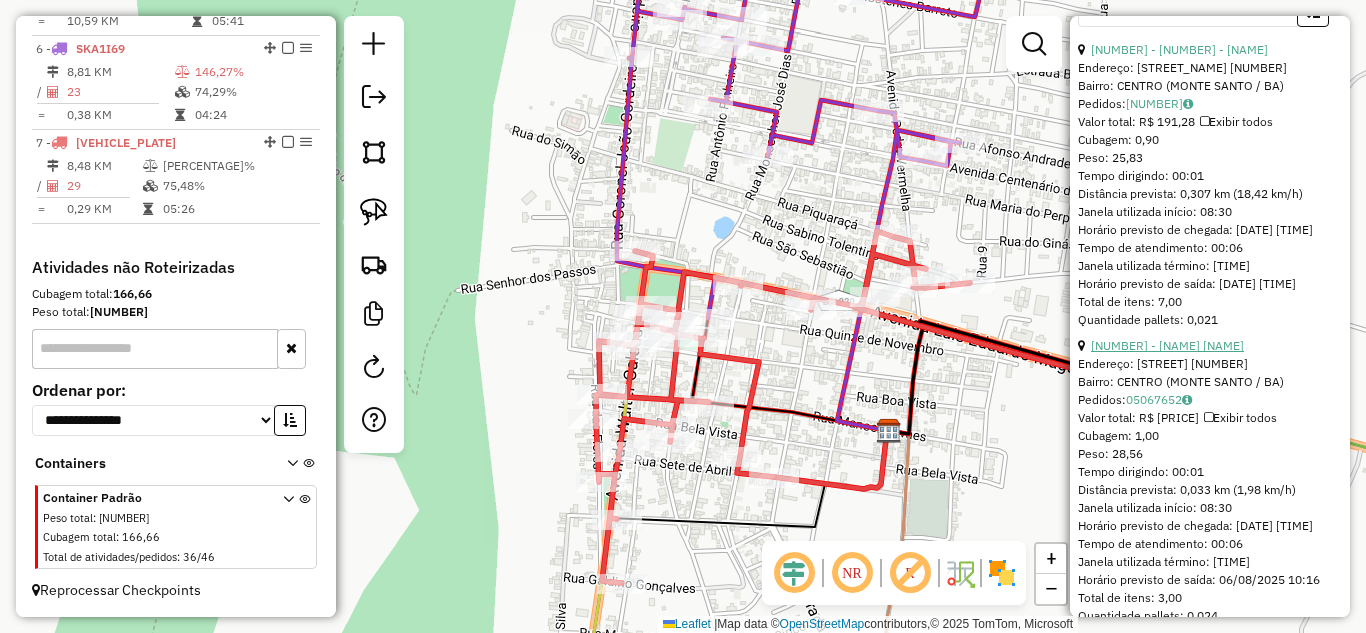 click on "[NUMBER] - [NAME] [NAME]" at bounding box center [1167, 345] 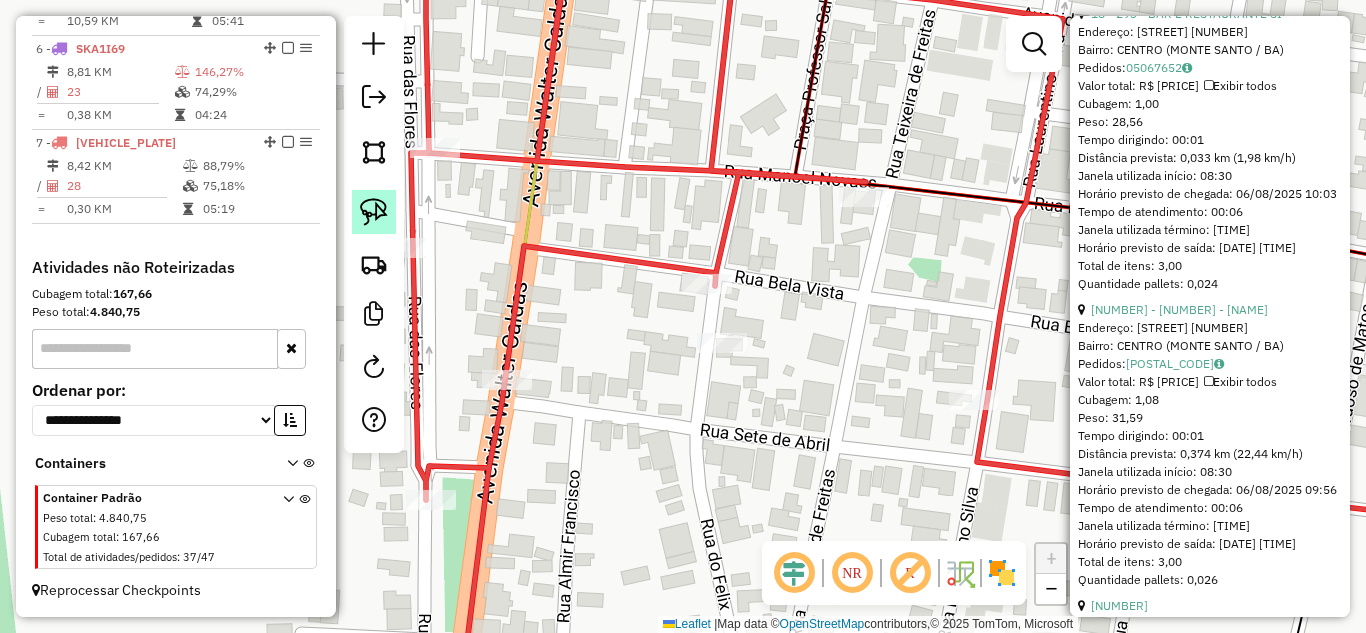 click 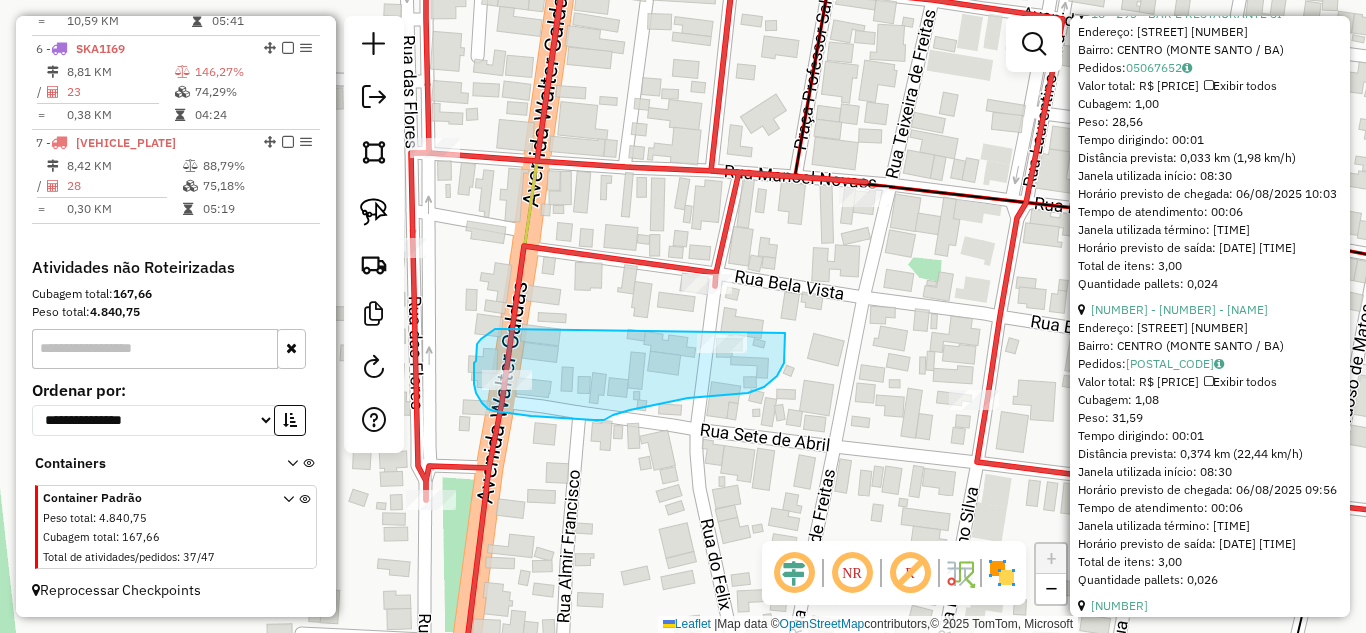 drag, startPoint x: 502, startPoint y: 329, endPoint x: 785, endPoint y: 333, distance: 283.02826 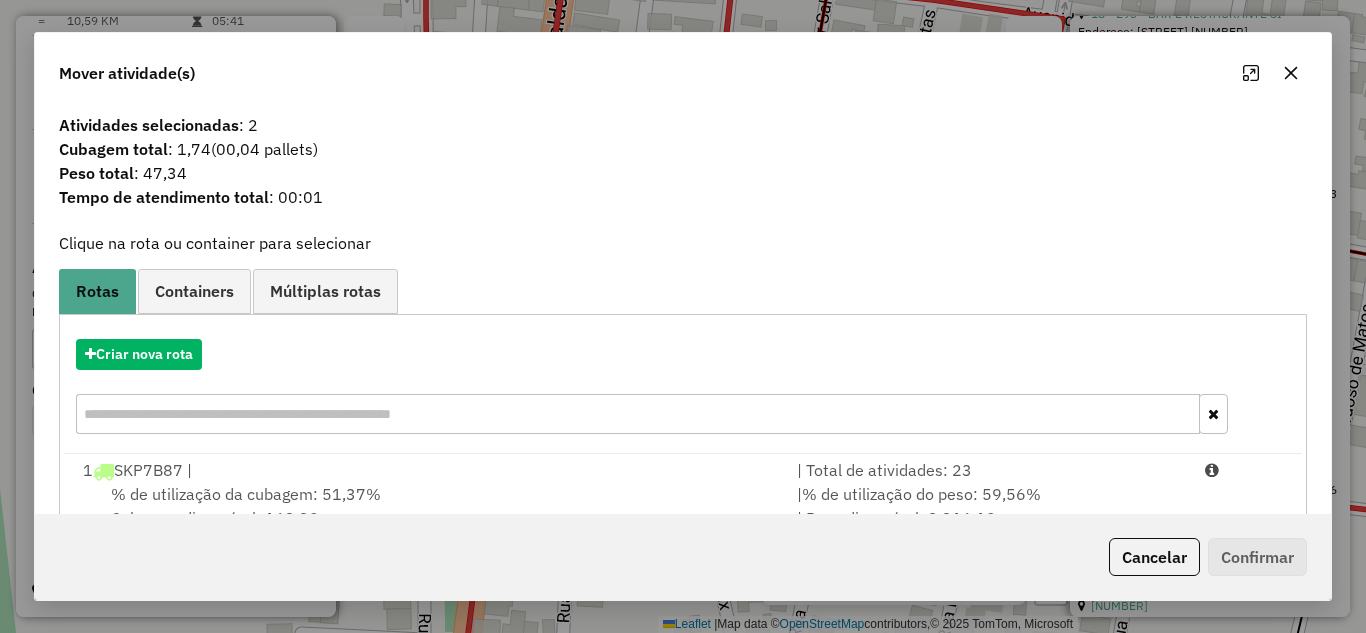 scroll, scrollTop: 267, scrollLeft: 0, axis: vertical 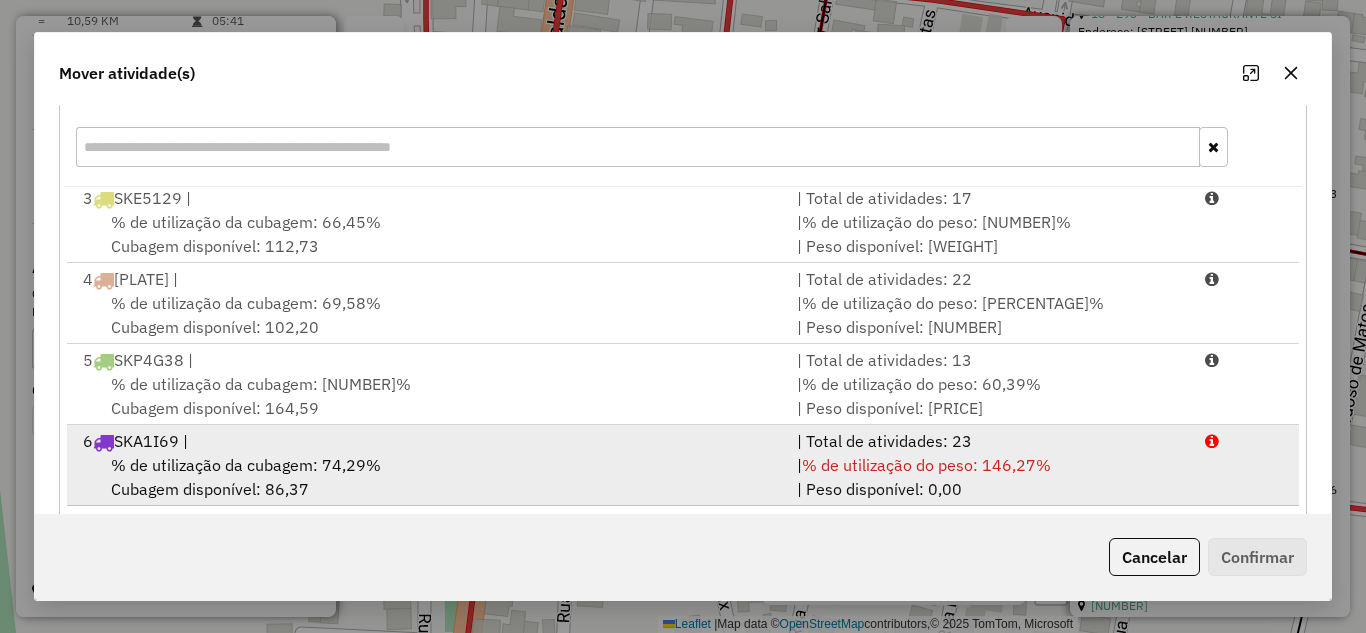 click on "% de utilização da cubagem: 74,29%  Cubagem disponível: 86,37" at bounding box center (428, 477) 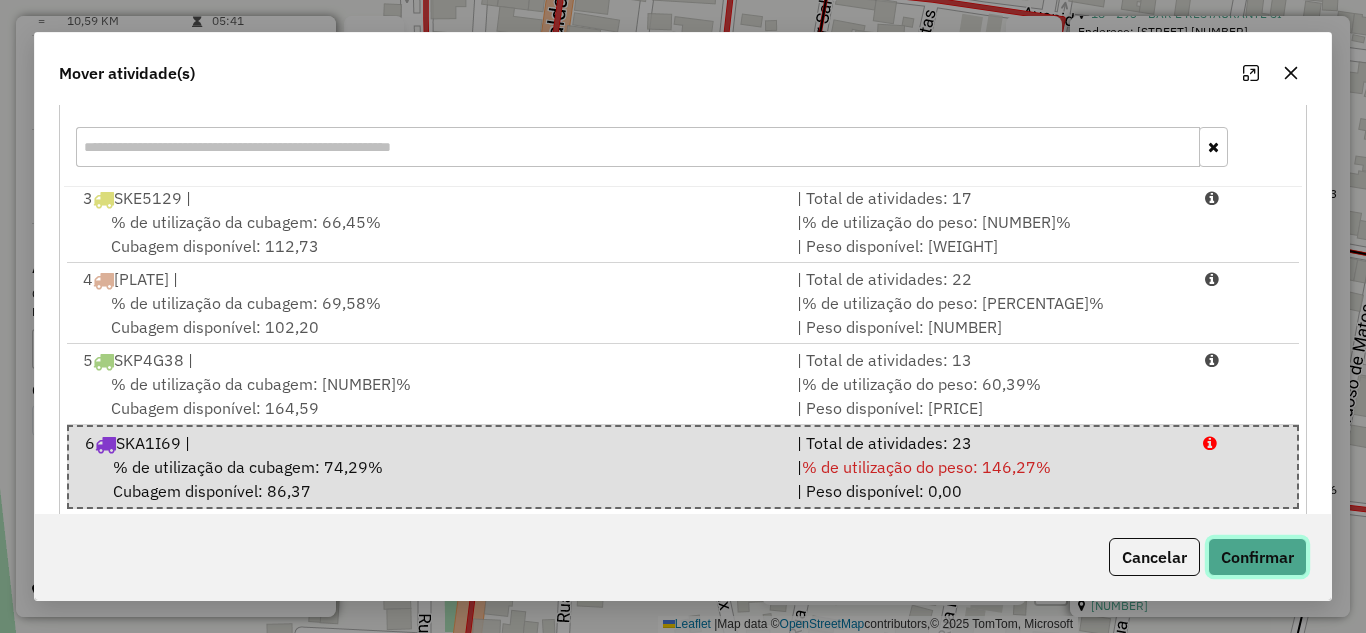 click on "Confirmar" 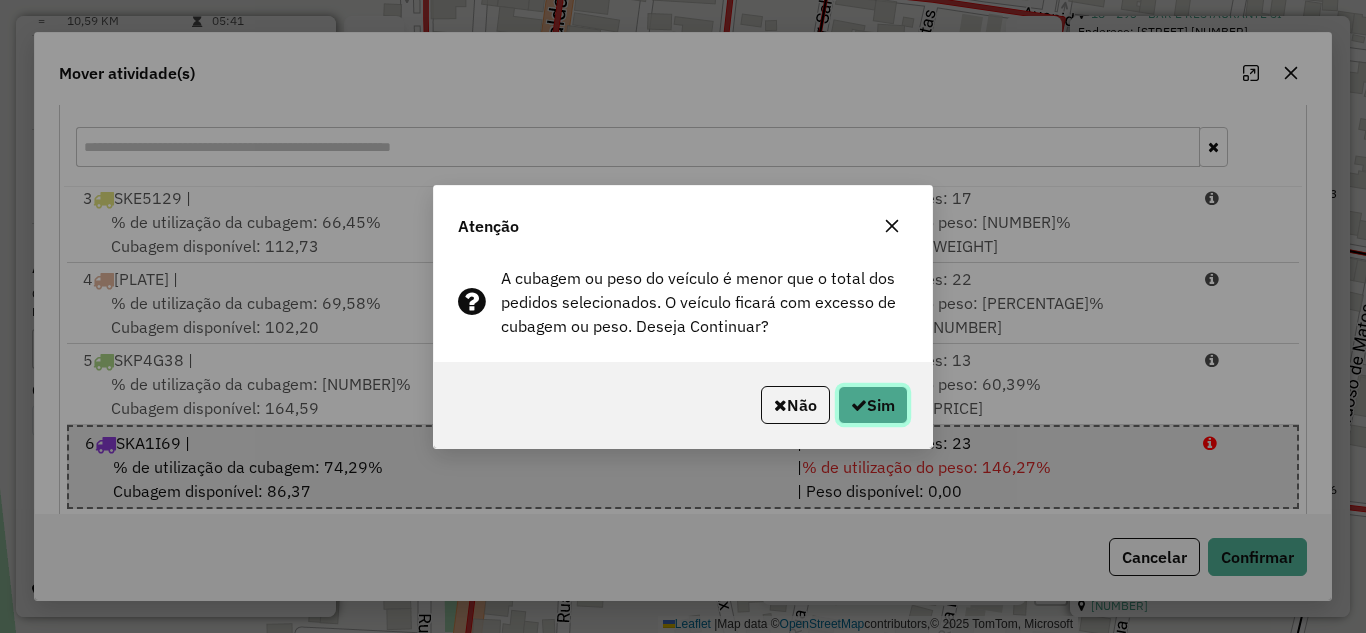 click on "Sim" 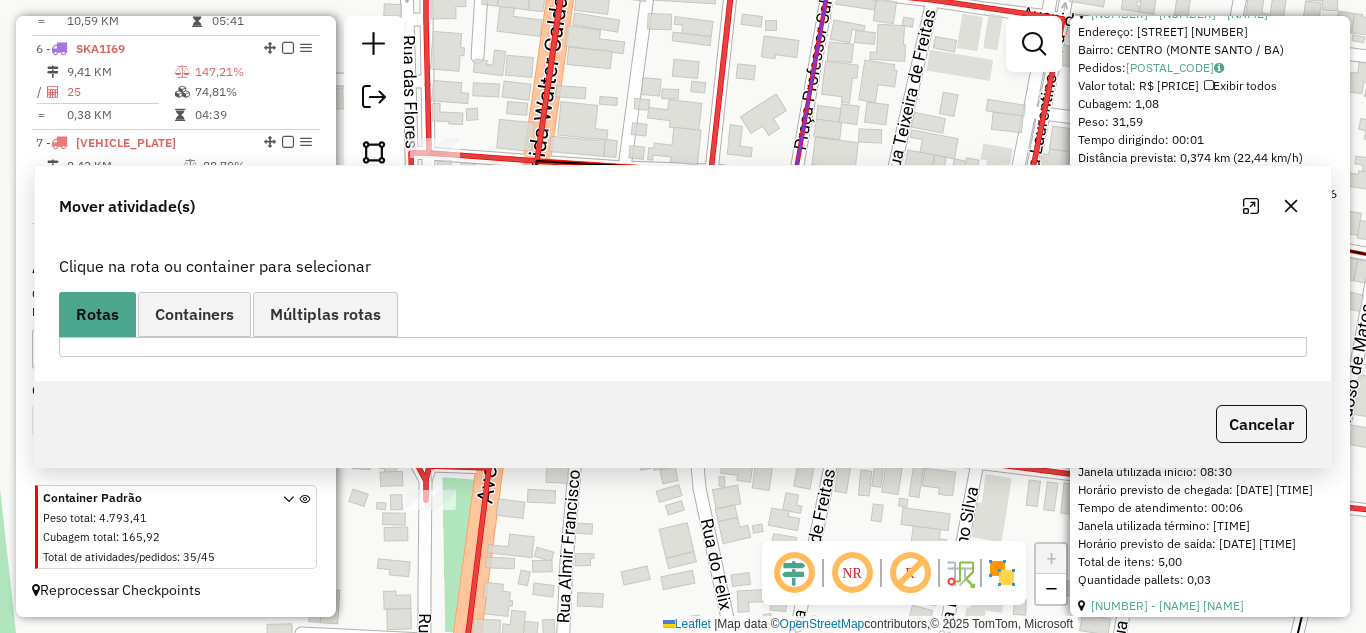 scroll, scrollTop: 0, scrollLeft: 0, axis: both 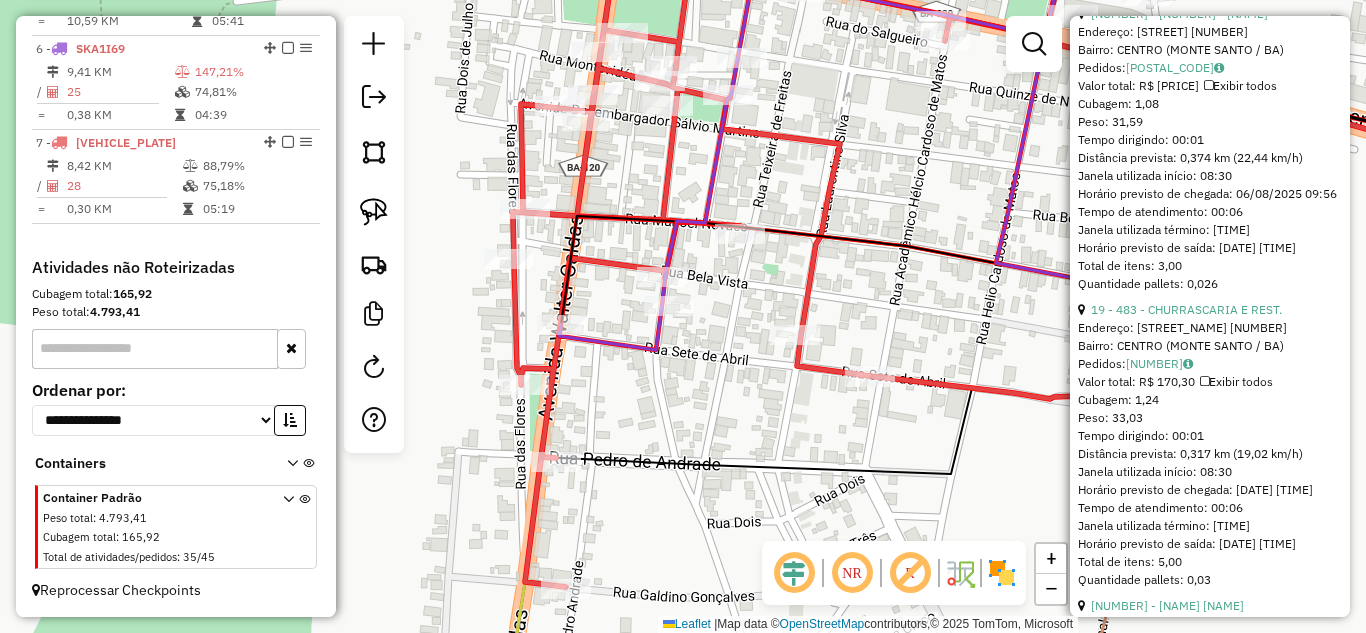 drag, startPoint x: 635, startPoint y: 172, endPoint x: 624, endPoint y: 328, distance: 156.38734 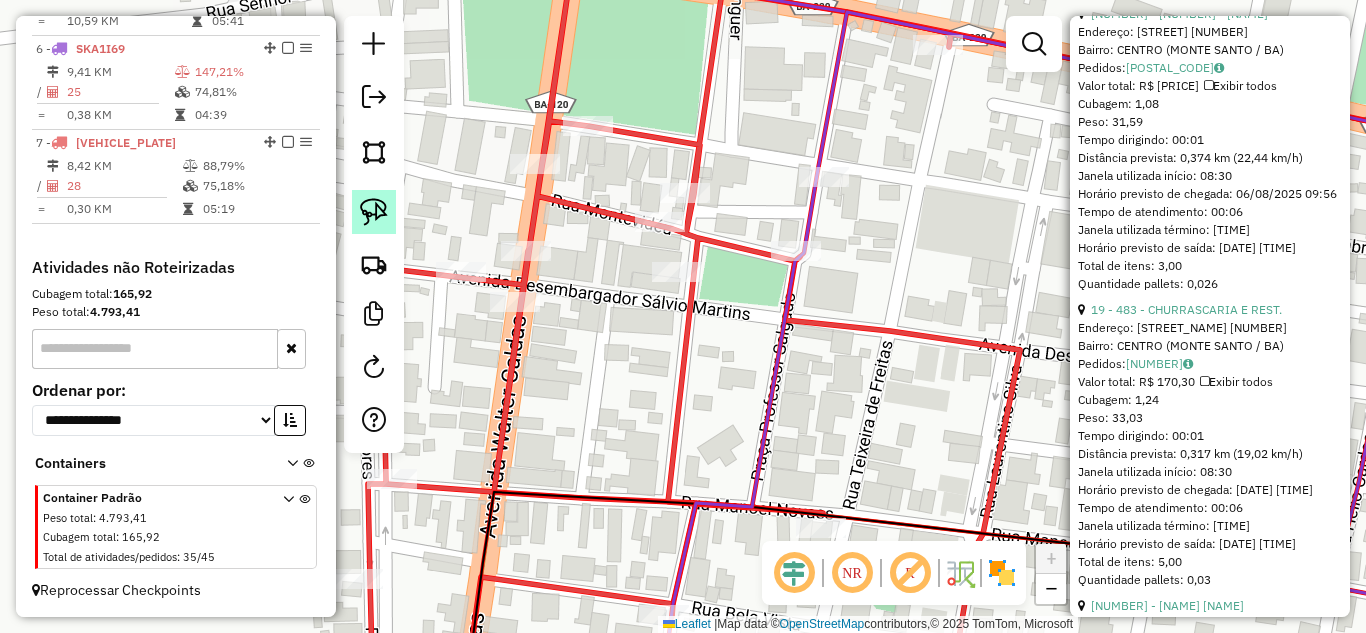 click 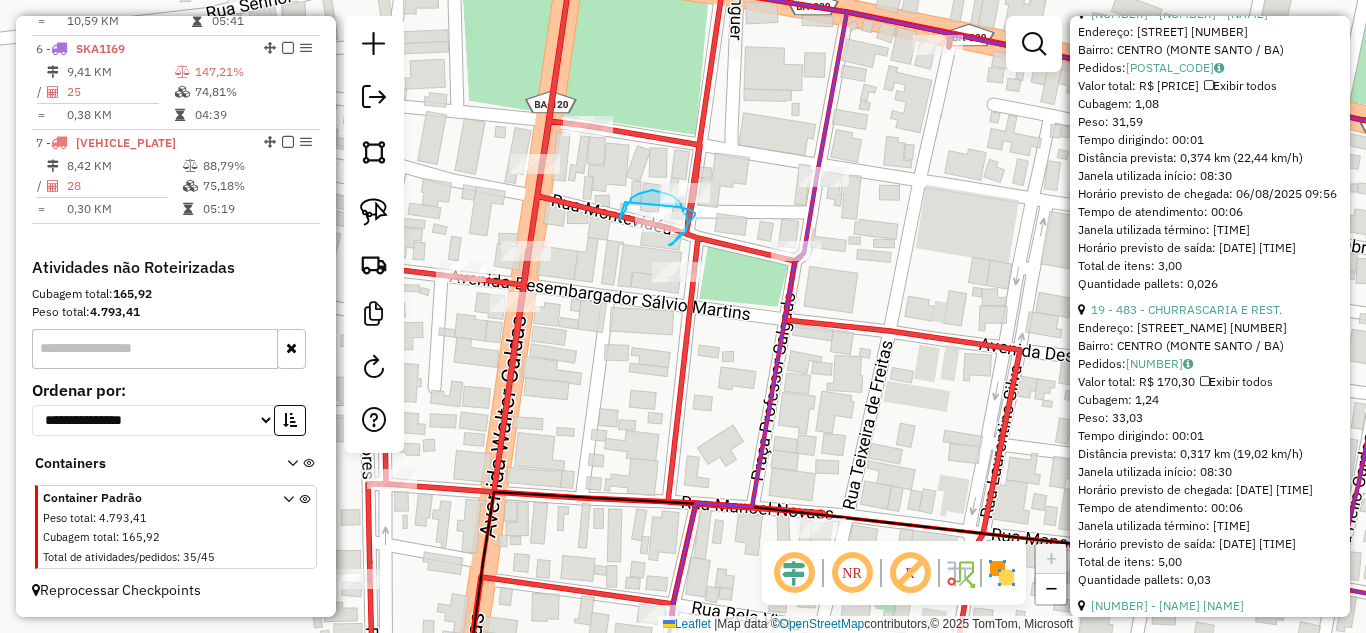 drag, startPoint x: 619, startPoint y: 220, endPoint x: 625, endPoint y: 202, distance: 18.973665 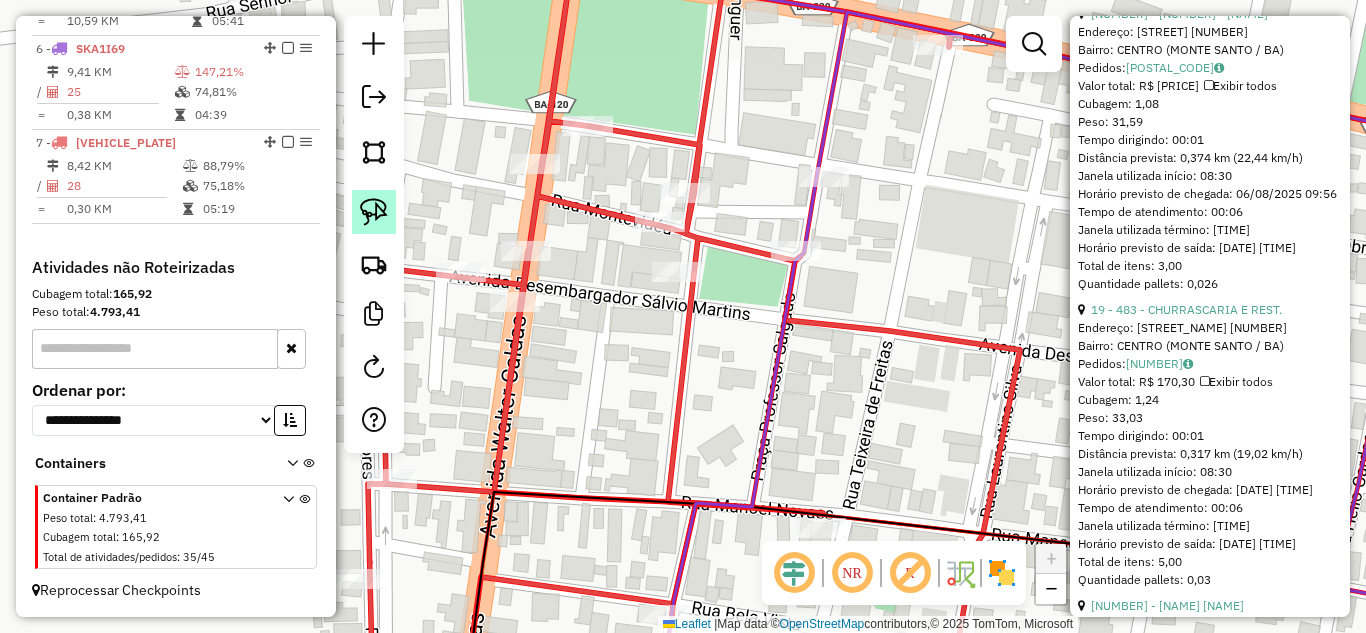 click 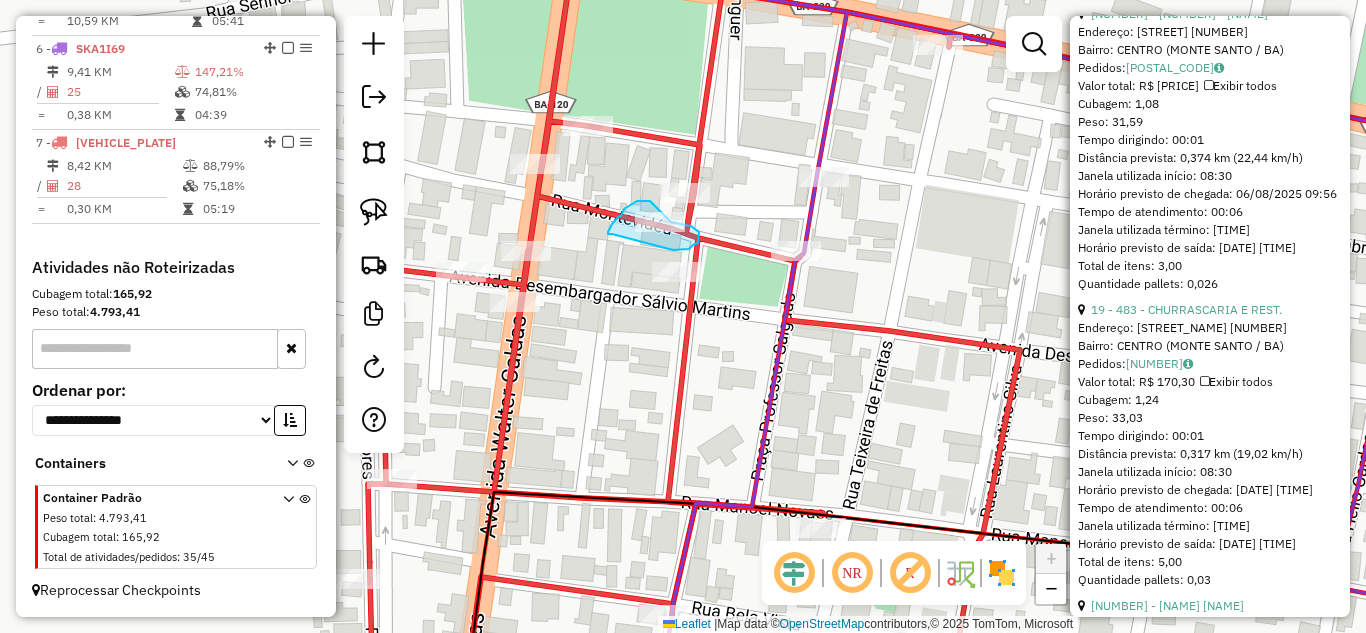 drag, startPoint x: 612, startPoint y: 234, endPoint x: 673, endPoint y: 250, distance: 63.06346 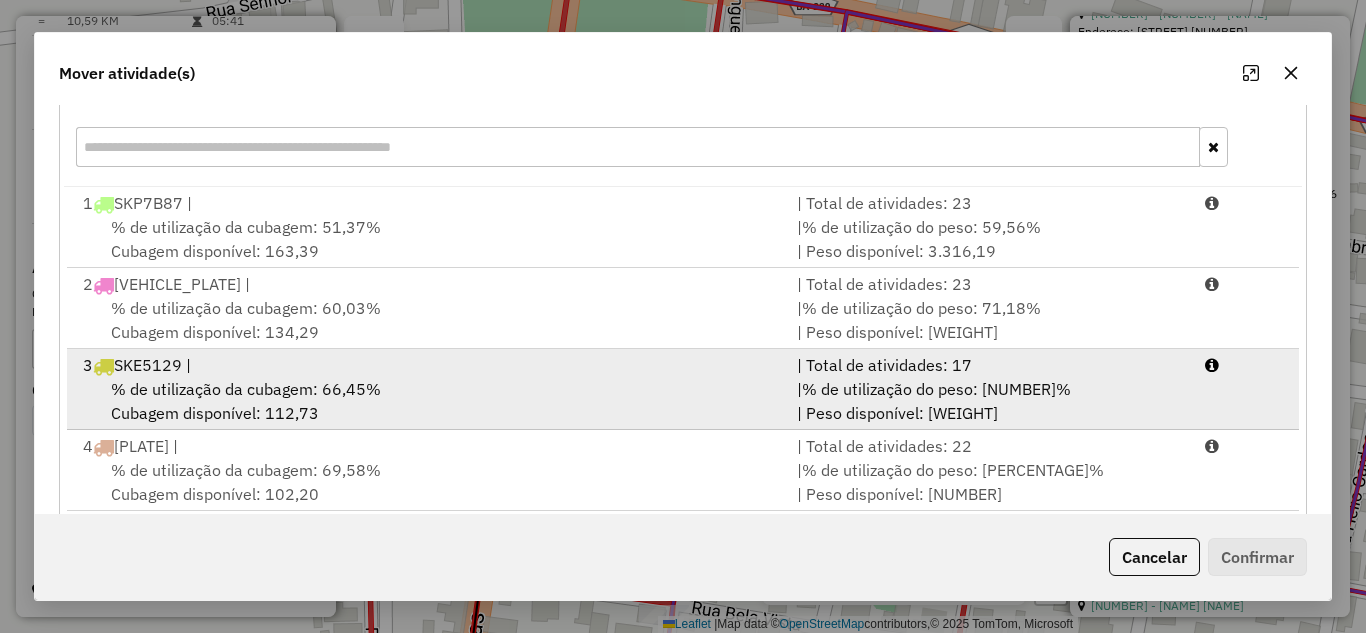 scroll, scrollTop: 374, scrollLeft: 0, axis: vertical 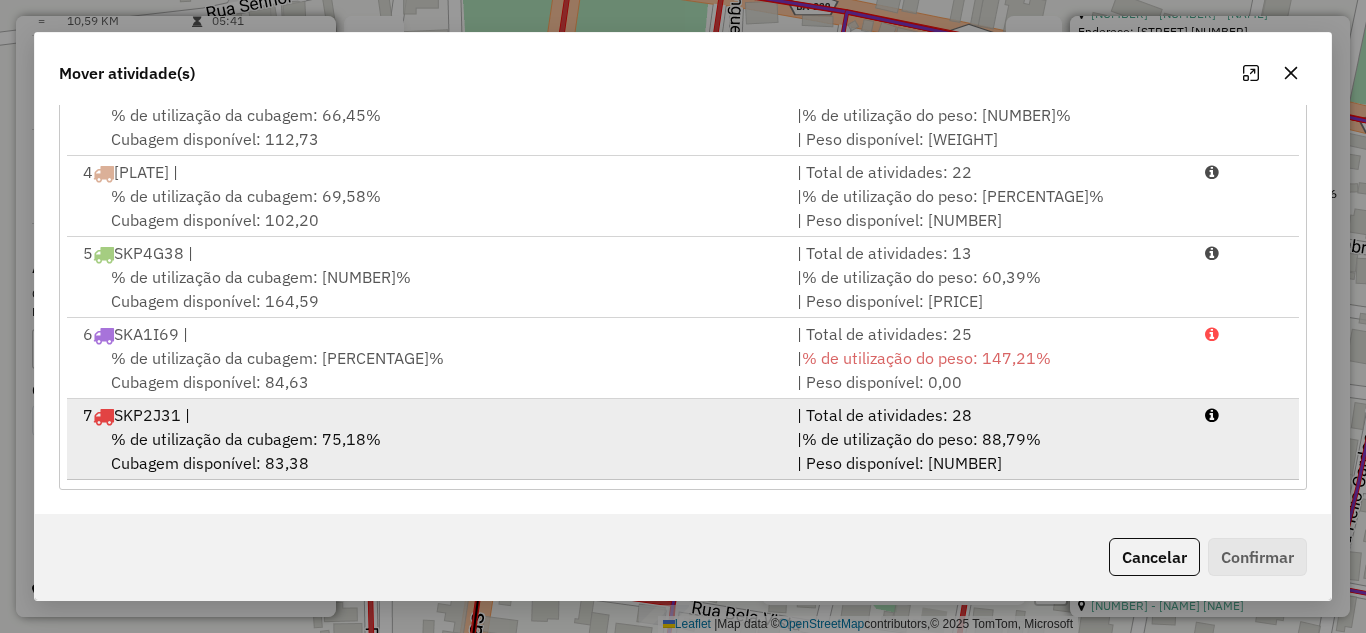 drag, startPoint x: 620, startPoint y: 367, endPoint x: 823, endPoint y: 412, distance: 207.92787 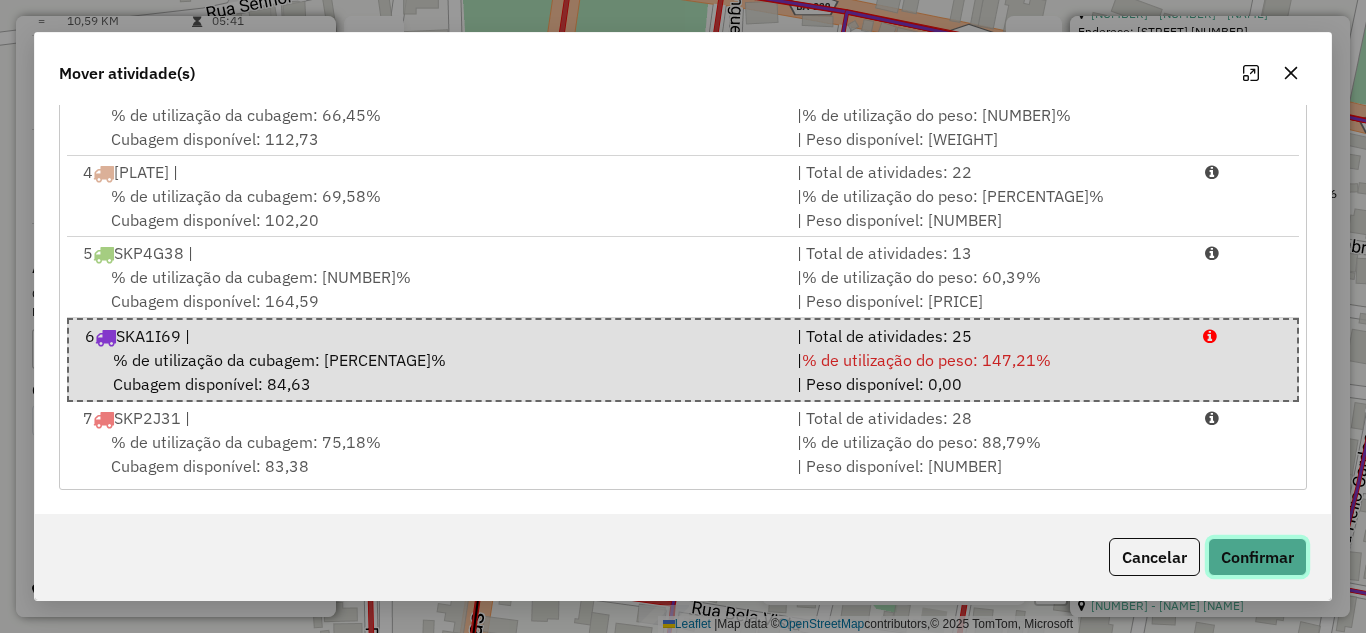 click on "Confirmar" 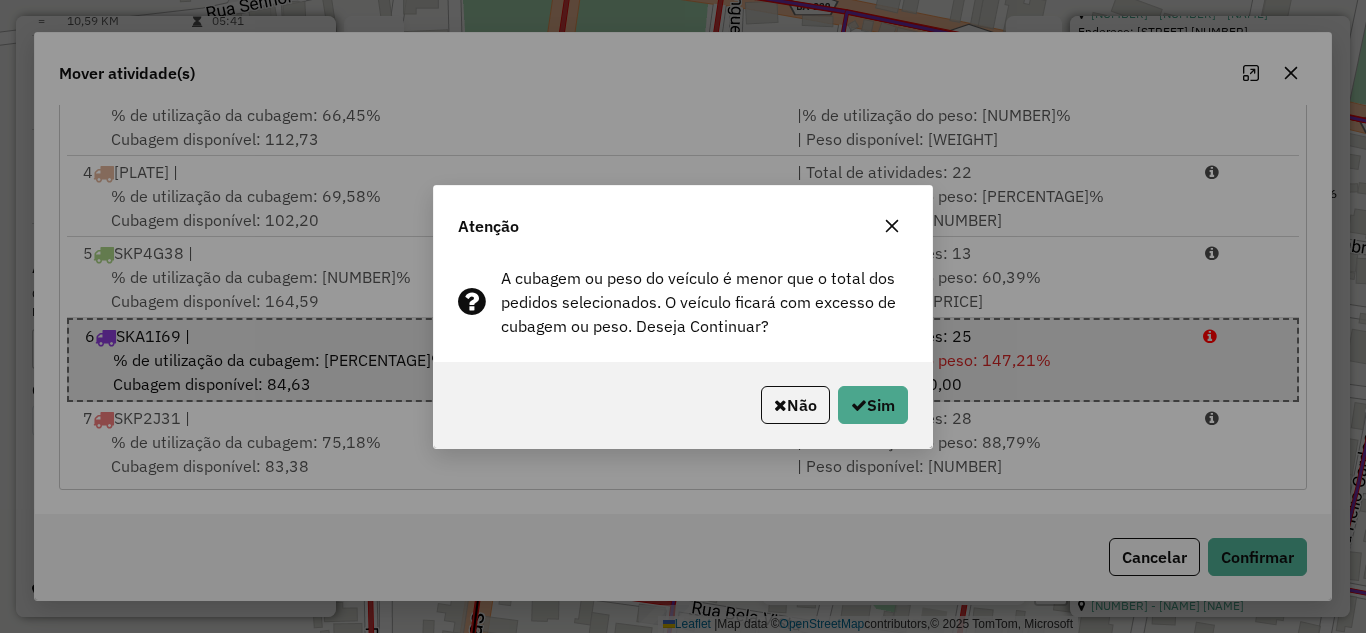 click 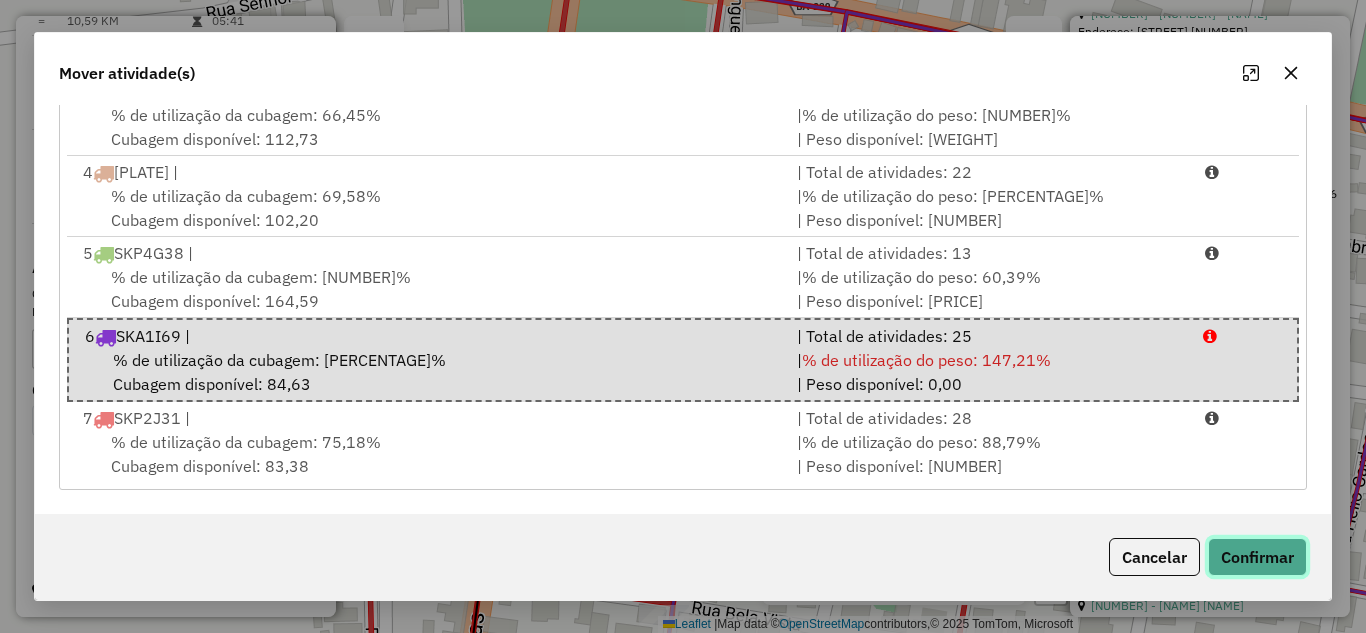 click on "Confirmar" 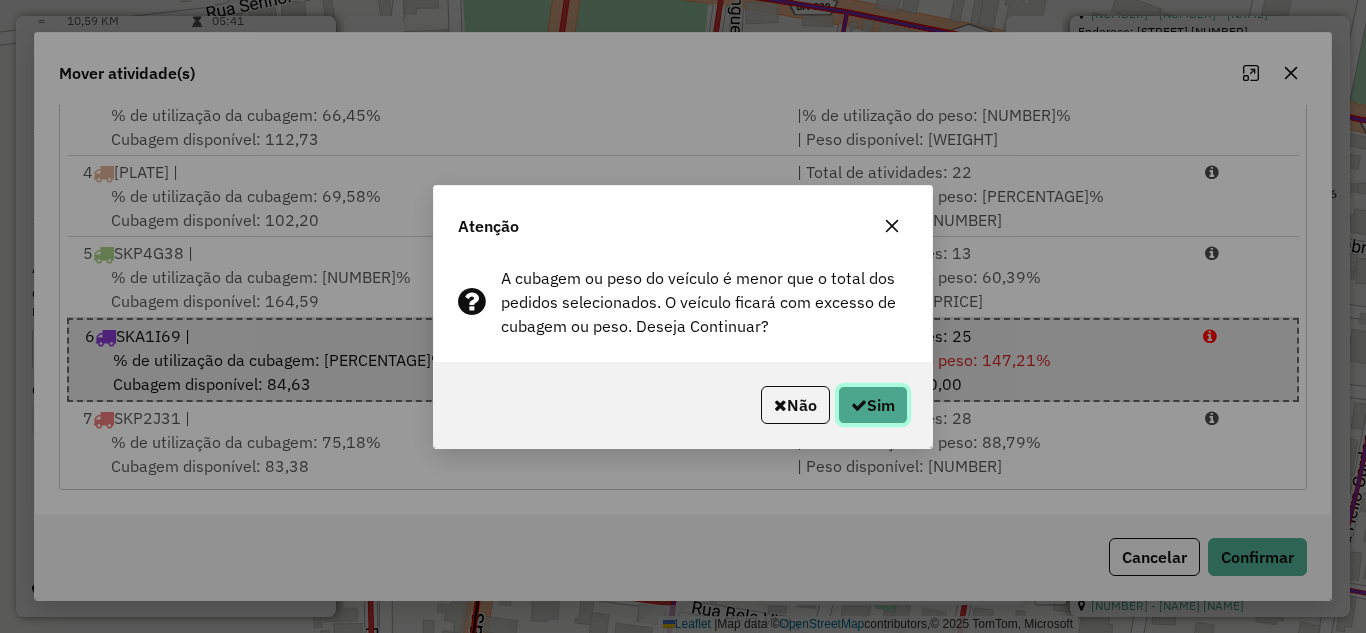 click on "Sim" 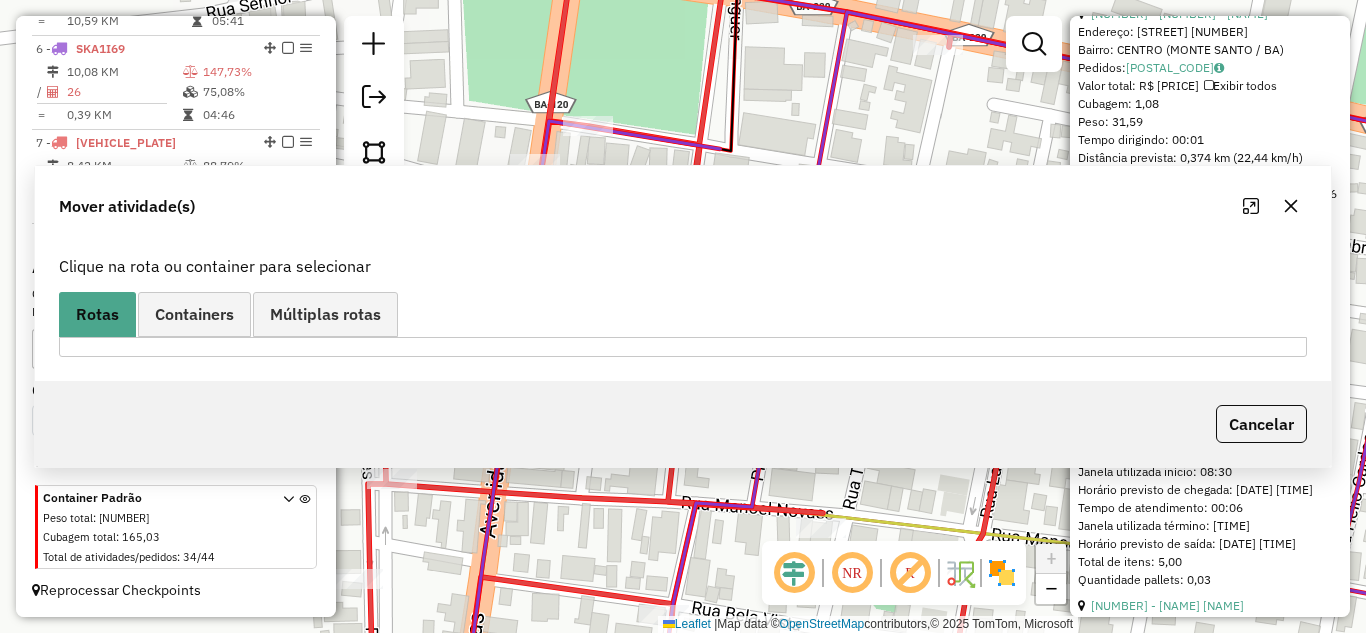 scroll, scrollTop: 0, scrollLeft: 0, axis: both 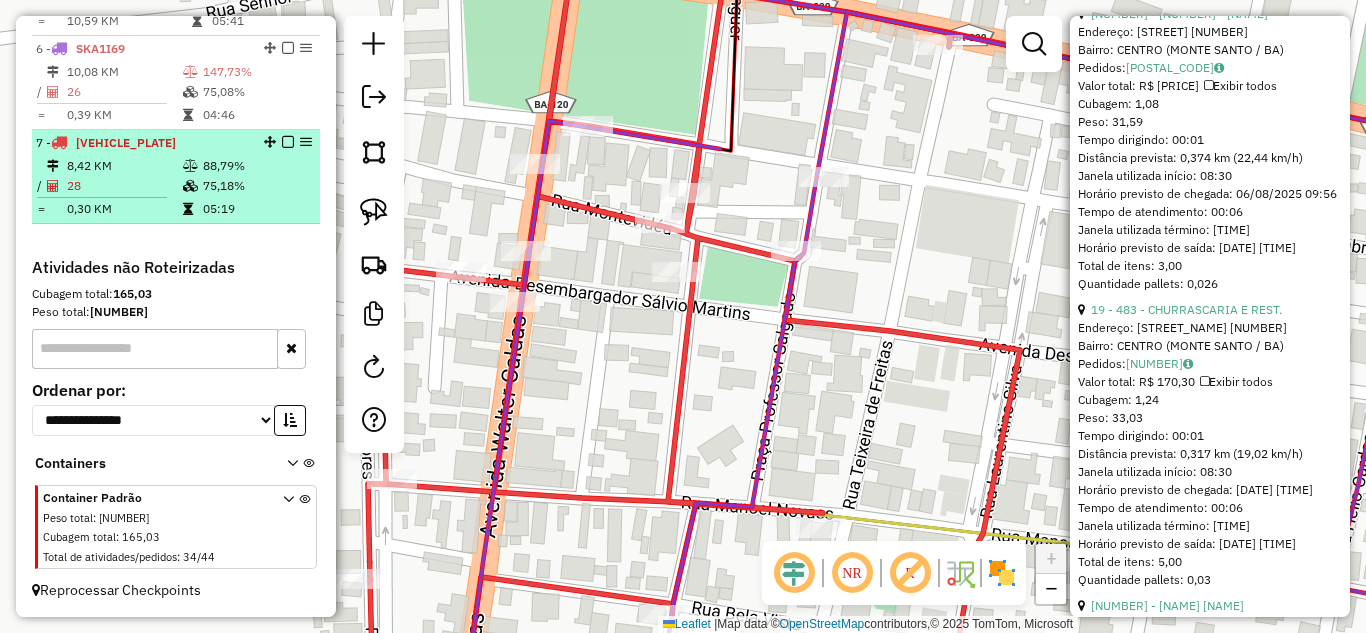 click on "8,42 KM" at bounding box center (124, 166) 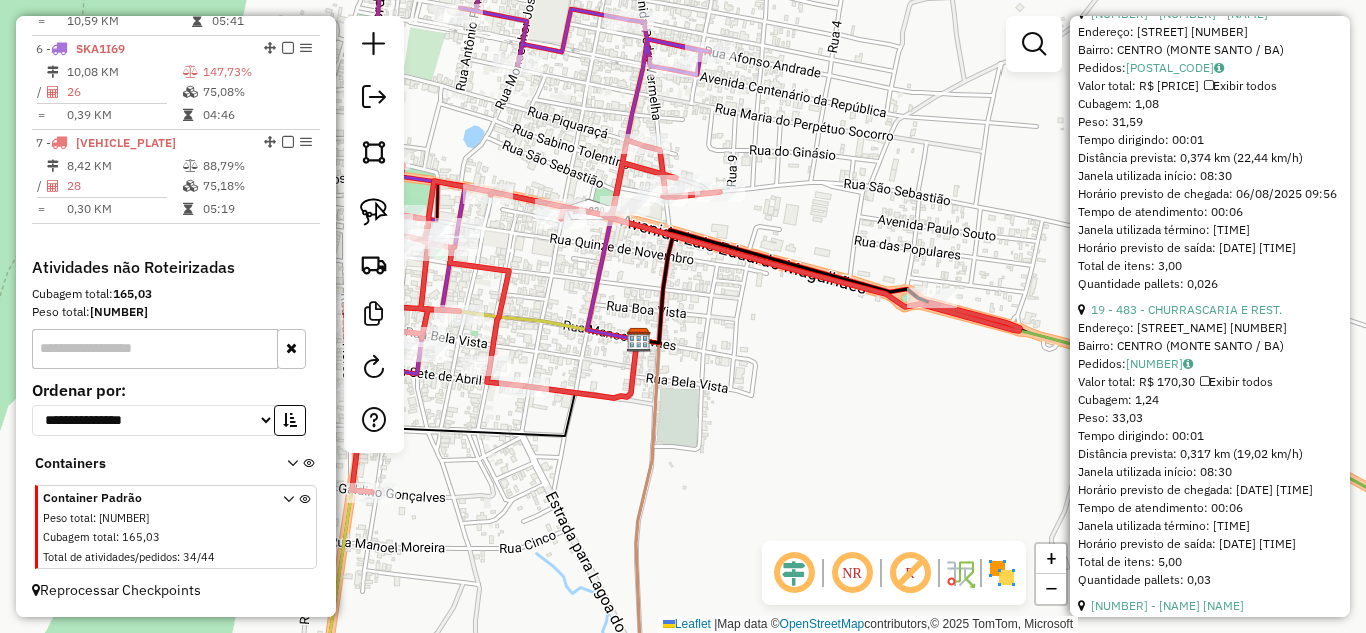 scroll, scrollTop: 486, scrollLeft: 0, axis: vertical 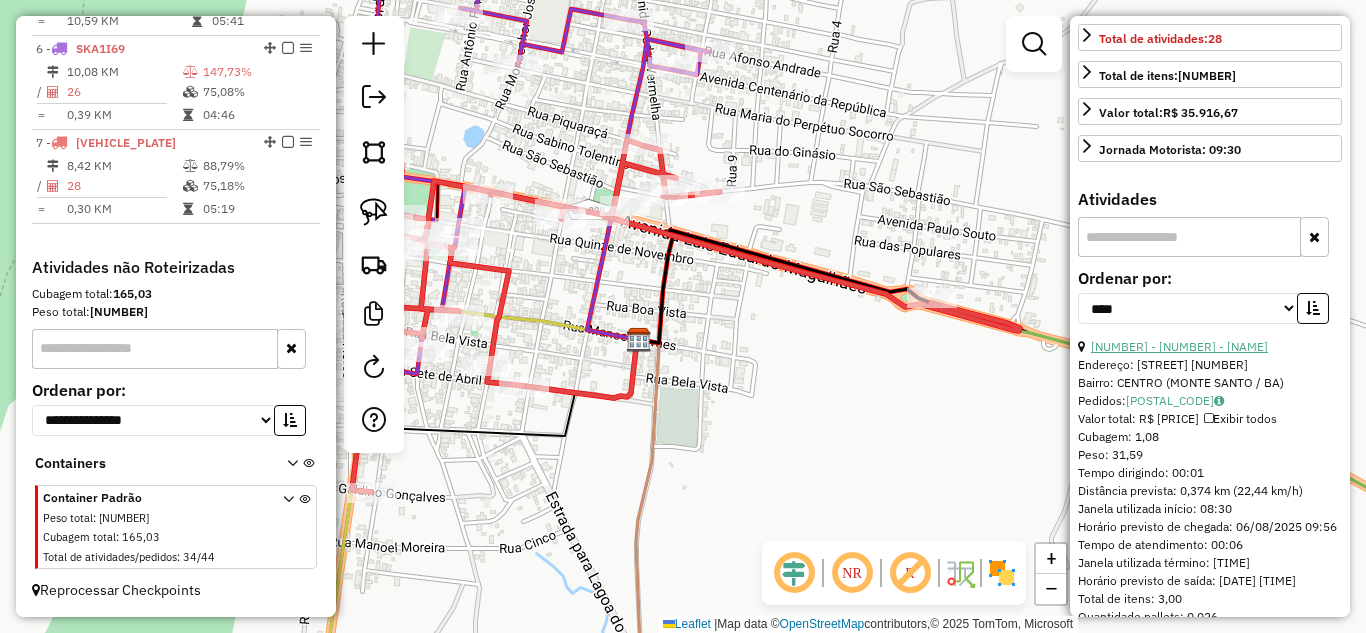 click on "[NUMBER] - [NUMBER] - [NAME]" at bounding box center (1179, 346) 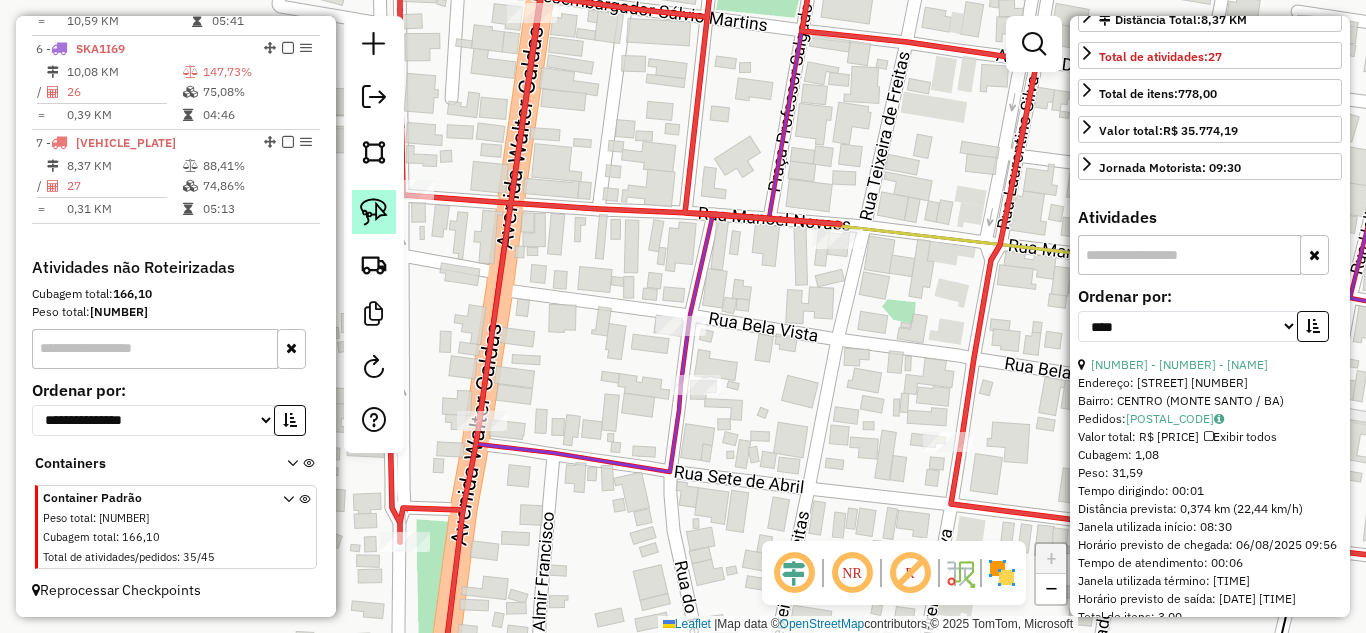 click 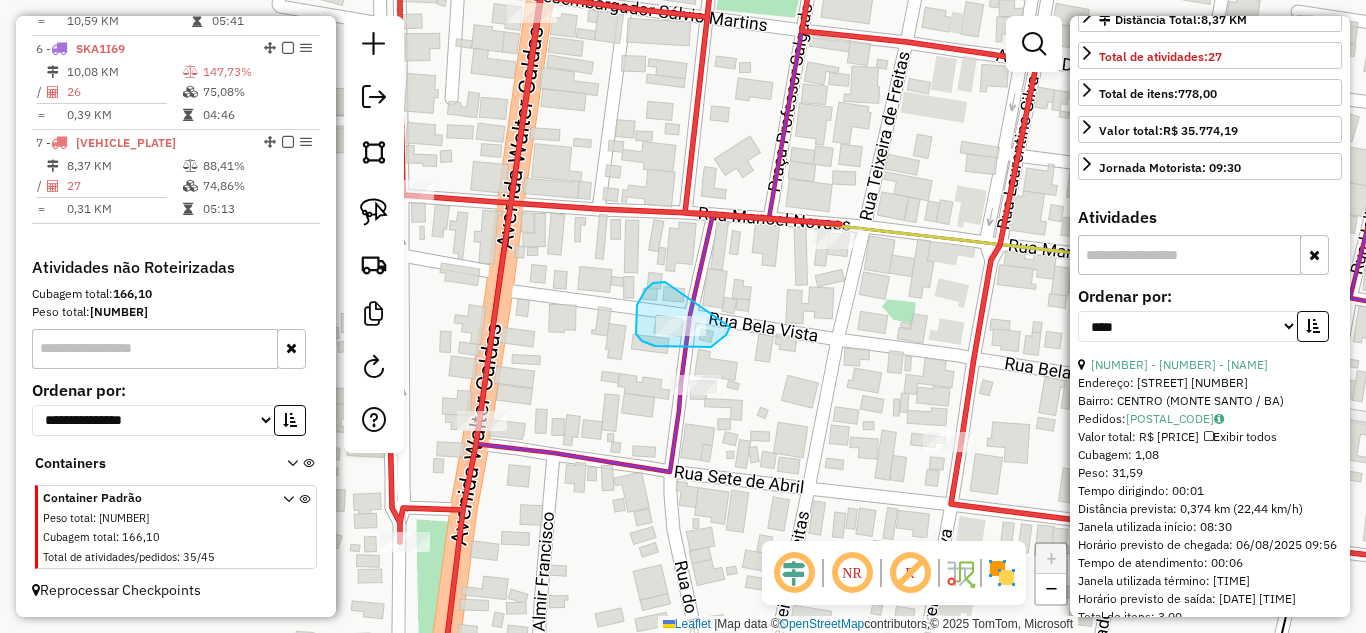 drag, startPoint x: 636, startPoint y: 309, endPoint x: 730, endPoint y: 327, distance: 95.707886 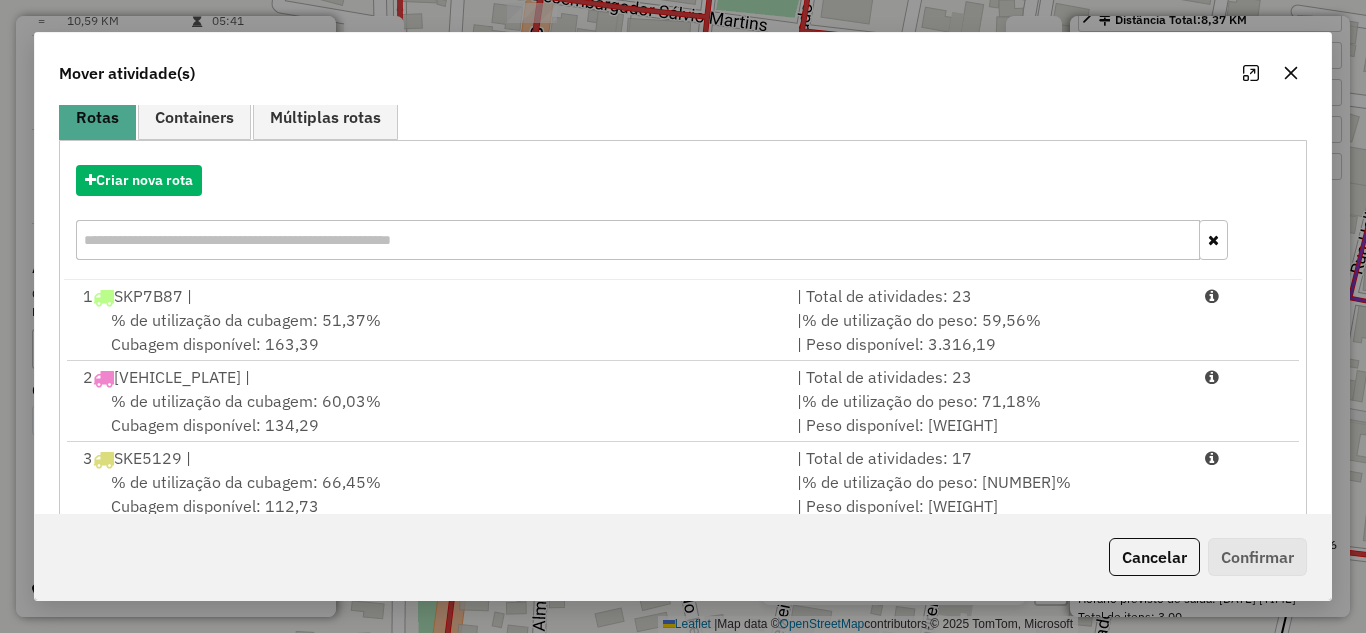 scroll, scrollTop: 107, scrollLeft: 0, axis: vertical 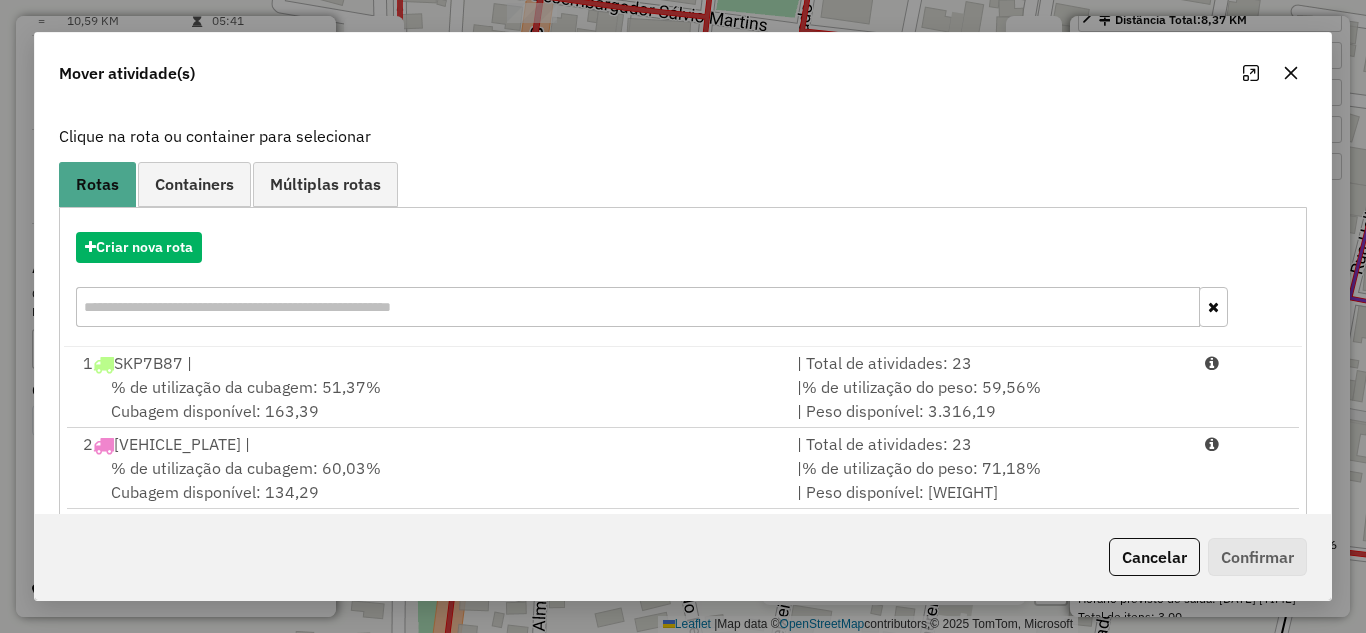 click 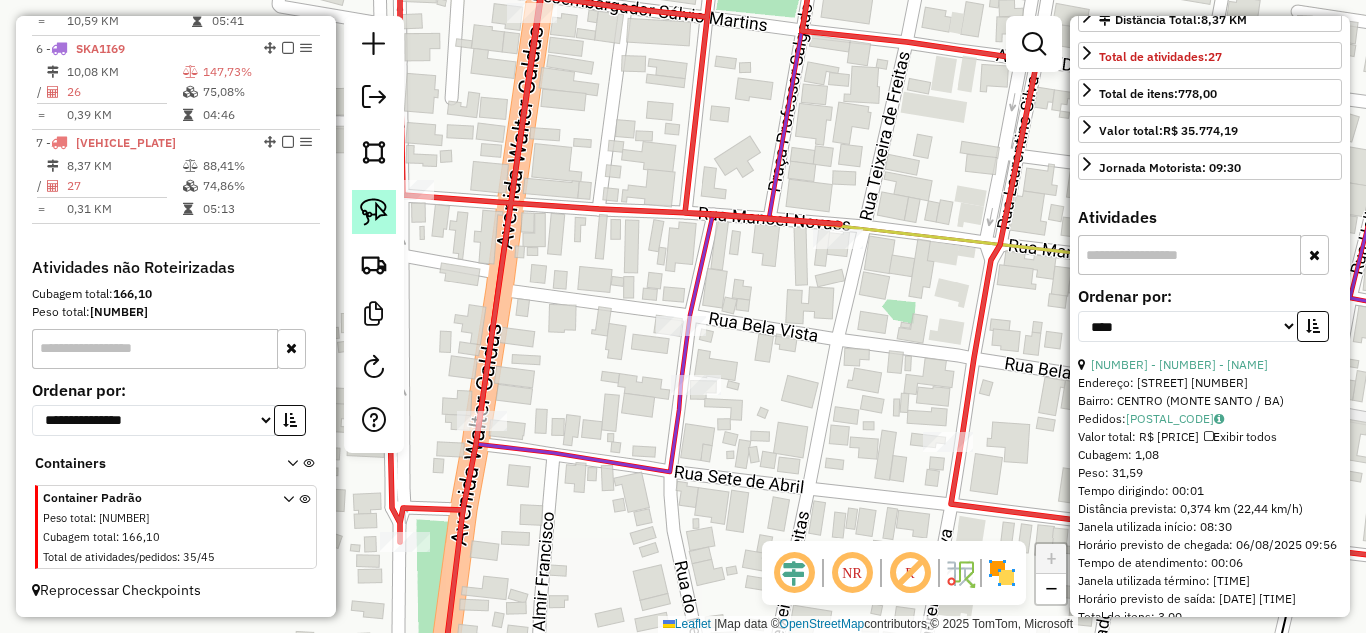 click 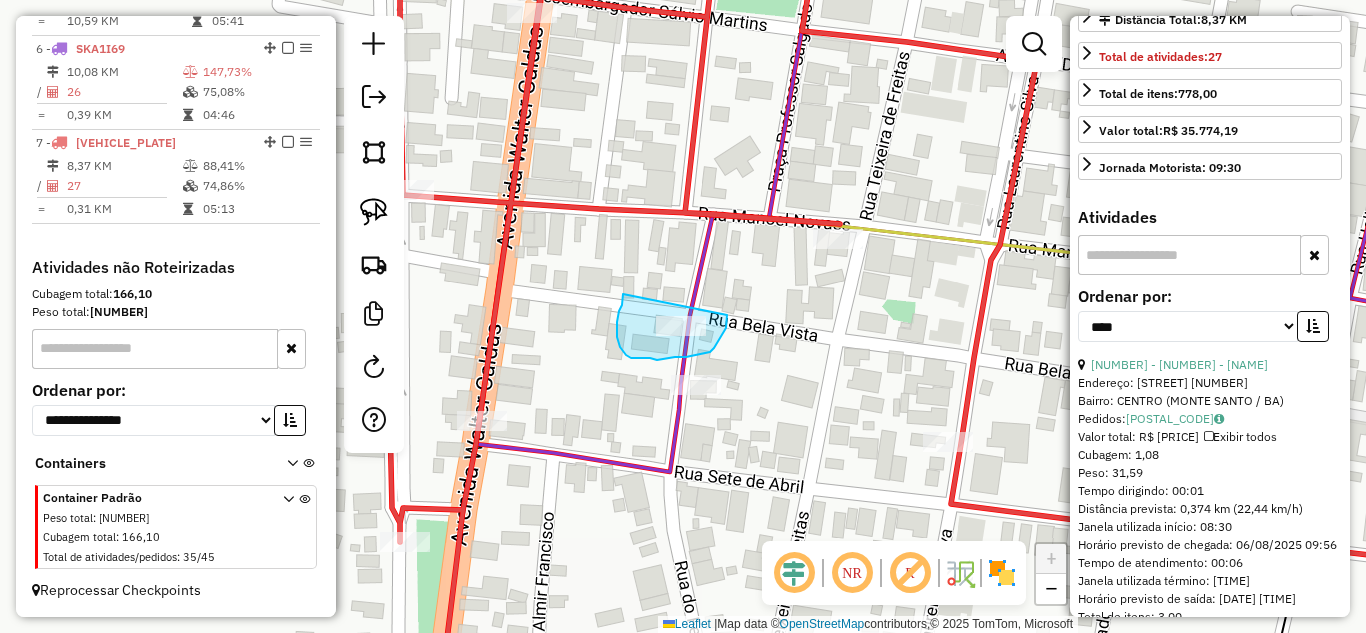 drag, startPoint x: 623, startPoint y: 294, endPoint x: 727, endPoint y: 315, distance: 106.09901 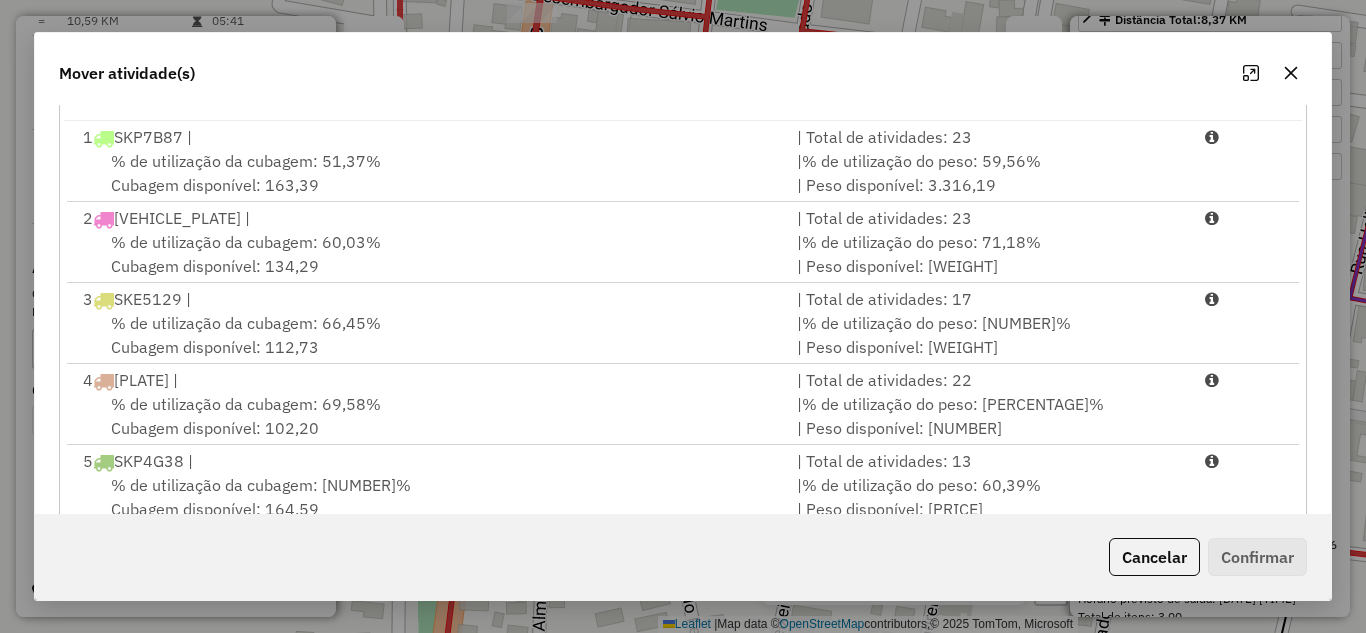 scroll, scrollTop: 374, scrollLeft: 0, axis: vertical 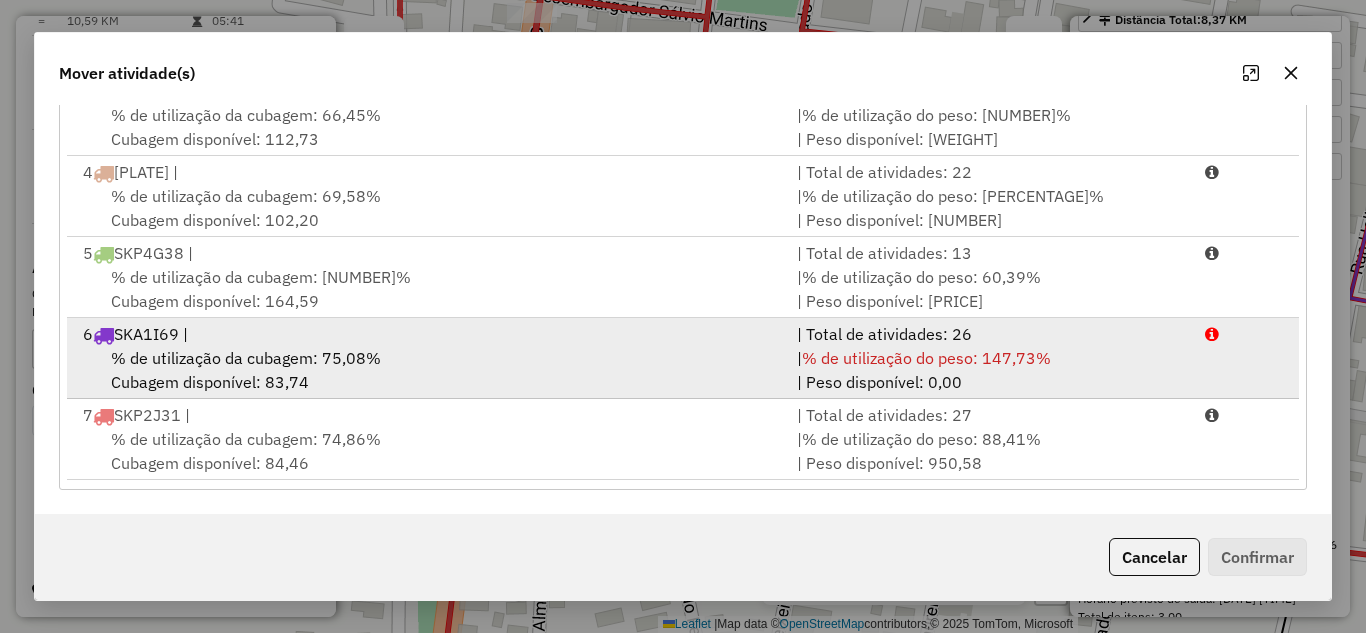 click on "% de utilização da cubagem: [PERCENTAGE]%  Cubagem disponível: [NUMBER]" at bounding box center (428, 370) 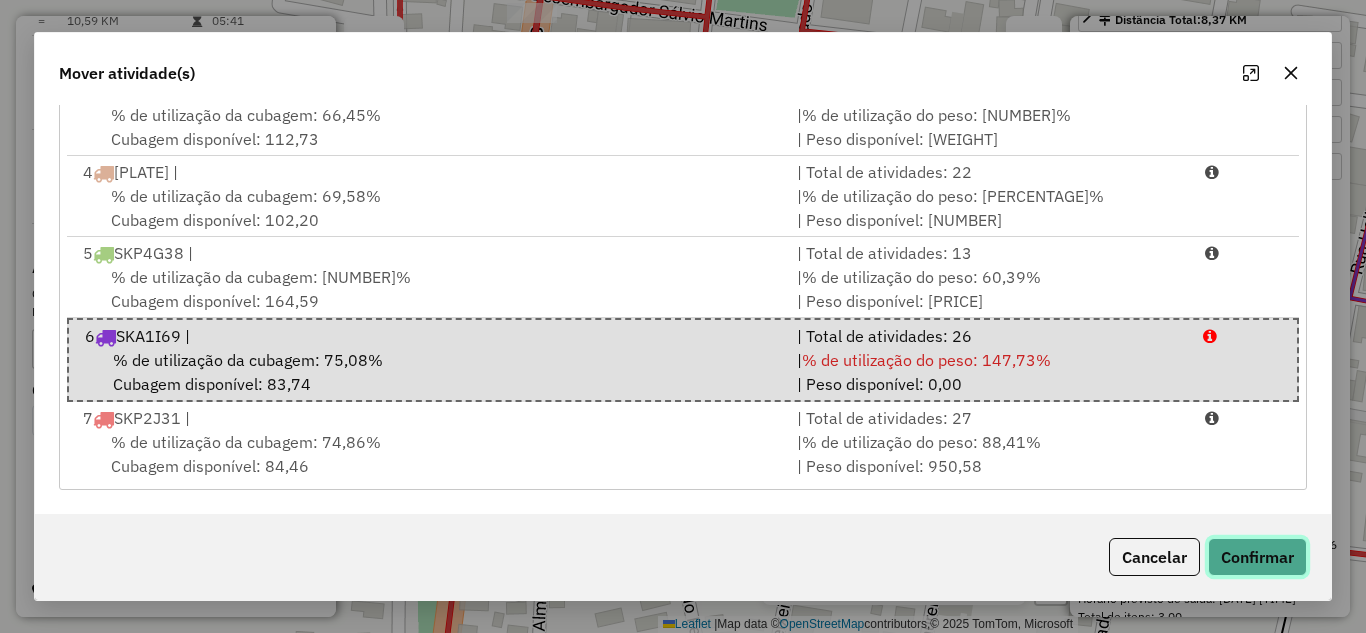 click on "Confirmar" 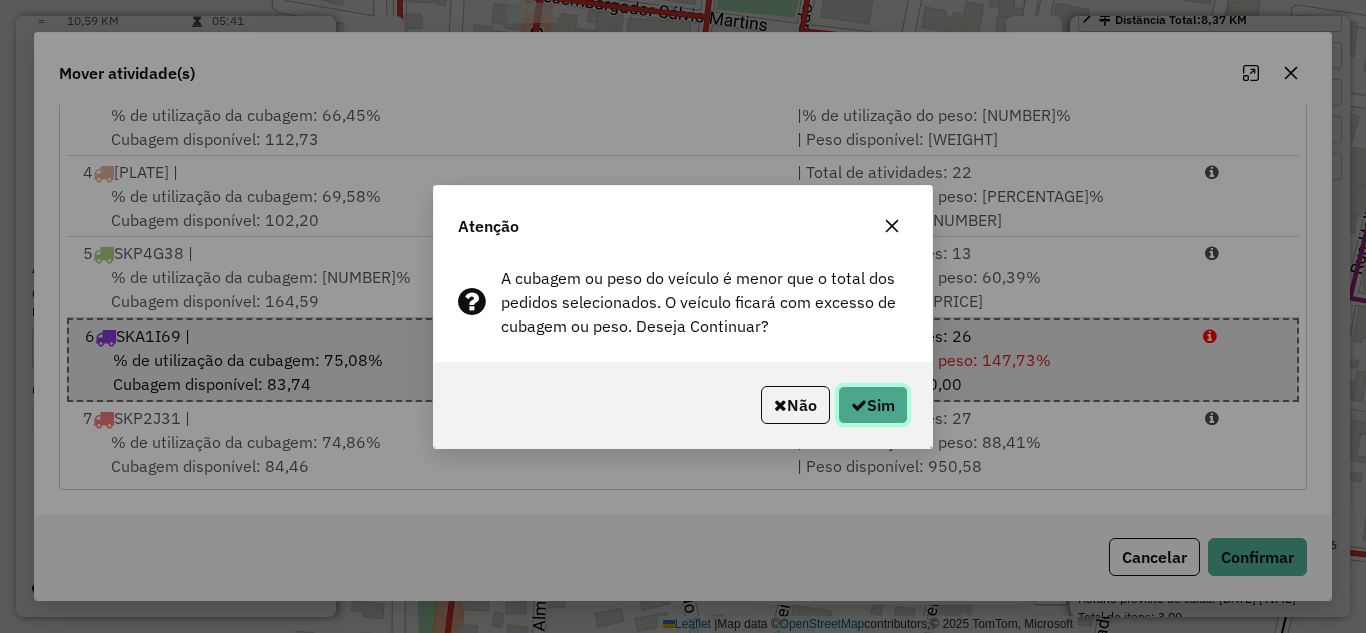 click on "Sim" 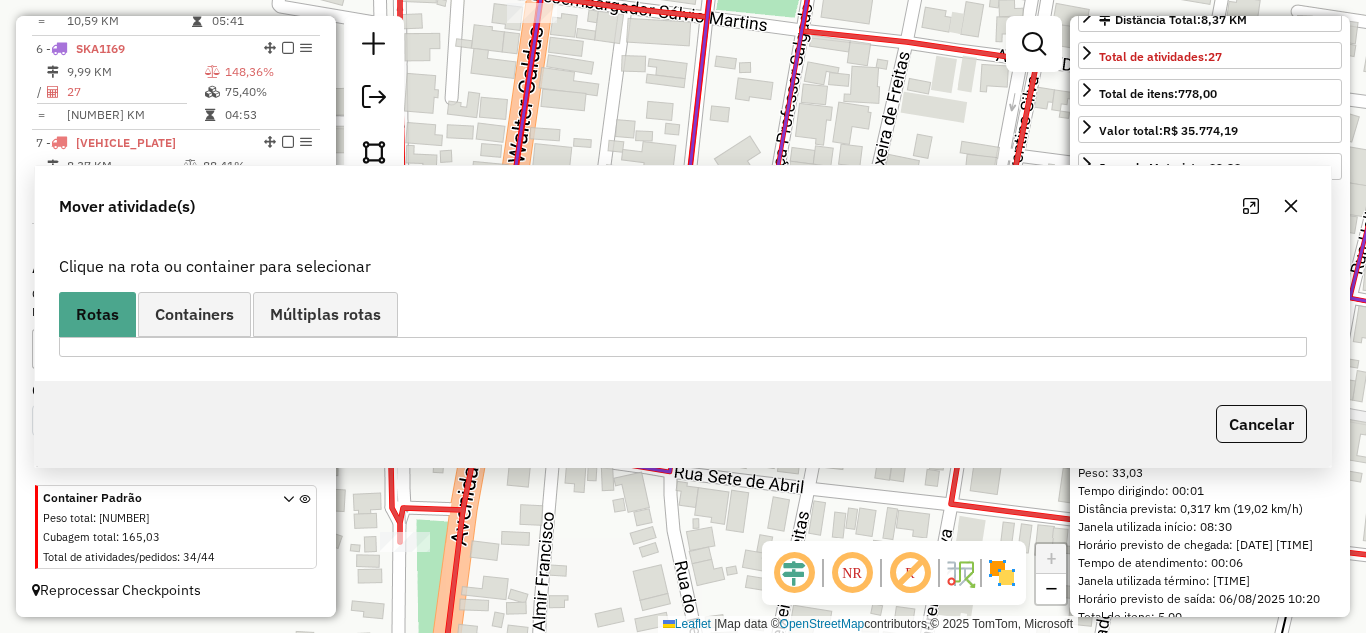scroll, scrollTop: 0, scrollLeft: 0, axis: both 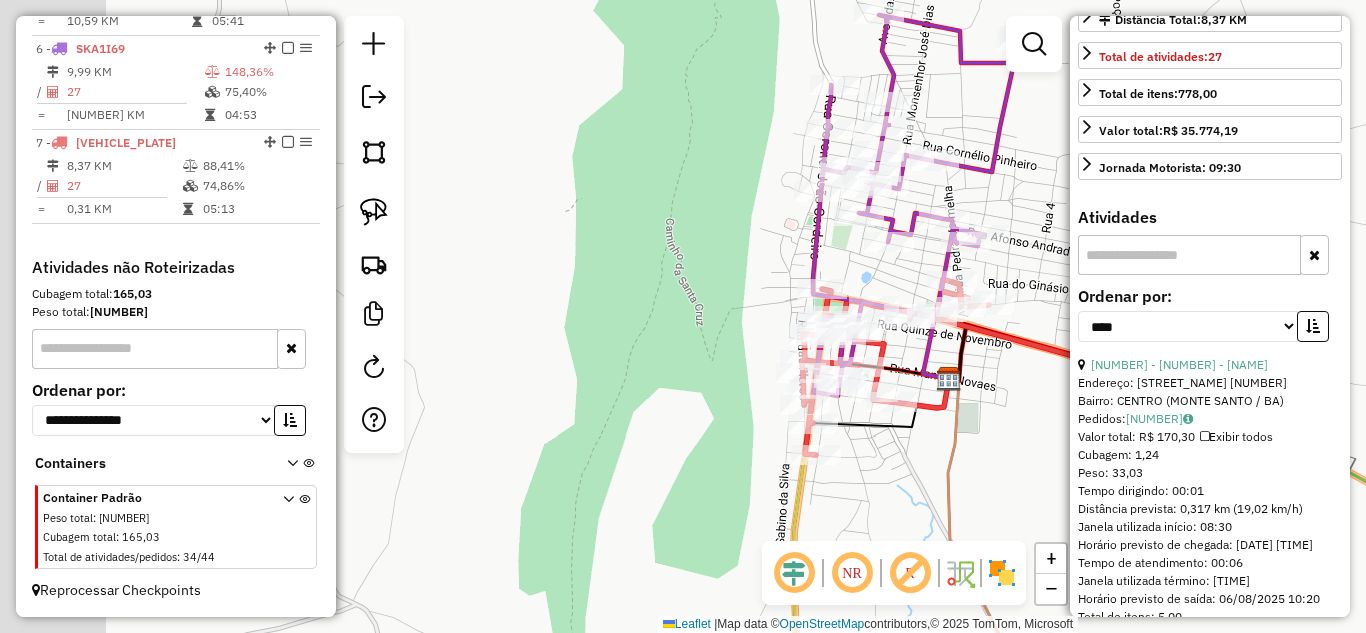 drag, startPoint x: 506, startPoint y: 291, endPoint x: 664, endPoint y: 329, distance: 162.50539 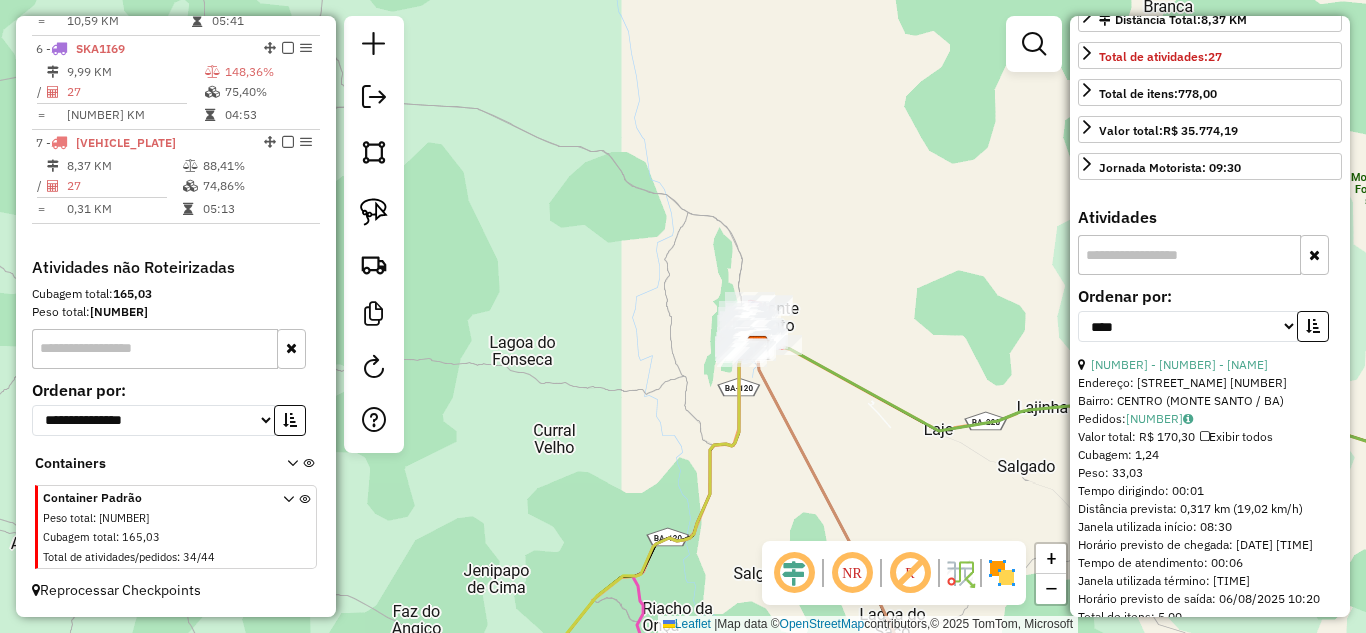 drag, startPoint x: 655, startPoint y: 322, endPoint x: 788, endPoint y: 371, distance: 141.7392 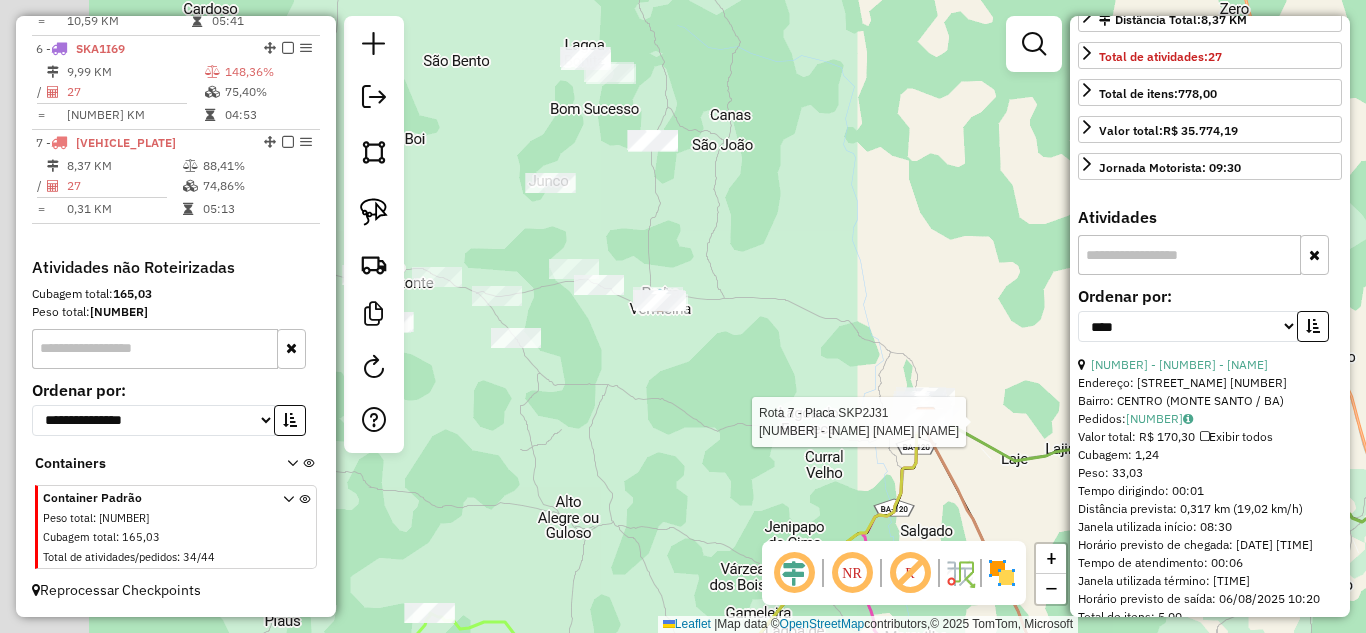 drag, startPoint x: 584, startPoint y: 230, endPoint x: 787, endPoint y: 365, distance: 243.7909 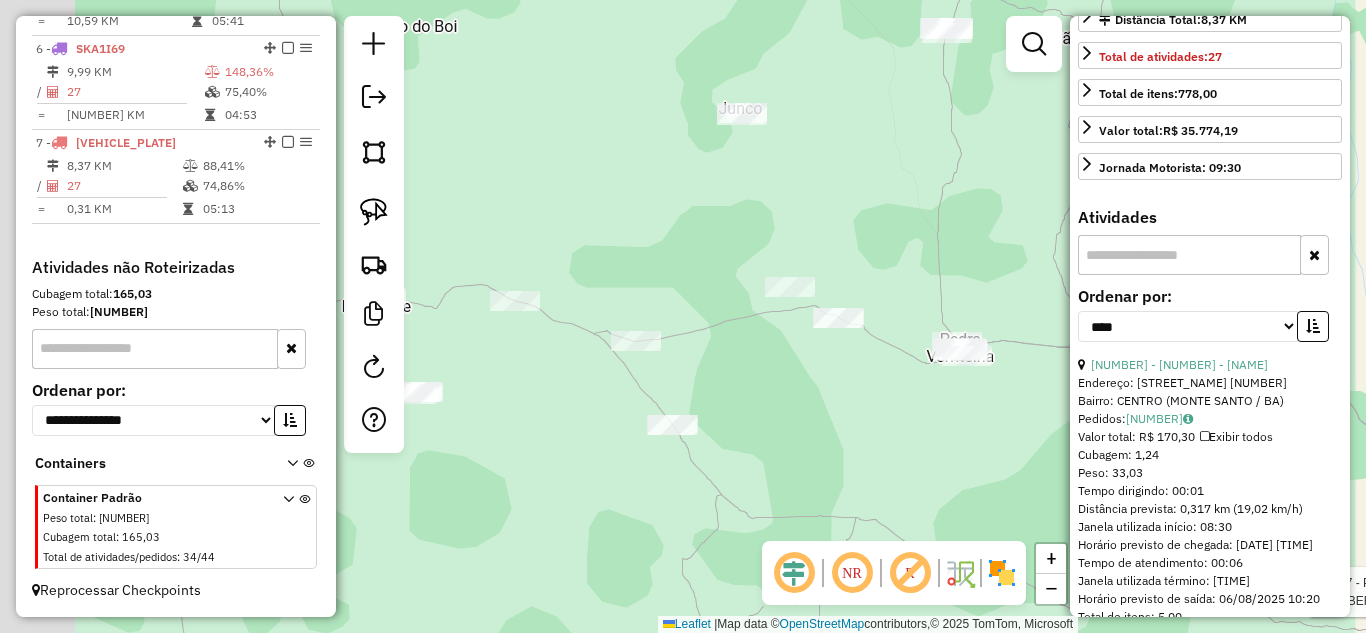 drag, startPoint x: 602, startPoint y: 382, endPoint x: 820, endPoint y: 363, distance: 218.82642 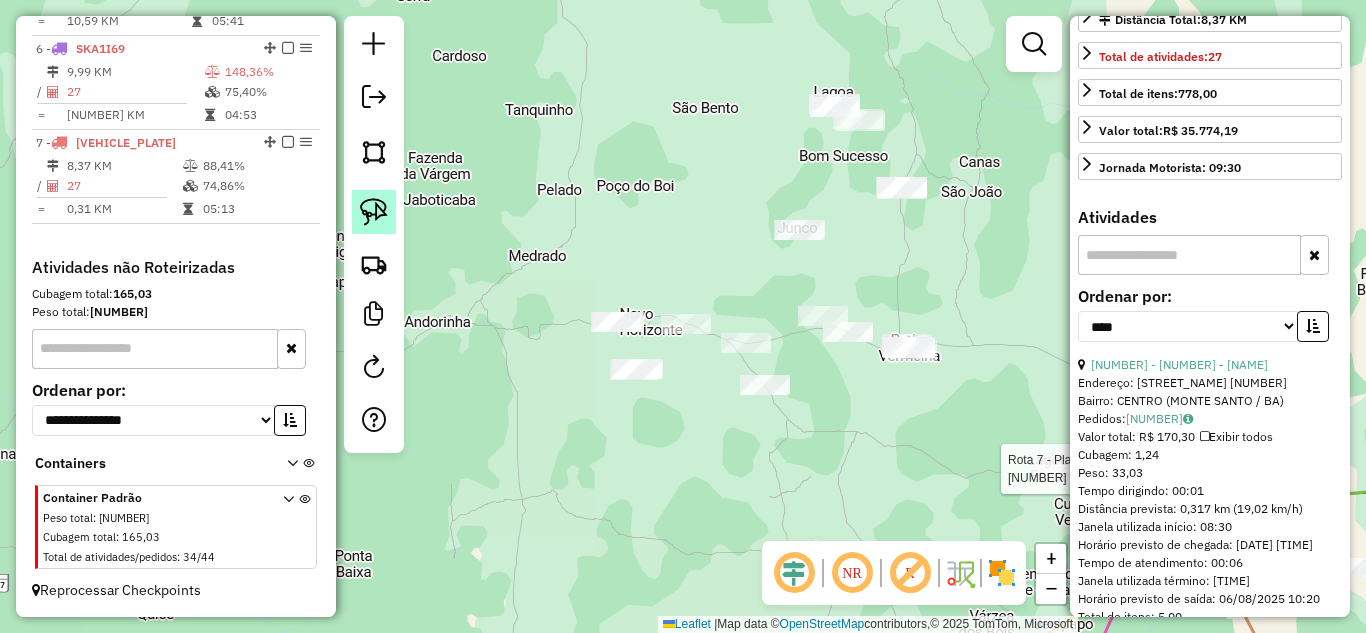 click 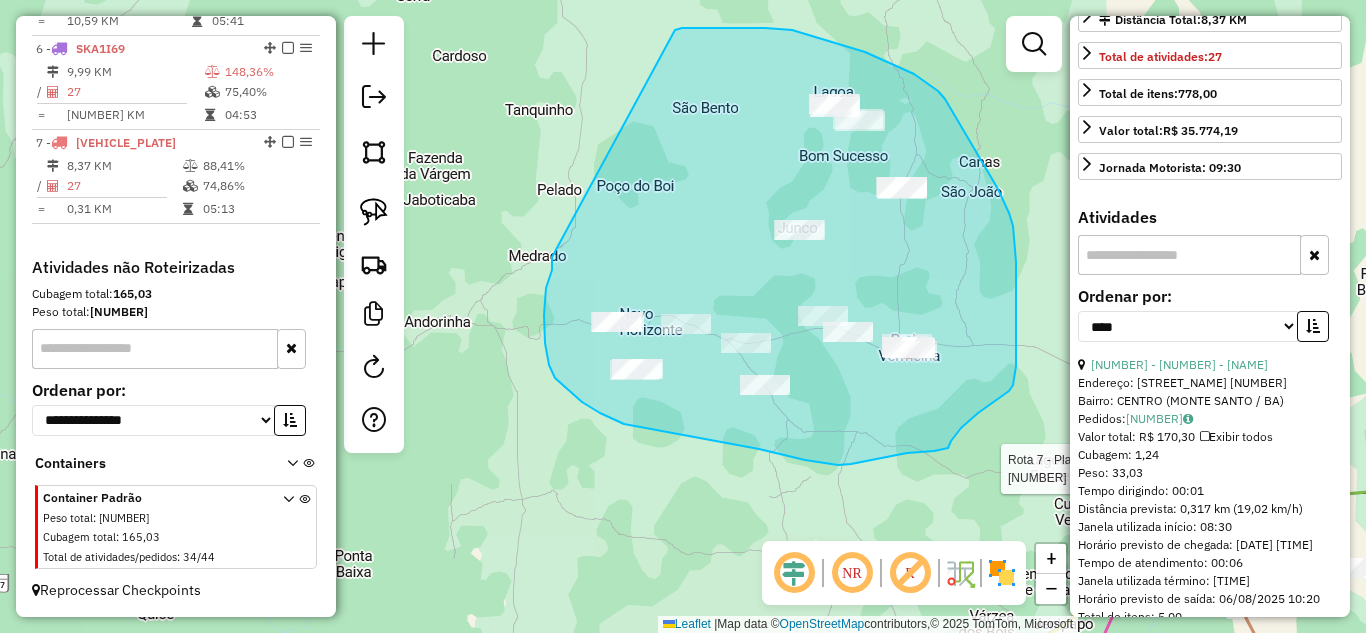 drag, startPoint x: 552, startPoint y: 257, endPoint x: 675, endPoint y: 30, distance: 258.1821 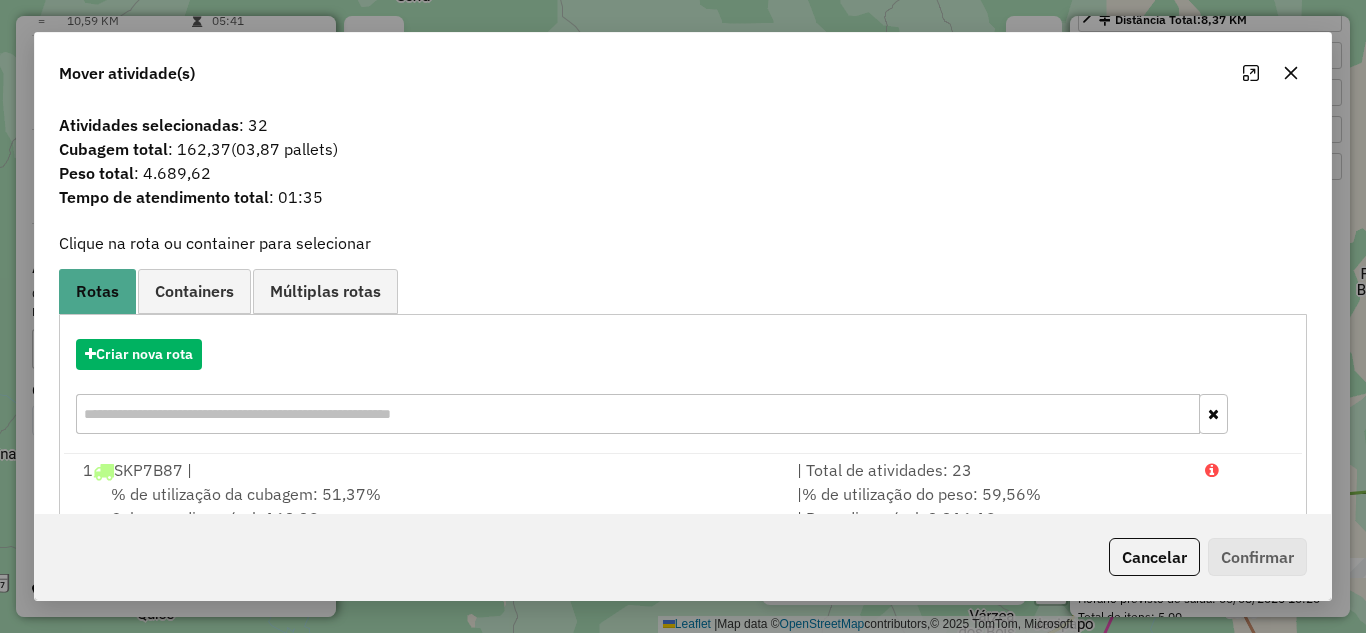 drag, startPoint x: 1293, startPoint y: 75, endPoint x: 1127, endPoint y: 156, distance: 184.70787 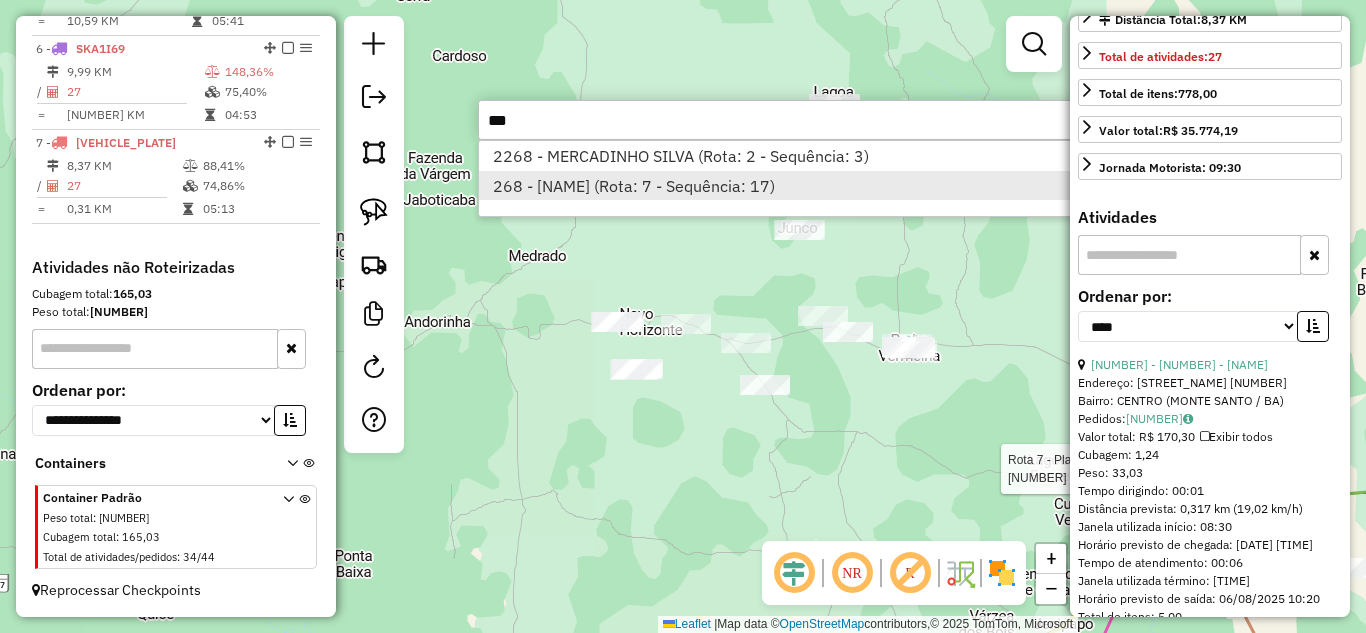 type on "***" 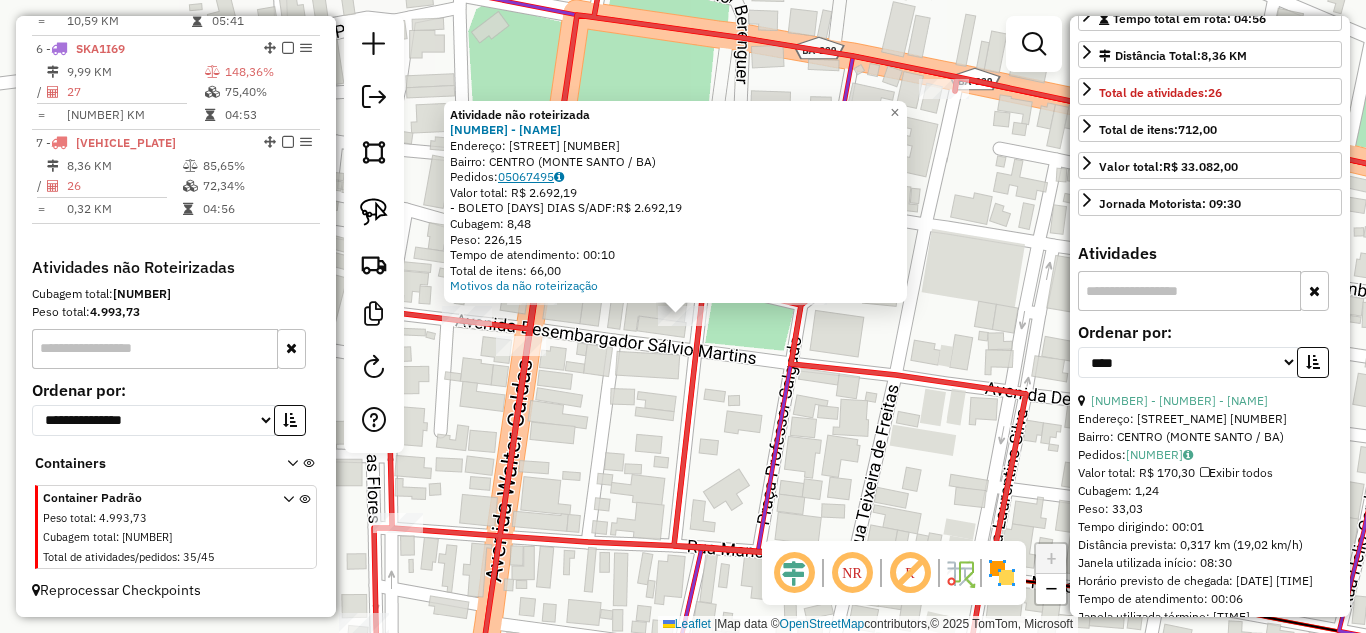 click 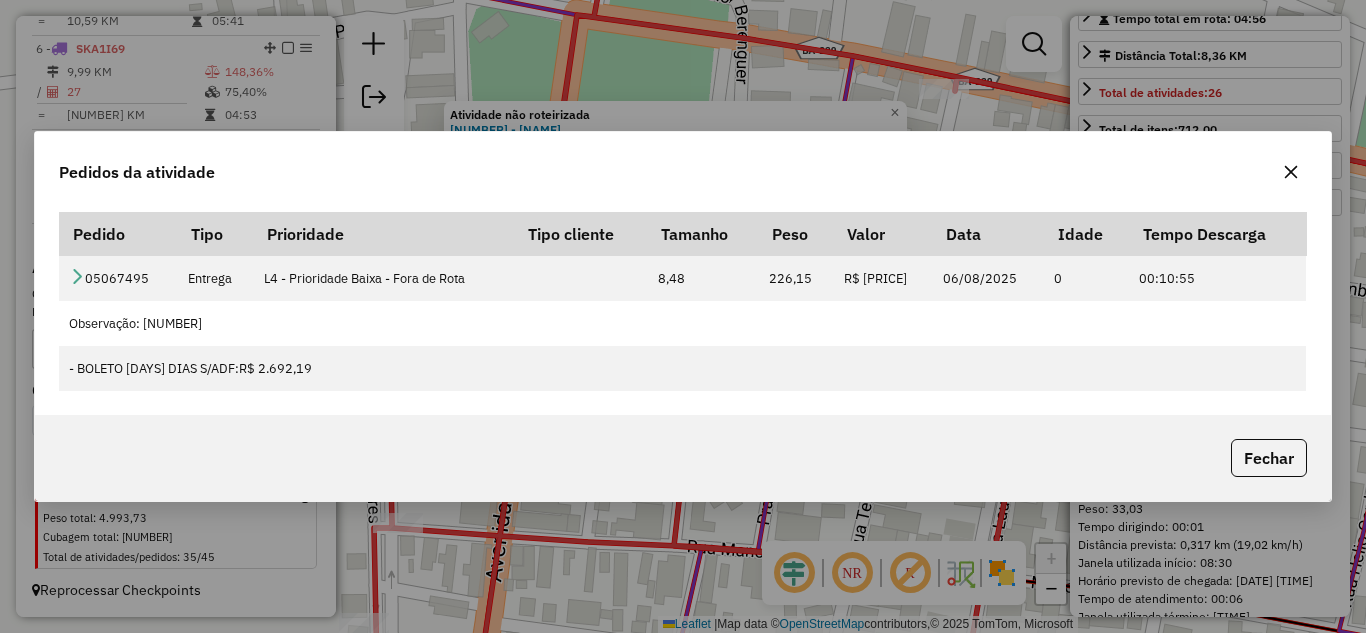 click 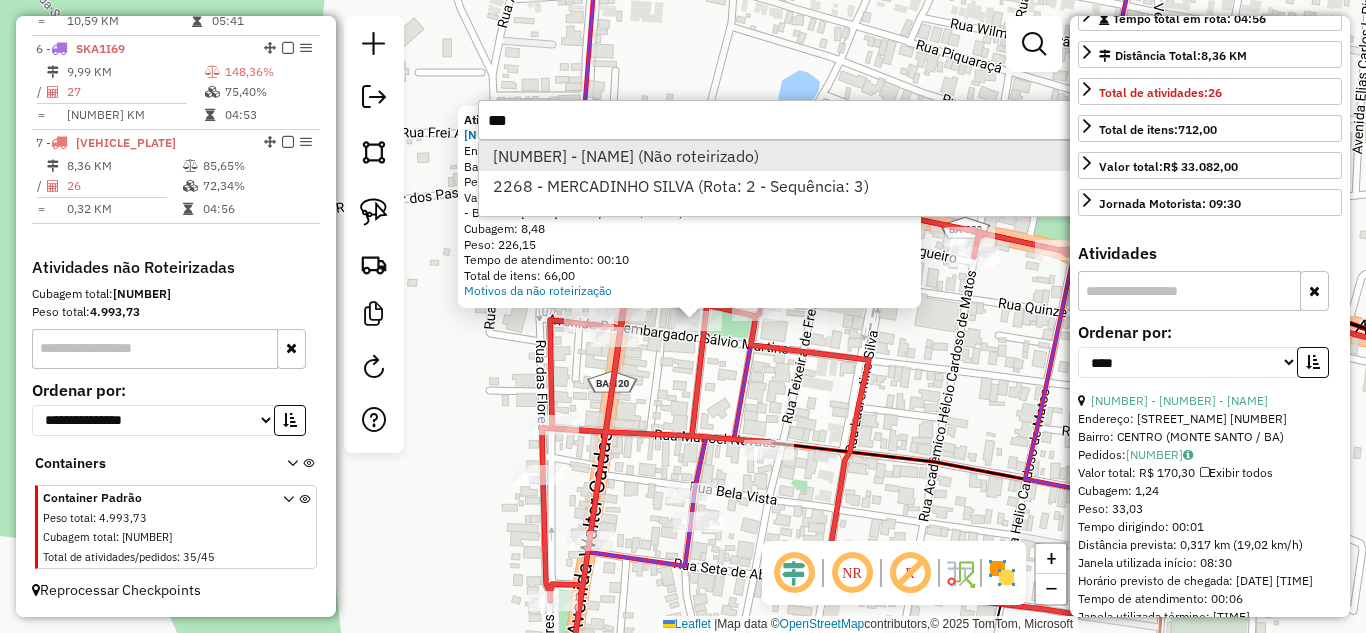 type on "***" 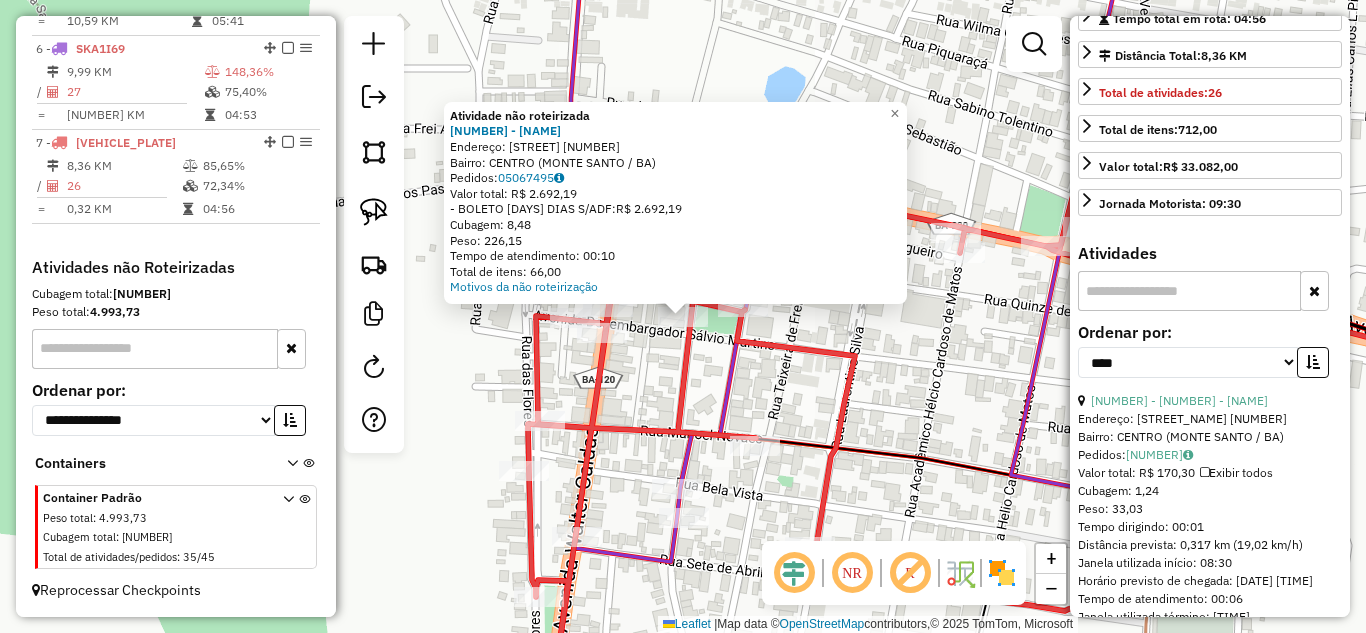 click on "Bairro: CENTRO (MONTE SANTO / BA)" 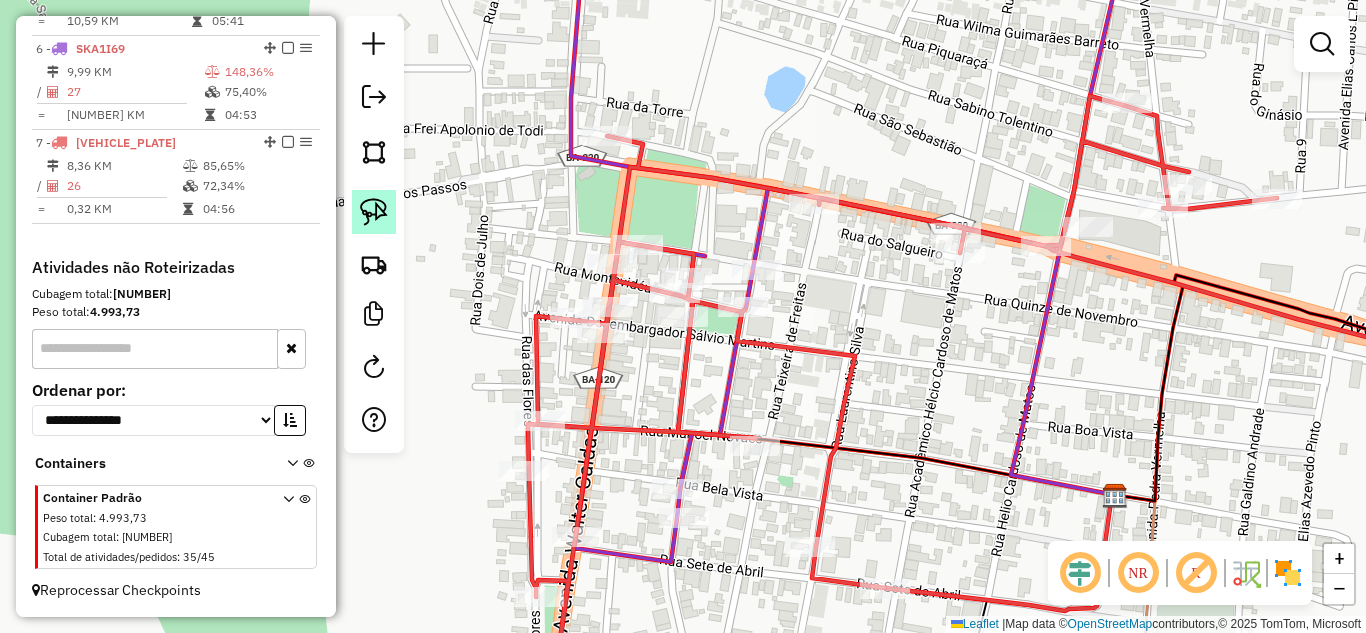 click 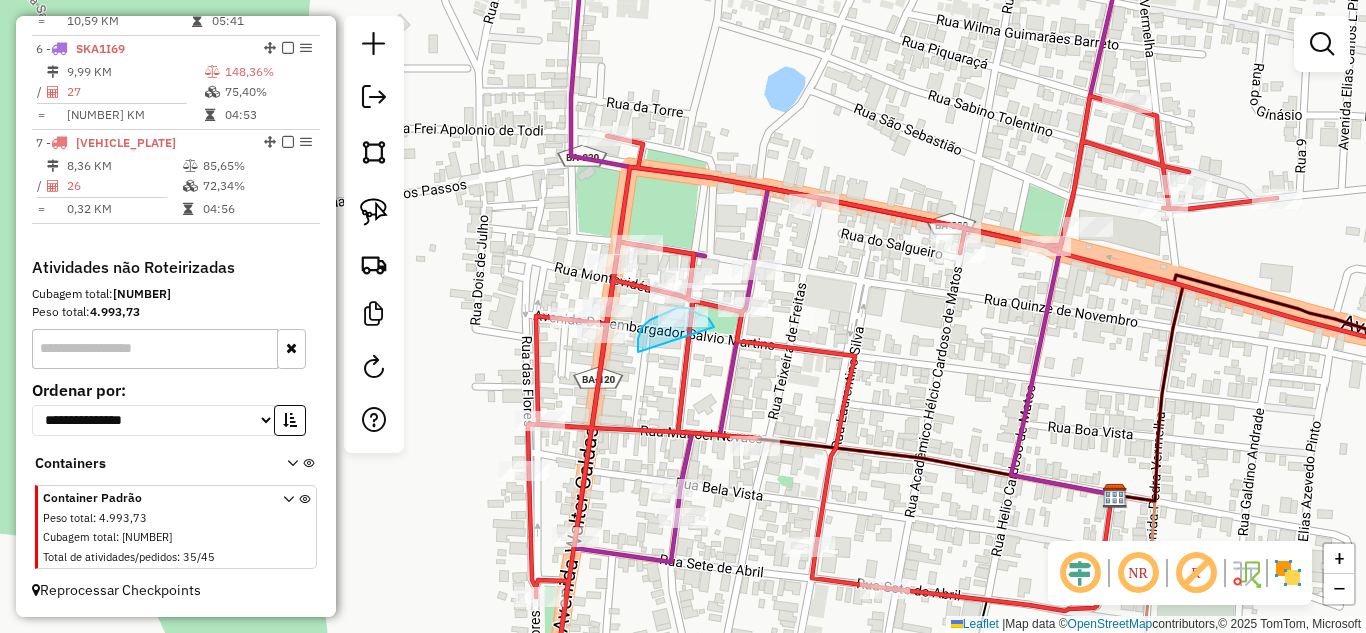 drag, startPoint x: 638, startPoint y: 352, endPoint x: 714, endPoint y: 327, distance: 80.00625 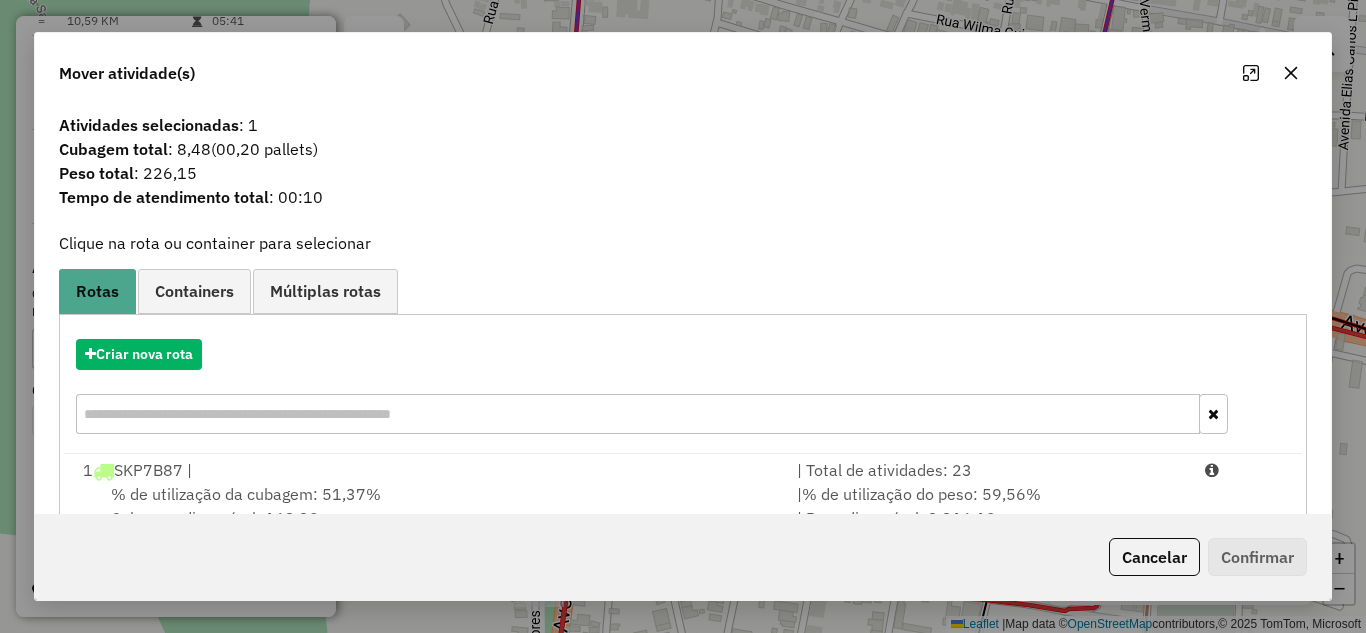scroll, scrollTop: 374, scrollLeft: 0, axis: vertical 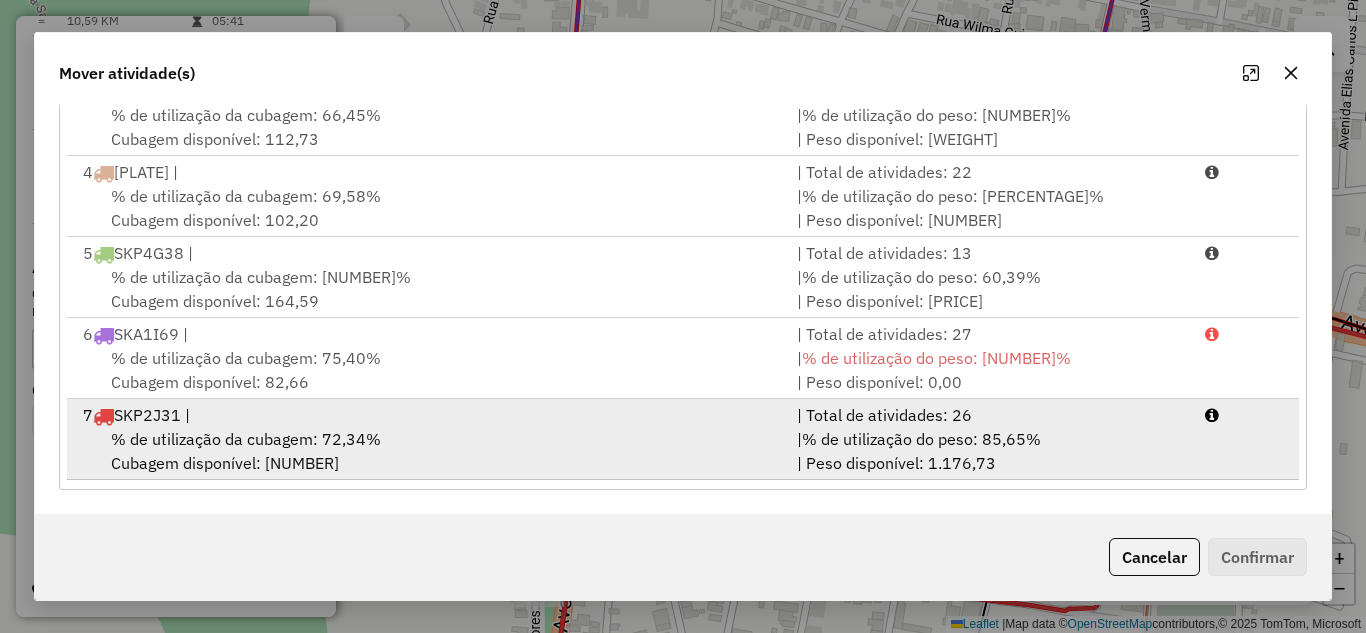 click on "% de utilização da cubagem: 72,34%  Cubagem disponível: 92,94" at bounding box center (428, 451) 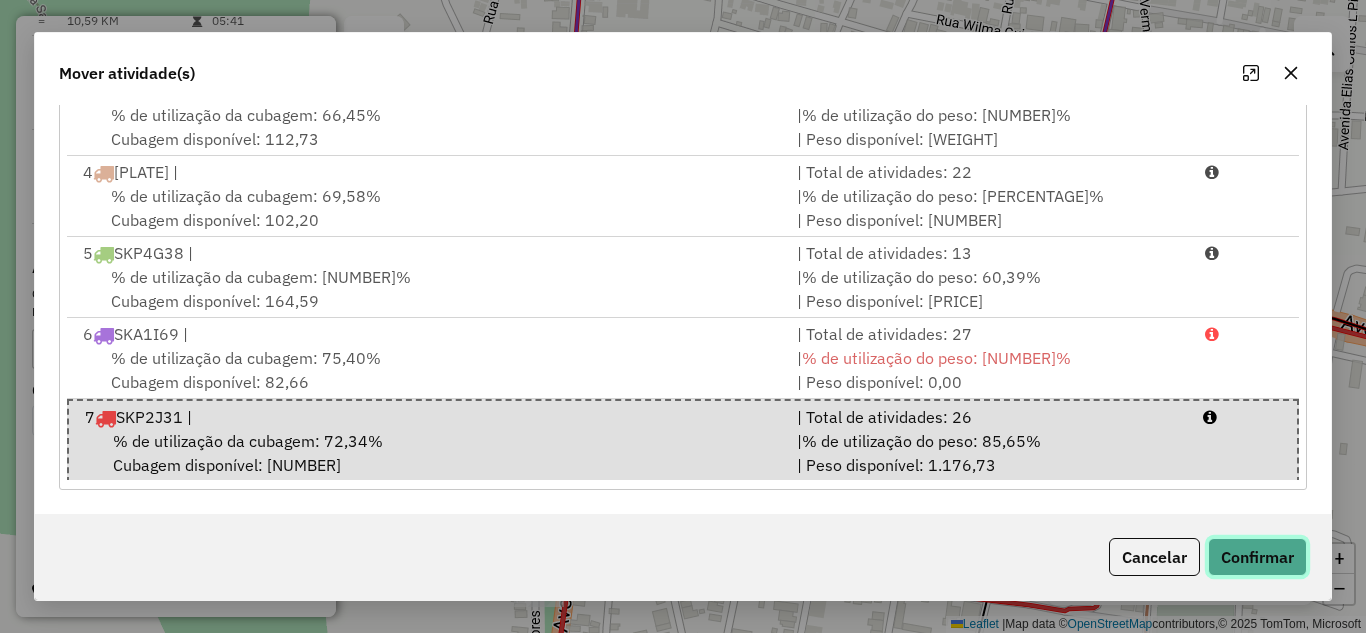 click on "Confirmar" 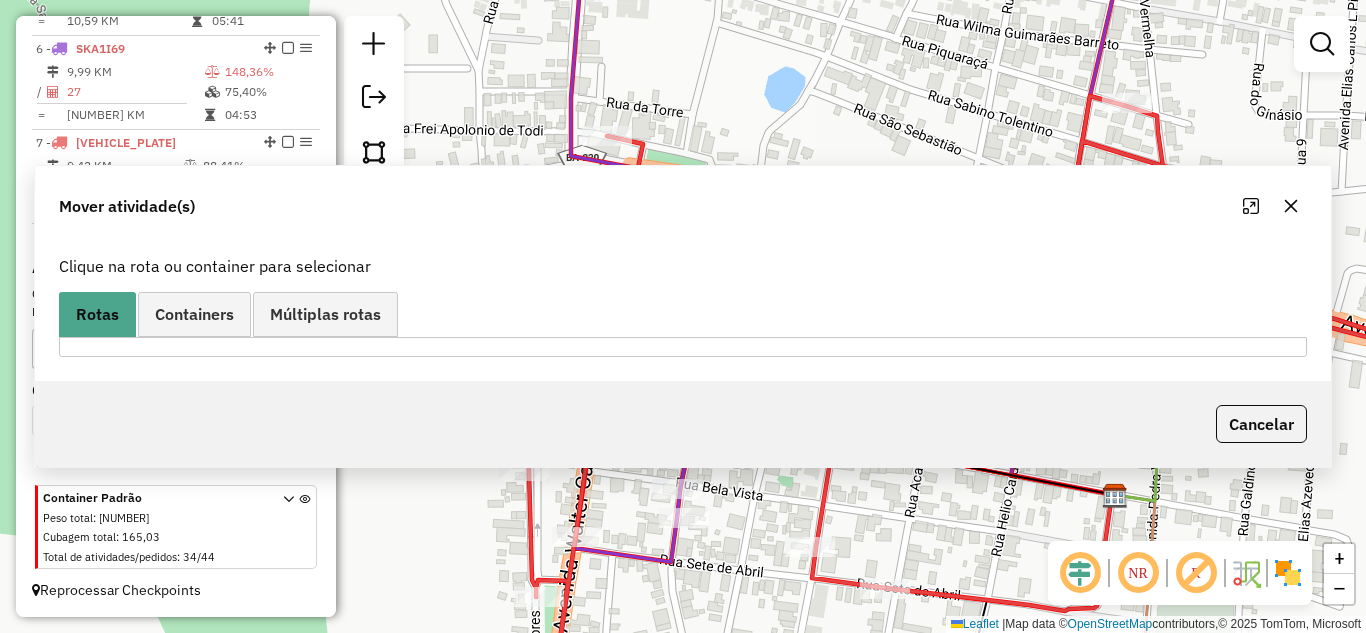 scroll, scrollTop: 0, scrollLeft: 0, axis: both 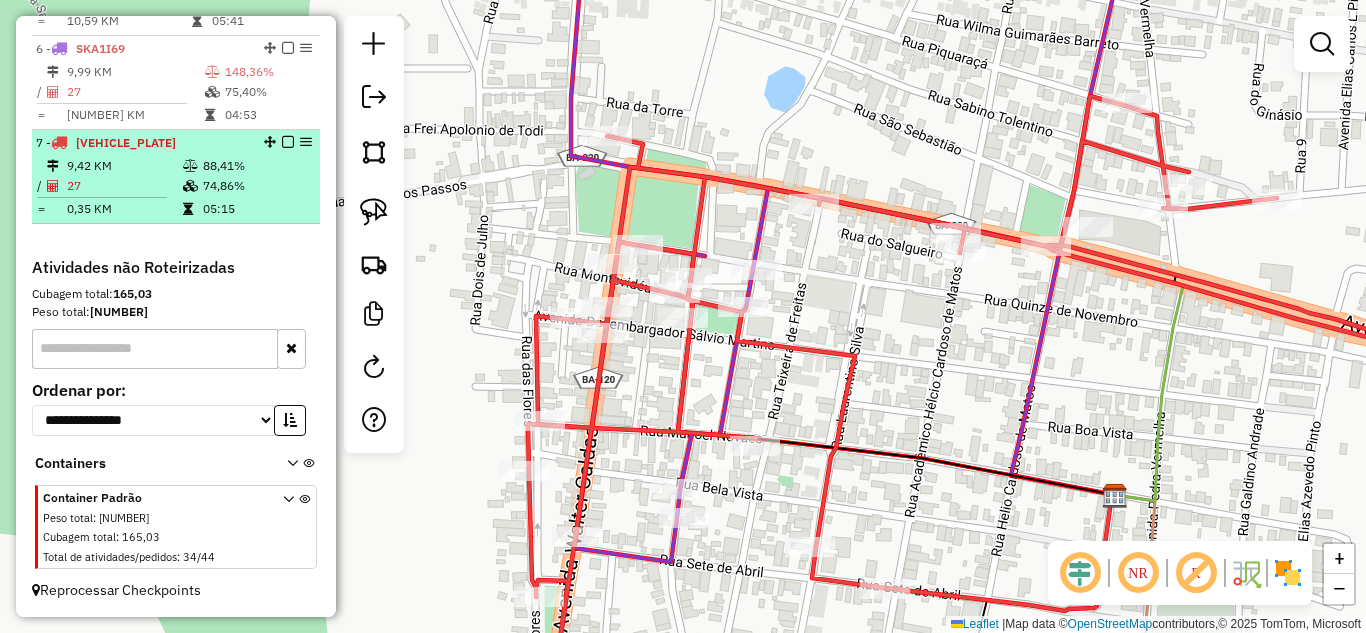 click on "9,42 KM" at bounding box center [124, 166] 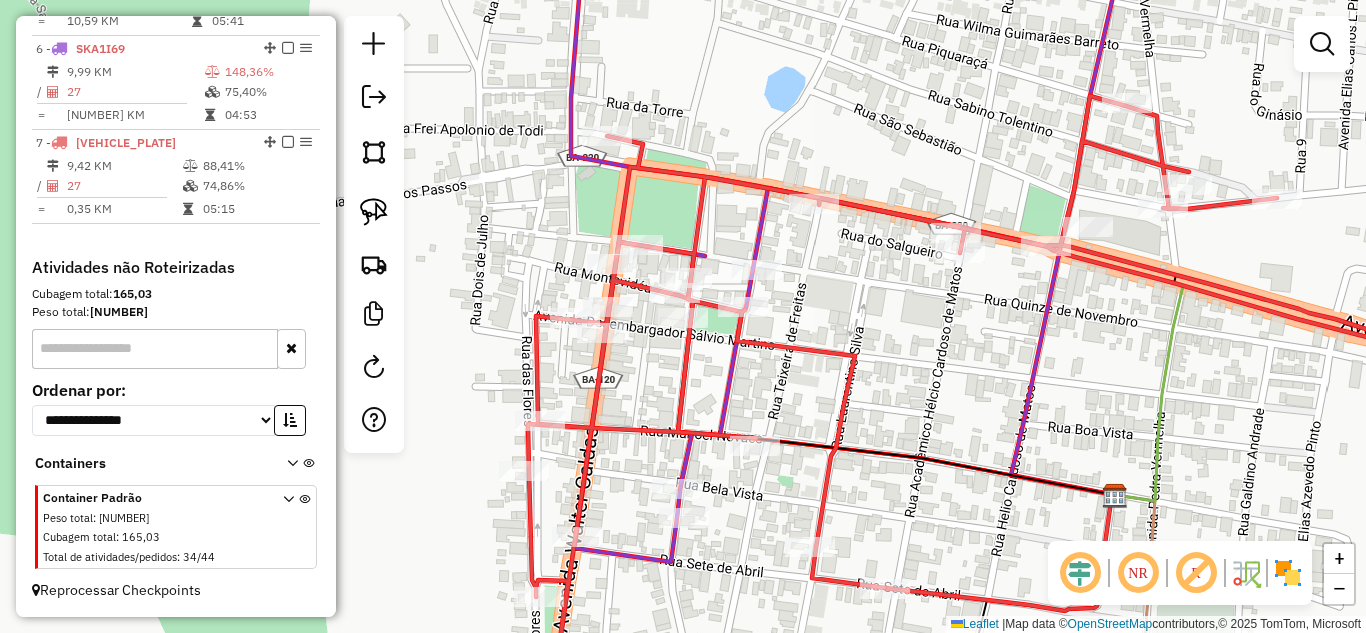 select on "*********" 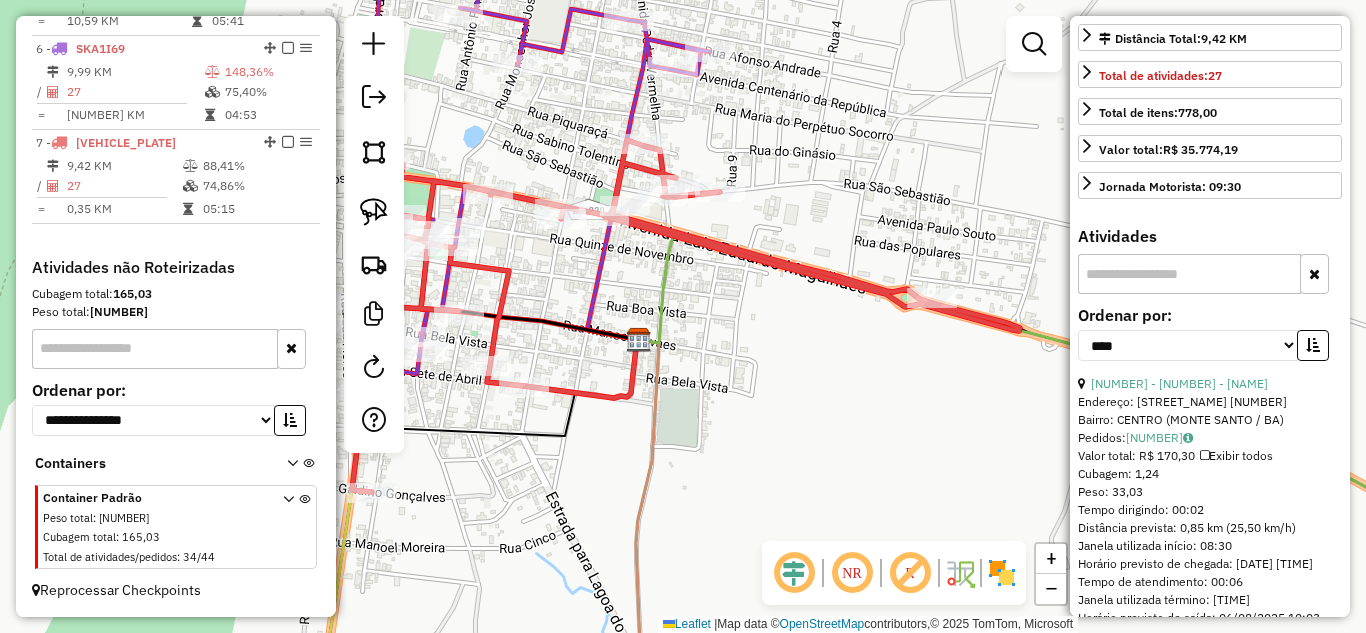 scroll, scrollTop: 533, scrollLeft: 0, axis: vertical 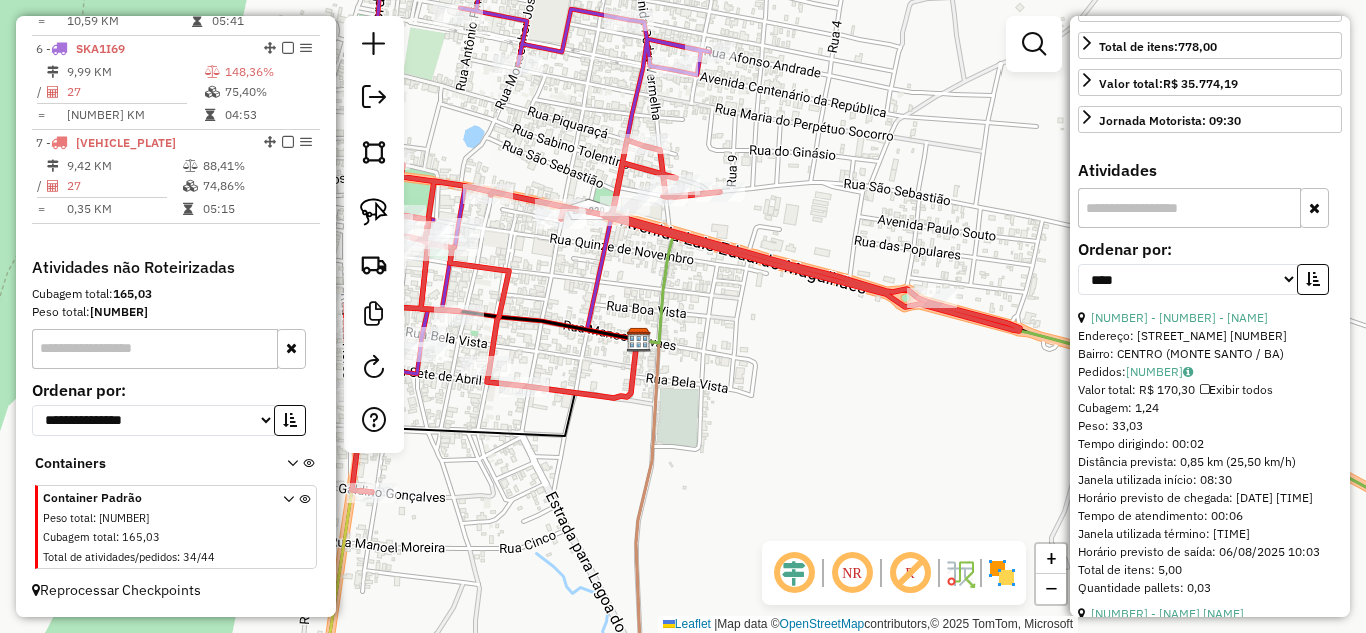 click at bounding box center [1189, 208] 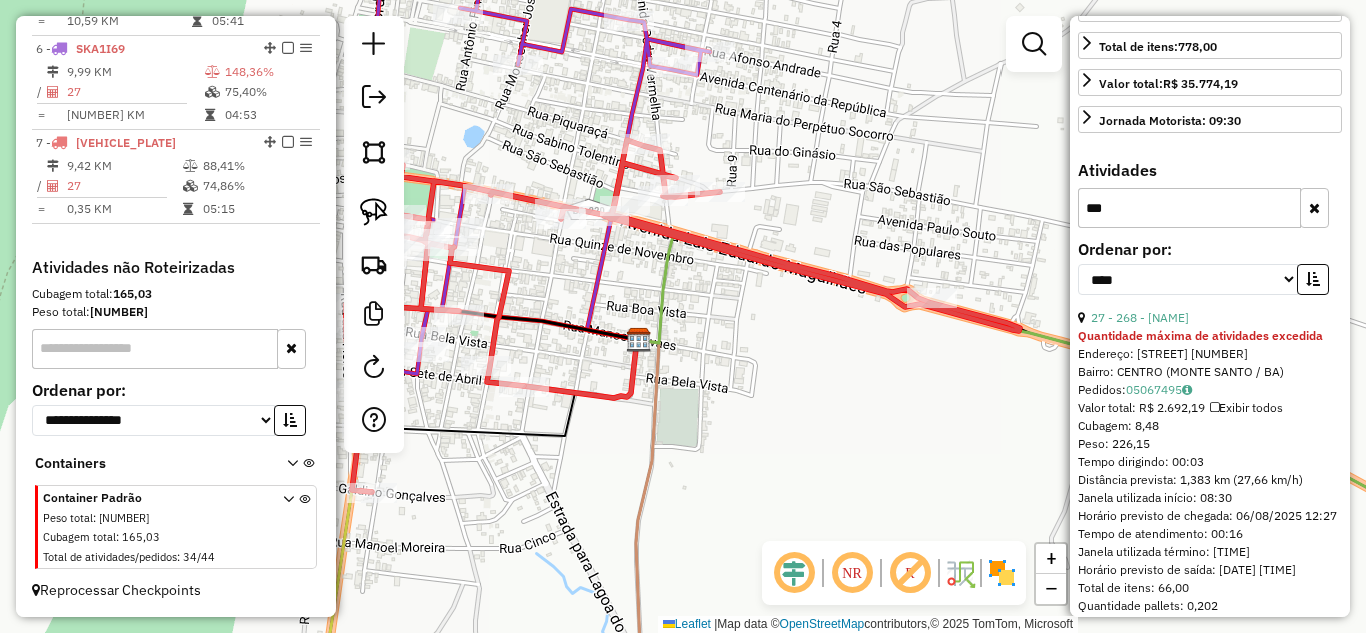 scroll, scrollTop: 583, scrollLeft: 0, axis: vertical 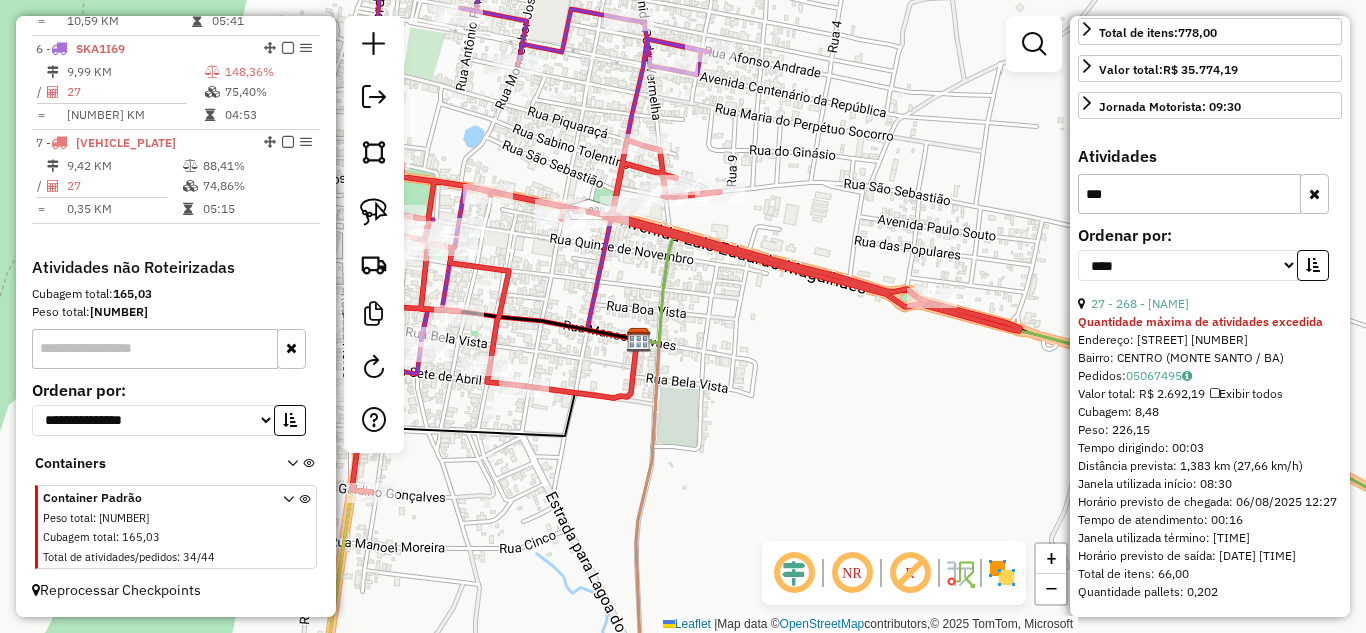 type on "***" 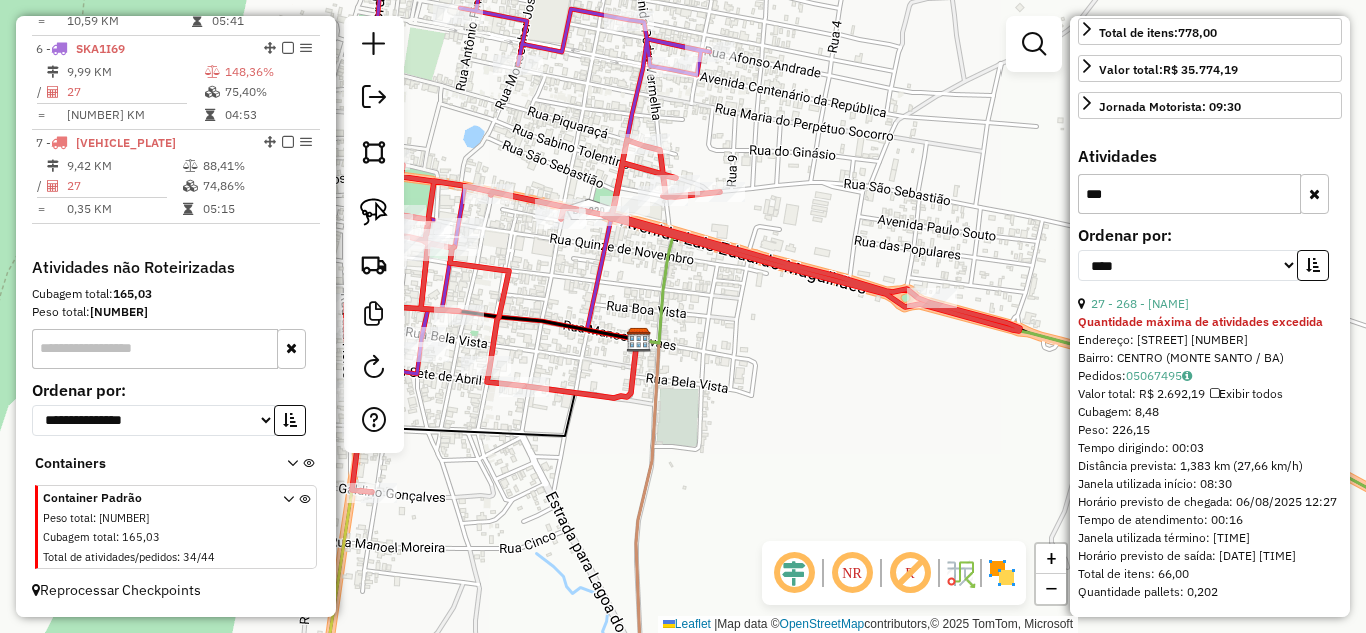 drag, startPoint x: 1081, startPoint y: 411, endPoint x: 1162, endPoint y: 413, distance: 81.02469 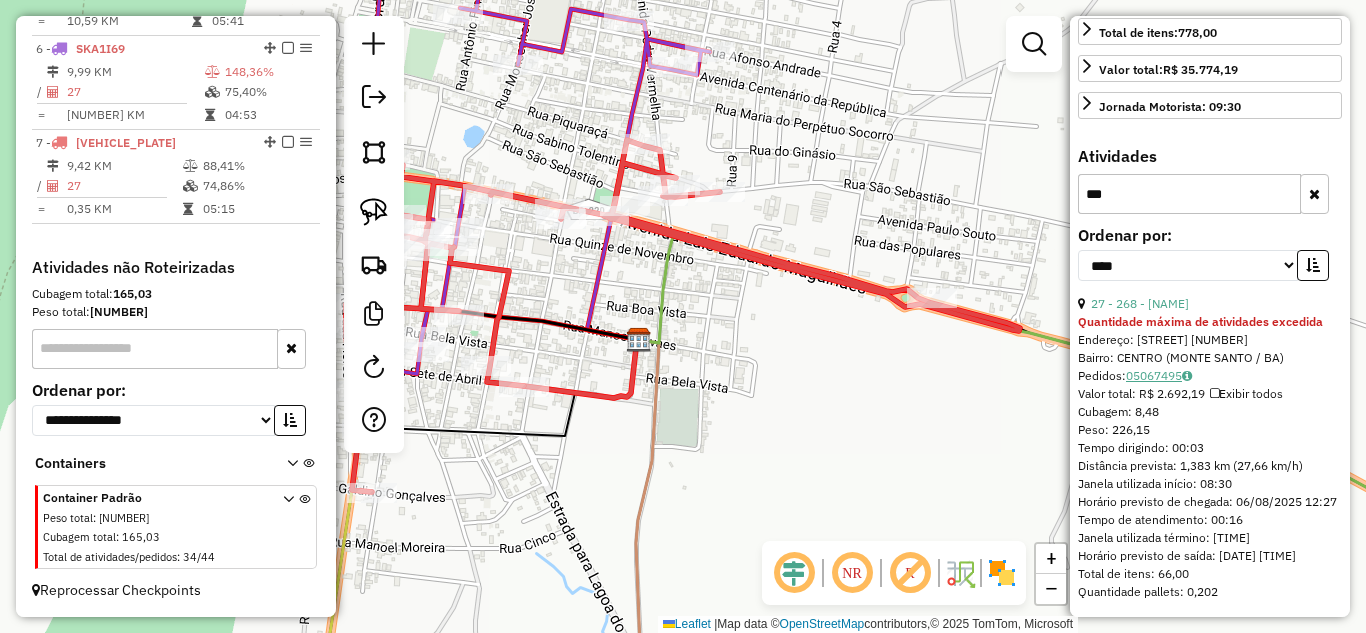 click at bounding box center [1187, 376] 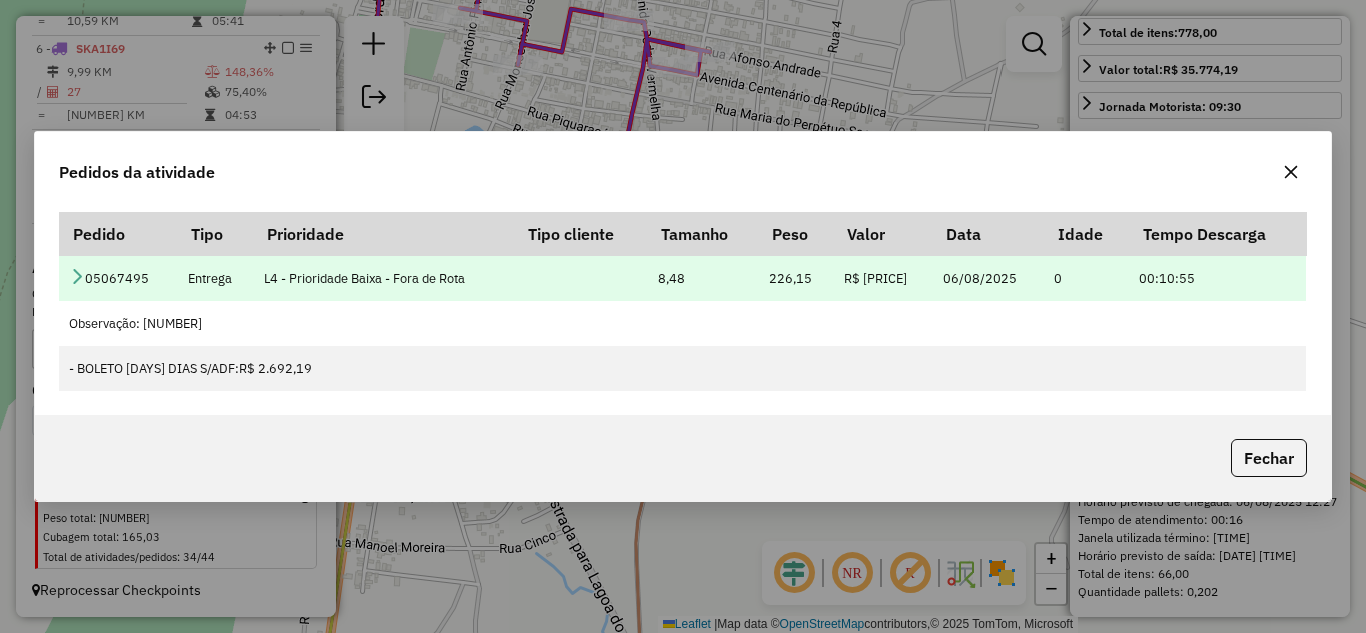 click at bounding box center [77, 276] 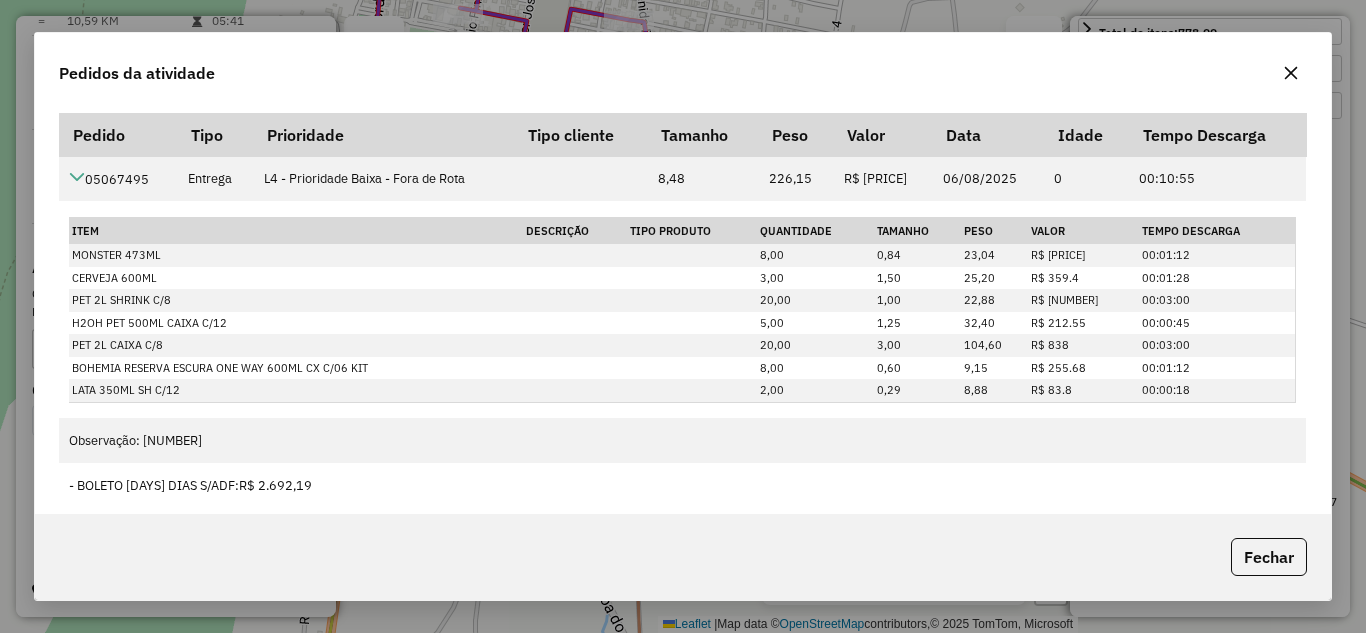 click 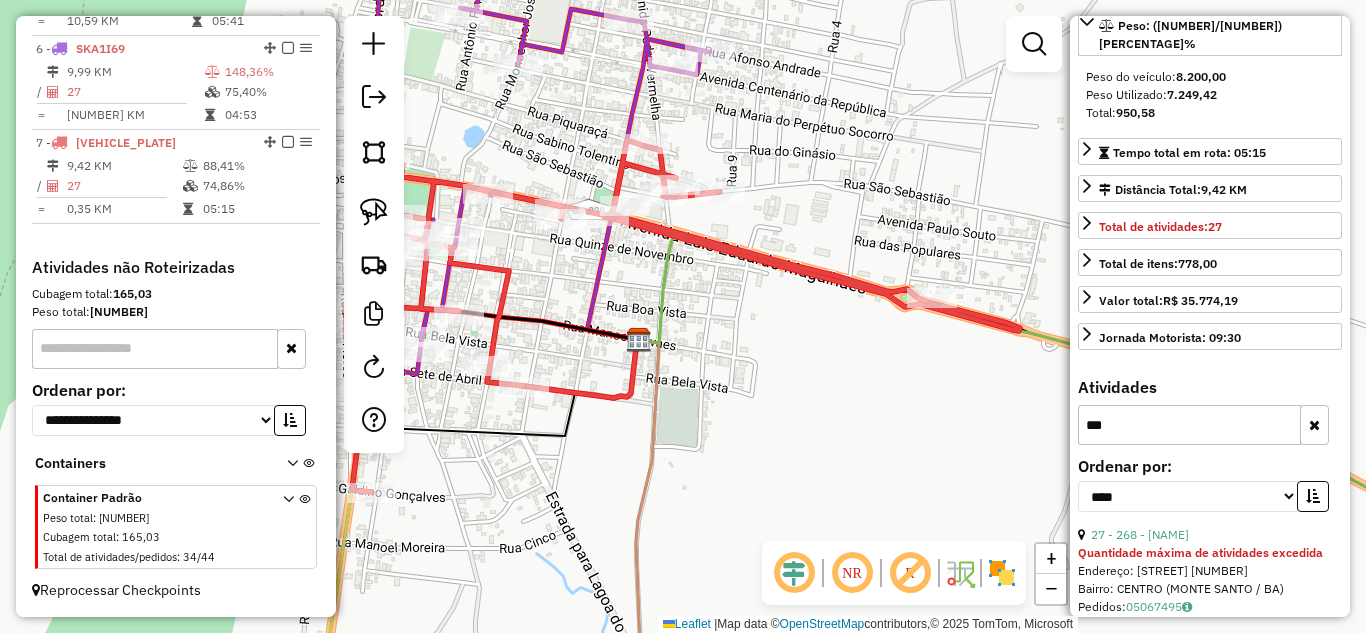 scroll, scrollTop: 583, scrollLeft: 0, axis: vertical 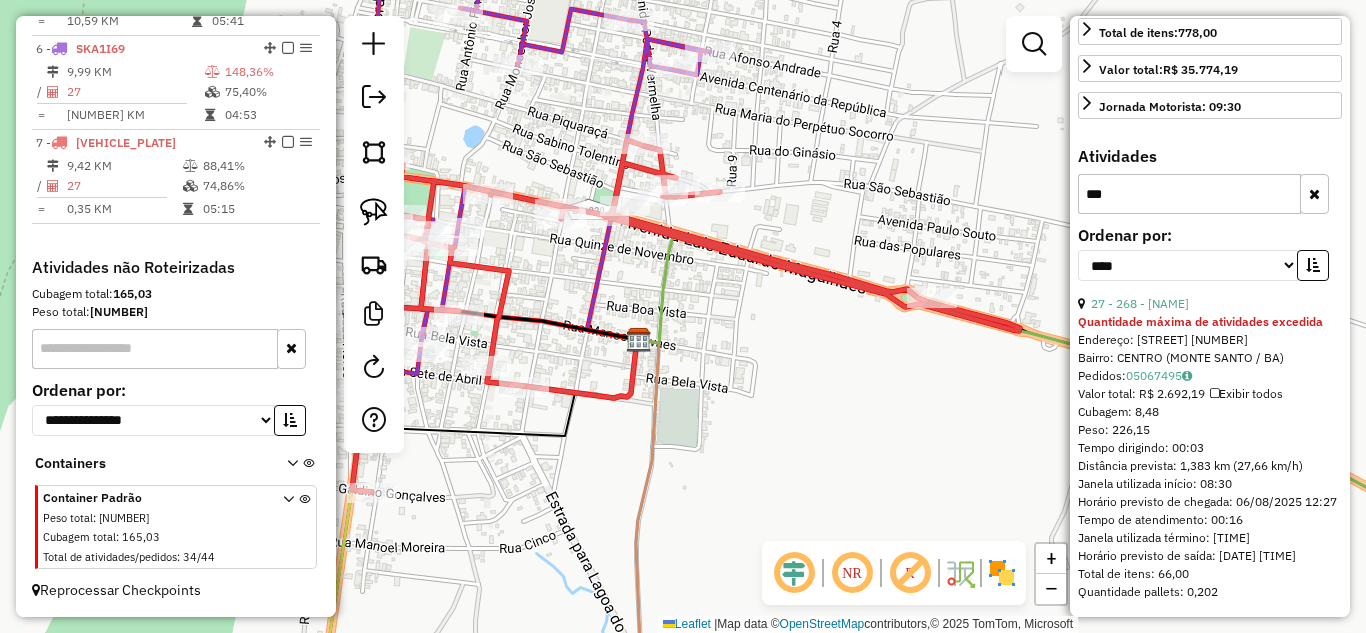 click at bounding box center [1314, 194] 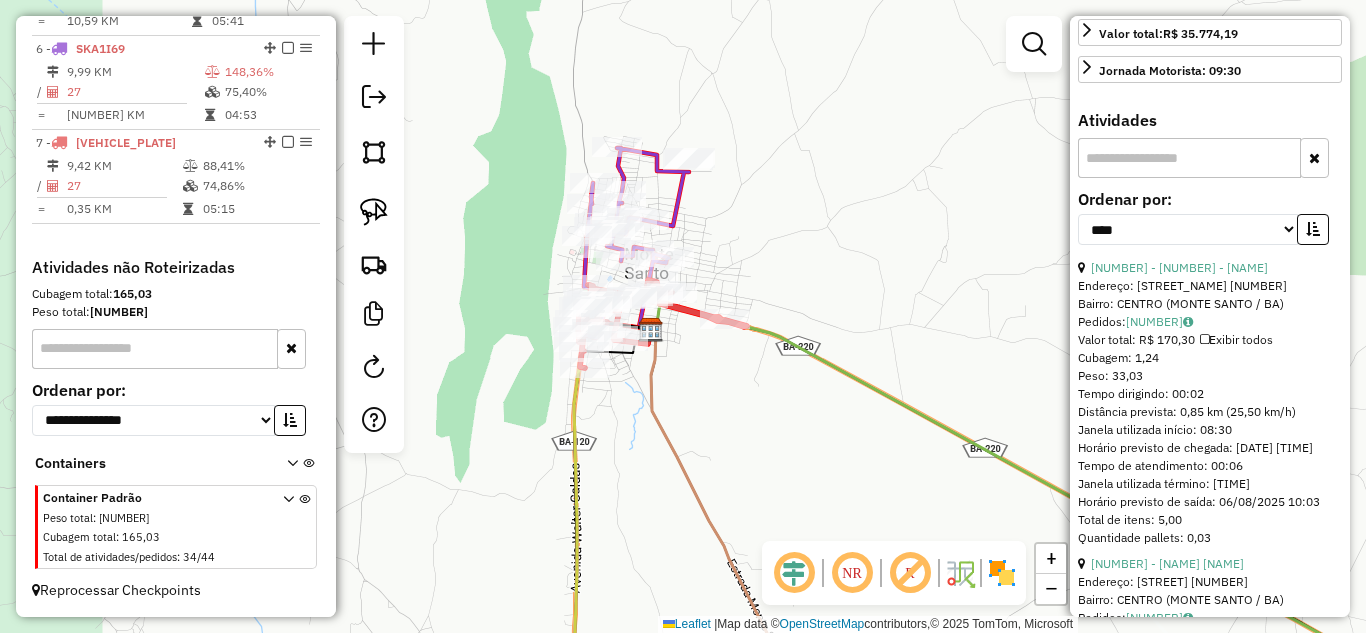 scroll, scrollTop: 1067, scrollLeft: 0, axis: vertical 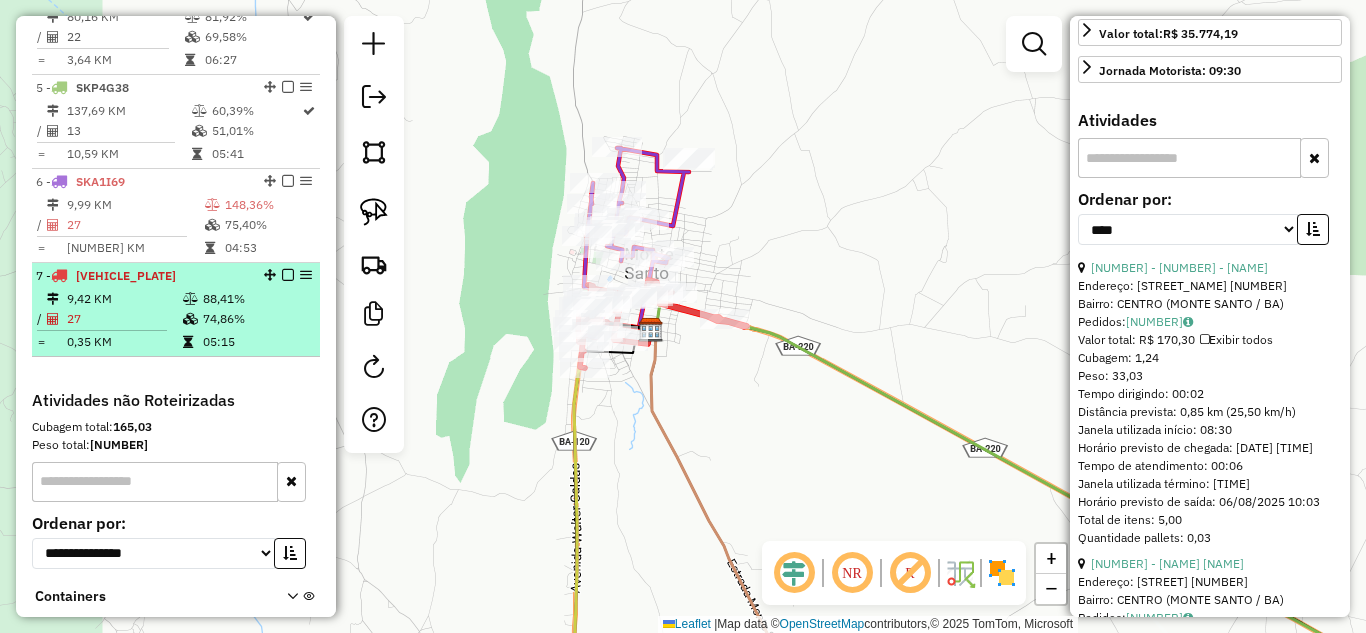 click on "9,42 KM" at bounding box center (124, 299) 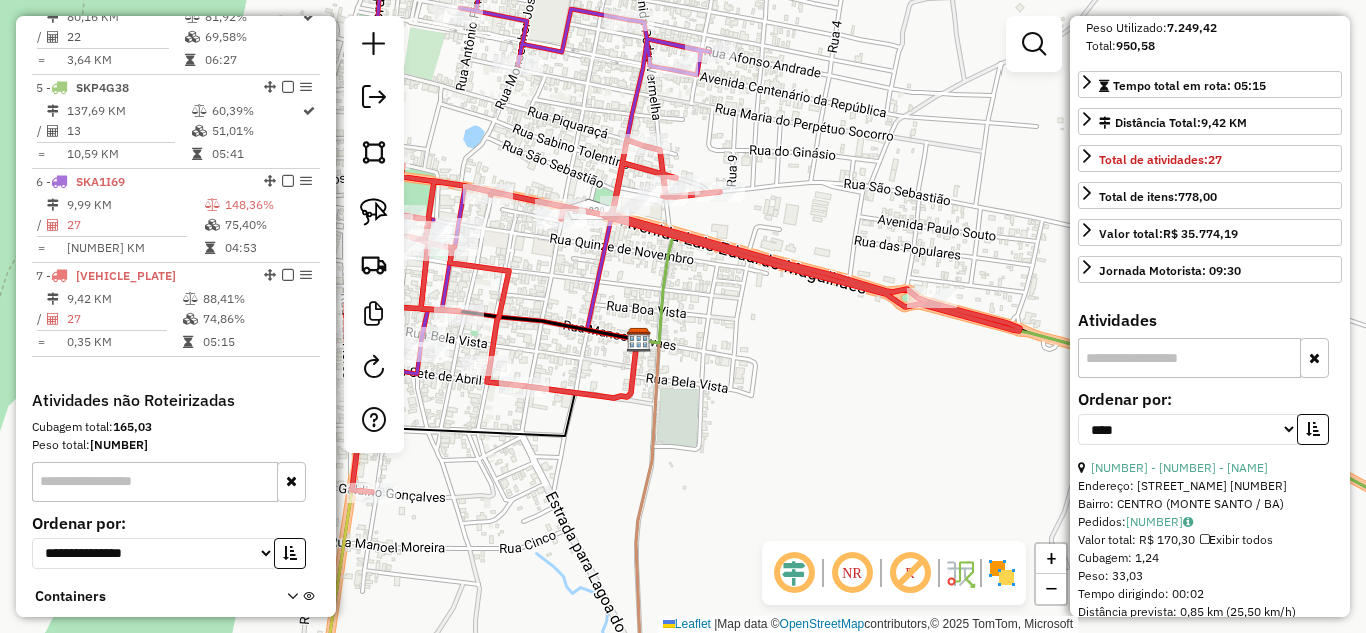scroll, scrollTop: 116, scrollLeft: 0, axis: vertical 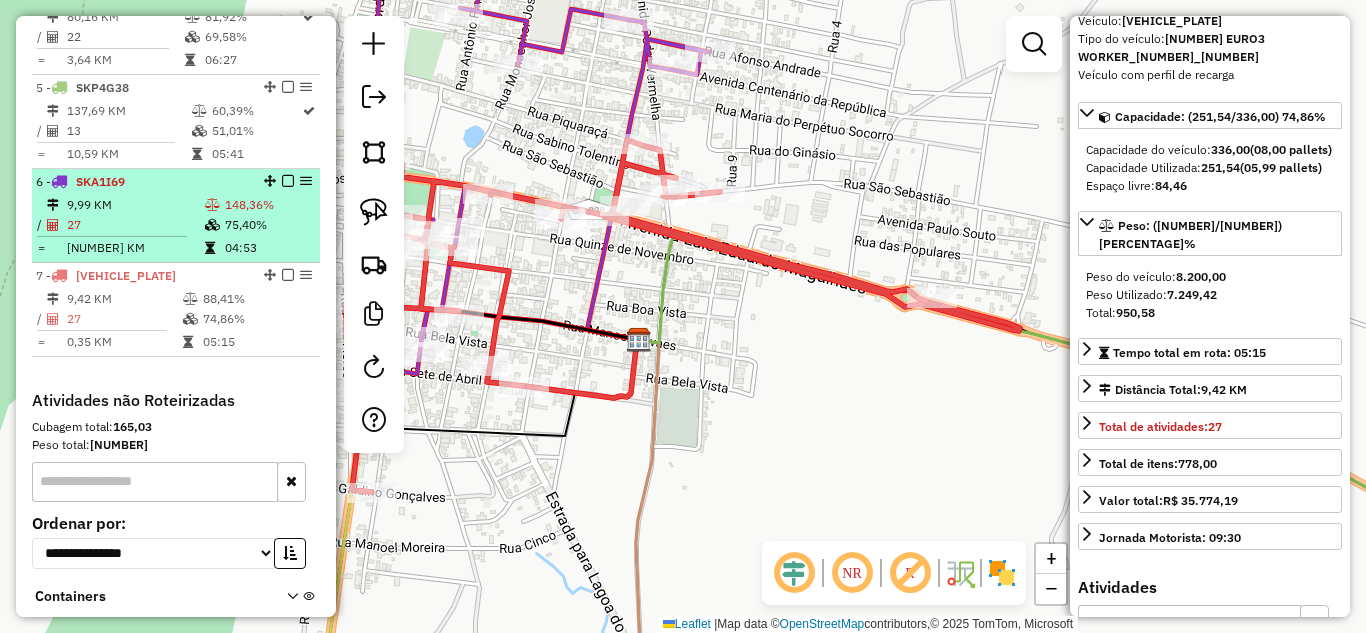 click at bounding box center (214, 225) 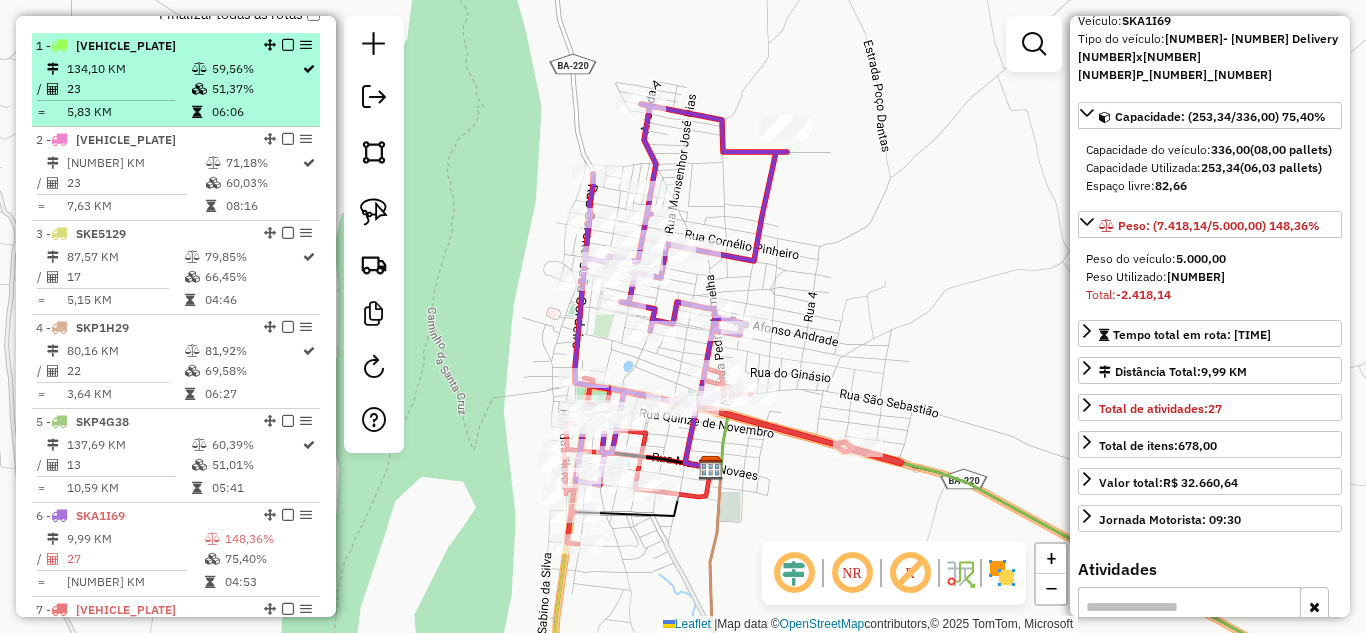 scroll, scrollTop: 533, scrollLeft: 0, axis: vertical 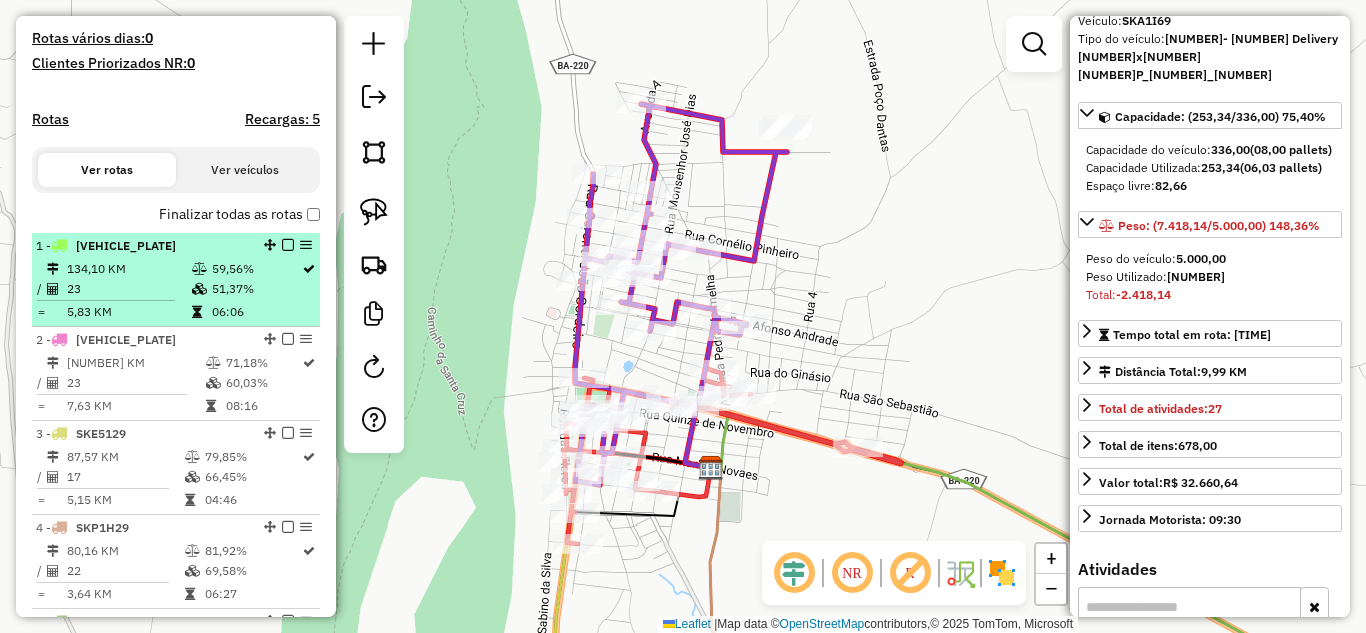 click on "134,10 KM" at bounding box center (128, 269) 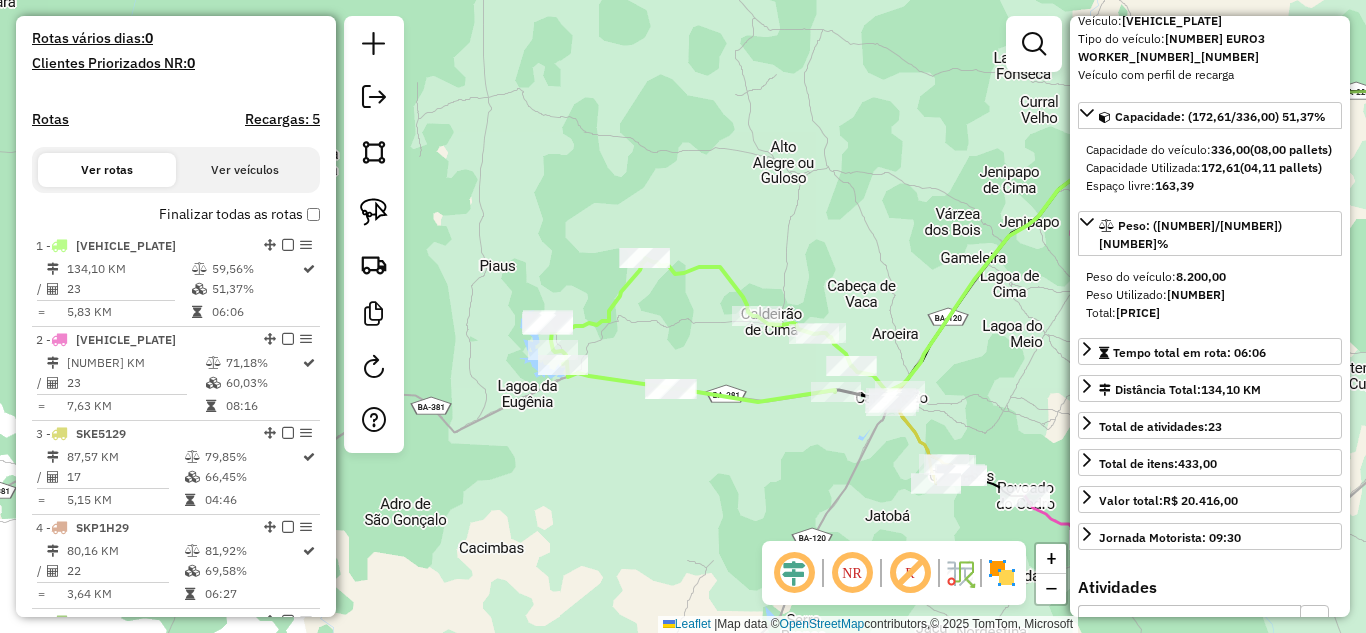 drag, startPoint x: 577, startPoint y: 434, endPoint x: 738, endPoint y: 350, distance: 181.5957 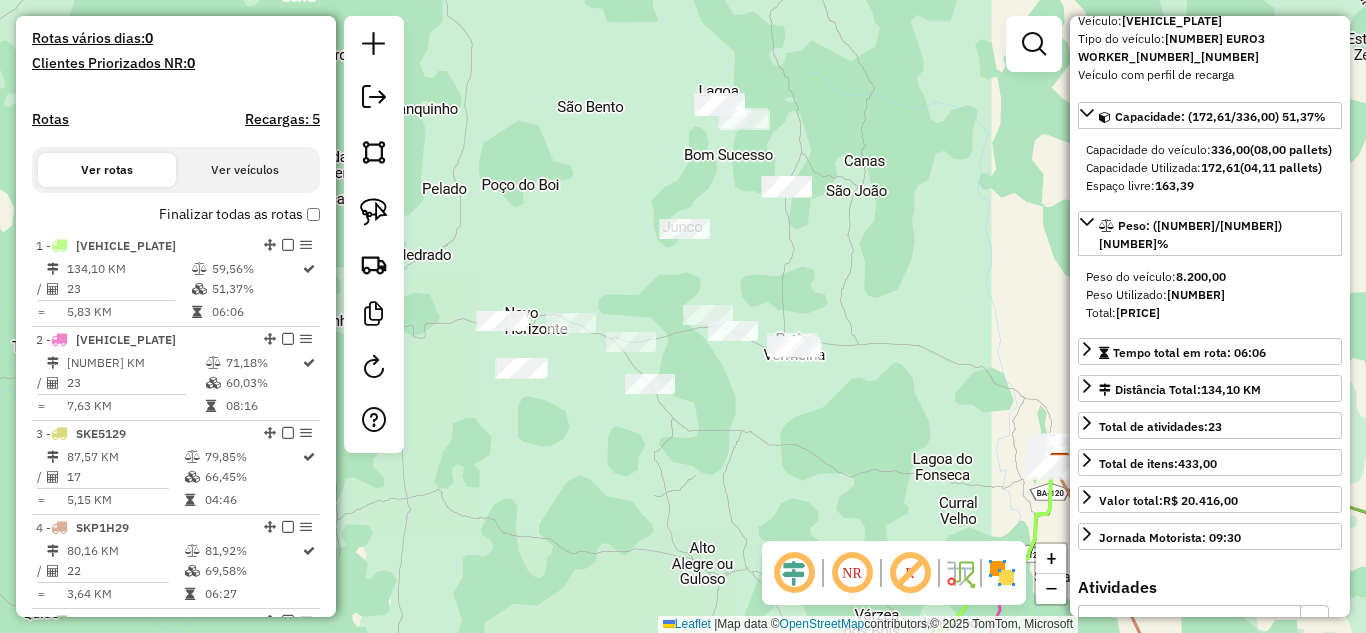 drag, startPoint x: 820, startPoint y: 100, endPoint x: 740, endPoint y: 502, distance: 409.8829 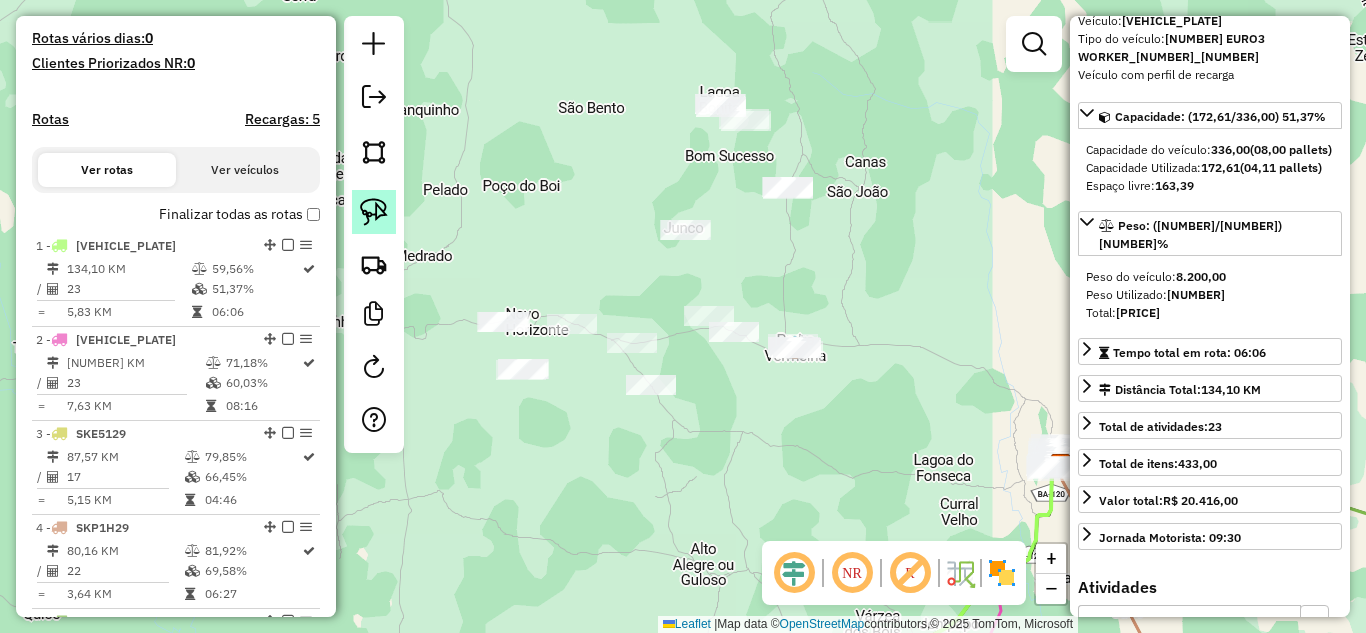 click 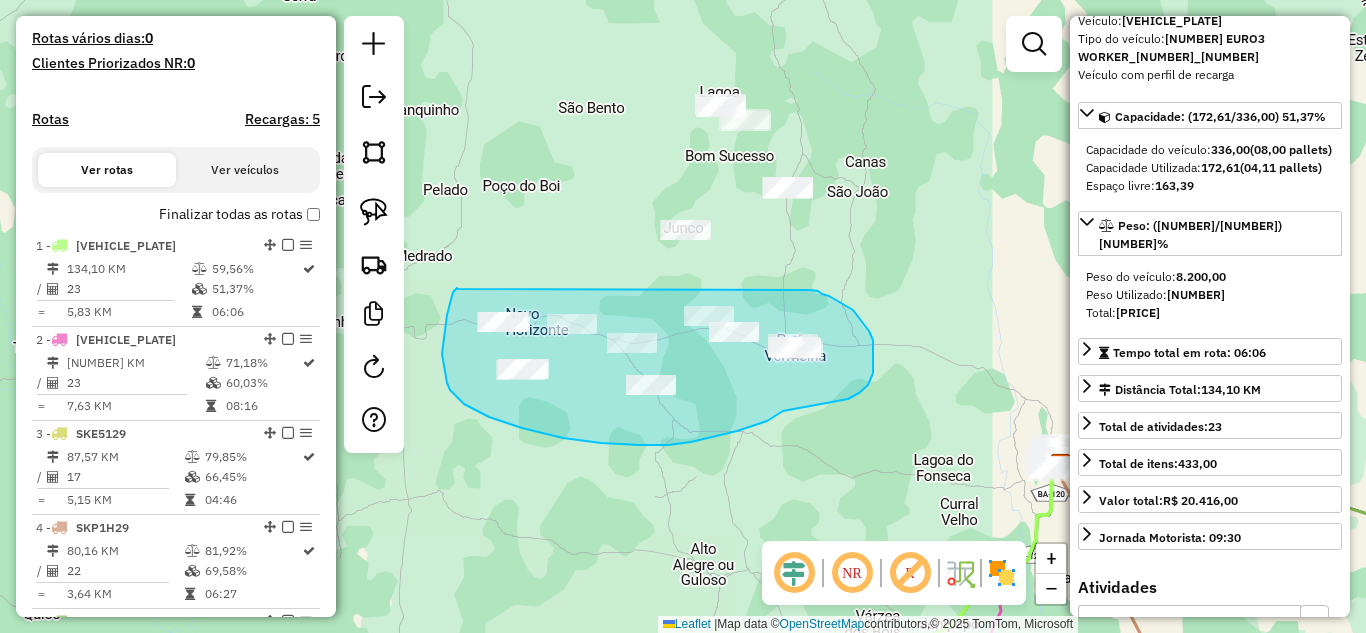 drag, startPoint x: 447, startPoint y: 383, endPoint x: 810, endPoint y: 290, distance: 374.7239 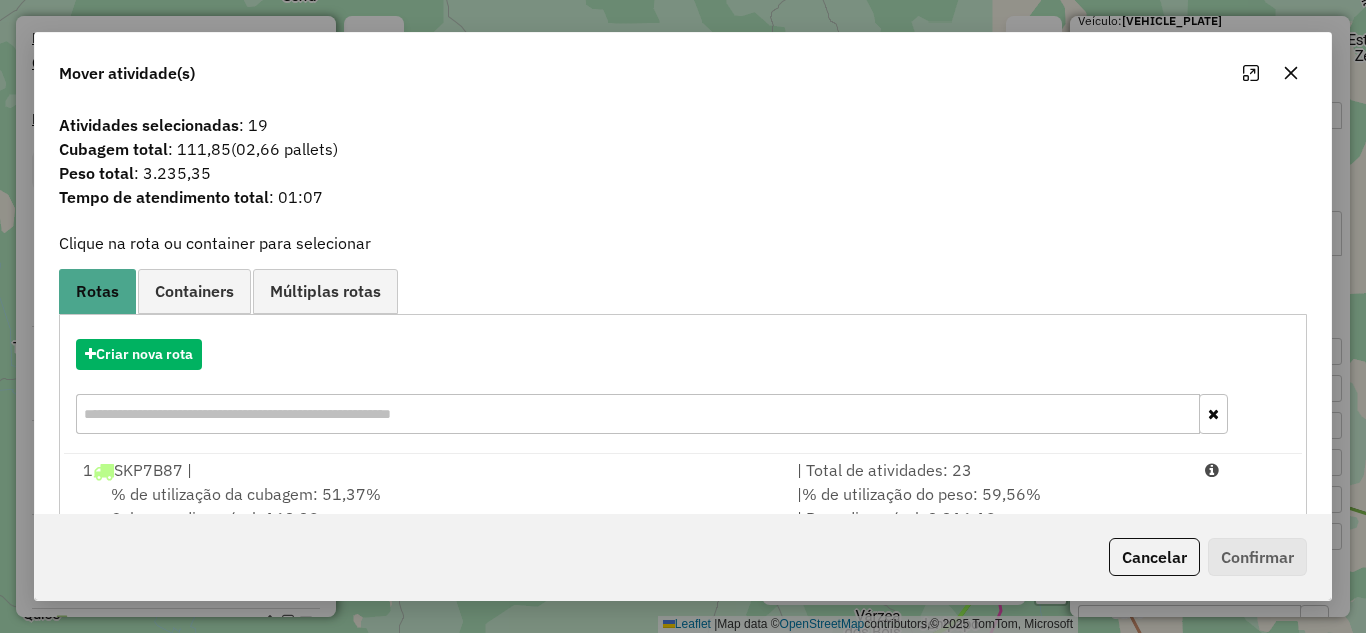 click 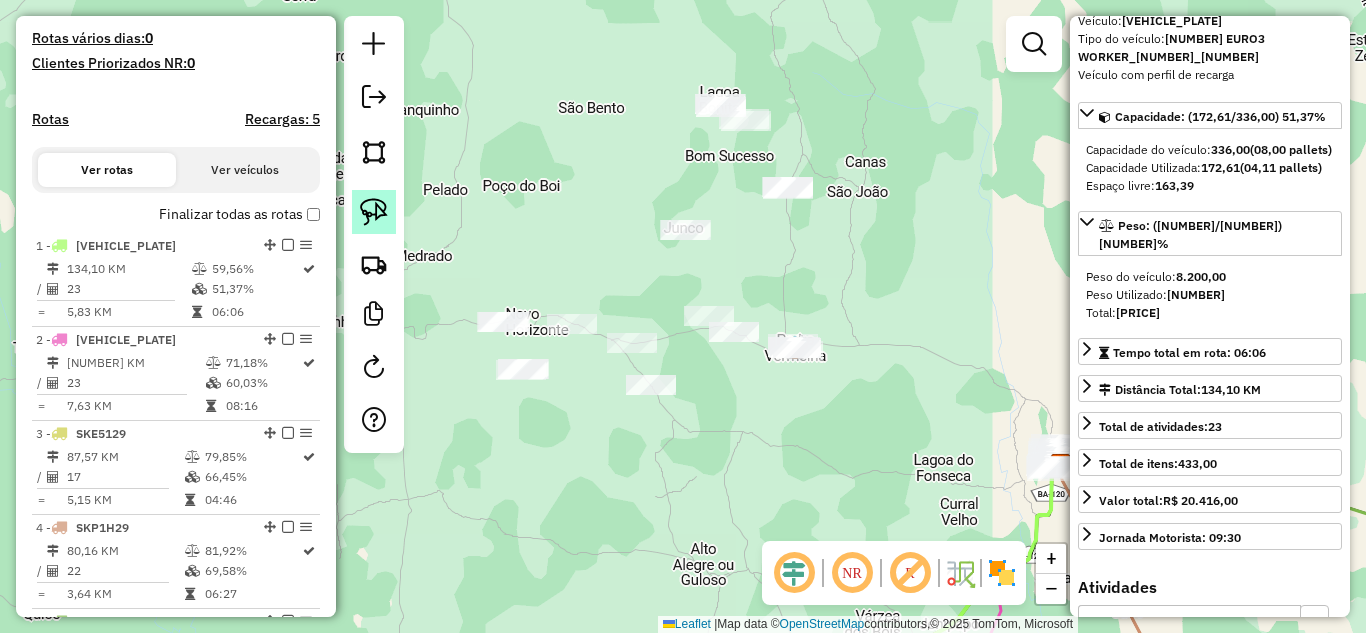 click 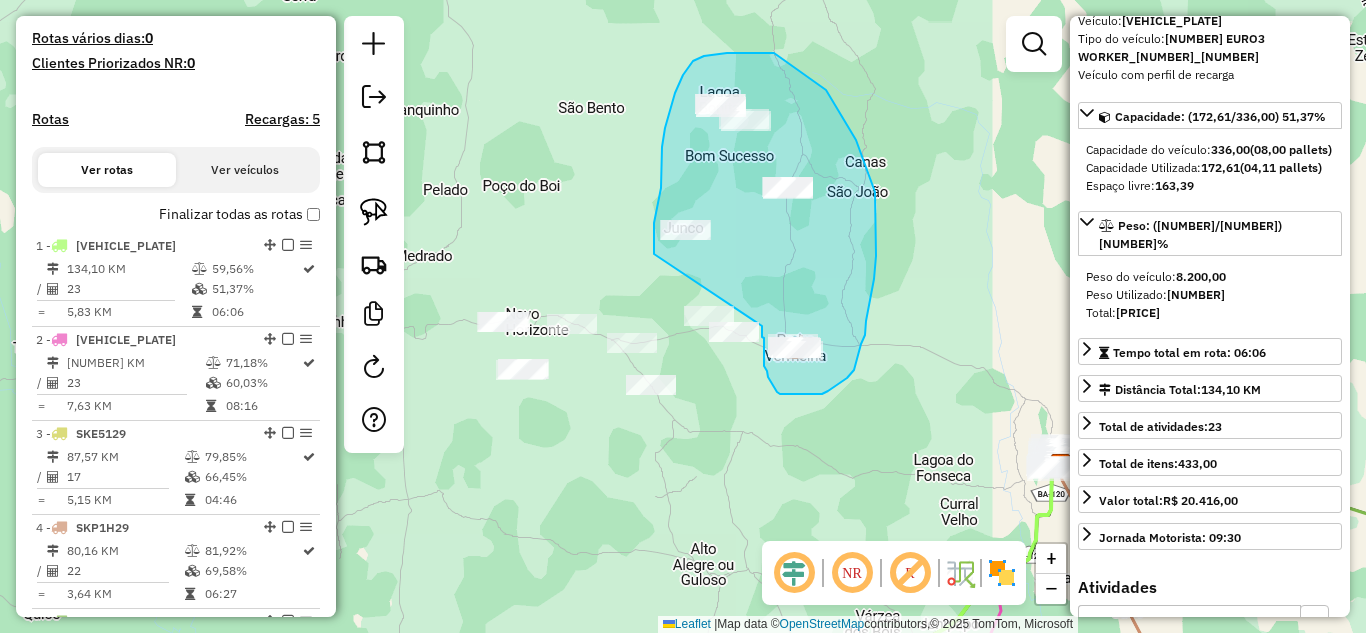 drag, startPoint x: 654, startPoint y: 254, endPoint x: 761, endPoint y: 324, distance: 127.863205 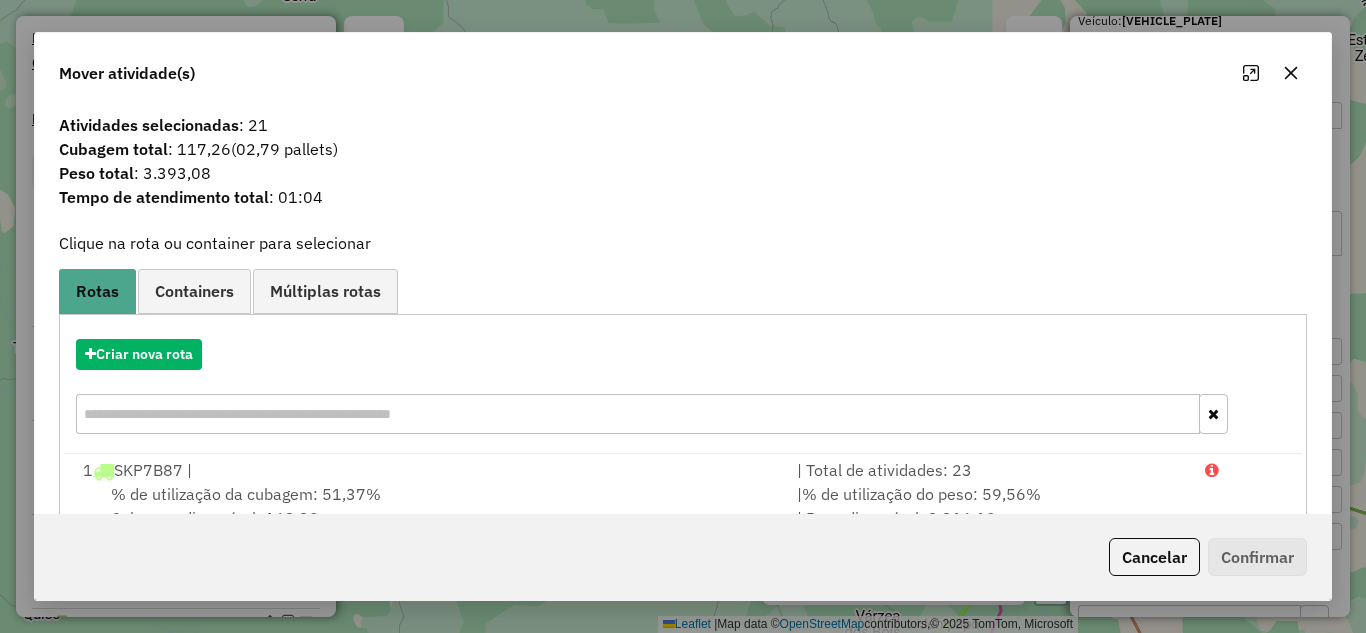 click 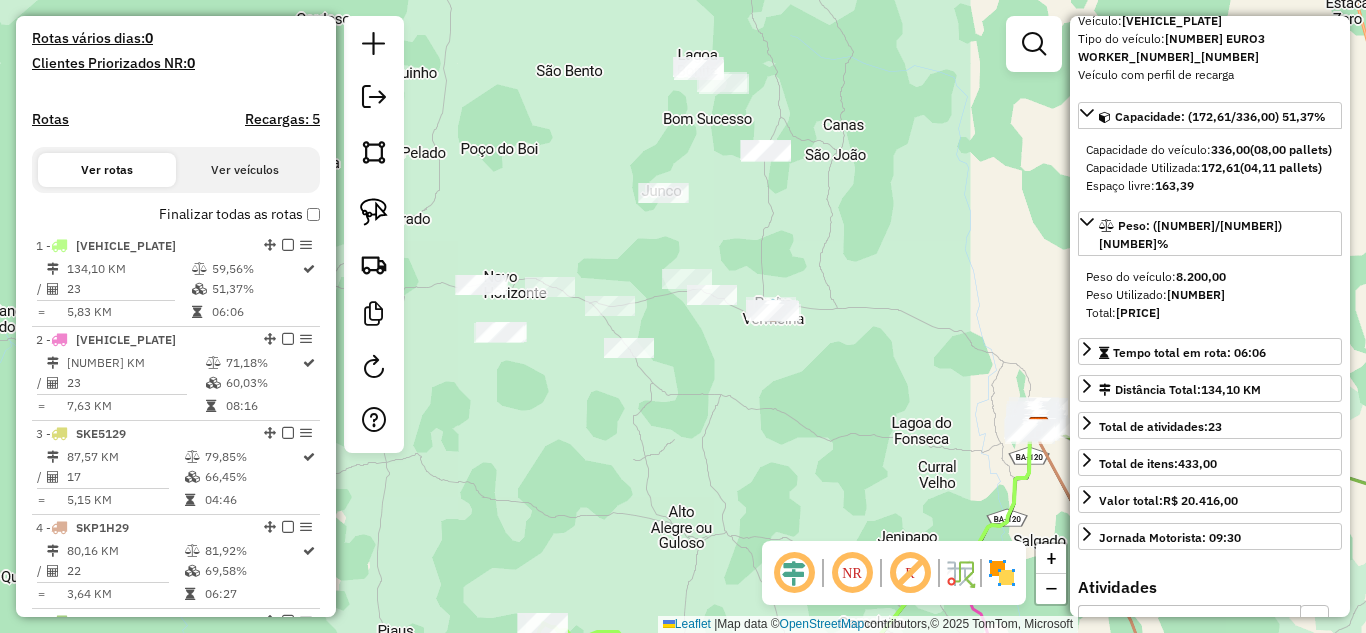 drag, startPoint x: 823, startPoint y: 275, endPoint x: 815, endPoint y: 234, distance: 41.773197 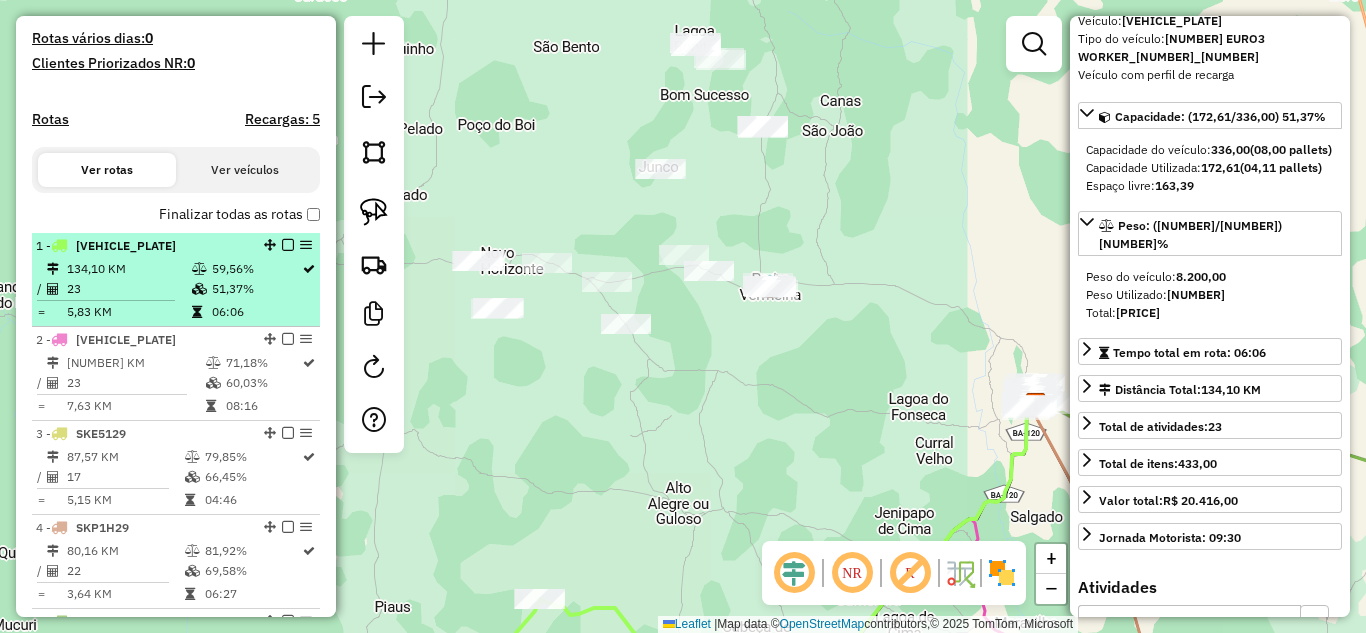 click on "[KM]   [PERCENTAGE]%  /  [NUMBER]   [PERCENTAGE]%     =  [KM]   [TIME]" at bounding box center (176, 290) 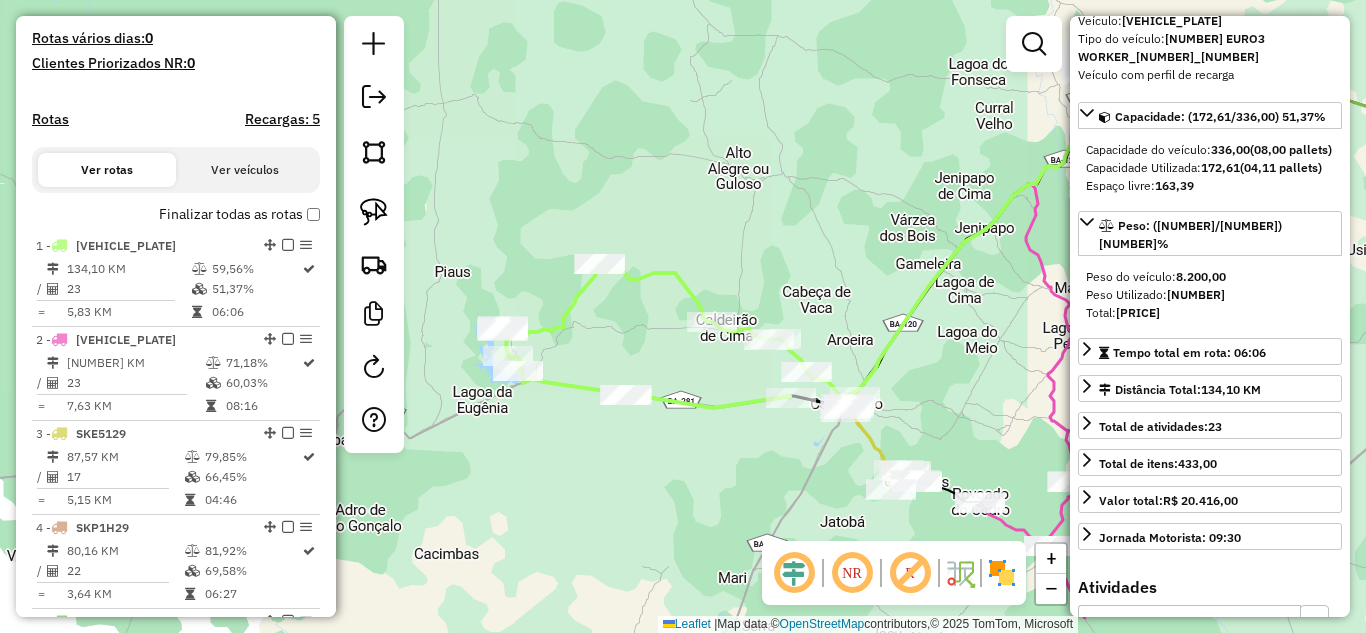 drag, startPoint x: 721, startPoint y: 308, endPoint x: 841, endPoint y: 225, distance: 145.9075 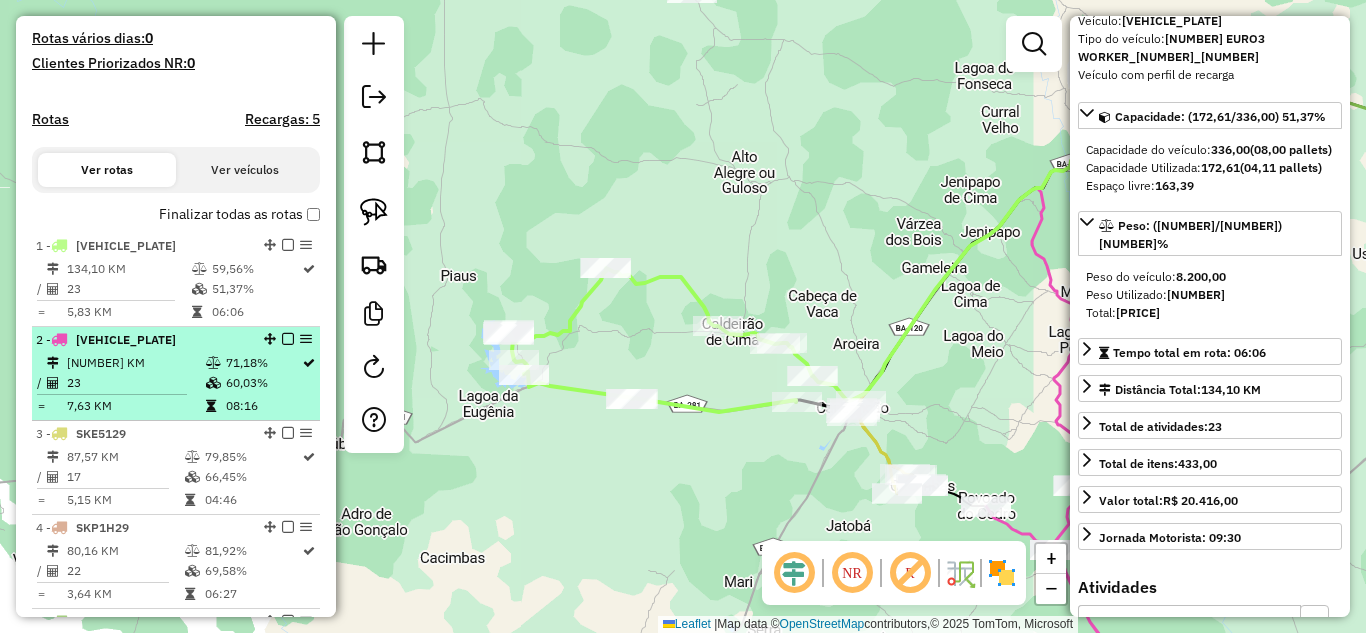 click on "23" at bounding box center (135, 383) 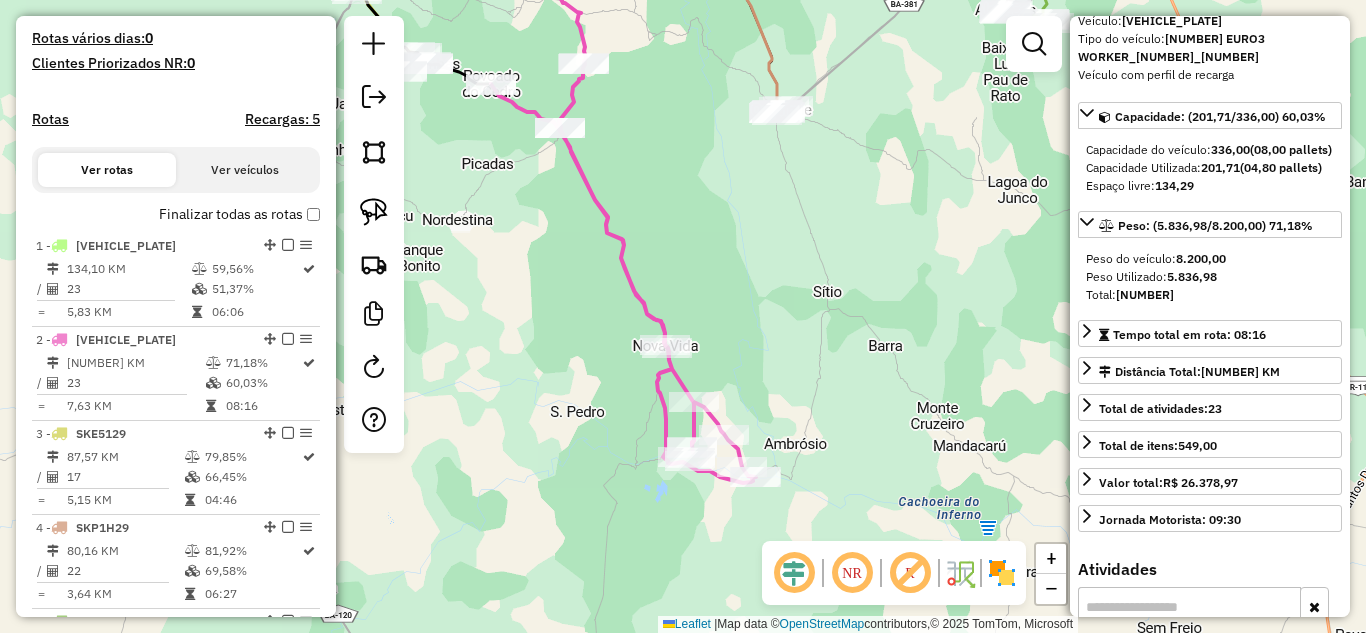 drag, startPoint x: 777, startPoint y: 354, endPoint x: 718, endPoint y: 248, distance: 121.313644 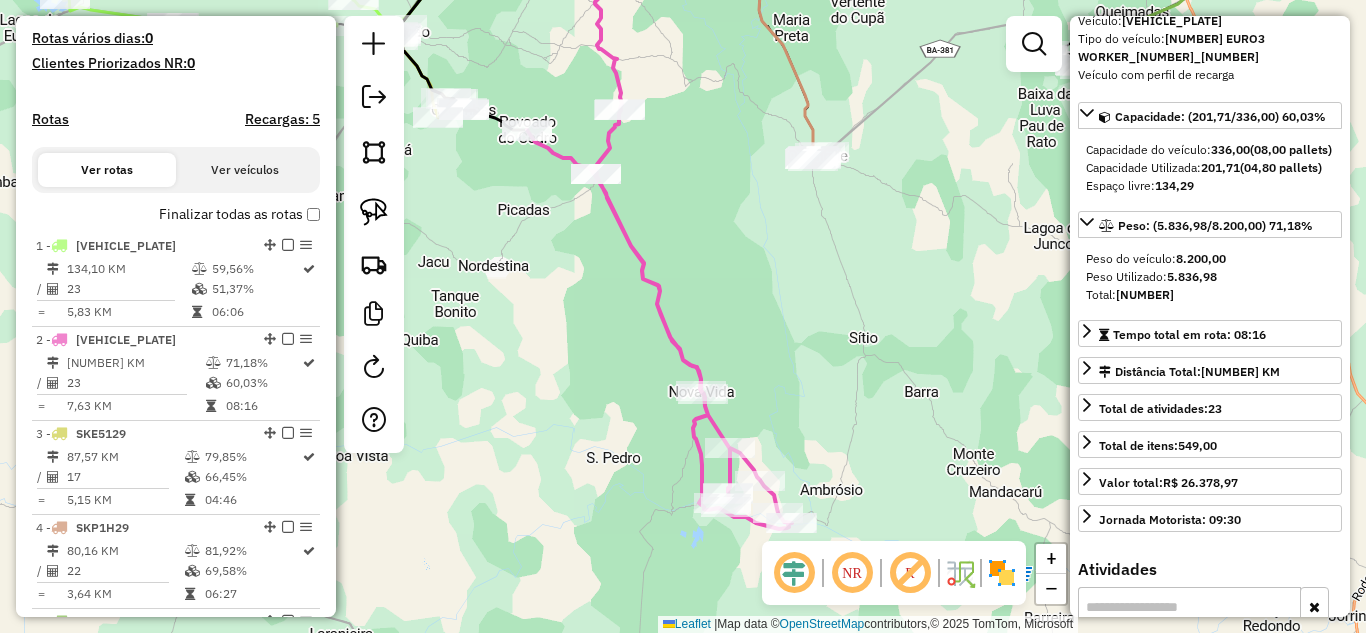 drag, startPoint x: 718, startPoint y: 248, endPoint x: 587, endPoint y: 295, distance: 139.17615 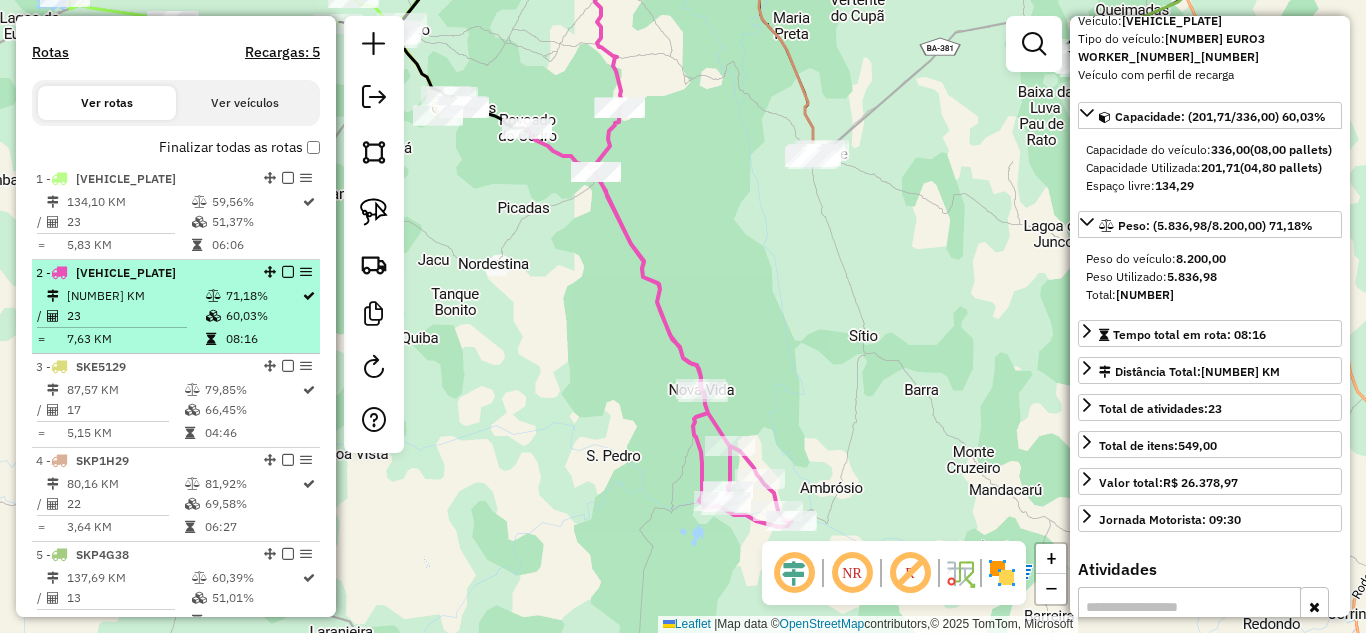 scroll, scrollTop: 667, scrollLeft: 0, axis: vertical 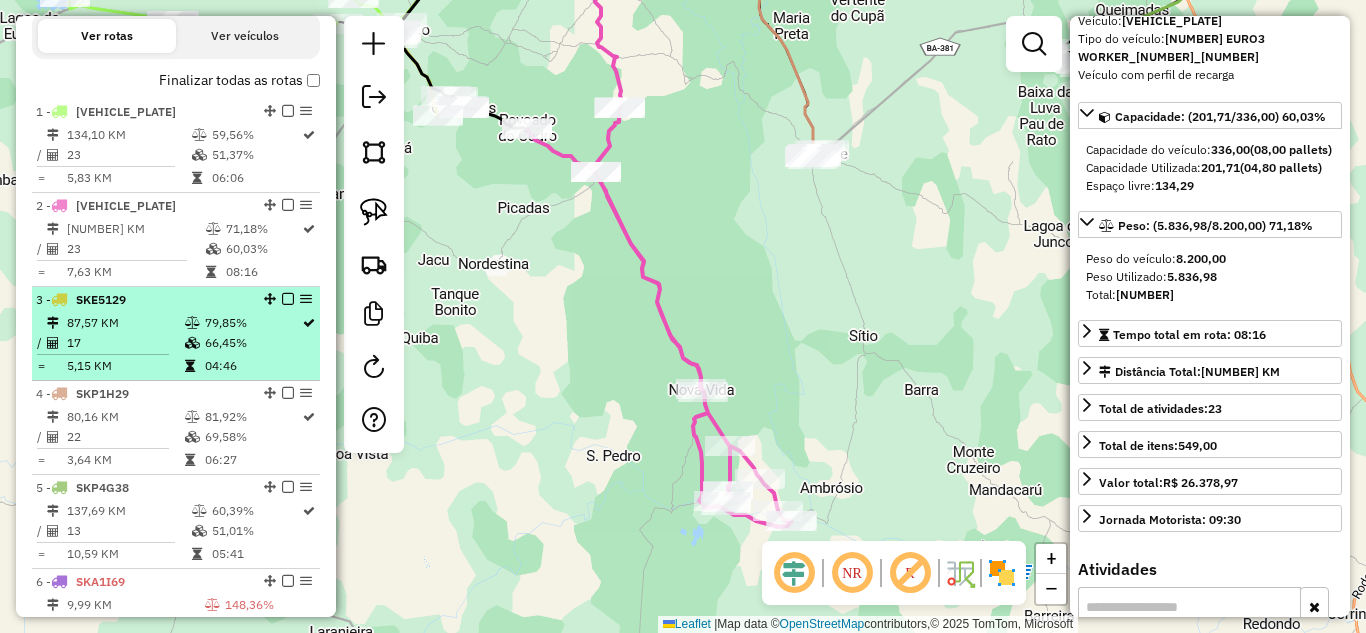click on "17" at bounding box center (125, 343) 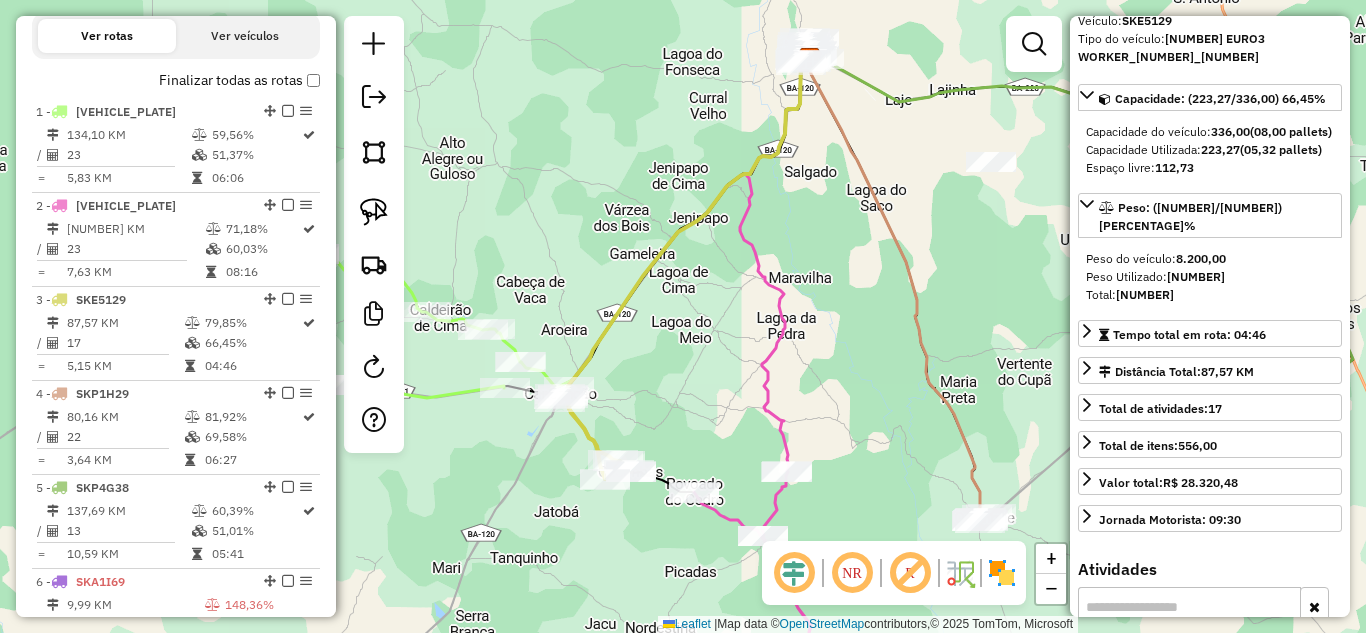 drag, startPoint x: 676, startPoint y: 457, endPoint x: 684, endPoint y: 379, distance: 78.40918 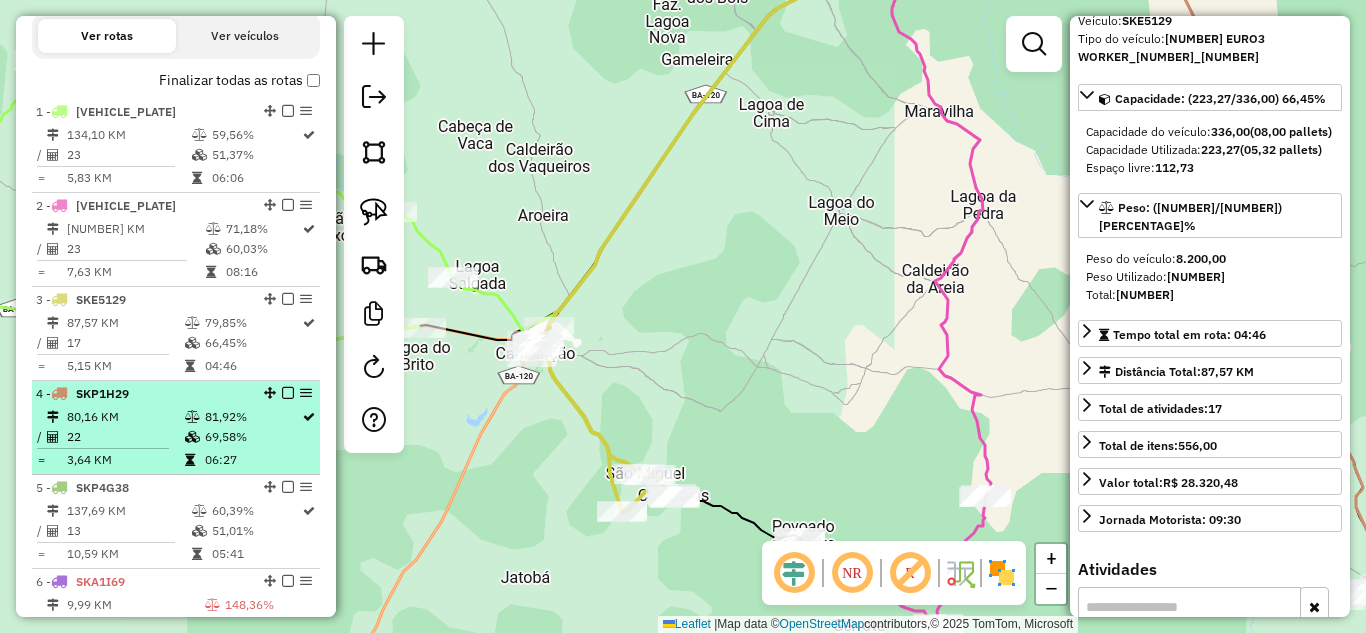 scroll, scrollTop: 733, scrollLeft: 0, axis: vertical 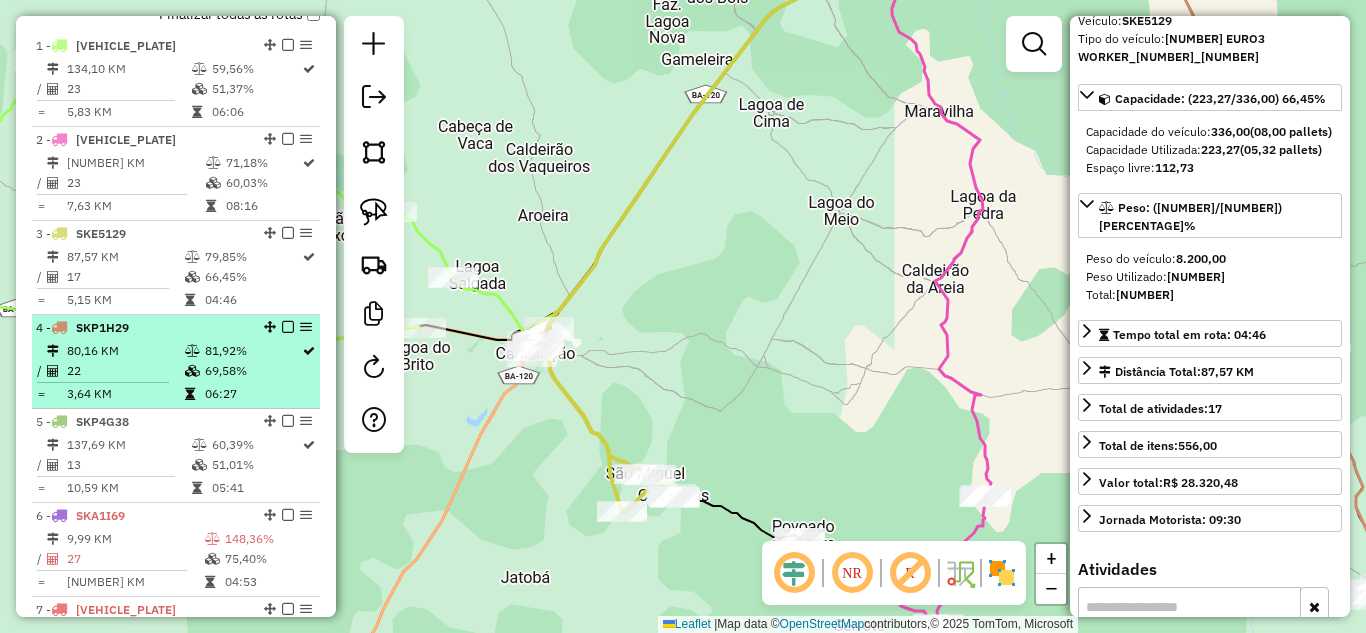 click on "80,16 KM" at bounding box center (125, 351) 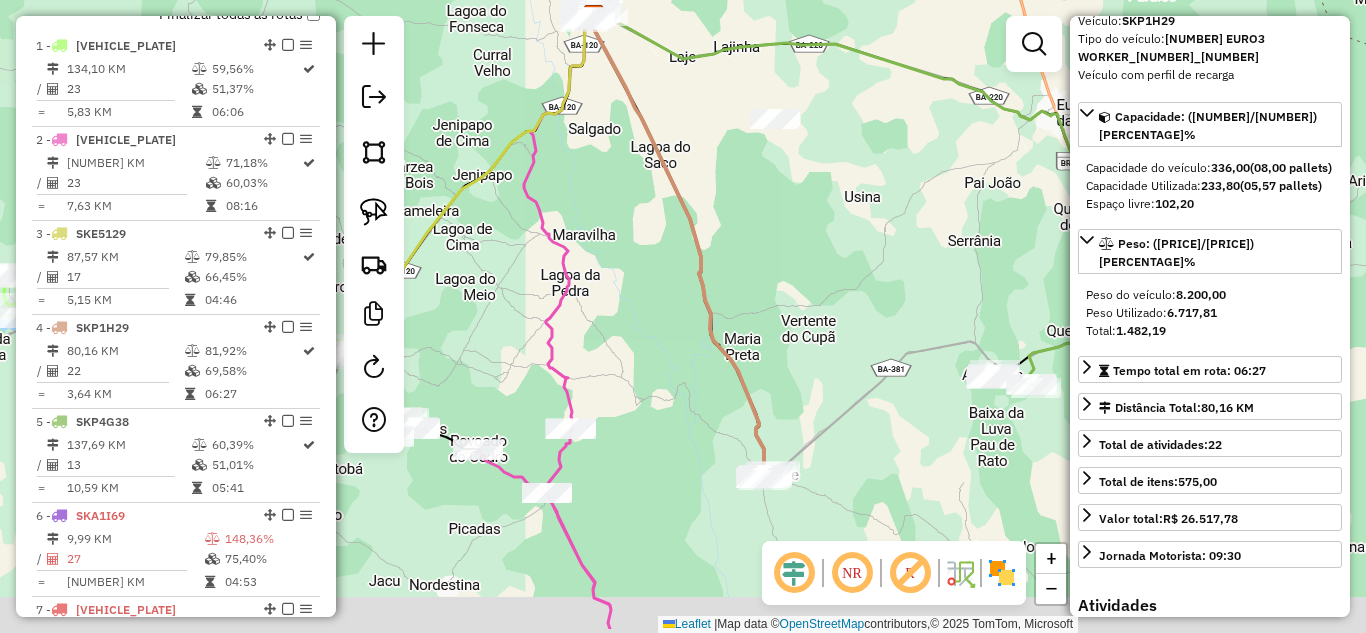 drag, startPoint x: 814, startPoint y: 471, endPoint x: 815, endPoint y: 319, distance: 152.0033 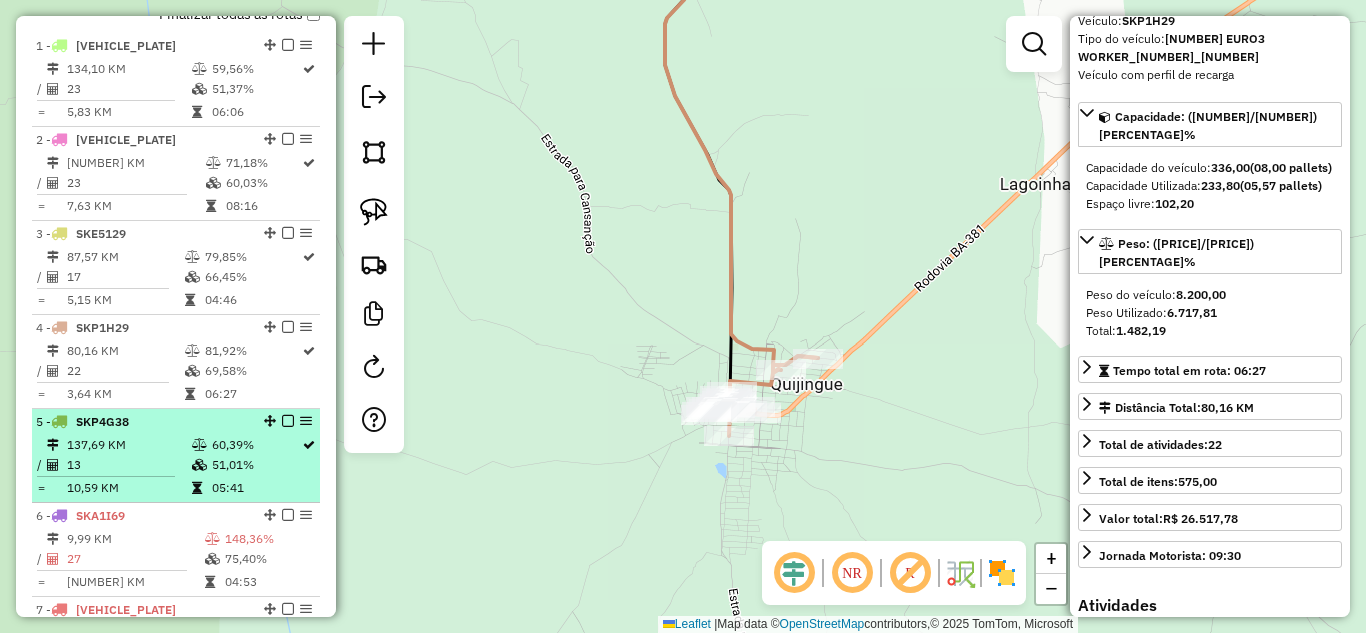 scroll, scrollTop: 867, scrollLeft: 0, axis: vertical 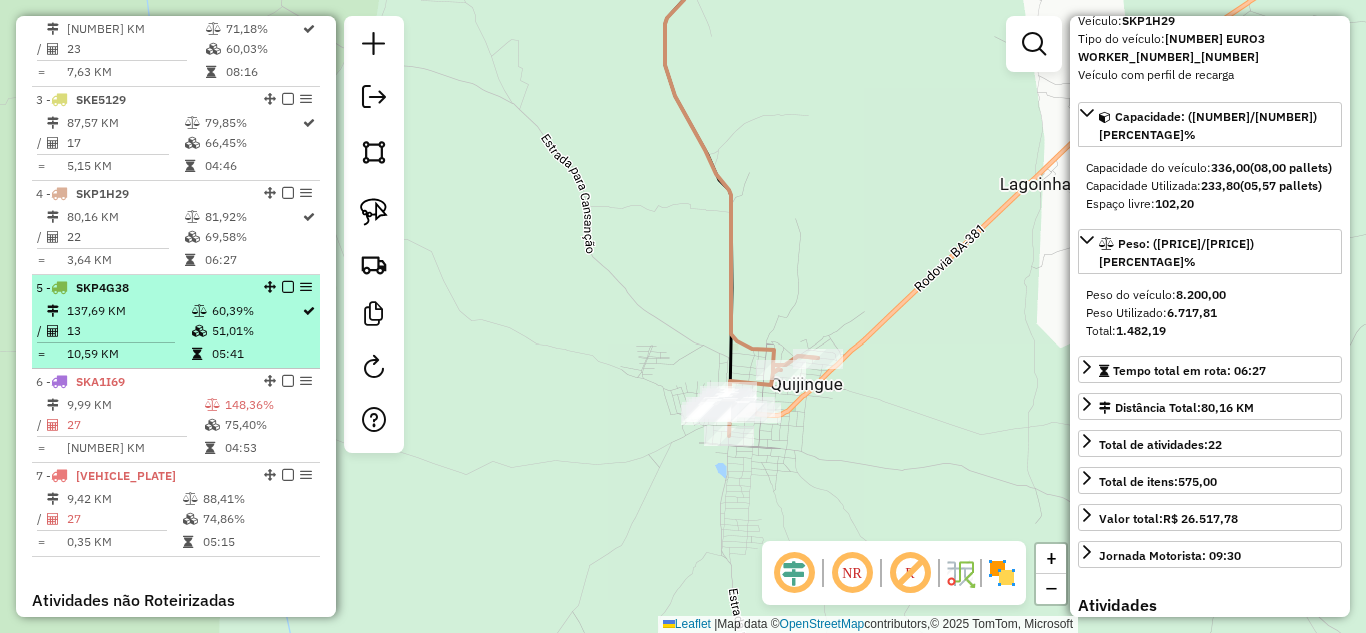 click on "137,69 KM" at bounding box center [128, 311] 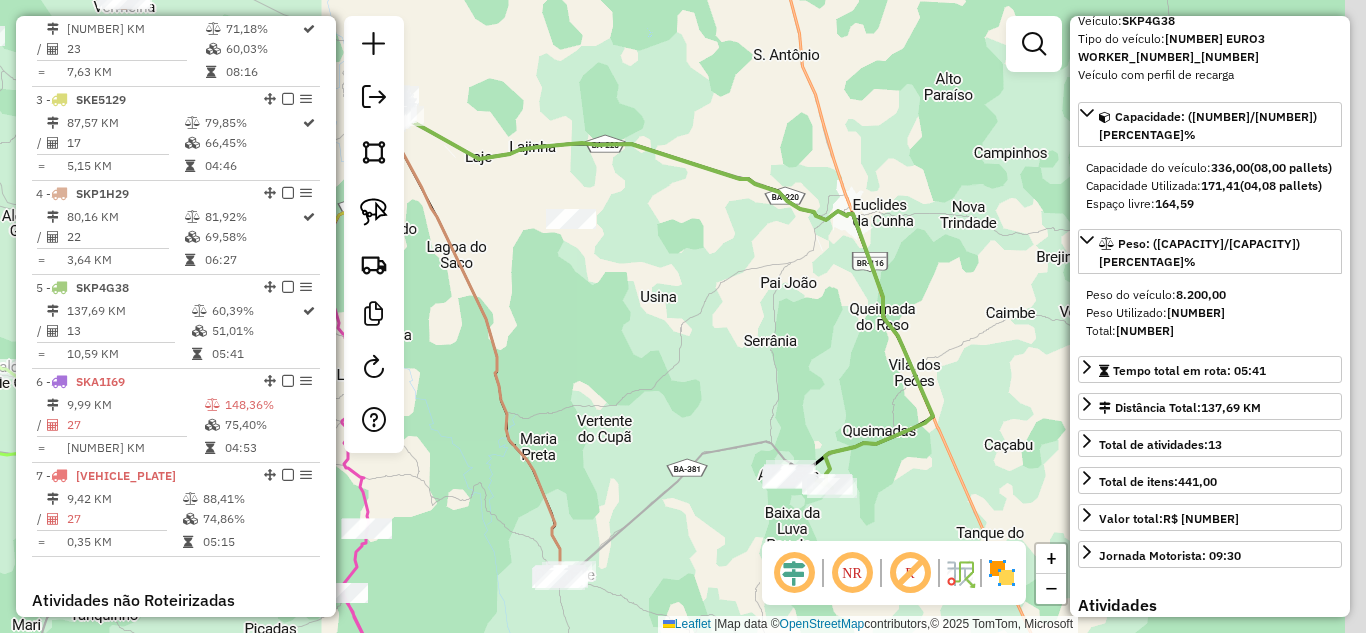 drag, startPoint x: 850, startPoint y: 420, endPoint x: 723, endPoint y: 330, distance: 155.65668 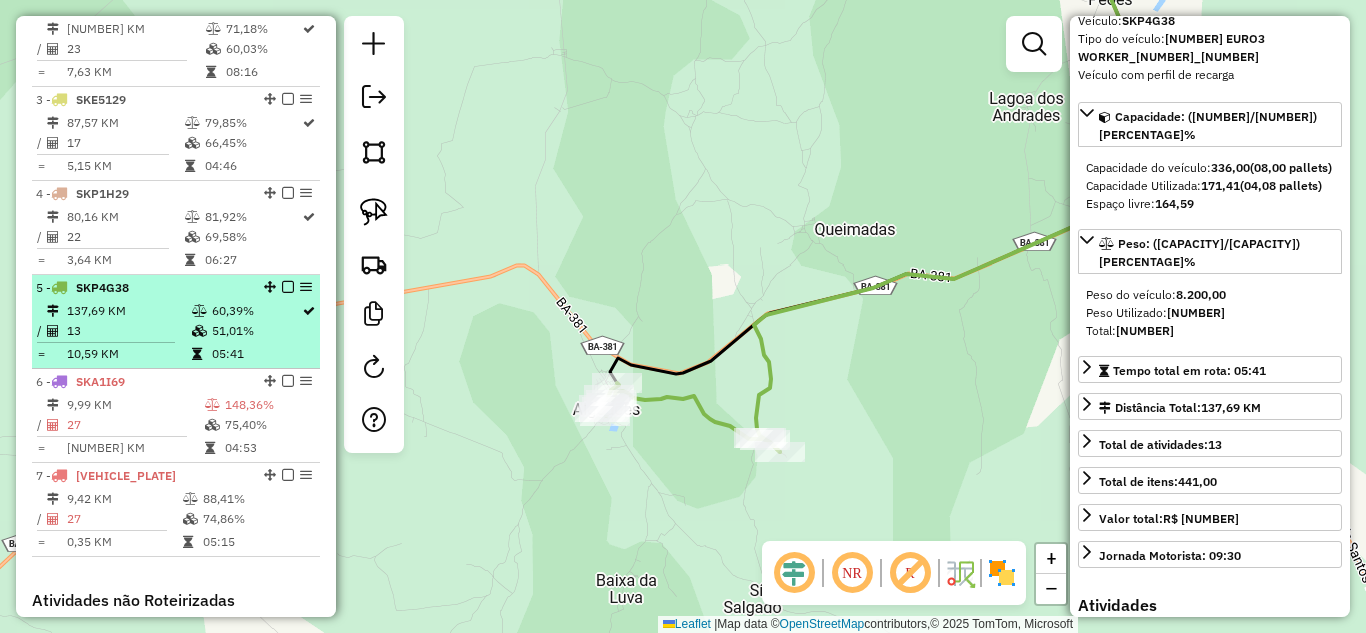 scroll, scrollTop: 933, scrollLeft: 0, axis: vertical 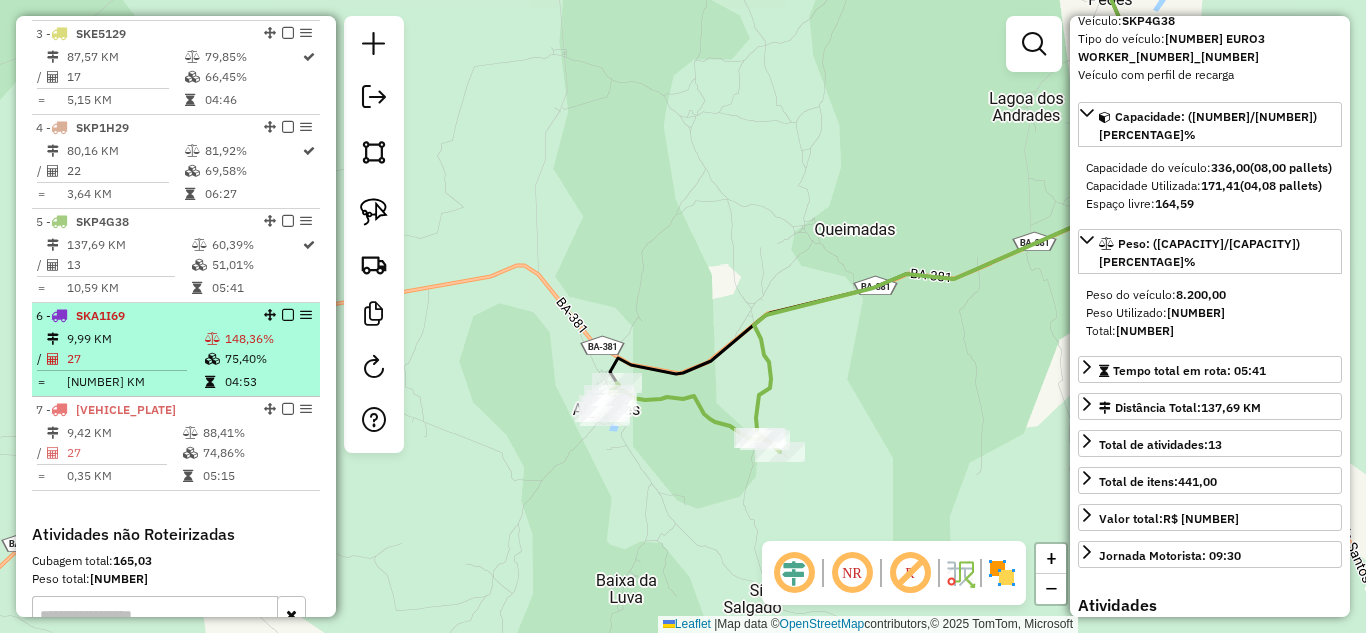 click on "9,99 KM" at bounding box center (135, 339) 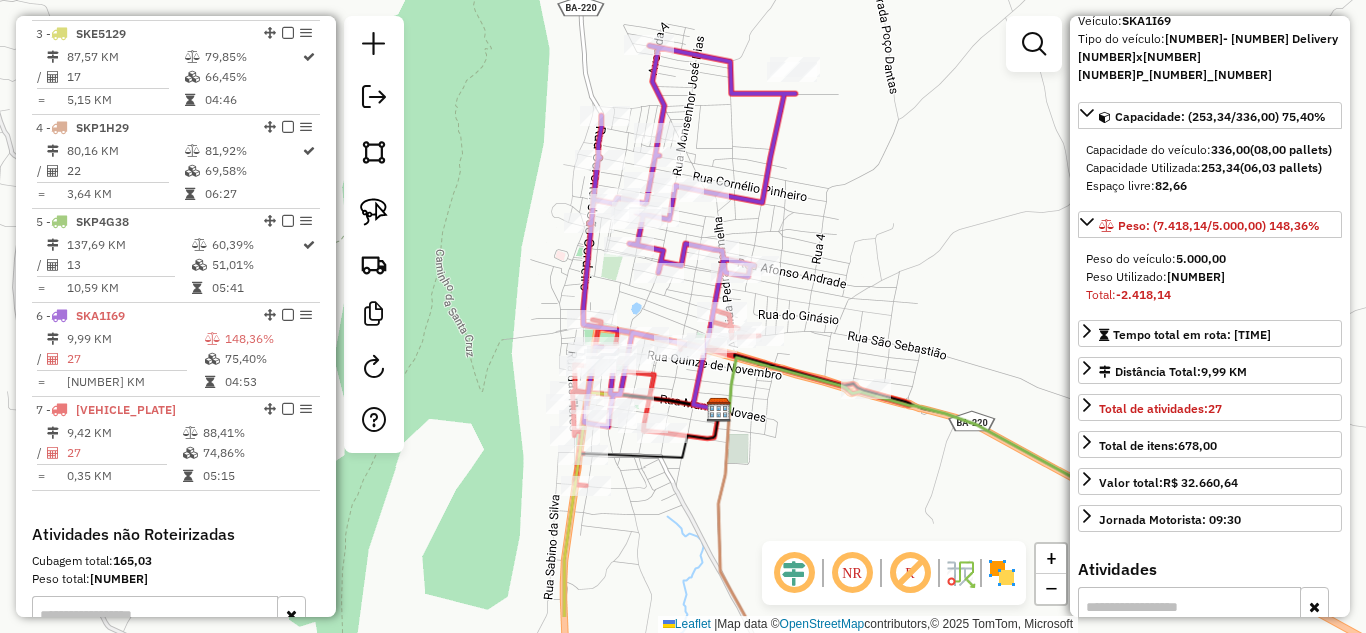 drag, startPoint x: 839, startPoint y: 374, endPoint x: 845, endPoint y: 294, distance: 80.224686 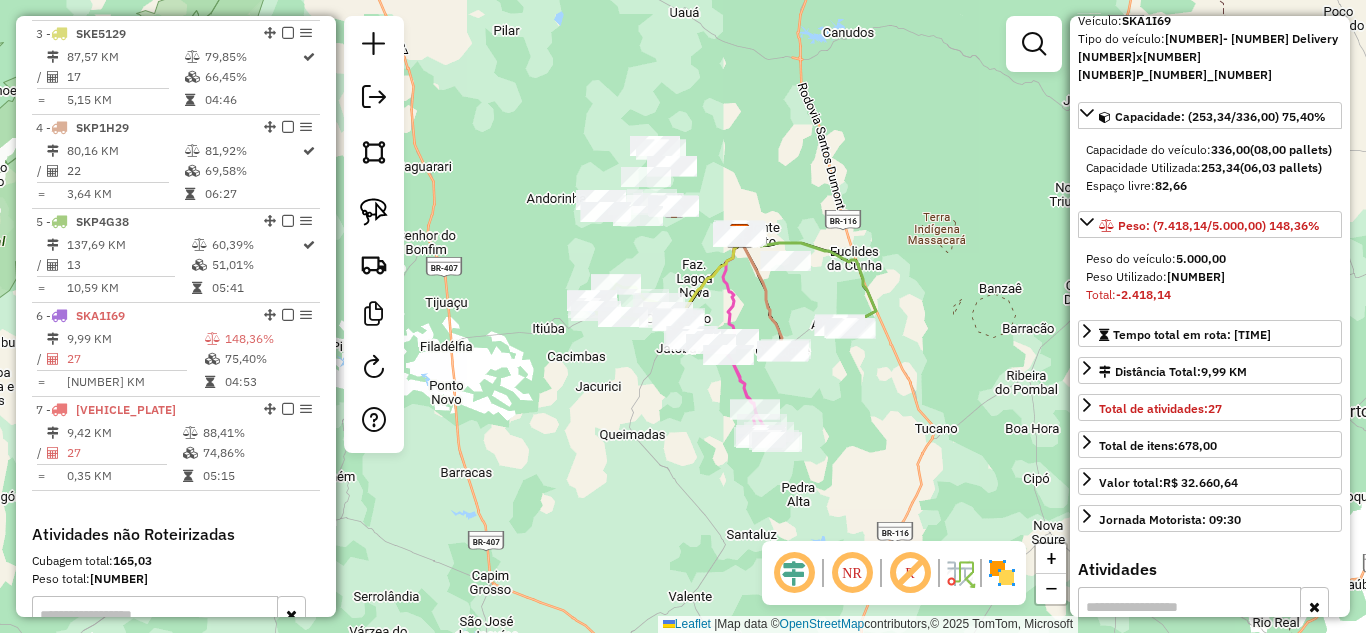 drag, startPoint x: 772, startPoint y: 484, endPoint x: 756, endPoint y: 271, distance: 213.6001 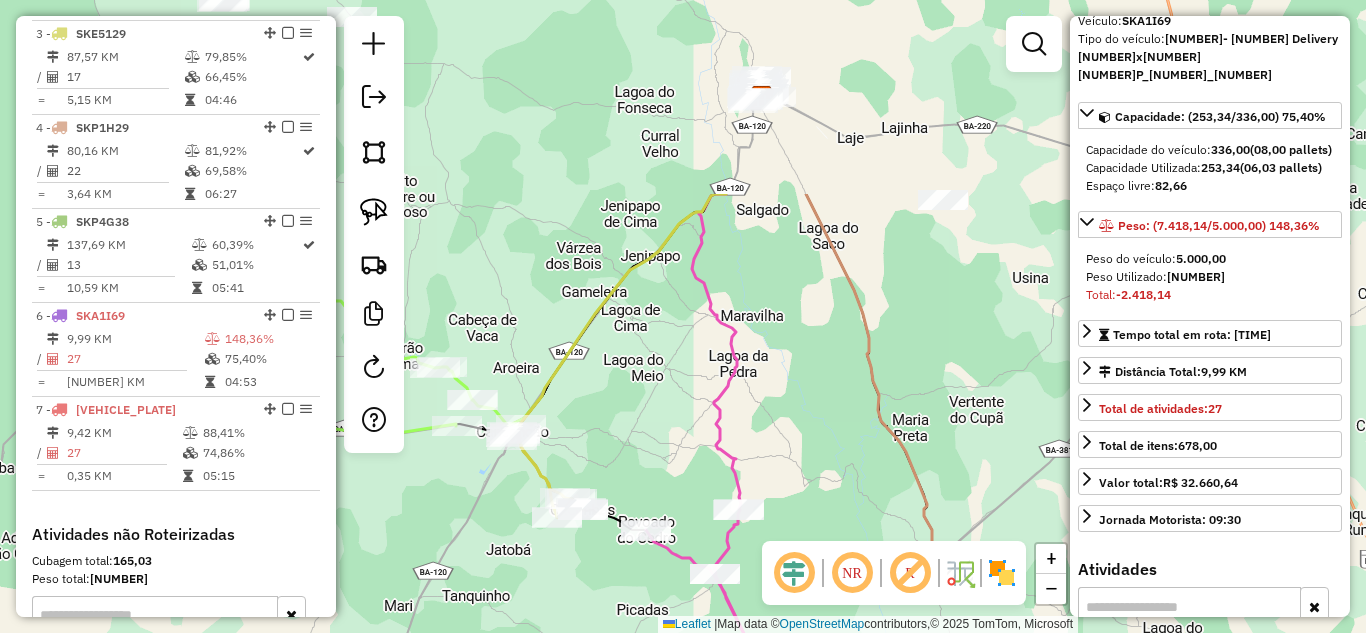 drag, startPoint x: 667, startPoint y: 353, endPoint x: 618, endPoint y: 610, distance: 261.62952 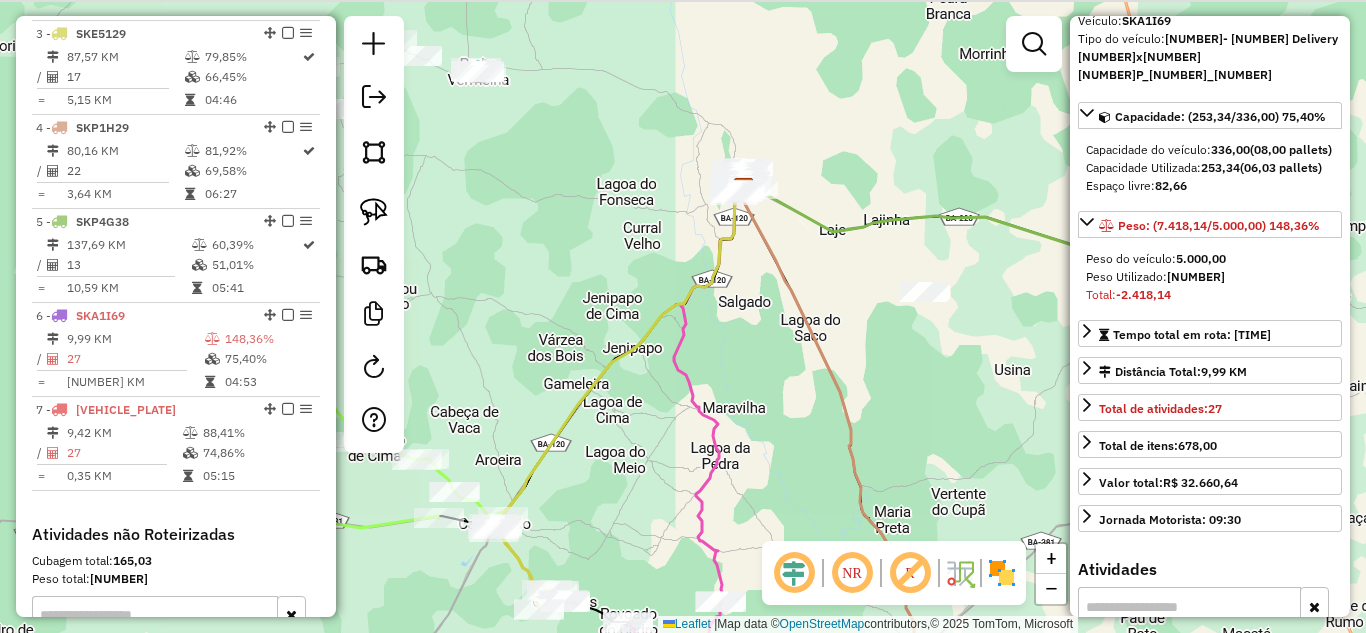 drag, startPoint x: 783, startPoint y: 188, endPoint x: 737, endPoint y: 364, distance: 181.91206 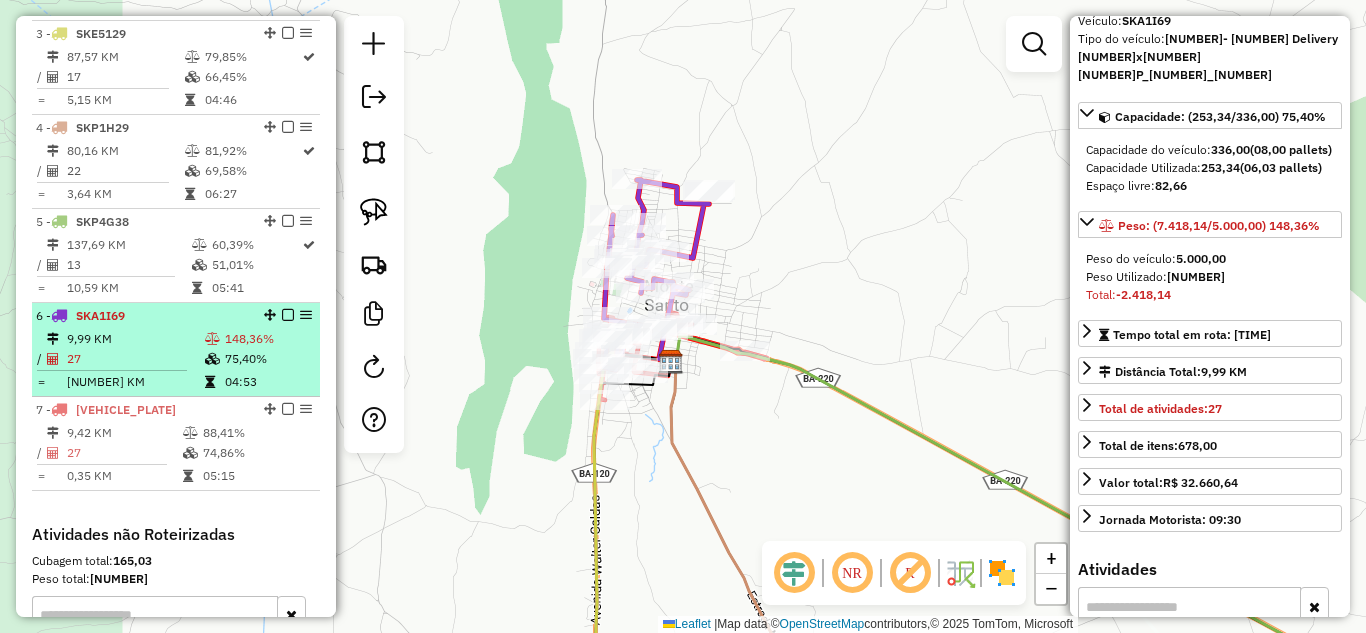 click on "27" at bounding box center (135, 359) 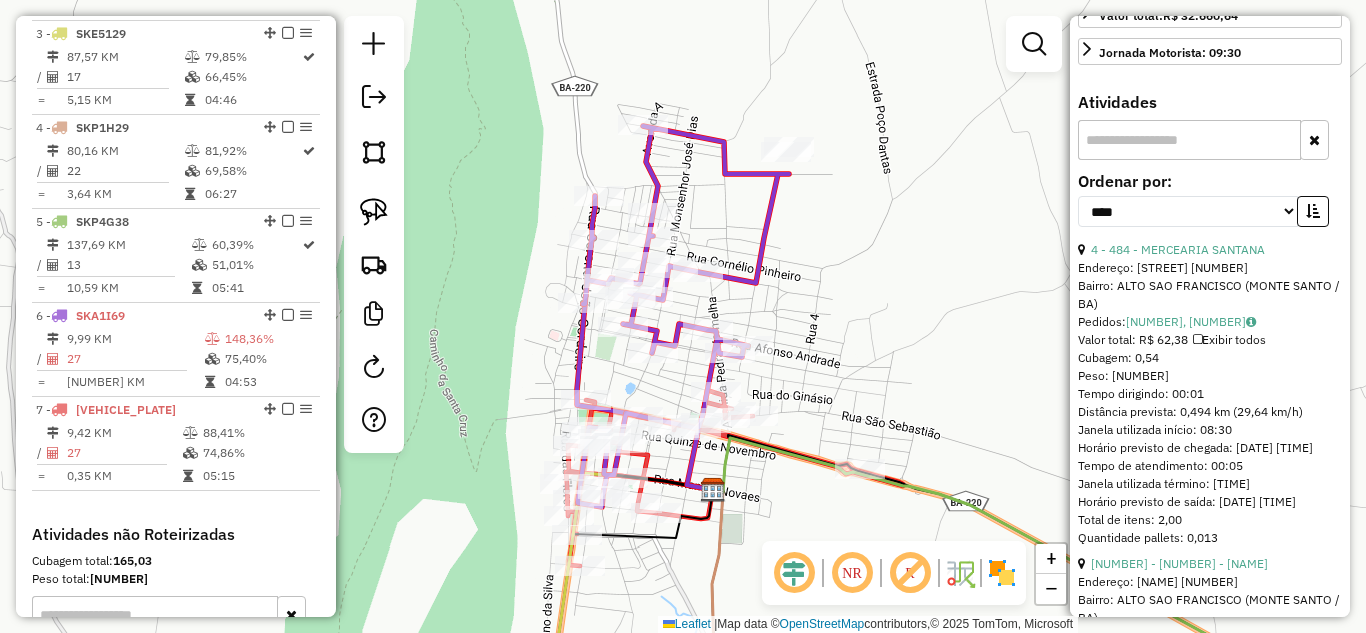 scroll, scrollTop: 650, scrollLeft: 0, axis: vertical 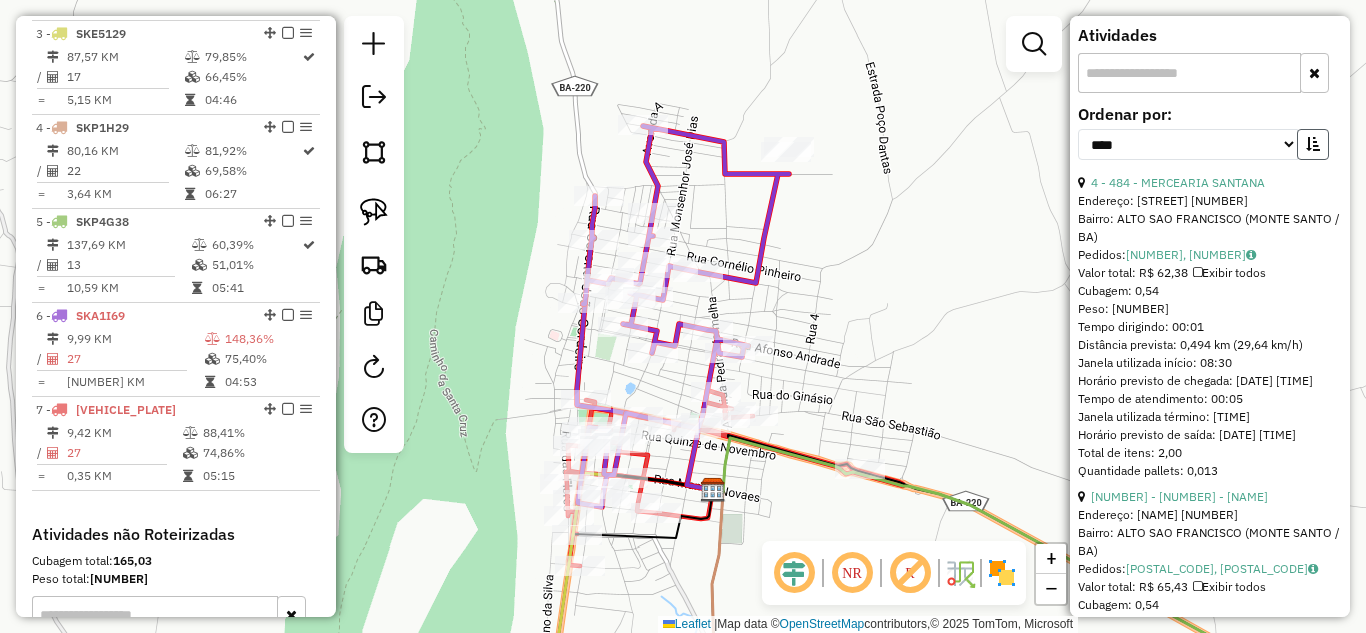 click at bounding box center (1313, 144) 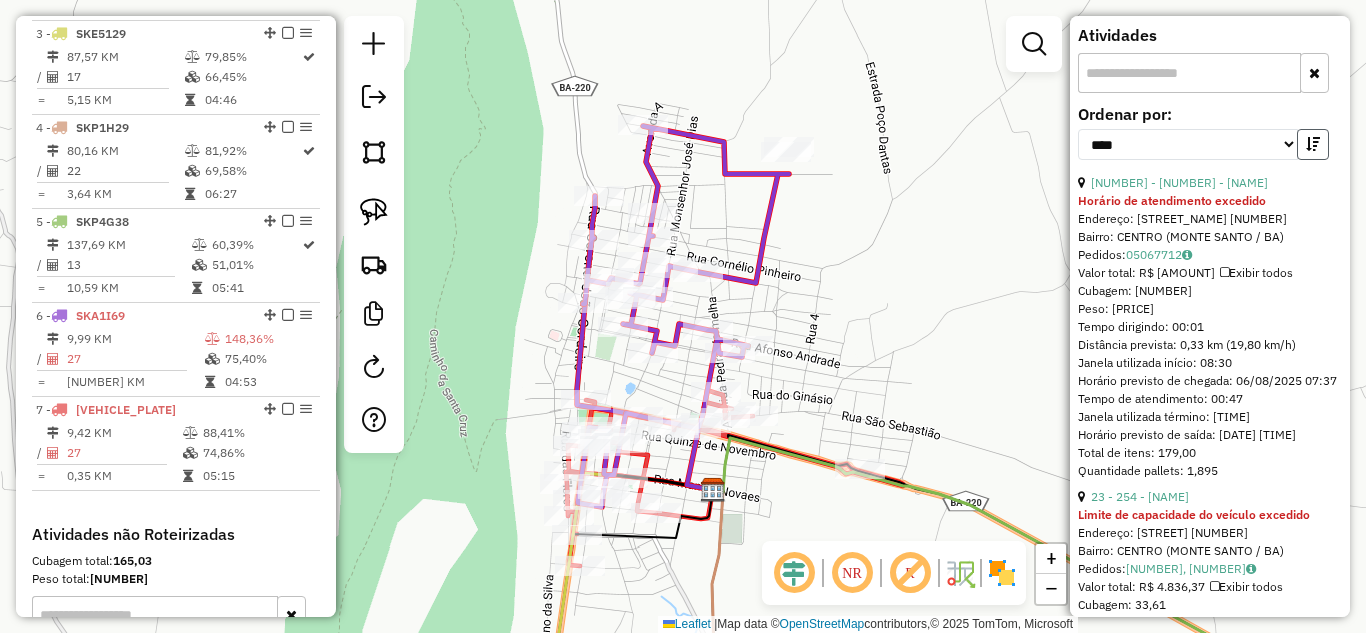 click at bounding box center (1313, 144) 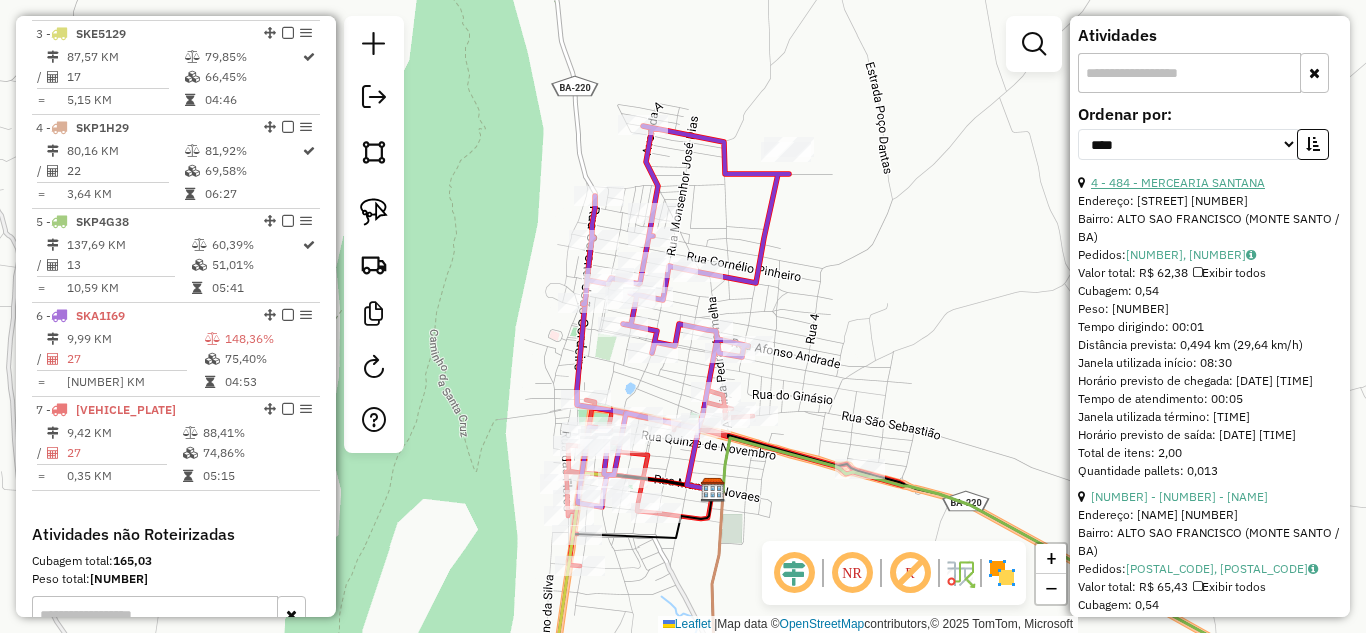 click on "4 - 484 - MERCEARIA SANTANA" at bounding box center (1178, 182) 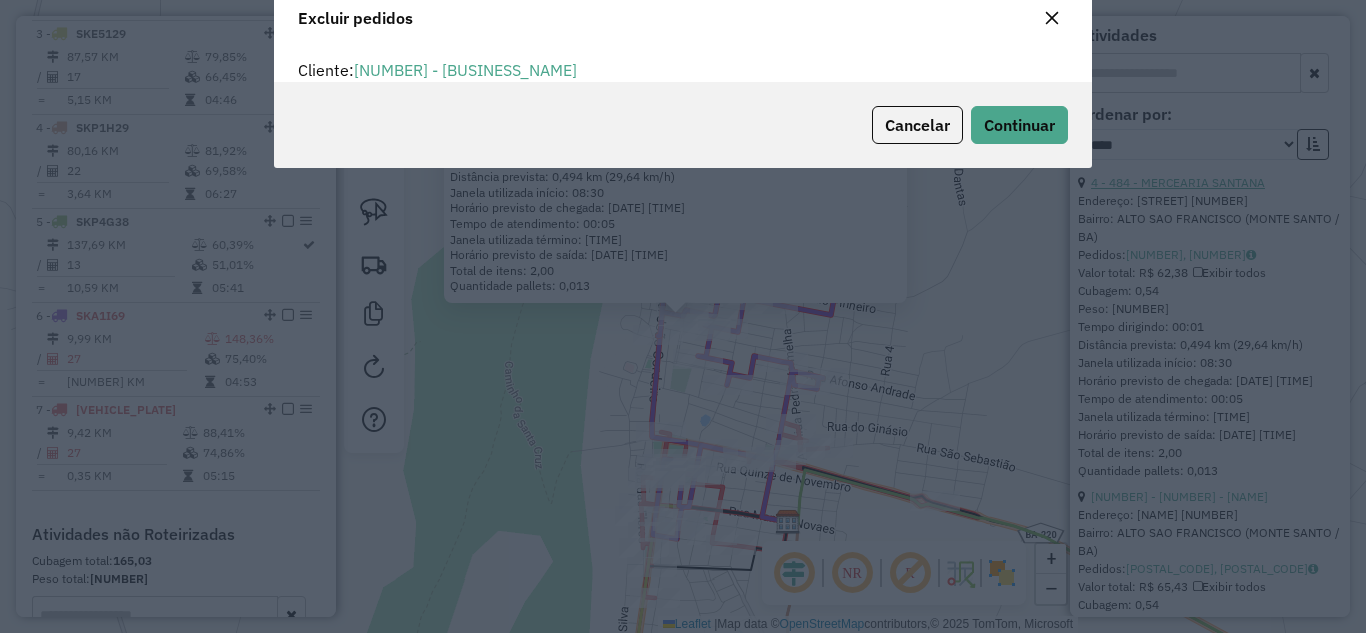 scroll, scrollTop: 12, scrollLeft: 6, axis: both 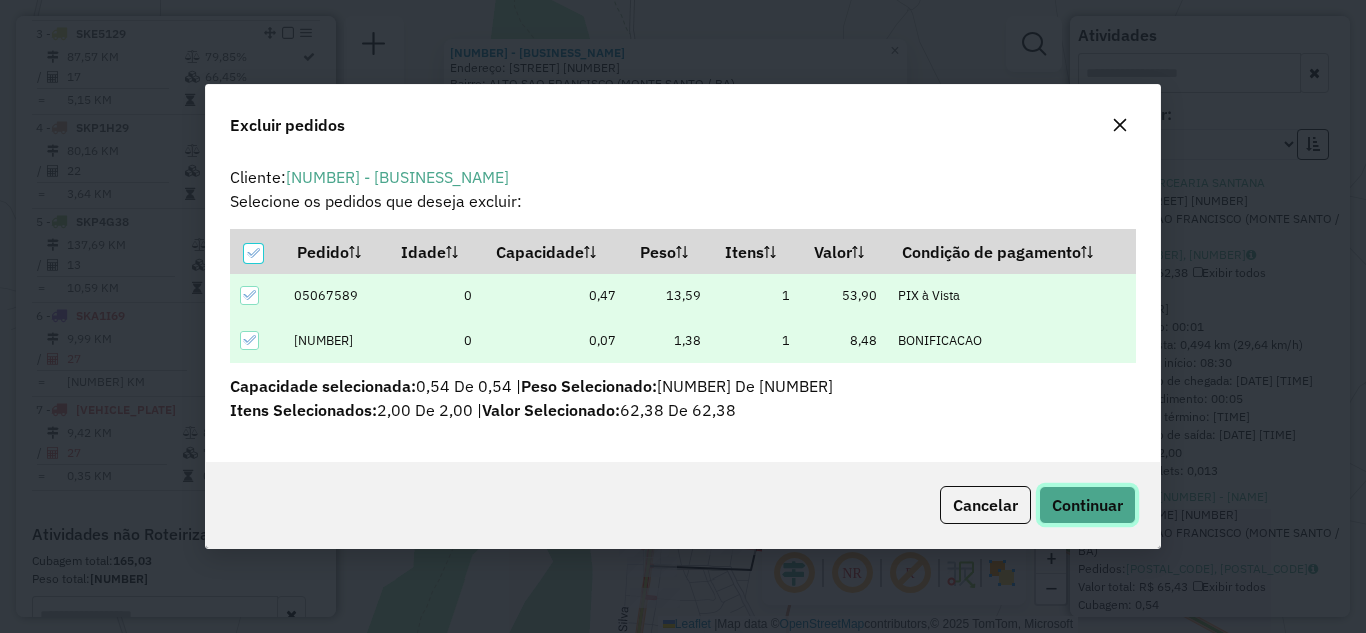 click on "Continuar" 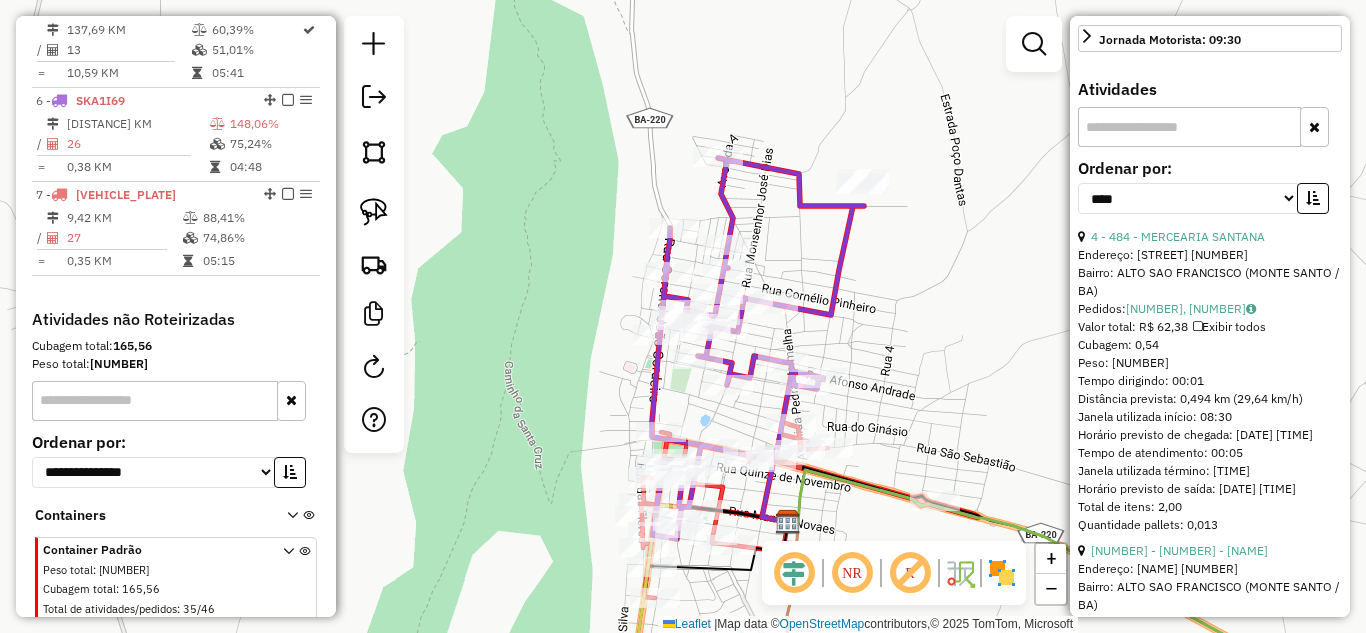 scroll, scrollTop: 1200, scrollLeft: 0, axis: vertical 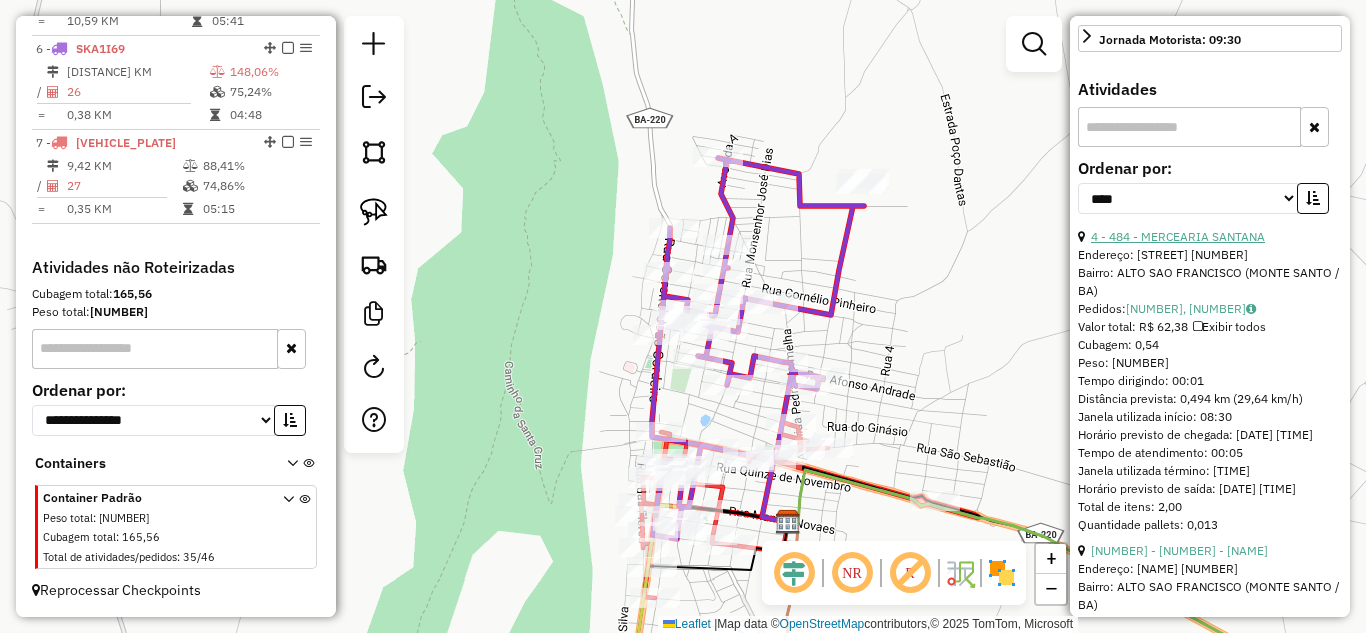 click on "4 - 484 - MERCEARIA SANTANA" at bounding box center [1178, 236] 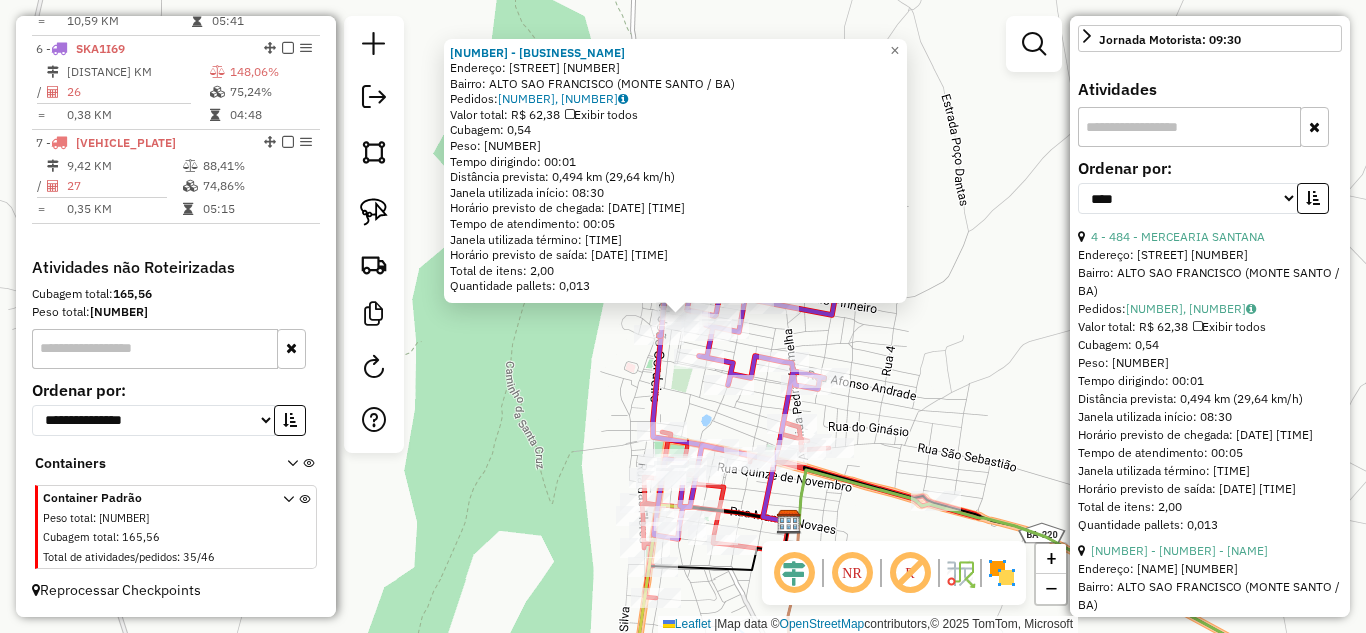 scroll, scrollTop: 850, scrollLeft: 0, axis: vertical 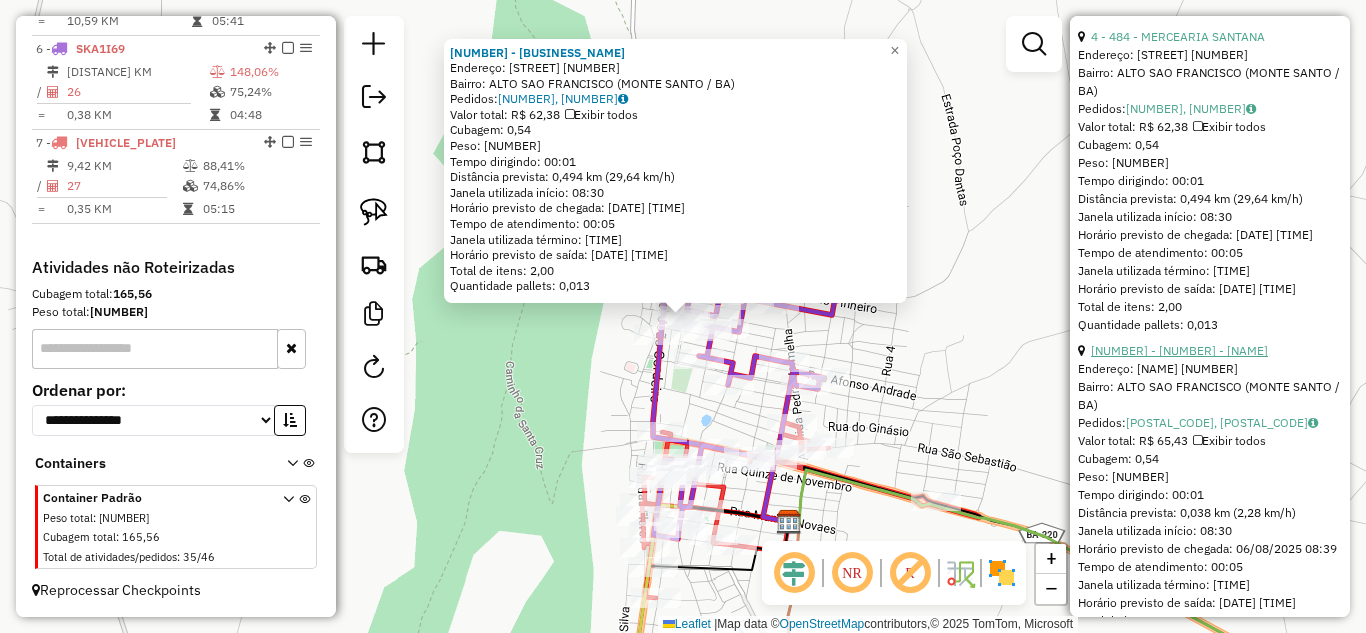 click on "[NUMBER] - [NUMBER] - [NAME]" at bounding box center (1179, 350) 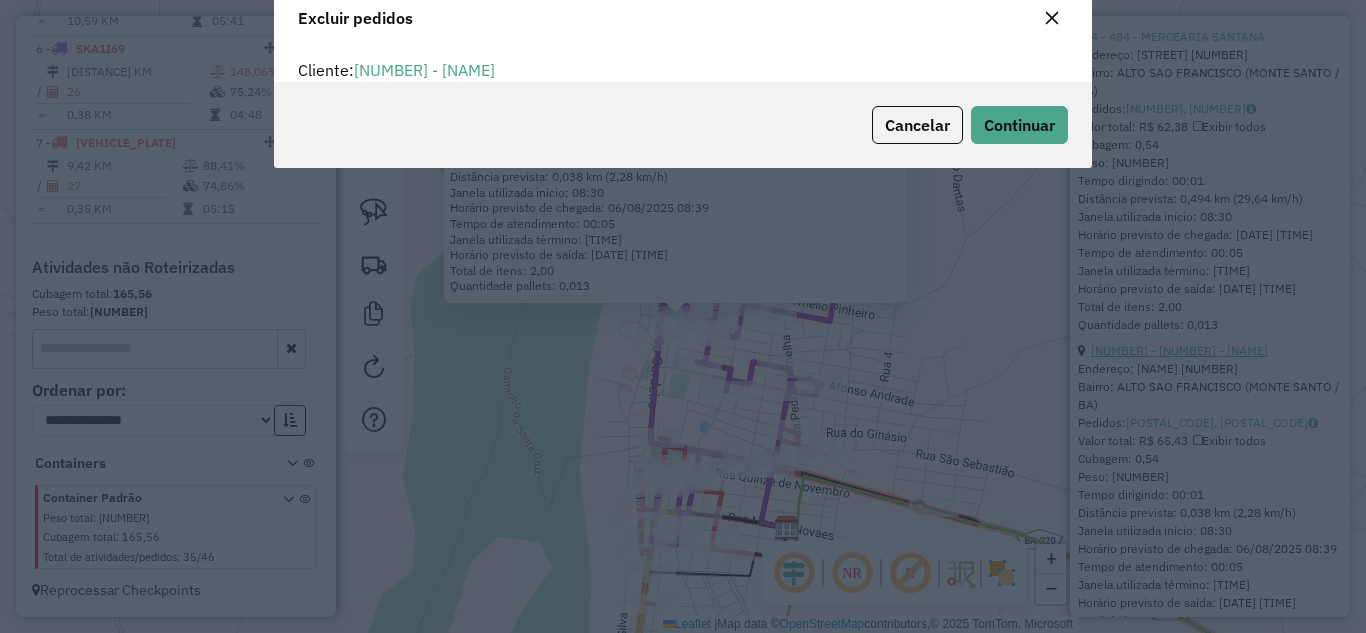 scroll, scrollTop: 0, scrollLeft: 0, axis: both 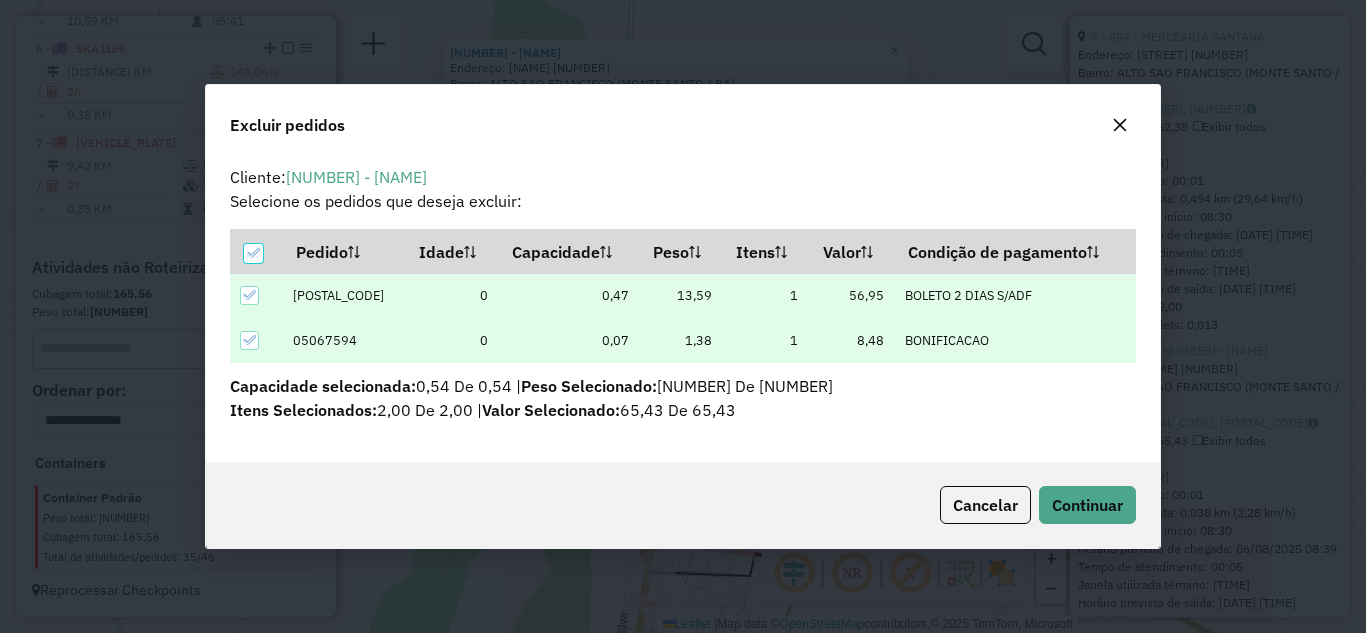 click on "Cancelar  Continuar" 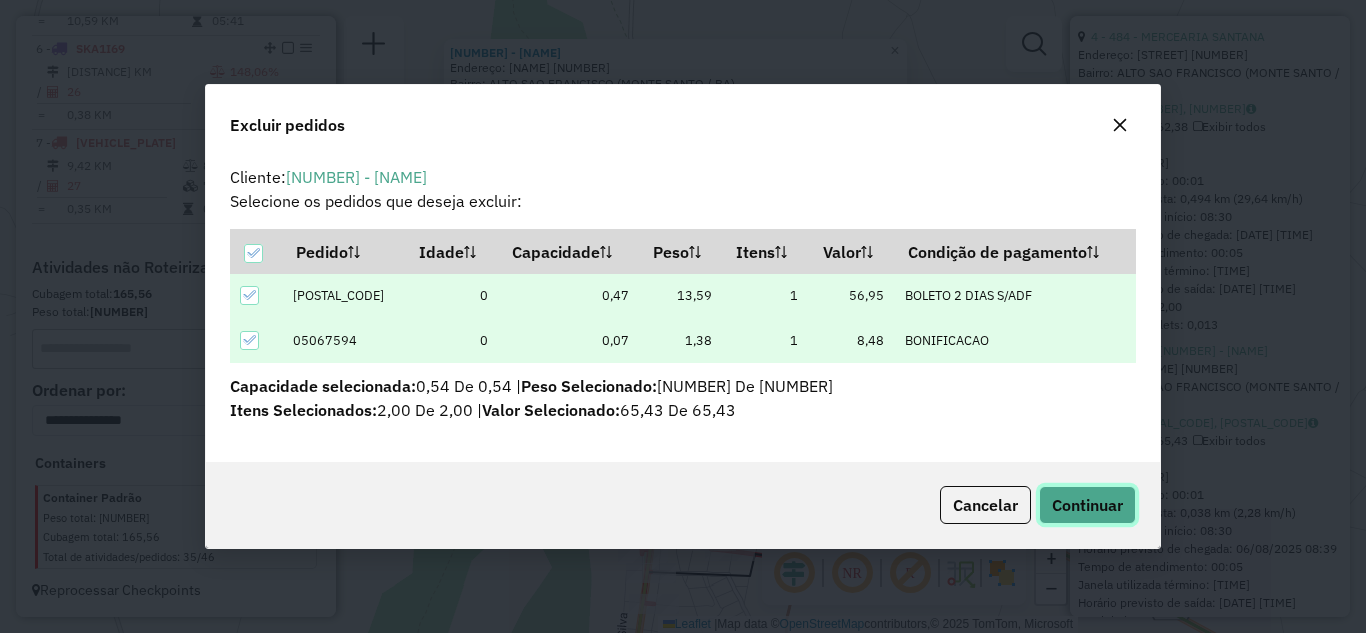 click on "Continuar" 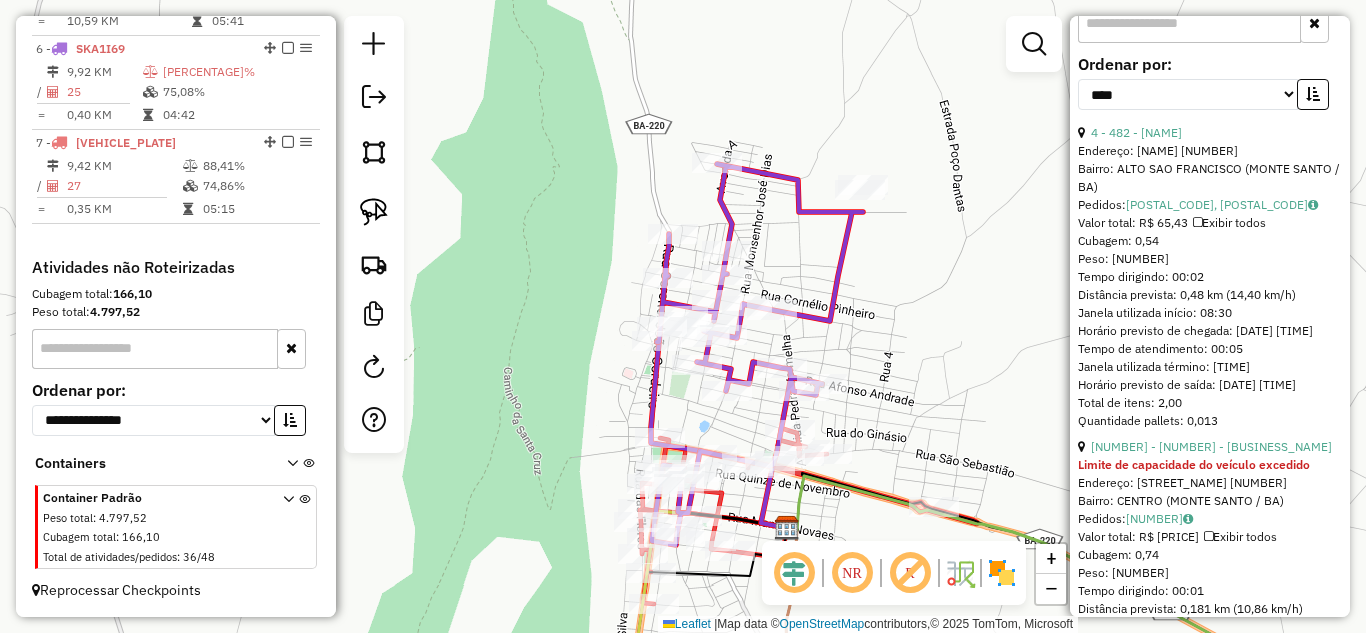 scroll, scrollTop: 851, scrollLeft: 0, axis: vertical 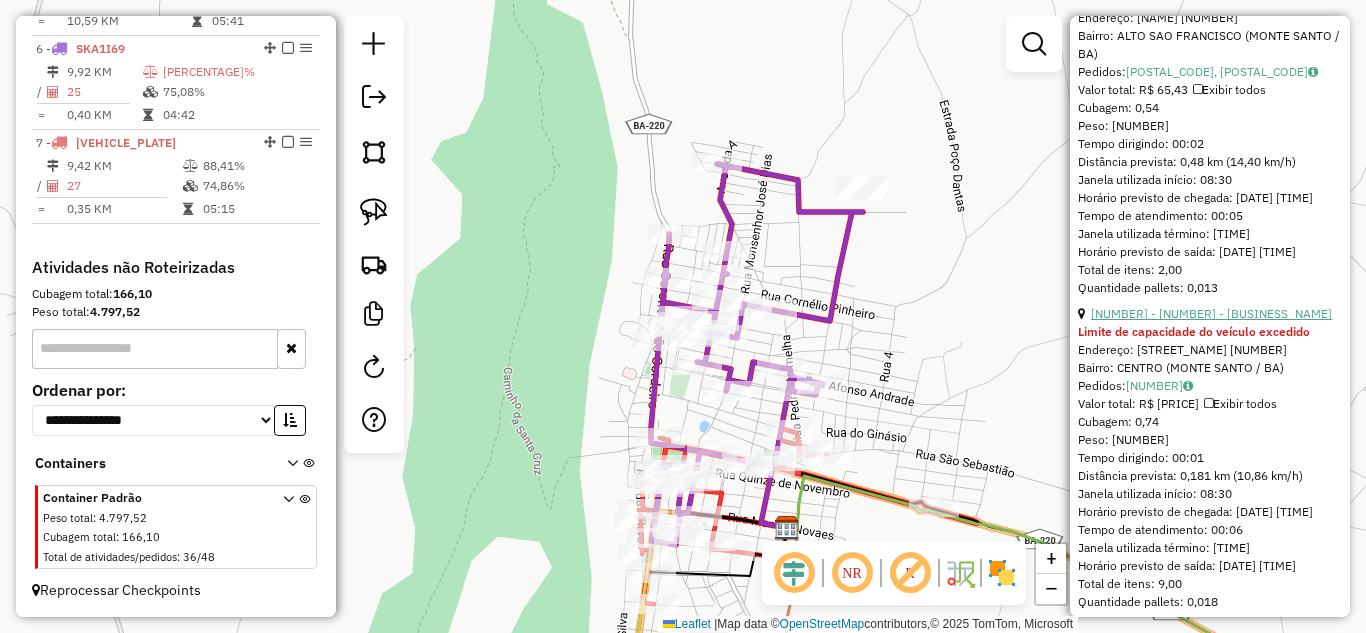 click on "[NUMBER] - [NUMBER] - [BUSINESS_NAME]" at bounding box center [1211, 313] 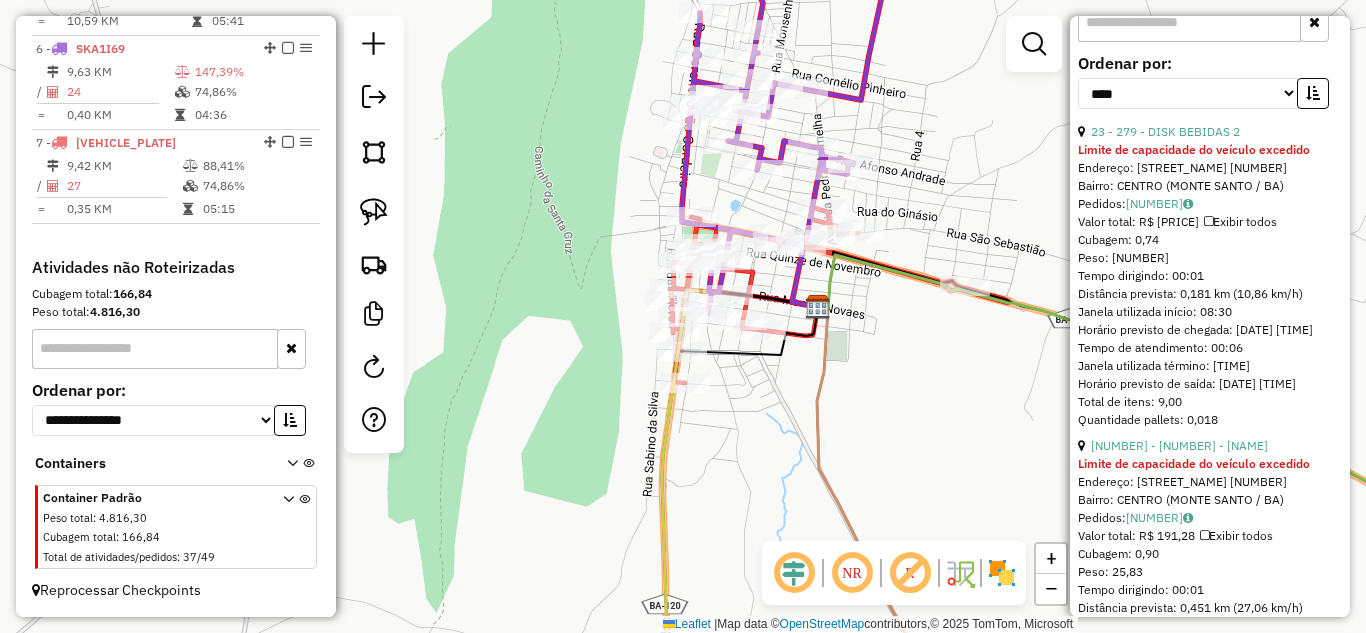 scroll, scrollTop: 786, scrollLeft: 0, axis: vertical 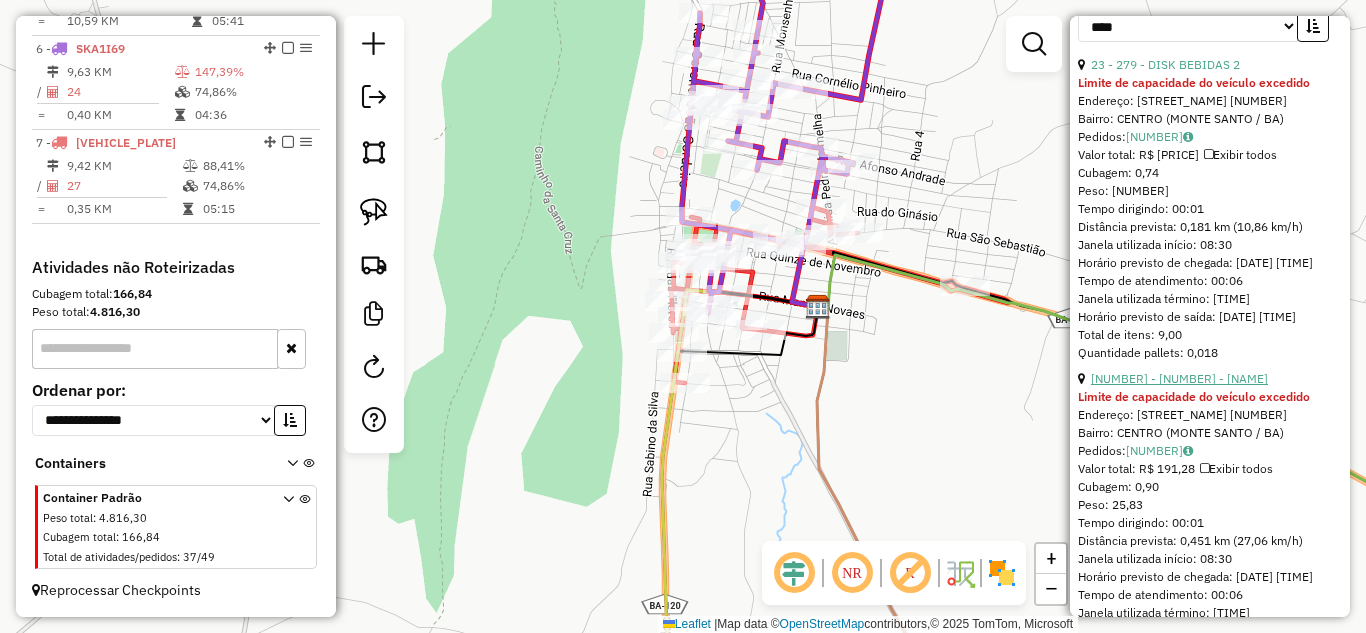 click on "[NUMBER] - [NUMBER] - [NAME]" at bounding box center (1179, 378) 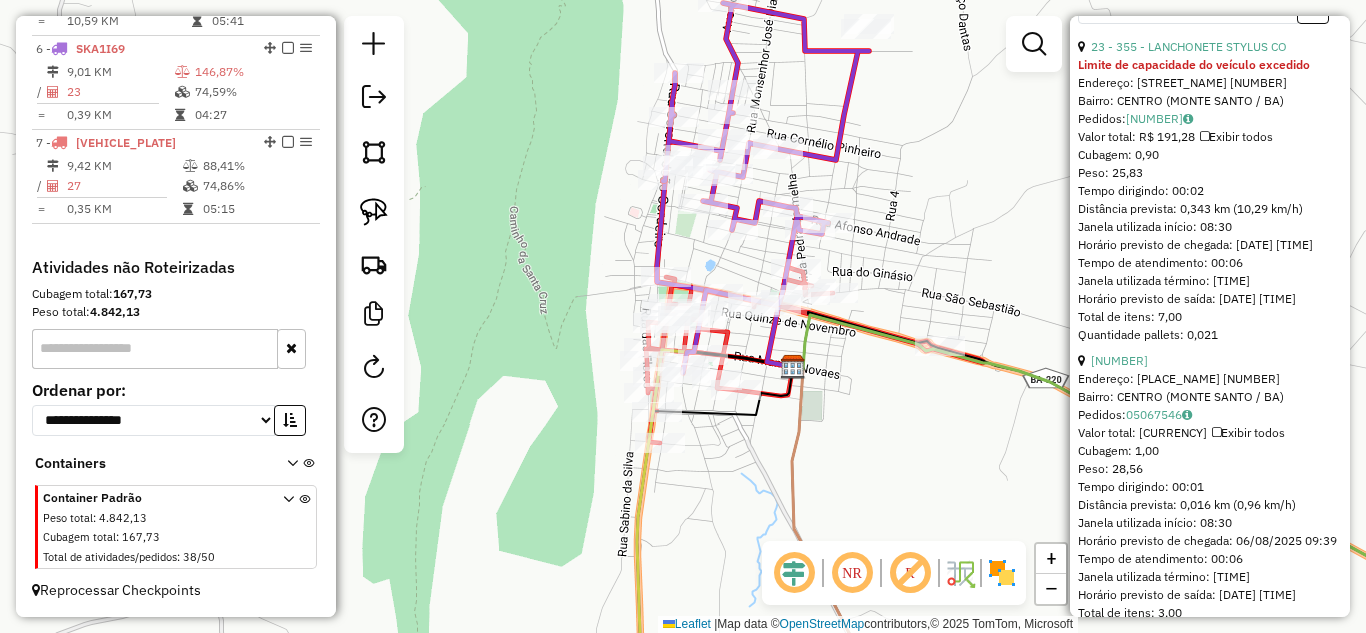 scroll, scrollTop: 986, scrollLeft: 0, axis: vertical 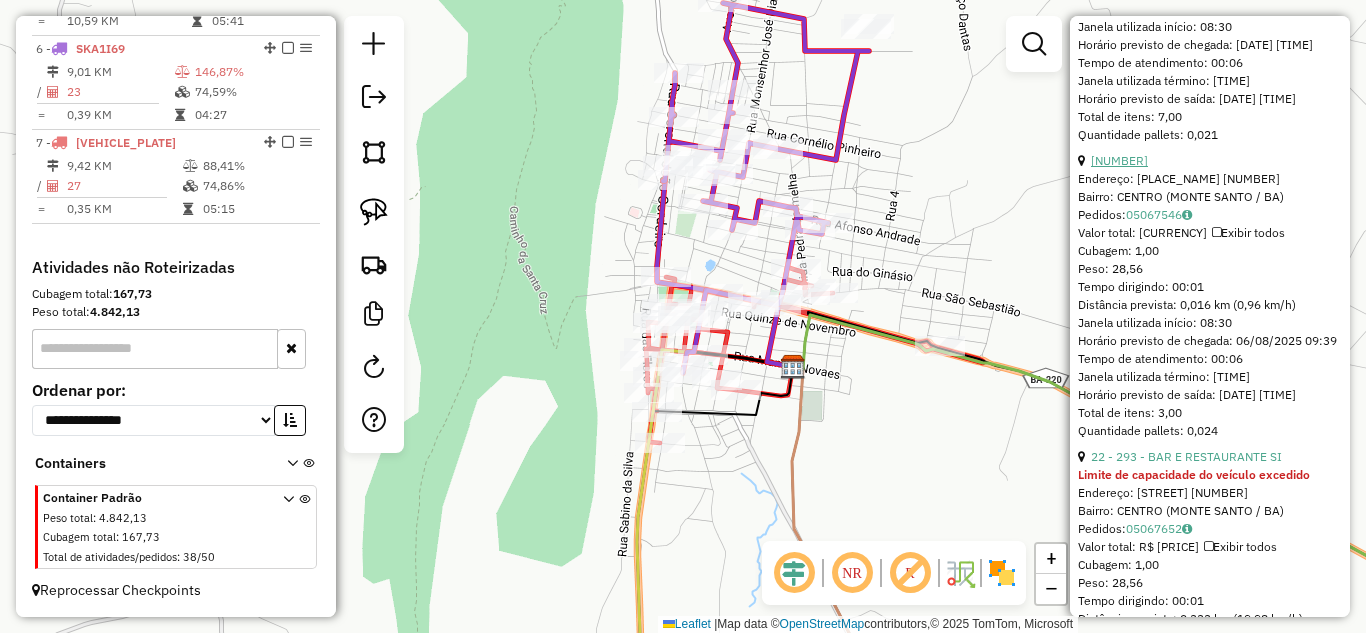 click on "[NUMBER]" at bounding box center (1119, 160) 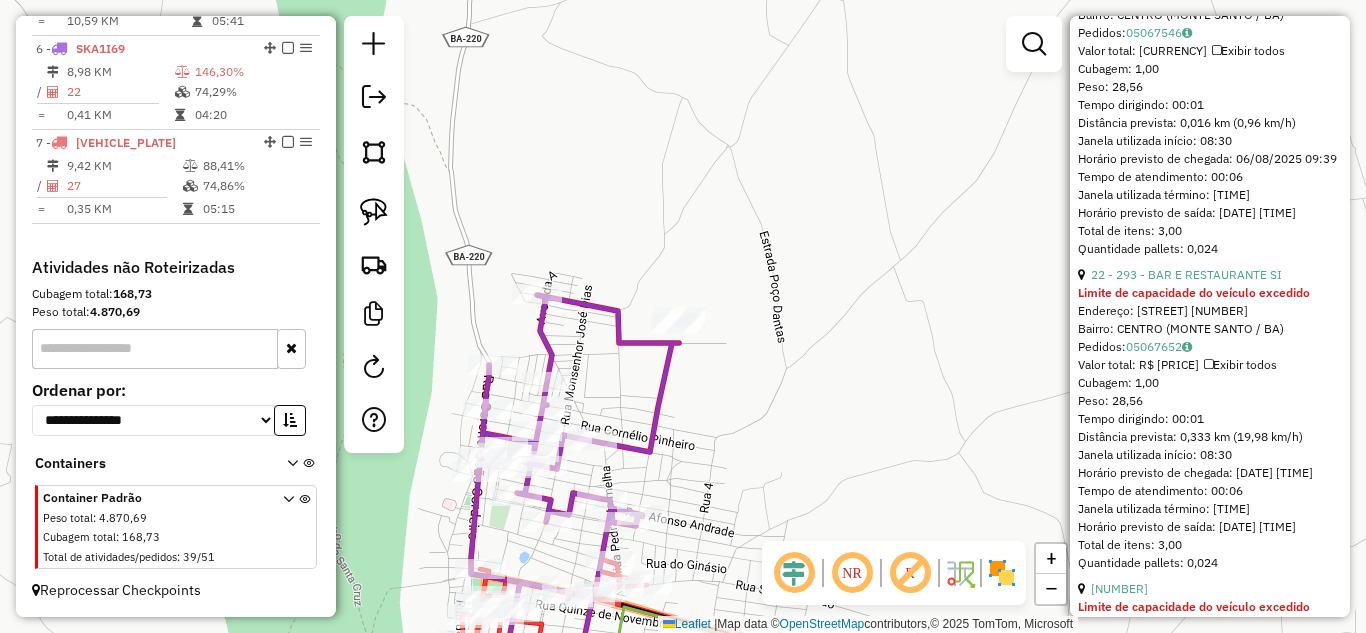 scroll, scrollTop: 920, scrollLeft: 0, axis: vertical 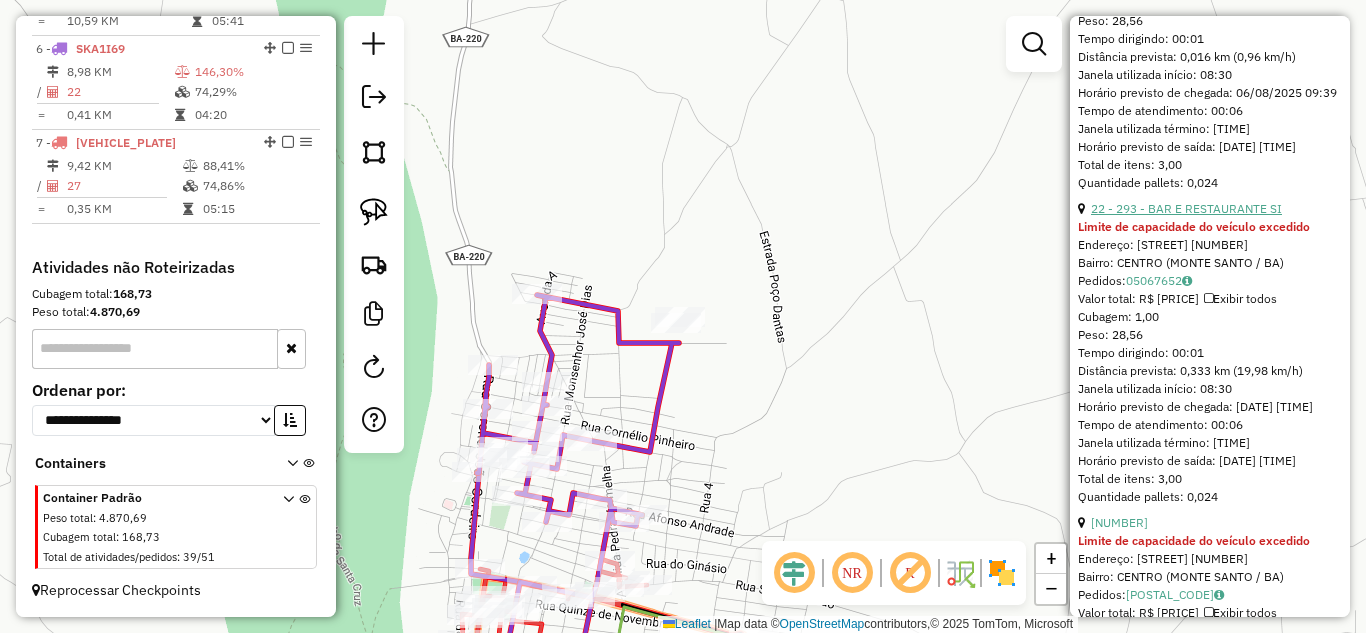 click on "22 - 293 - BAR E RESTAURANTE SI" at bounding box center [1186, 208] 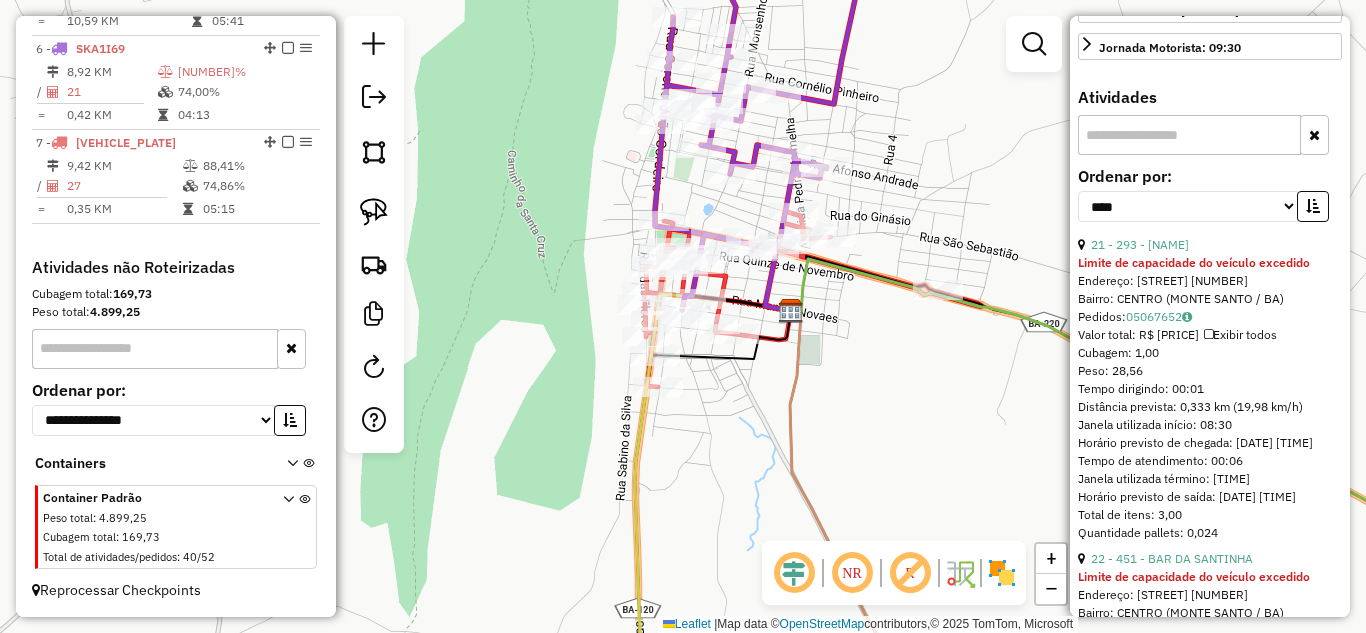 scroll, scrollTop: 873, scrollLeft: 0, axis: vertical 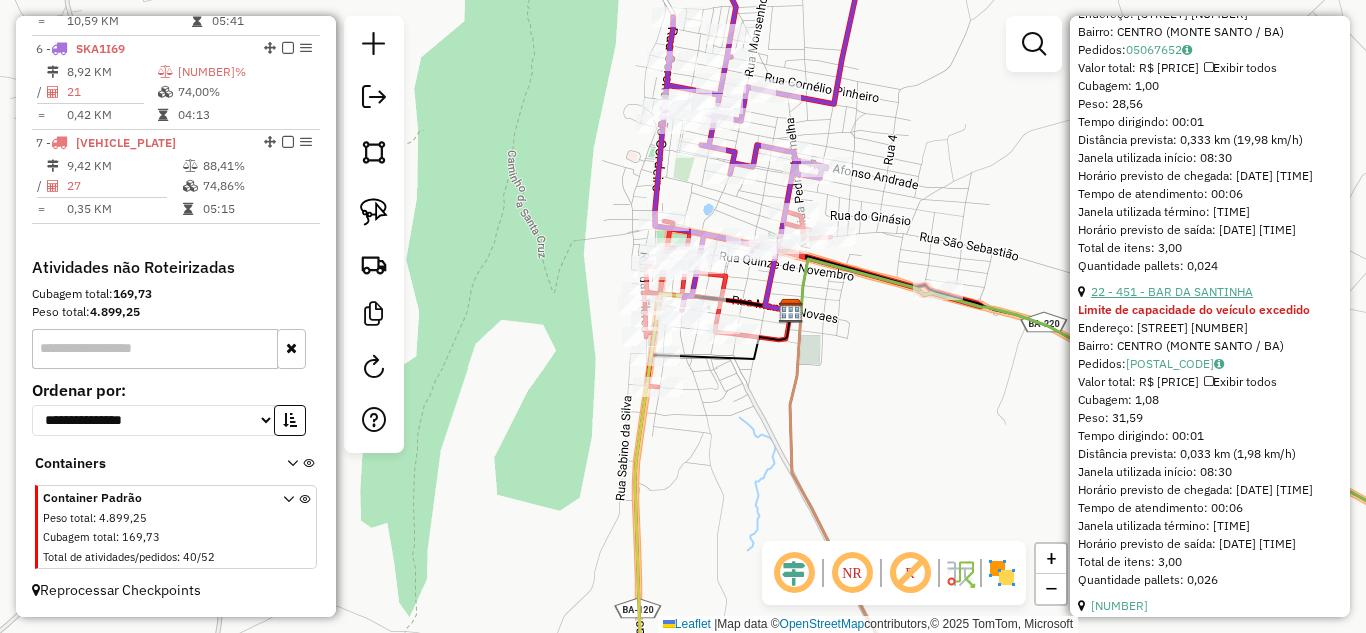click on "22 - 451 - BAR DA SANTINHA" at bounding box center (1172, 291) 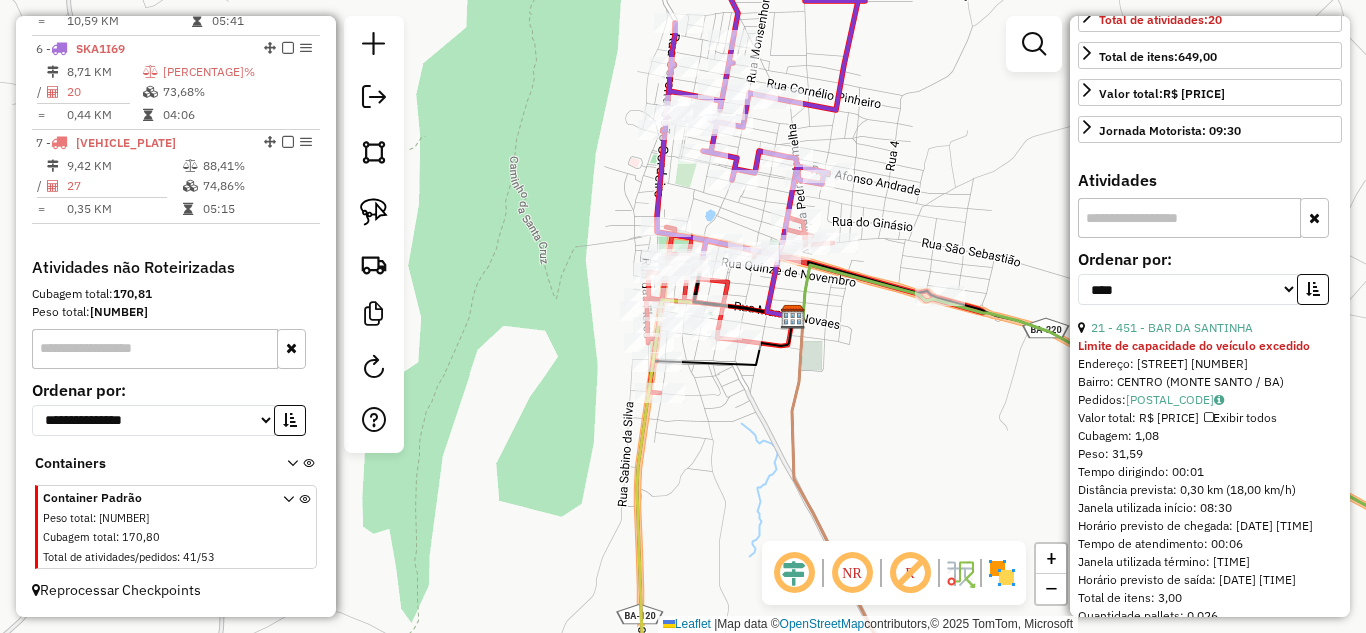 scroll, scrollTop: 808, scrollLeft: 0, axis: vertical 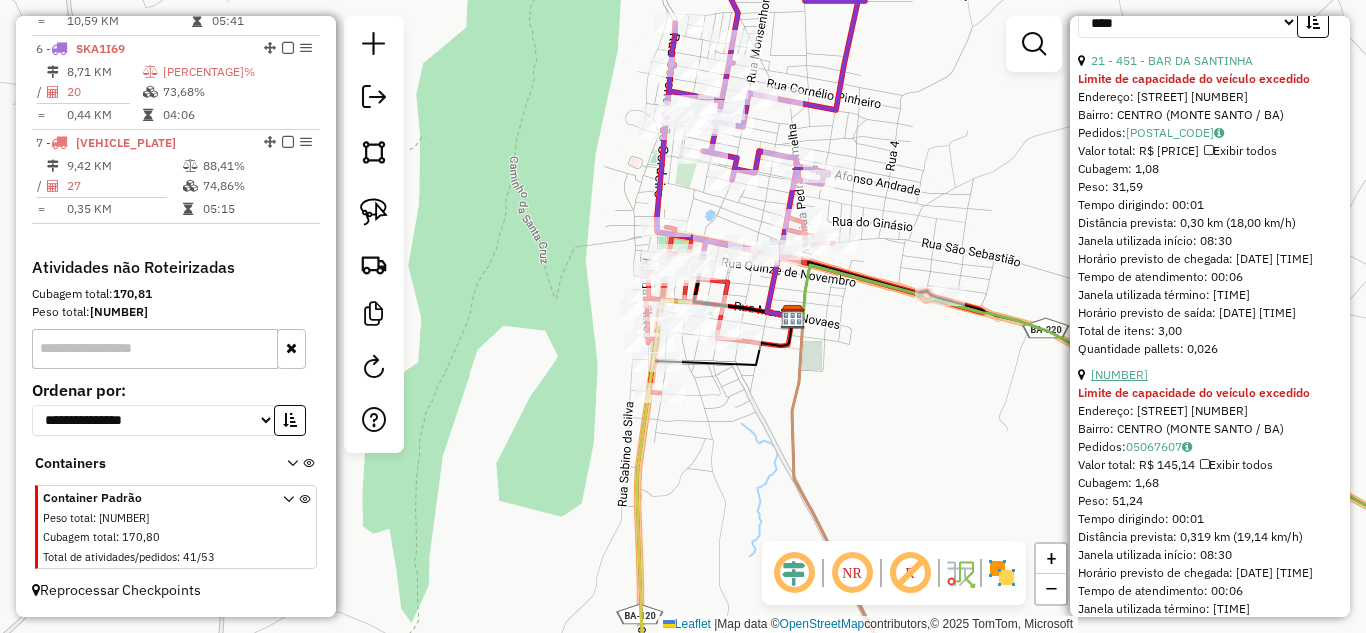 click on "[NUMBER]" at bounding box center [1119, 374] 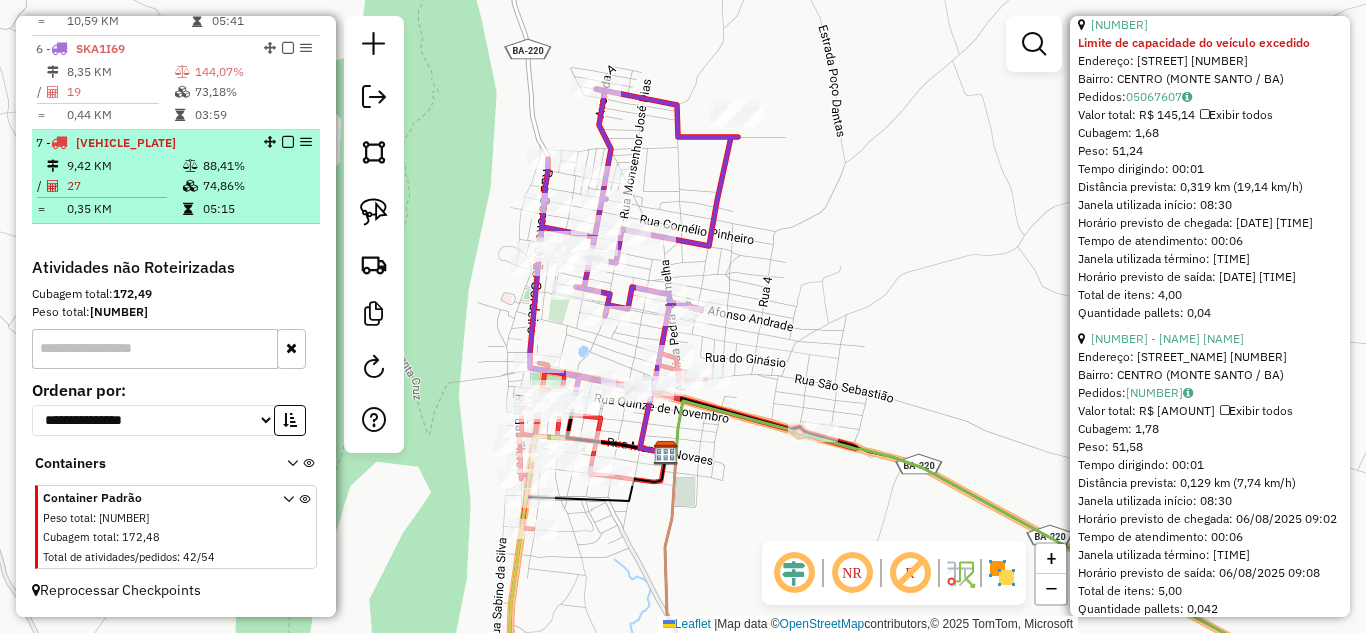 click on "9,42 KM" at bounding box center (124, 166) 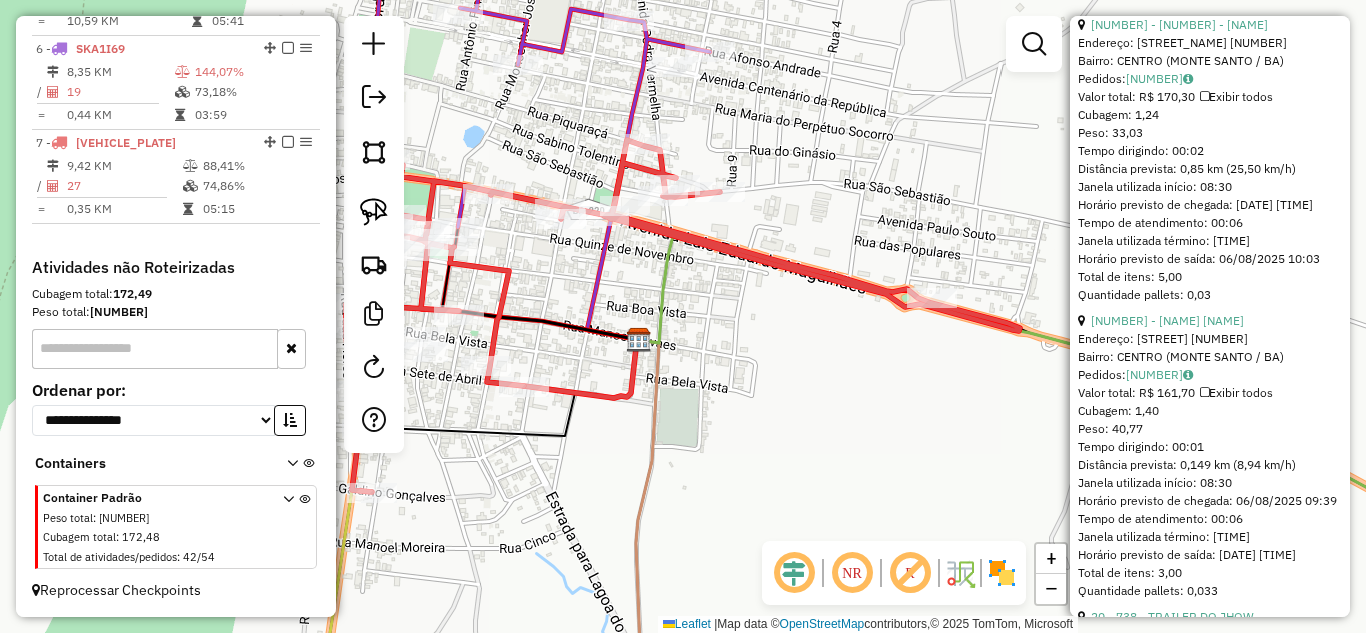 scroll, scrollTop: 559, scrollLeft: 0, axis: vertical 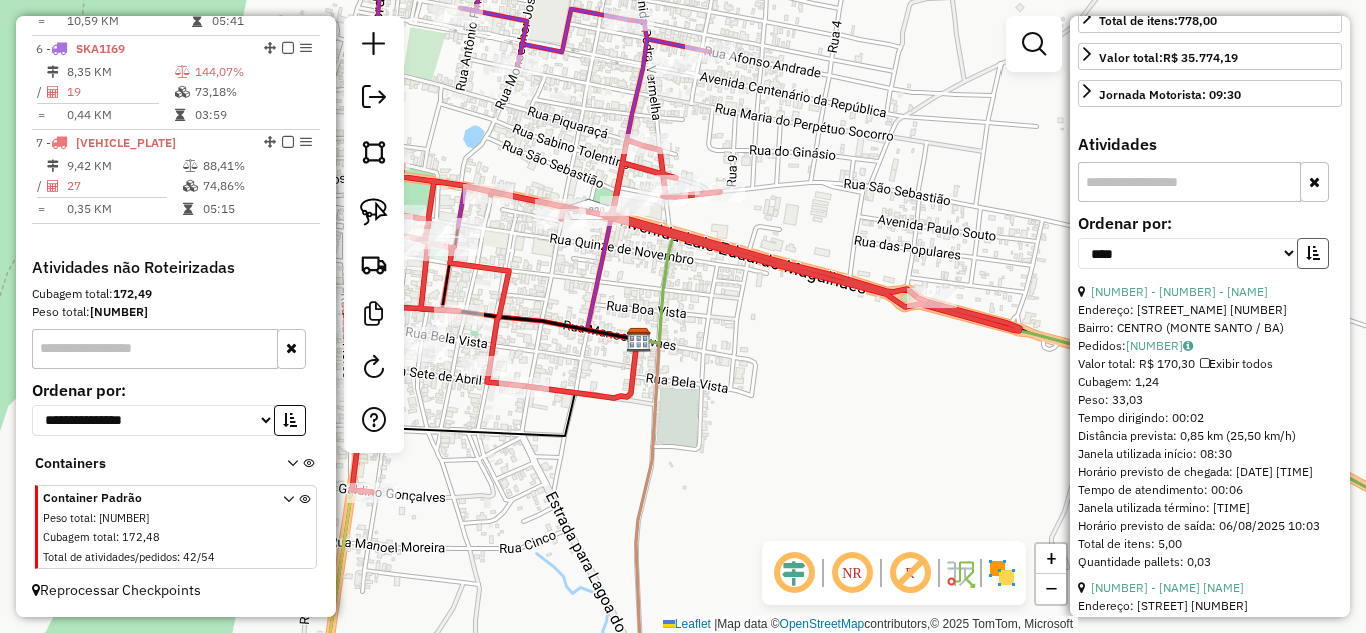 click at bounding box center (1313, 253) 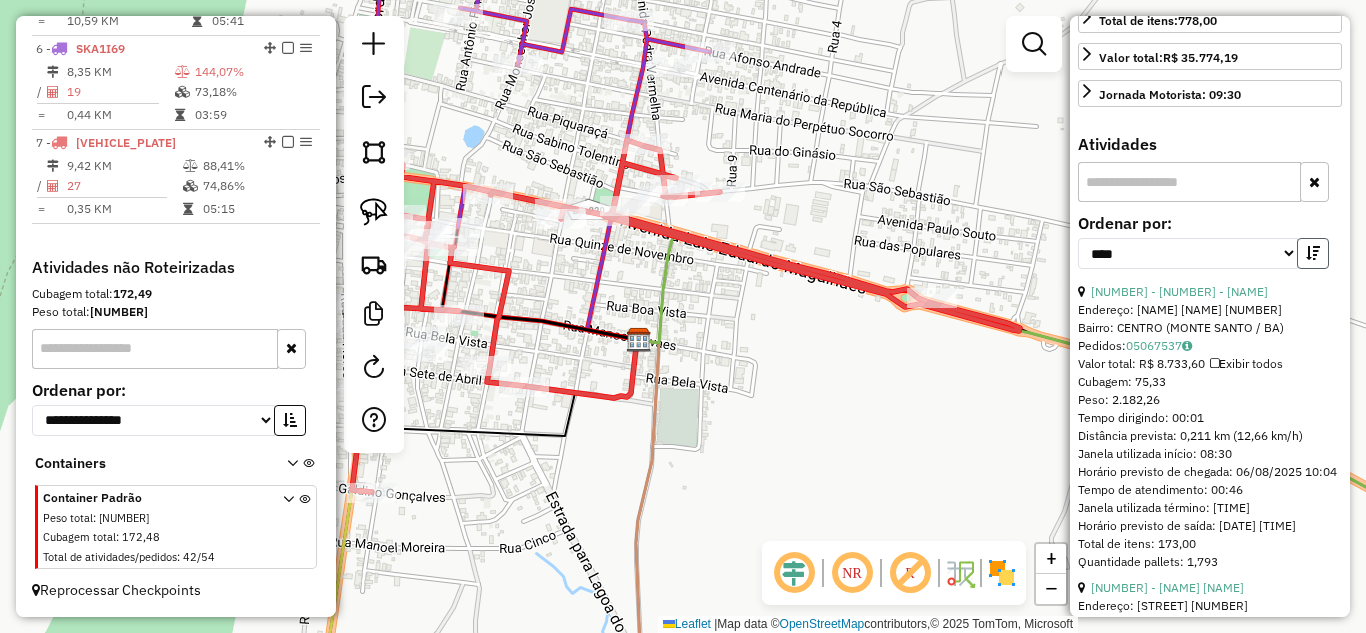 click at bounding box center (1313, 253) 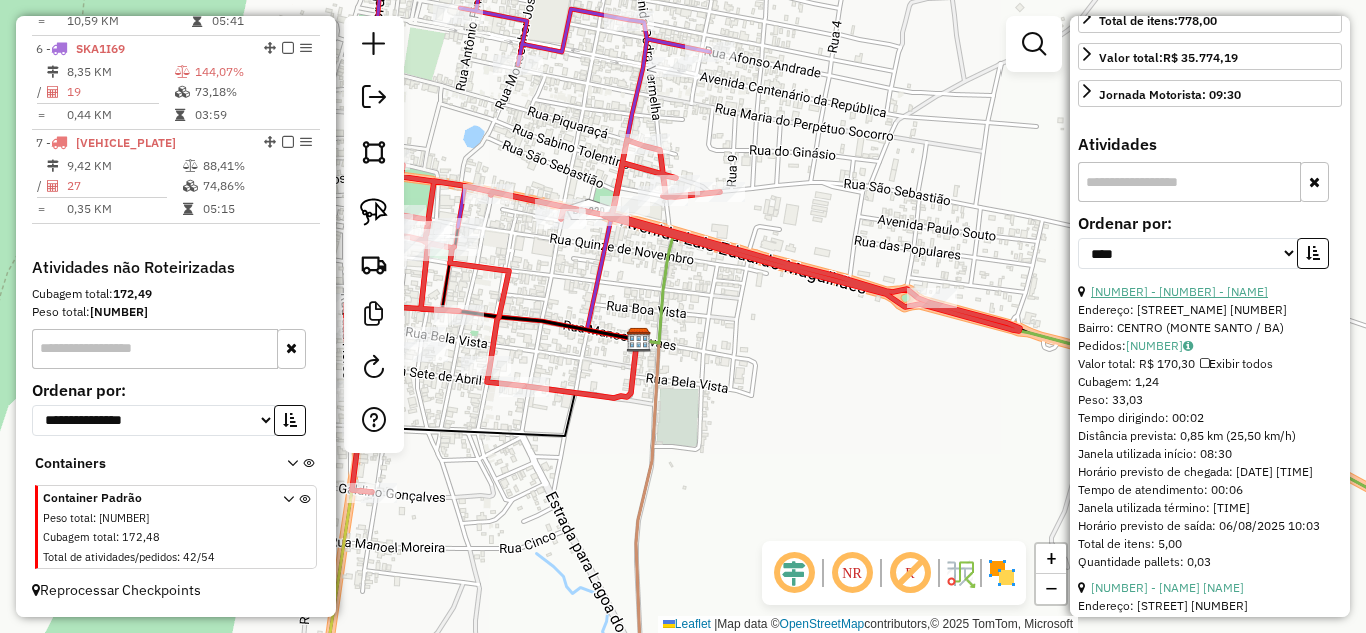 click on "[NUMBER] - [NUMBER] - [NAME]" at bounding box center [1179, 291] 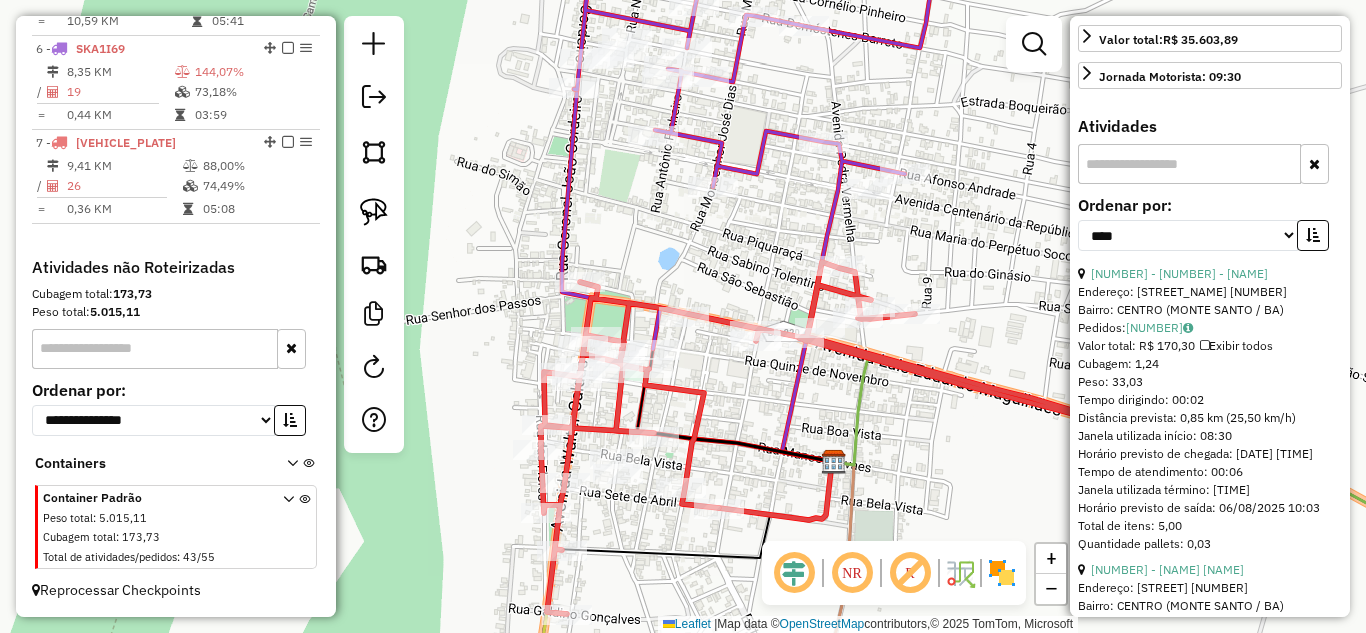 scroll, scrollTop: 826, scrollLeft: 0, axis: vertical 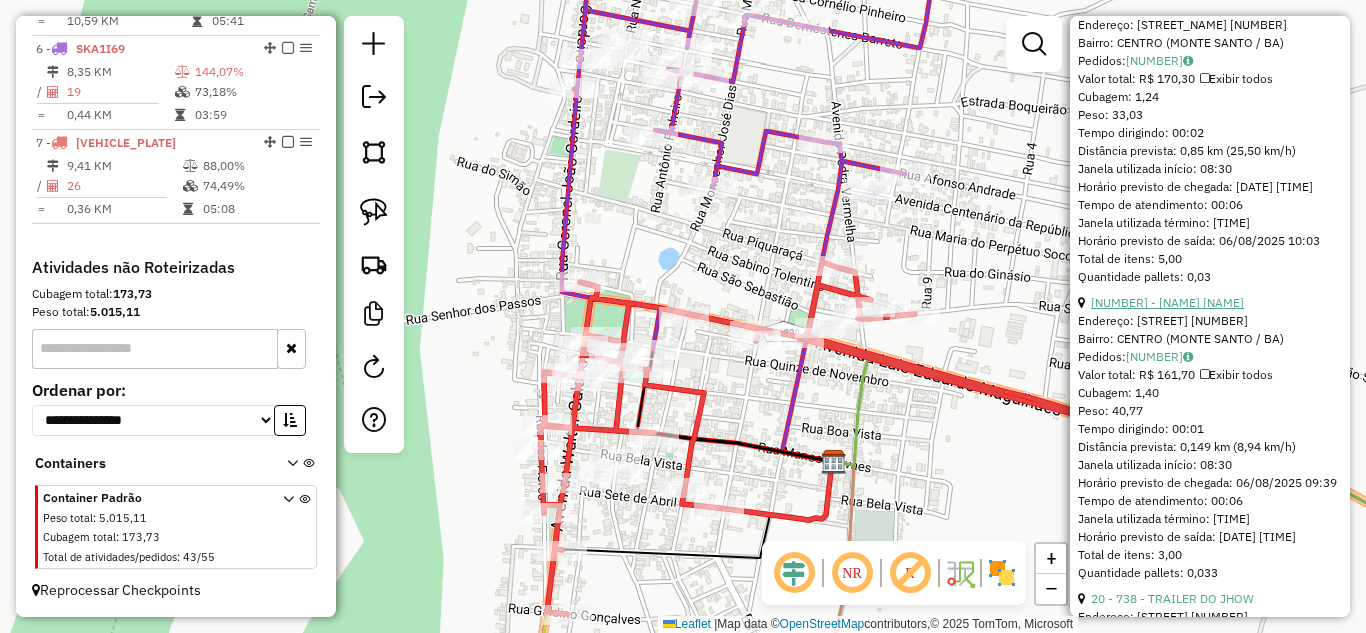 click on "[NUMBER] - [NAME] [NAME]" at bounding box center [1167, 302] 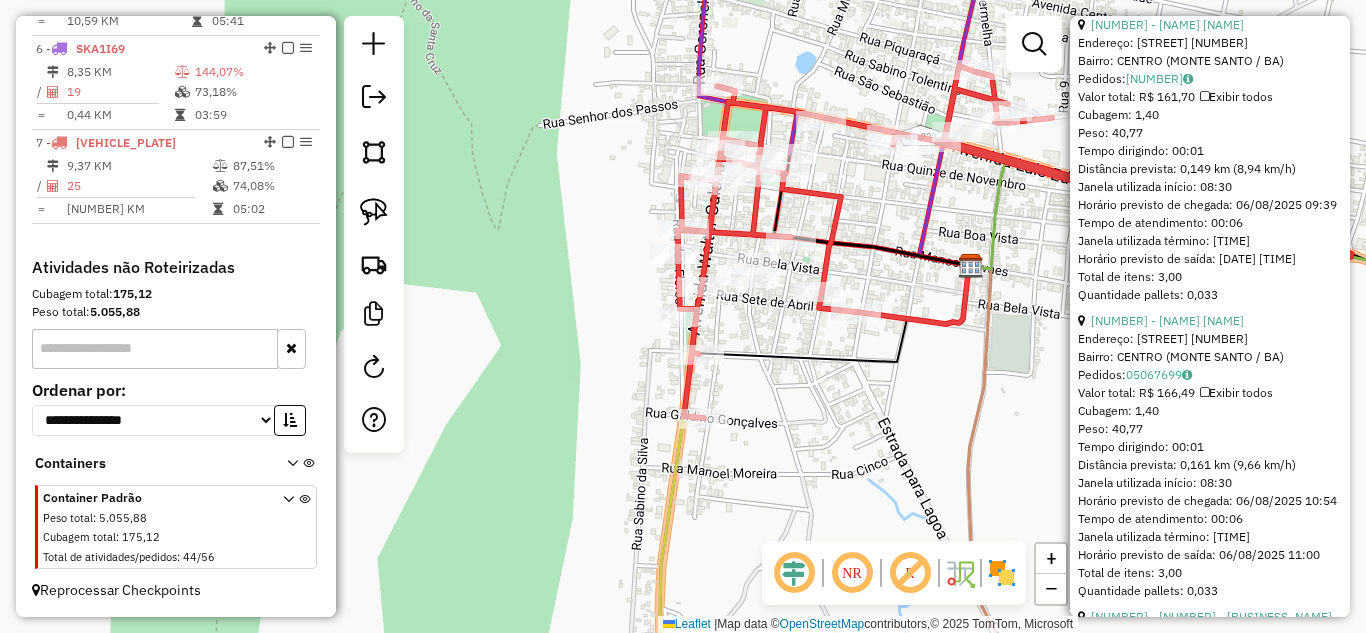 scroll, scrollTop: 1026, scrollLeft: 0, axis: vertical 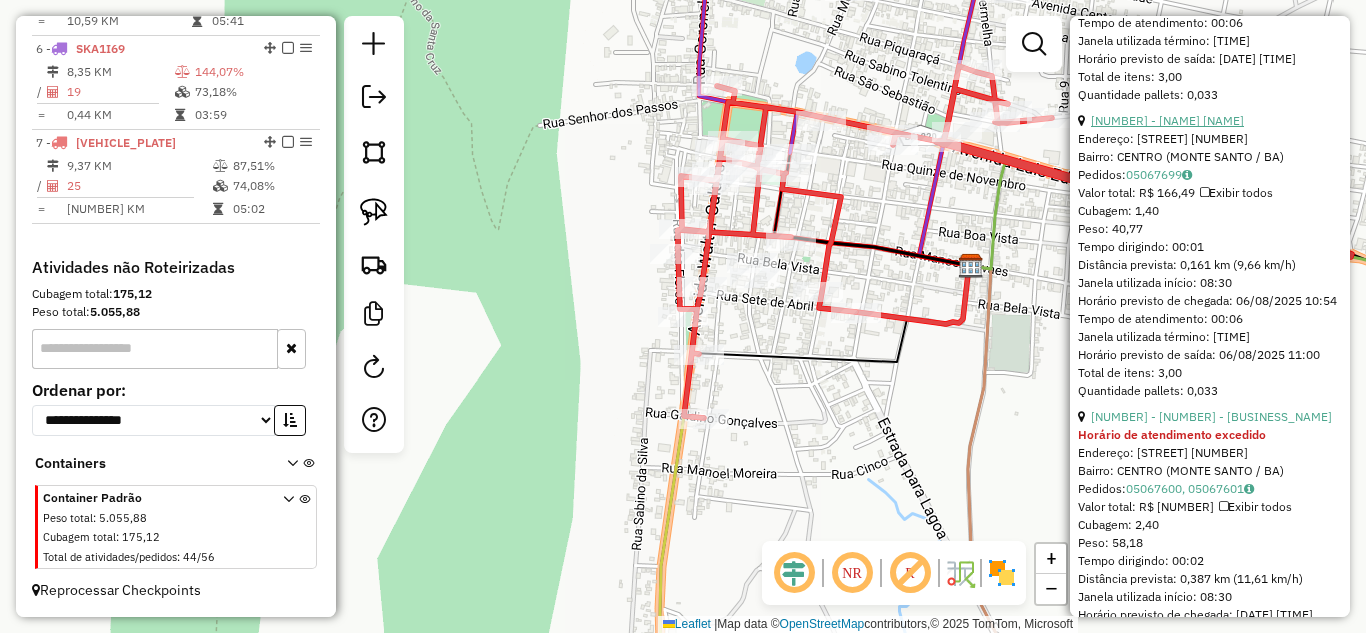 click on "[NUMBER] - [NAME] [NAME]" at bounding box center [1167, 120] 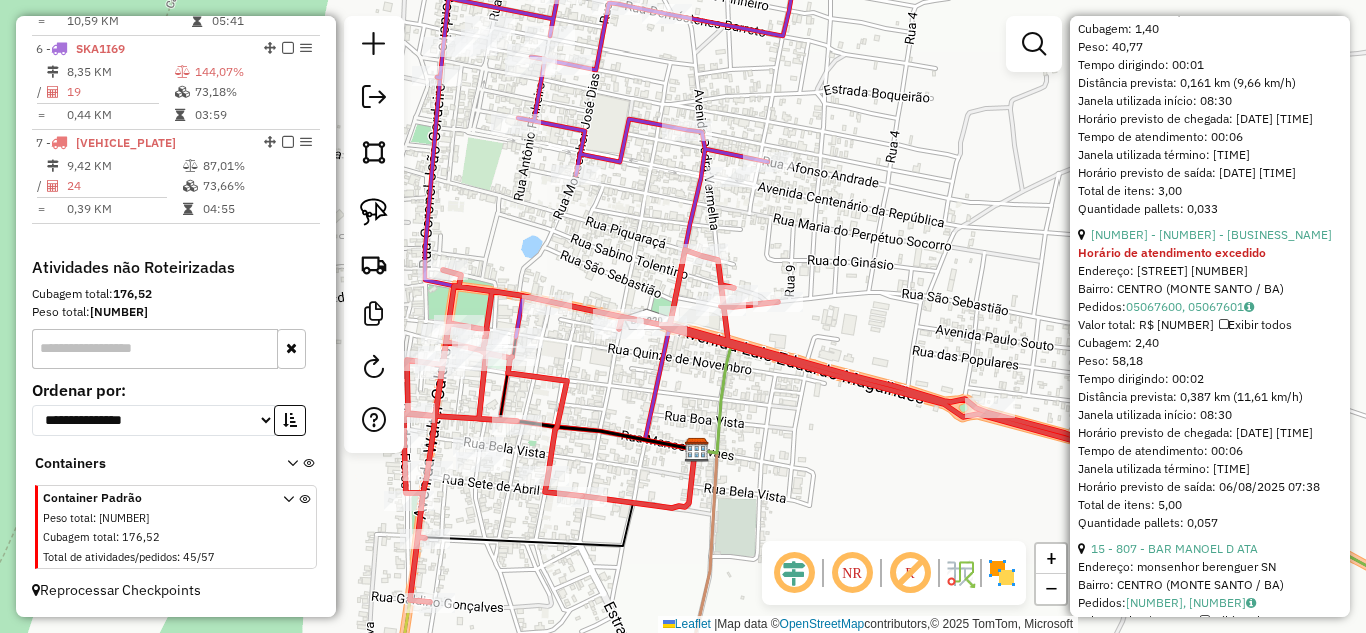 scroll, scrollTop: 1045, scrollLeft: 0, axis: vertical 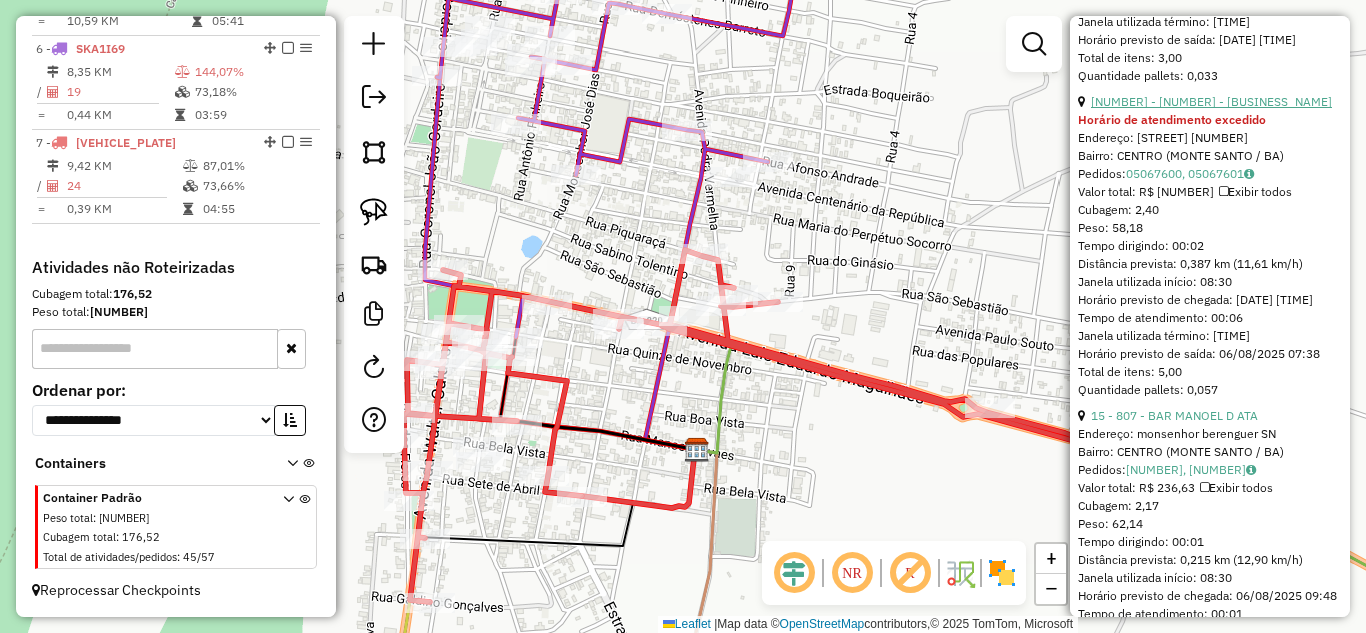click on "[NUMBER] - [NUMBER] - [BUSINESS_NAME]" at bounding box center [1211, 101] 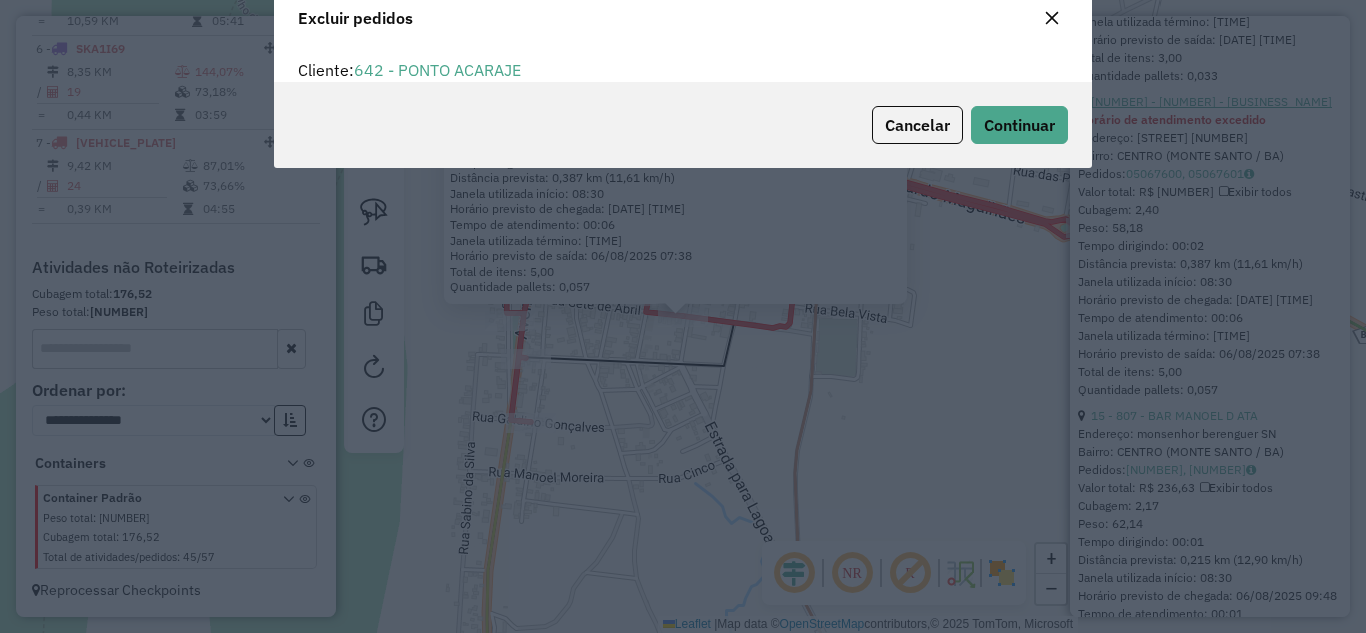 scroll, scrollTop: 0, scrollLeft: 0, axis: both 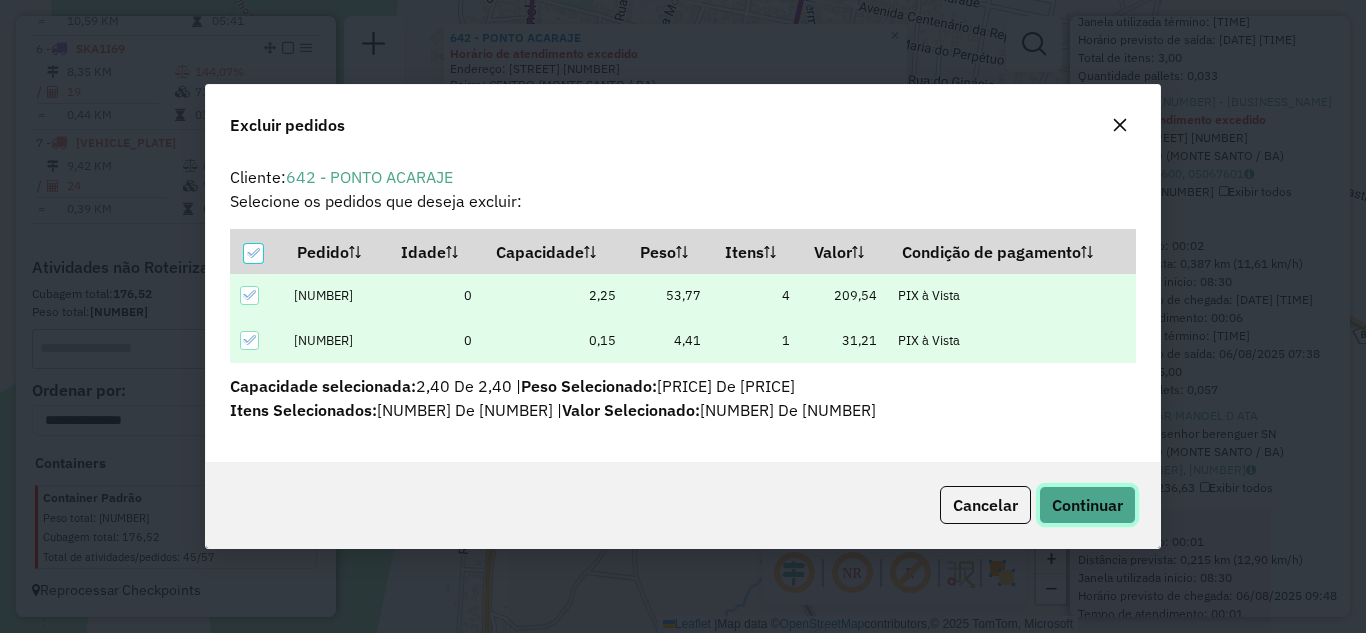 click on "Continuar" 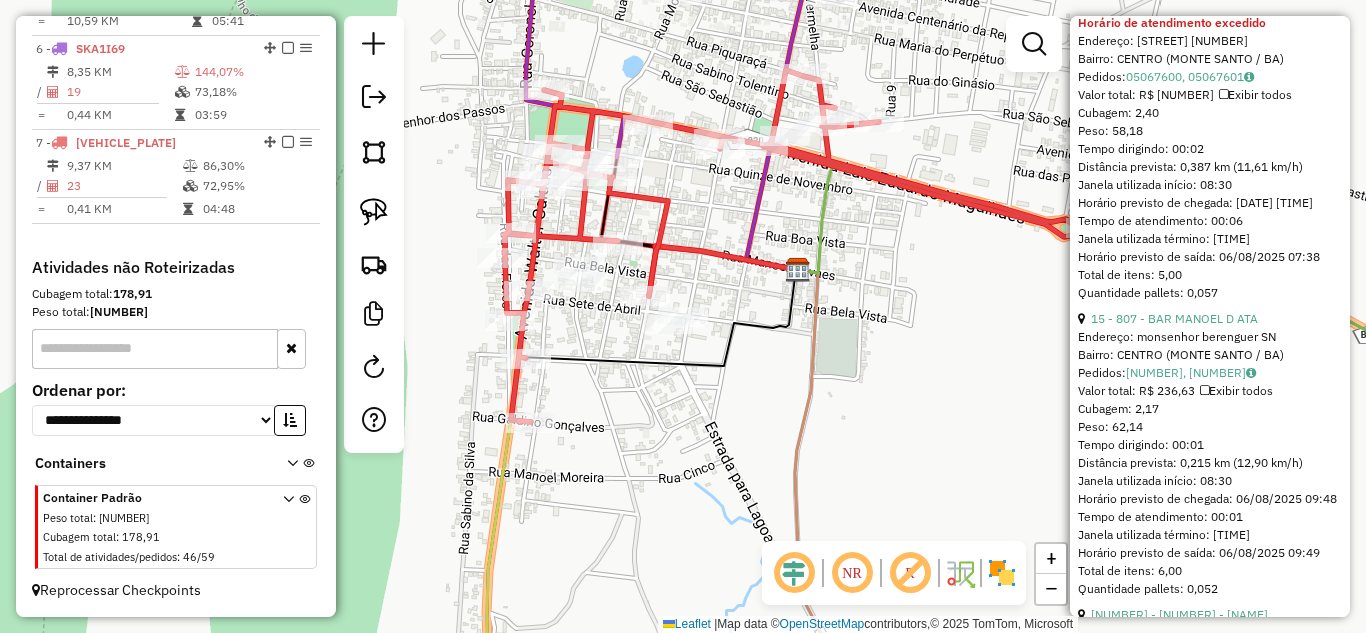 scroll, scrollTop: 913, scrollLeft: 0, axis: vertical 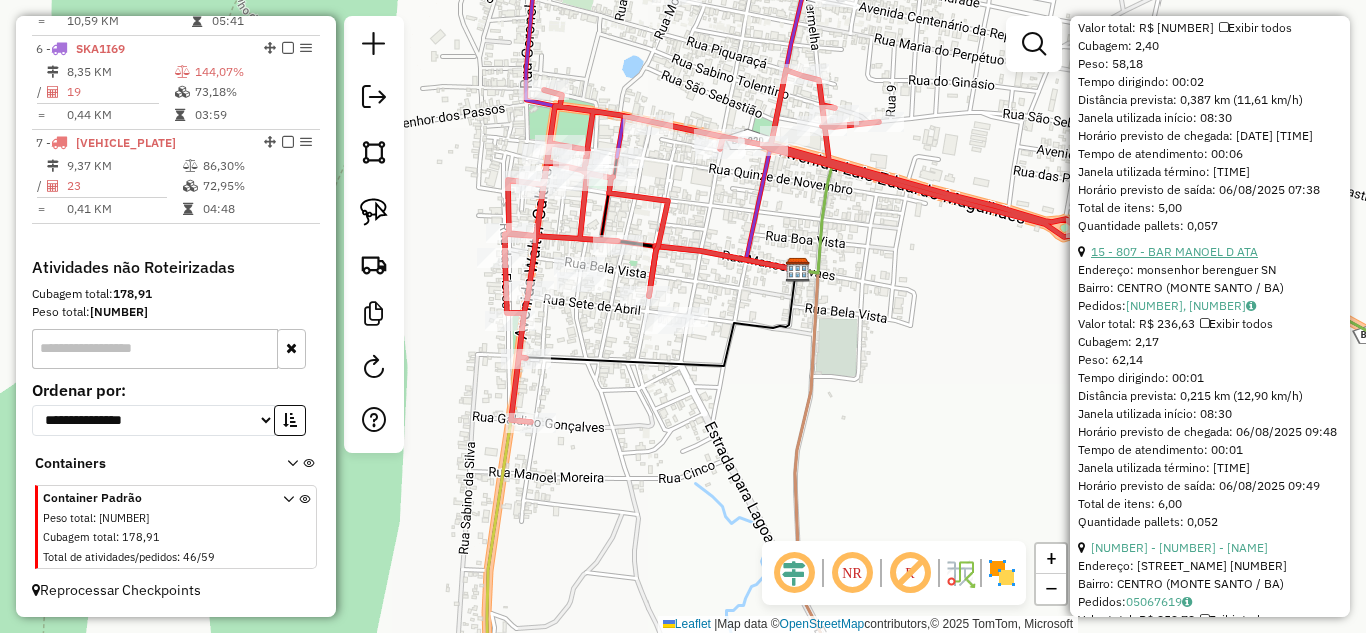 click on "15 - 807 - BAR MANOEL D ATA" at bounding box center (1174, 251) 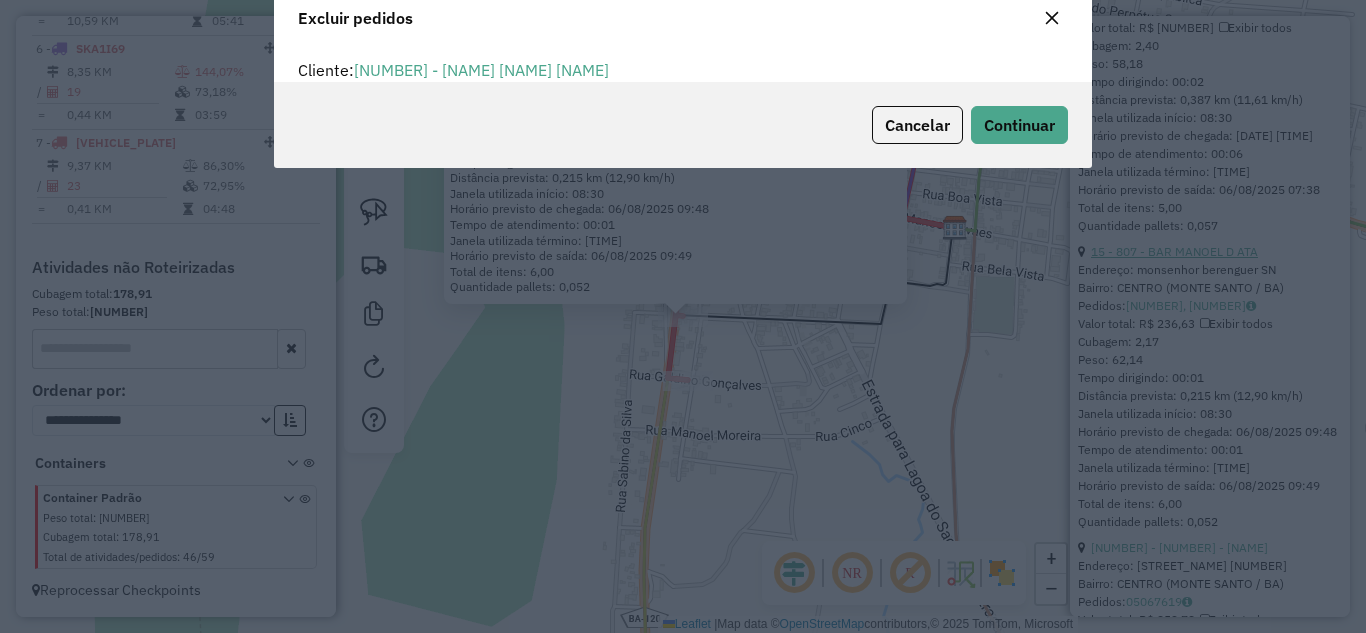 scroll, scrollTop: 0, scrollLeft: 0, axis: both 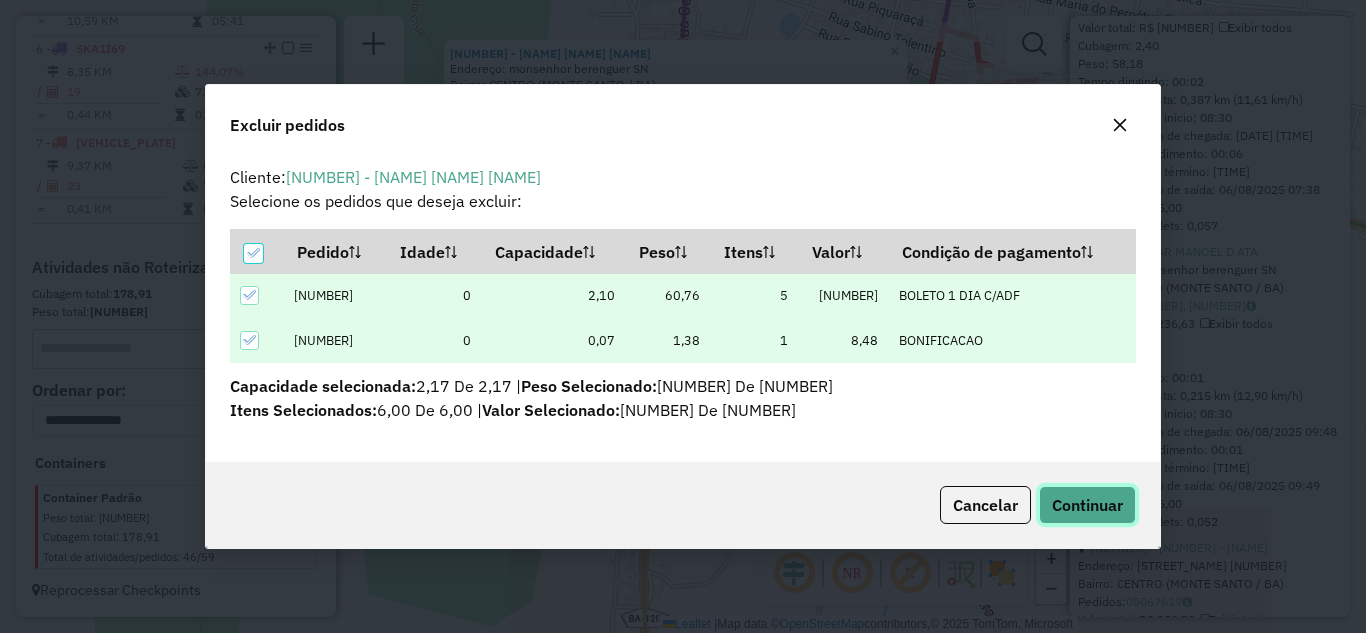 click on "Continuar" 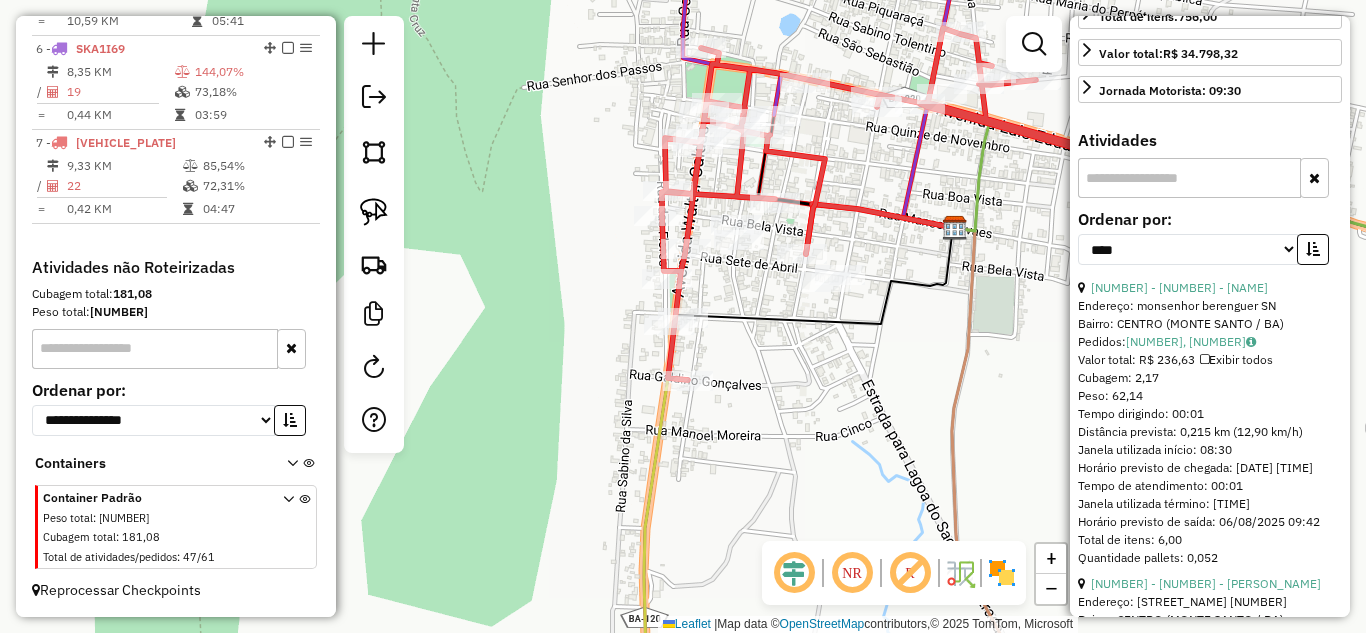 scroll, scrollTop: 848, scrollLeft: 0, axis: vertical 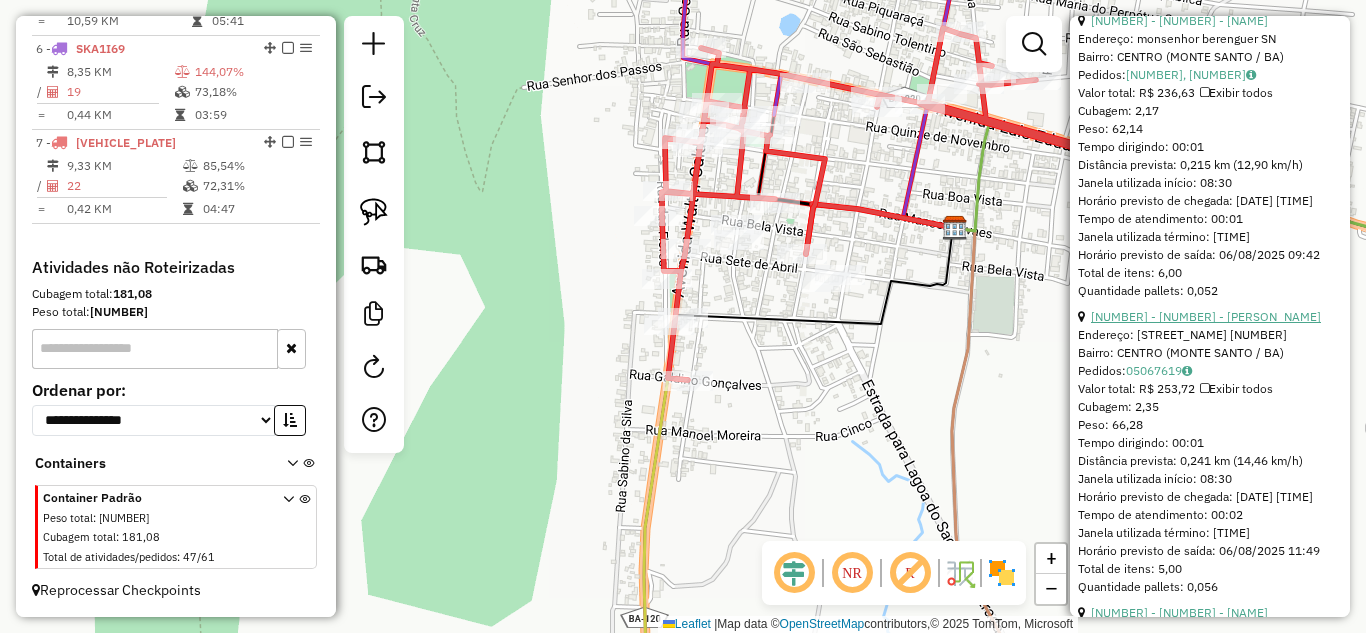 click on "[NUMBER] - [NUMBER] - [PERSON_NAME]" at bounding box center (1206, 316) 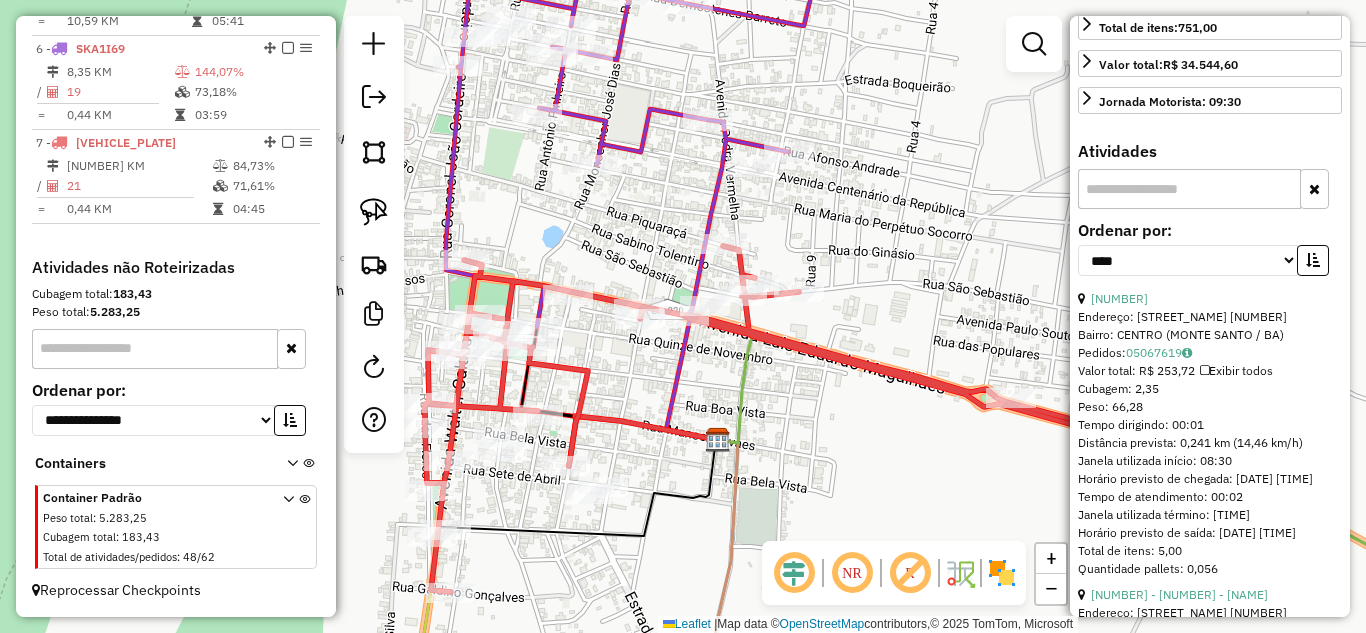 scroll, scrollTop: 800, scrollLeft: 0, axis: vertical 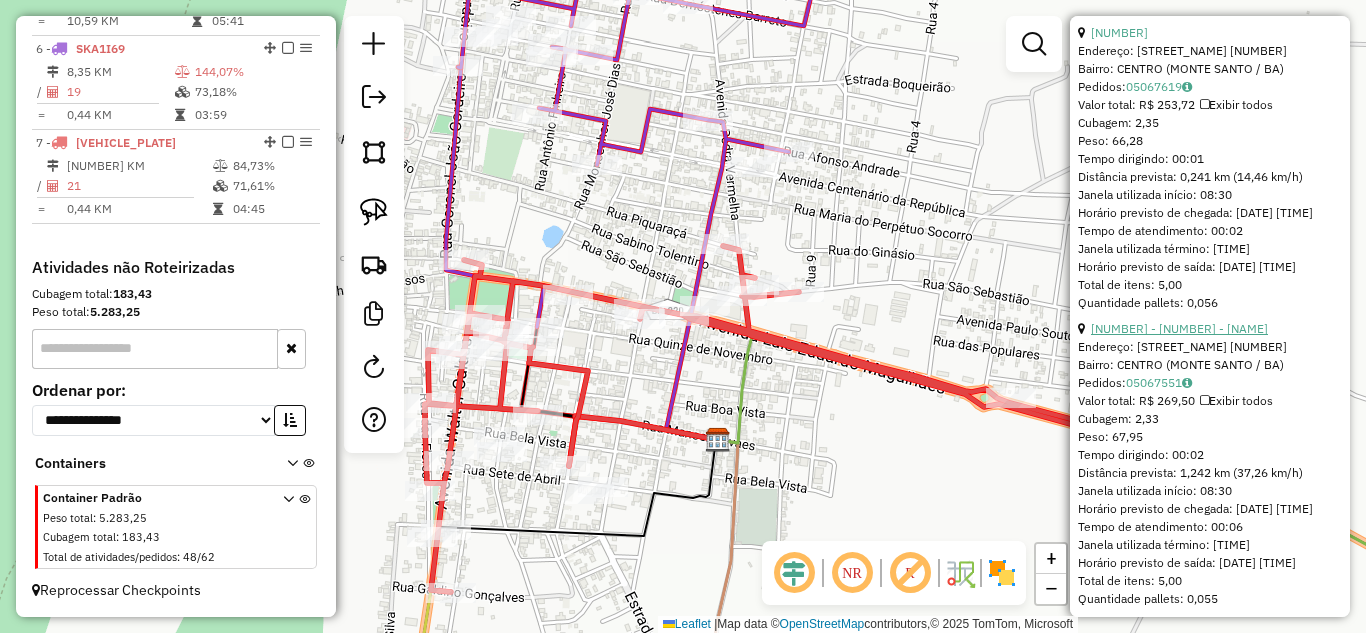 click on "[NUMBER] - [NUMBER] - [NAME]" at bounding box center [1179, 328] 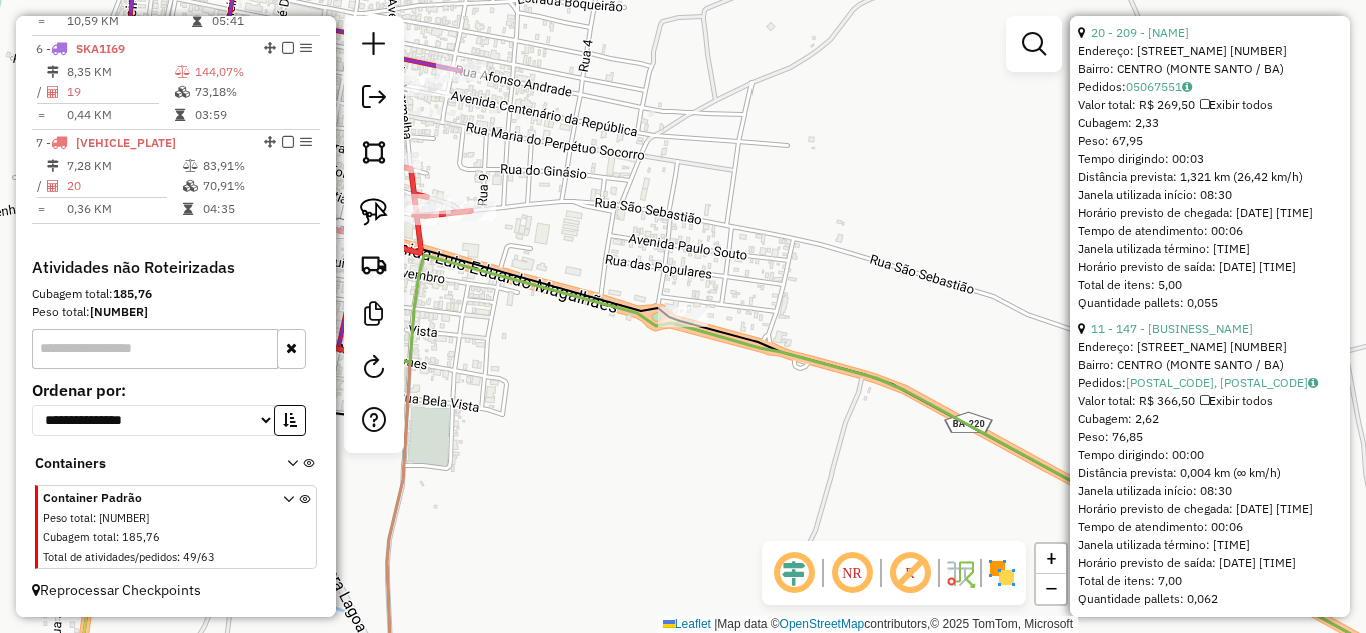 scroll, scrollTop: 1000, scrollLeft: 0, axis: vertical 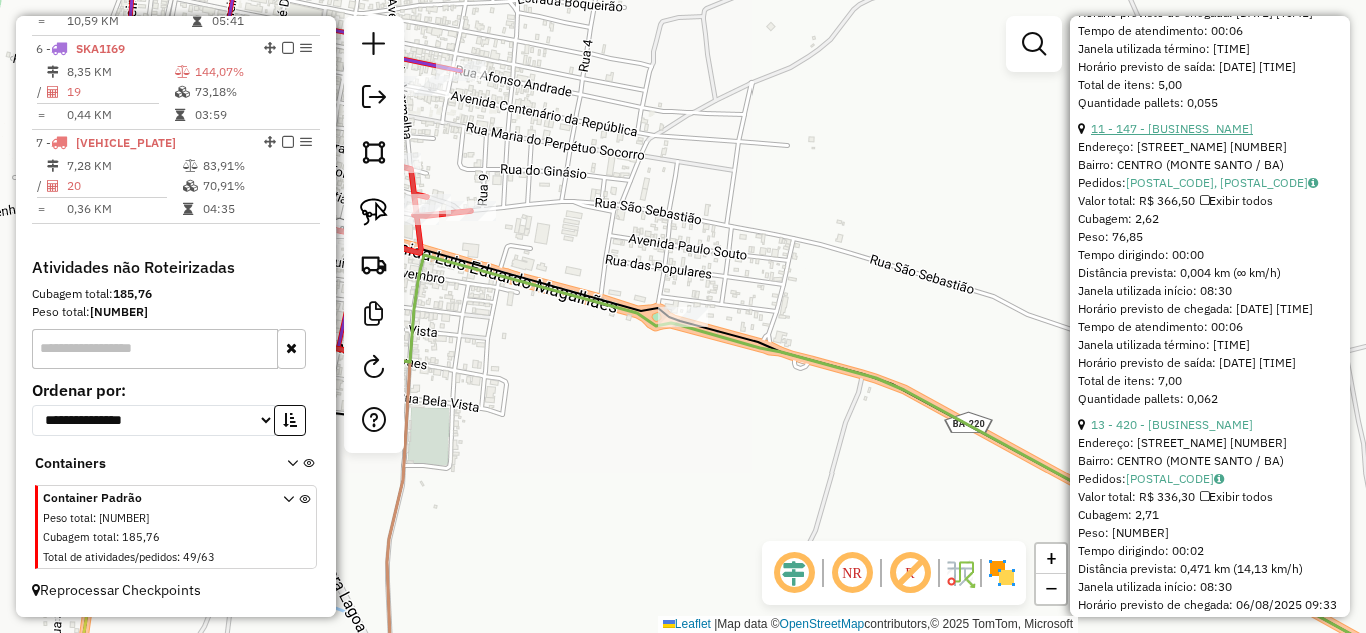 click on "11 - 147 - [BUSINESS_NAME]" at bounding box center (1172, 128) 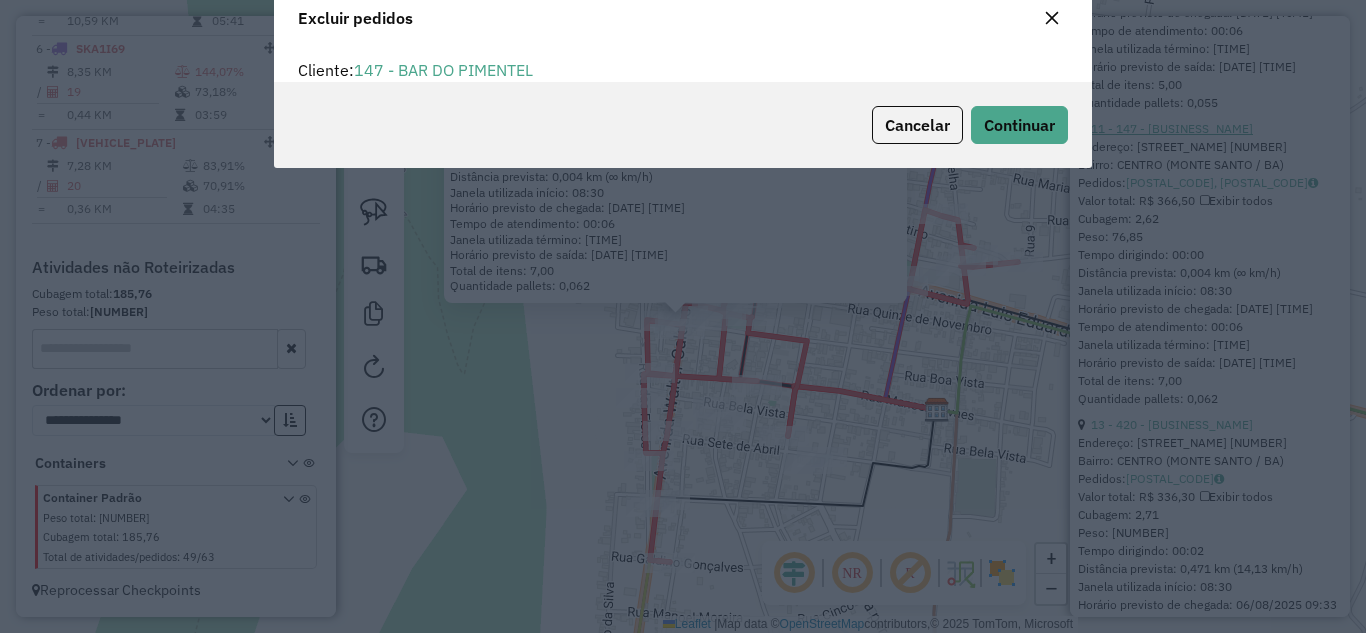scroll, scrollTop: 12, scrollLeft: 6, axis: both 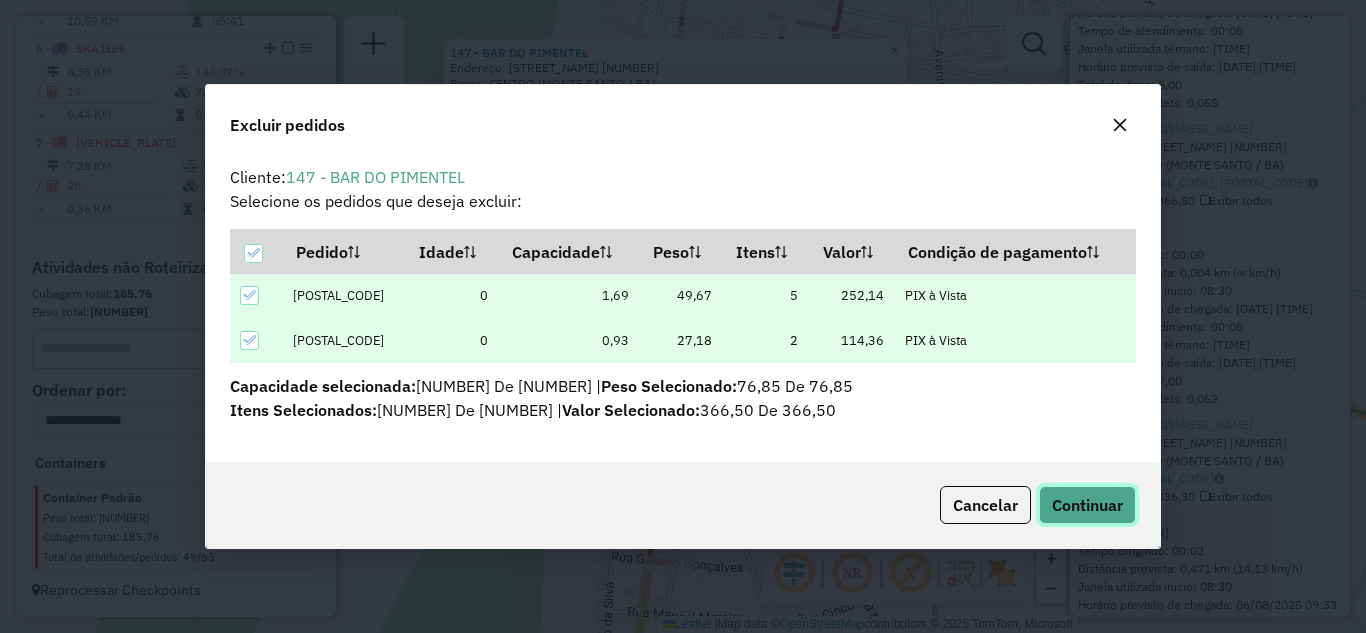 click on "Continuar" 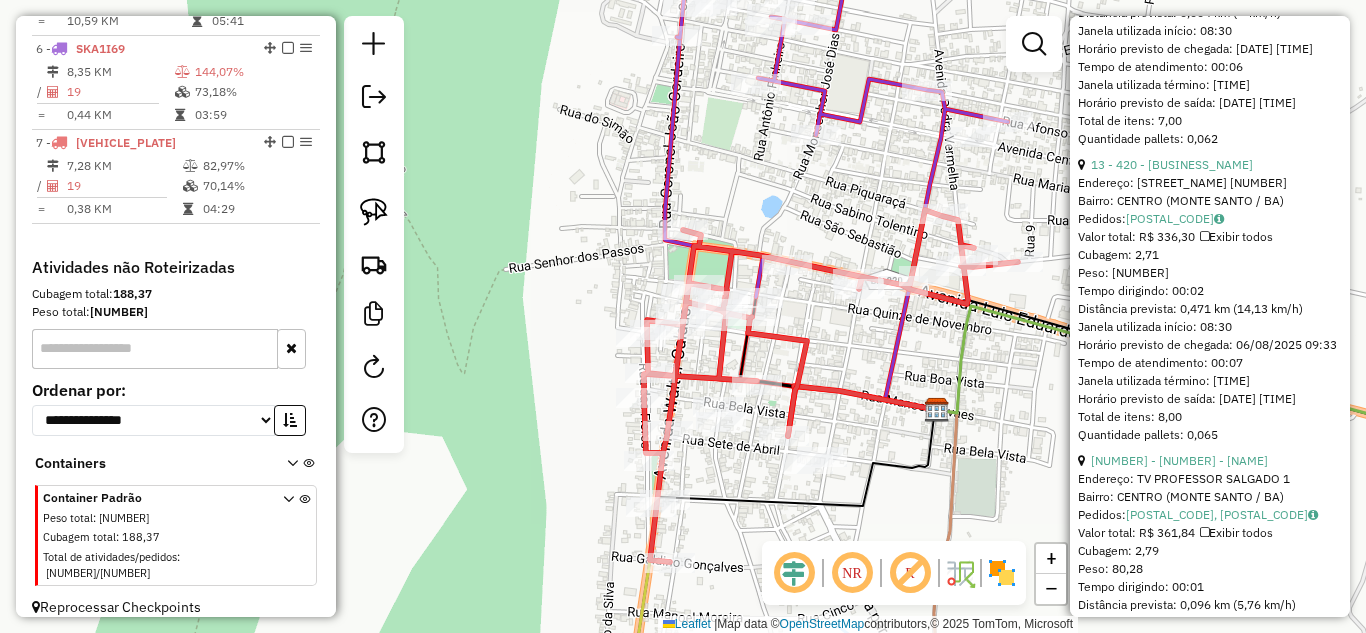 scroll, scrollTop: 686, scrollLeft: 0, axis: vertical 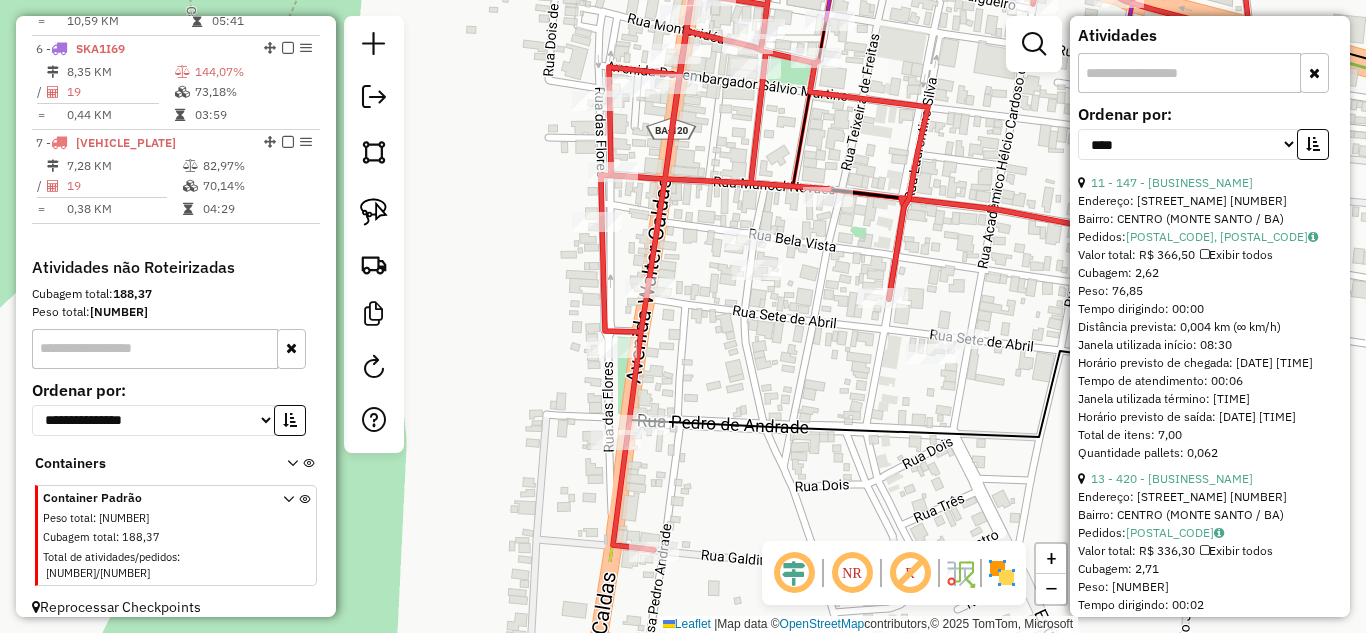 drag, startPoint x: 734, startPoint y: 471, endPoint x: 751, endPoint y: 336, distance: 136.06616 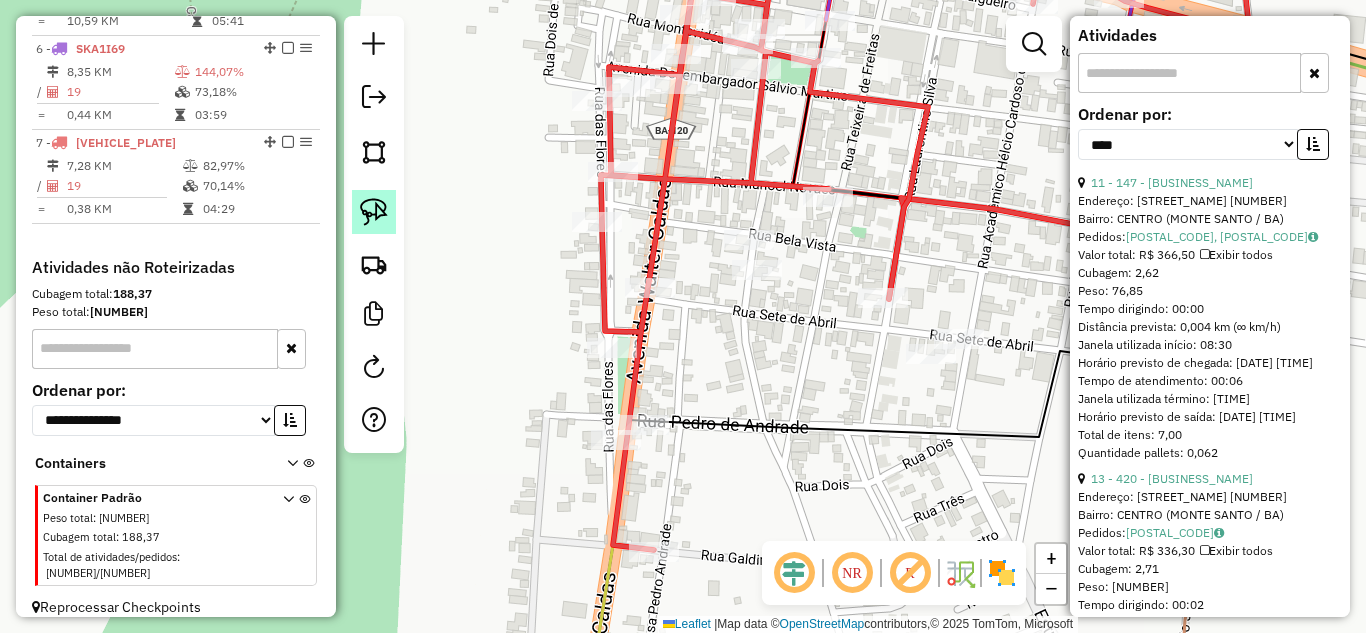 click 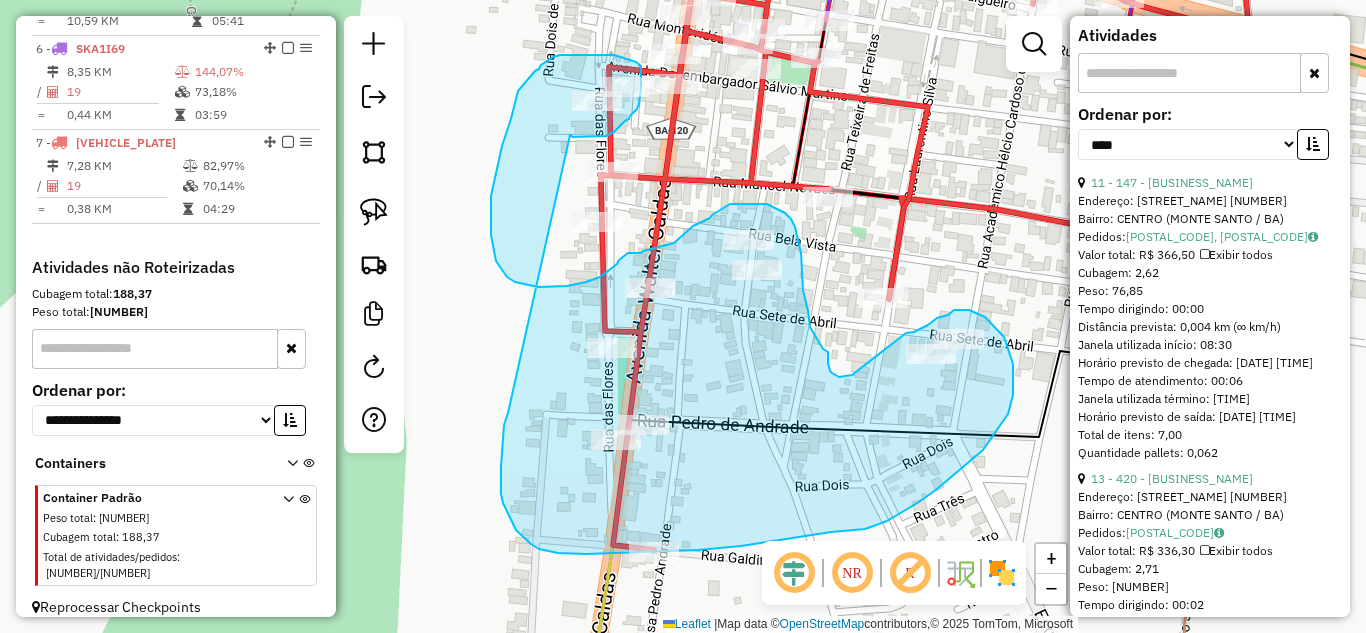 drag, startPoint x: 570, startPoint y: 135, endPoint x: 508, endPoint y: 413, distance: 284.82977 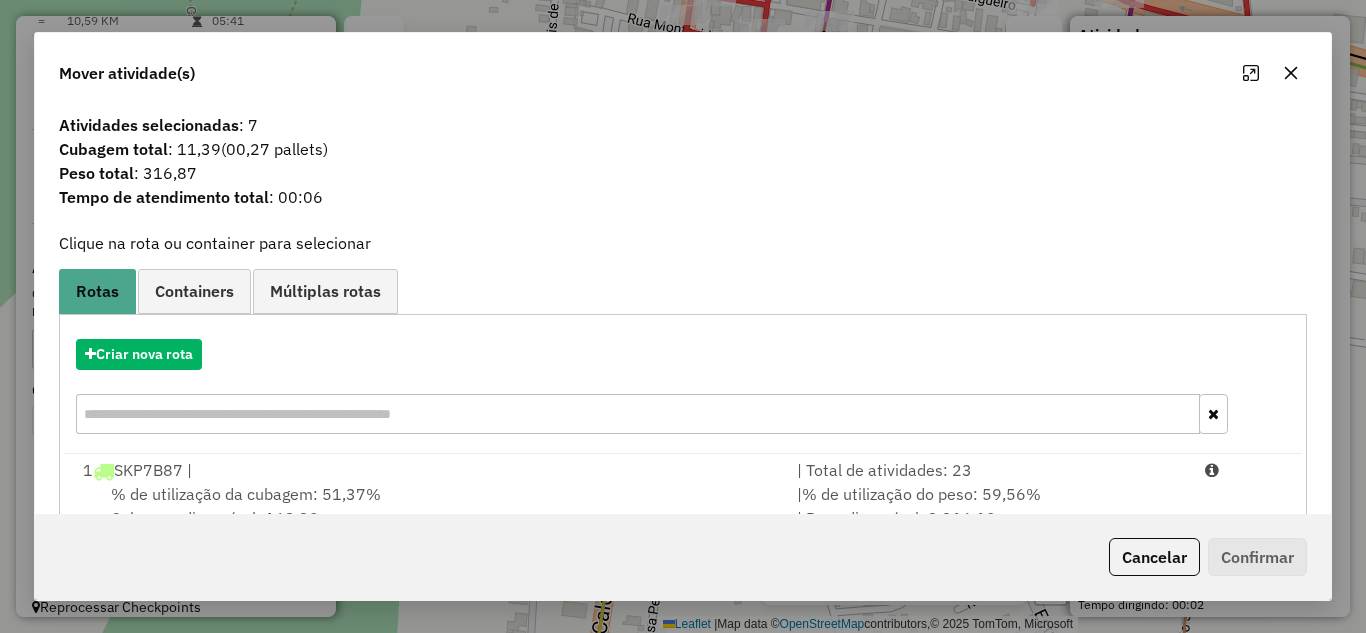 scroll, scrollTop: 333, scrollLeft: 0, axis: vertical 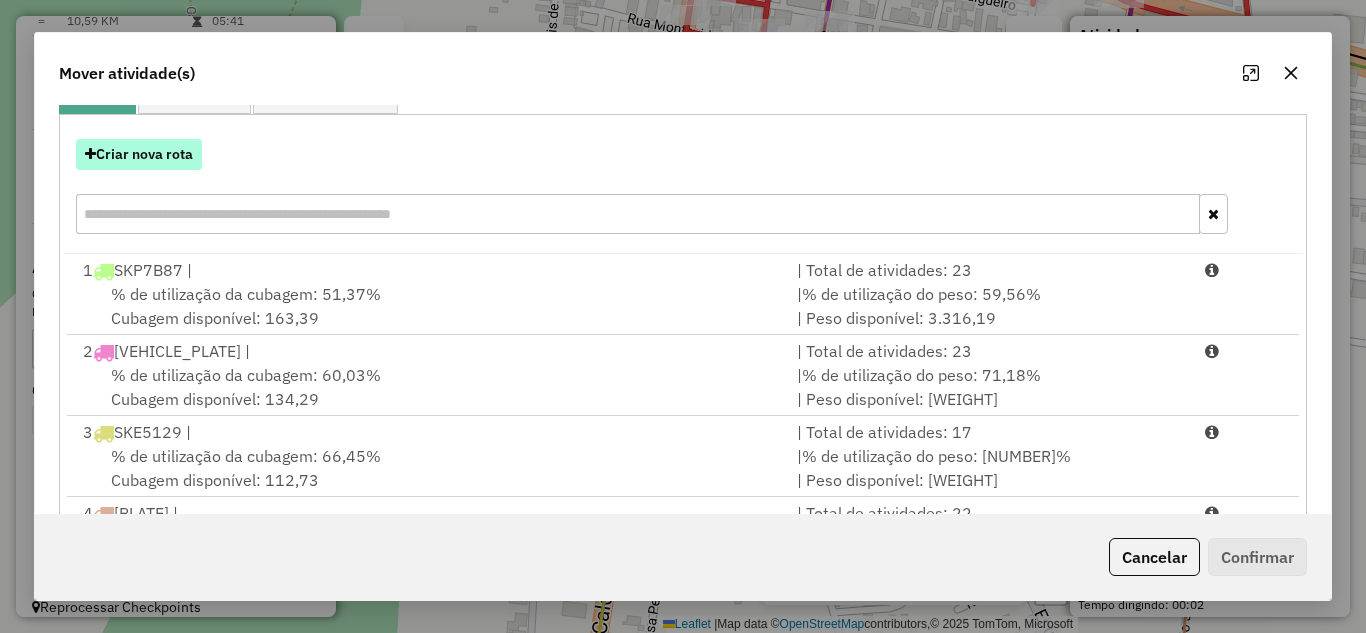 click on "Criar nova rota" at bounding box center [139, 154] 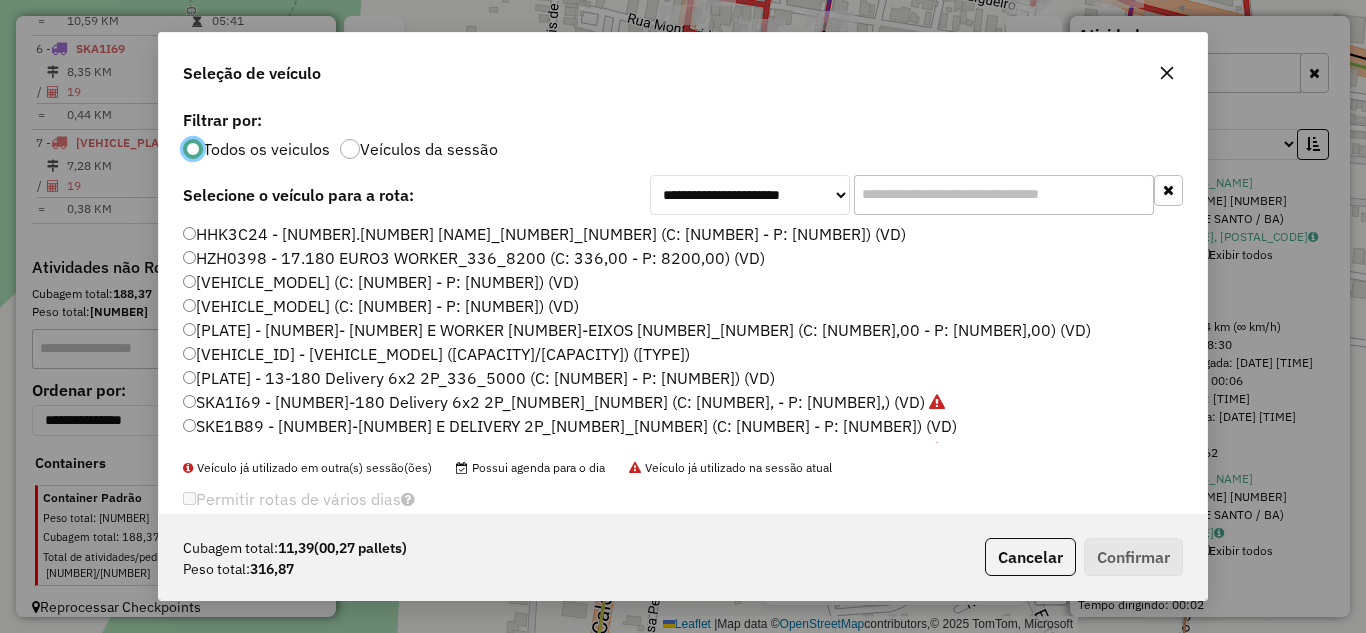 scroll, scrollTop: 11, scrollLeft: 6, axis: both 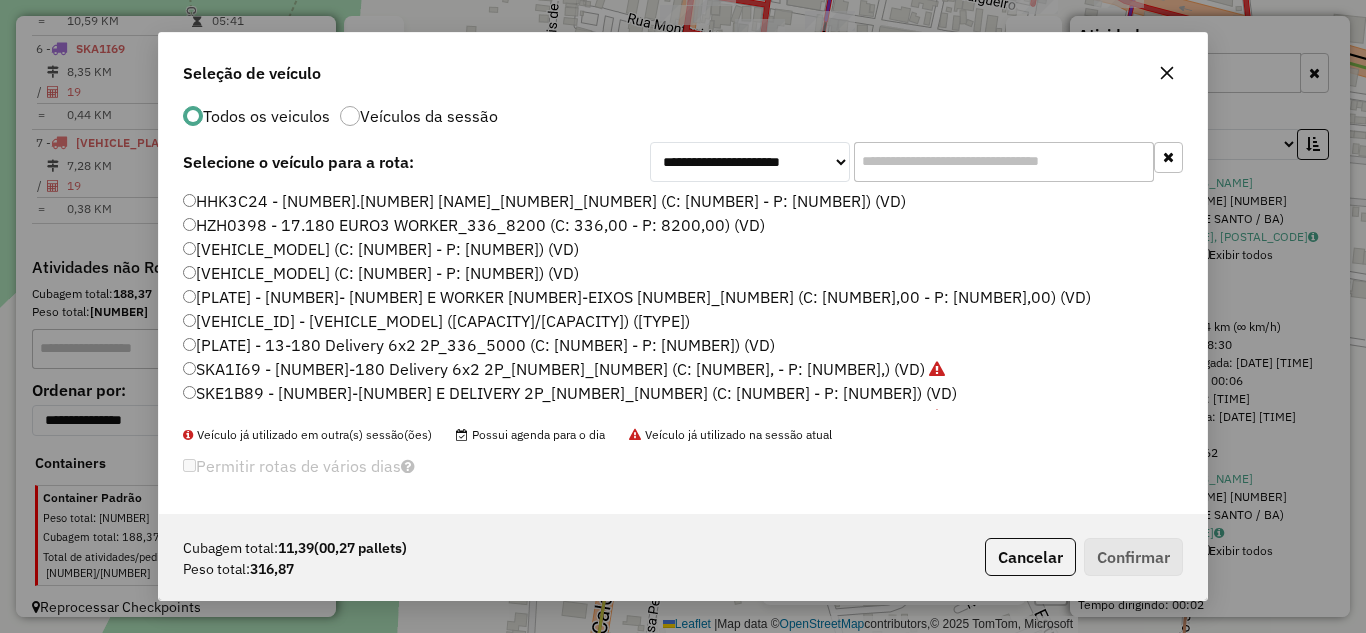 click on "[PLATE] - 13-180 Delivery 6x2 2P_336_5000 (C: [NUMBER] - P: [NUMBER]) (VD)" 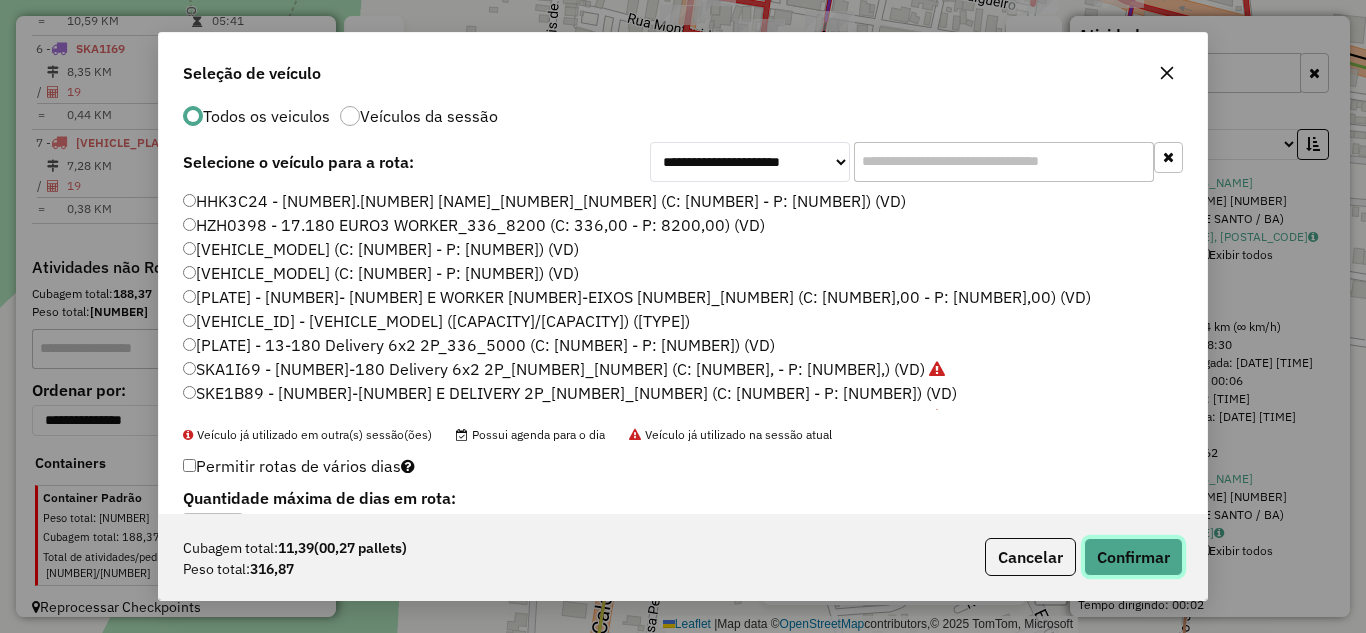click on "Confirmar" 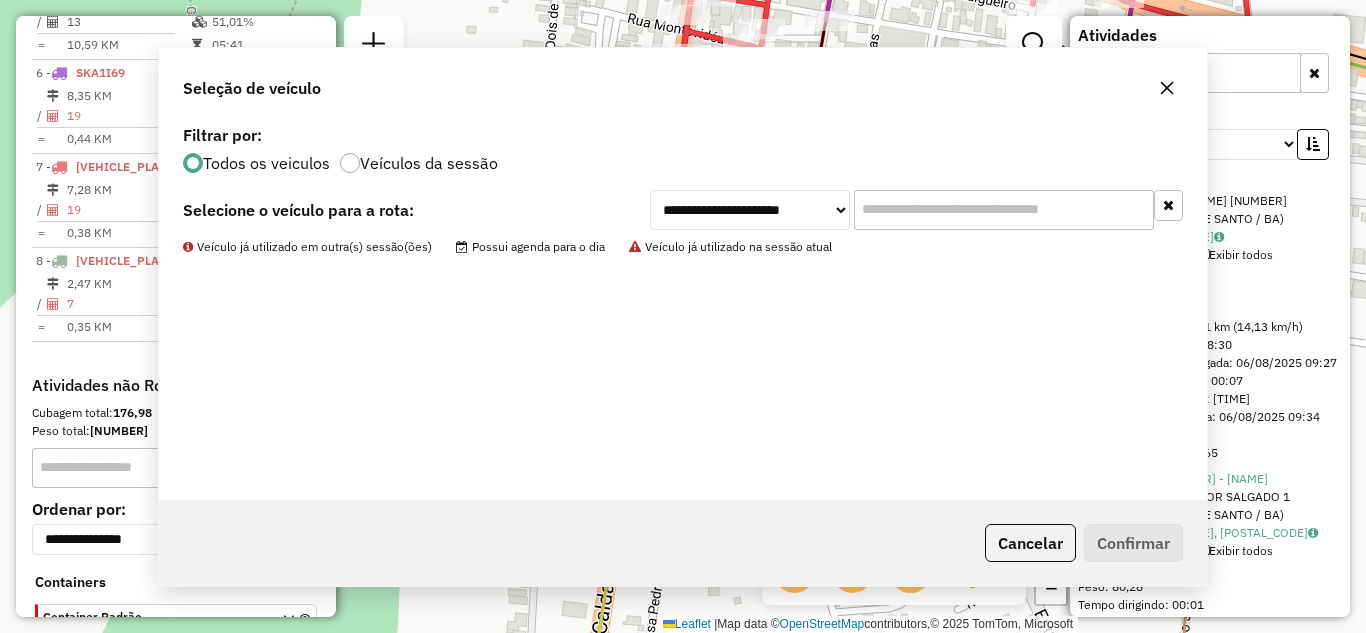 scroll, scrollTop: 1265, scrollLeft: 0, axis: vertical 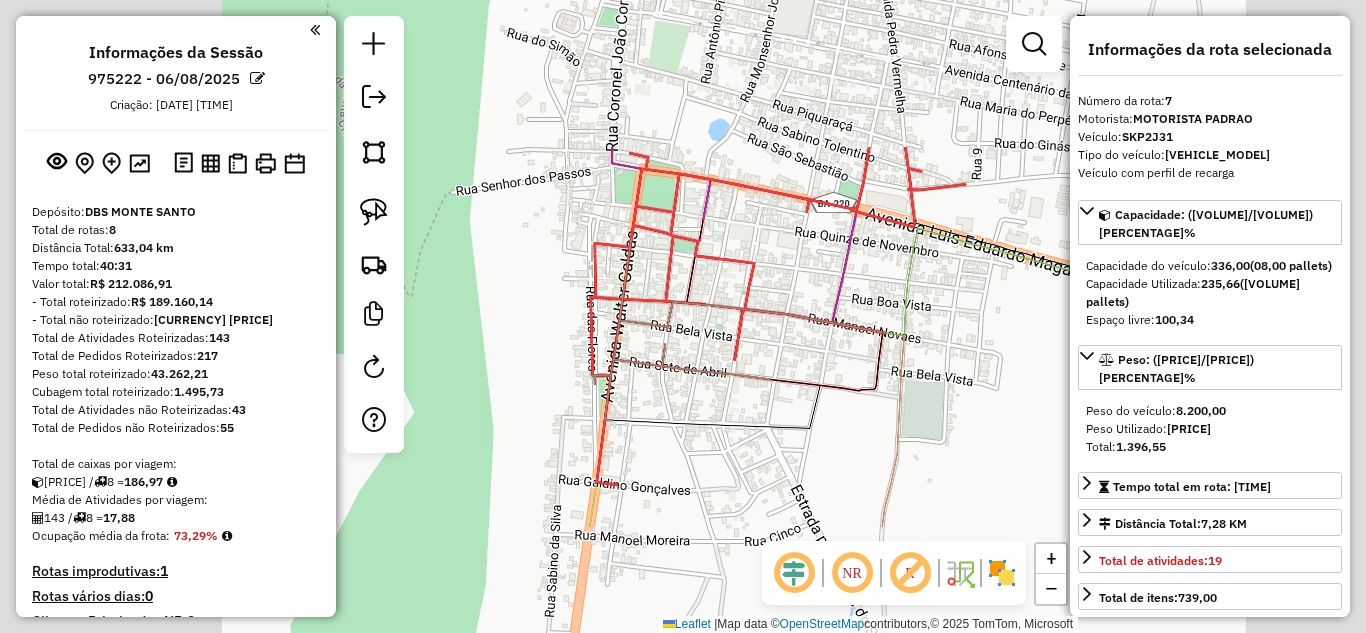 select on "*********" 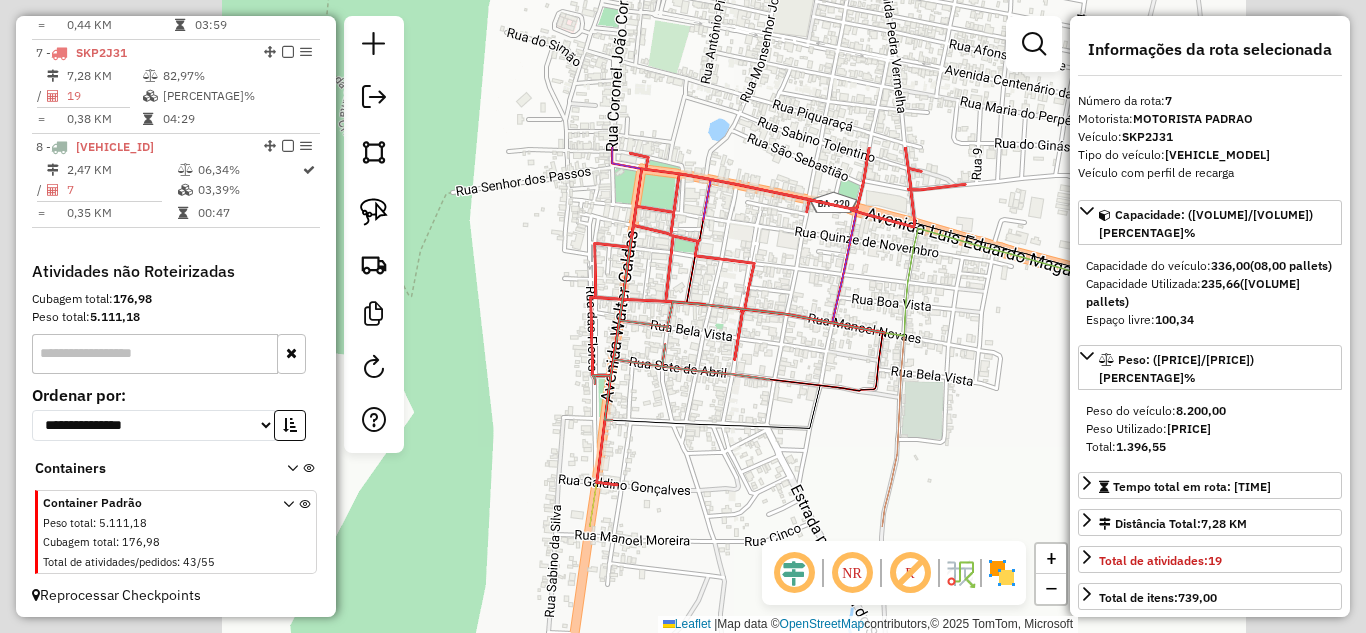 scroll, scrollTop: 686, scrollLeft: 0, axis: vertical 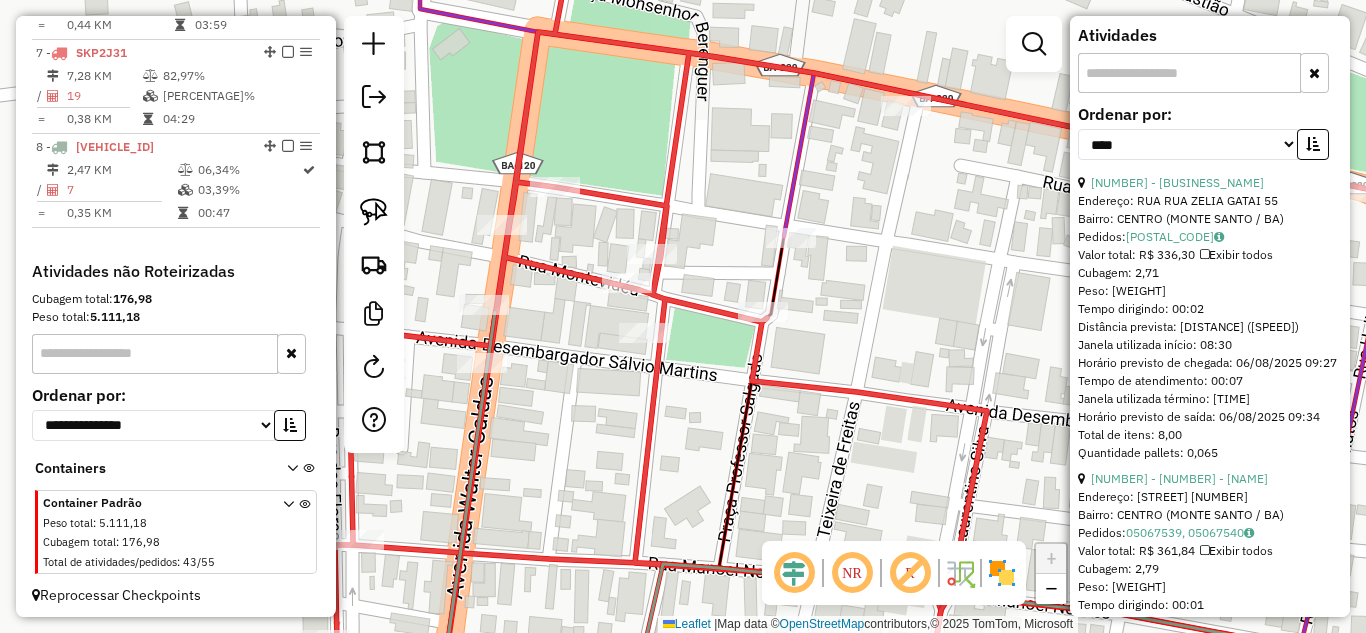 drag, startPoint x: 719, startPoint y: 245, endPoint x: 666, endPoint y: 287, distance: 67.62396 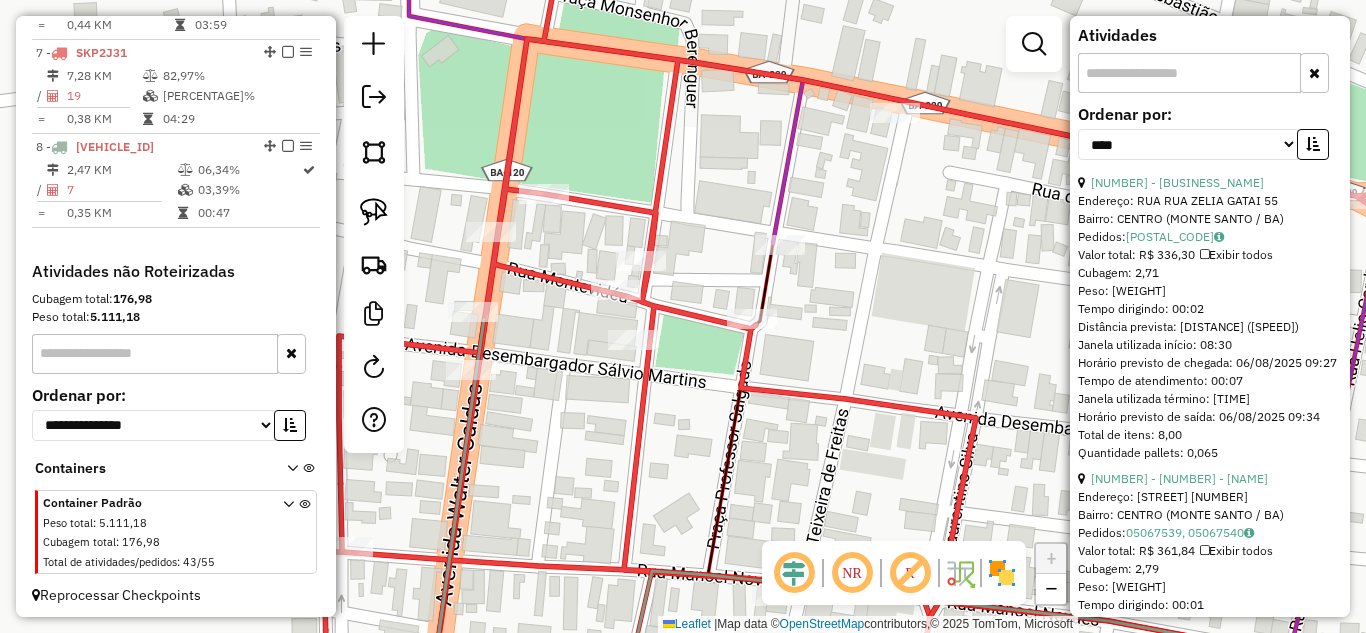 drag, startPoint x: 371, startPoint y: 207, endPoint x: 436, endPoint y: 215, distance: 65.490456 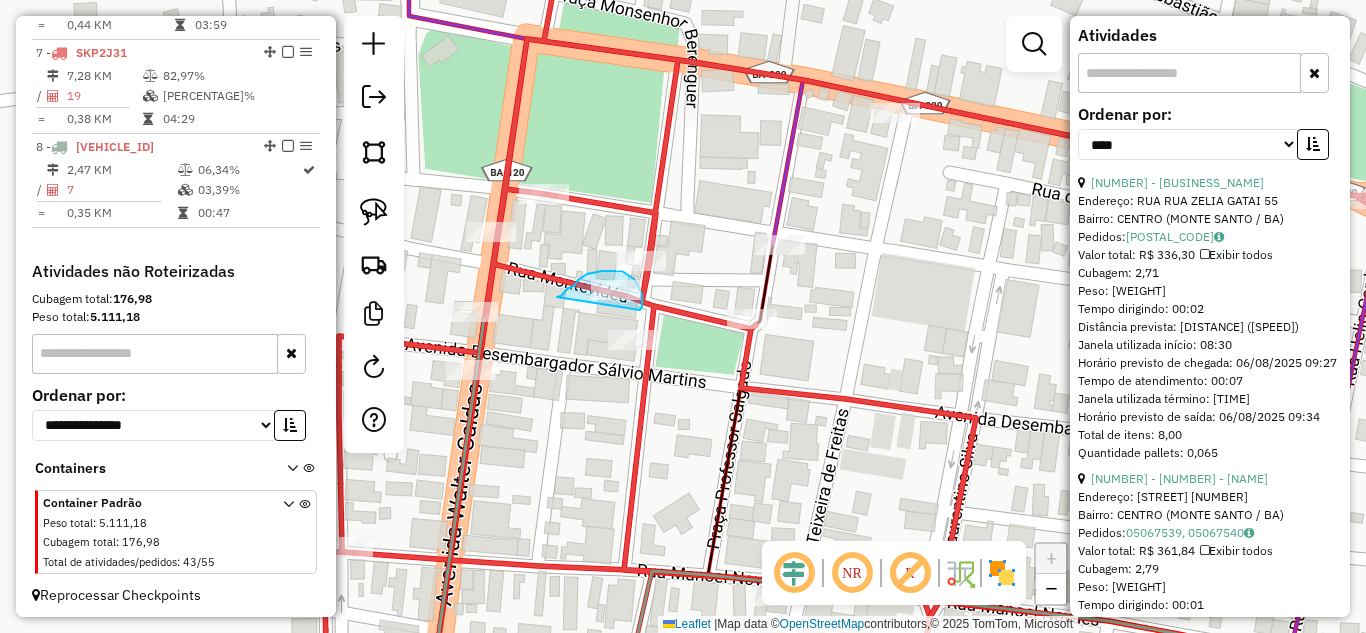 drag, startPoint x: 557, startPoint y: 297, endPoint x: 640, endPoint y: 310, distance: 84.0119 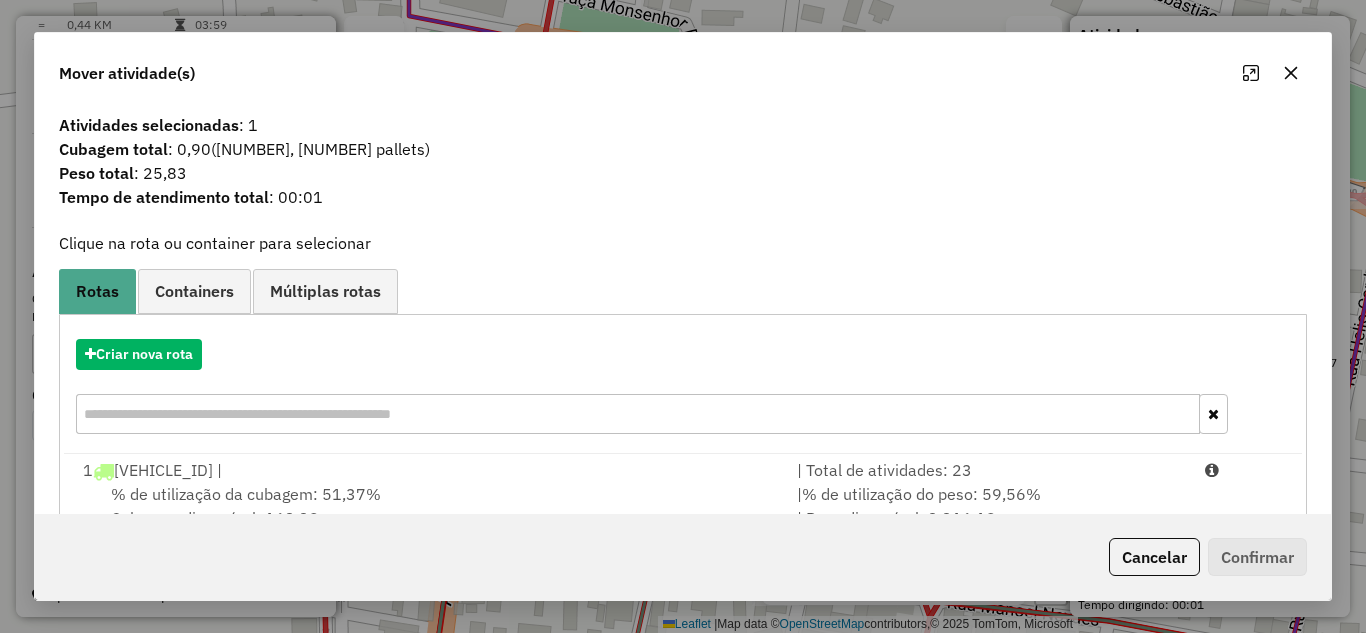 scroll, scrollTop: 374, scrollLeft: 0, axis: vertical 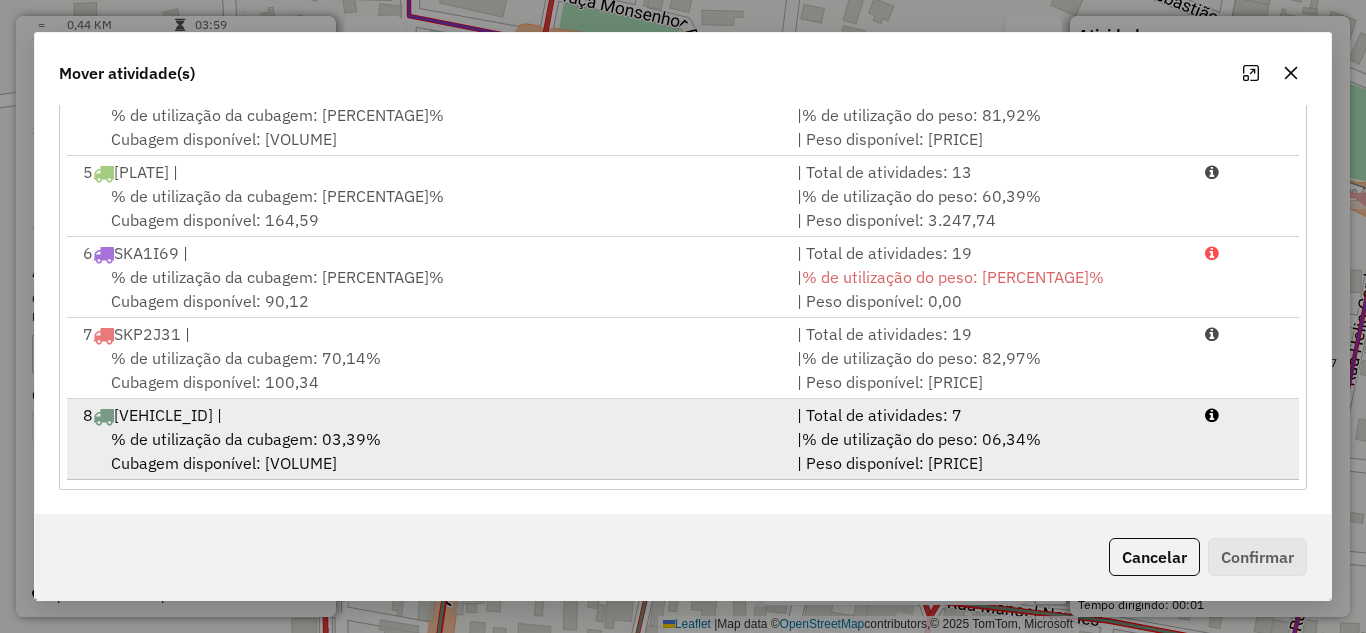 click on "% de utilização da cubagem: 03,39%  Cubagem disponível: 324,61" at bounding box center [428, 451] 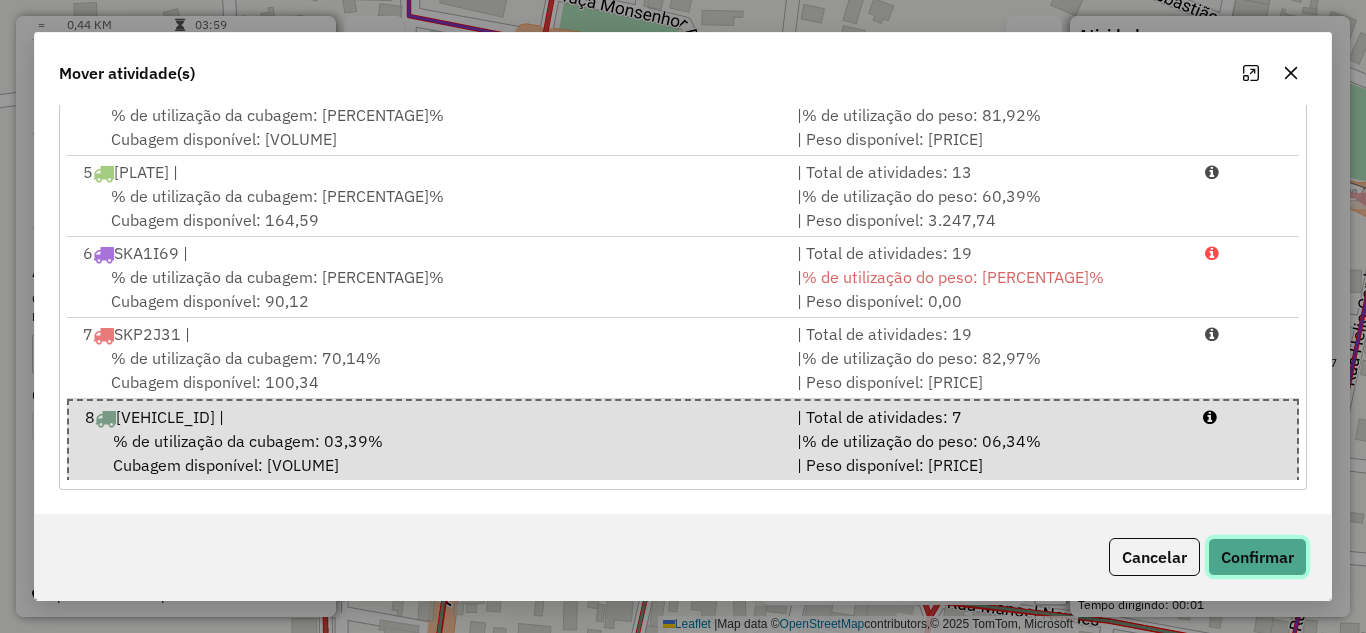 click on "Confirmar" 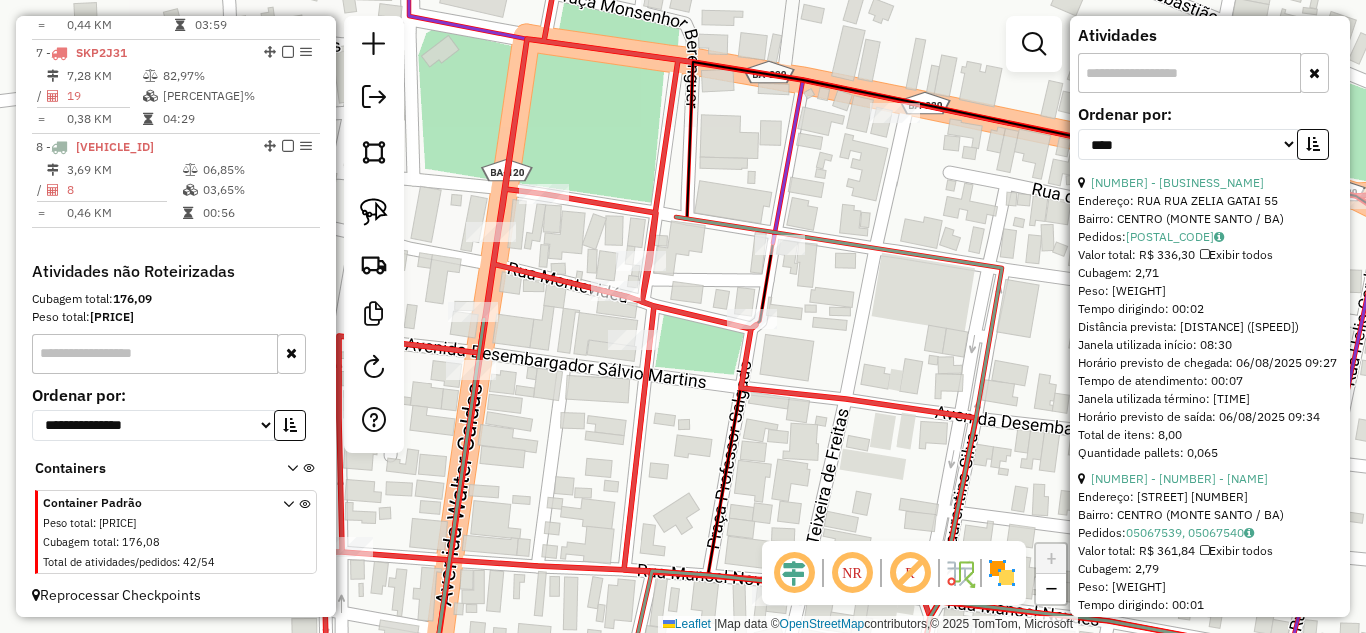 scroll, scrollTop: 0, scrollLeft: 0, axis: both 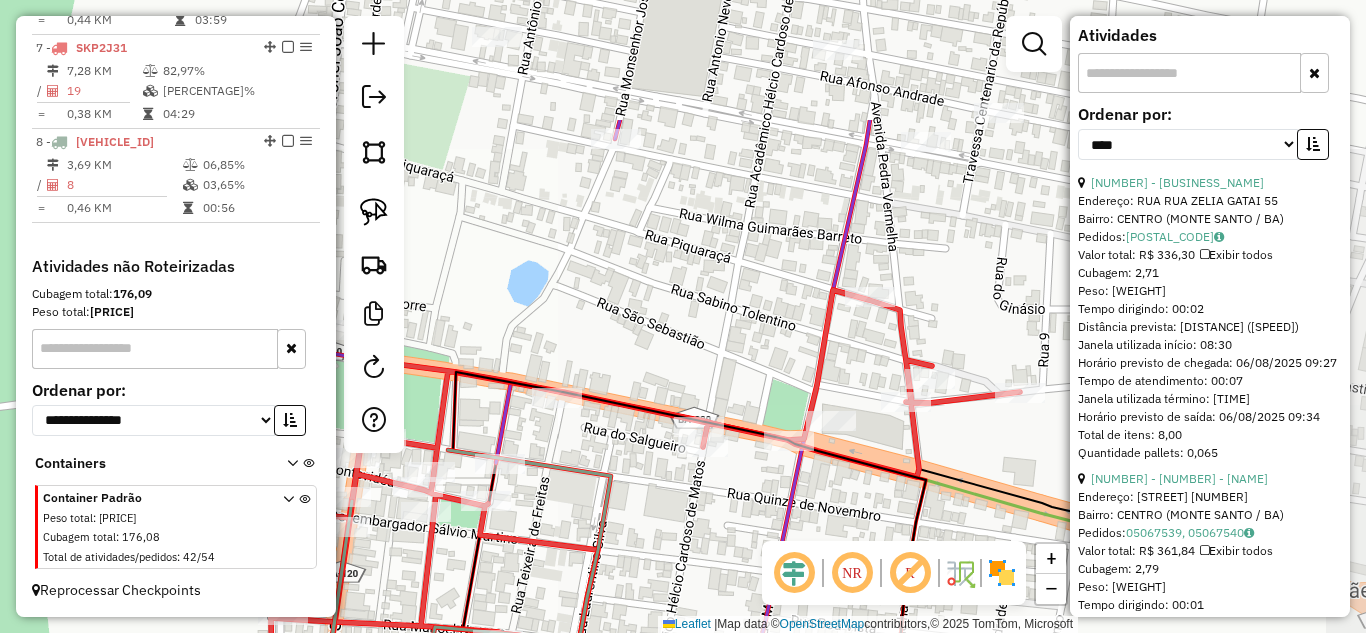 drag, startPoint x: 887, startPoint y: 302, endPoint x: 600, endPoint y: 474, distance: 334.59378 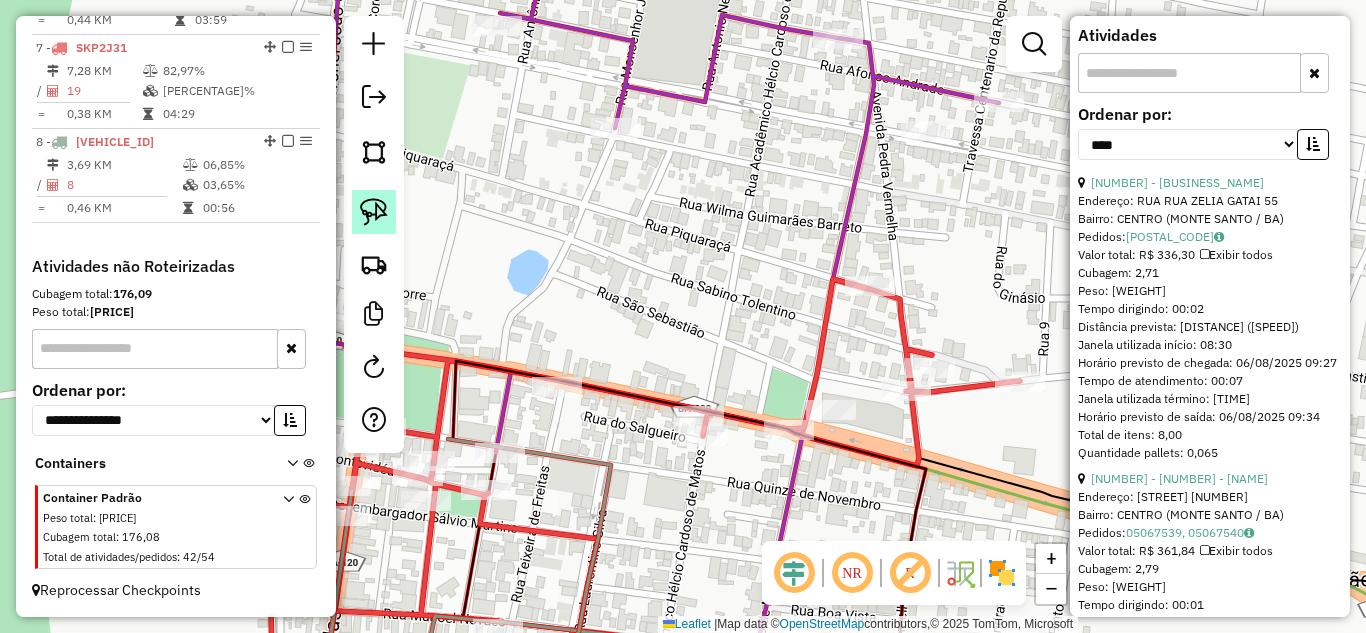 click 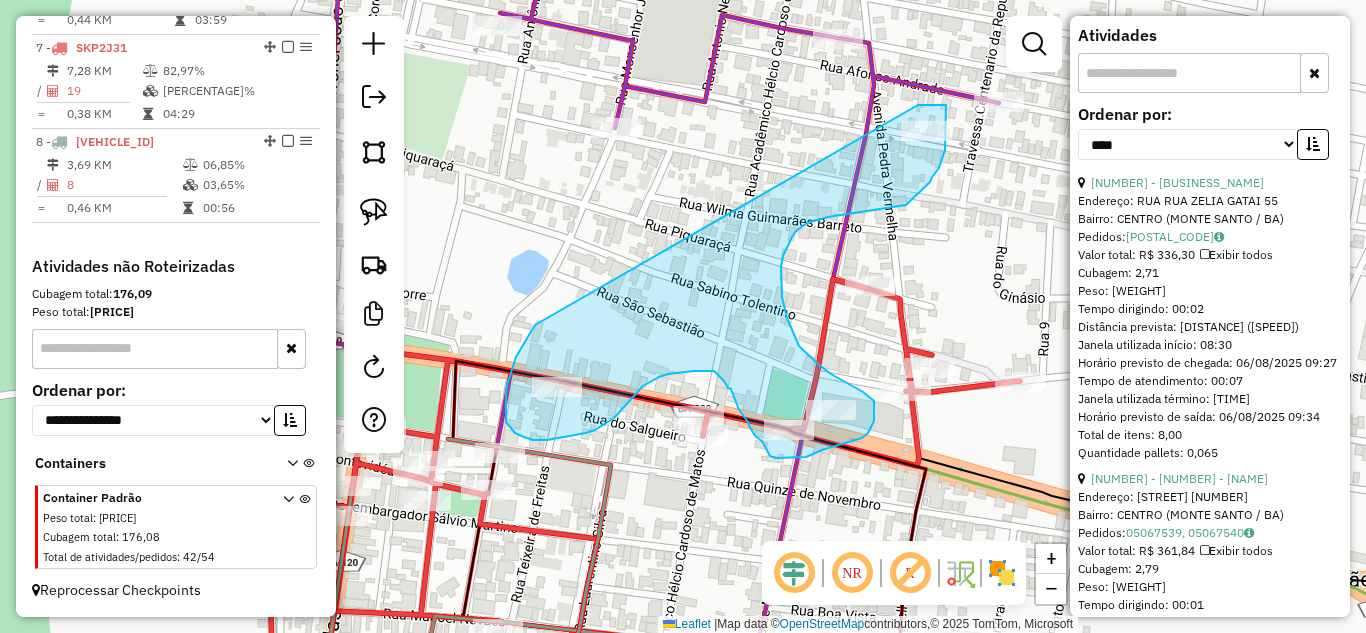 drag, startPoint x: 535, startPoint y: 325, endPoint x: 918, endPoint y: 105, distance: 441.6888 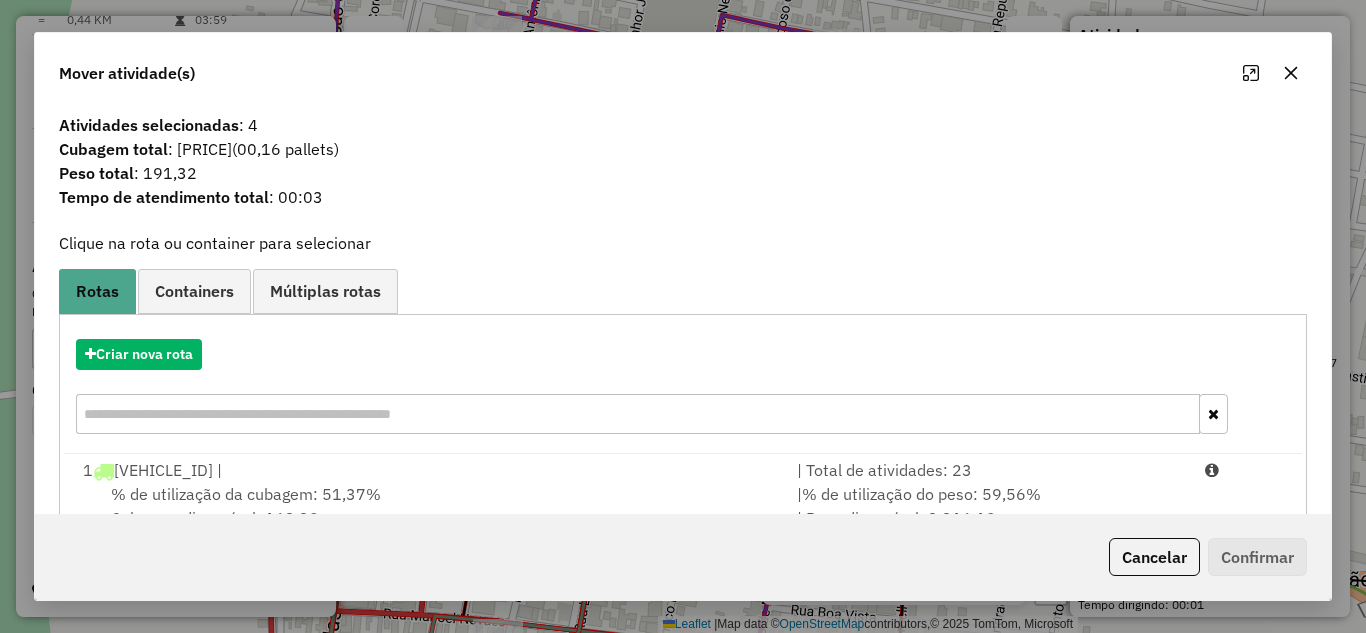 scroll, scrollTop: 333, scrollLeft: 0, axis: vertical 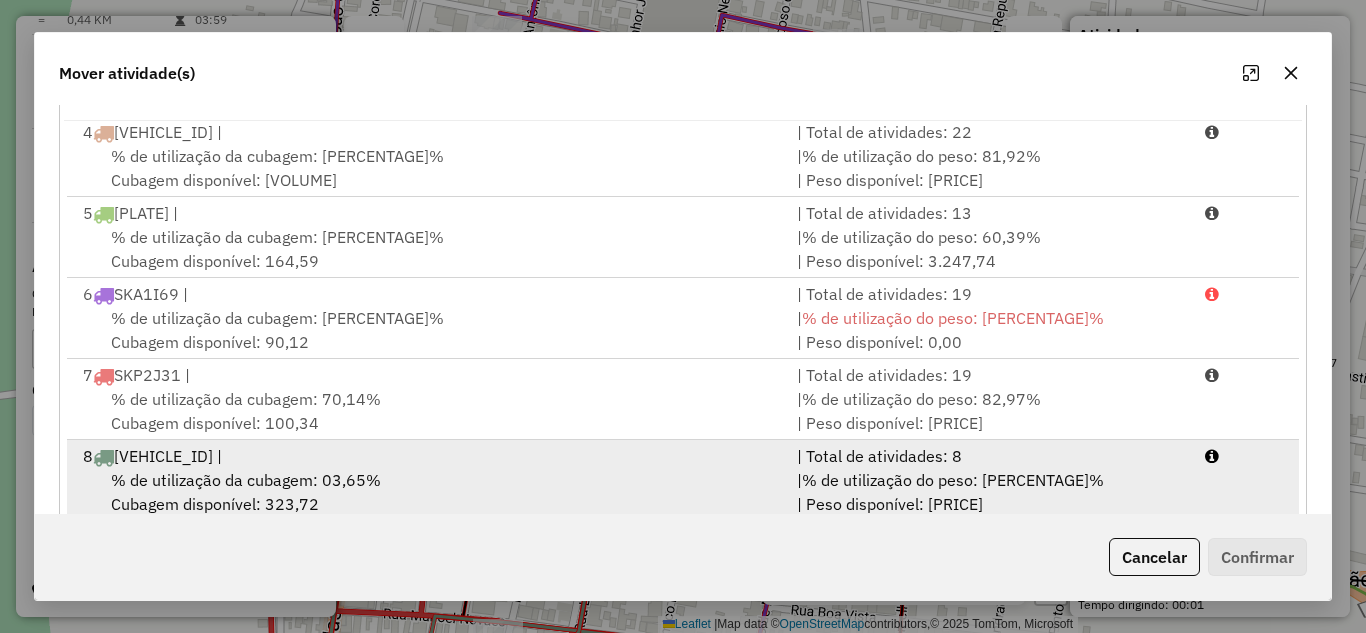 drag, startPoint x: 441, startPoint y: 456, endPoint x: 574, endPoint y: 485, distance: 136.12494 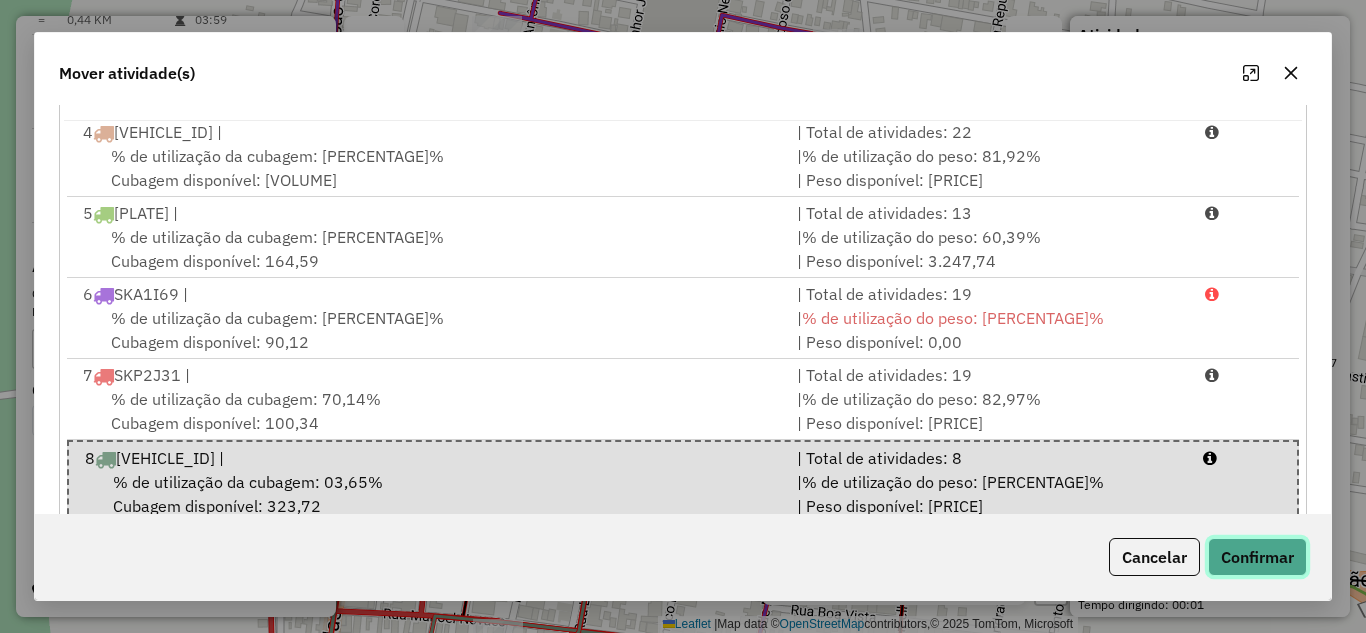 click on "Confirmar" 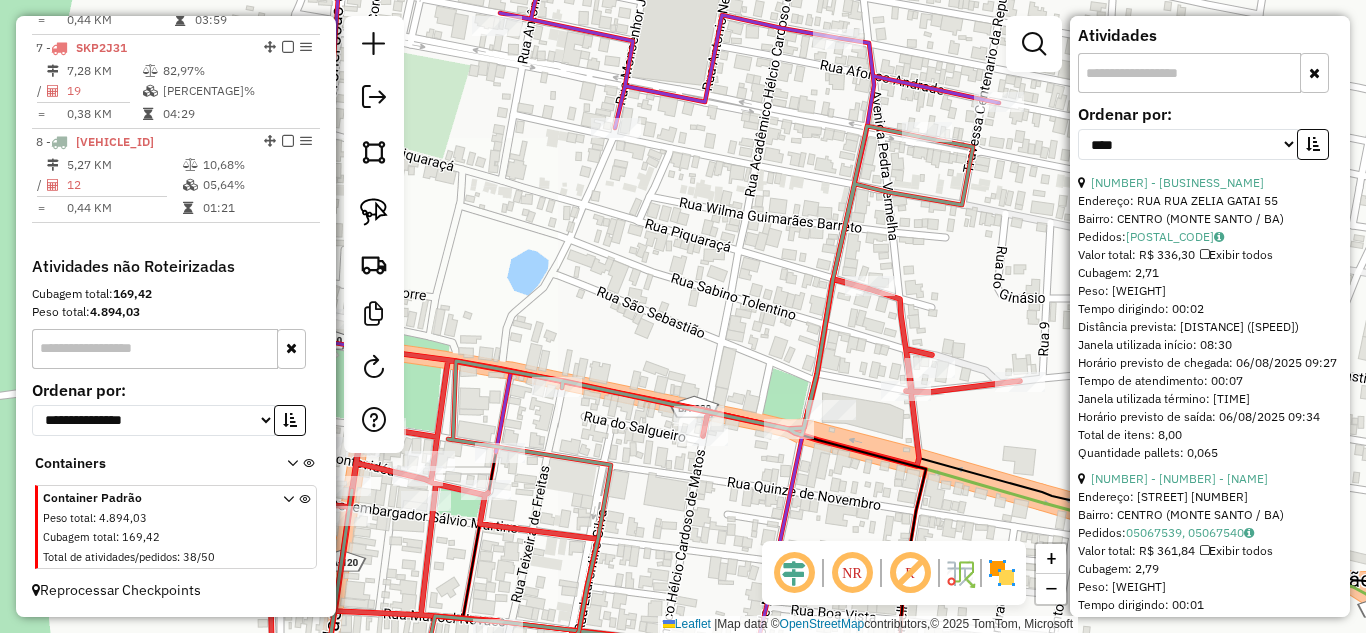 scroll, scrollTop: 0, scrollLeft: 0, axis: both 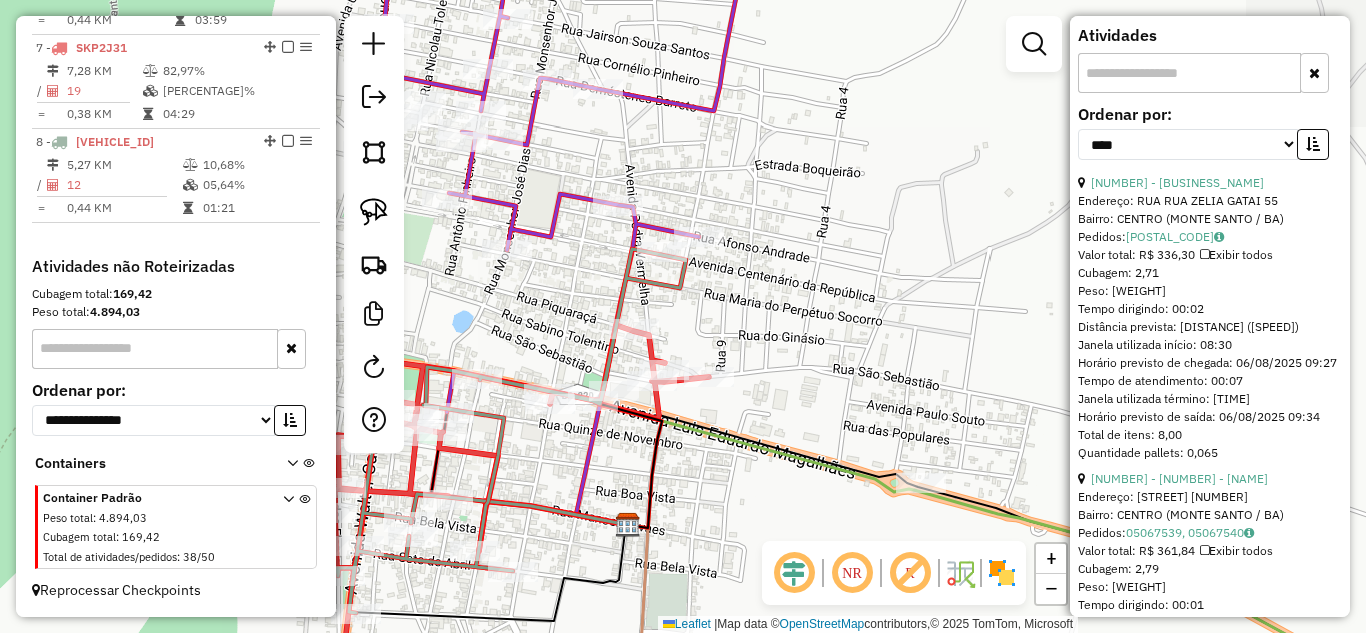 drag, startPoint x: 868, startPoint y: 443, endPoint x: 816, endPoint y: 530, distance: 101.35581 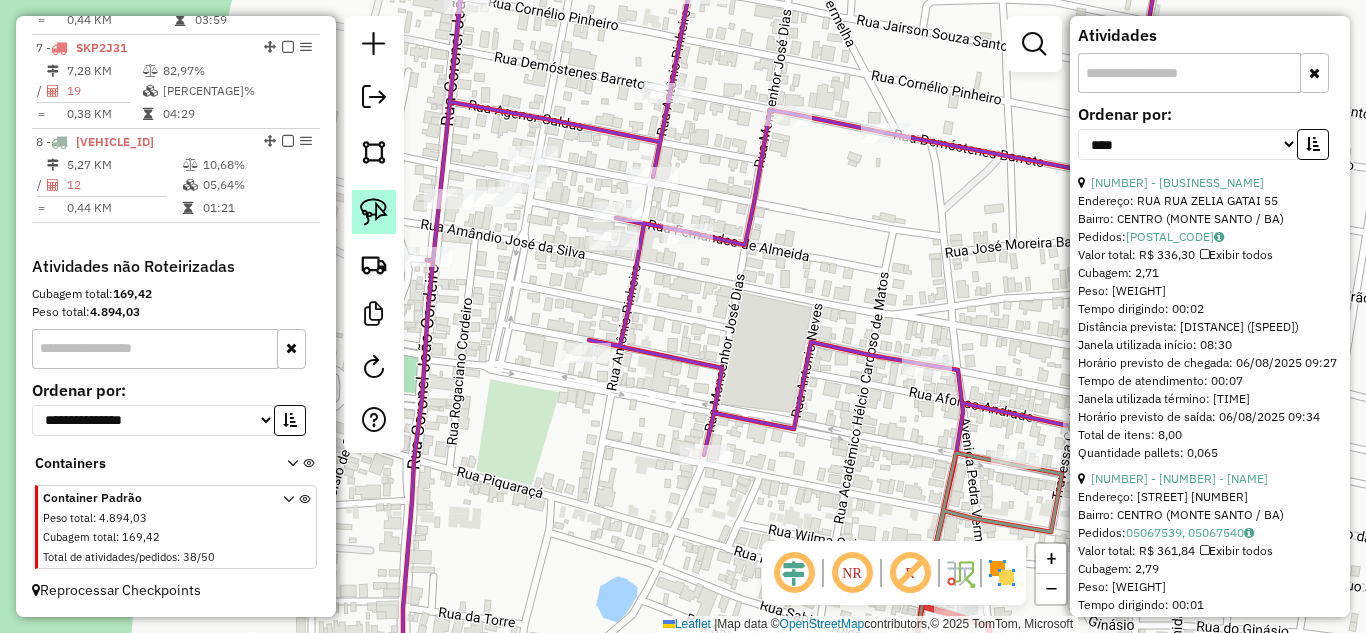 click 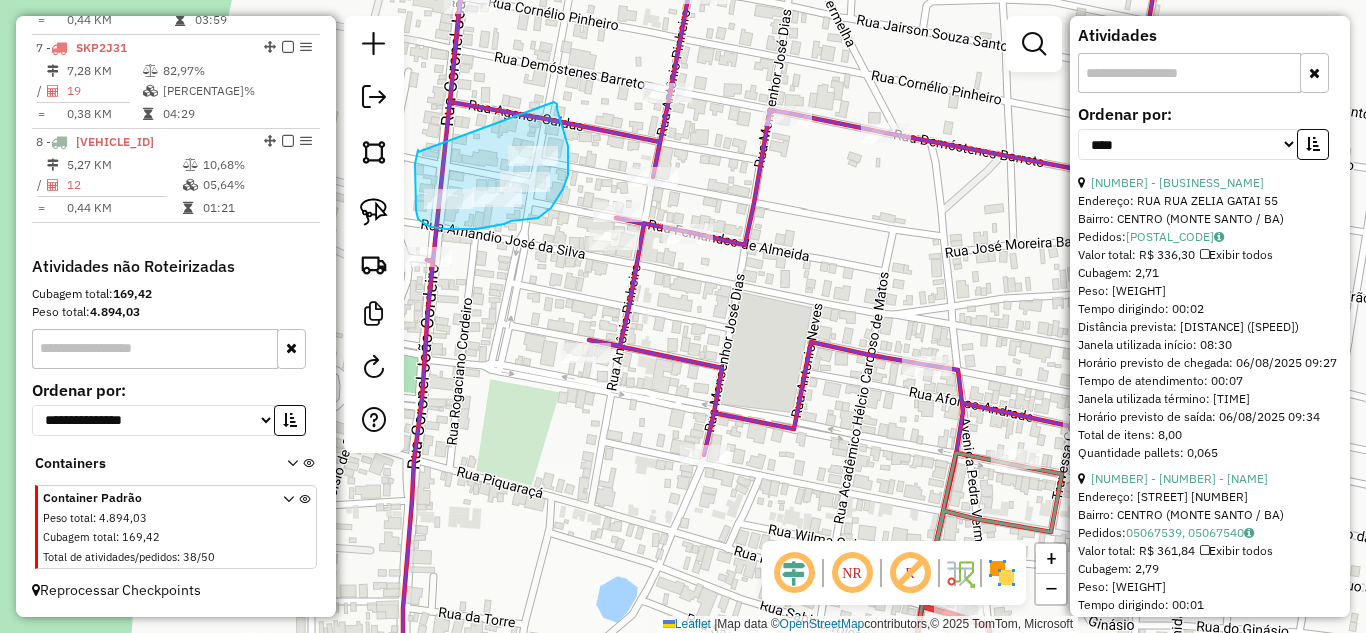 drag, startPoint x: 418, startPoint y: 152, endPoint x: 553, endPoint y: 102, distance: 143.9618 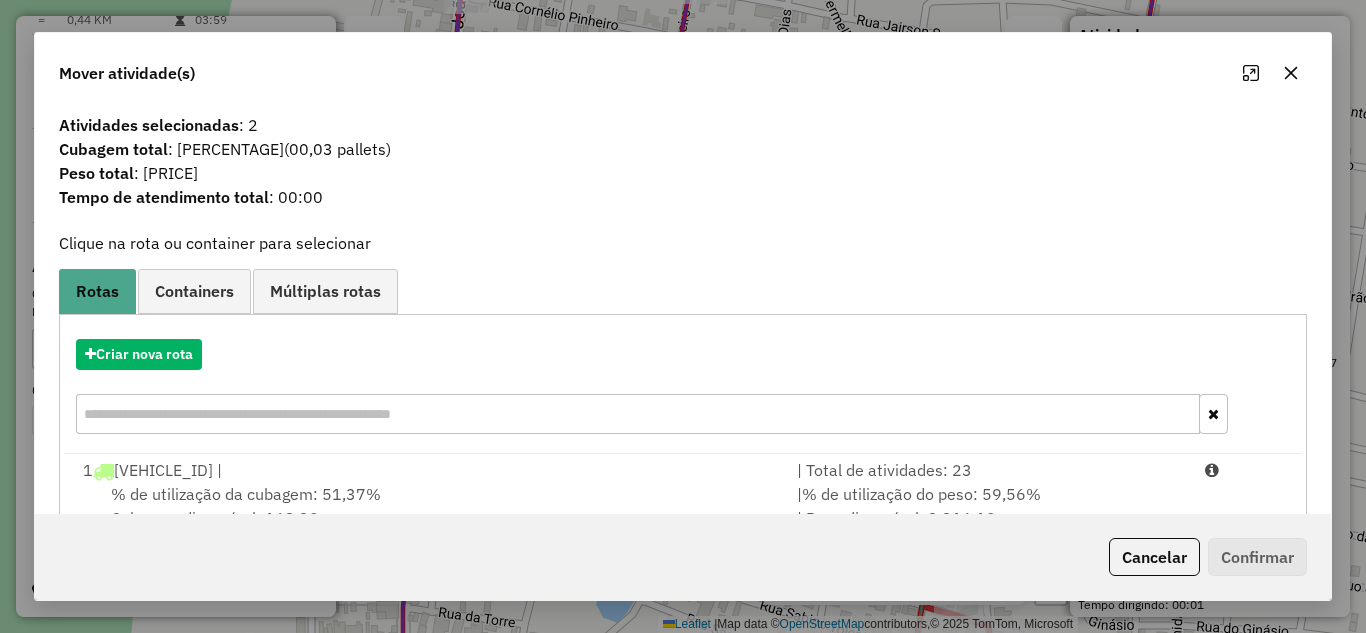 scroll, scrollTop: 333, scrollLeft: 0, axis: vertical 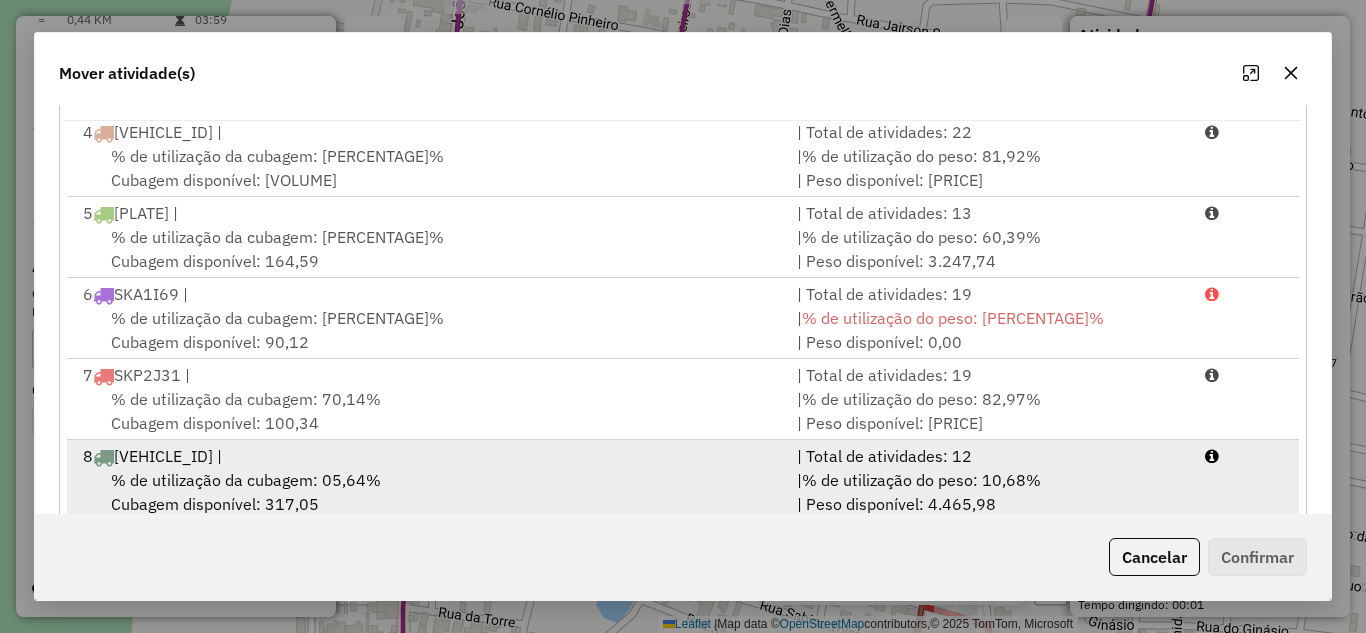 click on "8  PJS4A19 |" at bounding box center (428, 456) 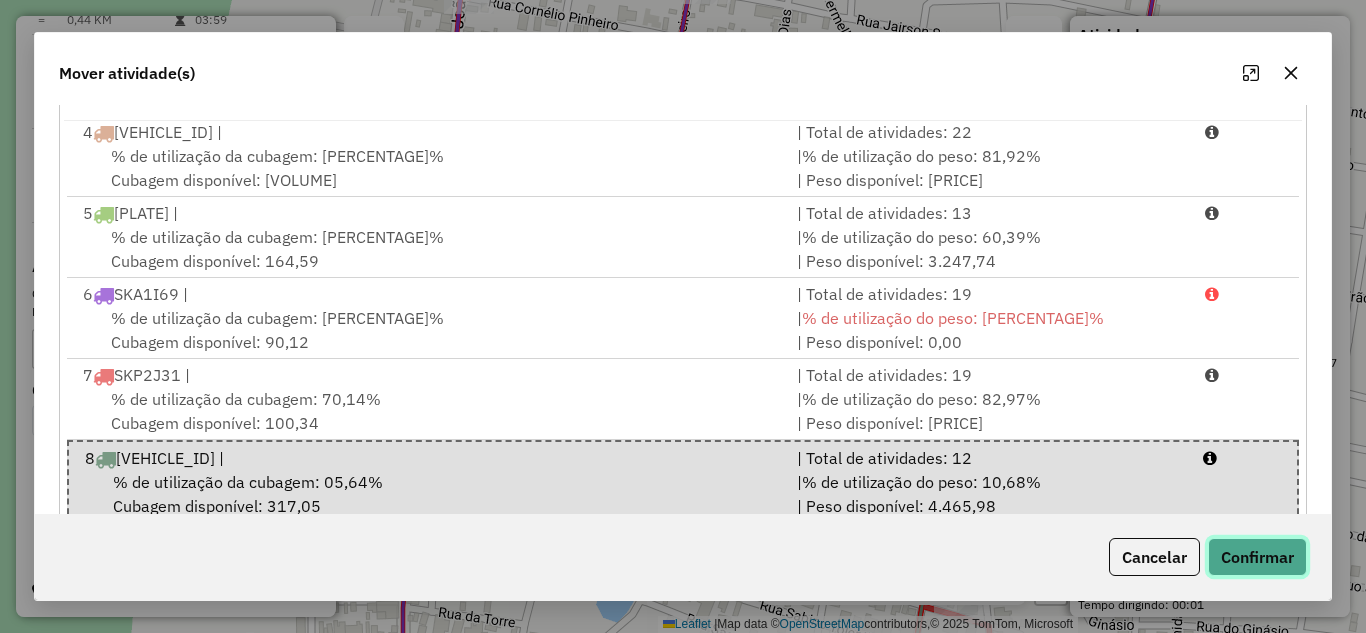 click on "Confirmar" 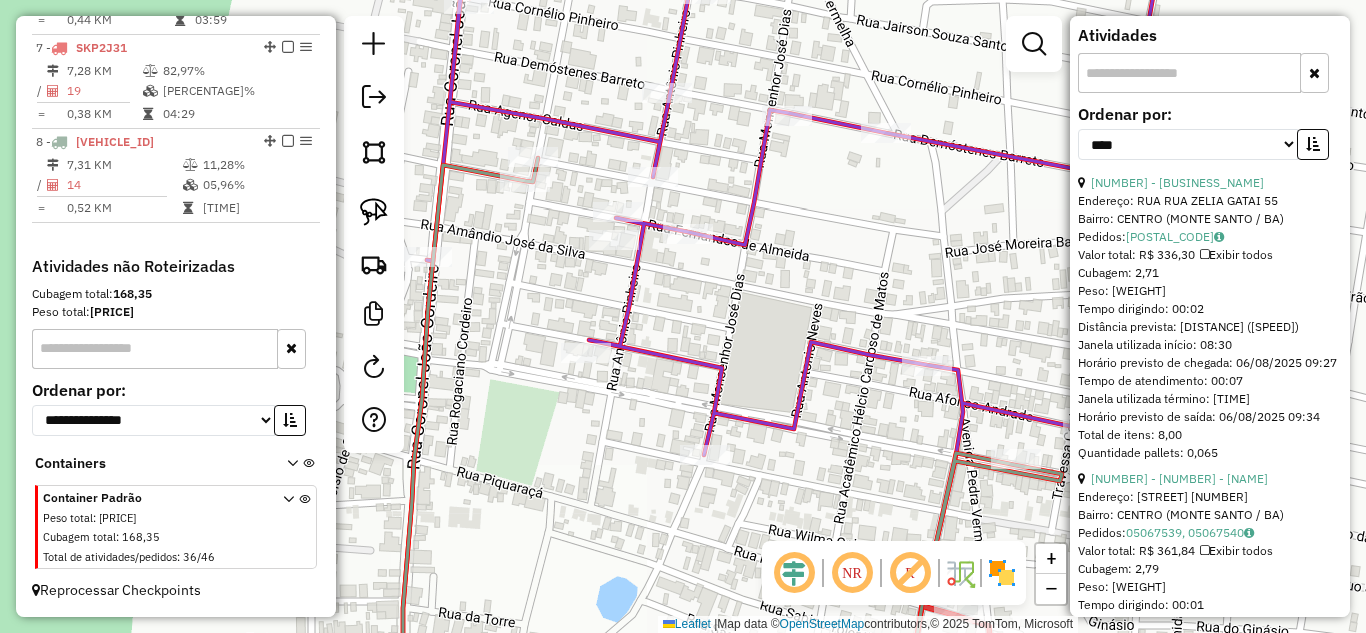 scroll, scrollTop: 0, scrollLeft: 0, axis: both 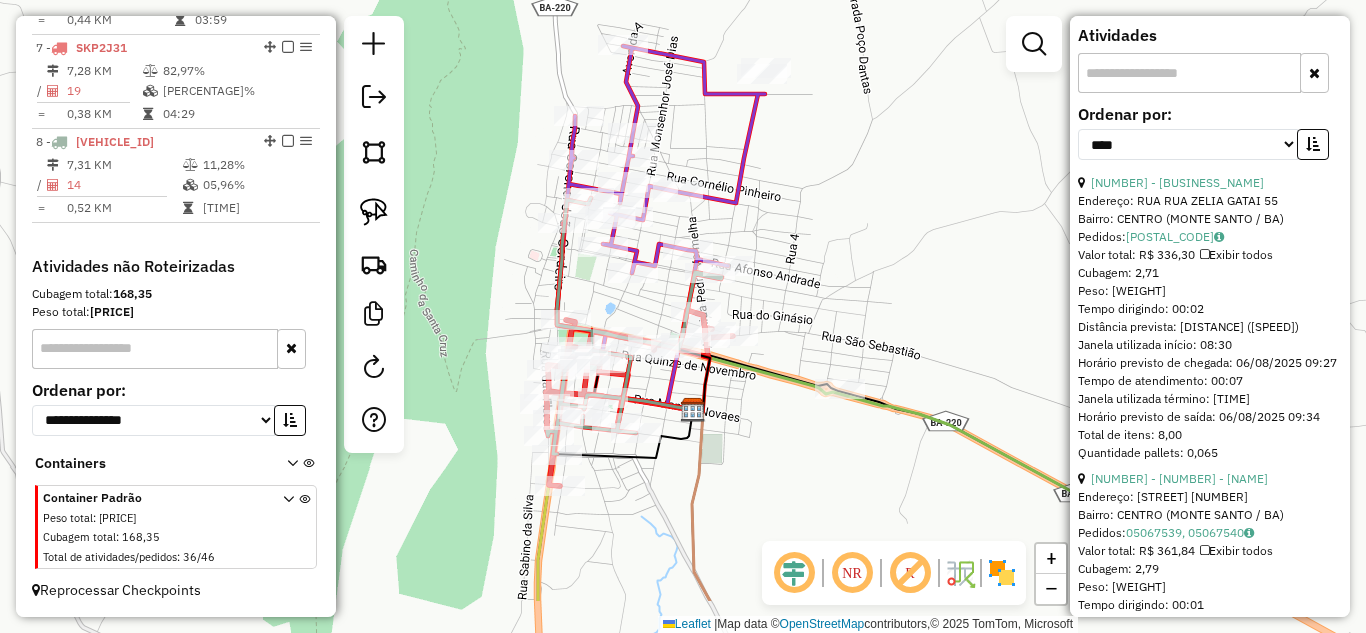 drag, startPoint x: 973, startPoint y: 311, endPoint x: 757, endPoint y: 222, distance: 233.6172 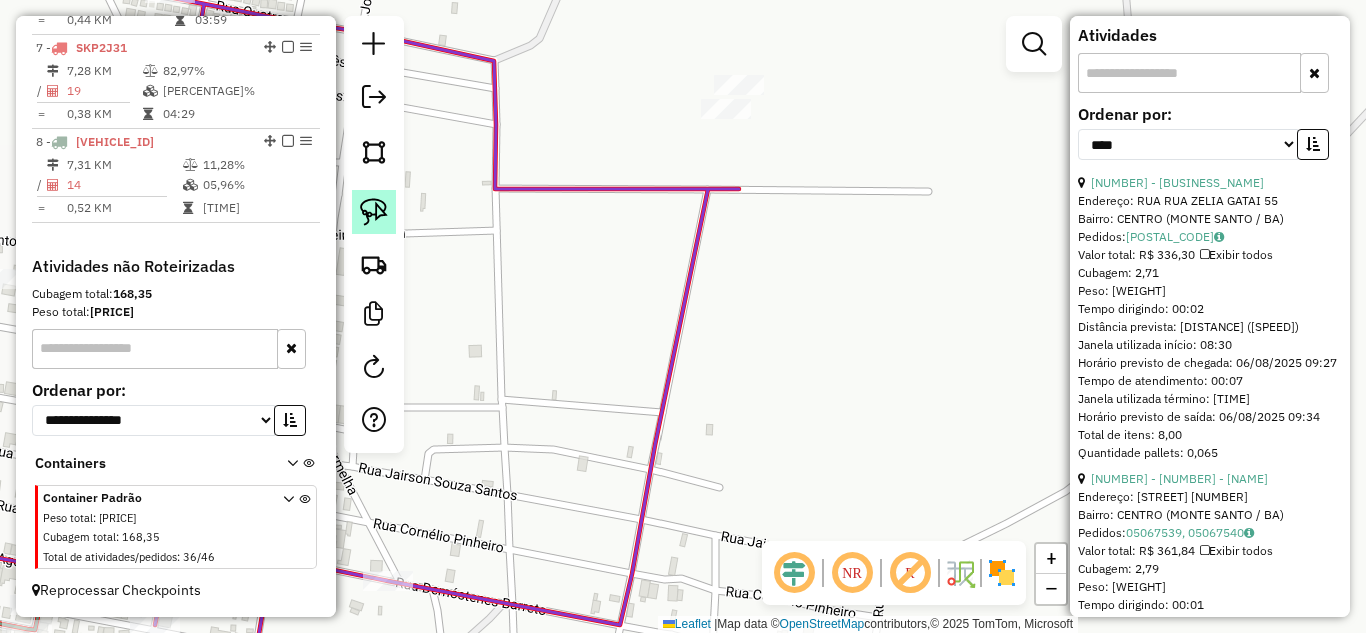 click 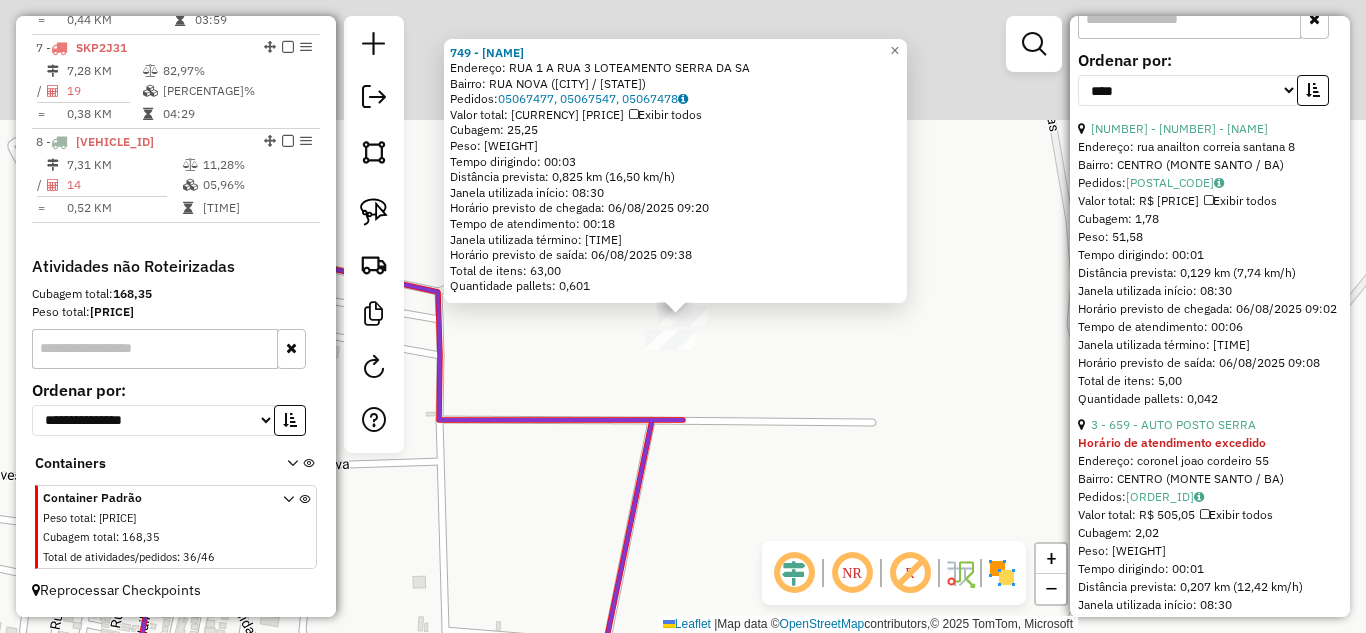 scroll, scrollTop: 668, scrollLeft: 0, axis: vertical 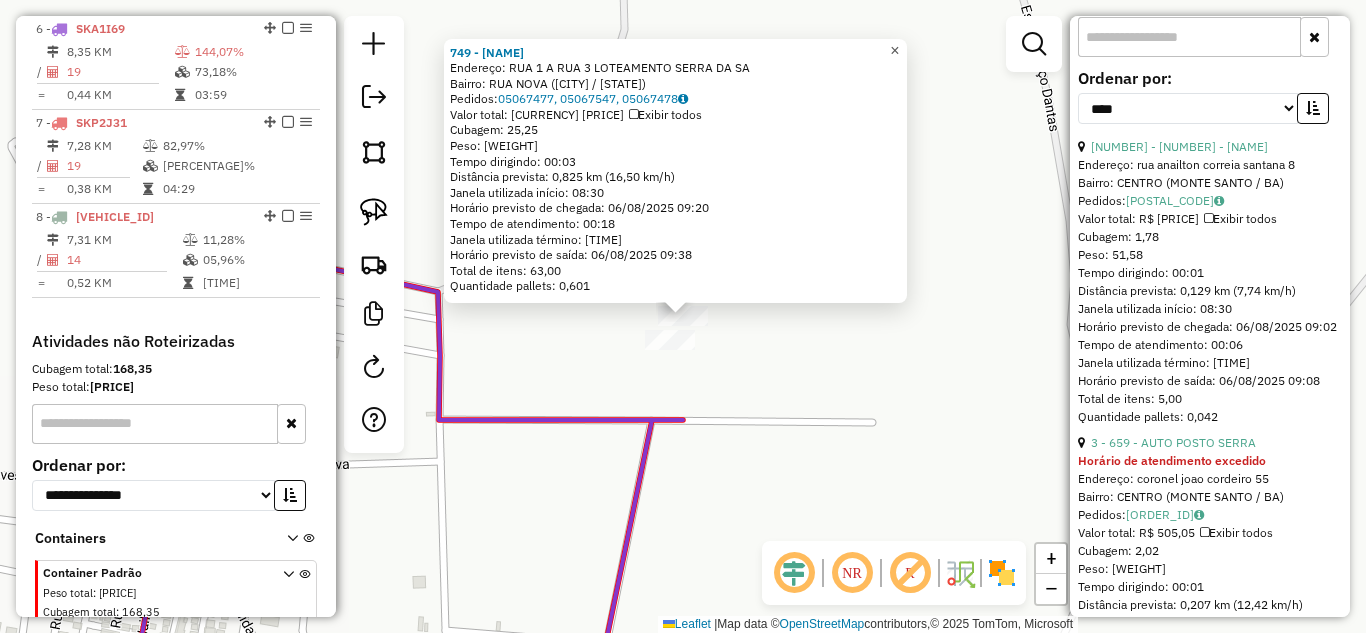 click on "×" 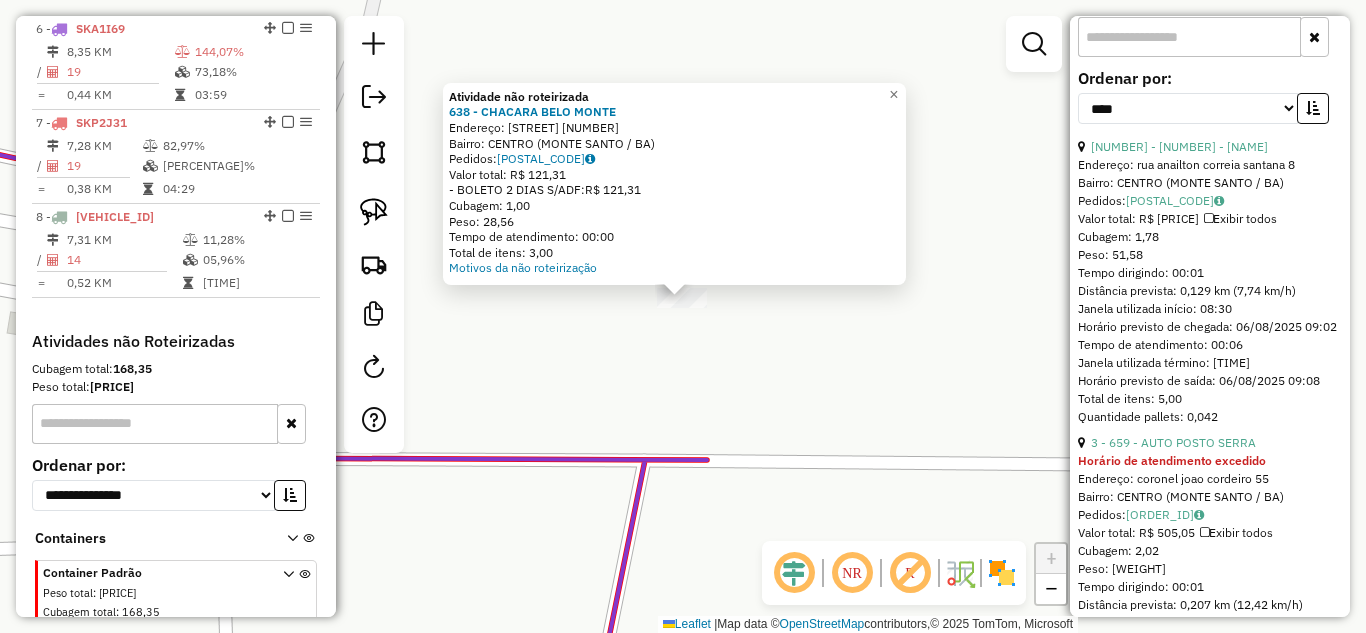 click on "Atividade não roteirizada 638 - CHACARA BELO  MONTE  Endereço:  EVA LOT SANTA  CRUZ 89   Bairro: CENTRO (MONTE SANTO / BA)   Pedidos:  05067546   Valor total: R$ 121,31   - BOLETO 2 DIAS S/ADF:  R$ 121,31   Cubagem: 1,00   Peso: 28,56   Tempo de atendimento: 00:00   Total de itens: 3,00  Motivos da não roteirização × Janela de atendimento Grade de atendimento Capacidade Transportadoras Veículos Cliente Pedidos  Rotas Selecione os dias de semana para filtrar as janelas de atendimento  Seg   Ter   Qua   Qui   Sex   Sáb   Dom  Informe o período da janela de atendimento: De: Até:  Filtrar exatamente a janela do cliente  Considerar janela de atendimento padrão  Selecione os dias de semana para filtrar as grades de atendimento  Seg   Ter   Qua   Qui   Sex   Sáb   Dom   Considerar clientes sem dia de atendimento cadastrado  Clientes fora do dia de atendimento selecionado Filtrar as atividades entre os valores definidos abaixo:  Peso mínimo:   Peso máximo:   Cubagem mínima:   Cubagem máxima:   De:  +" 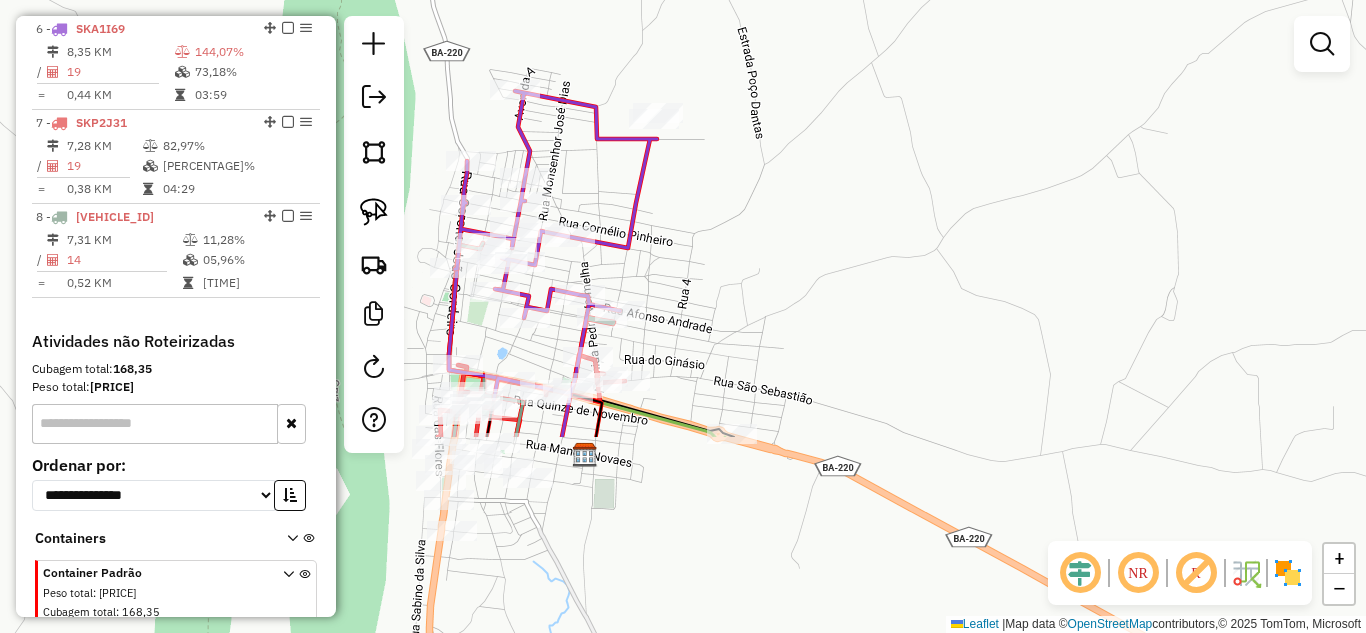 drag, startPoint x: 688, startPoint y: 451, endPoint x: 685, endPoint y: 239, distance: 212.02122 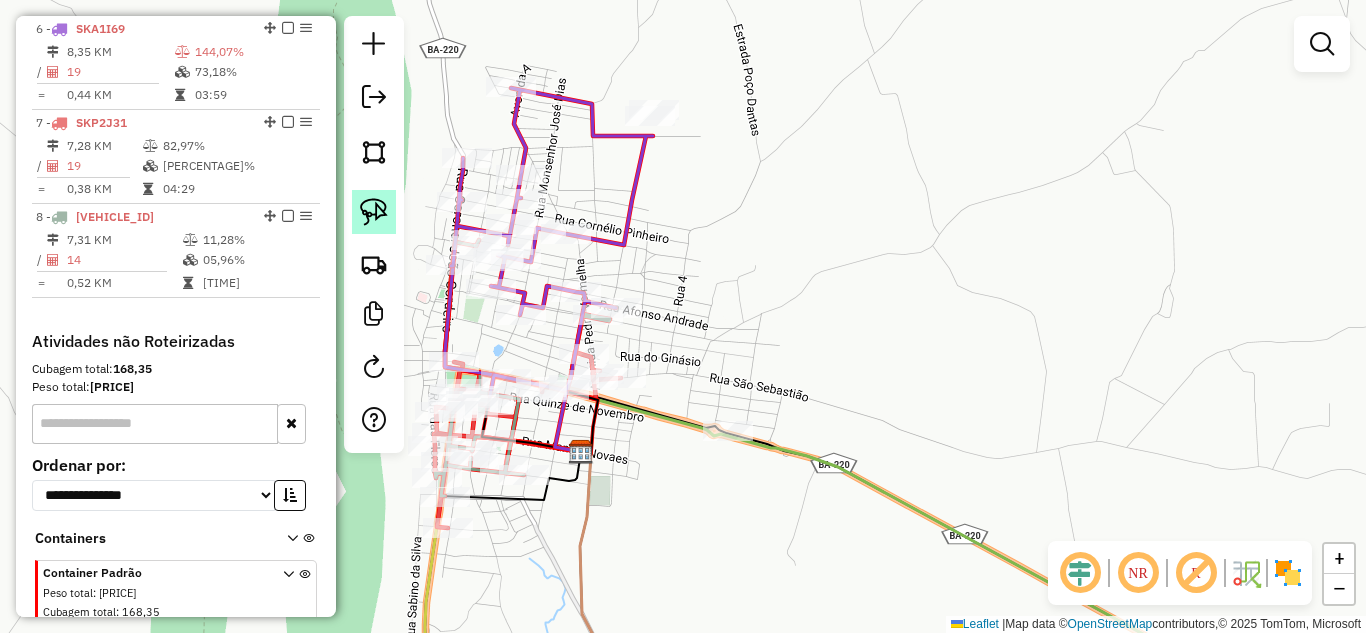 click 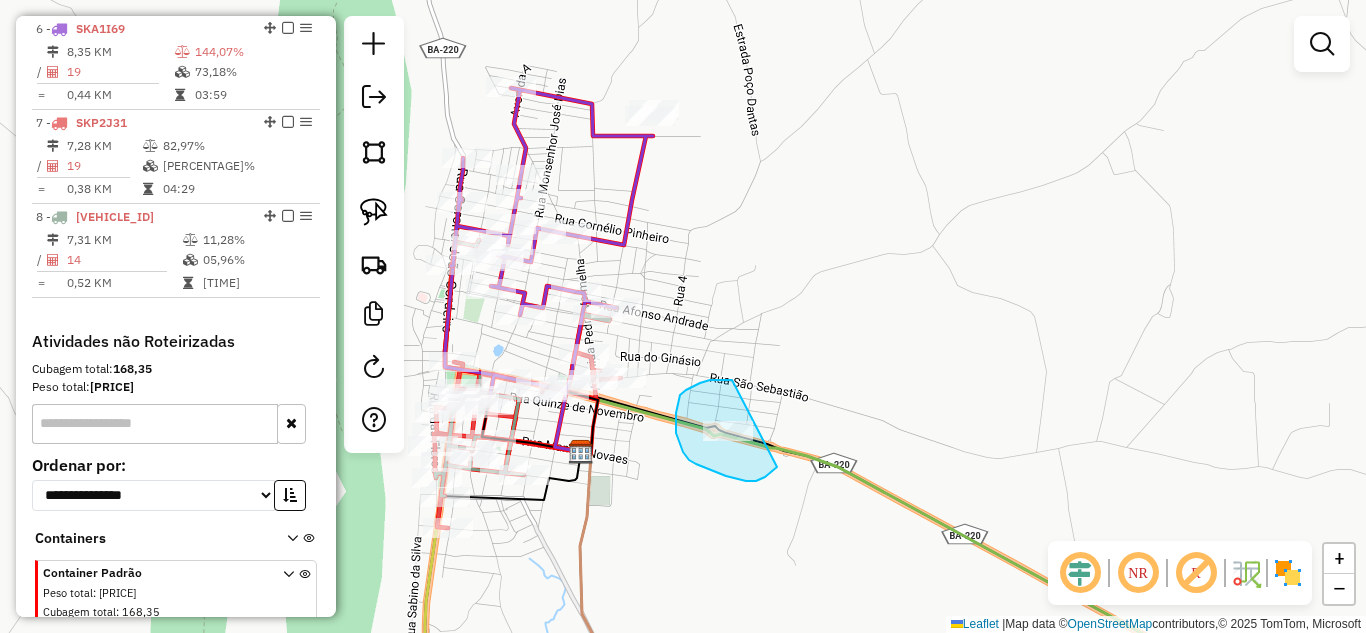 drag, startPoint x: 732, startPoint y: 380, endPoint x: 778, endPoint y: 451, distance: 84.59905 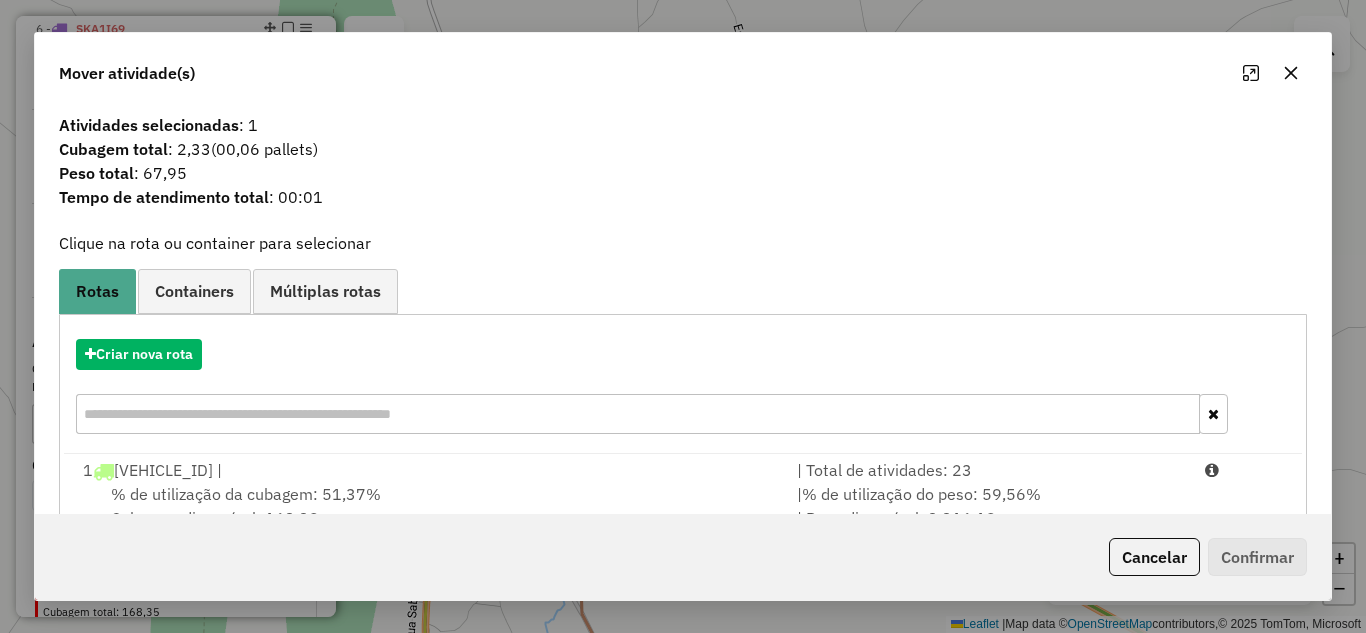 scroll, scrollTop: 333, scrollLeft: 0, axis: vertical 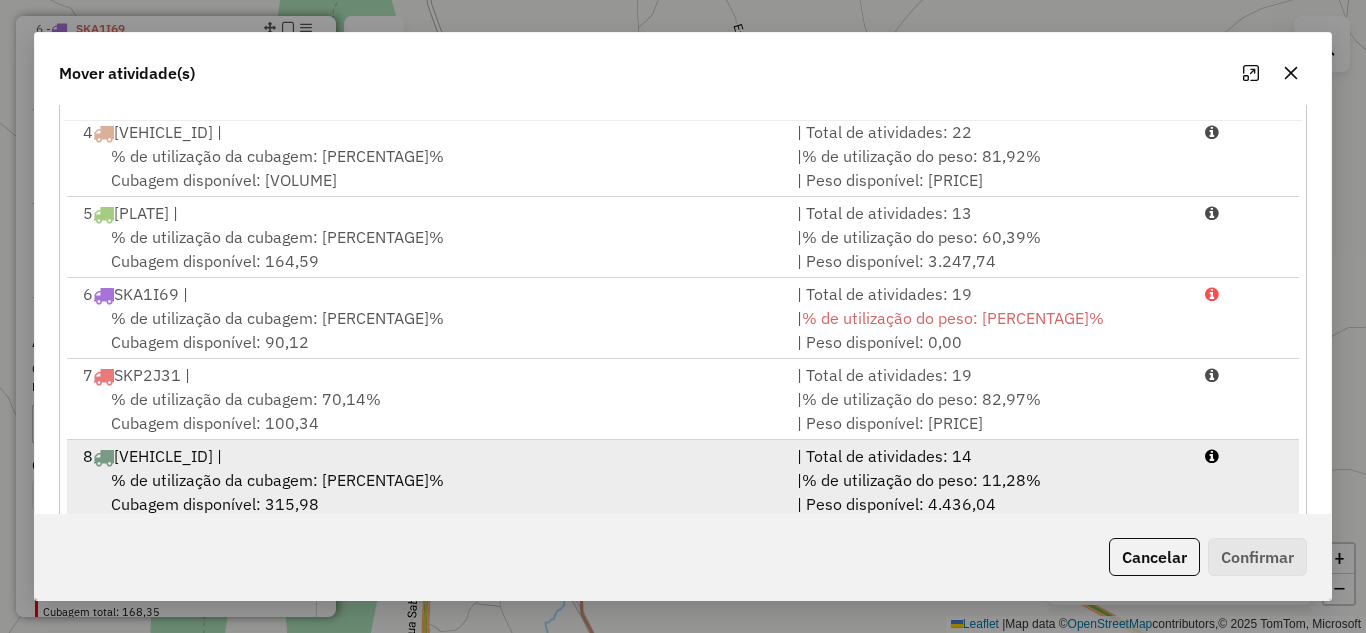 click on "8  PJS4A19 |" at bounding box center [428, 456] 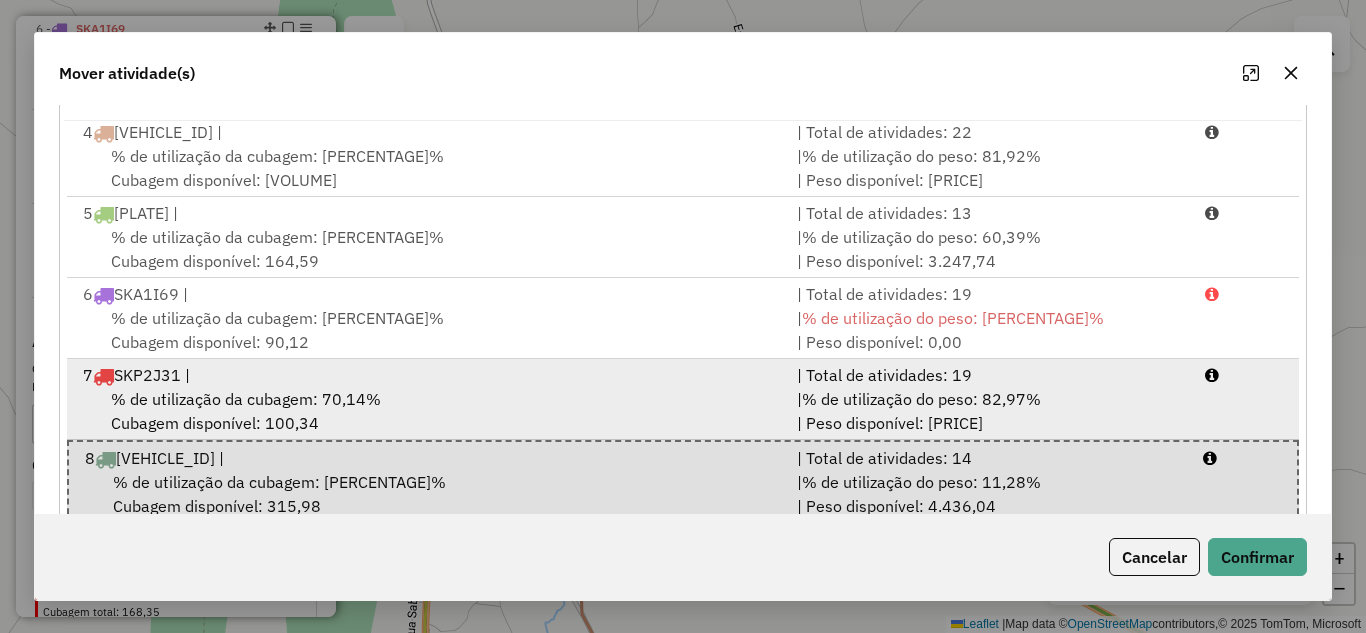 scroll, scrollTop: 251, scrollLeft: 0, axis: vertical 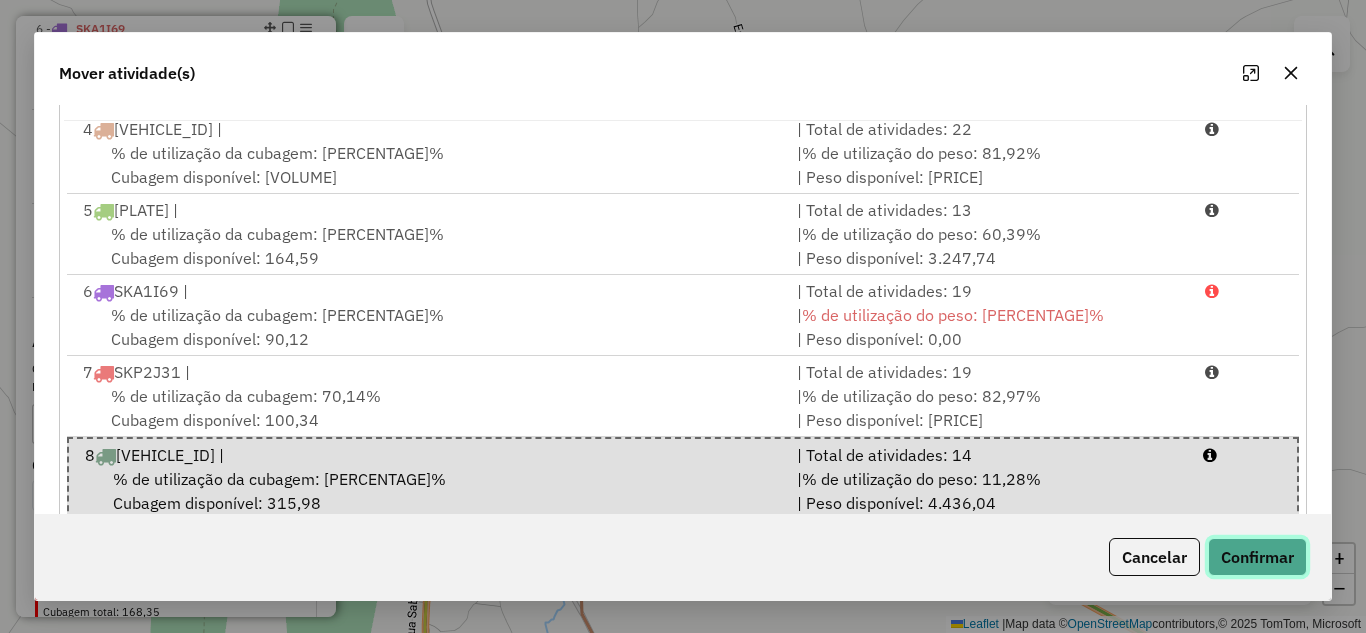 click on "Confirmar" 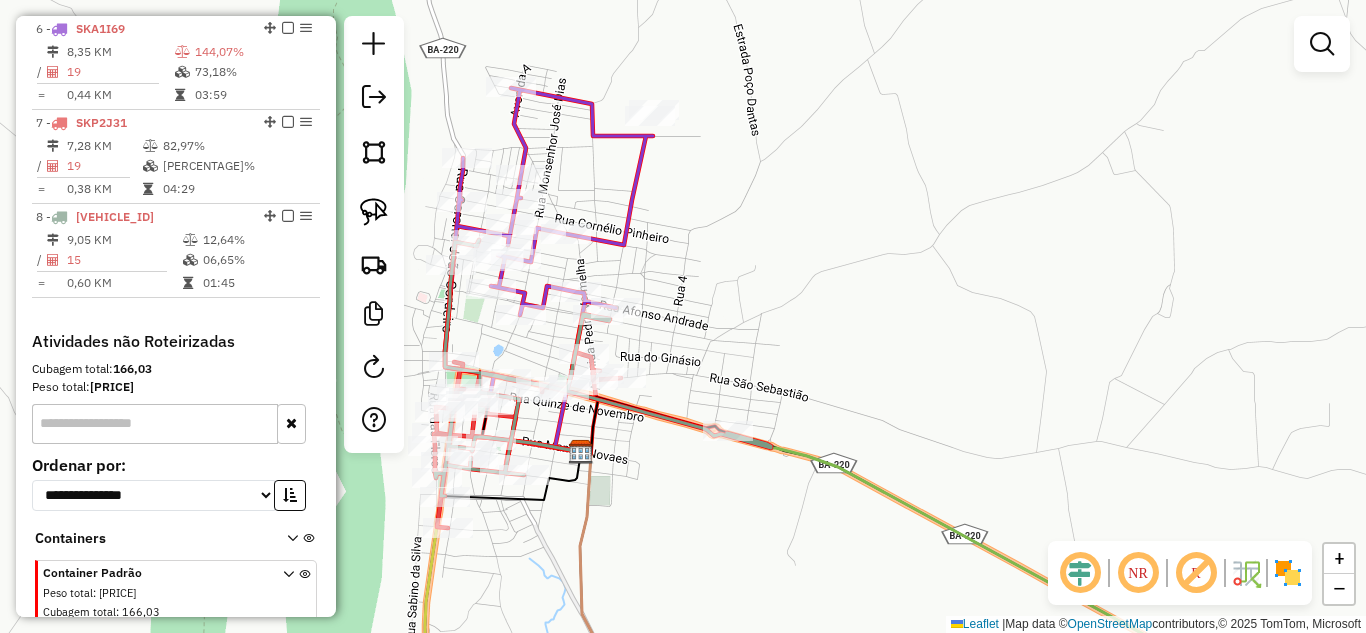 scroll, scrollTop: 0, scrollLeft: 0, axis: both 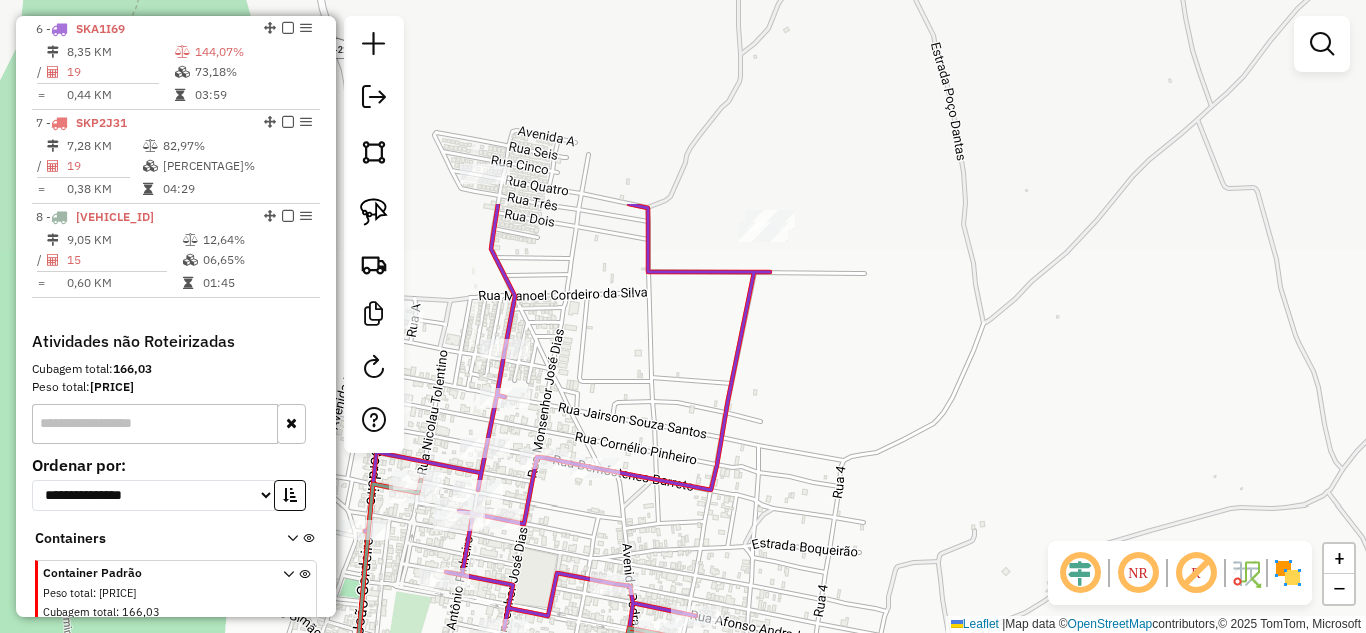 drag, startPoint x: 728, startPoint y: 136, endPoint x: 705, endPoint y: 403, distance: 267.9888 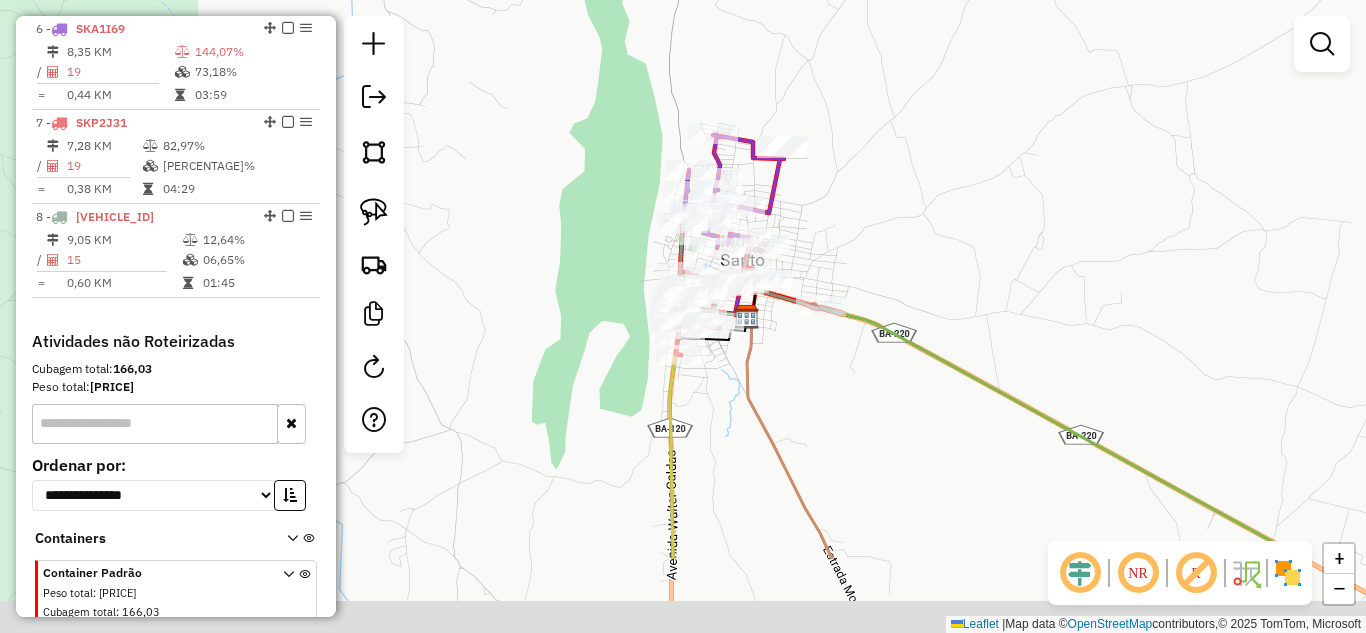 drag, startPoint x: 892, startPoint y: 357, endPoint x: 771, endPoint y: 199, distance: 199.01006 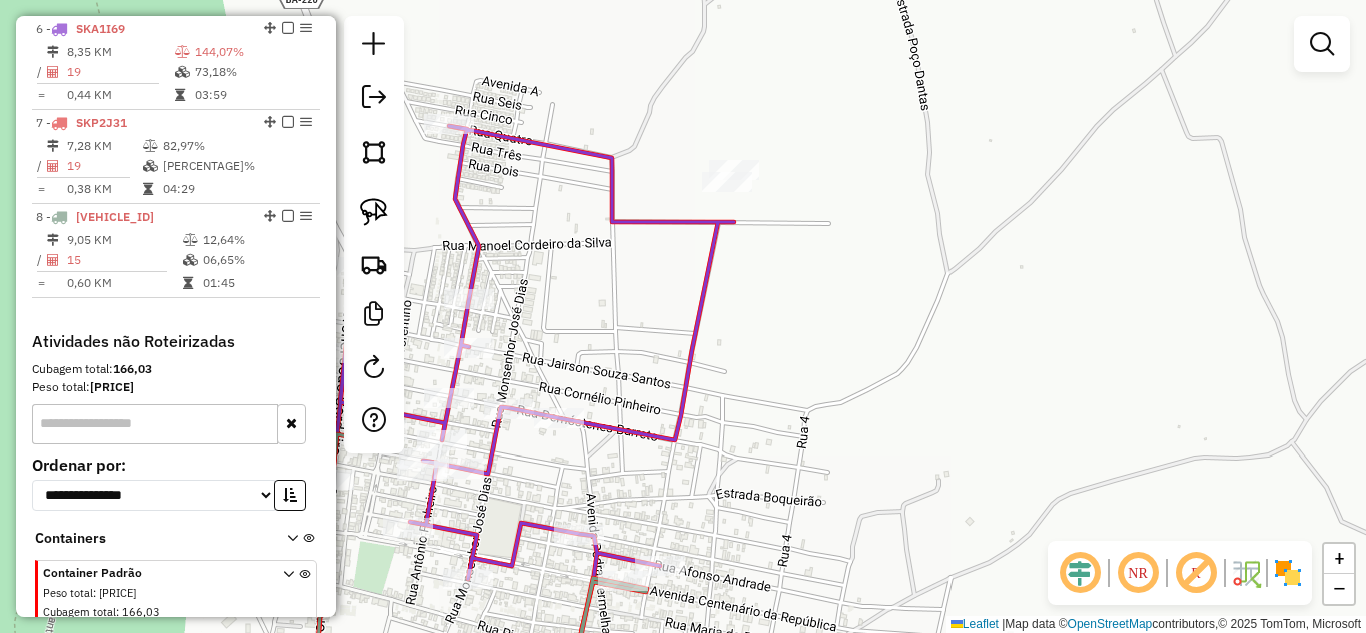 drag, startPoint x: 777, startPoint y: 118, endPoint x: 731, endPoint y: 272, distance: 160.72336 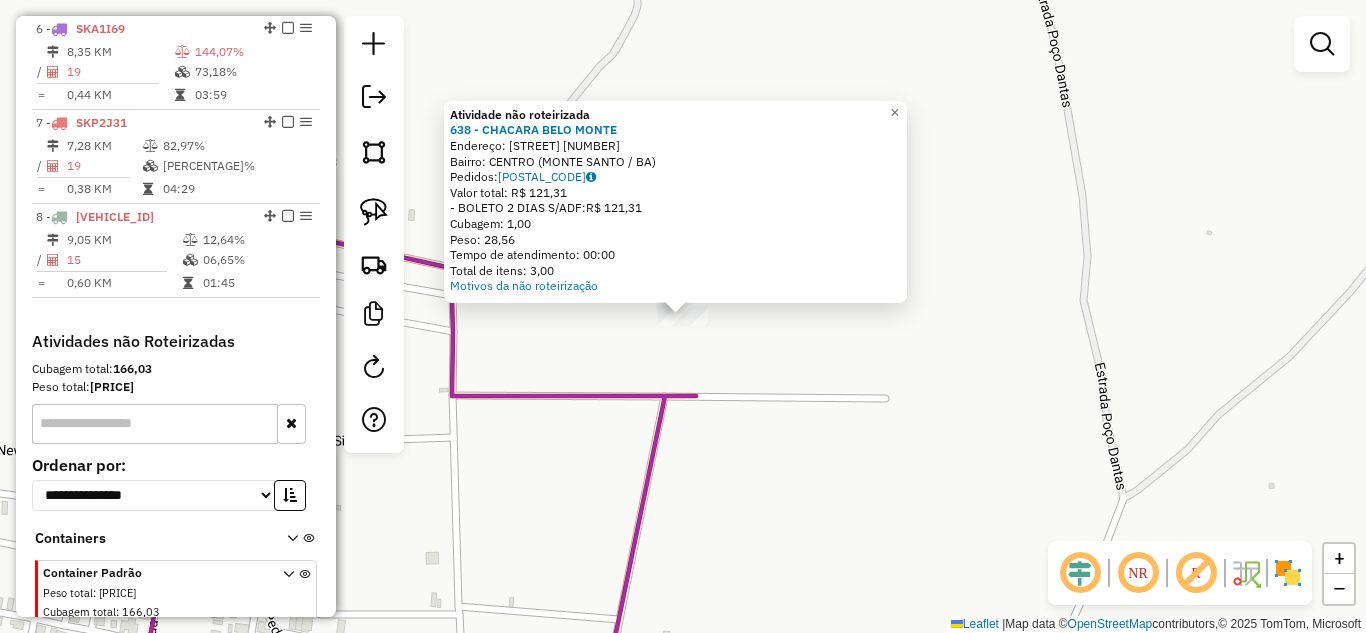 click on "Atividade não roteirizada 638 - CHACARA BELO  MONTE  Endereço:  EVA LOT SANTA  CRUZ 89   Bairro: CENTRO (MONTE SANTO / BA)   Pedidos:  05067546   Valor total: R$ 121,31   - BOLETO 2 DIAS S/ADF:  R$ 121,31   Cubagem: 1,00   Peso: 28,56   Tempo de atendimento: 00:00   Total de itens: 3,00  Motivos da não roteirização × Janela de atendimento Grade de atendimento Capacidade Transportadoras Veículos Cliente Pedidos  Rotas Selecione os dias de semana para filtrar as janelas de atendimento  Seg   Ter   Qua   Qui   Sex   Sáb   Dom  Informe o período da janela de atendimento: De: Até:  Filtrar exatamente a janela do cliente  Considerar janela de atendimento padrão  Selecione os dias de semana para filtrar as grades de atendimento  Seg   Ter   Qua   Qui   Sex   Sáb   Dom   Considerar clientes sem dia de atendimento cadastrado  Clientes fora do dia de atendimento selecionado Filtrar as atividades entre os valores definidos abaixo:  Peso mínimo:   Peso máximo:   Cubagem mínima:   Cubagem máxima:   De:  +" 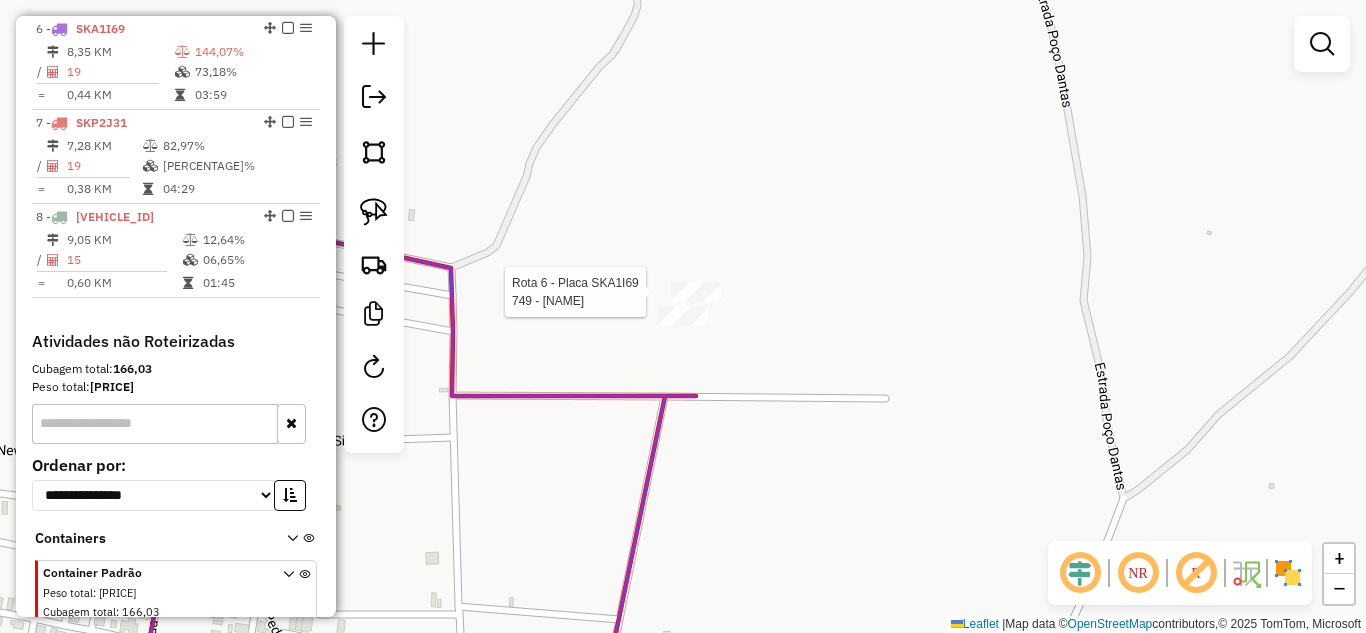 select on "*********" 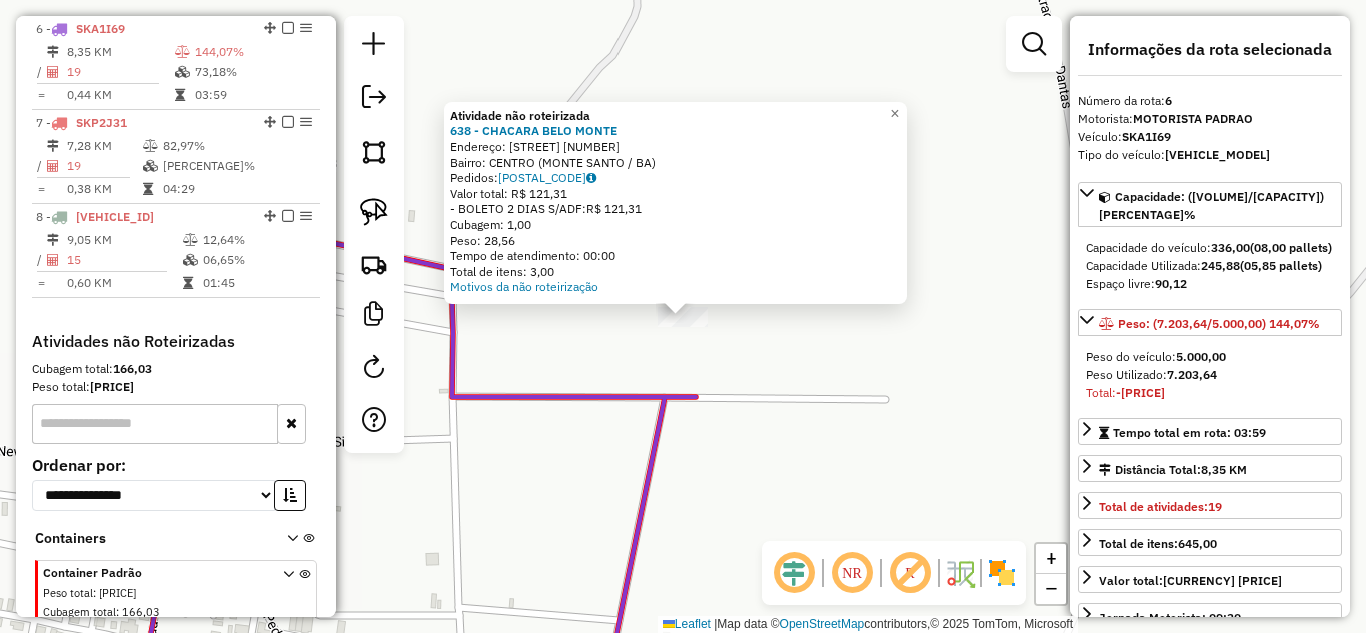 click on "Atividade não roteirizada 638 - CHACARA BELO  MONTE  Endereço:  EVA LOT SANTA  CRUZ 89   Bairro: CENTRO (MONTE SANTO / BA)   Pedidos:  05067546   Valor total: R$ 121,31   - BOLETO 2 DIAS S/ADF:  R$ 121,31   Cubagem: 1,00   Peso: 28,56   Tempo de atendimento: 00:00   Total de itens: 3,00  Motivos da não roteirização × Janela de atendimento Grade de atendimento Capacidade Transportadoras Veículos Cliente Pedidos  Rotas Selecione os dias de semana para filtrar as janelas de atendimento  Seg   Ter   Qua   Qui   Sex   Sáb   Dom  Informe o período da janela de atendimento: De: Até:  Filtrar exatamente a janela do cliente  Considerar janela de atendimento padrão  Selecione os dias de semana para filtrar as grades de atendimento  Seg   Ter   Qua   Qui   Sex   Sáb   Dom   Considerar clientes sem dia de atendimento cadastrado  Clientes fora do dia de atendimento selecionado Filtrar as atividades entre os valores definidos abaixo:  Peso mínimo:   Peso máximo:   Cubagem mínima:   Cubagem máxima:   De:  +" 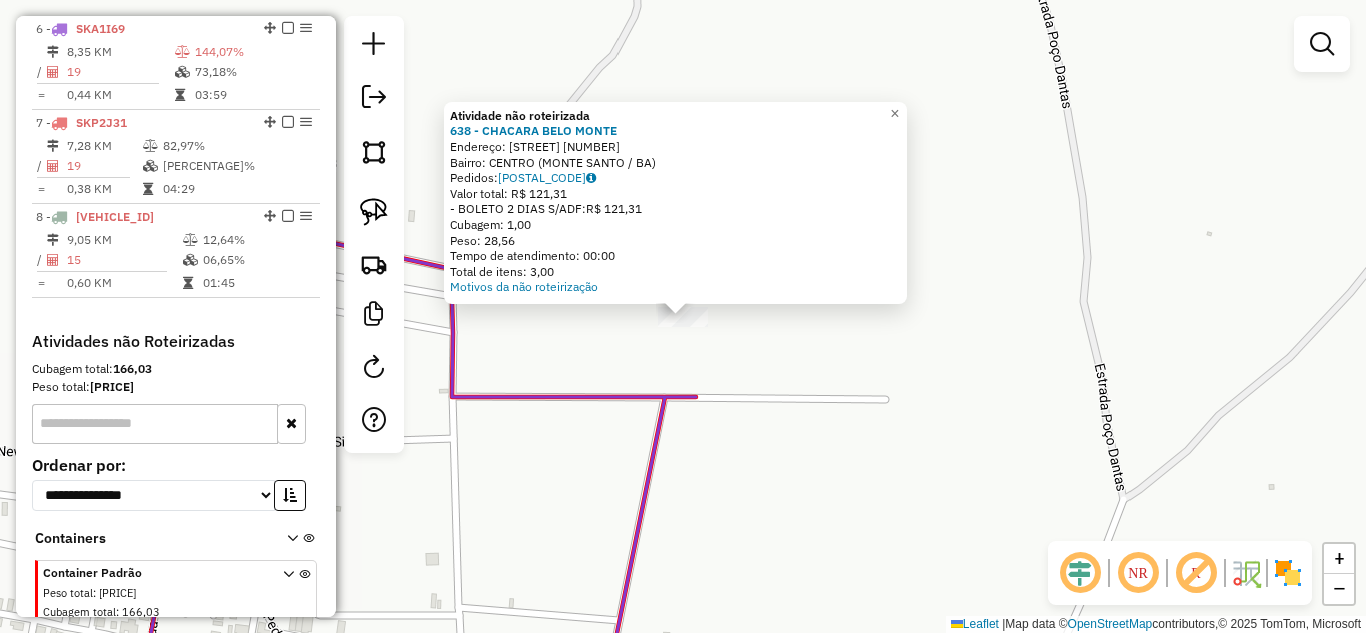 click on "Atividade não roteirizada 638 - CHACARA BELO  MONTE  Endereço:  EVA LOT SANTA  CRUZ 89   Bairro: CENTRO (MONTE SANTO / BA)   Pedidos:  05067546   Valor total: R$ 121,31   - BOLETO 2 DIAS S/ADF:  R$ 121,31   Cubagem: 1,00   Peso: 28,56   Tempo de atendimento: 00:00   Total de itens: 3,00  Motivos da não roteirização × Janela de atendimento Grade de atendimento Capacidade Transportadoras Veículos Cliente Pedidos  Rotas Selecione os dias de semana para filtrar as janelas de atendimento  Seg   Ter   Qua   Qui   Sex   Sáb   Dom  Informe o período da janela de atendimento: De: Até:  Filtrar exatamente a janela do cliente  Considerar janela de atendimento padrão  Selecione os dias de semana para filtrar as grades de atendimento  Seg   Ter   Qua   Qui   Sex   Sáb   Dom   Considerar clientes sem dia de atendimento cadastrado  Clientes fora do dia de atendimento selecionado Filtrar as atividades entre os valores definidos abaixo:  Peso mínimo:   Peso máximo:   Cubagem mínima:   Cubagem máxima:   De:  +" 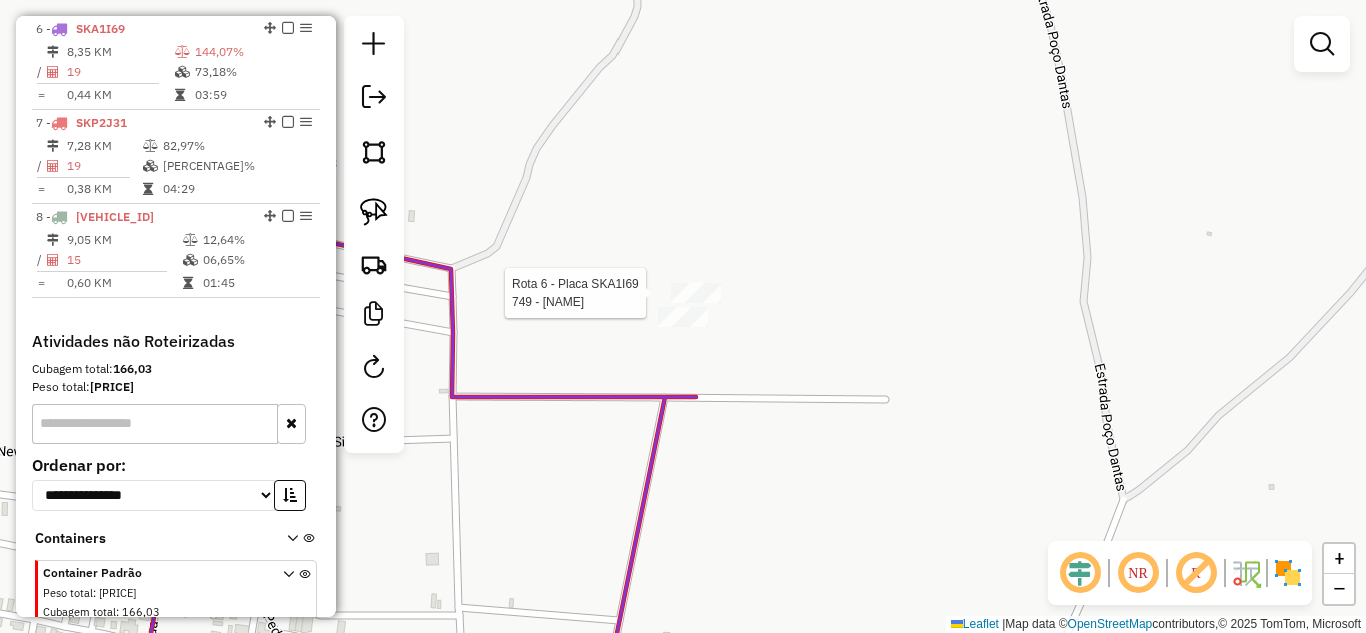 select on "*********" 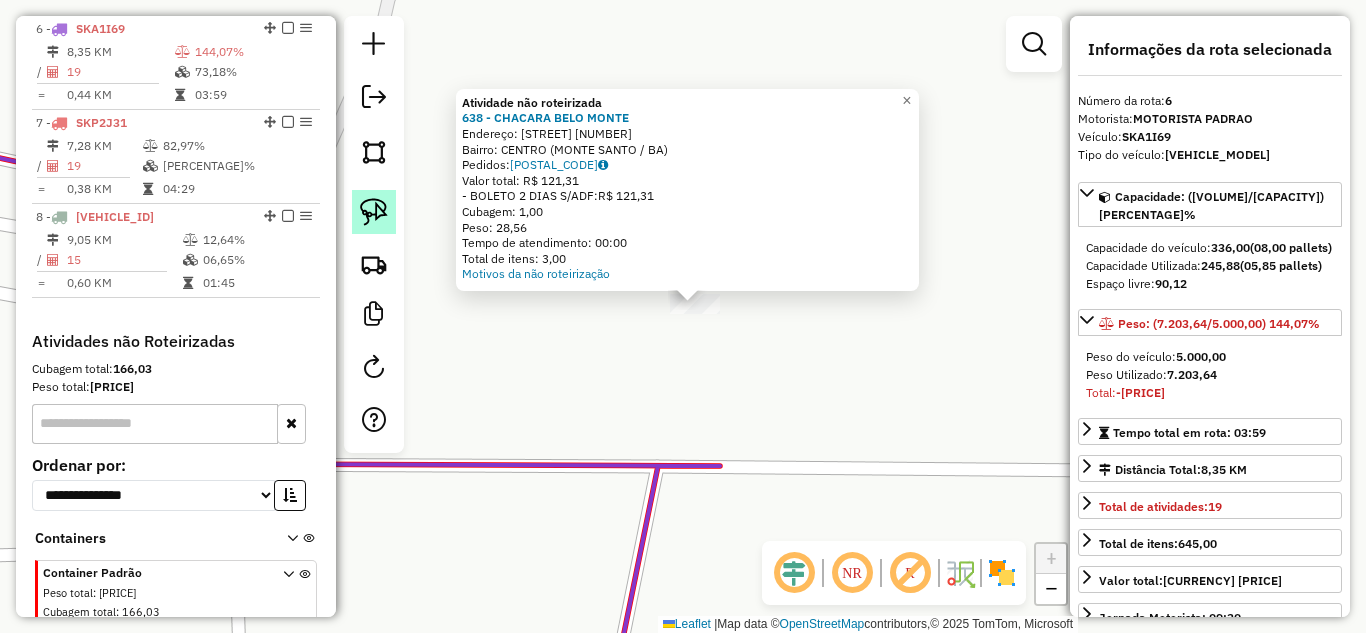 click 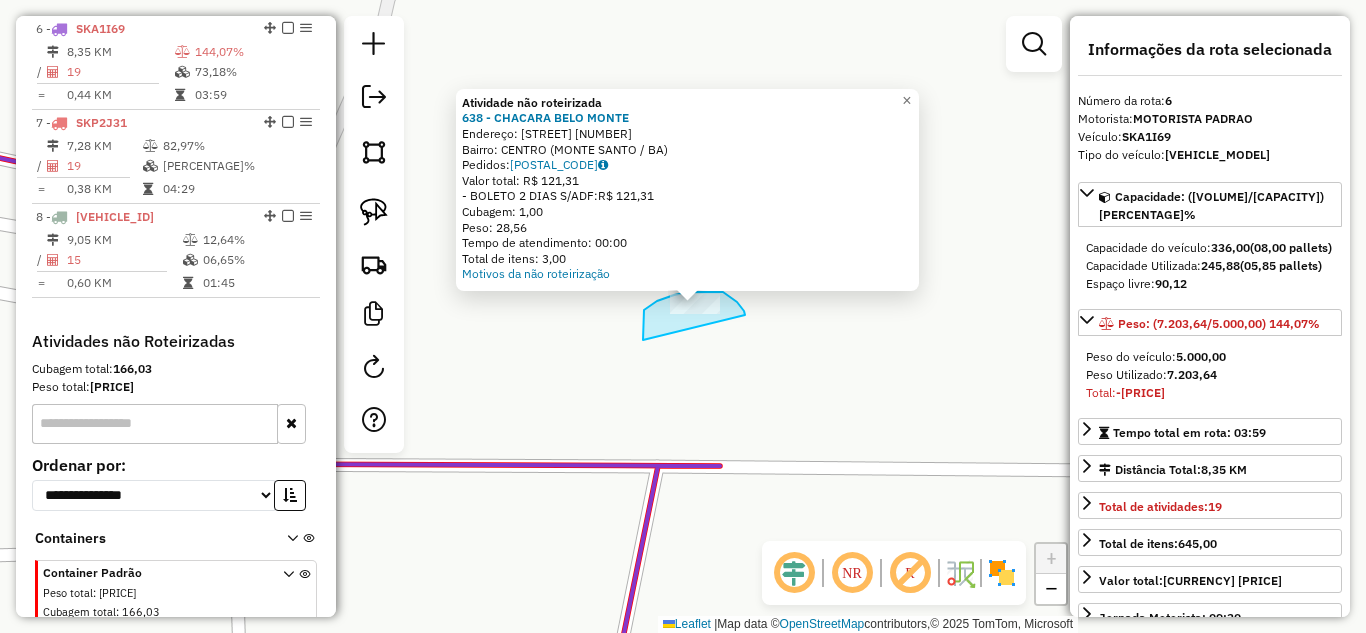 drag, startPoint x: 643, startPoint y: 340, endPoint x: 746, endPoint y: 317, distance: 105.53672 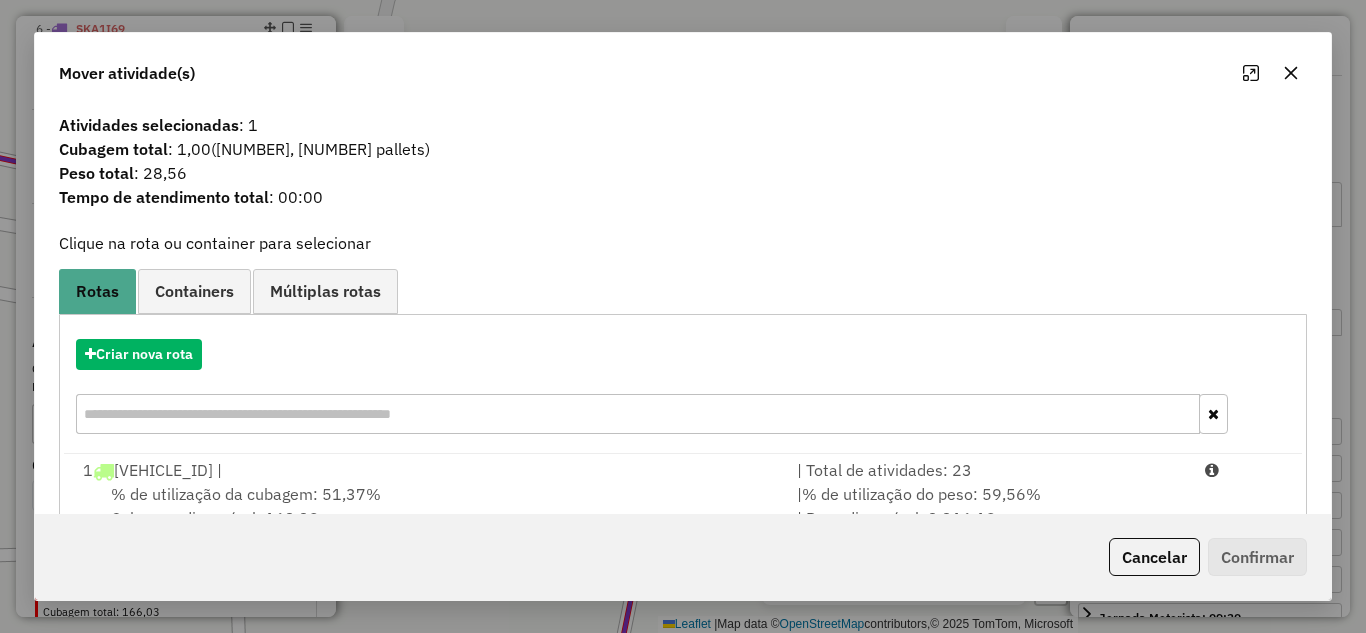 scroll, scrollTop: 374, scrollLeft: 0, axis: vertical 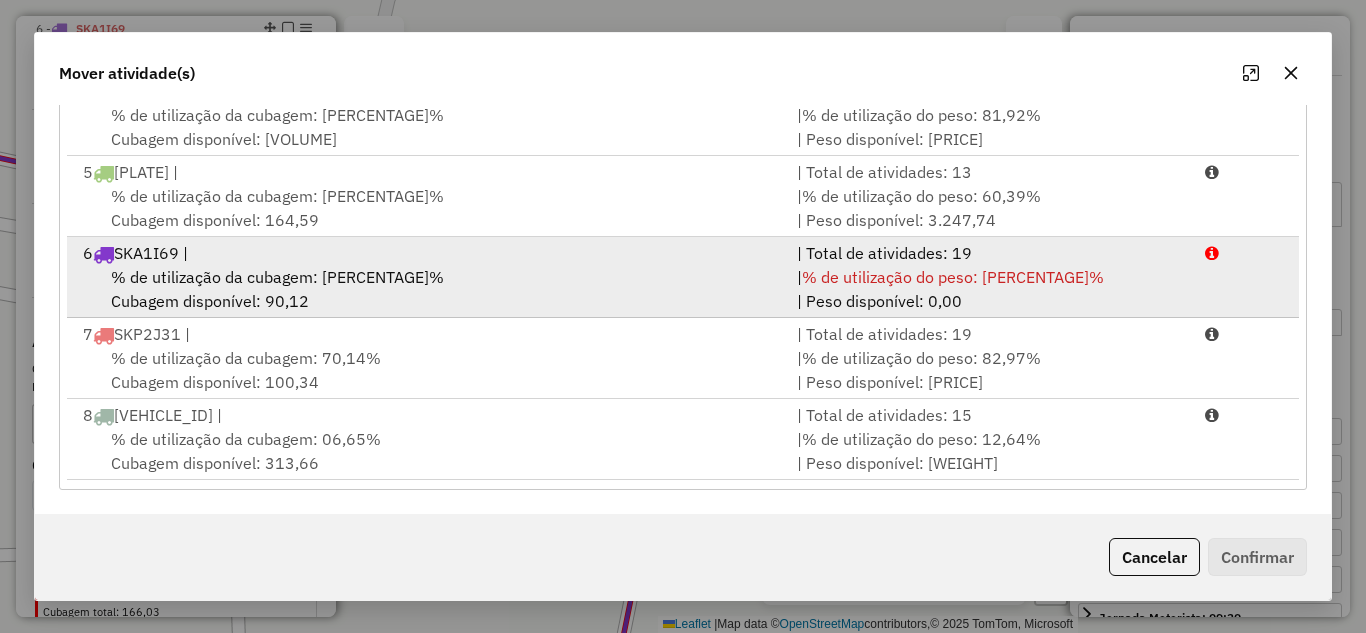 click on "% de utilização da cubagem: 73,18%  Cubagem disponível: 90,12" at bounding box center (428, 289) 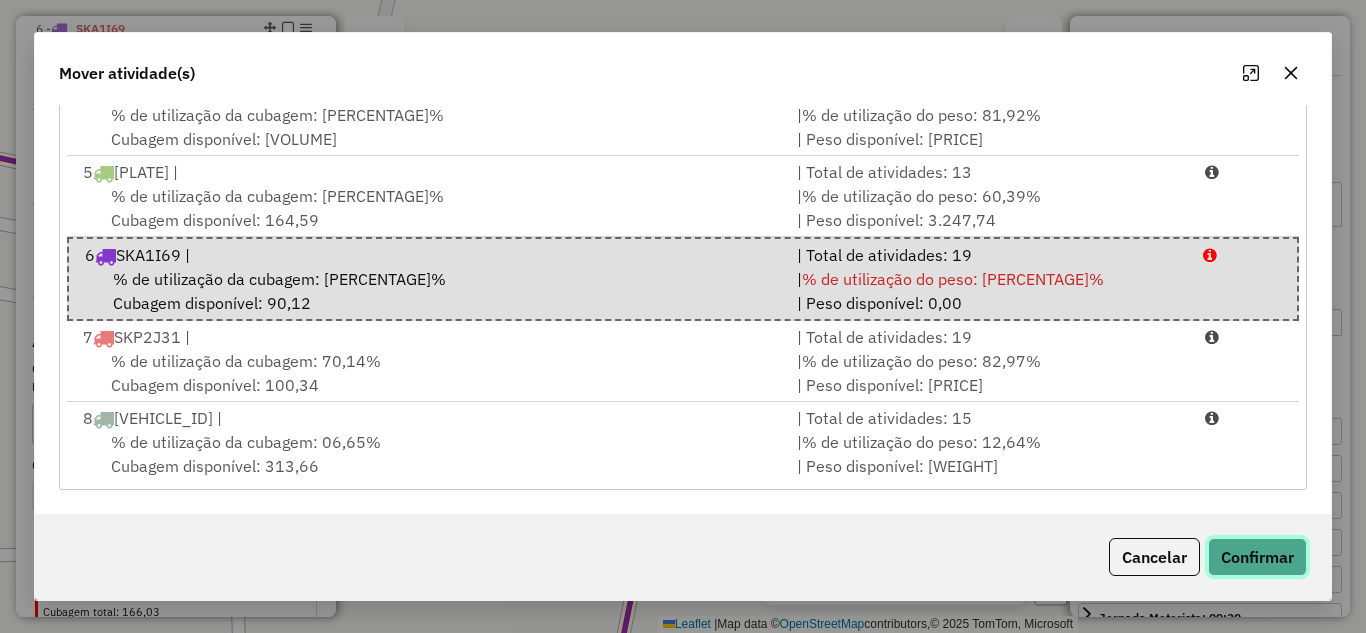 click on "Confirmar" 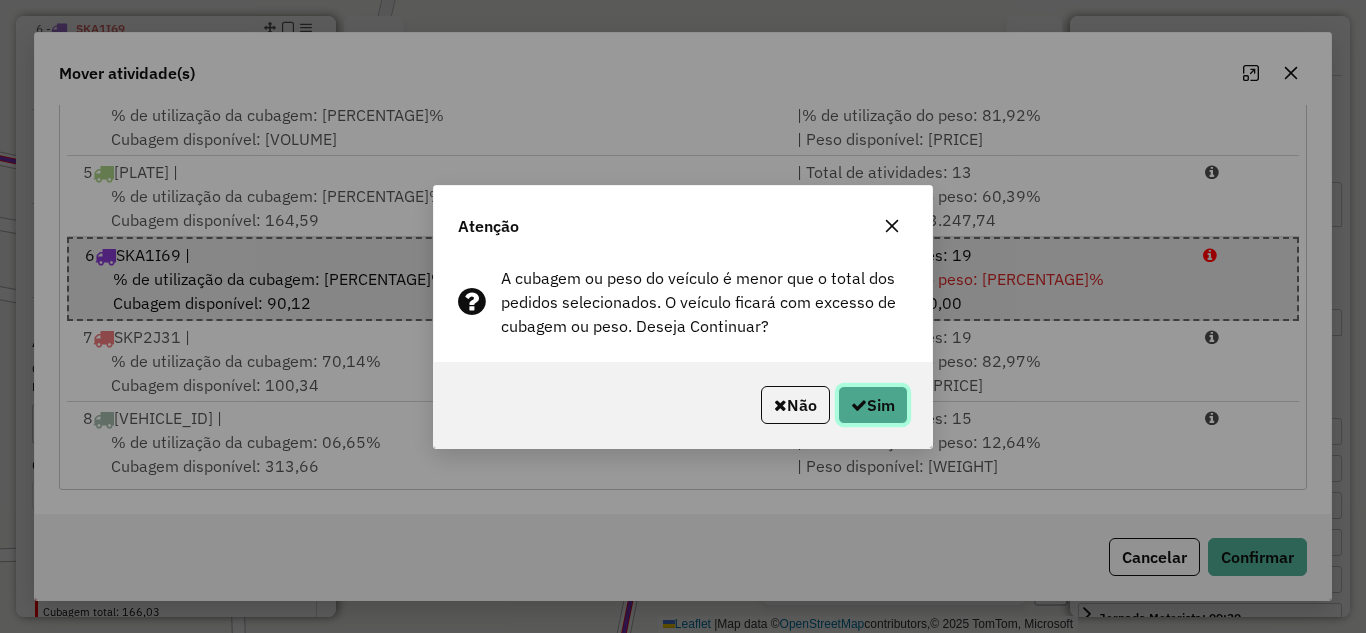 click on "Sim" 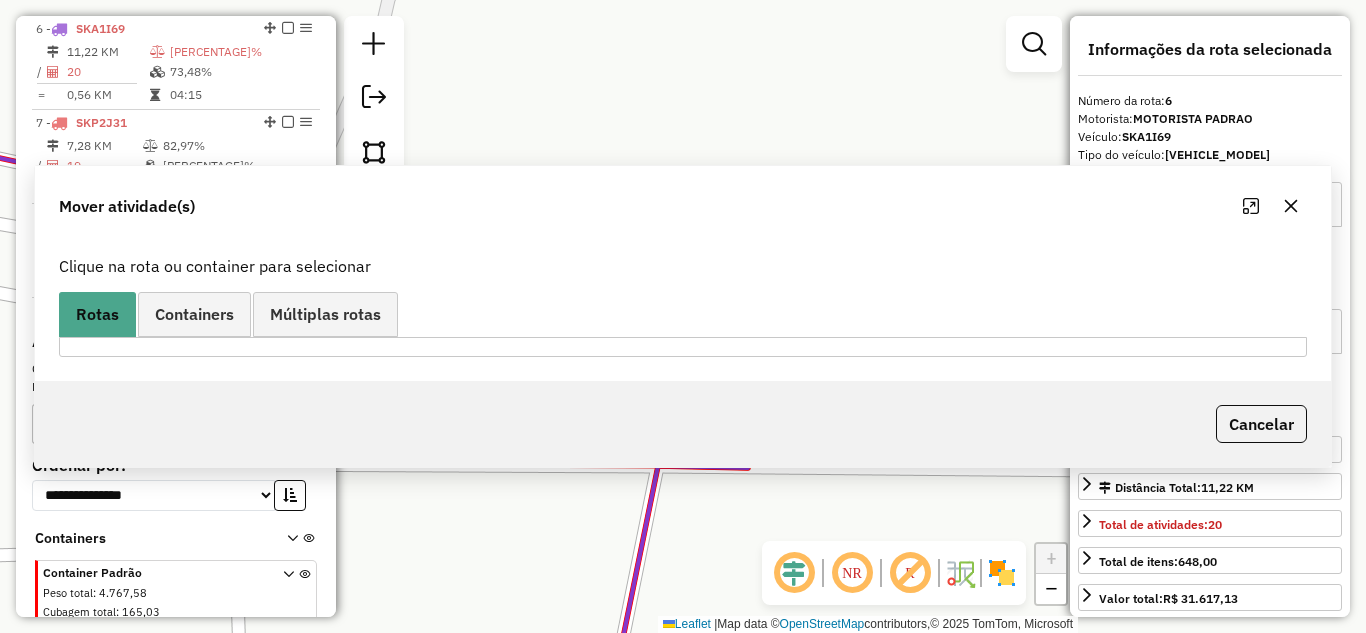 scroll, scrollTop: 0, scrollLeft: 0, axis: both 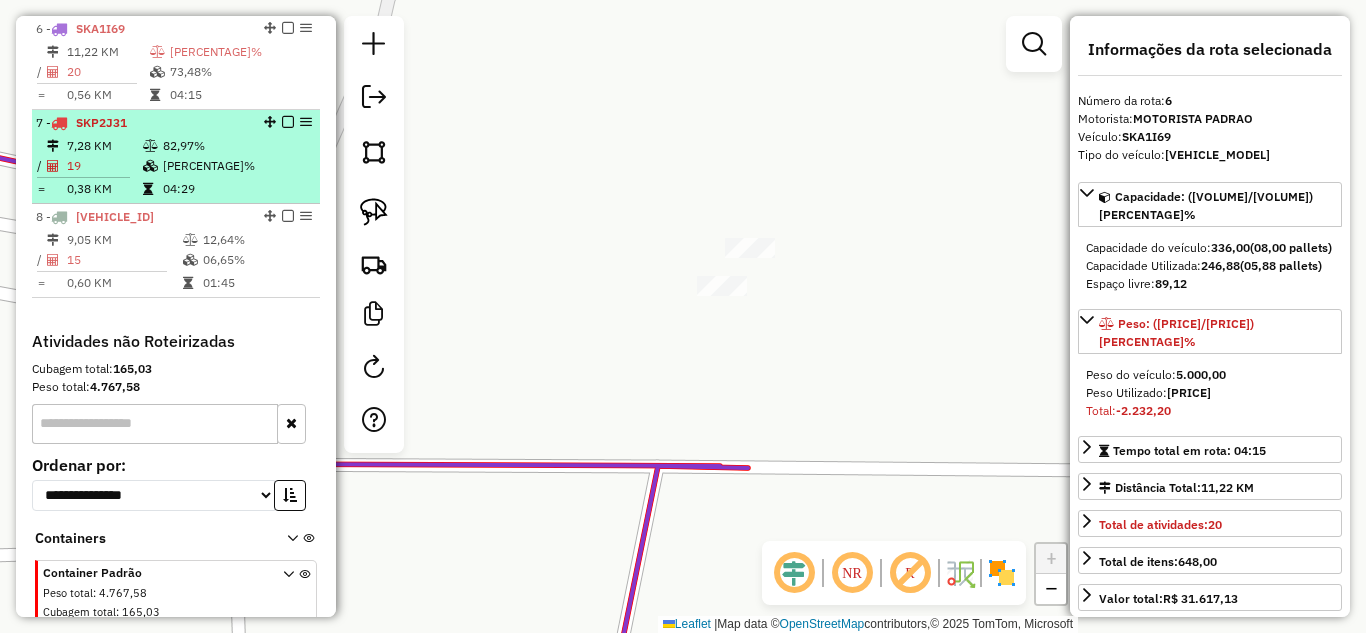 click on "19" at bounding box center [104, 166] 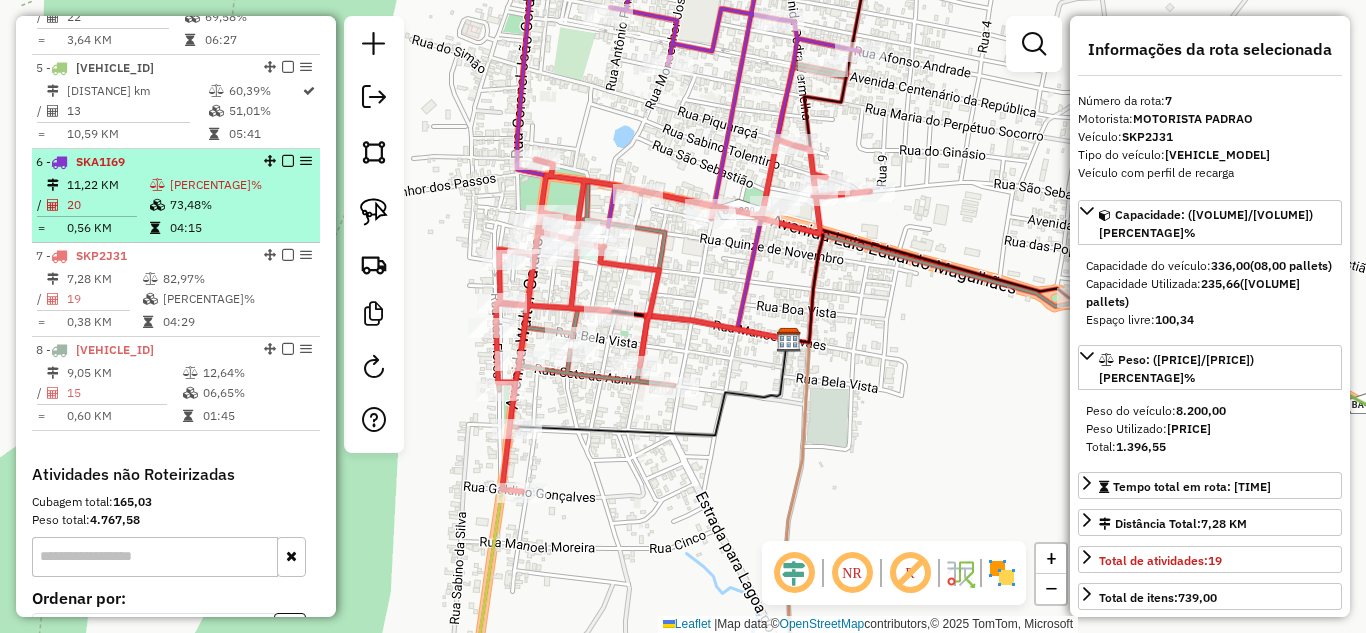 scroll, scrollTop: 1044, scrollLeft: 0, axis: vertical 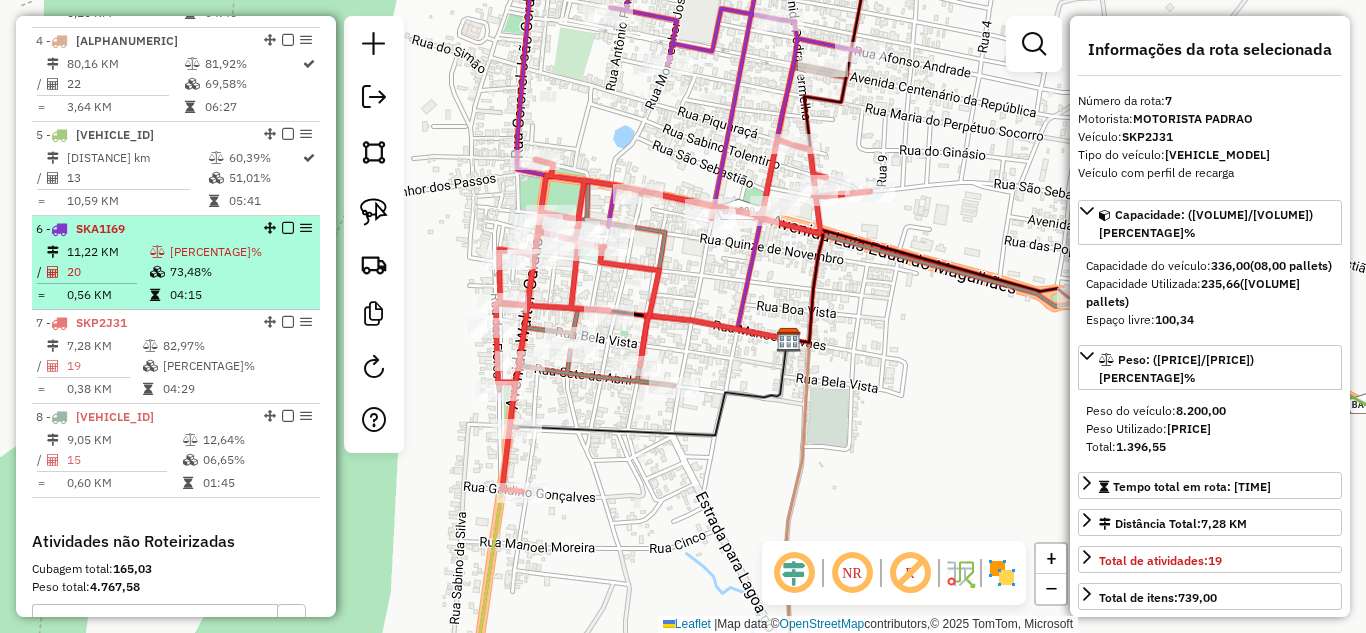 click on "11,22 KM" at bounding box center (107, 252) 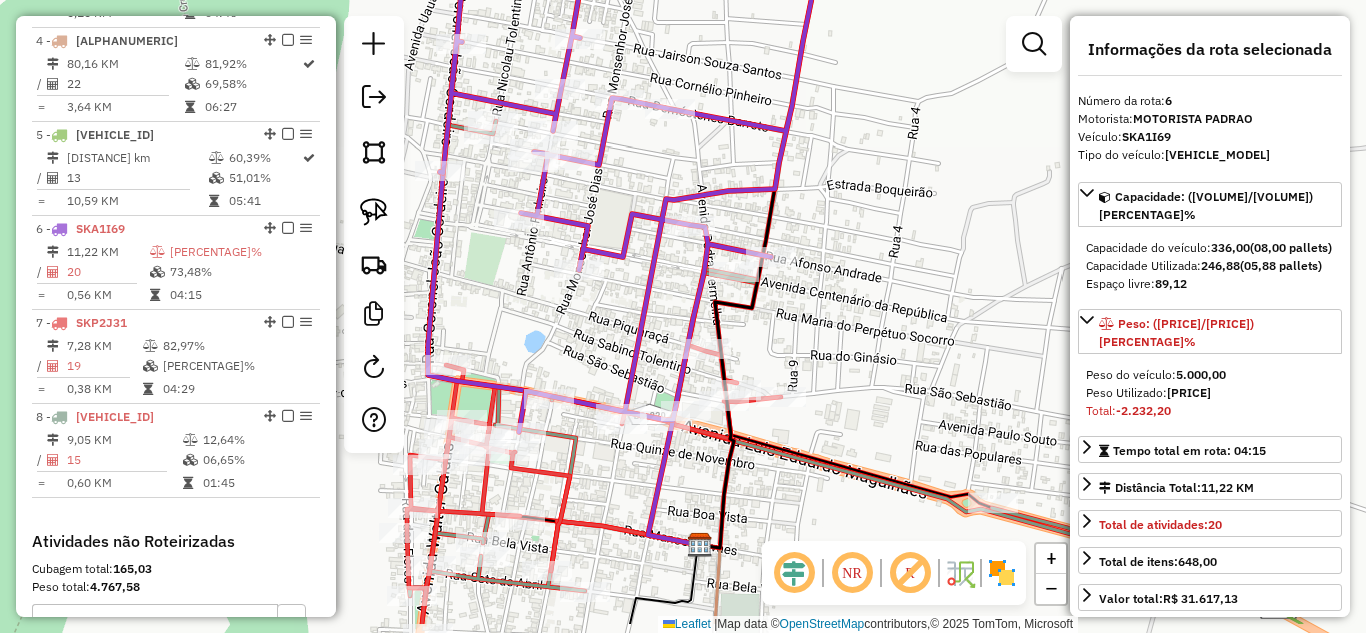 drag, startPoint x: 632, startPoint y: 419, endPoint x: 597, endPoint y: 346, distance: 80.95678 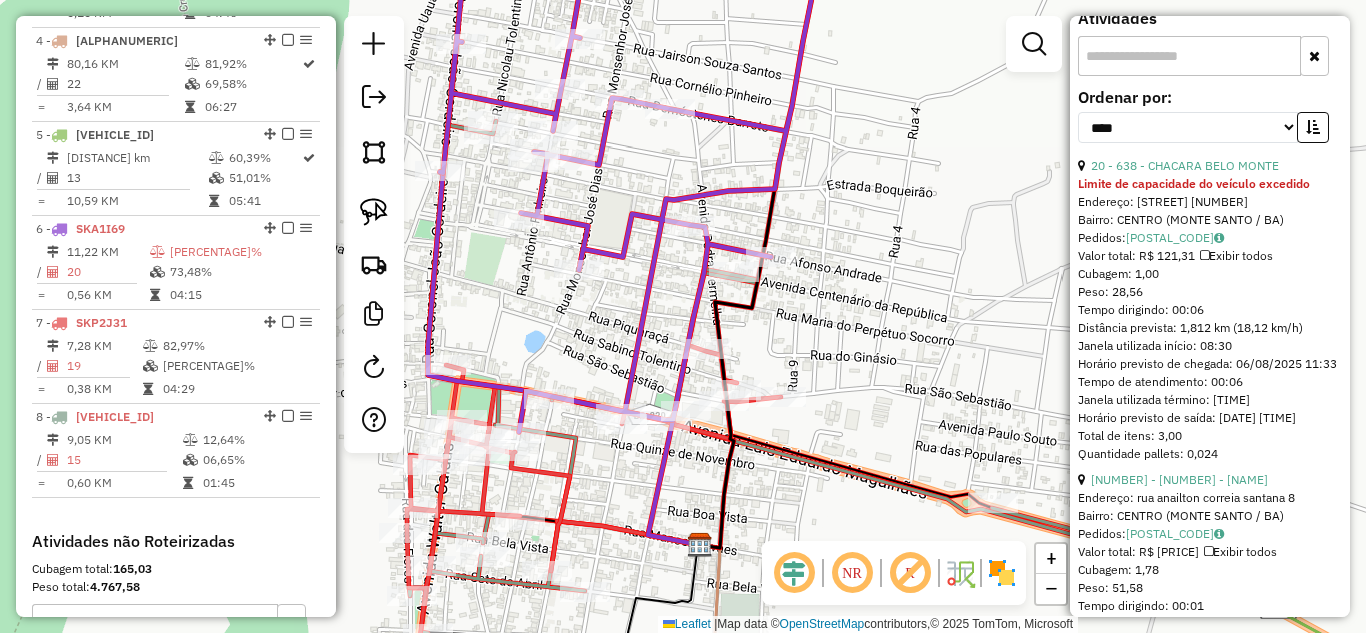 scroll, scrollTop: 600, scrollLeft: 0, axis: vertical 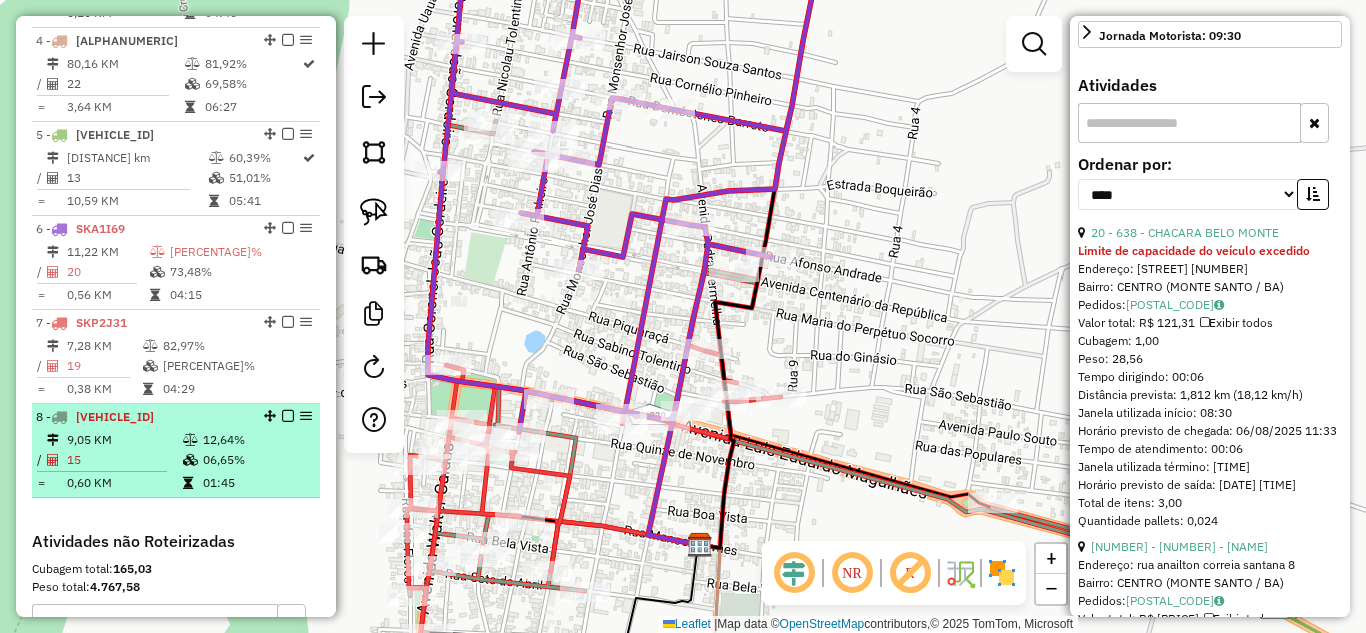 click on "15" at bounding box center (124, 460) 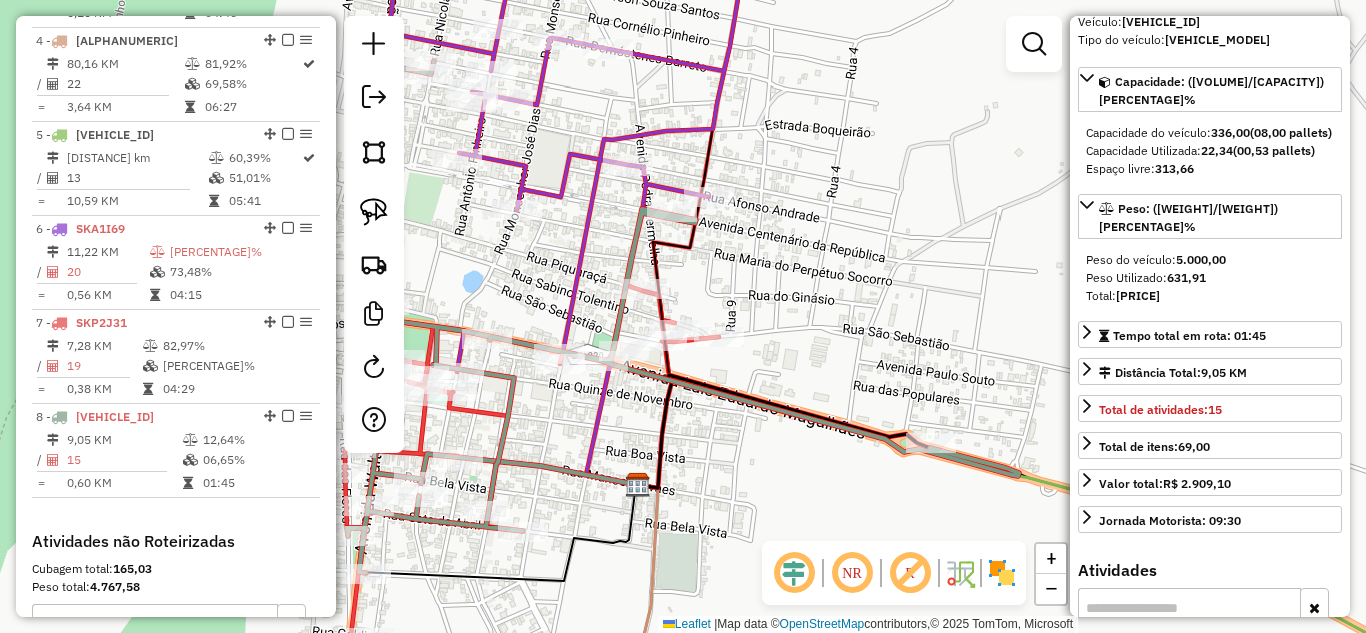 scroll, scrollTop: 49, scrollLeft: 0, axis: vertical 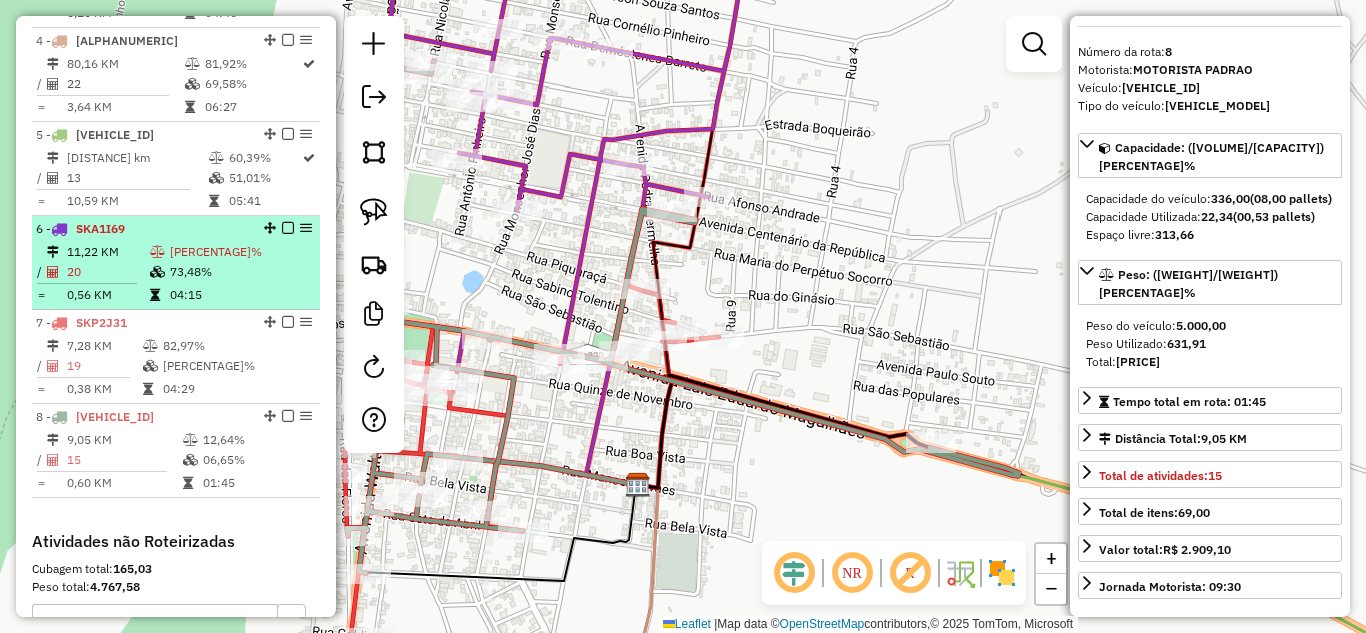 click on "20" at bounding box center (107, 272) 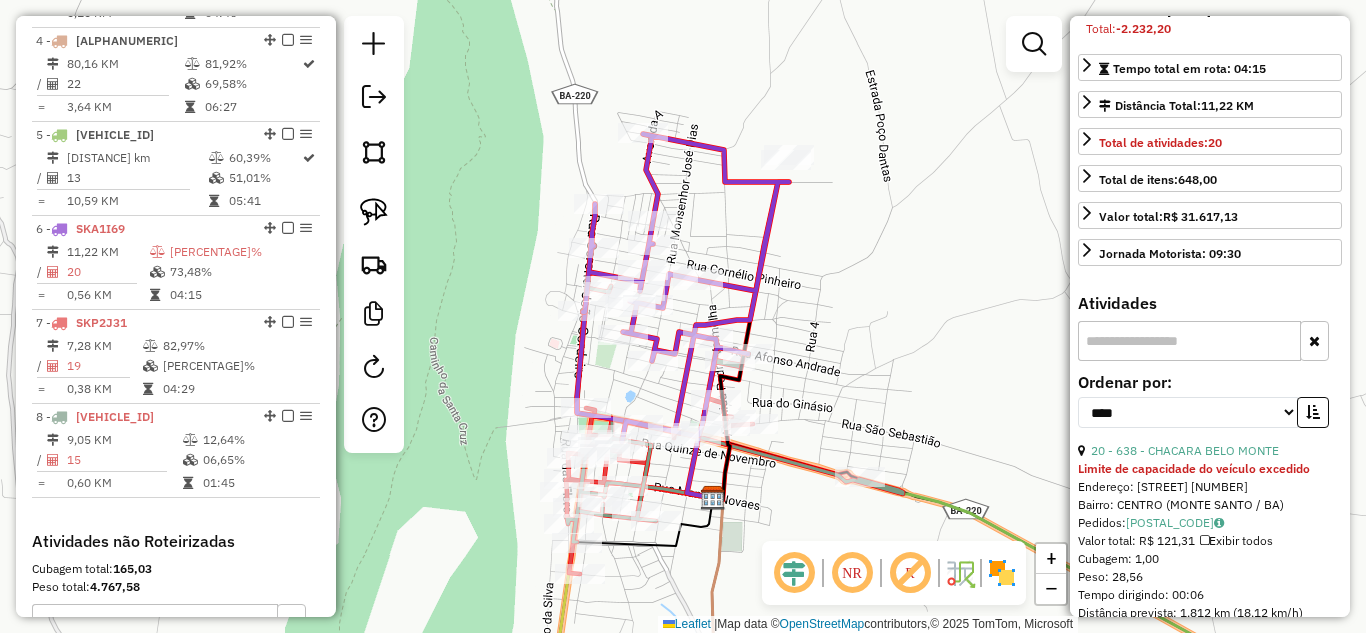 scroll, scrollTop: 649, scrollLeft: 0, axis: vertical 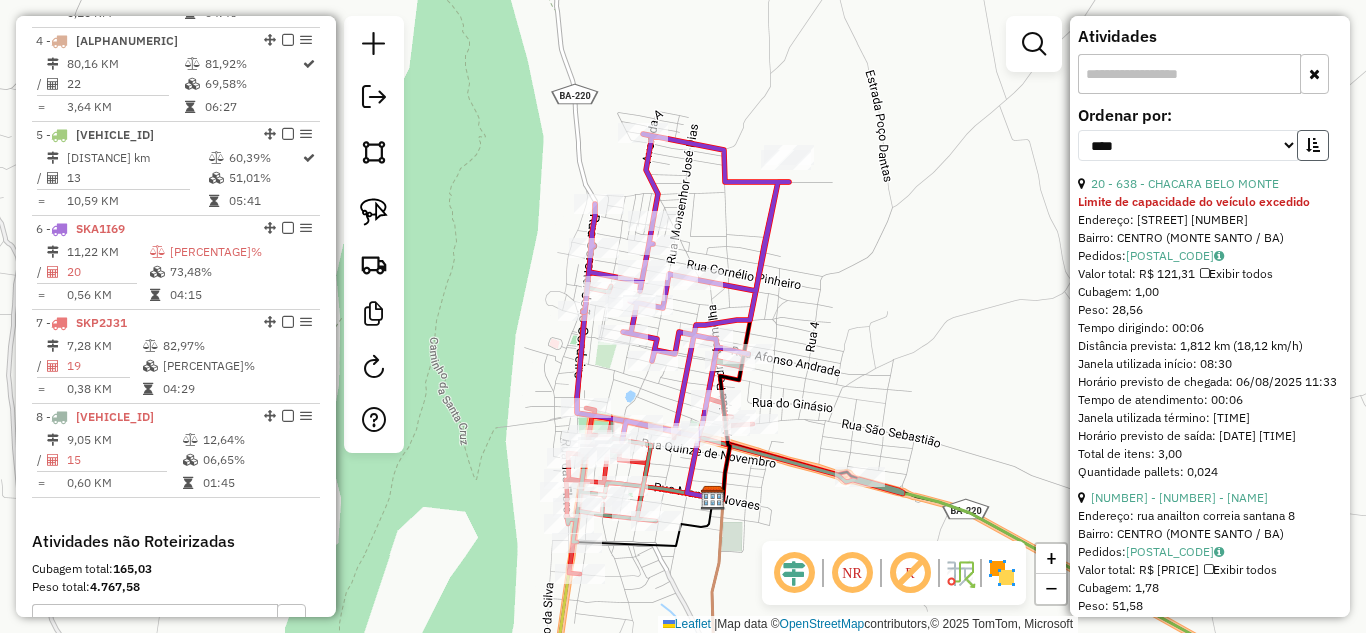 click at bounding box center [1313, 145] 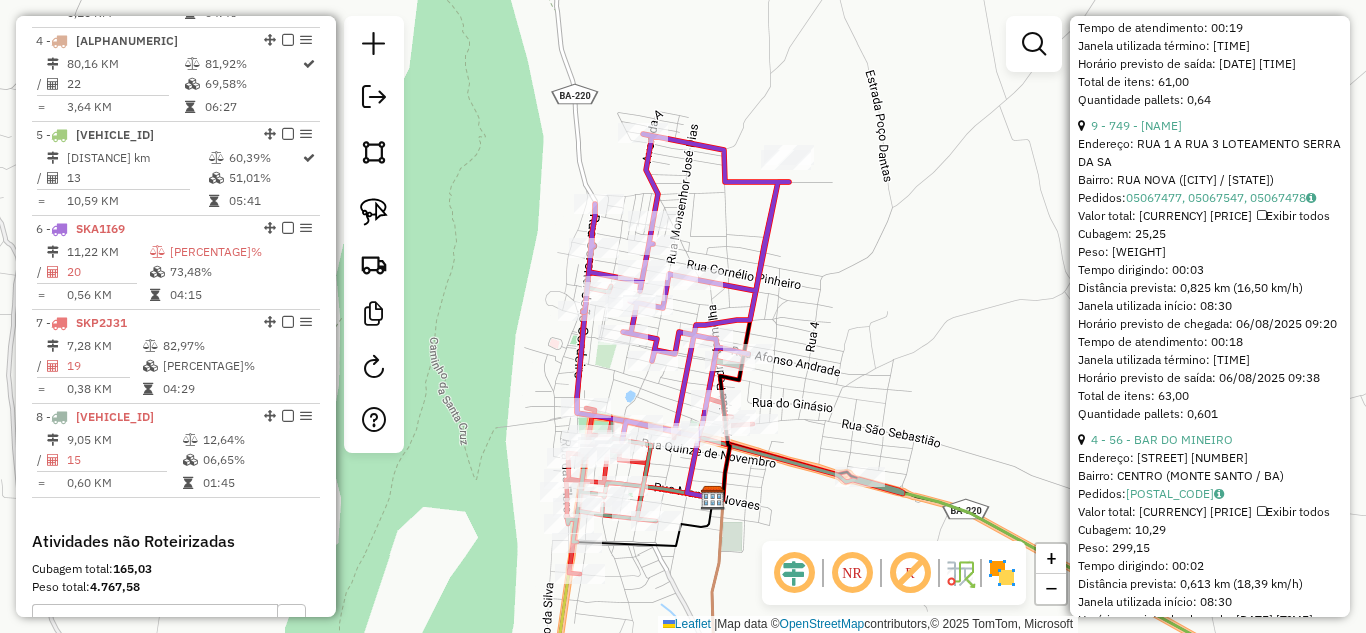 scroll, scrollTop: 1982, scrollLeft: 0, axis: vertical 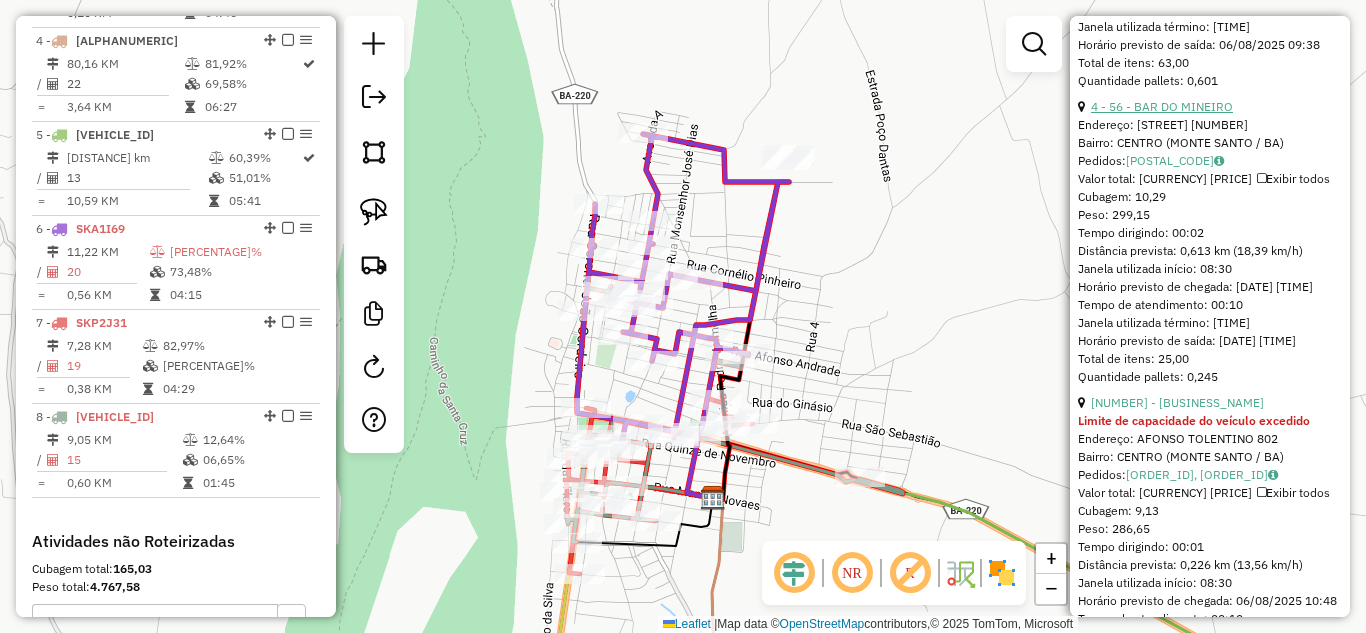 click on "4 - 56 - BAR DO MINEIRO" at bounding box center [1162, 106] 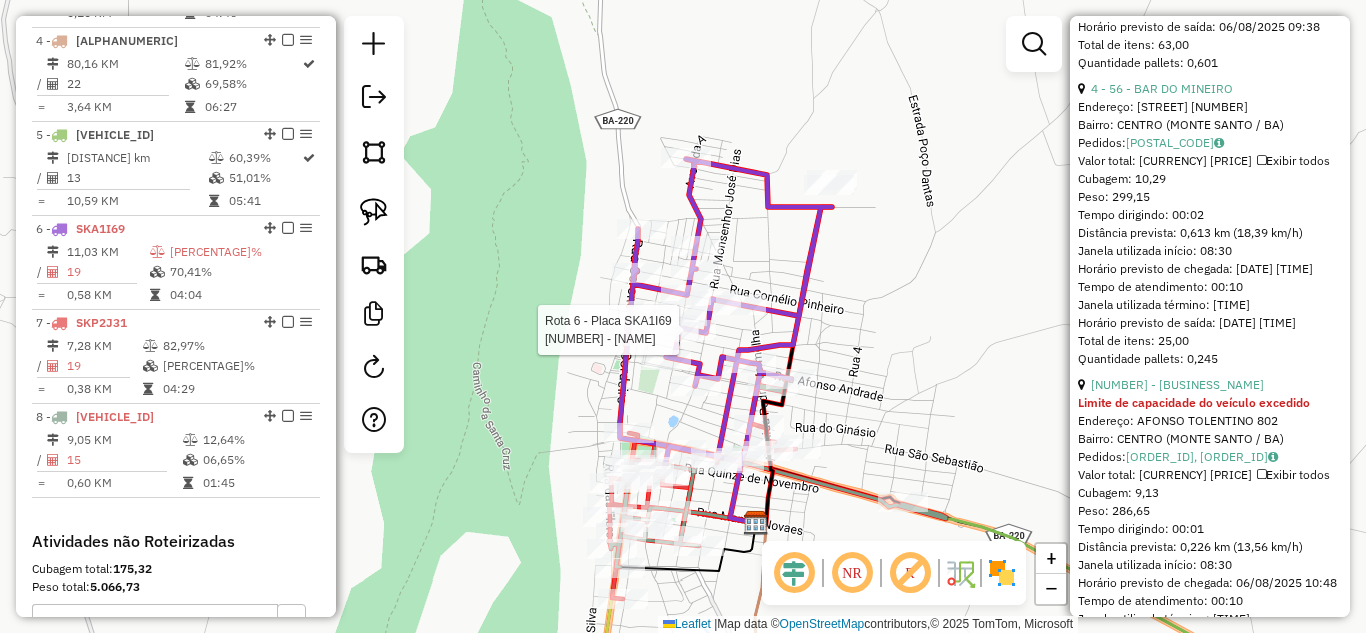 scroll, scrollTop: 654, scrollLeft: 0, axis: vertical 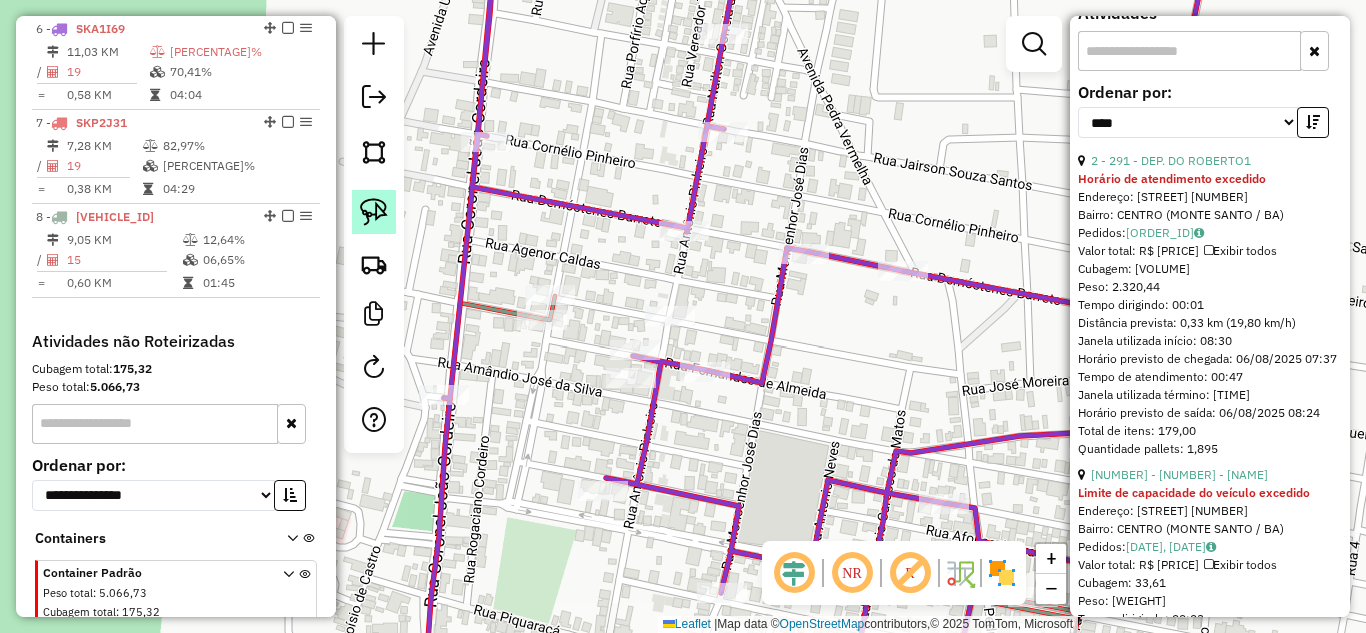 click 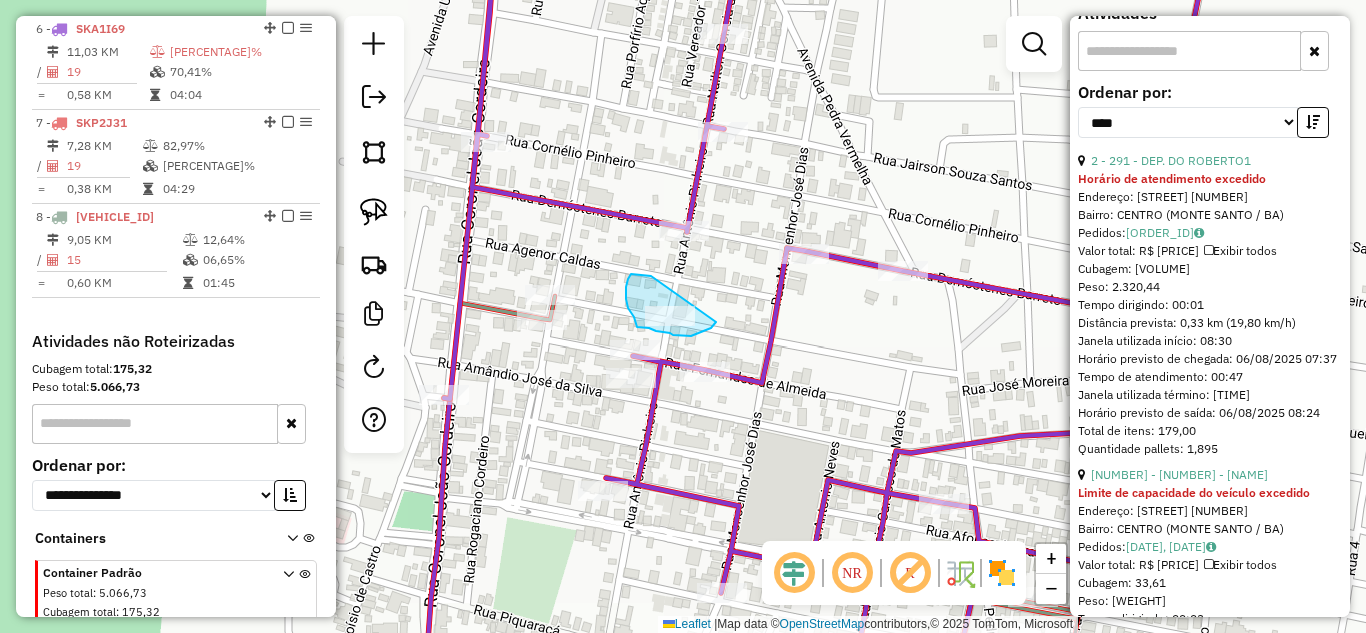 drag, startPoint x: 637, startPoint y: 274, endPoint x: 716, endPoint y: 322, distance: 92.43917 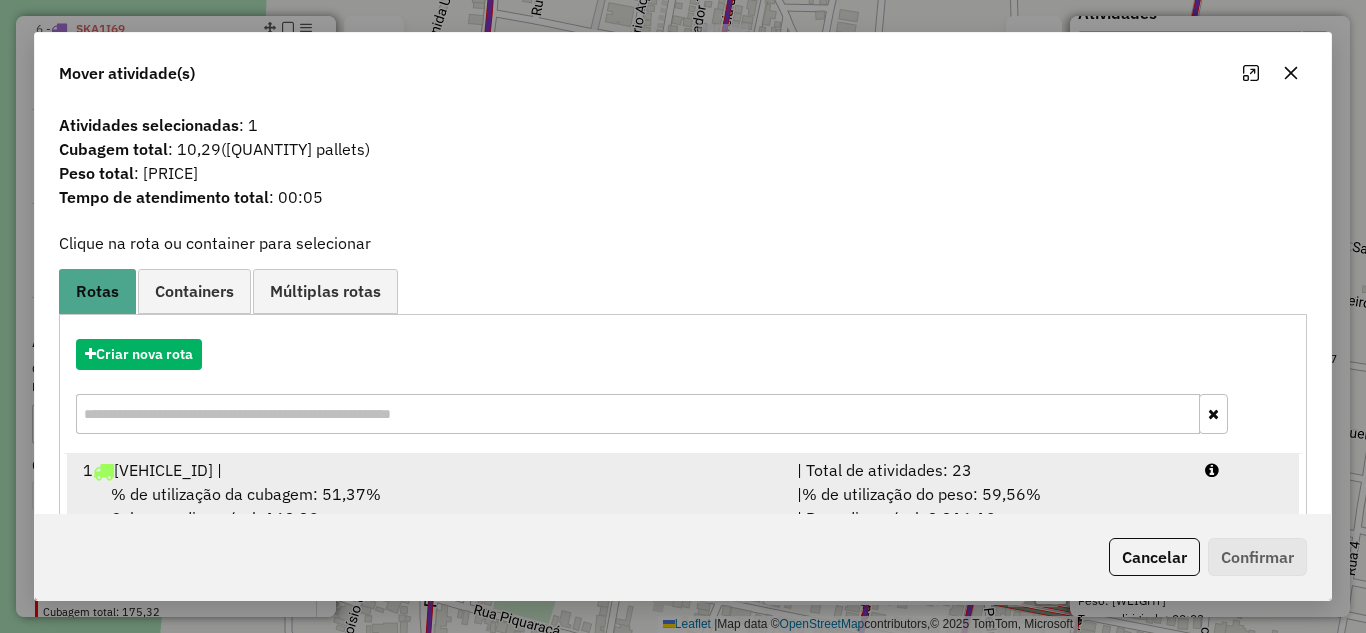 scroll, scrollTop: 248, scrollLeft: 0, axis: vertical 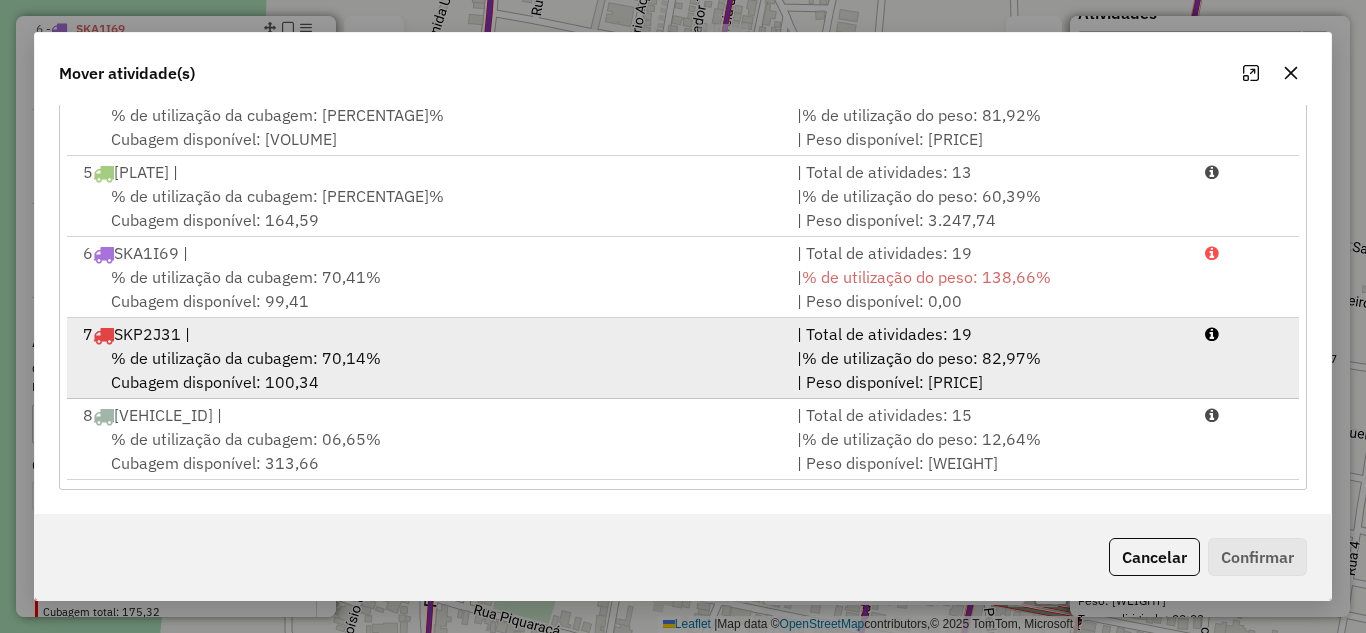 click on "% de utilização da cubagem: 70,14%  Cubagem disponível: 100,34" at bounding box center [428, 370] 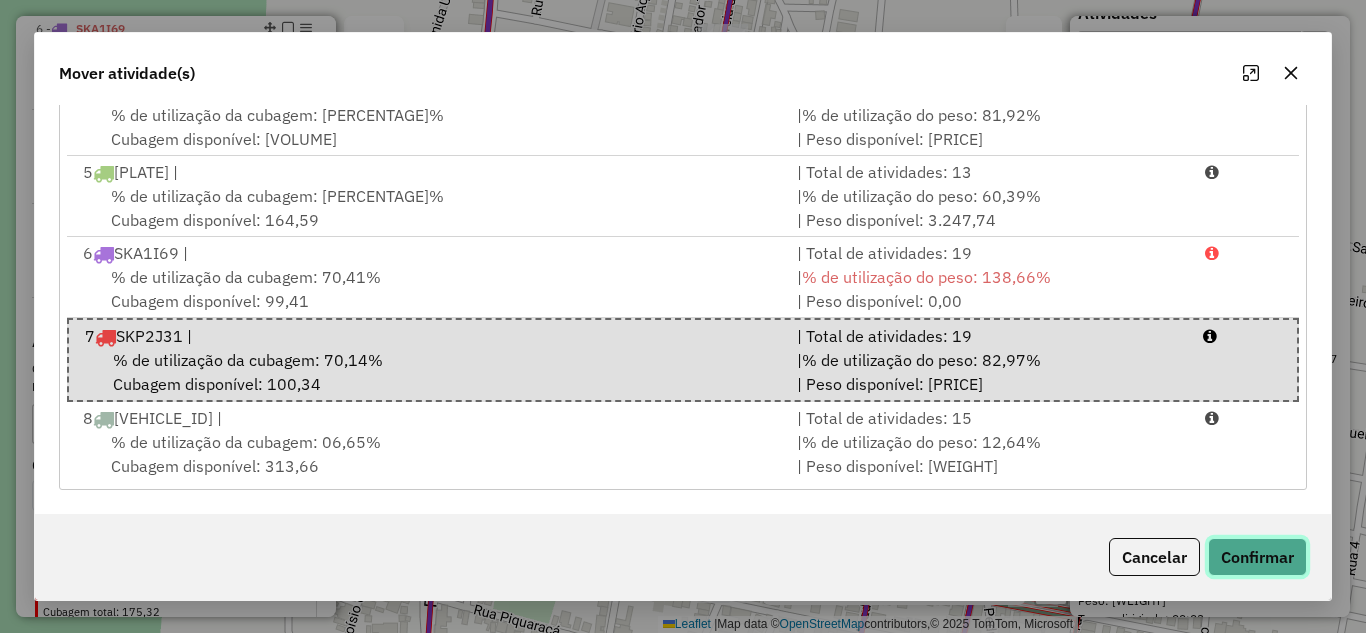 click on "Confirmar" 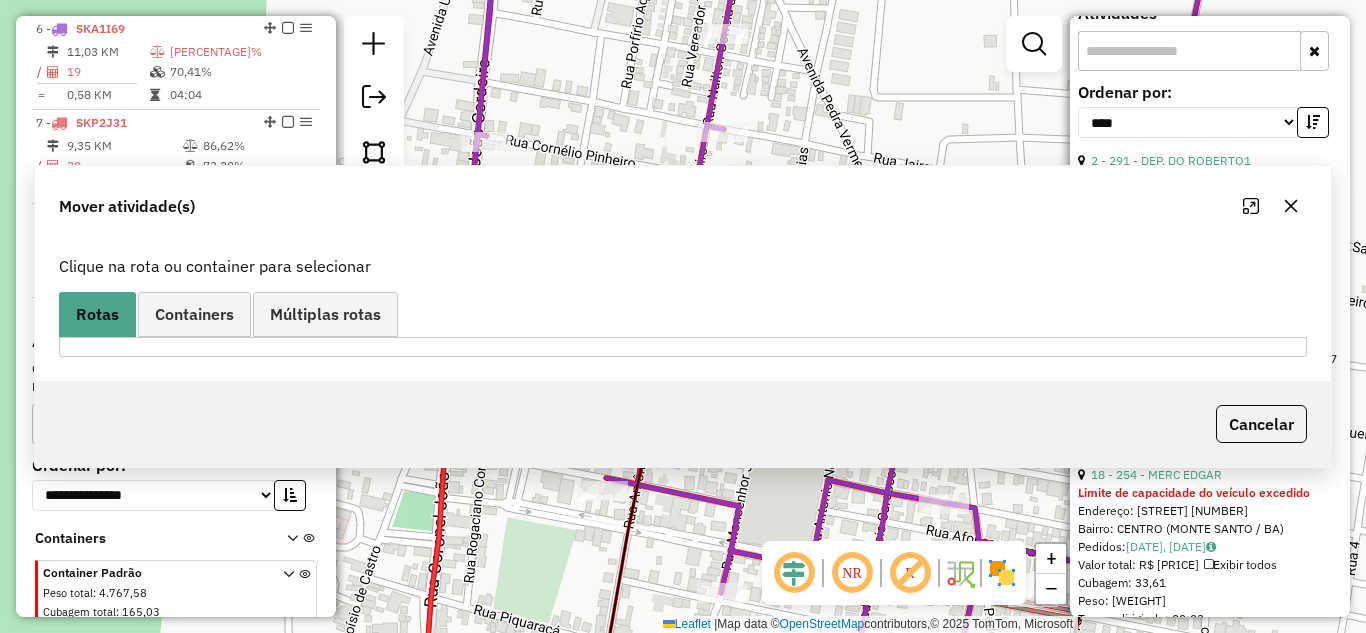 scroll, scrollTop: 0, scrollLeft: 0, axis: both 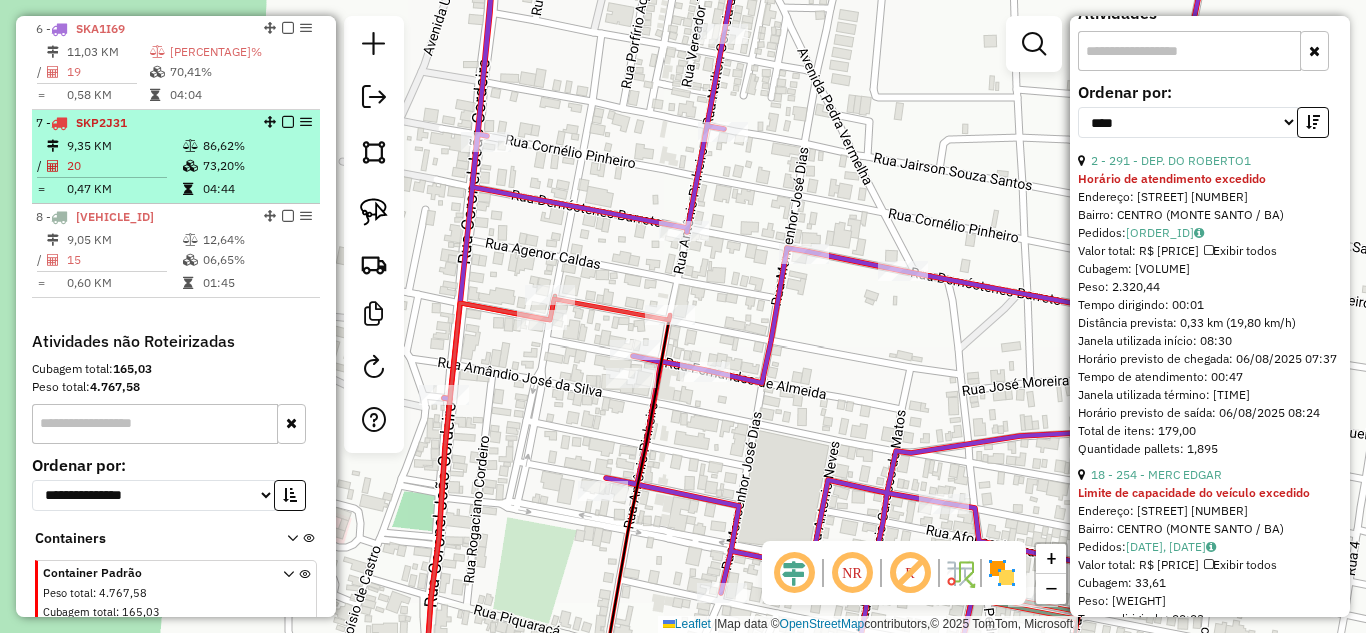 click on "9,35 KM" at bounding box center (124, 146) 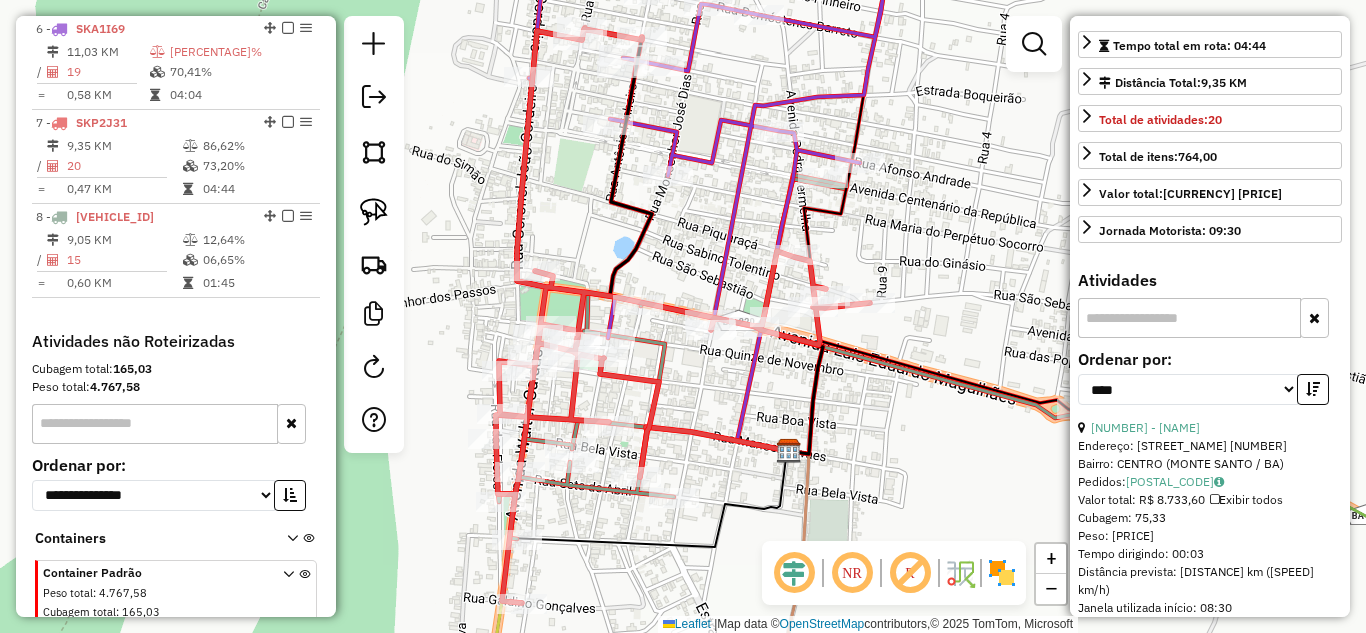 scroll, scrollTop: 205, scrollLeft: 0, axis: vertical 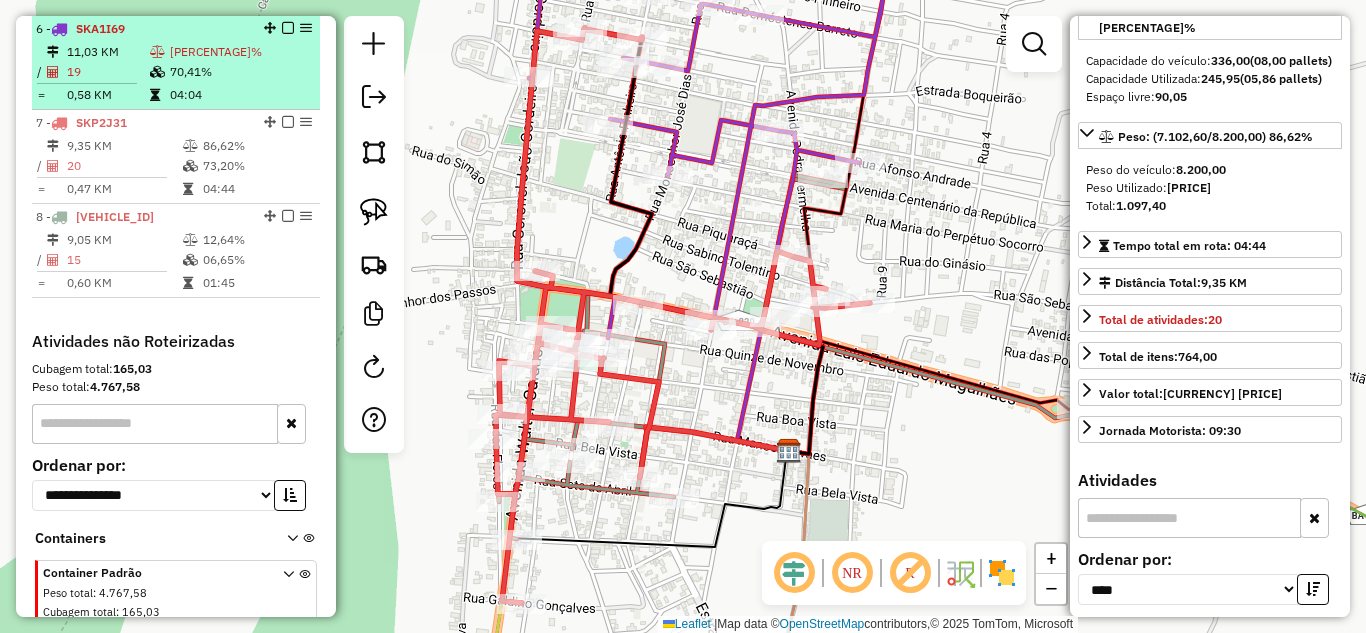 click on "0,58 KM" at bounding box center [107, 95] 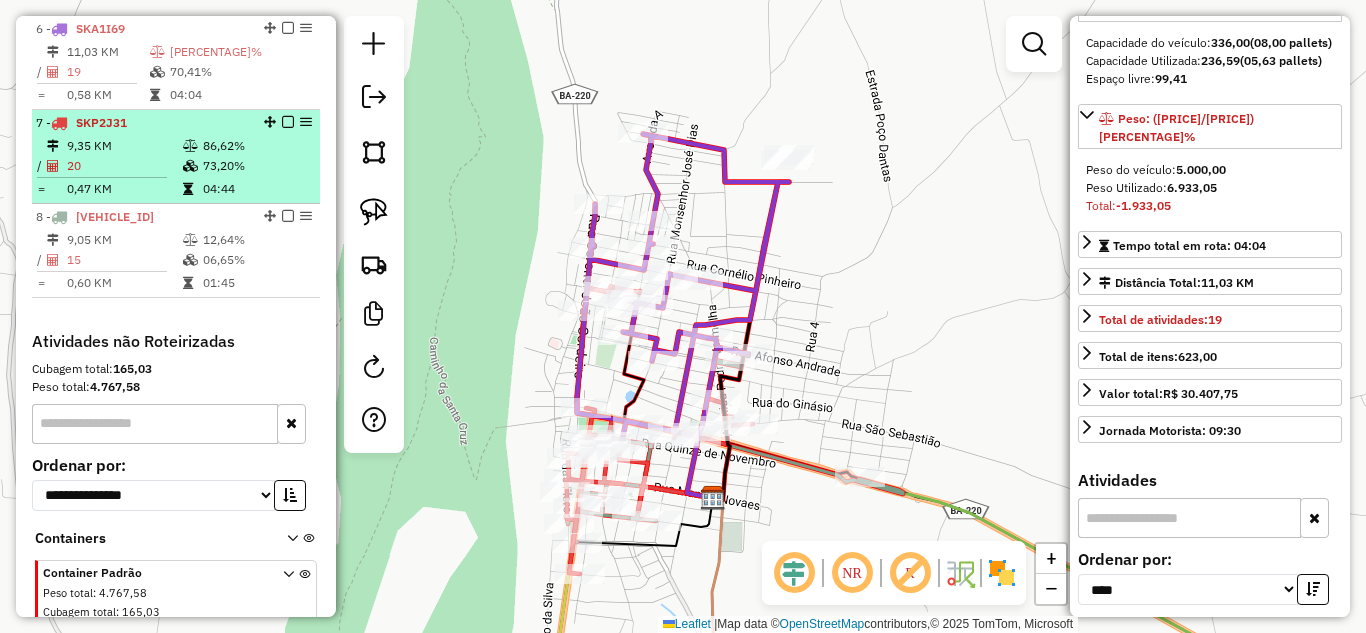 click at bounding box center (192, 166) 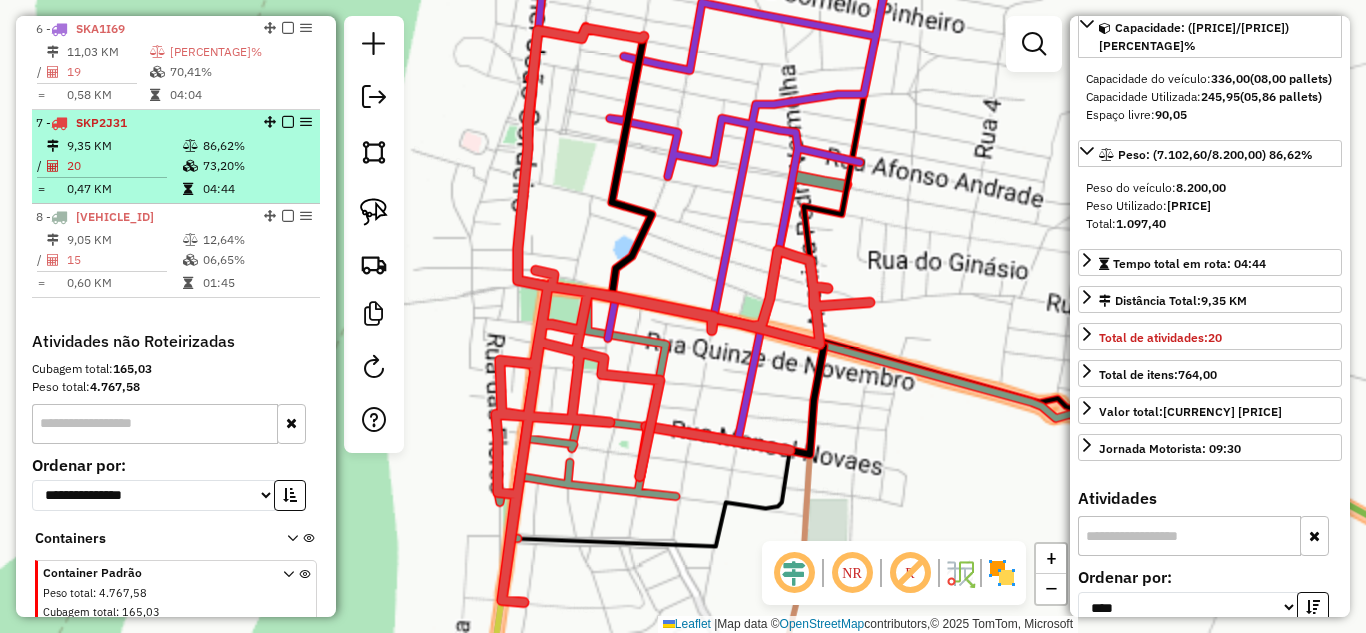 scroll, scrollTop: 205, scrollLeft: 0, axis: vertical 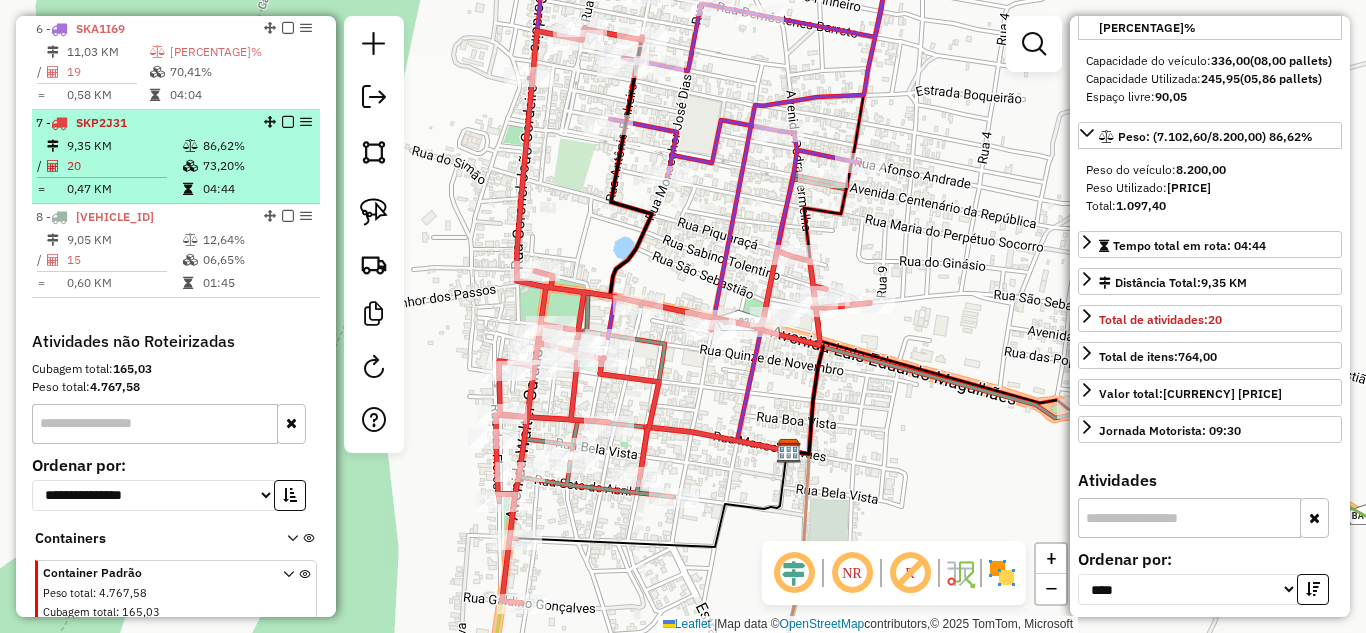 click on "9,35 KM" at bounding box center [124, 146] 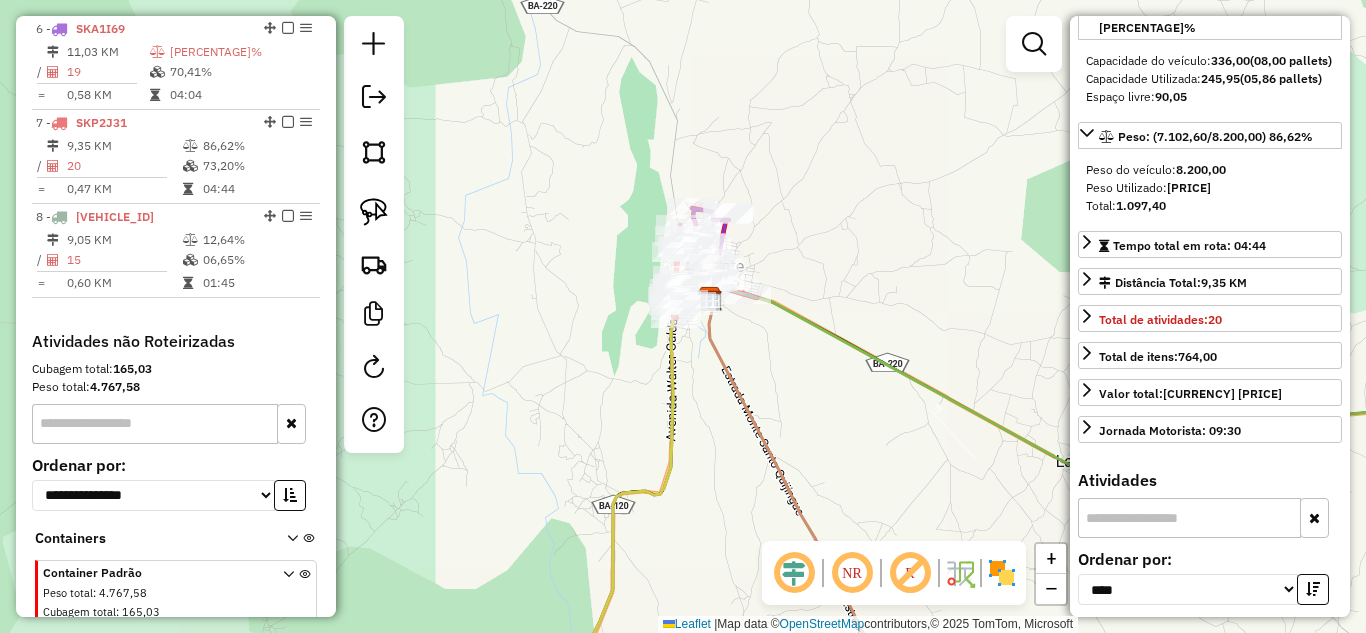 drag, startPoint x: 555, startPoint y: 193, endPoint x: 1051, endPoint y: 465, distance: 565.6854 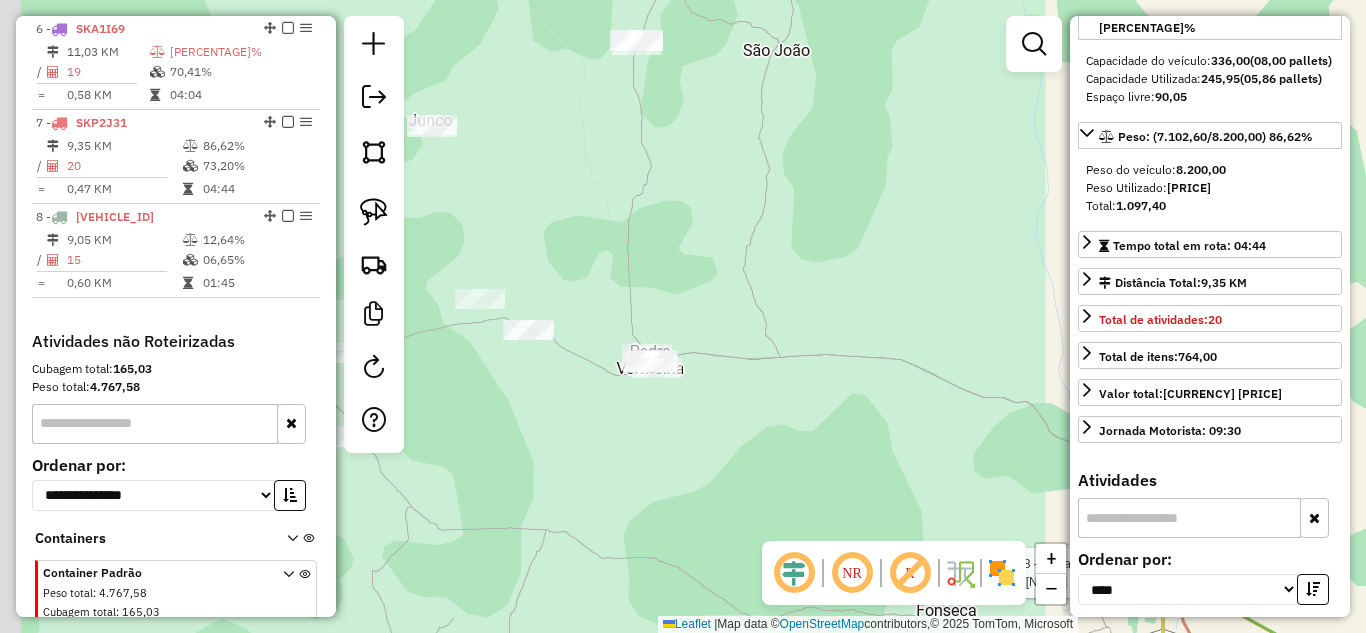 drag, startPoint x: 569, startPoint y: 224, endPoint x: 755, endPoint y: 445, distance: 288.85464 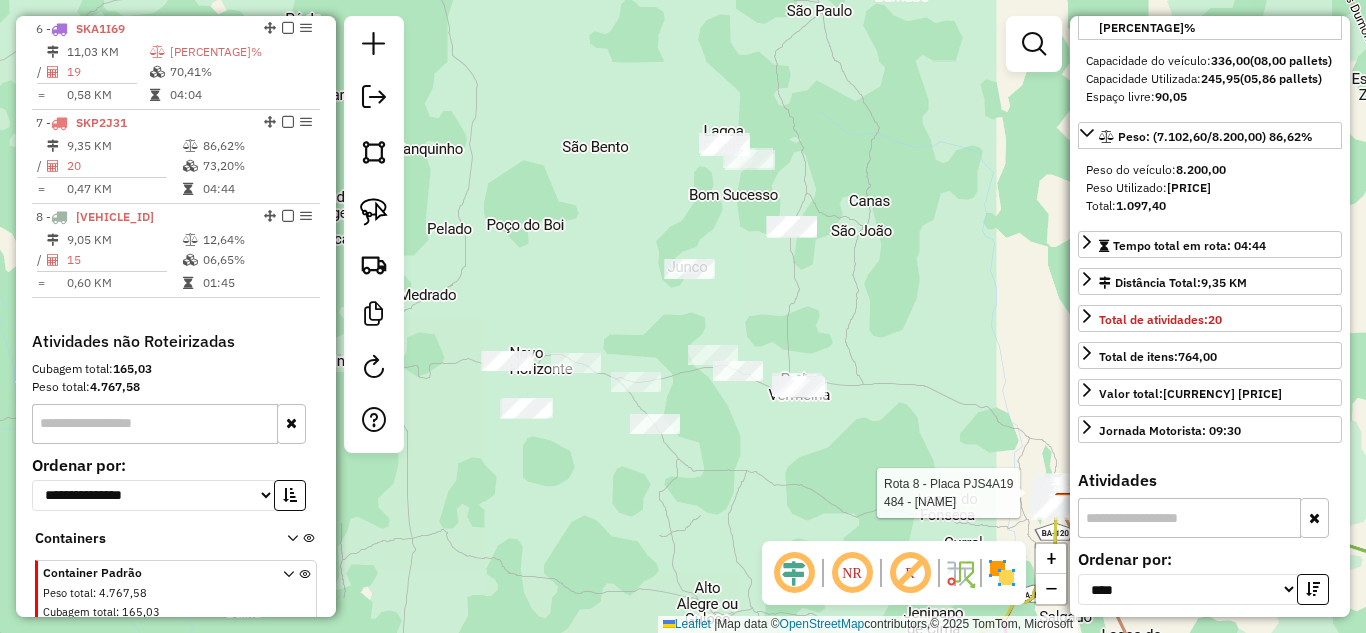 drag, startPoint x: 674, startPoint y: 326, endPoint x: 735, endPoint y: 316, distance: 61.81424 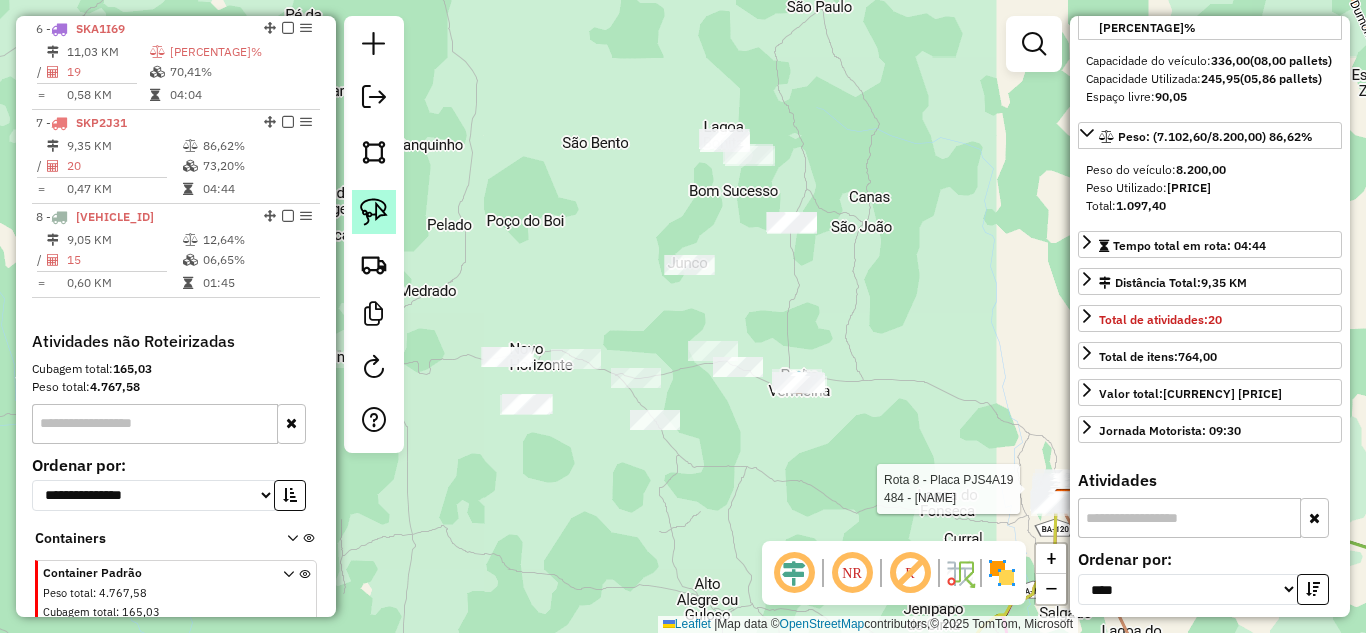 click 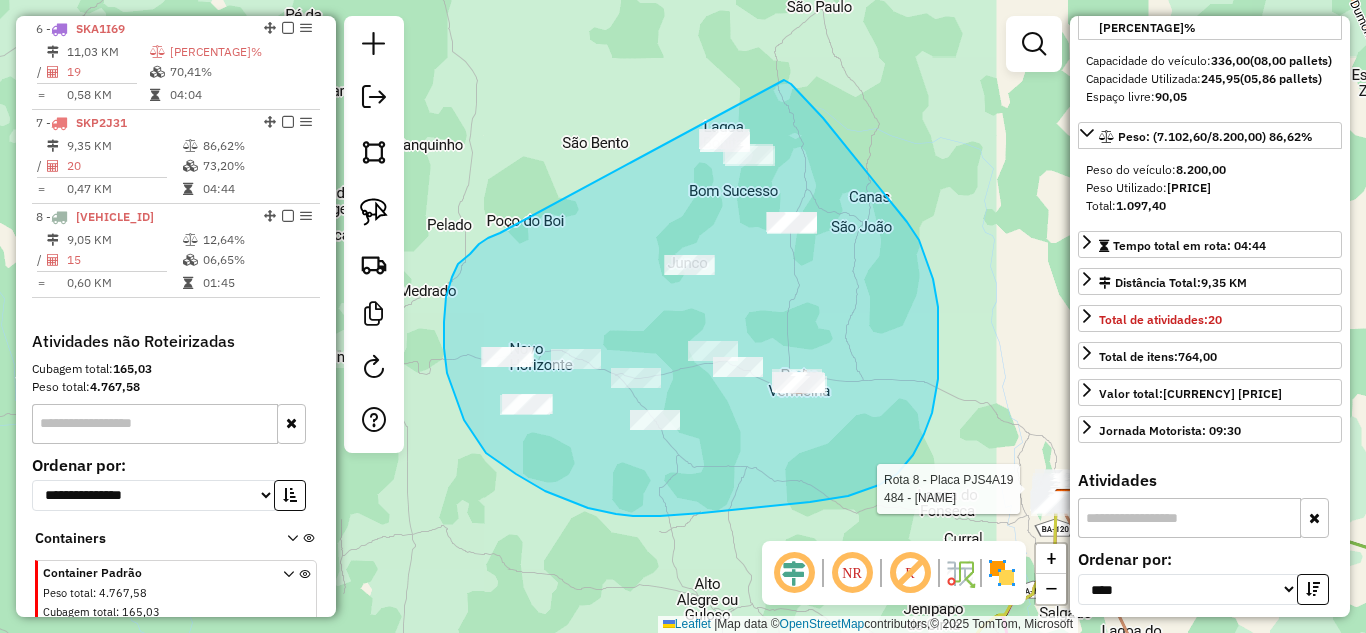 drag, startPoint x: 479, startPoint y: 244, endPoint x: 670, endPoint y: 32, distance: 285.35065 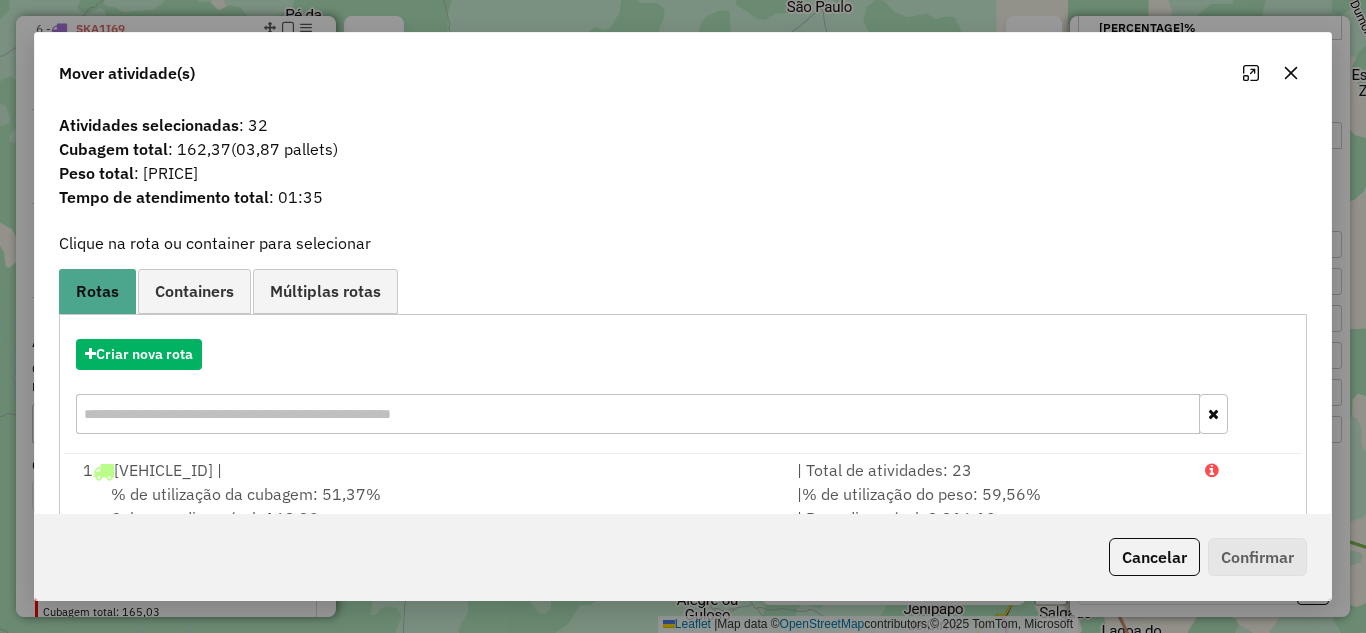 click 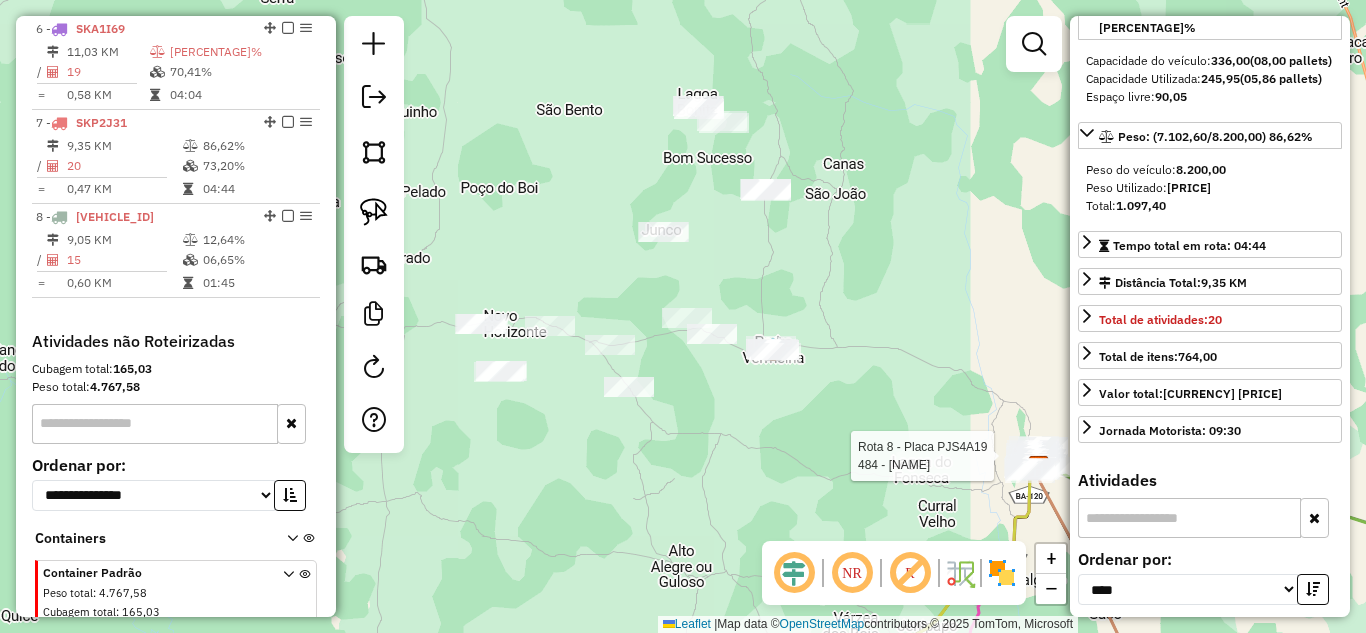 drag, startPoint x: 899, startPoint y: 388, endPoint x: 873, endPoint y: 355, distance: 42.0119 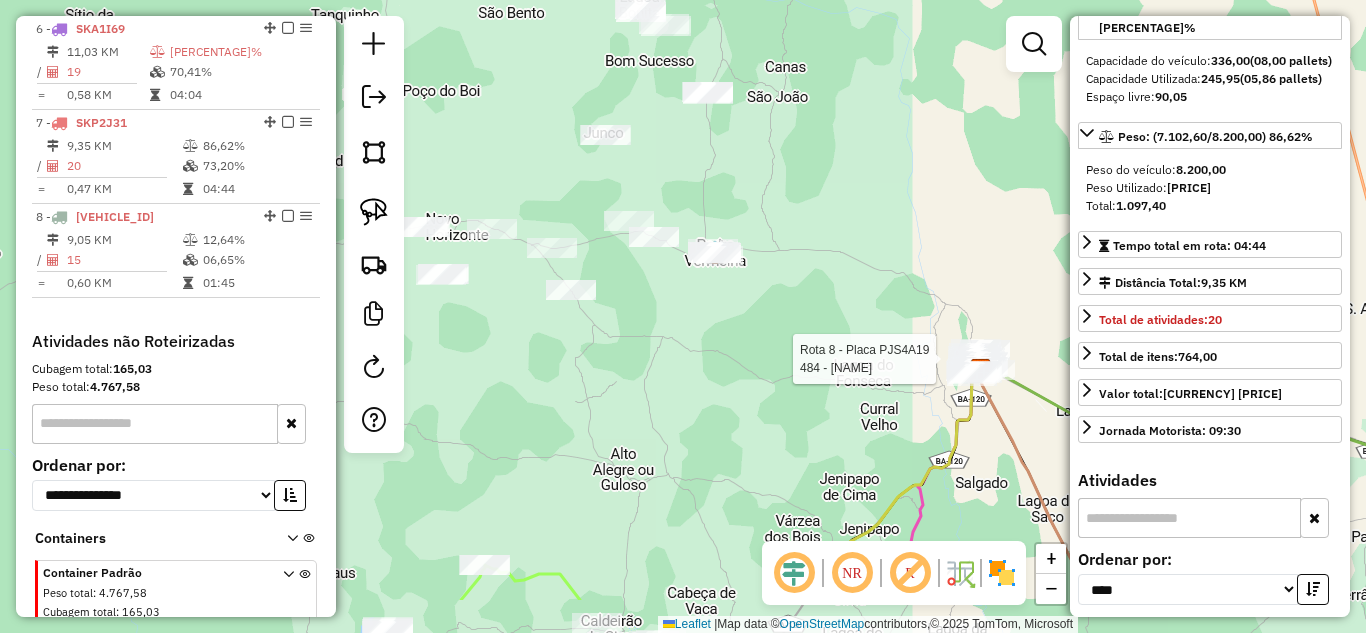 drag, startPoint x: 829, startPoint y: 382, endPoint x: 757, endPoint y: 261, distance: 140.80128 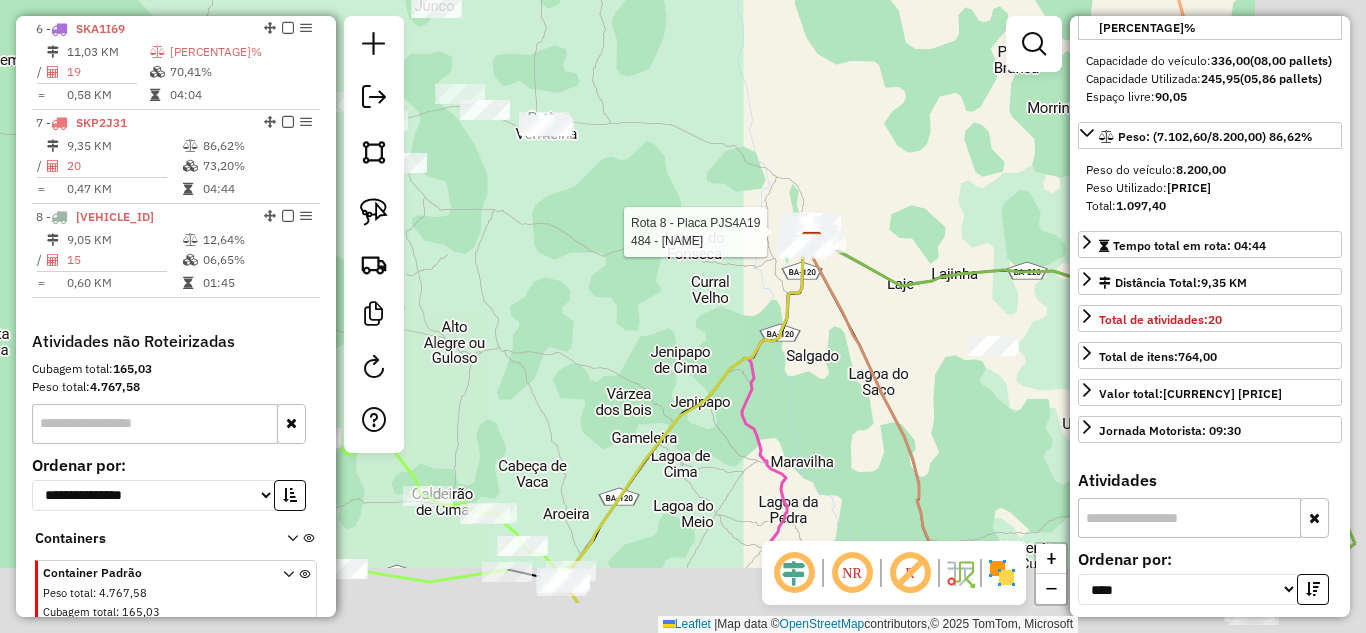 drag, startPoint x: 812, startPoint y: 421, endPoint x: 660, endPoint y: 306, distance: 190.60168 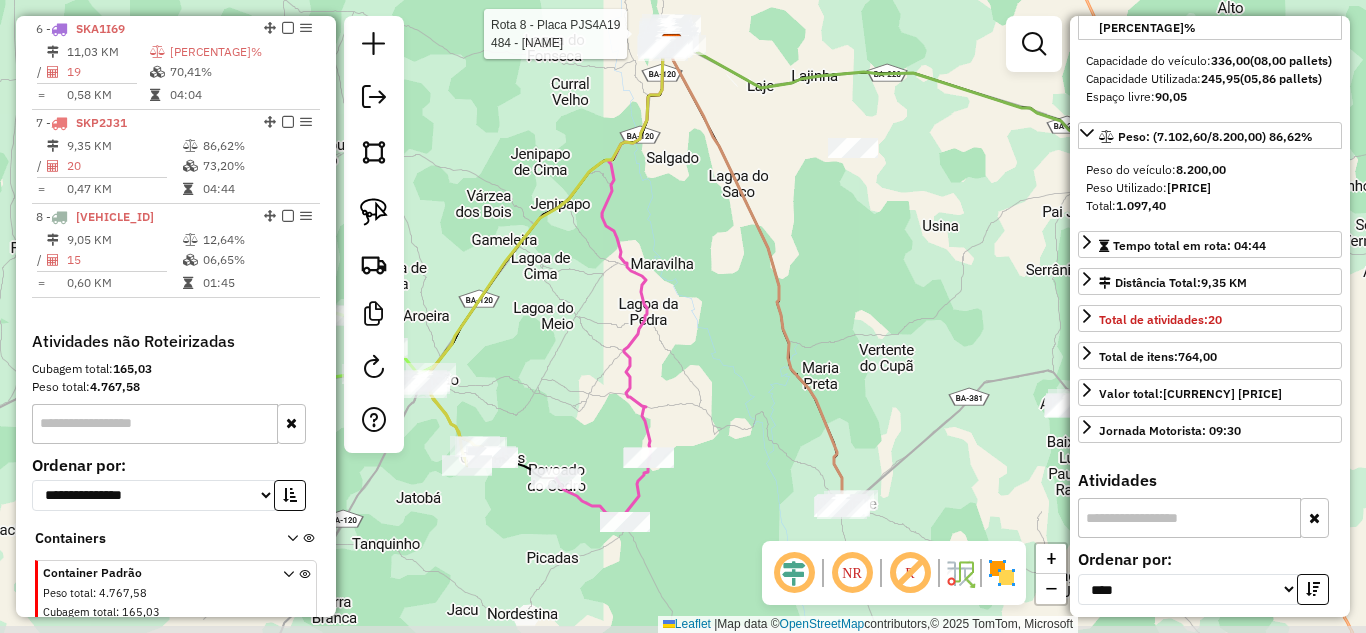 drag, startPoint x: 856, startPoint y: 422, endPoint x: 729, endPoint y: 154, distance: 296.56873 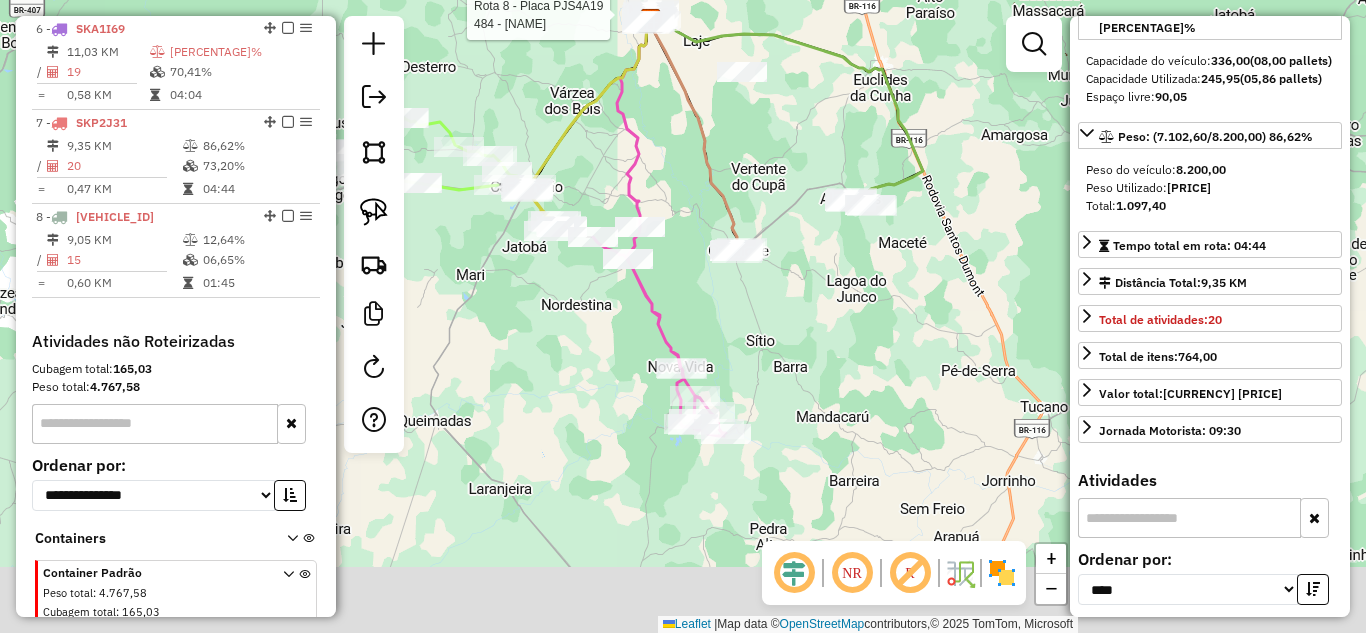 drag, startPoint x: 746, startPoint y: 386, endPoint x: 703, endPoint y: 298, distance: 97.94386 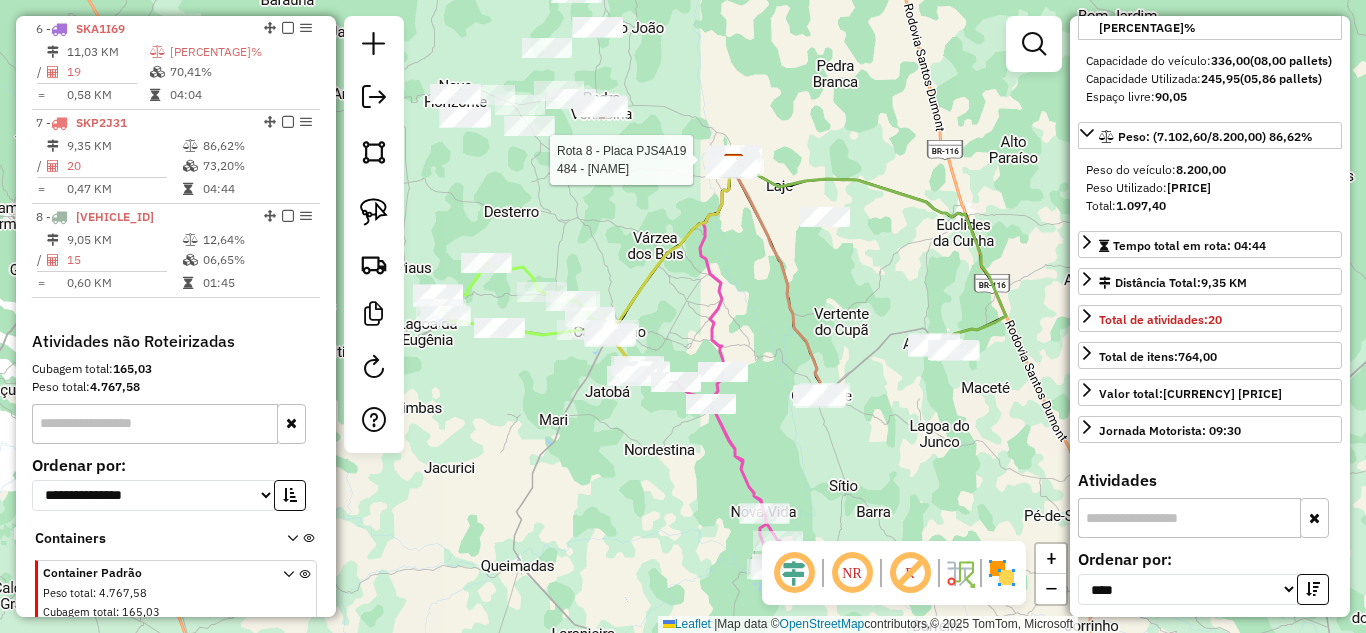 drag, startPoint x: 699, startPoint y: 318, endPoint x: 795, endPoint y: 476, distance: 184.87834 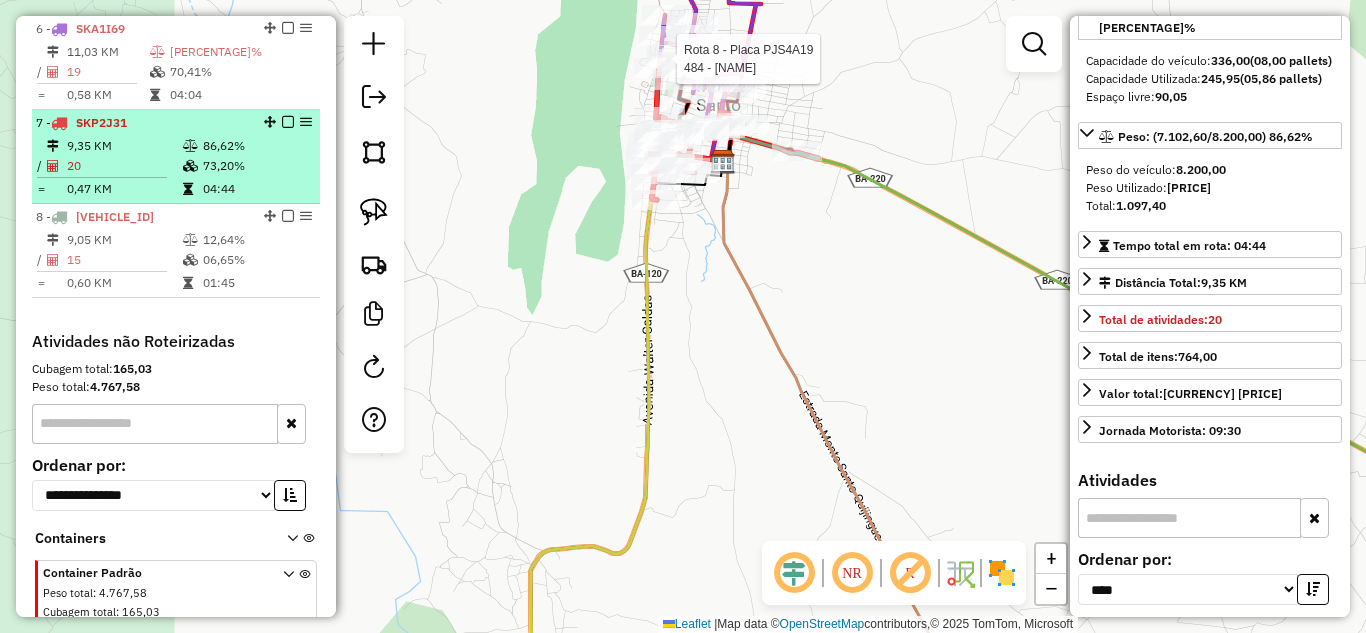 click on "9,35 KM" at bounding box center [124, 146] 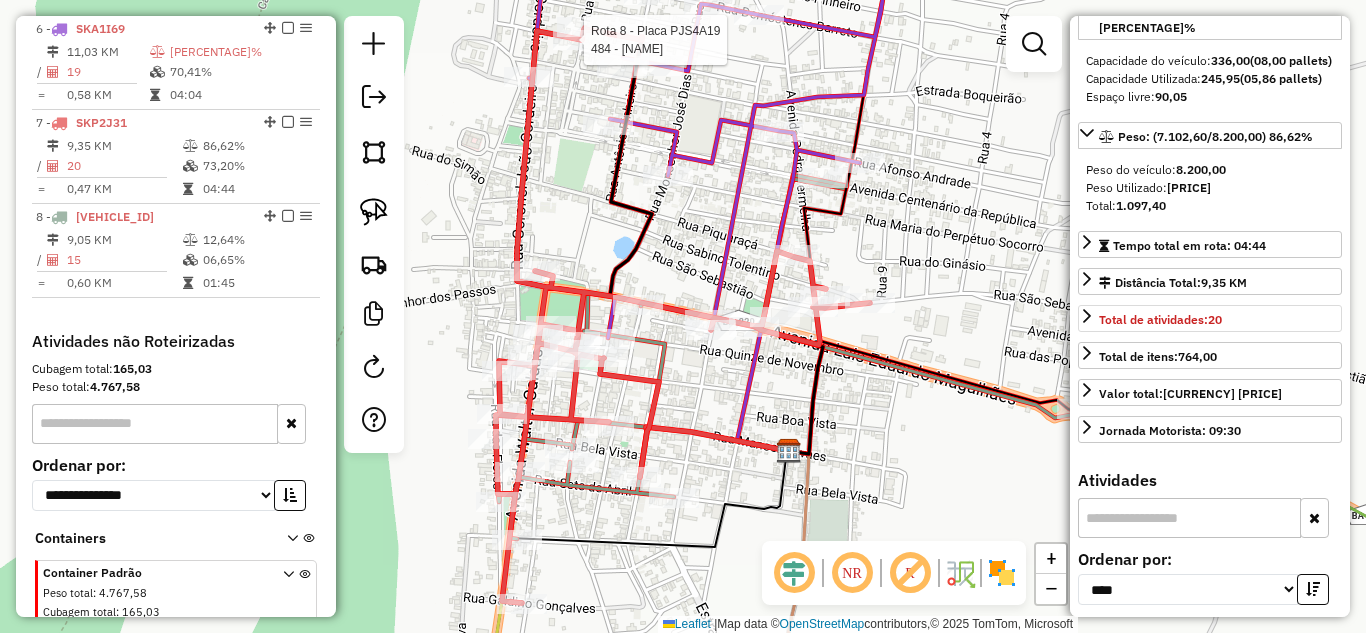 scroll, scrollTop: 472, scrollLeft: 0, axis: vertical 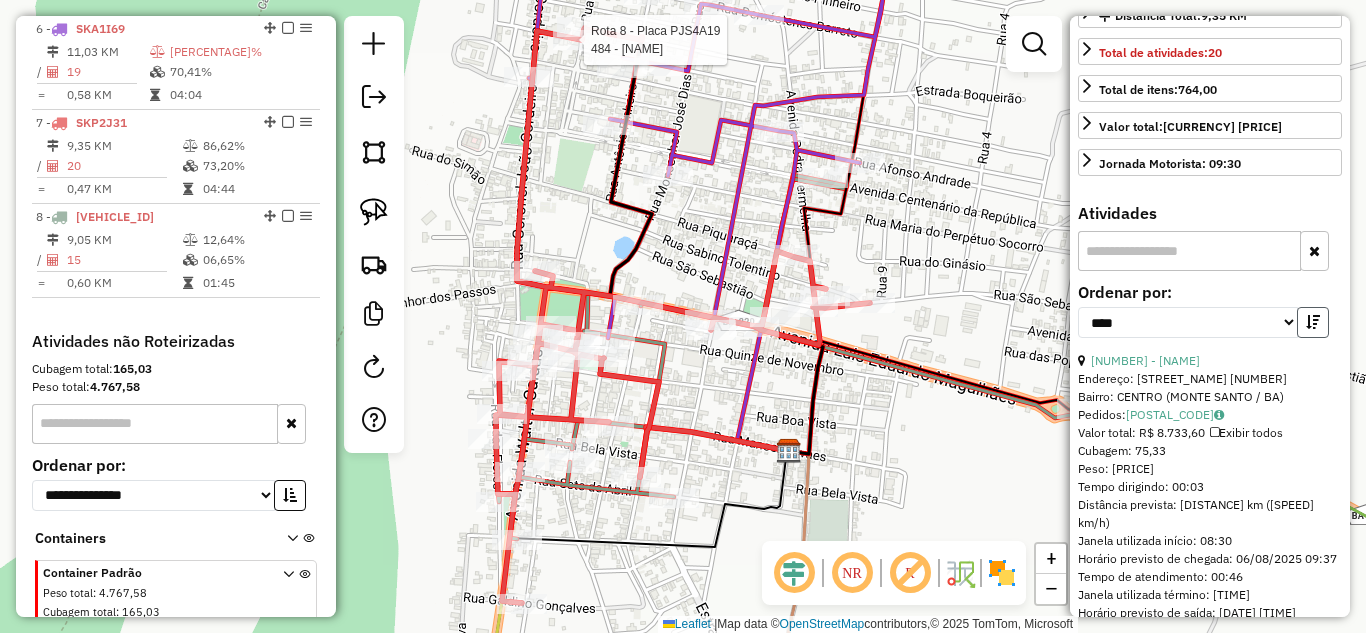 click at bounding box center [1313, 322] 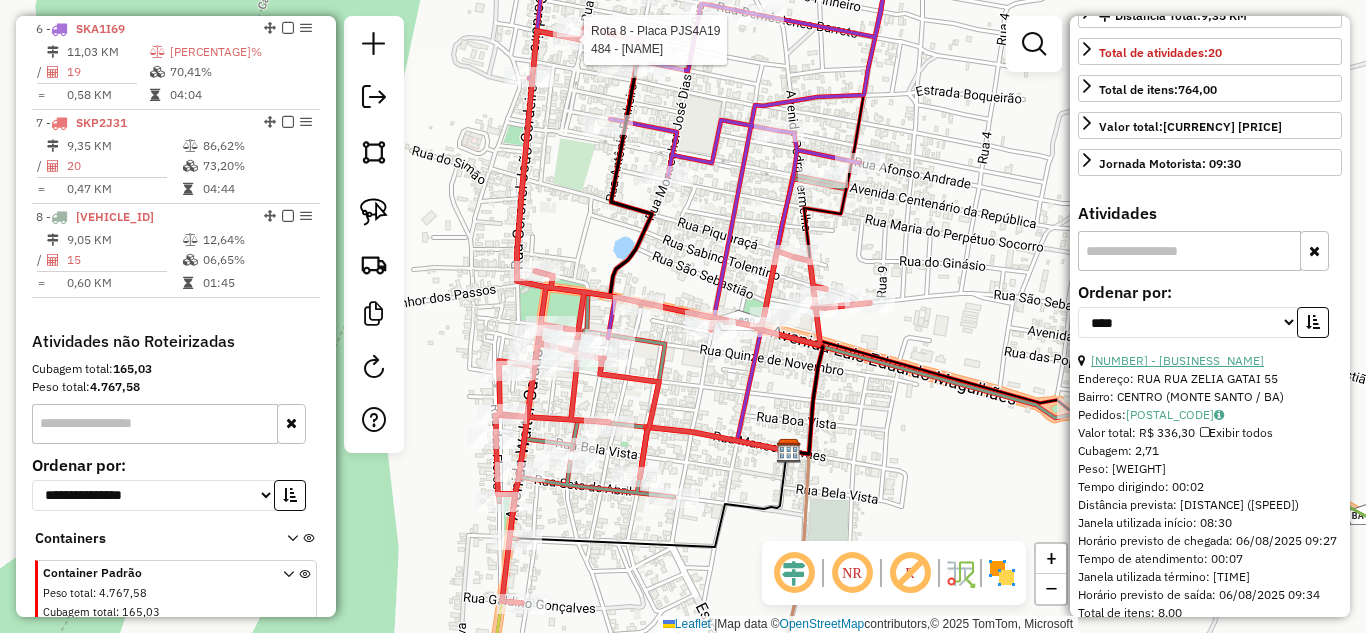click on "12 - 420 - [NAME]" at bounding box center [1177, 360] 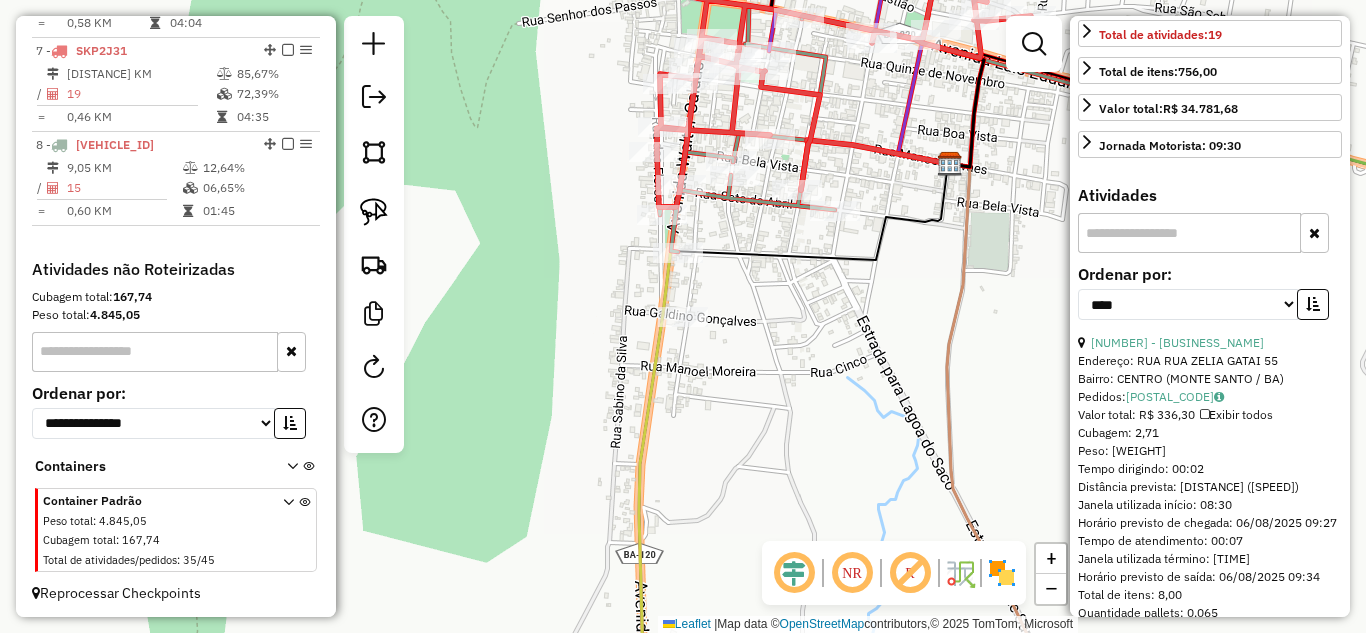 scroll, scrollTop: 1319, scrollLeft: 0, axis: vertical 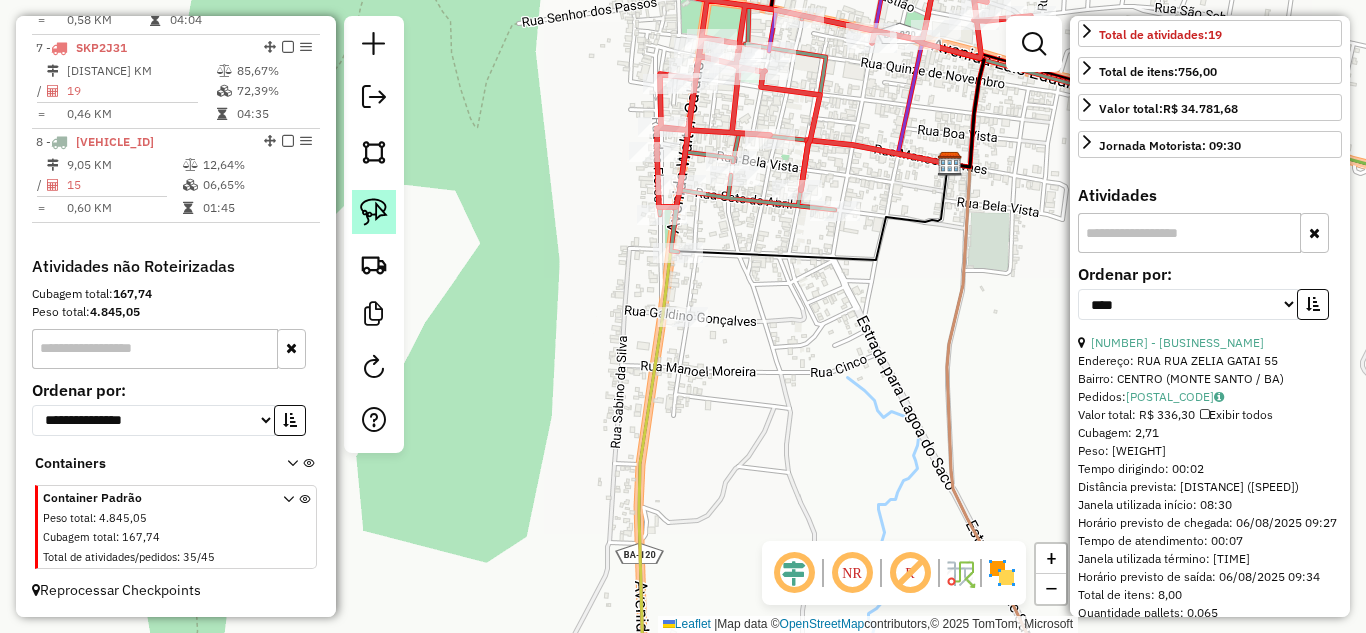 click 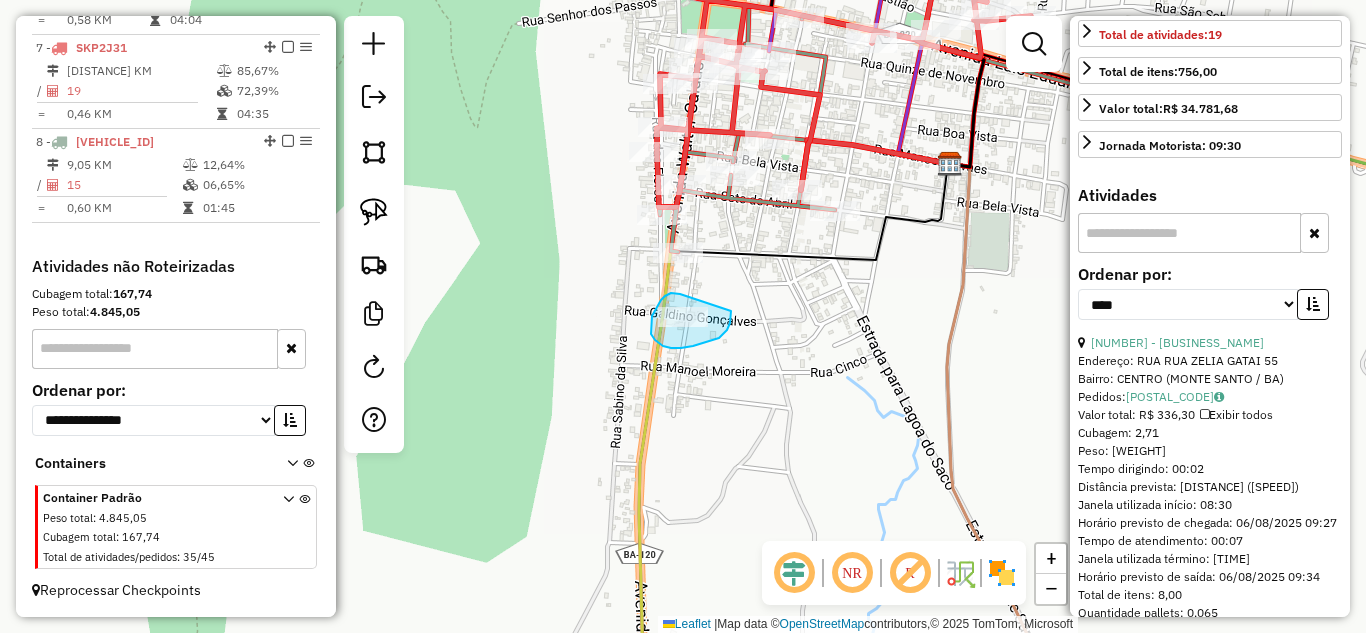 drag, startPoint x: 674, startPoint y: 293, endPoint x: 731, endPoint y: 311, distance: 59.77458 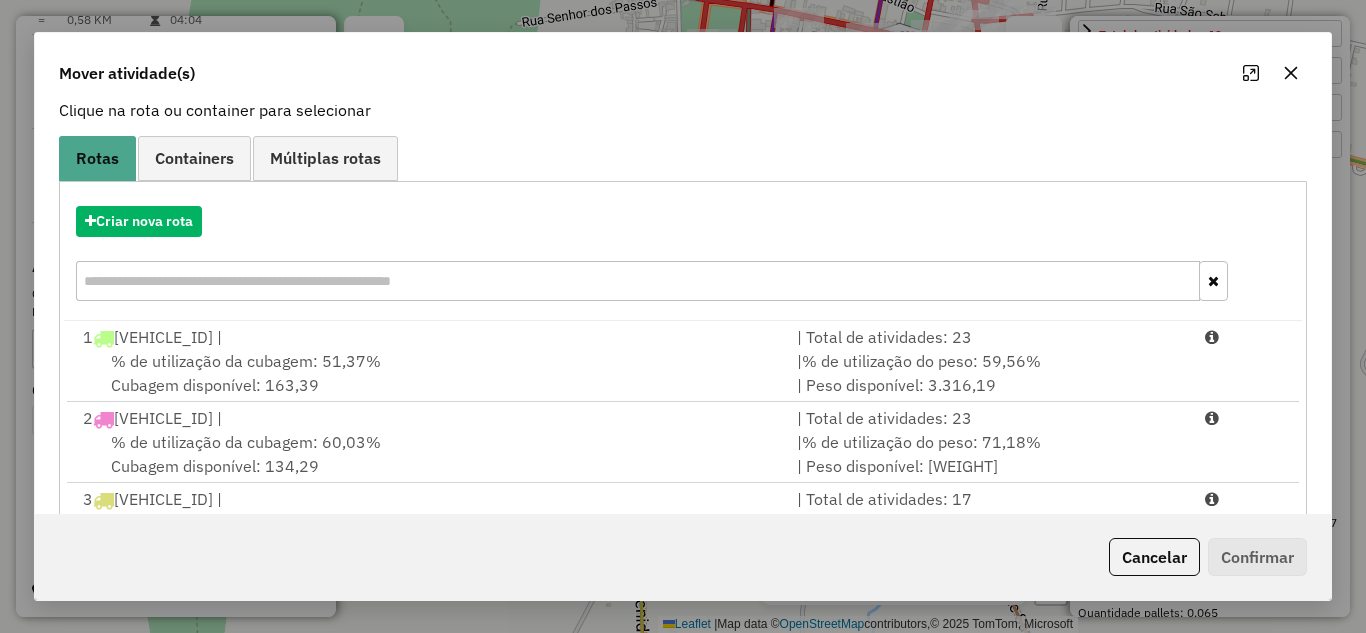 scroll, scrollTop: 333, scrollLeft: 0, axis: vertical 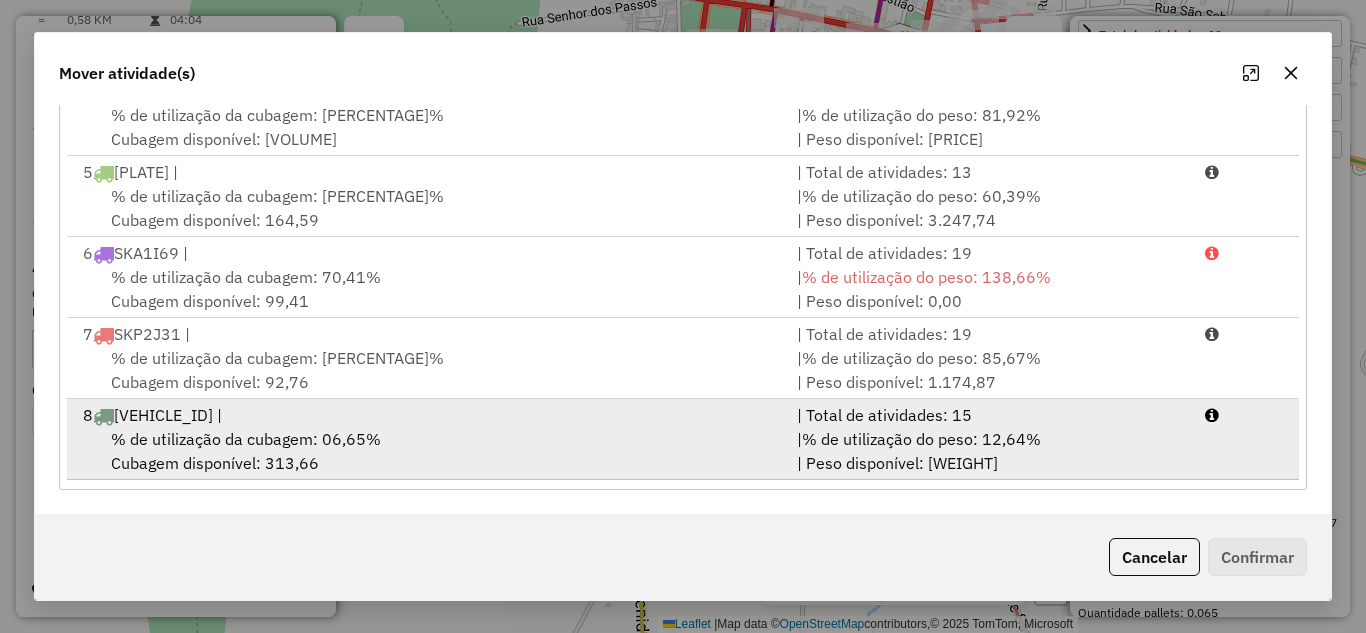 drag, startPoint x: 450, startPoint y: 427, endPoint x: 819, endPoint y: 432, distance: 369.03387 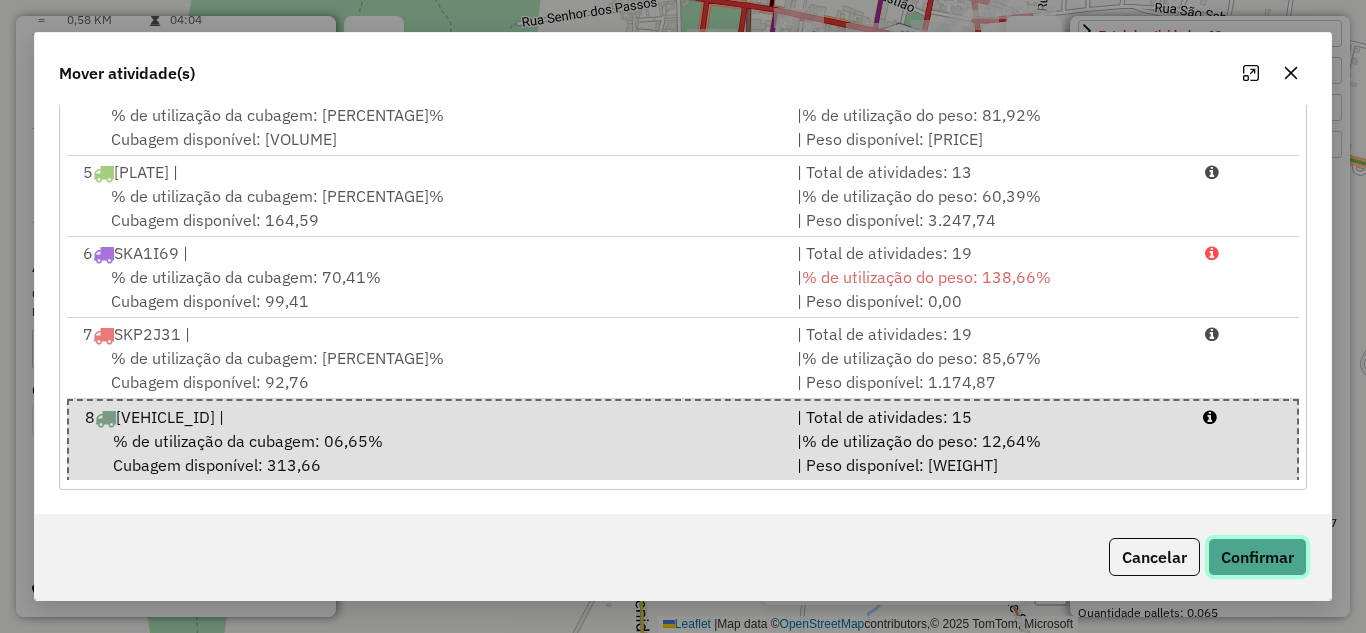 click on "Confirmar" 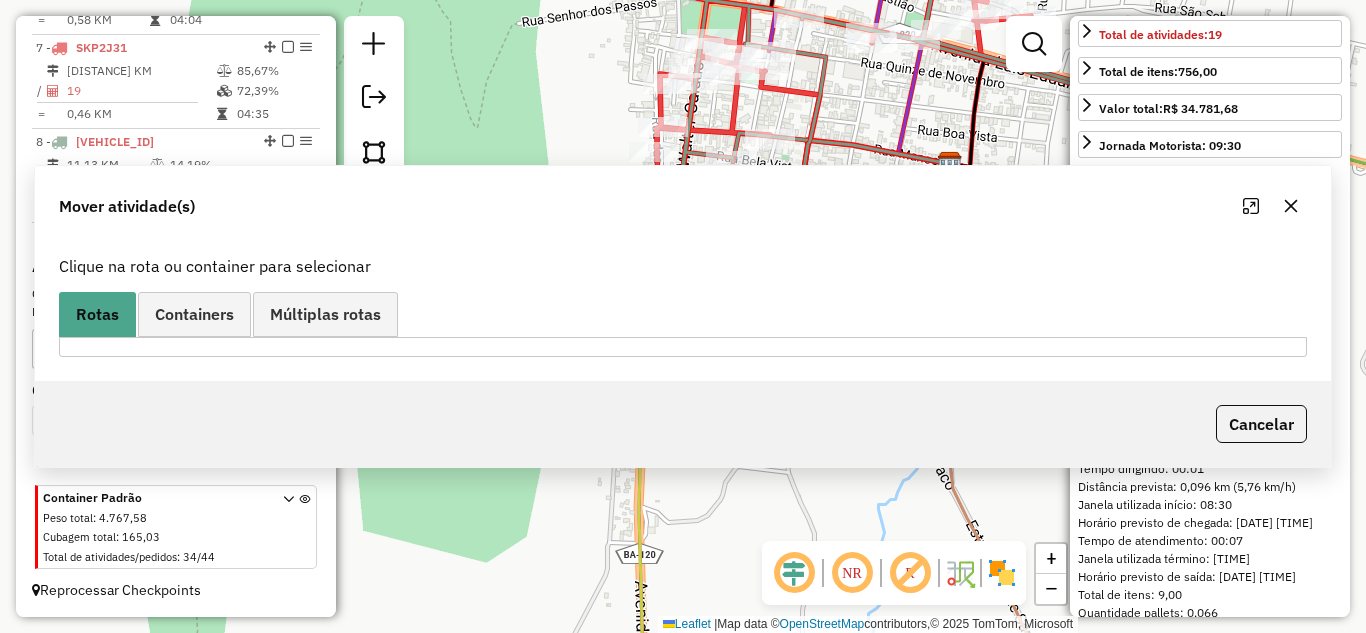 scroll, scrollTop: 0, scrollLeft: 0, axis: both 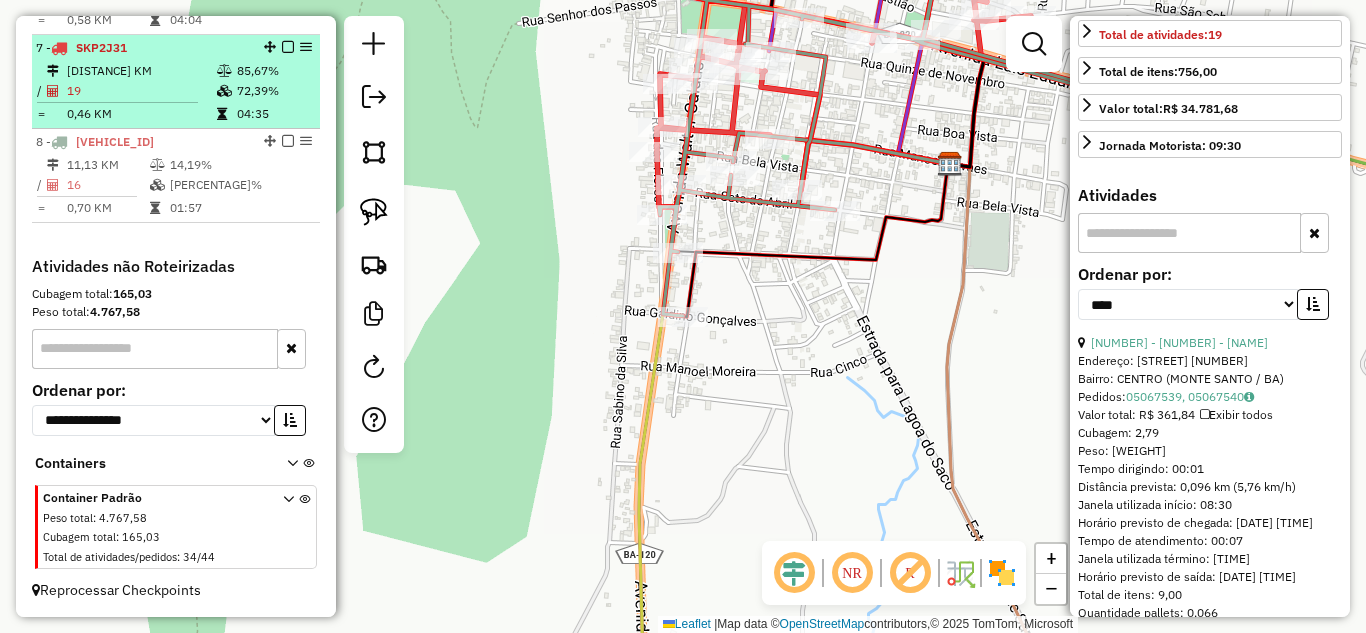 click on "19" at bounding box center [141, 91] 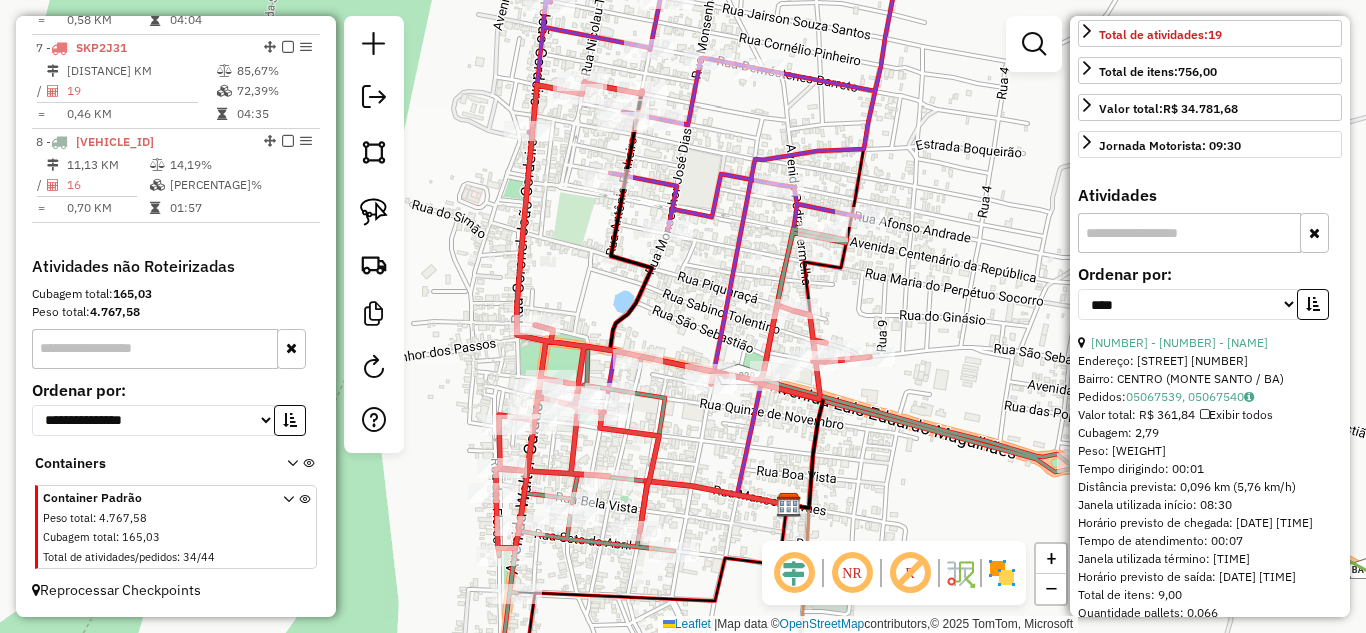 scroll, scrollTop: 339, scrollLeft: 0, axis: vertical 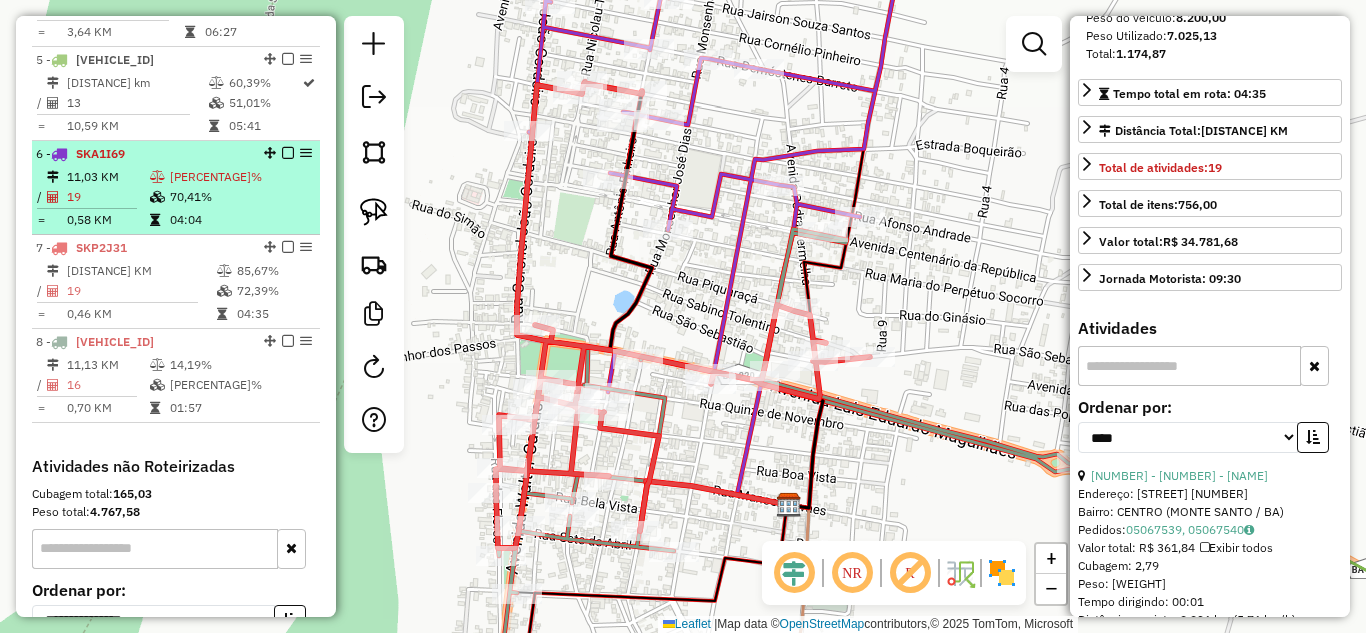 click on "11,03 KM" at bounding box center (107, 177) 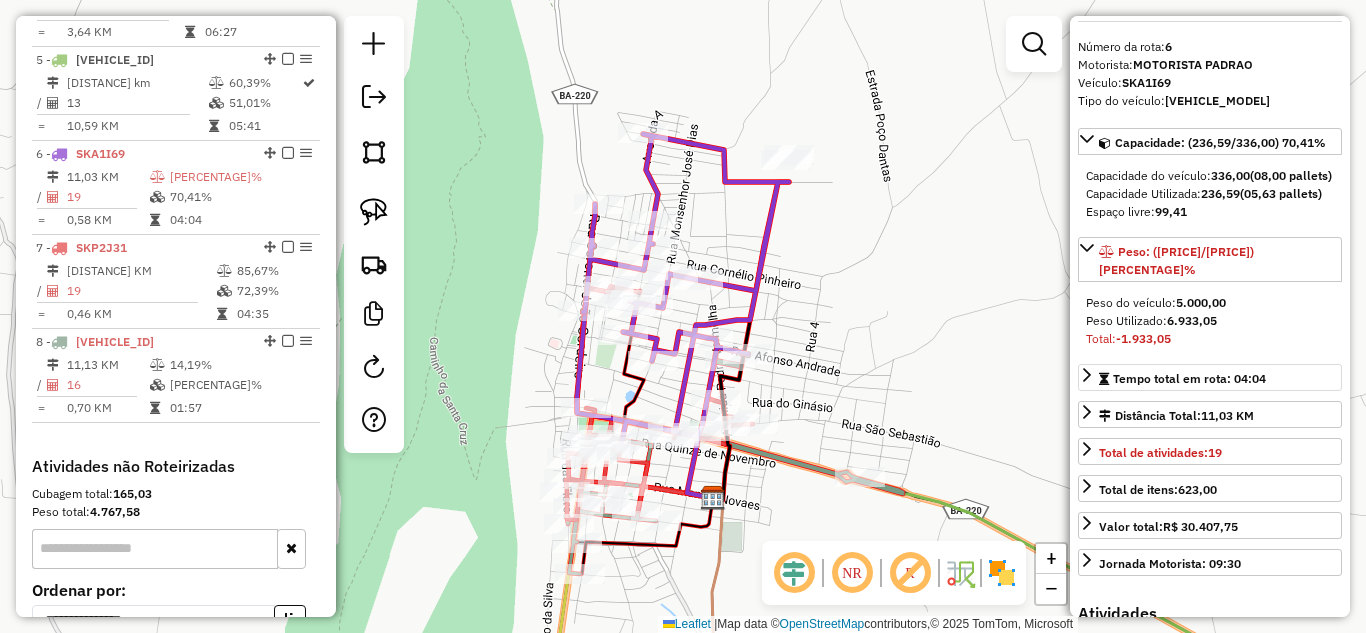 scroll, scrollTop: 0, scrollLeft: 0, axis: both 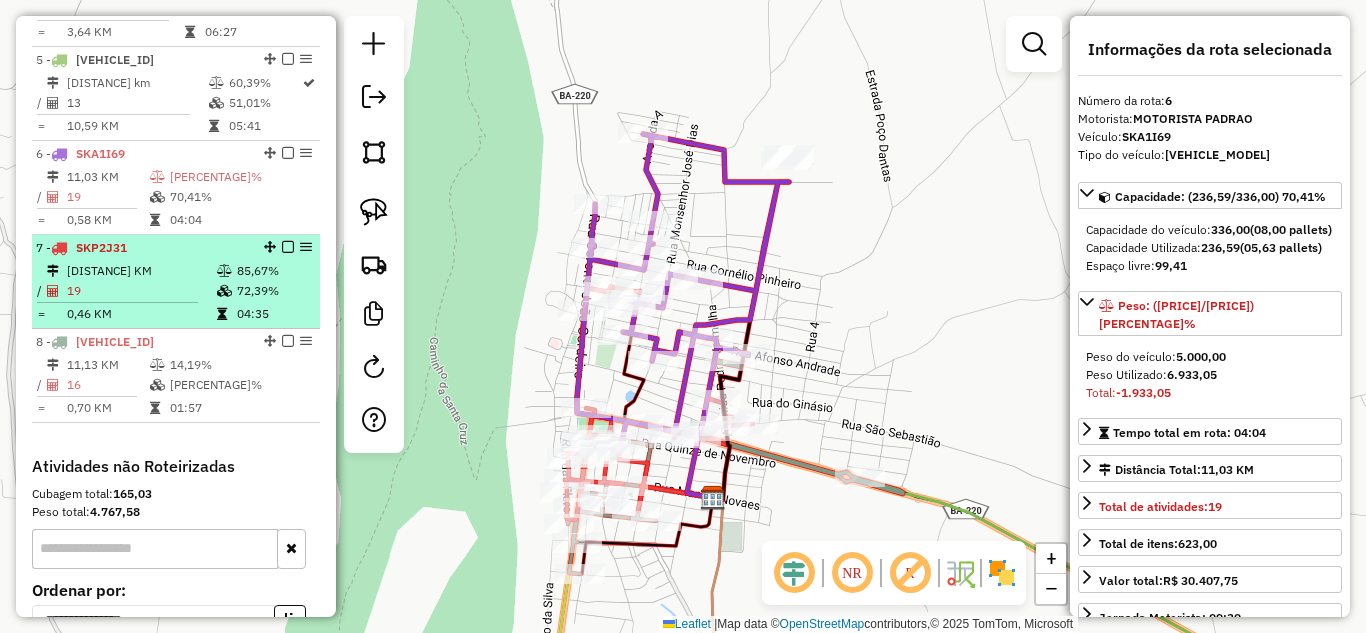 click on "[VEHICLE_PLATE]" at bounding box center [101, 247] 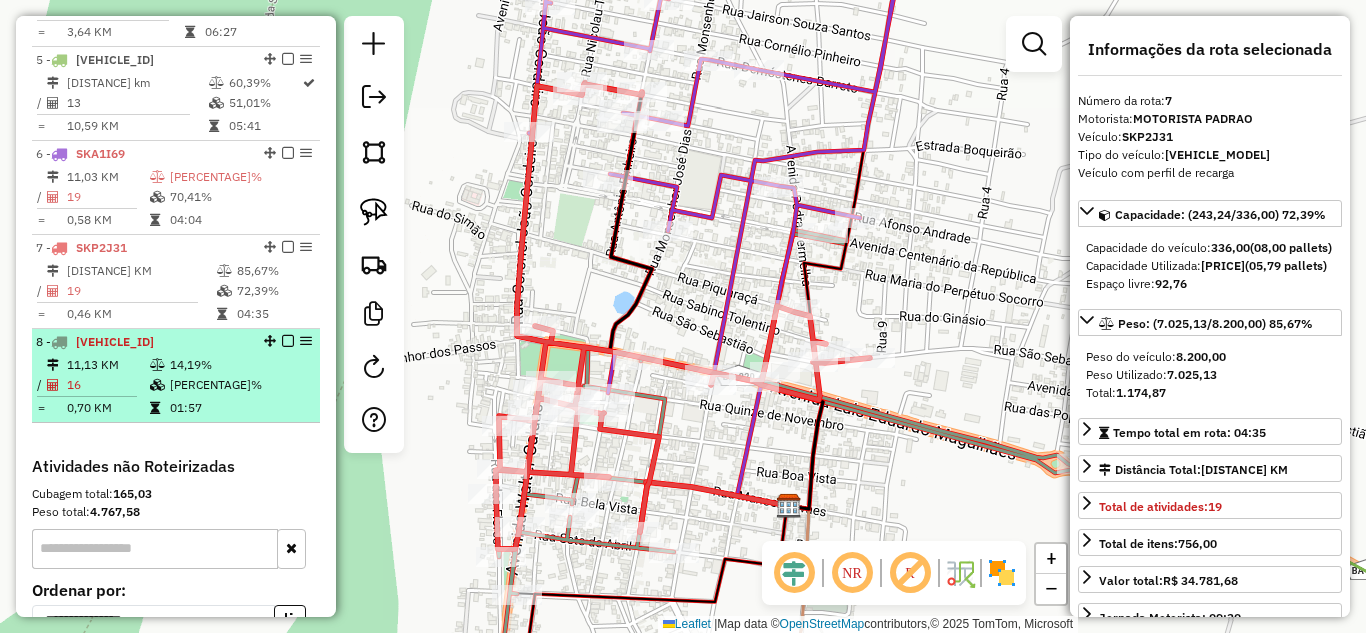 click on "16" at bounding box center (107, 385) 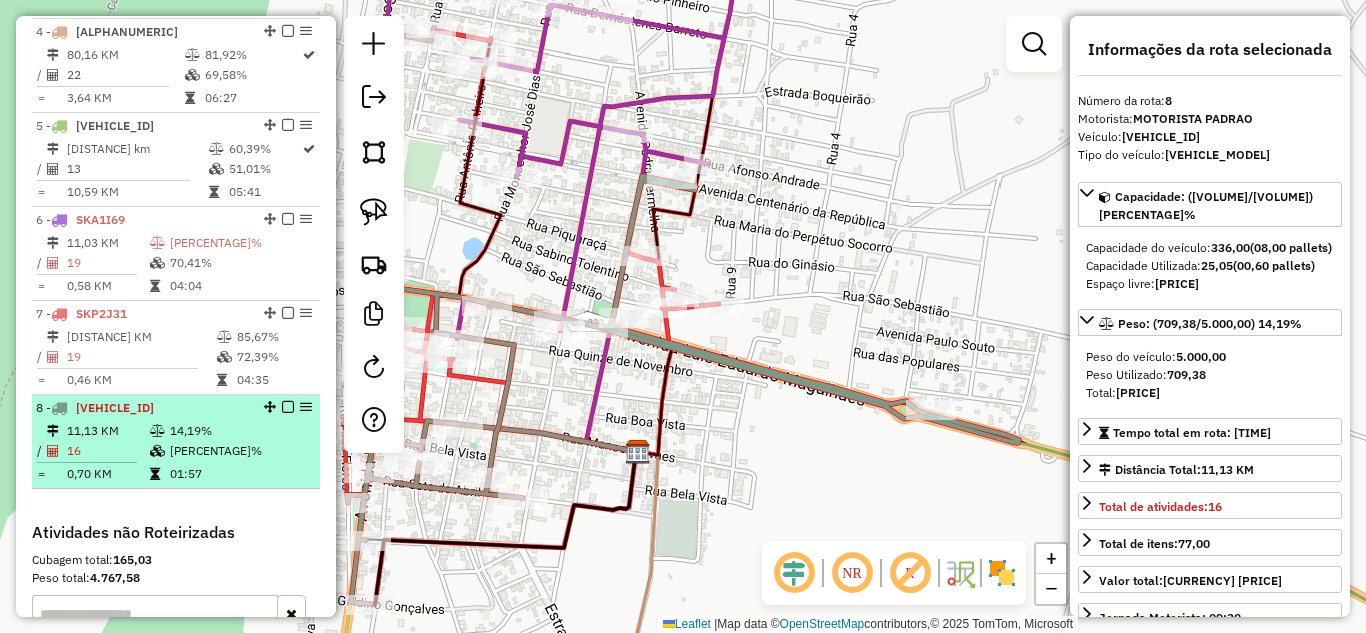 scroll, scrollTop: 1119, scrollLeft: 0, axis: vertical 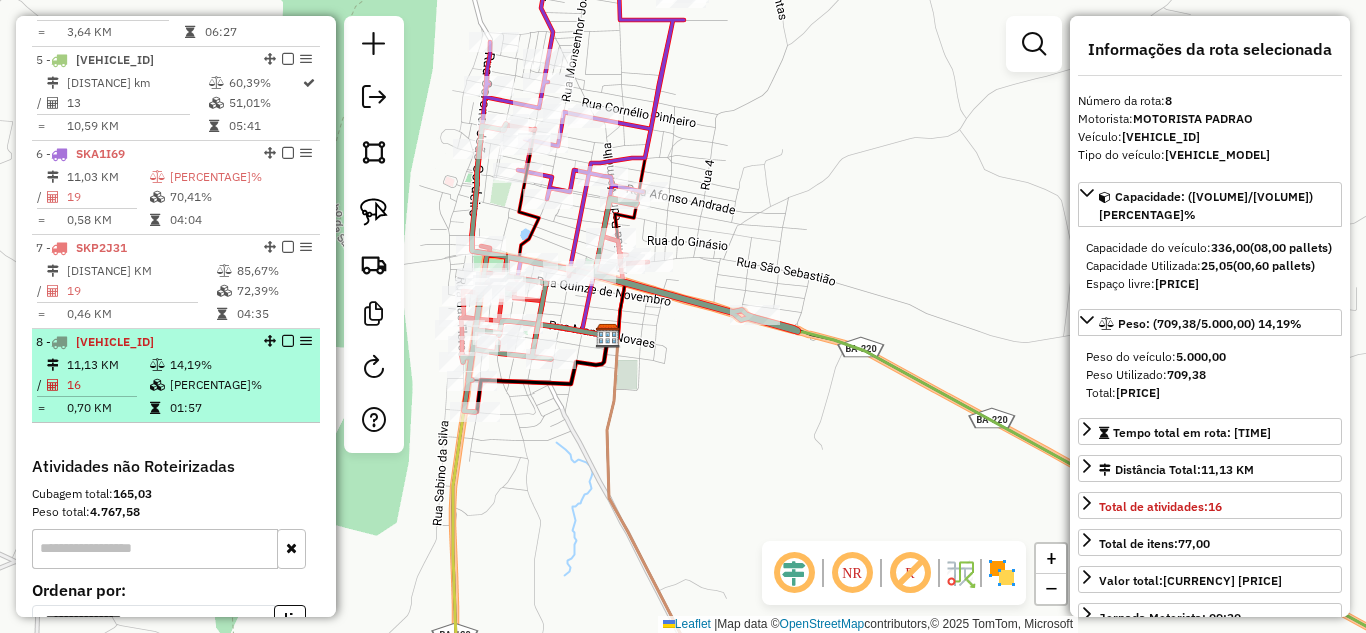 click on "8 -       PJS4A19" at bounding box center (142, 342) 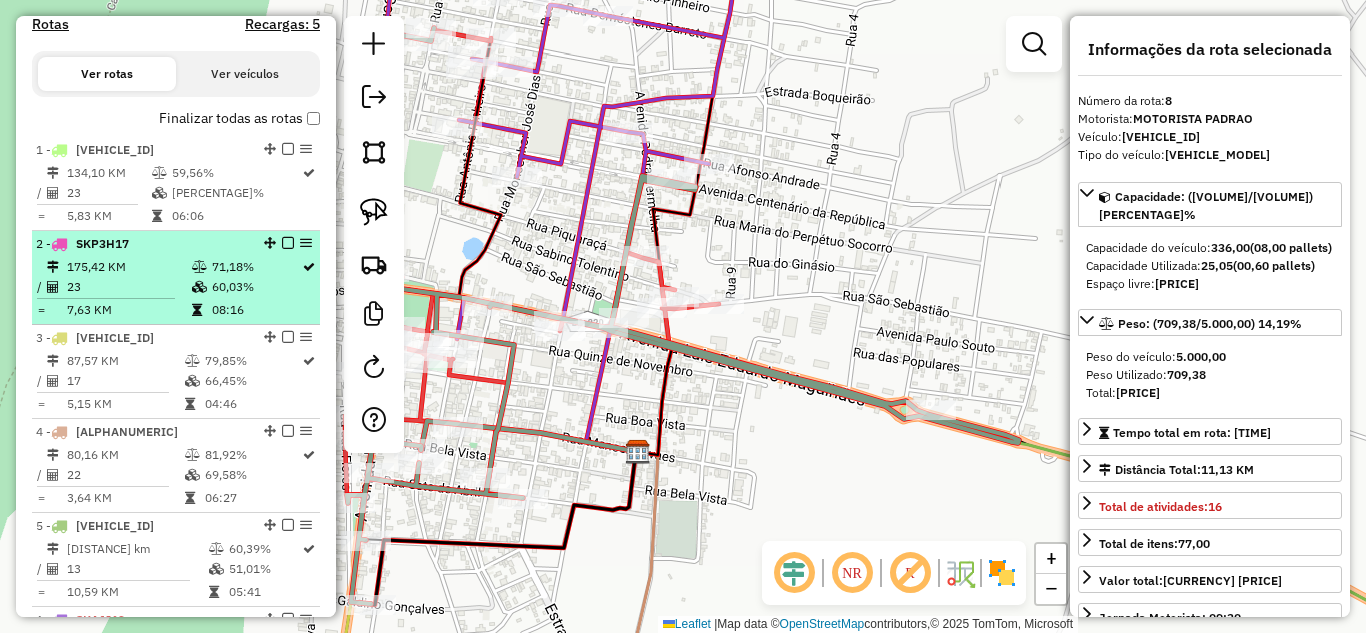 scroll, scrollTop: 519, scrollLeft: 0, axis: vertical 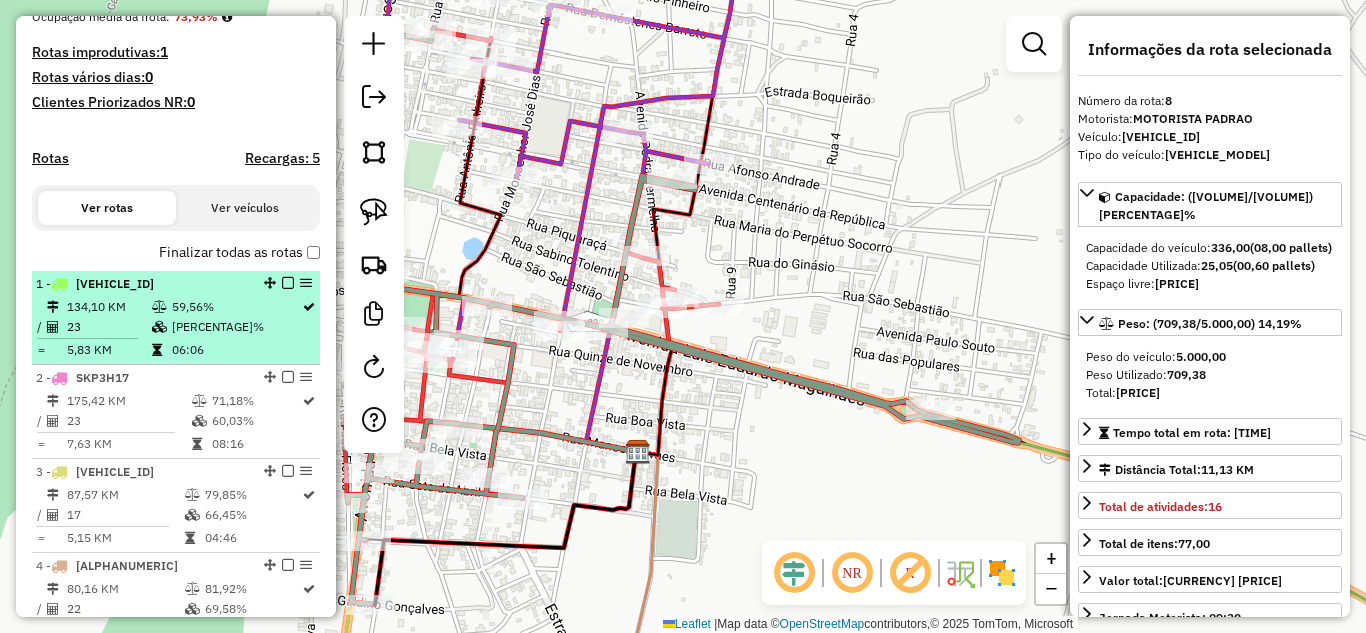 click on "134,10 KM" at bounding box center (108, 307) 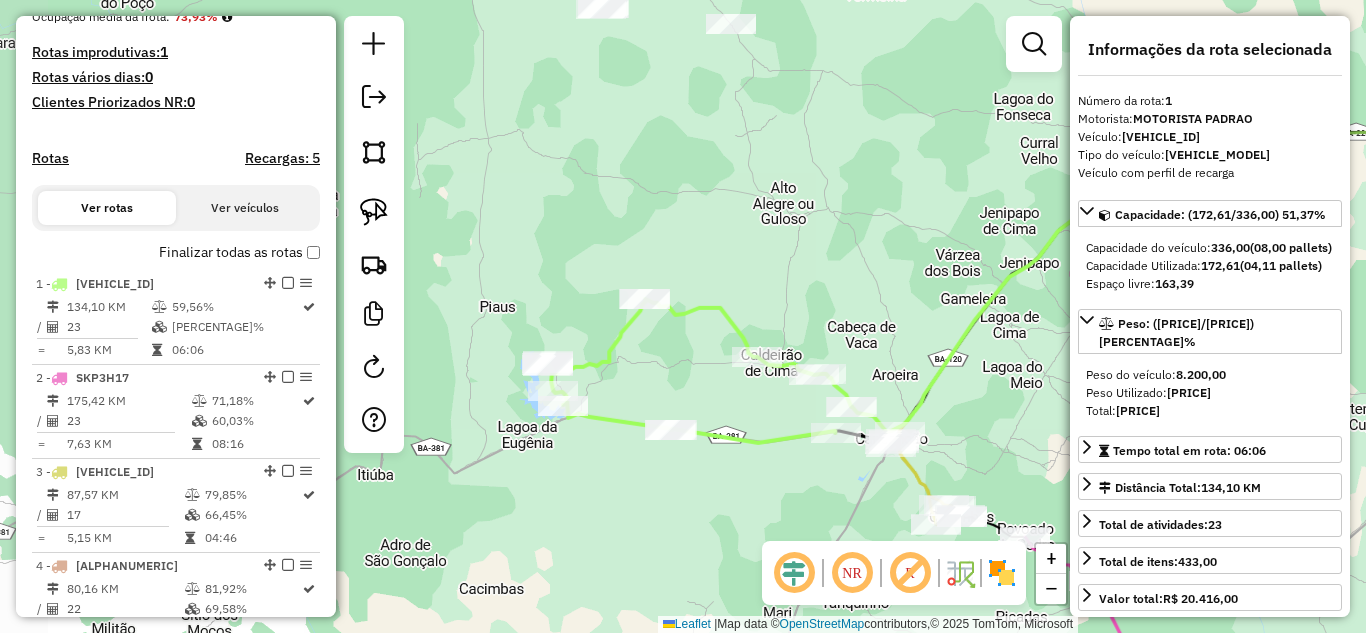 drag, startPoint x: 703, startPoint y: 321, endPoint x: 863, endPoint y: 278, distance: 165.6774 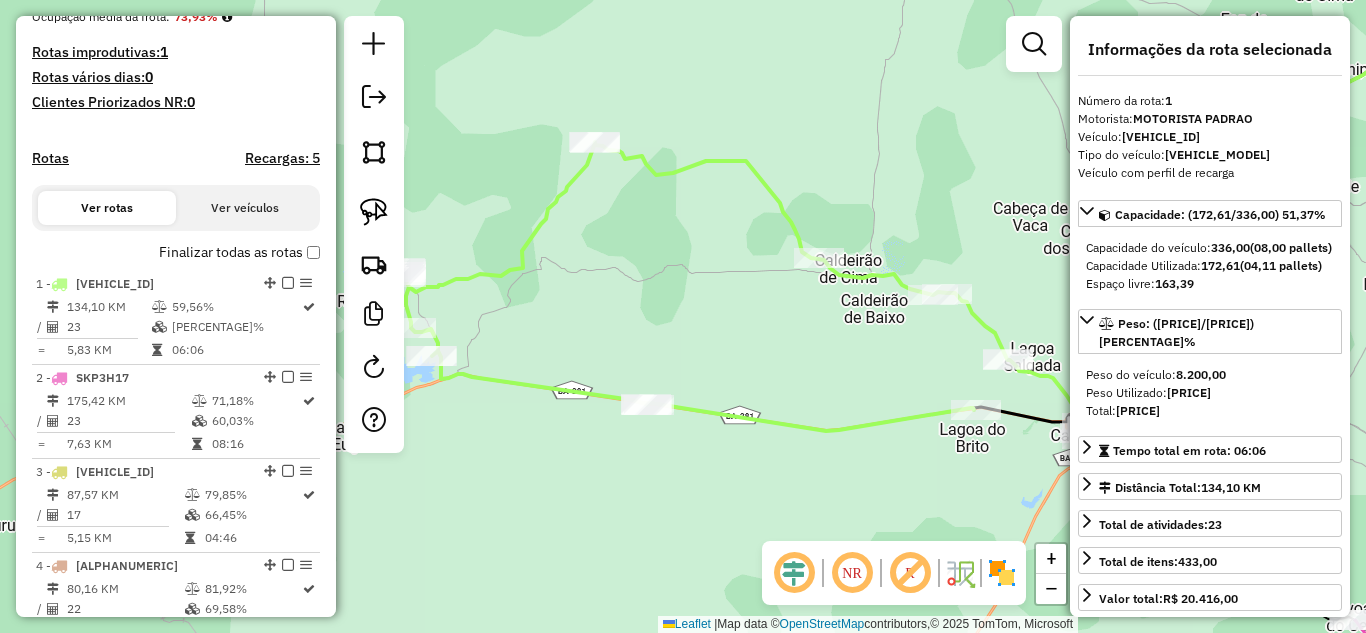 drag, startPoint x: 674, startPoint y: 399, endPoint x: 725, endPoint y: 357, distance: 66.068146 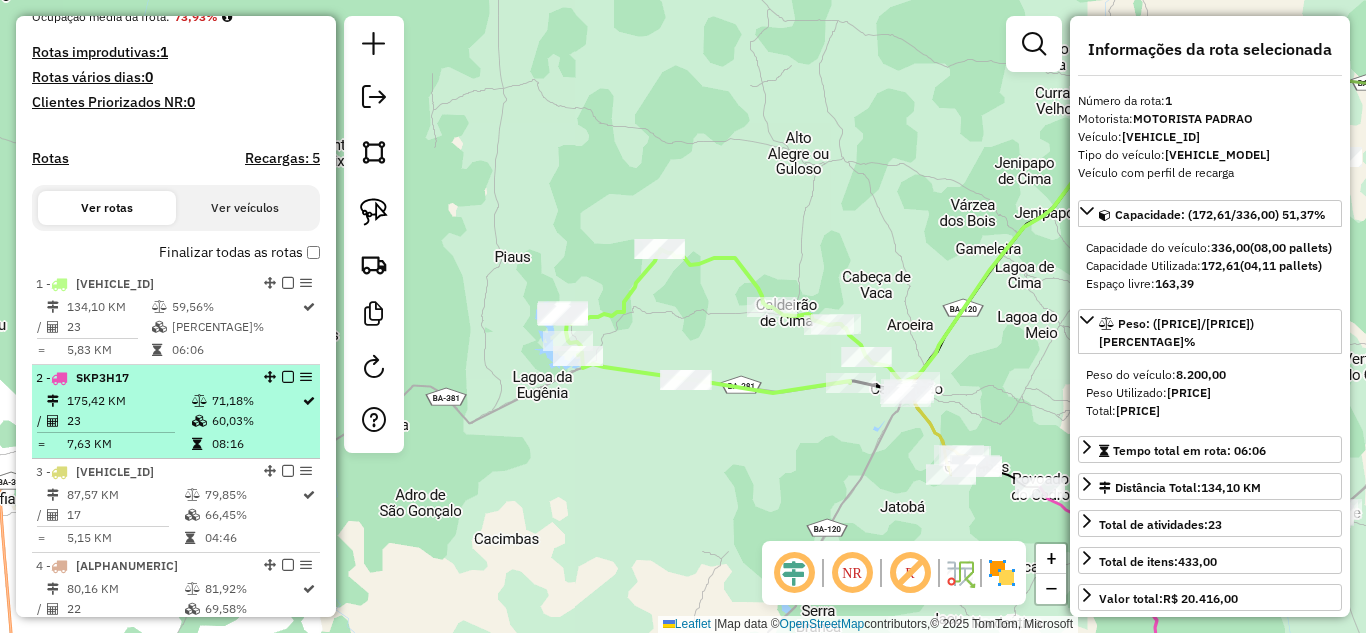 click on "[NUMBER] KM" at bounding box center (128, 401) 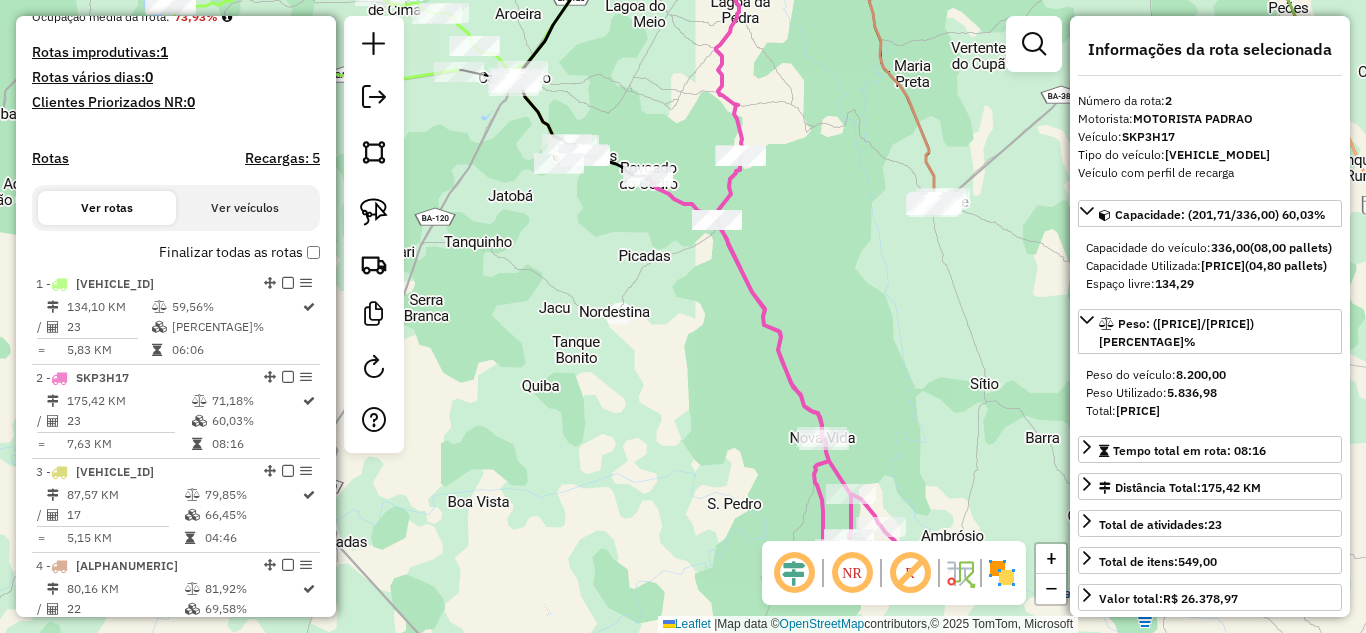 drag, startPoint x: 787, startPoint y: 414, endPoint x: 952, endPoint y: 401, distance: 165.51132 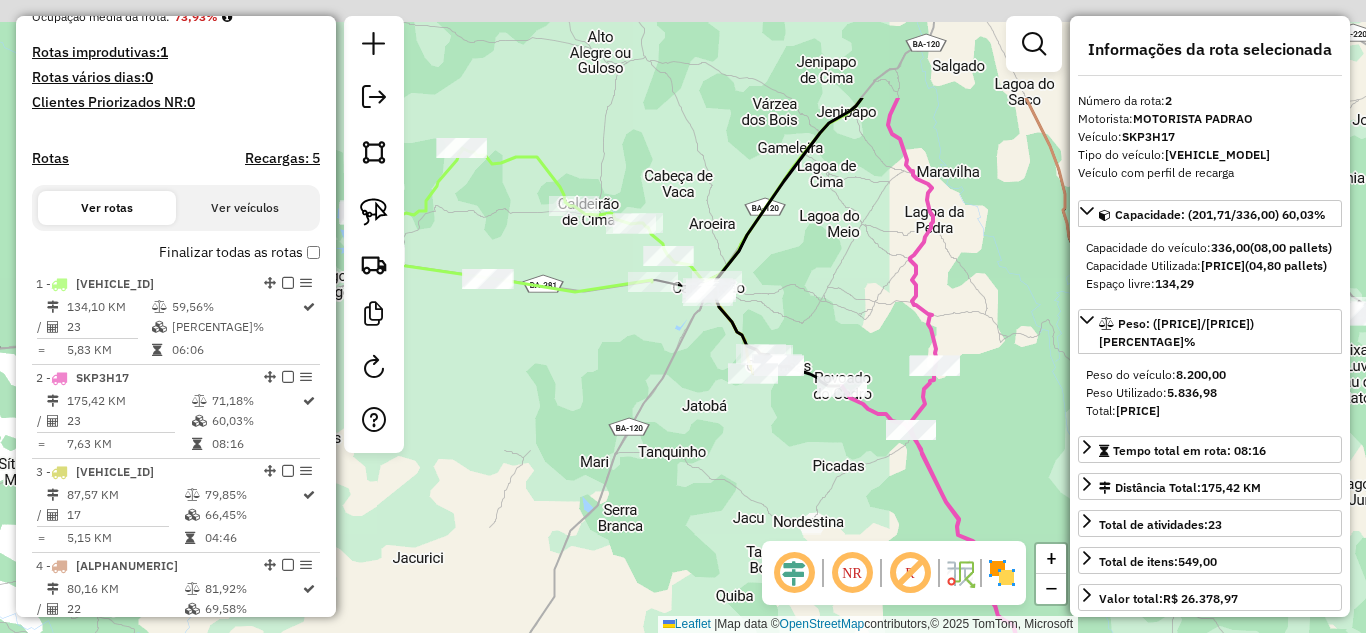drag, startPoint x: 575, startPoint y: 168, endPoint x: 692, endPoint y: 332, distance: 201.4572 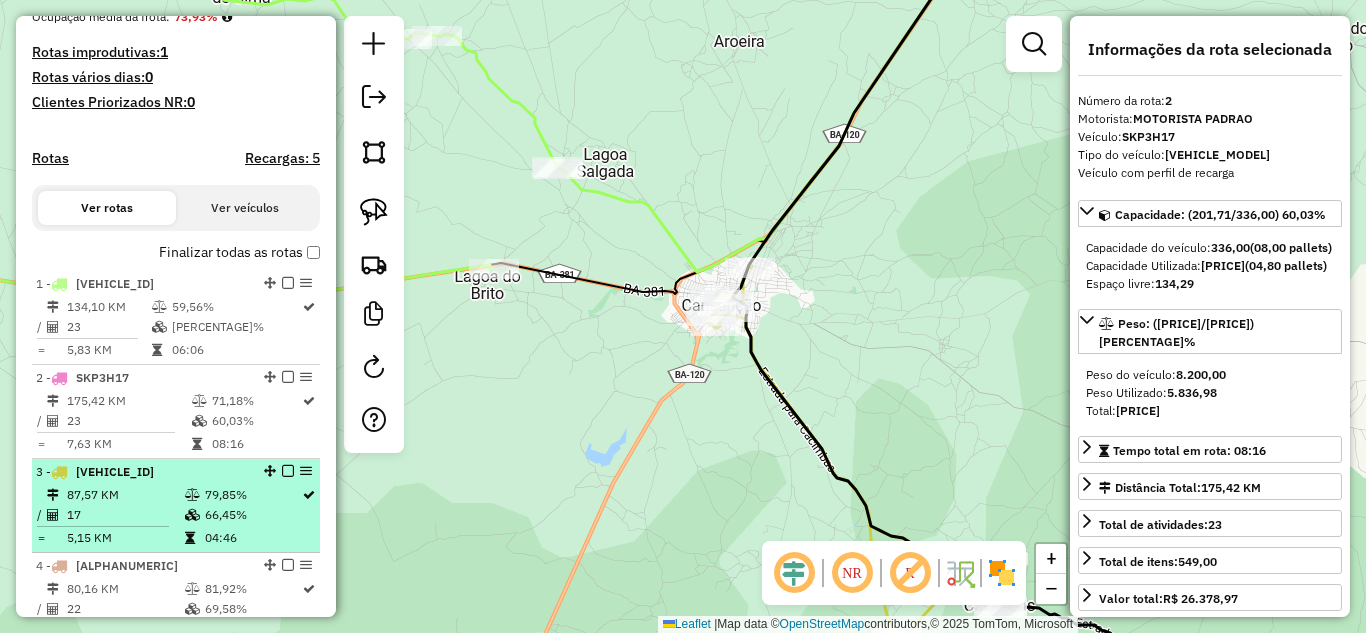 scroll, scrollTop: 586, scrollLeft: 0, axis: vertical 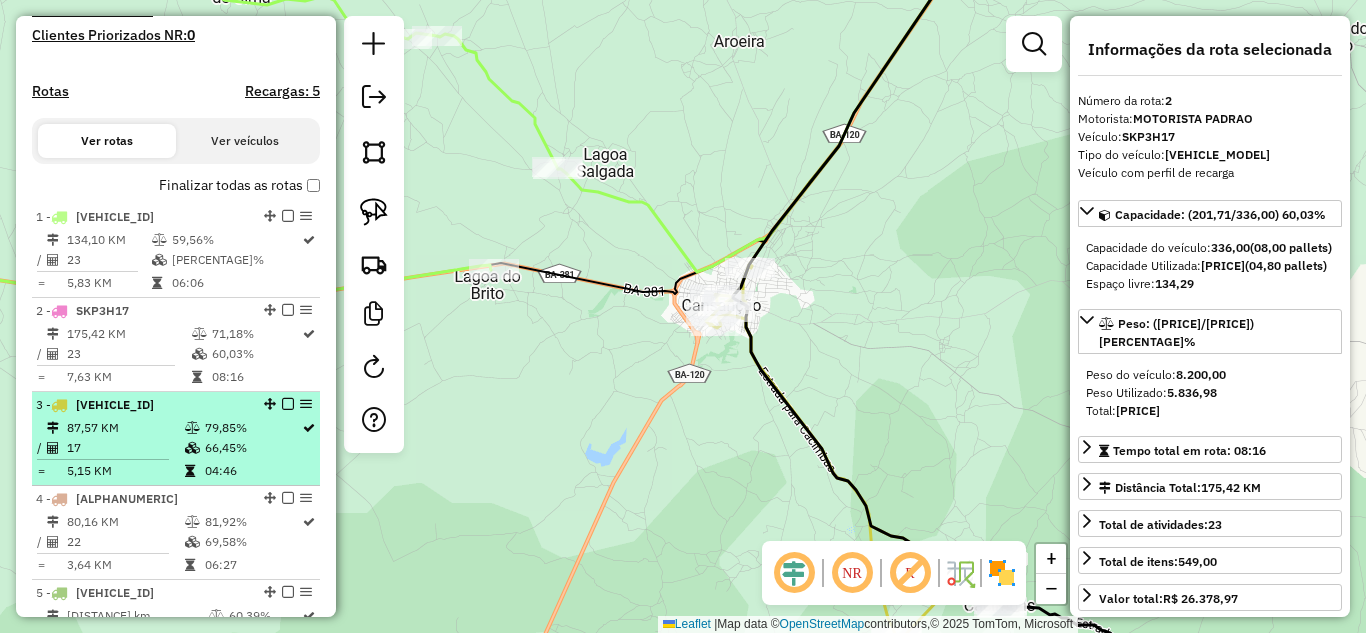 click on "87,57 KM" at bounding box center (125, 428) 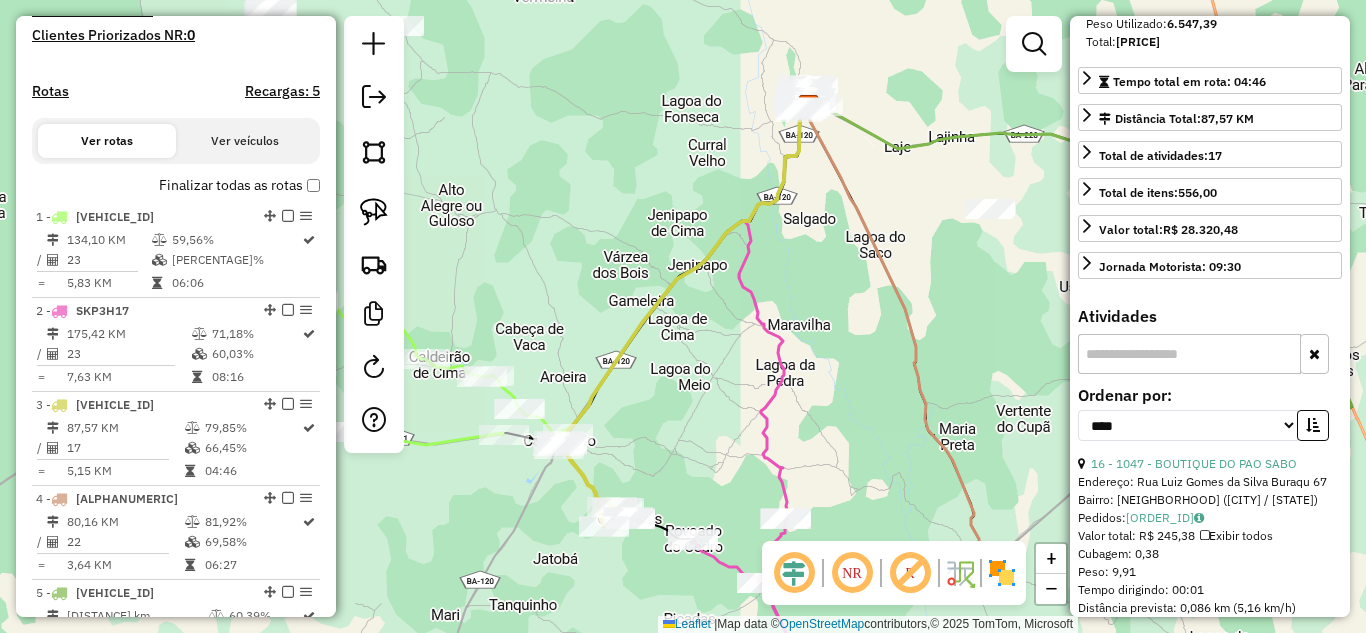 scroll, scrollTop: 600, scrollLeft: 0, axis: vertical 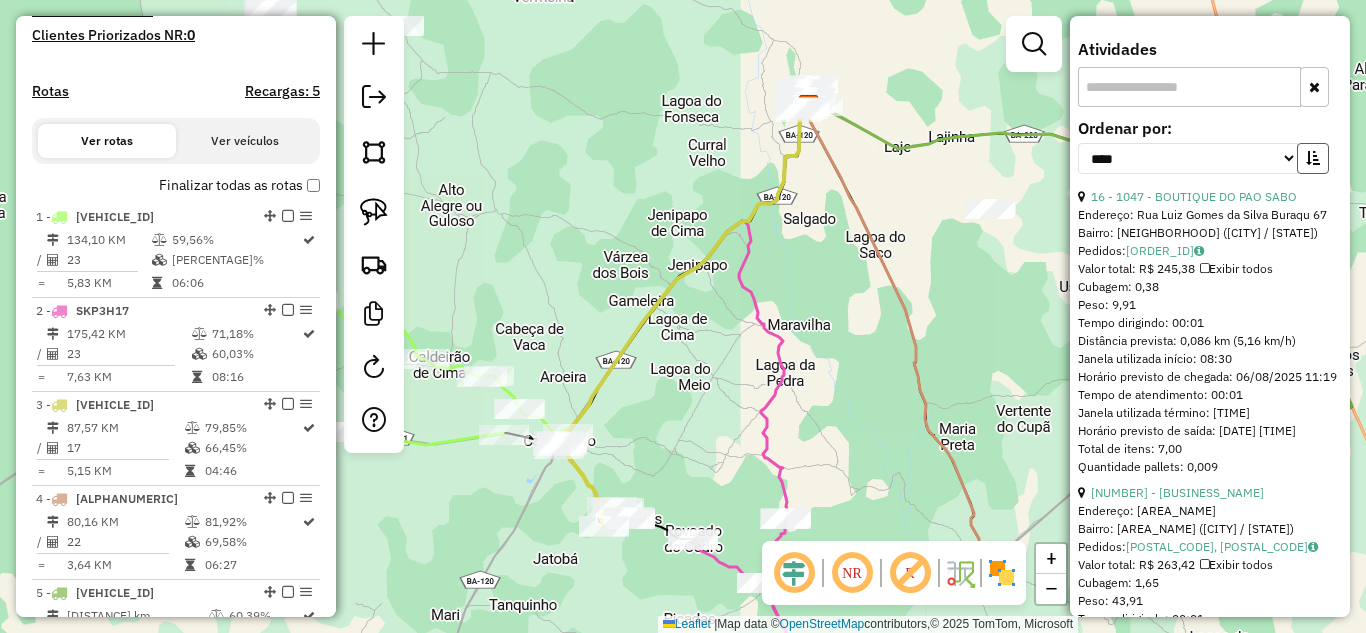 click at bounding box center (1313, 158) 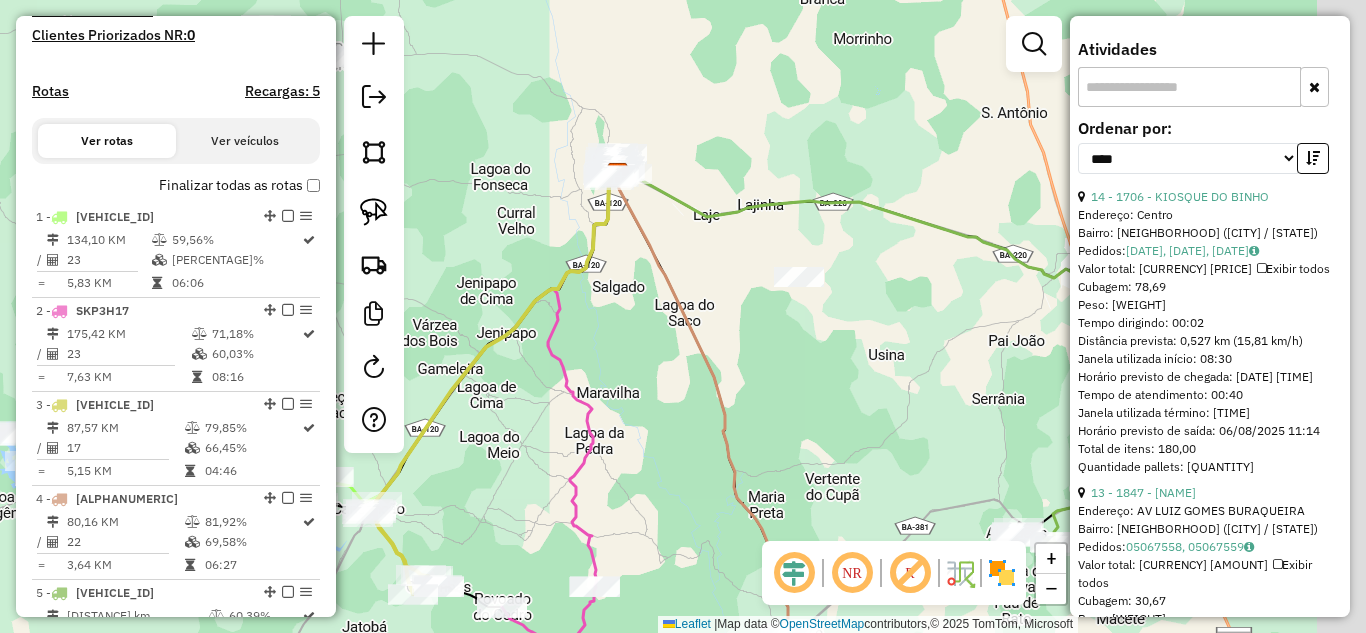 drag, startPoint x: 811, startPoint y: 314, endPoint x: 749, endPoint y: 331, distance: 64.288414 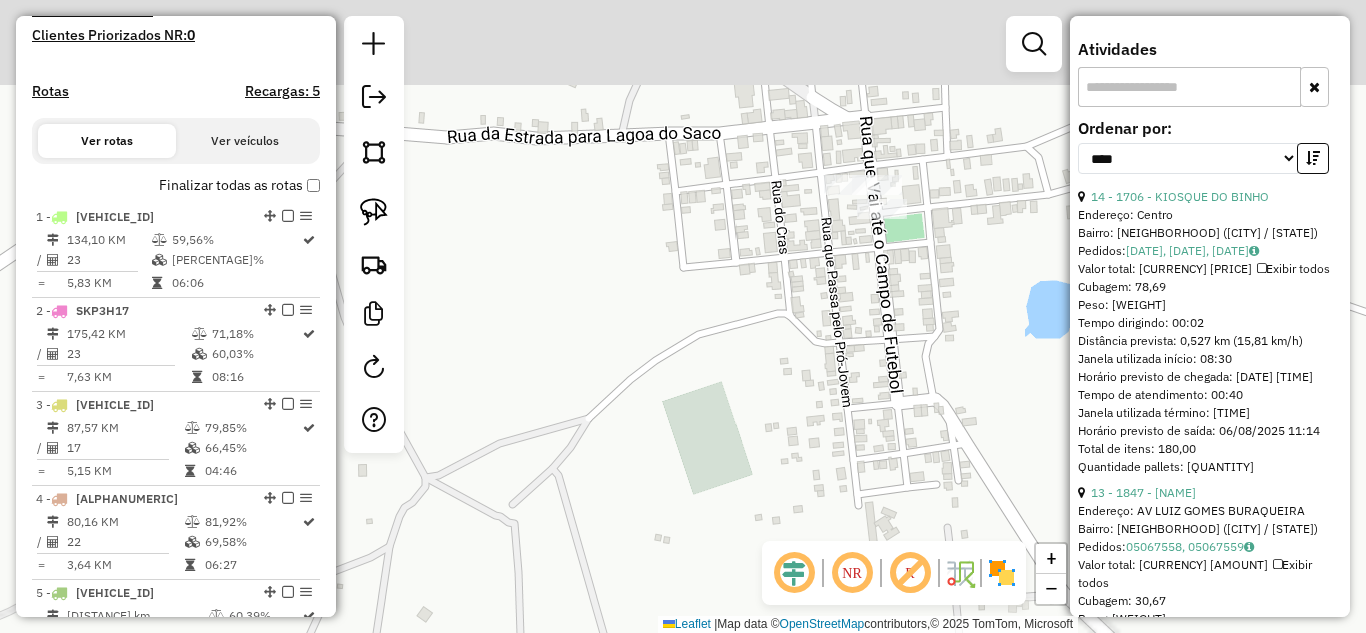 drag, startPoint x: 836, startPoint y: 210, endPoint x: 690, endPoint y: 404, distance: 242.80032 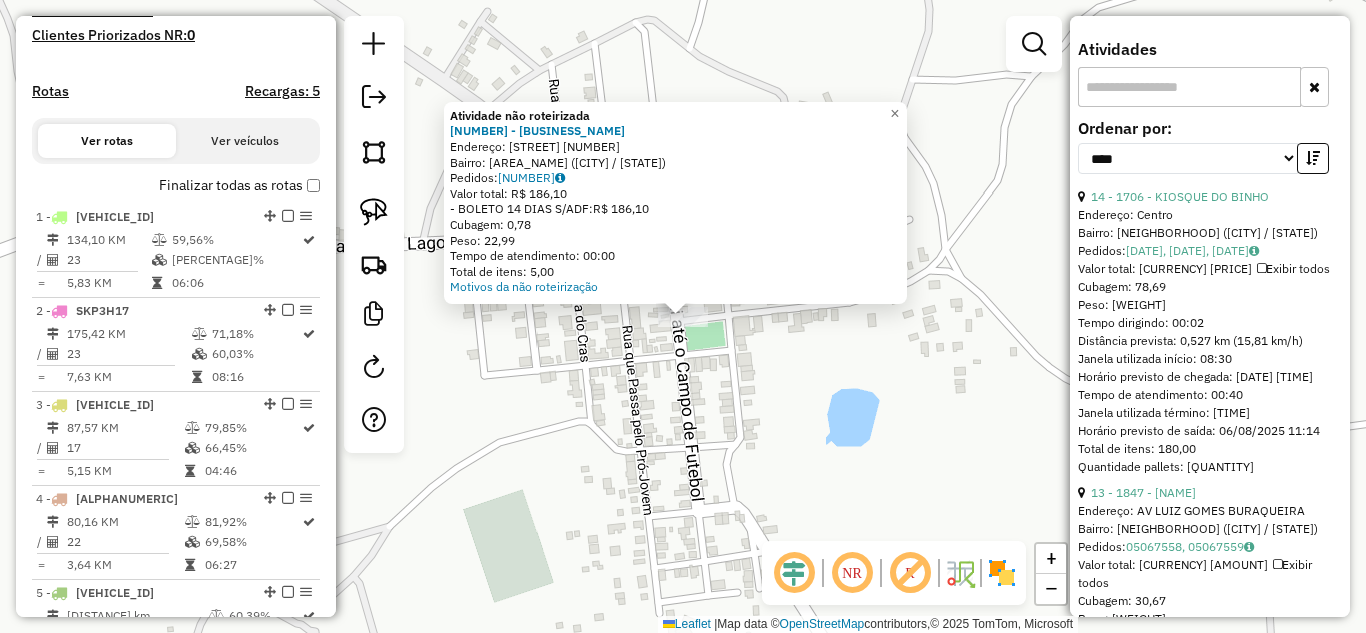 click on "Atividade não roteirizada 301 - MERC E FRIG SOARES Endereço: POV. MANDASSAIA 1 Bairro: ZONA RURAL ([CITY] / [STATE]) Pedidos: [ID] Valor total: [CURRENCY] [AMOUNT] - BOLETO 14 DIAS S/ADF: [CURRENCY] [AMOUNT] Cubagem: [AMOUNT] Peso: [AMOUNT] Tempo de atendimento: [TIME] Total de itens: [AMOUNT] Motivos da não roteirização × Janela de atendimento Grade de atendimento Capacidade Transportadoras Veículos Cliente Pedidos Rotas Selecione os dias de semana para filtrar as janelas de atendimento Seg Ter Qua Qui Sex Sáb Dom Informe o período da janela de atendimento: De: Até: Filtrar exatamente a janela do cliente Considerar janela de atendimento padrão Selecione os dias de semana para filtrar as grades de atendimento Seg Ter Qua Qui Sex Sáb Dom Considerar clientes sem dia de atendimento cadastrado Clientes fora do dia de atendimento selecionado Filtrar as atividades entre os valores definidos abaixo: Peso mínimo: Peso máximo: Cubagem mínima: Cubagem máxima: De: De:" 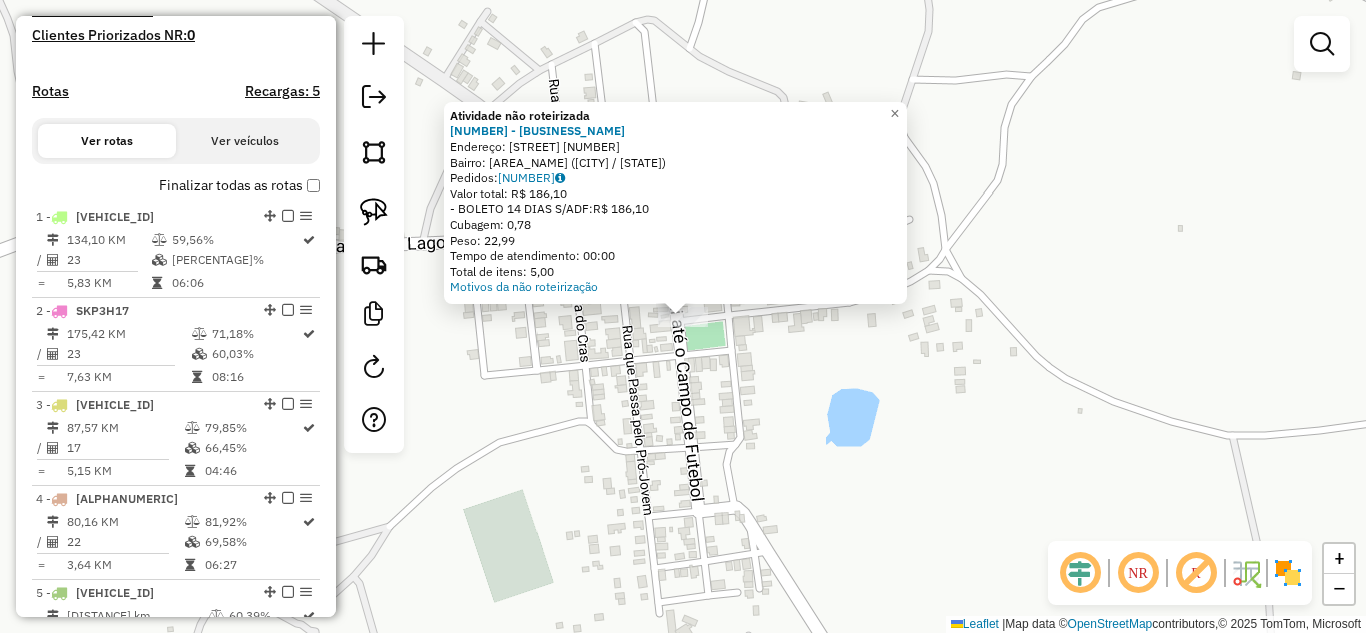 click on "Atividade não roteirizada 301 - MERC E FRIG SOARES Endereço: POV. MANDASSAIA 1 Bairro: ZONA RURAL ([CITY] / [STATE]) Pedidos: [ID] Valor total: [CURRENCY] [AMOUNT] - BOLETO 14 DIAS S/ADF: [CURRENCY] [AMOUNT] Cubagem: [AMOUNT] Peso: [AMOUNT] Tempo de atendimento: [TIME] Total de itens: [AMOUNT] Motivos da não roteirização × Janela de atendimento Grade de atendimento Capacidade Transportadoras Veículos Cliente Pedidos Rotas Selecione os dias de semana para filtrar as janelas de atendimento Seg Ter Qua Qui Sex Sáb Dom Informe o período da janela de atendimento: De: Até: Filtrar exatamente a janela do cliente Considerar janela de atendimento padrão Selecione os dias de semana para filtrar as grades de atendimento Seg Ter Qua Qui Sex Sáb Dom Considerar clientes sem dia de atendimento cadastrado Clientes fora do dia de atendimento selecionado Filtrar as atividades entre os valores definidos abaixo: Peso mínimo: Peso máximo: Cubagem mínima: Cubagem máxima: De: De:" 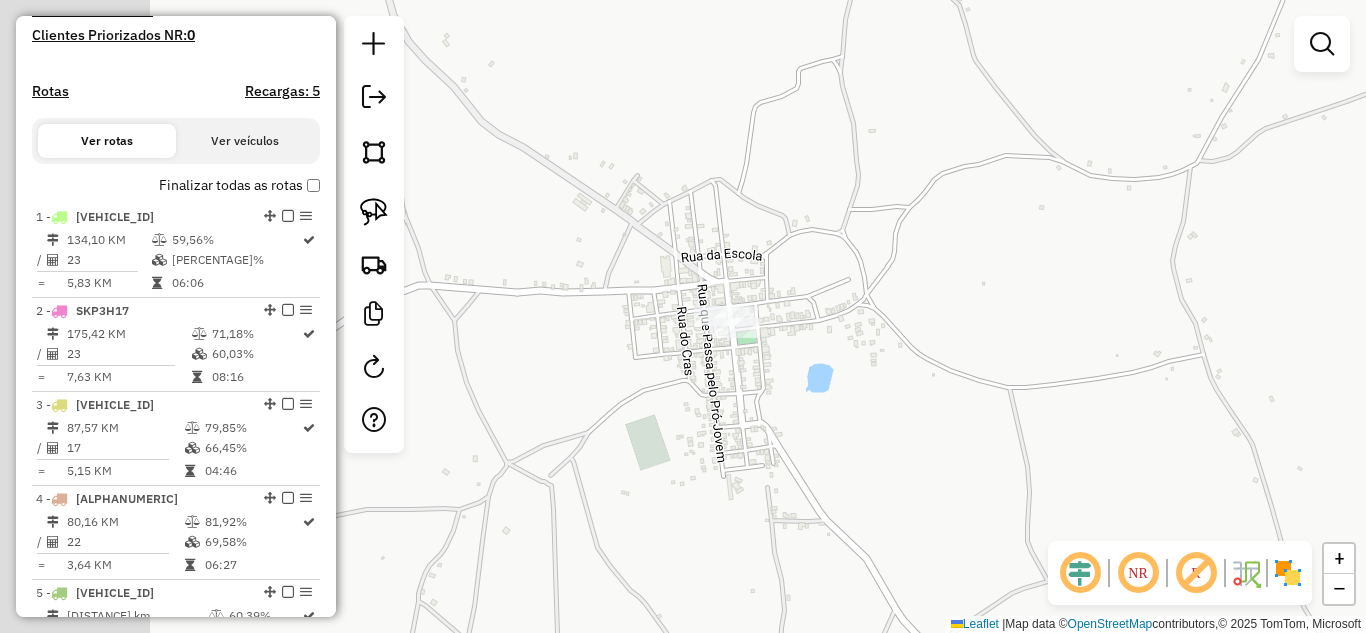 drag, startPoint x: 459, startPoint y: 456, endPoint x: 638, endPoint y: 380, distance: 194.46594 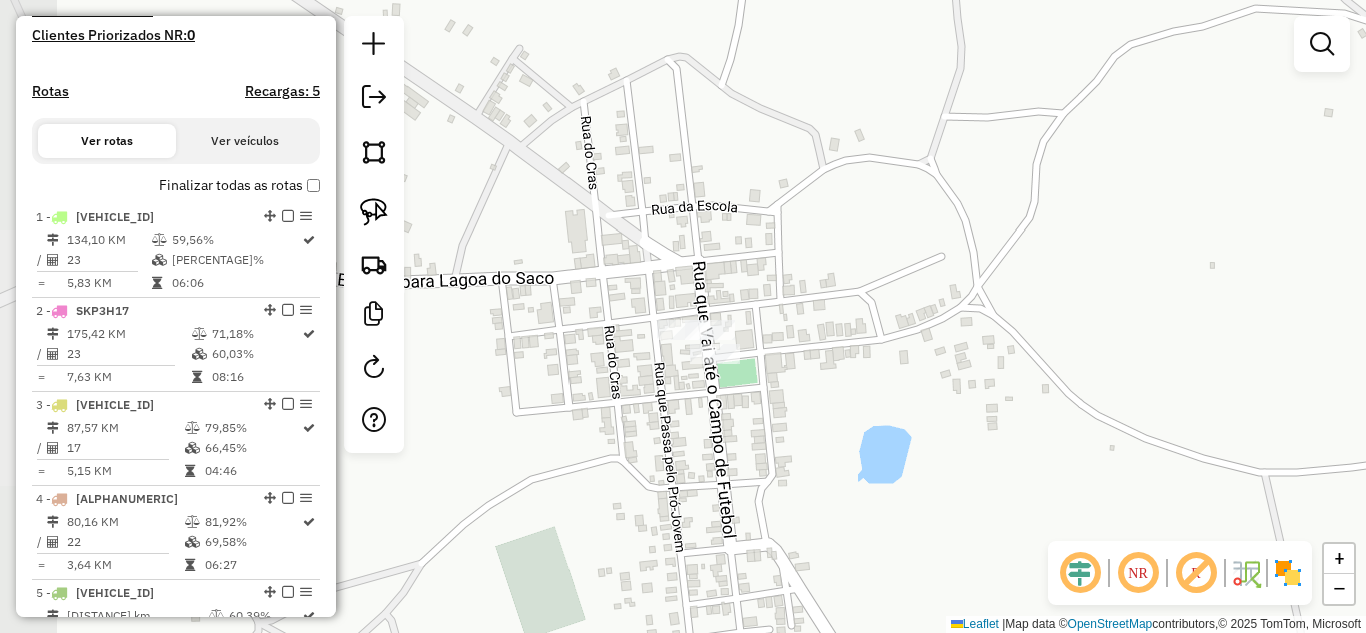 drag, startPoint x: 672, startPoint y: 321, endPoint x: 733, endPoint y: 247, distance: 95.90099 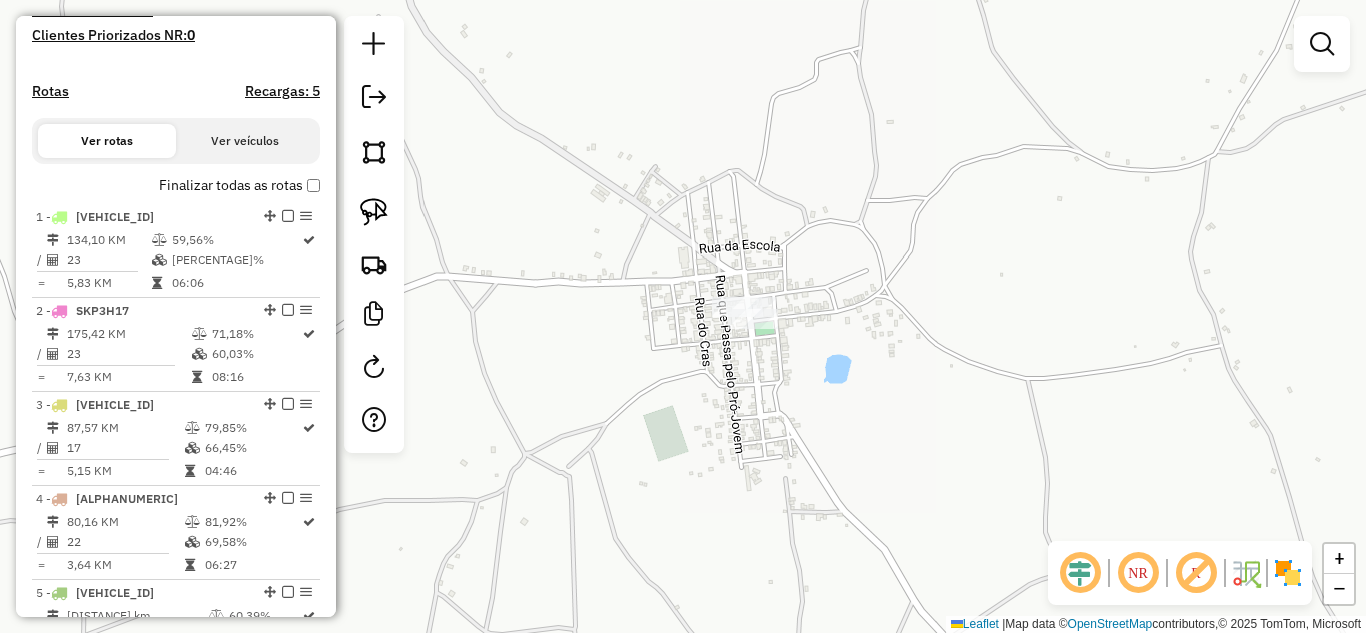 drag, startPoint x: 569, startPoint y: 360, endPoint x: 676, endPoint y: 328, distance: 111.68259 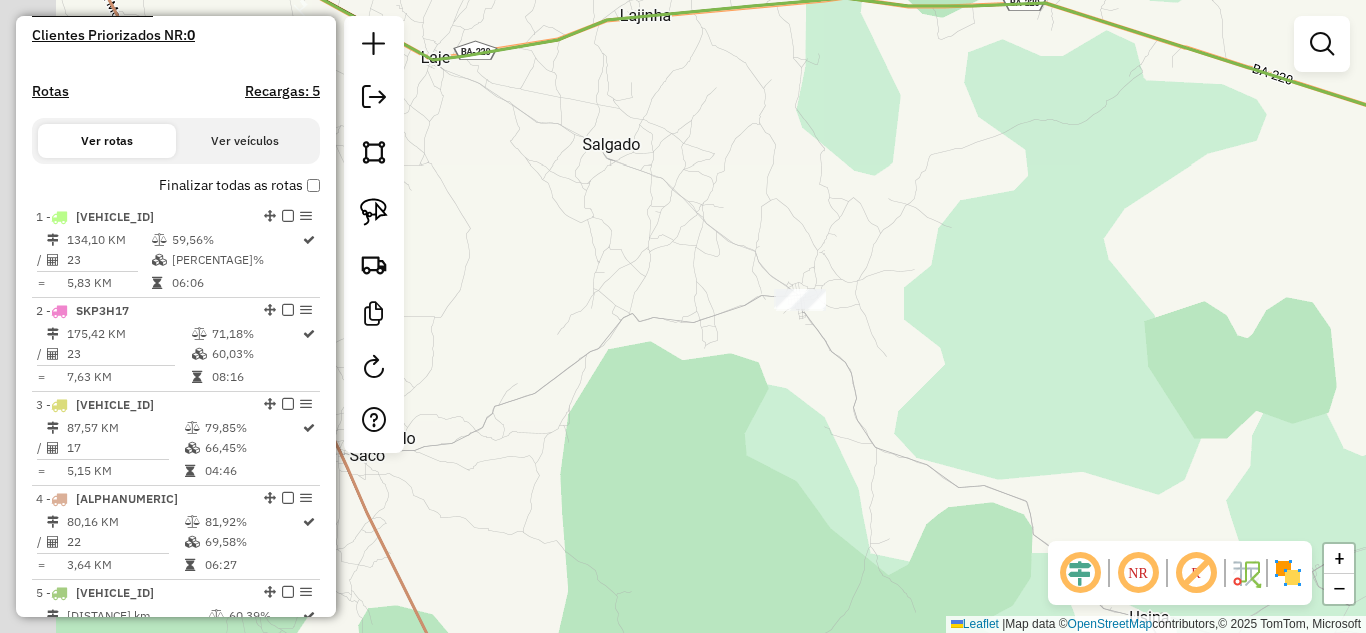 drag, startPoint x: 539, startPoint y: 387, endPoint x: 870, endPoint y: 307, distance: 340.53046 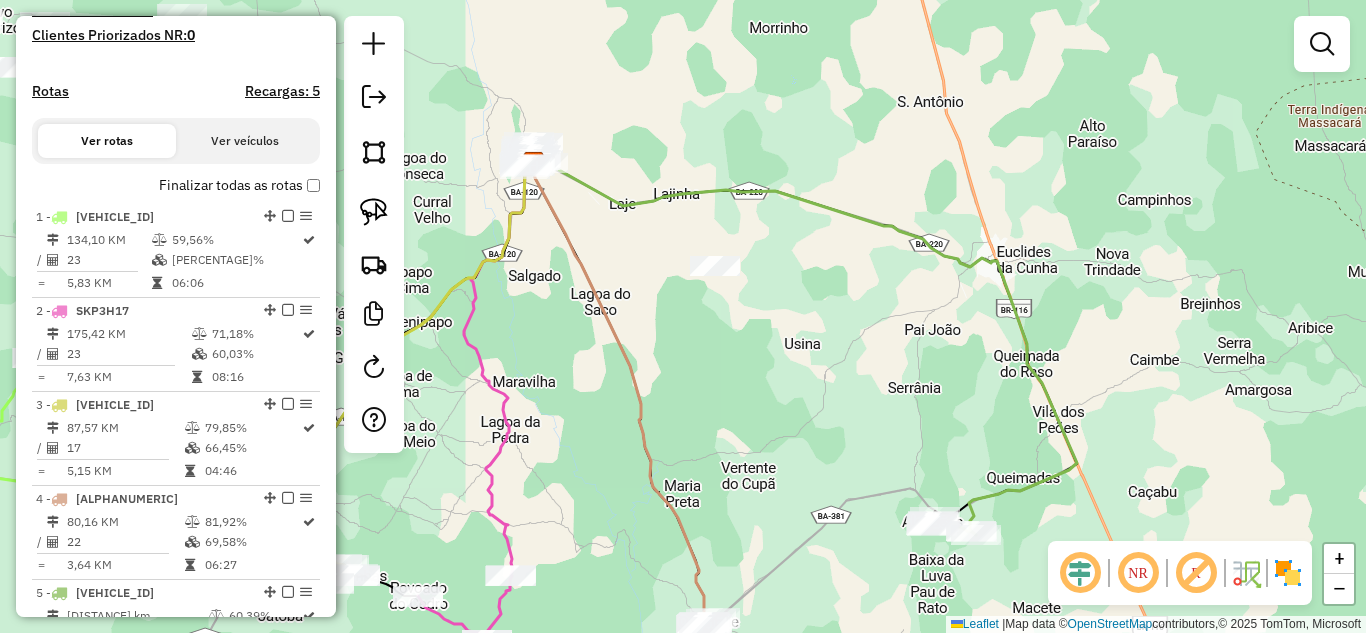 drag, startPoint x: 515, startPoint y: 327, endPoint x: 756, endPoint y: 212, distance: 267.03183 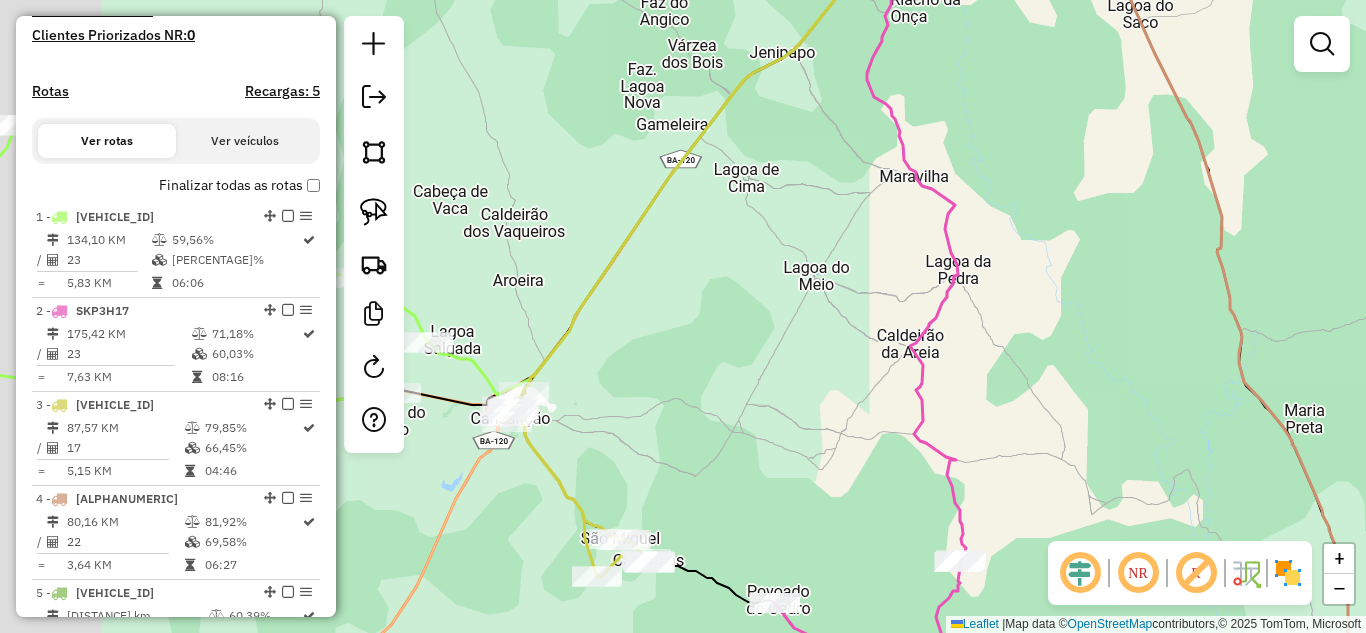 drag, startPoint x: 625, startPoint y: 343, endPoint x: 820, endPoint y: 248, distance: 216.91013 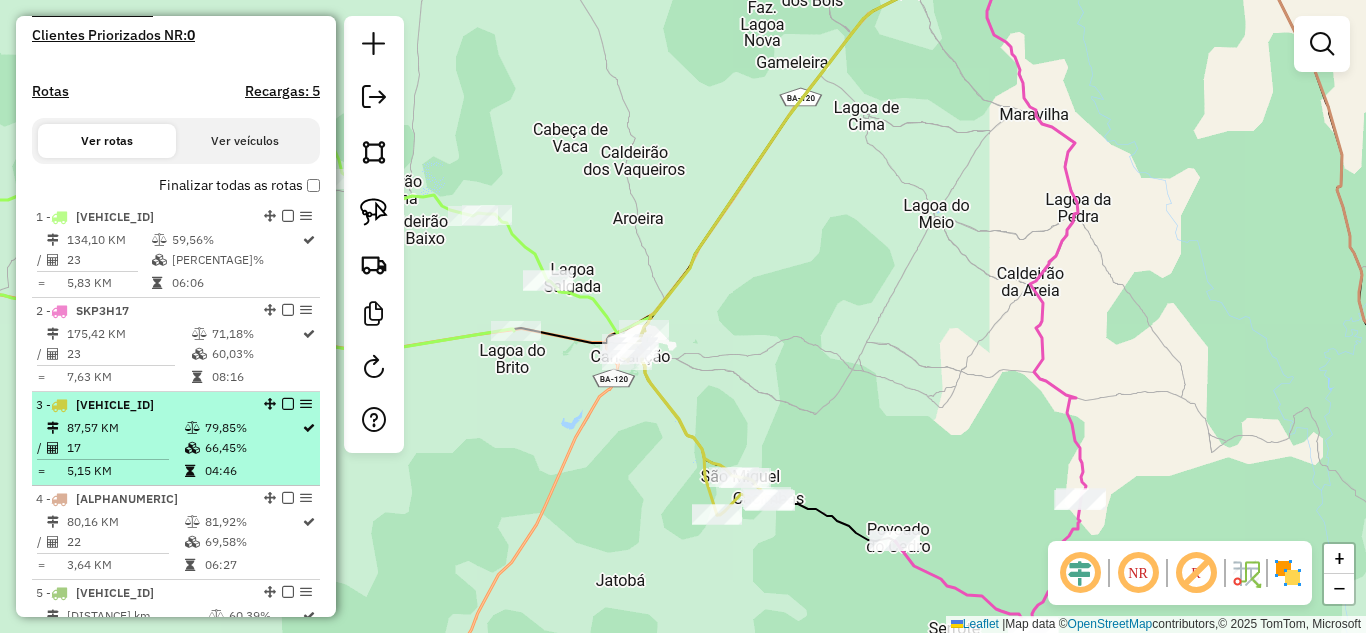 click on "87,57 KM" at bounding box center (125, 428) 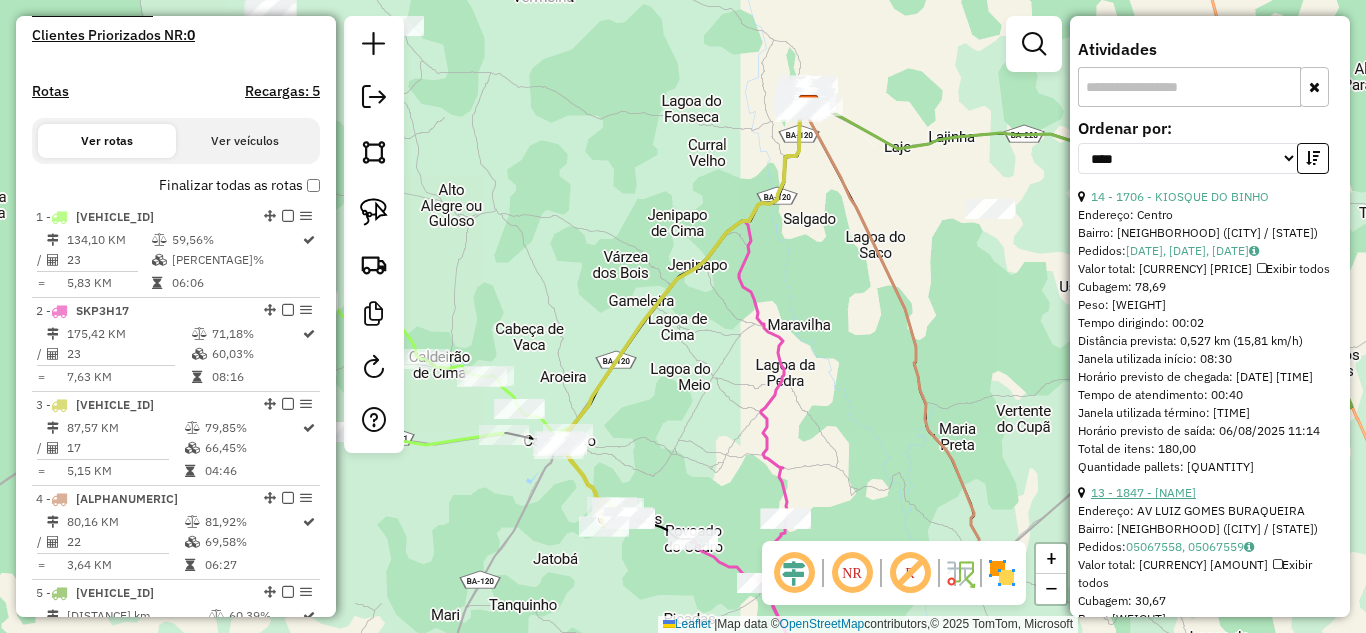 scroll, scrollTop: 867, scrollLeft: 0, axis: vertical 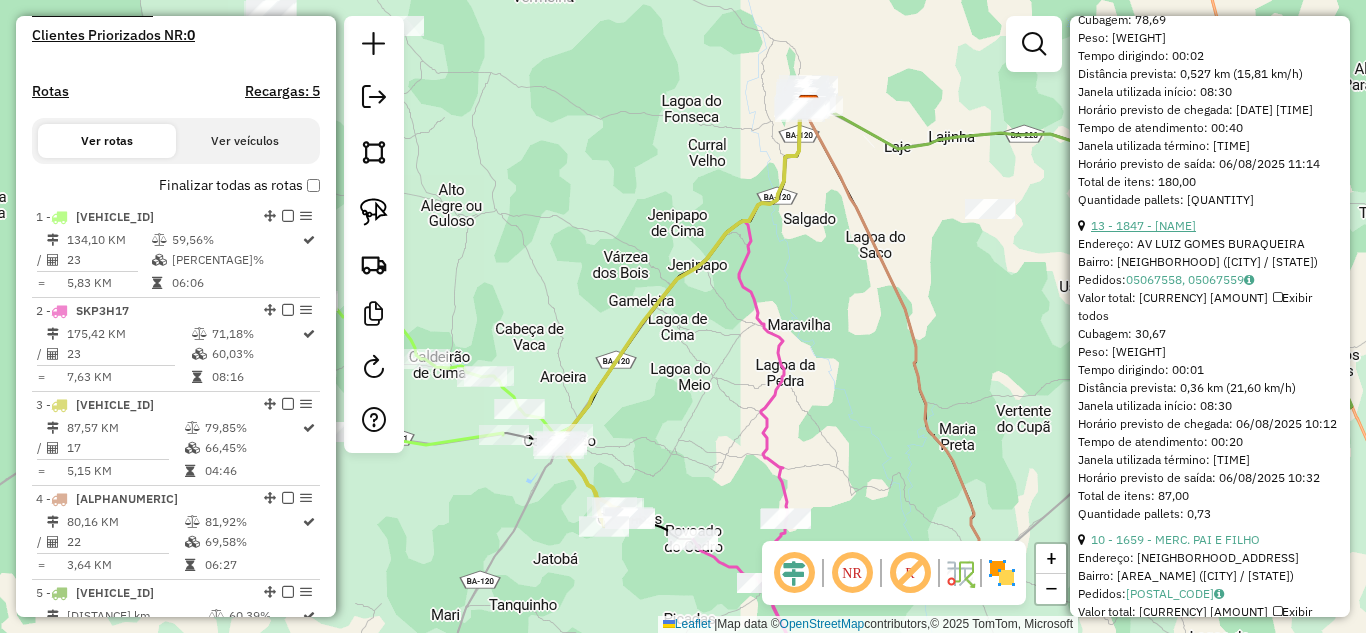 click on "13 - 1847 - MERCADINHO EMPORIO" at bounding box center [1143, 225] 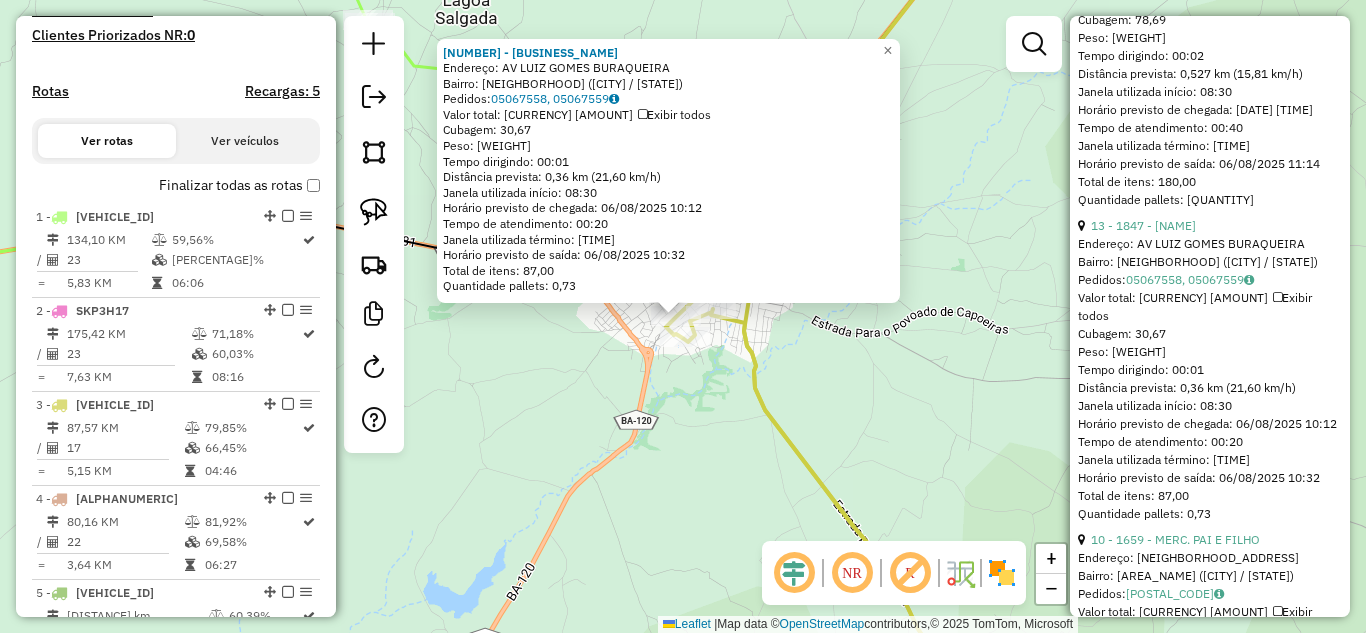 click on "1847 - MERCADINHO EMPORIO  Endereço: AV LUIZ GOMES BURAQUEIRA   Bairro: CENTRO (CANSANCAO / BA)   Pedidos:  05067558, 05067559   Valor total: R$ 4.835,58   Exibir todos   Cubagem: 30,67  Peso: 890,39  Tempo dirigindo: 00:01   Distância prevista: 0,36 km (21,60 km/h)   Janela utilizada início: 08:30   Horário previsto de chegada: 06/08/2025 10:12   Tempo de atendimento: 00:20   Janela utilizada término: 17:50   Horário previsto de saída: 06/08/2025 10:32   Total de itens: 87,00   Quantidade pallets: 0,73  × Janela de atendimento Grade de atendimento Capacidade Transportadoras Veículos Cliente Pedidos  Rotas Selecione os dias de semana para filtrar as janelas de atendimento  Seg   Ter   Qua   Qui   Sex   Sáb   Dom  Informe o período da janela de atendimento: De: Até:  Filtrar exatamente a janela do cliente  Considerar janela de atendimento padrão  Selecione os dias de semana para filtrar as grades de atendimento  Seg   Ter   Qua   Qui   Sex   Sáb   Dom   Peso mínimo:   Peso máximo:   De:   De:" 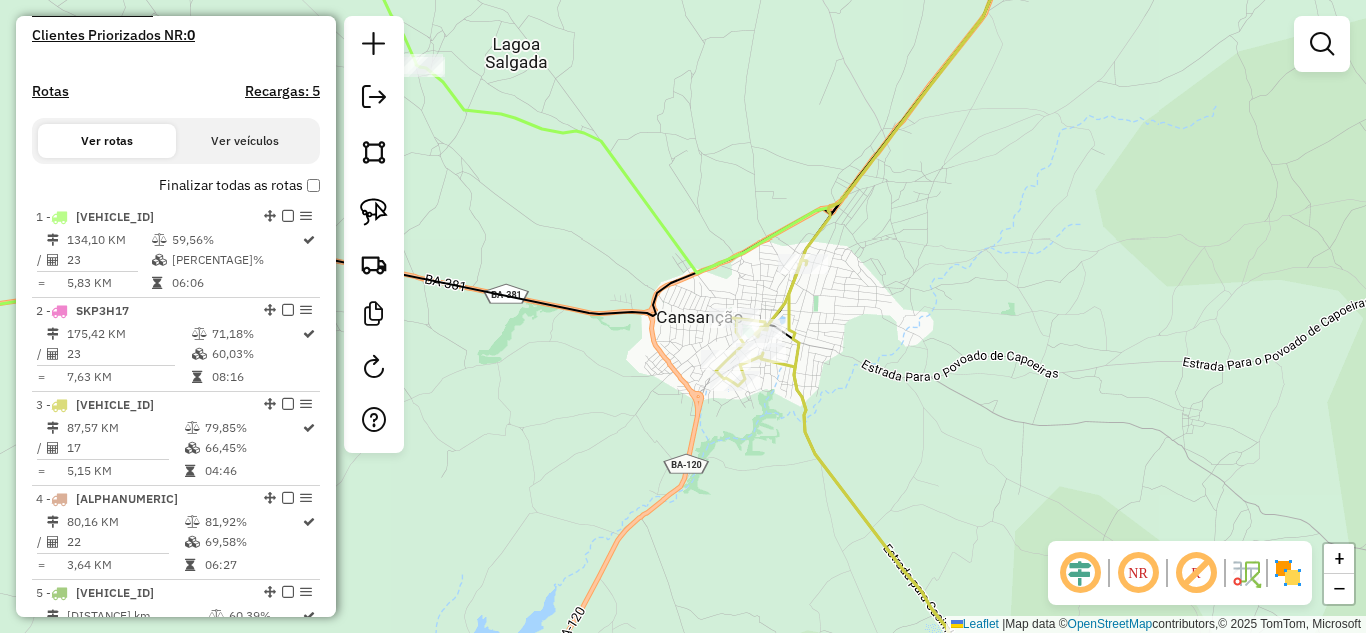 drag, startPoint x: 560, startPoint y: 235, endPoint x: 673, endPoint y: 319, distance: 140.80128 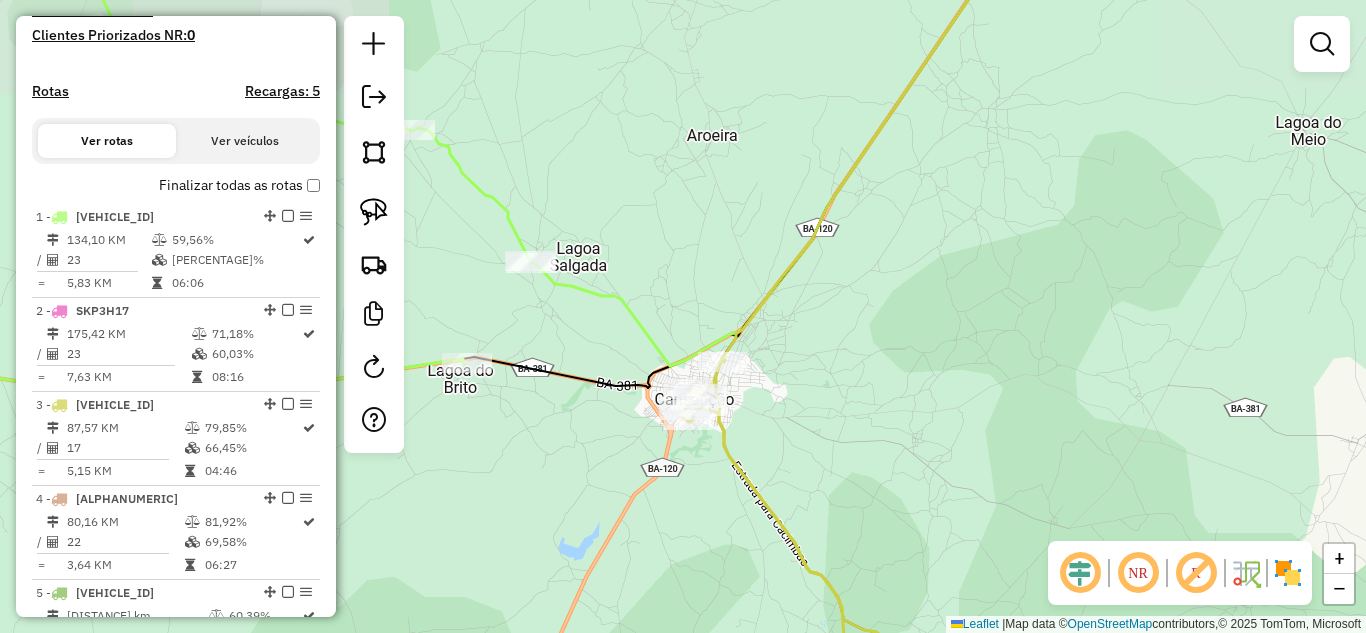 drag, startPoint x: 555, startPoint y: 418, endPoint x: 630, endPoint y: 406, distance: 75.95393 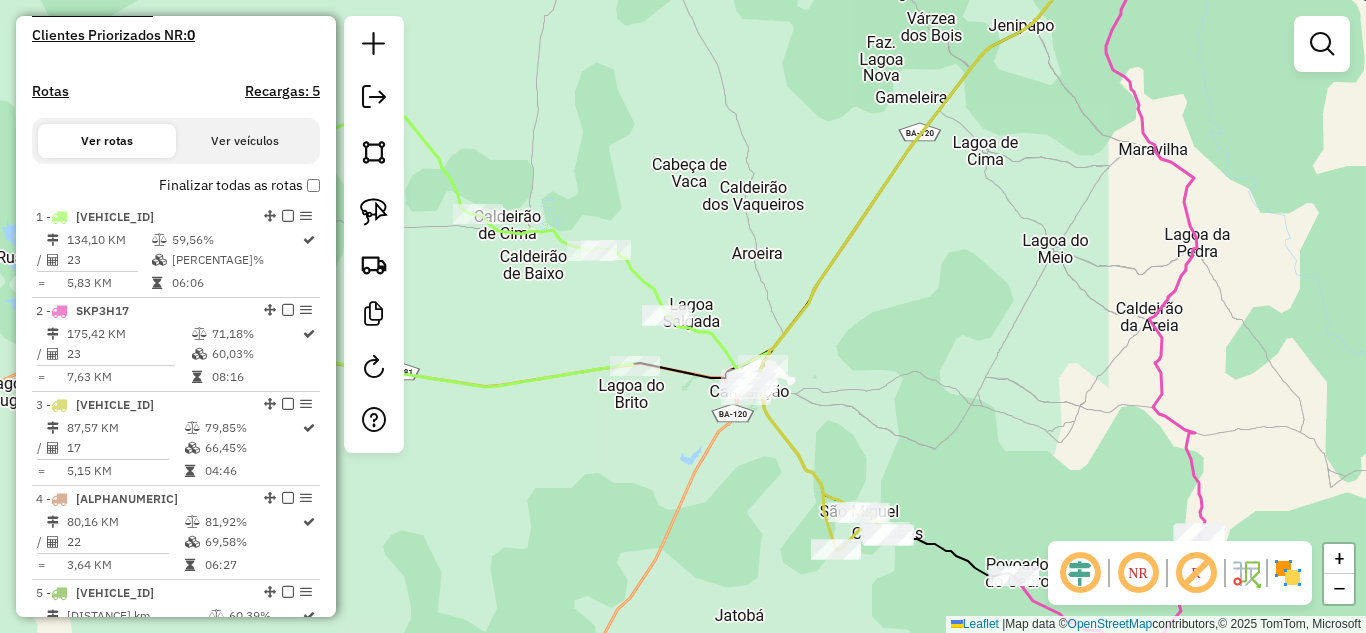 drag, startPoint x: 632, startPoint y: 454, endPoint x: 722, endPoint y: 448, distance: 90.199776 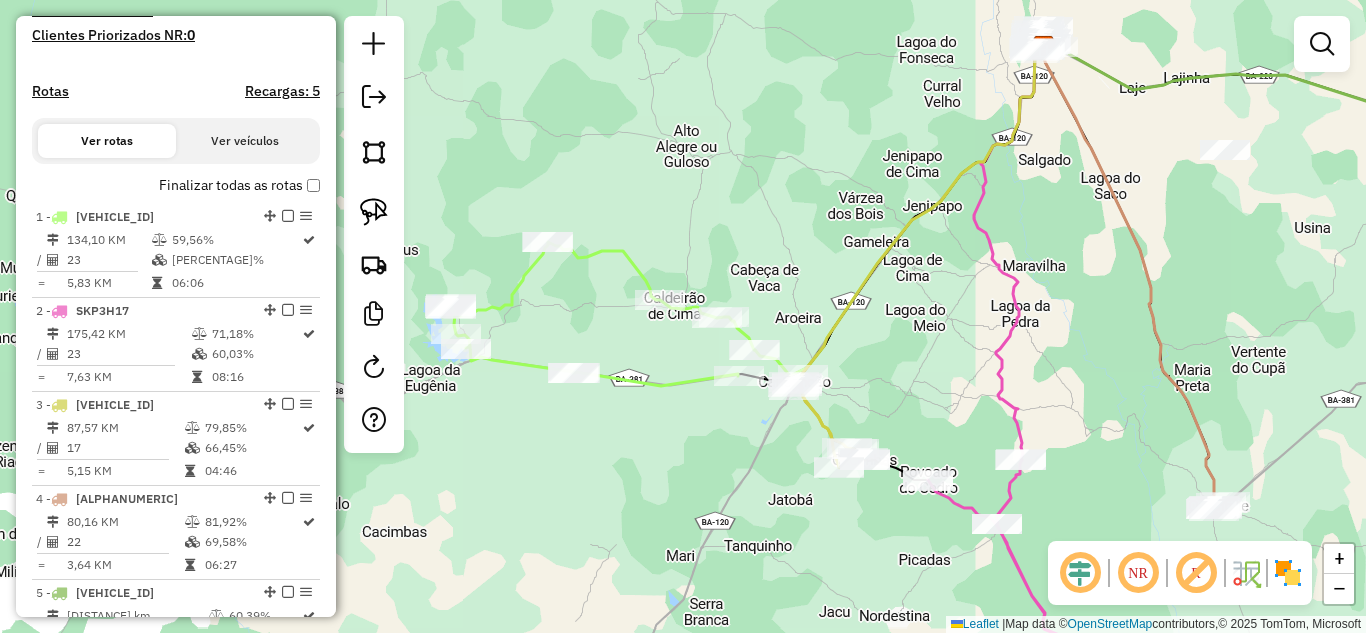 drag, startPoint x: 515, startPoint y: 324, endPoint x: 632, endPoint y: 358, distance: 121.84006 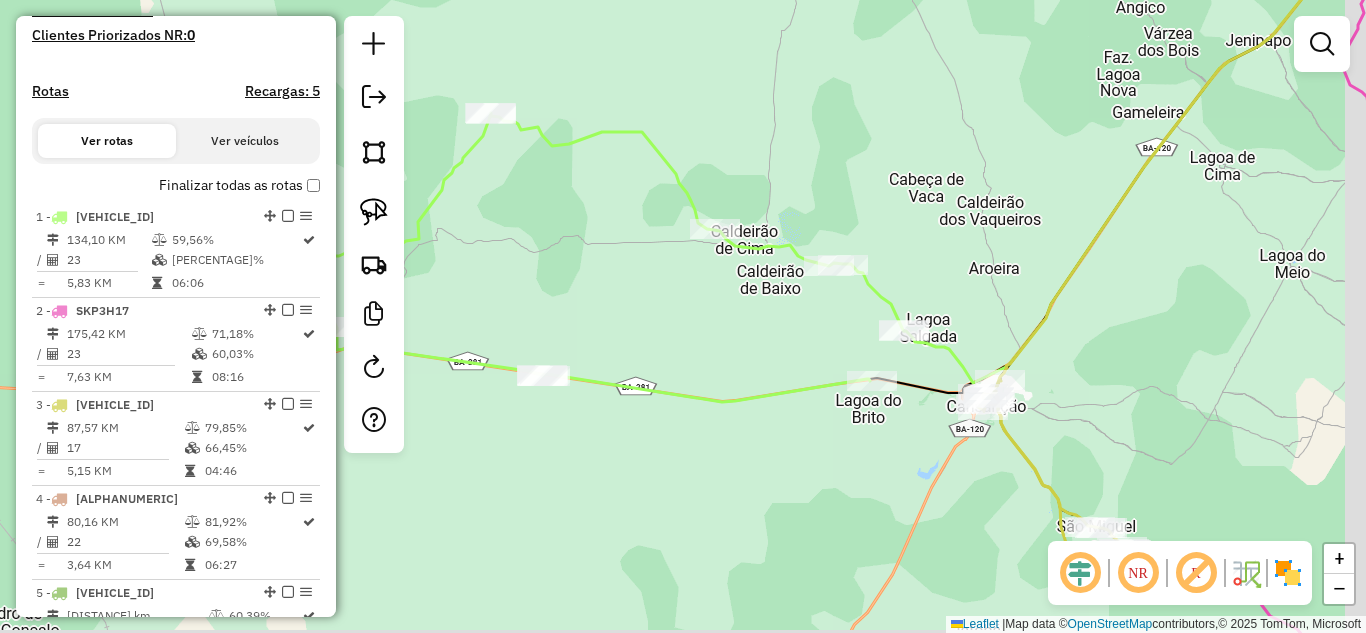 drag, startPoint x: 772, startPoint y: 444, endPoint x: 565, endPoint y: 293, distance: 256.22256 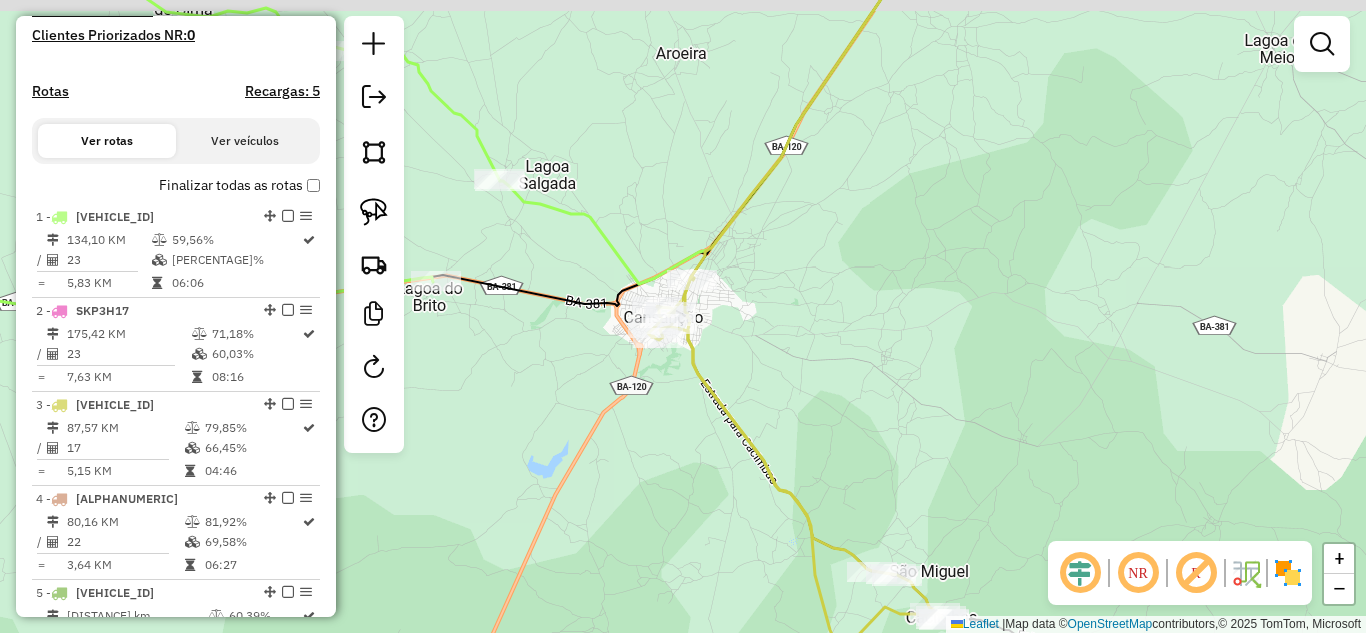 drag, startPoint x: 962, startPoint y: 286, endPoint x: 663, endPoint y: 315, distance: 300.40308 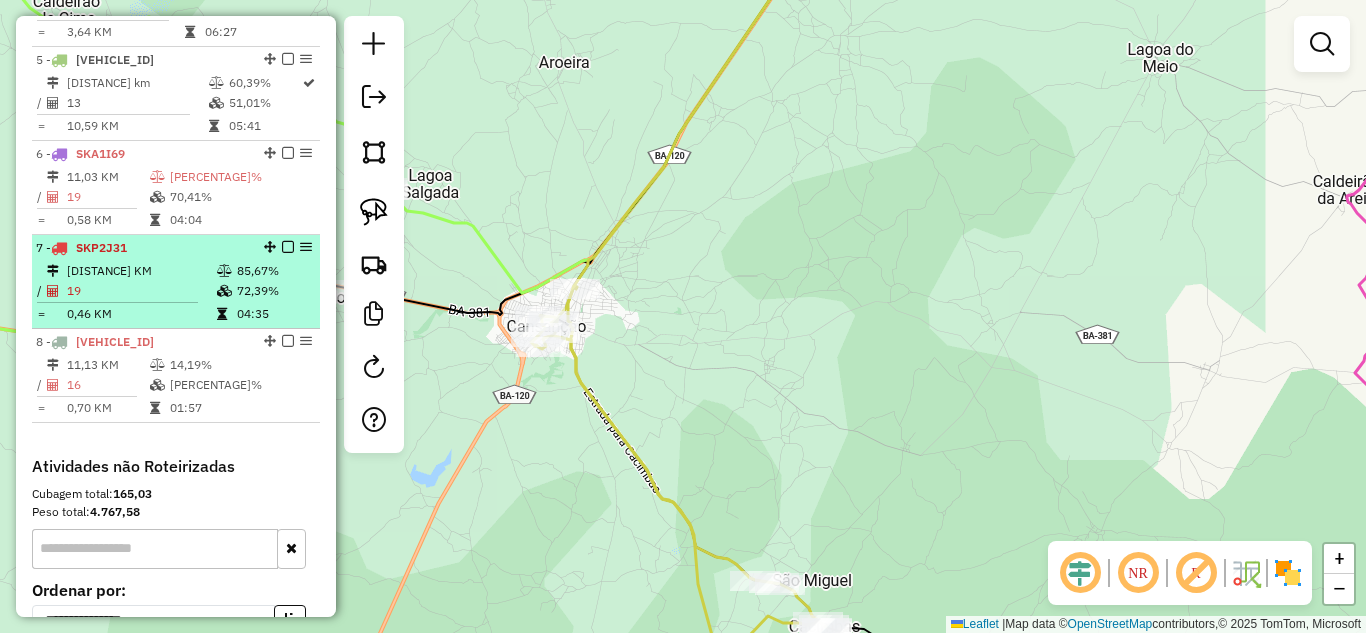 scroll, scrollTop: 1186, scrollLeft: 0, axis: vertical 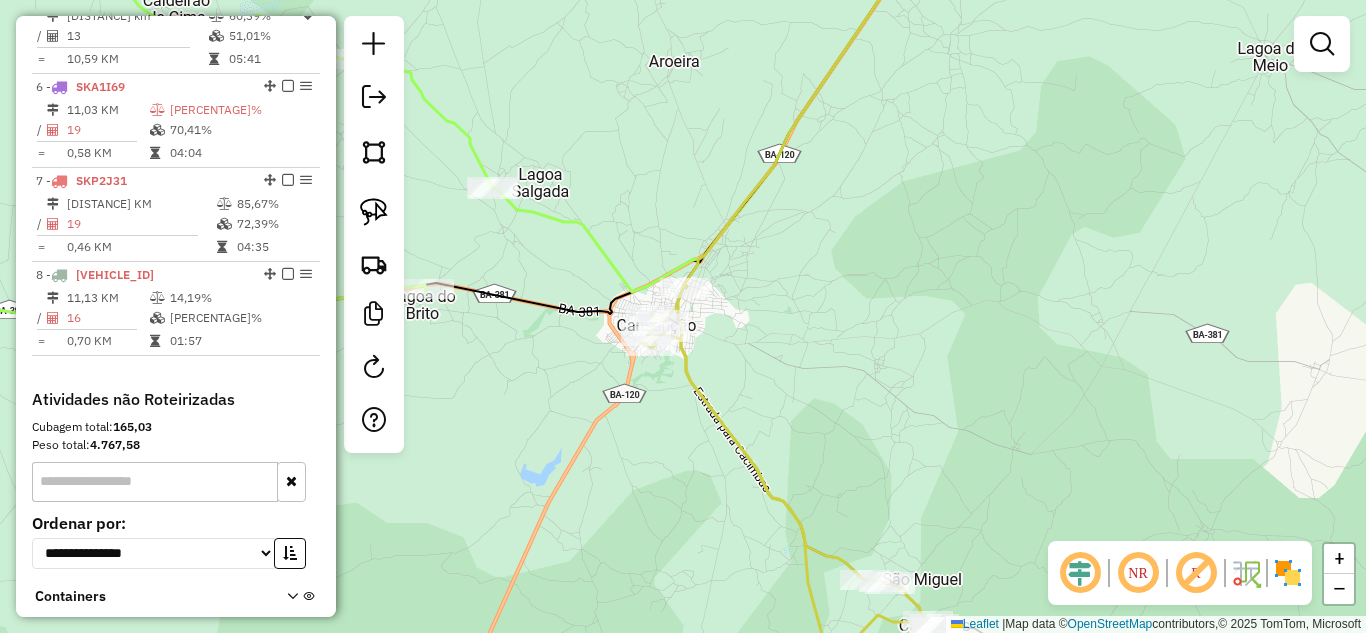 drag, startPoint x: 677, startPoint y: 370, endPoint x: 785, endPoint y: 369, distance: 108.00463 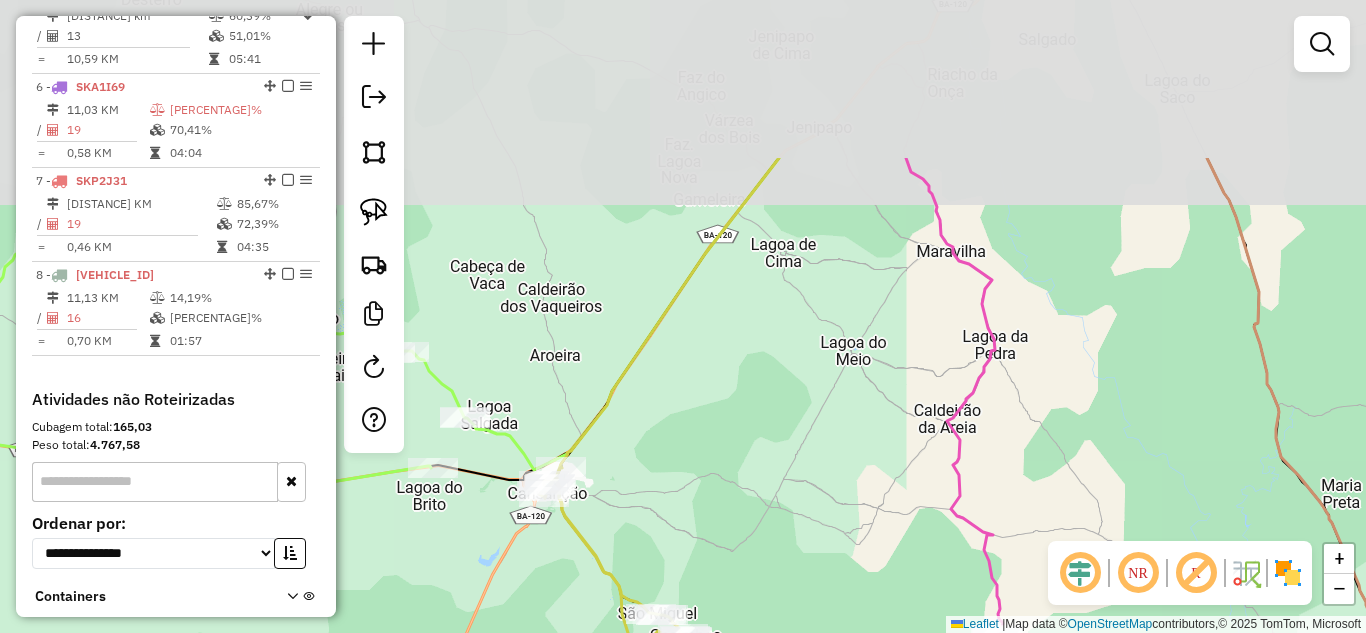 drag, startPoint x: 799, startPoint y: 277, endPoint x: 743, endPoint y: 503, distance: 232.8347 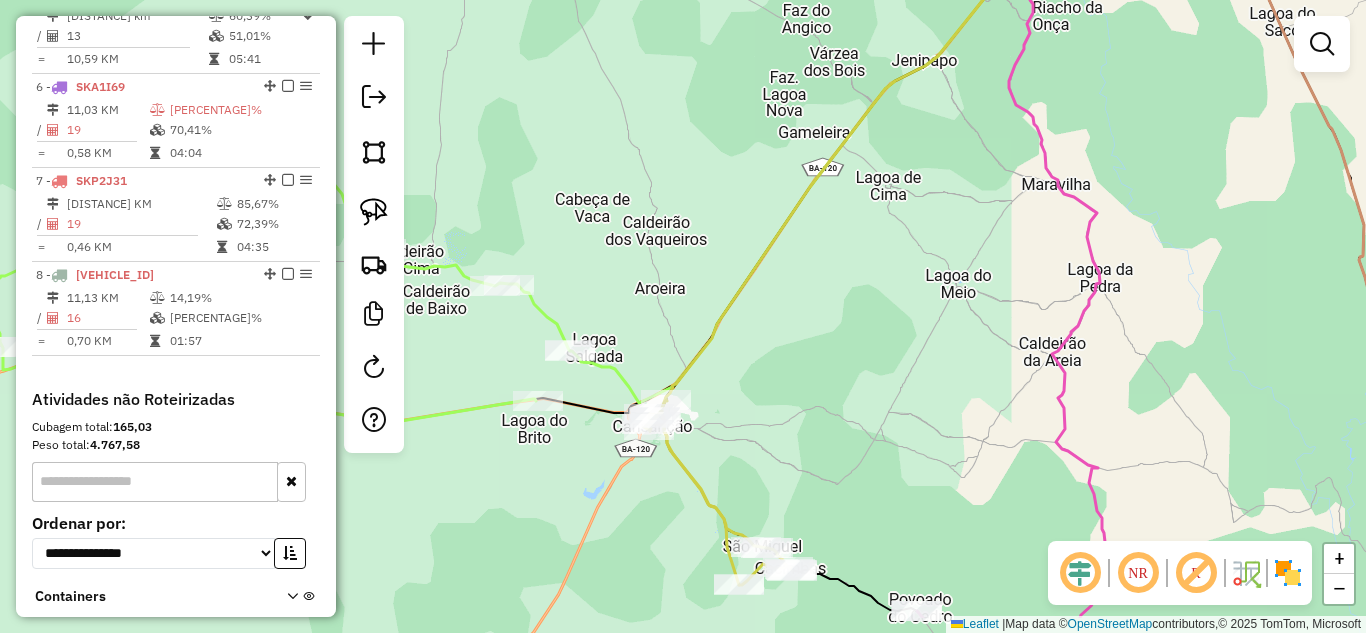 drag, startPoint x: 643, startPoint y: 507, endPoint x: 749, endPoint y: 426, distance: 133.4054 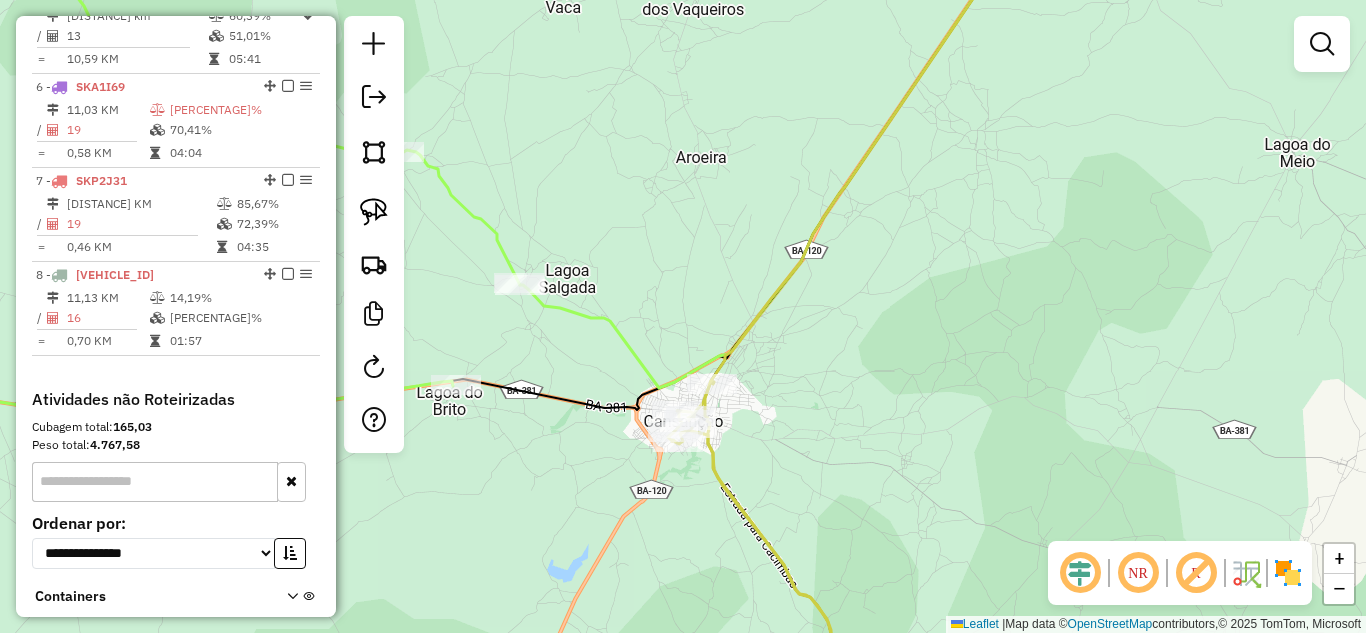 drag, startPoint x: 747, startPoint y: 442, endPoint x: 808, endPoint y: 440, distance: 61.03278 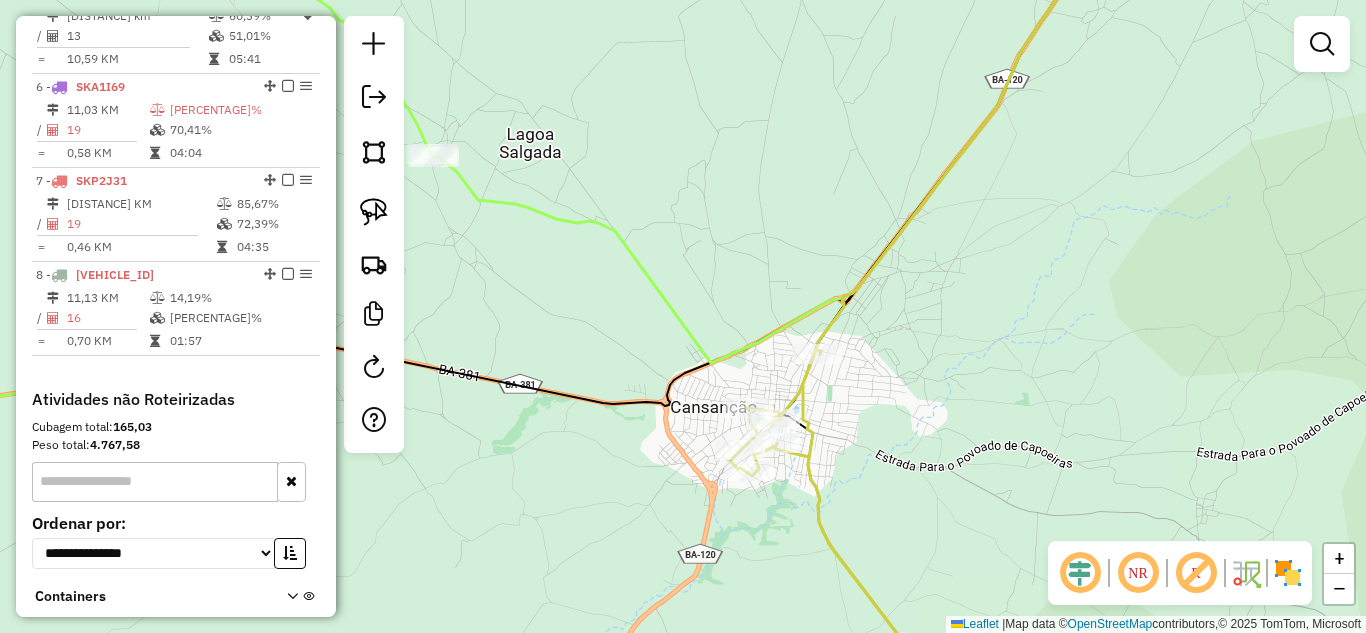 drag, startPoint x: 500, startPoint y: 305, endPoint x: 677, endPoint y: 344, distance: 181.2457 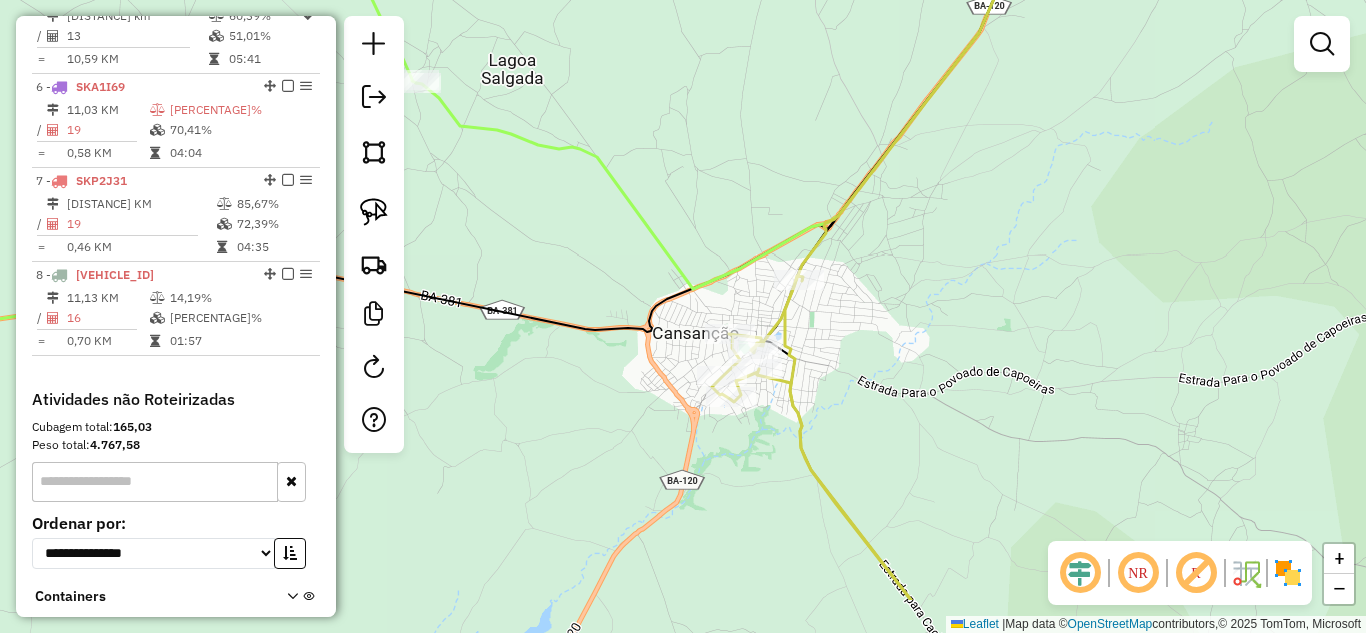 drag, startPoint x: 756, startPoint y: 343, endPoint x: 651, endPoint y: 238, distance: 148.49243 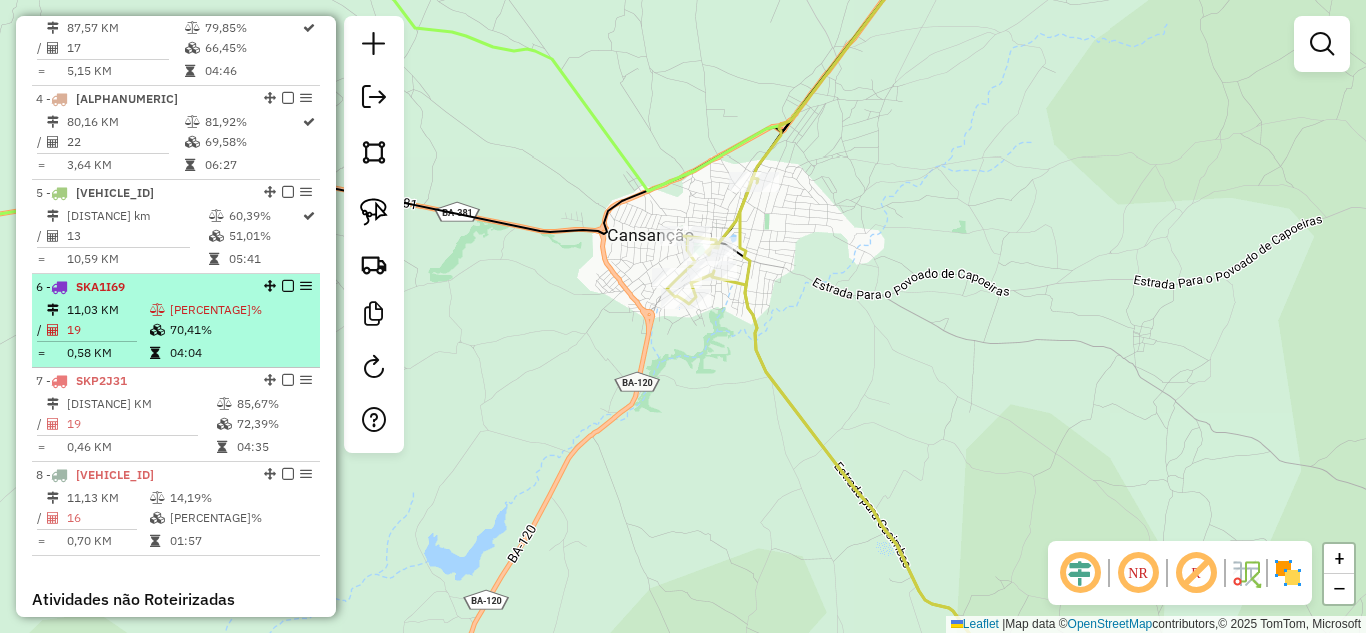 scroll, scrollTop: 1119, scrollLeft: 0, axis: vertical 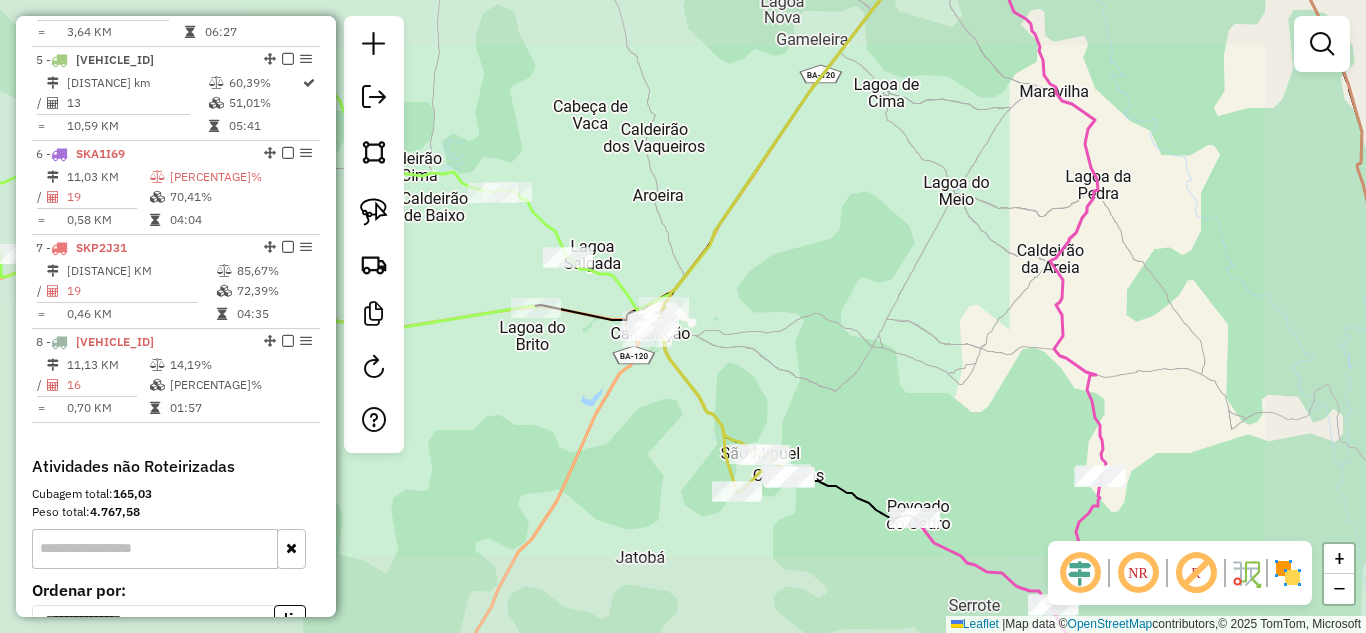 drag, startPoint x: 829, startPoint y: 354, endPoint x: 731, endPoint y: 281, distance: 122.20065 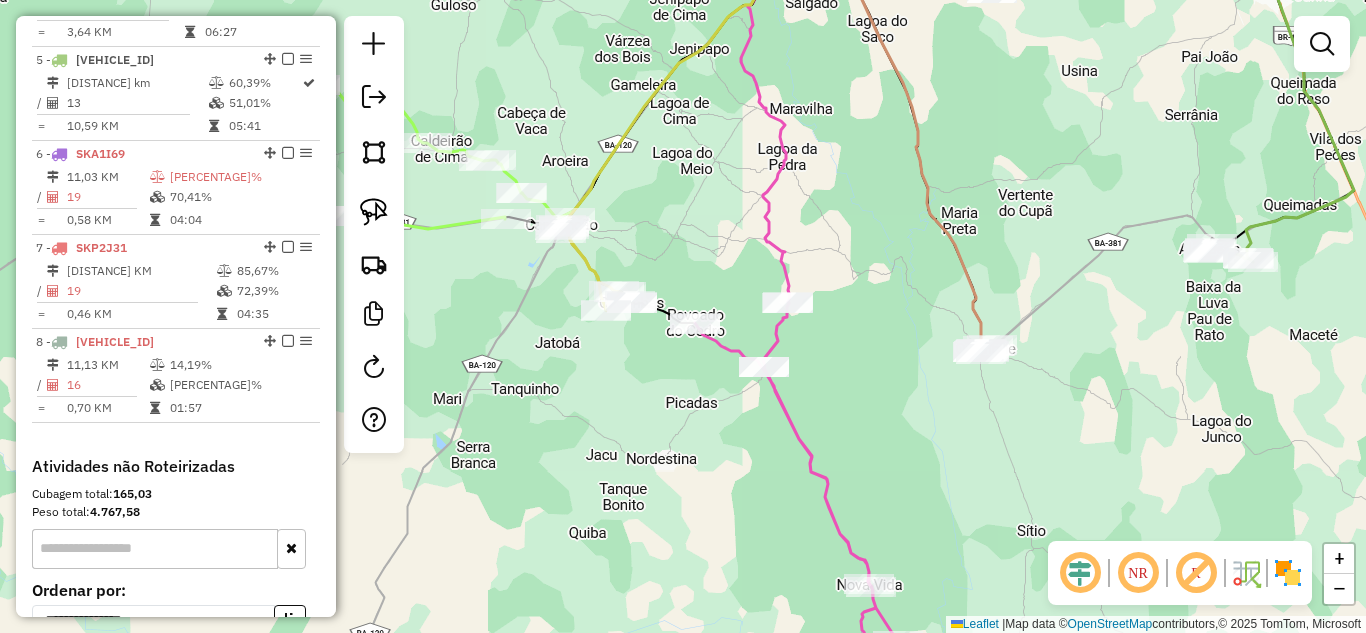 drag, startPoint x: 748, startPoint y: 258, endPoint x: 631, endPoint y: 215, distance: 124.65151 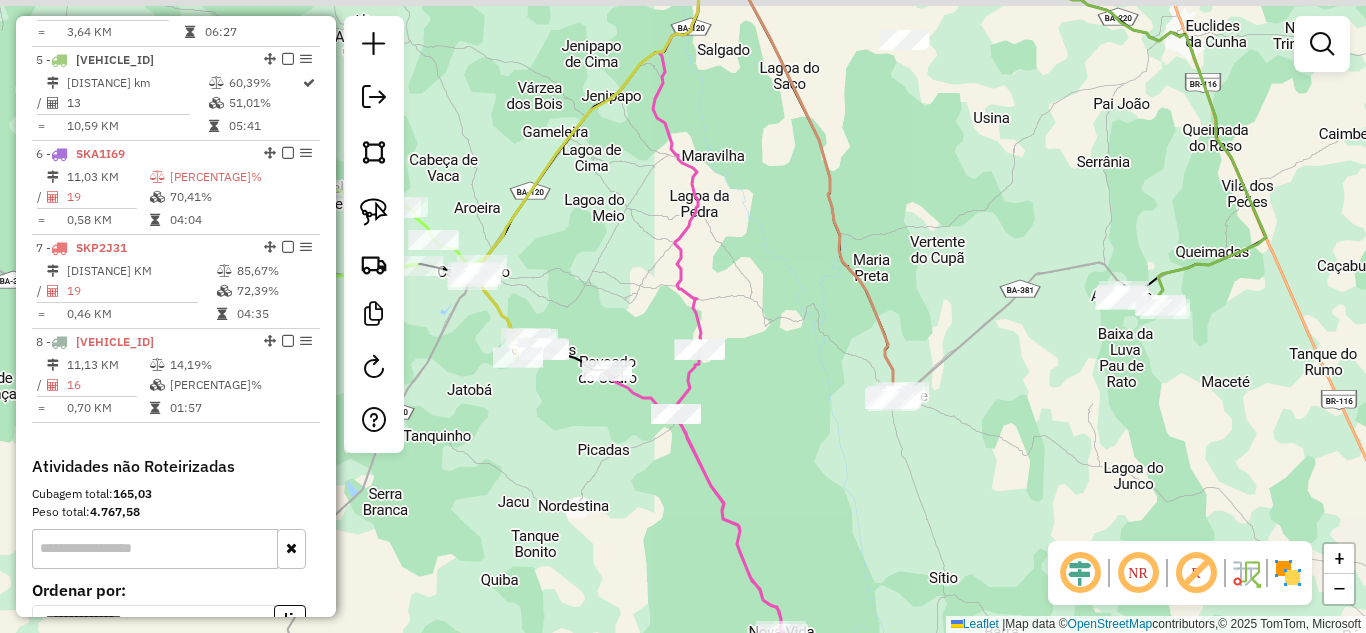 drag, startPoint x: 893, startPoint y: 207, endPoint x: 757, endPoint y: 327, distance: 181.37254 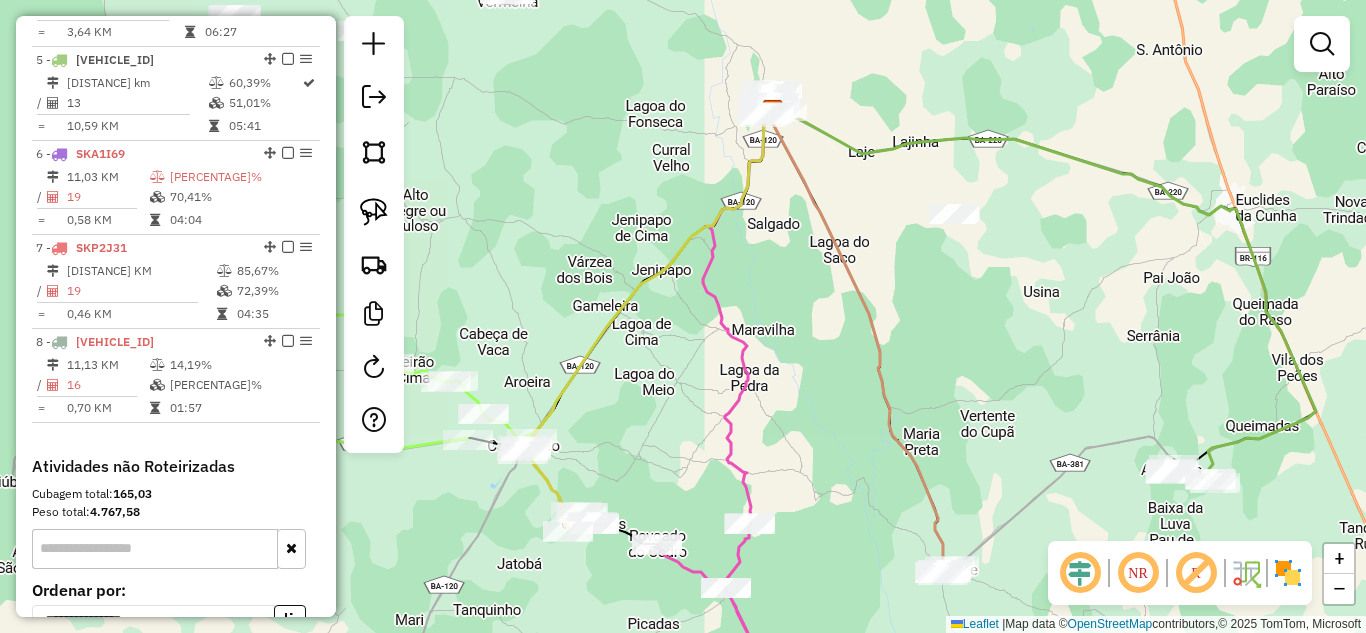 drag, startPoint x: 678, startPoint y: 249, endPoint x: 798, endPoint y: 360, distance: 163.46559 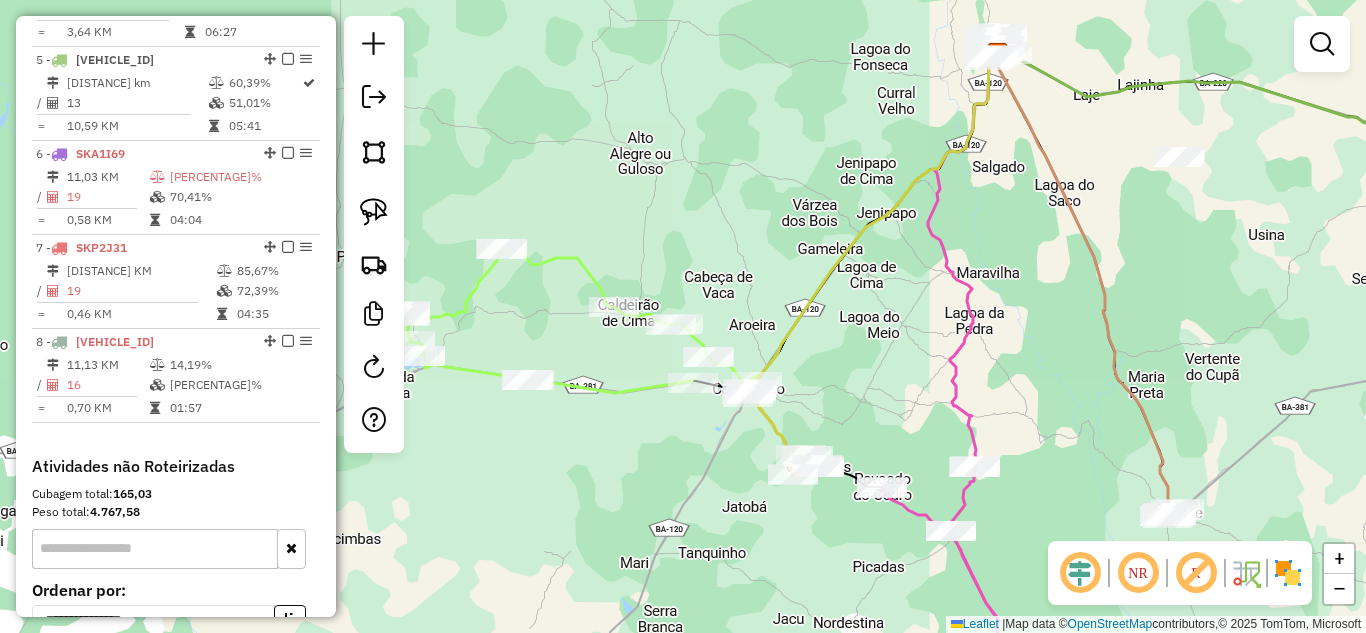 drag, startPoint x: 576, startPoint y: 313, endPoint x: 812, endPoint y: 264, distance: 241.03319 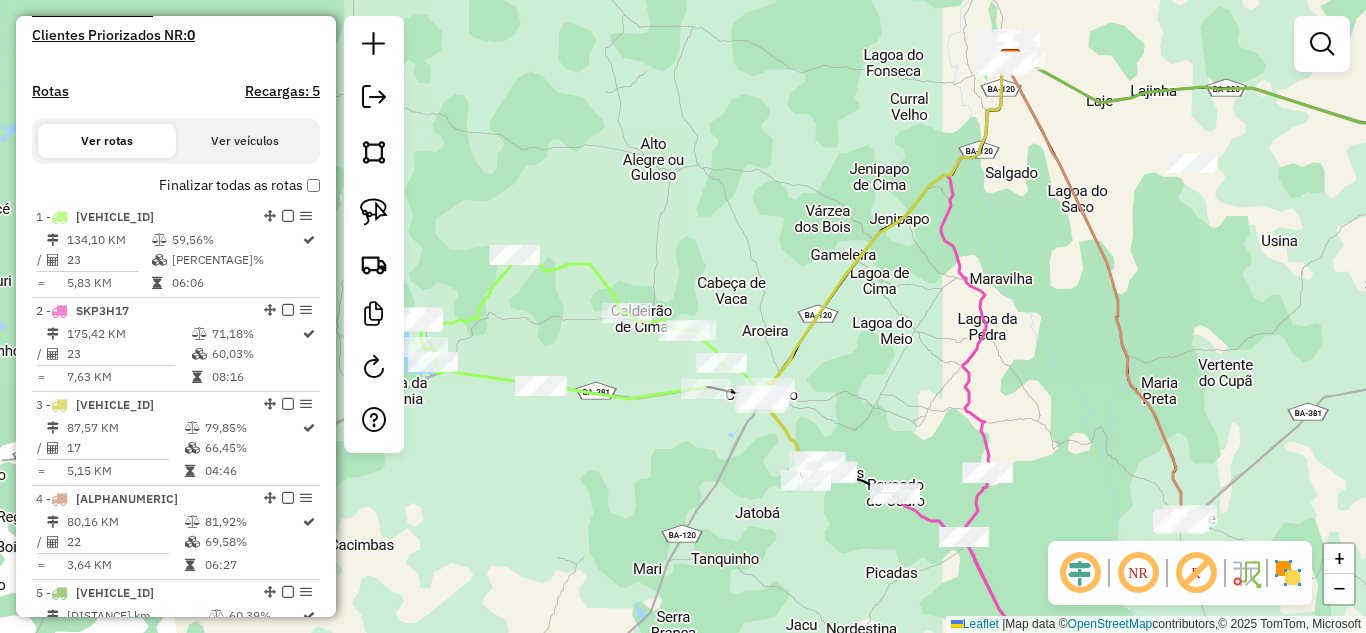 scroll, scrollTop: 786, scrollLeft: 0, axis: vertical 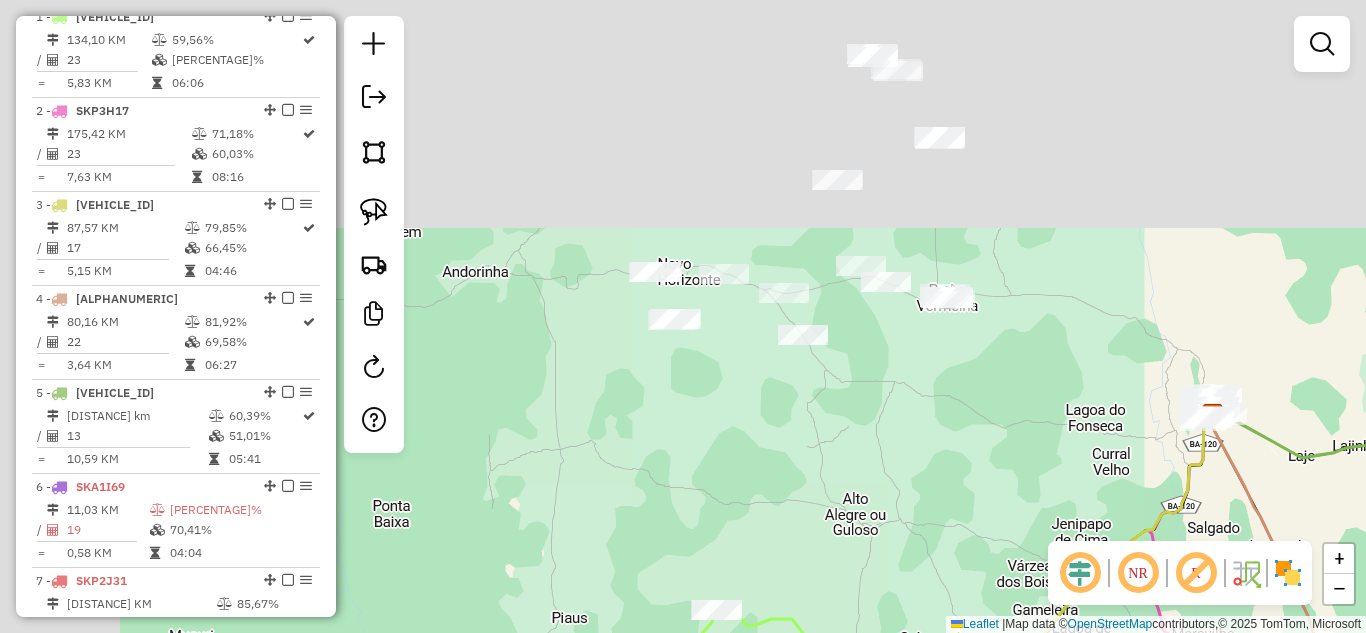 drag, startPoint x: 640, startPoint y: 160, endPoint x: 856, endPoint y: 580, distance: 472.28806 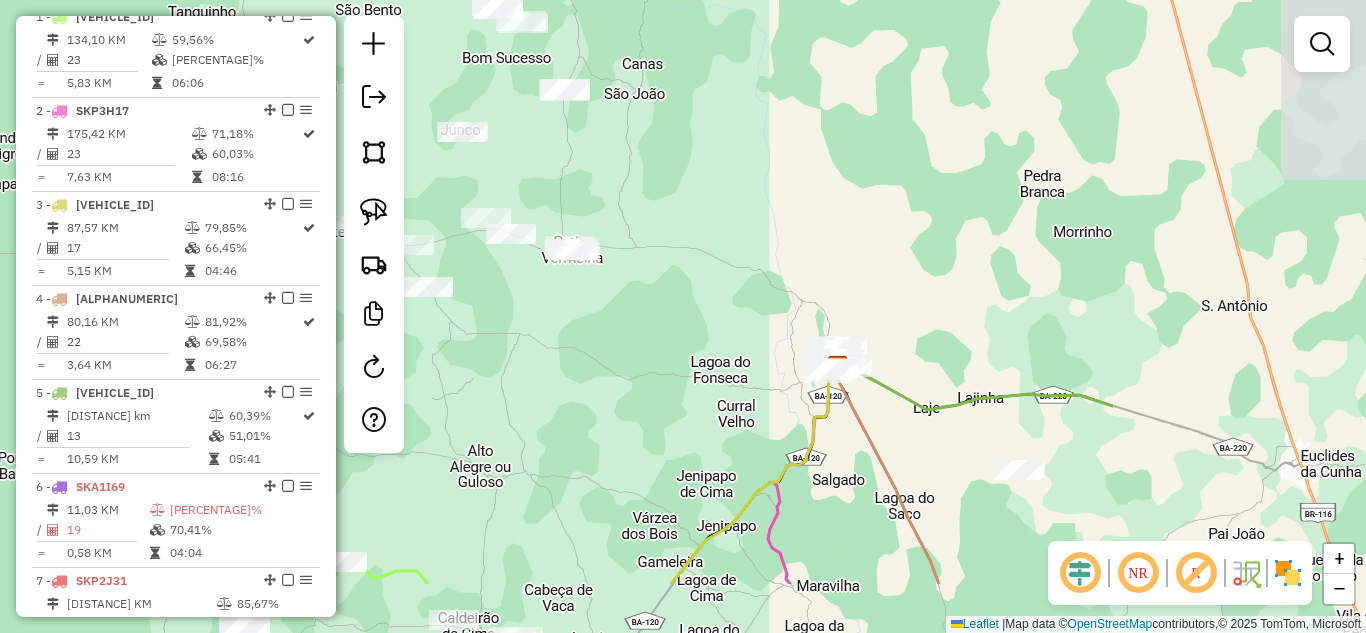 drag, startPoint x: 906, startPoint y: 433, endPoint x: 452, endPoint y: 223, distance: 500.21594 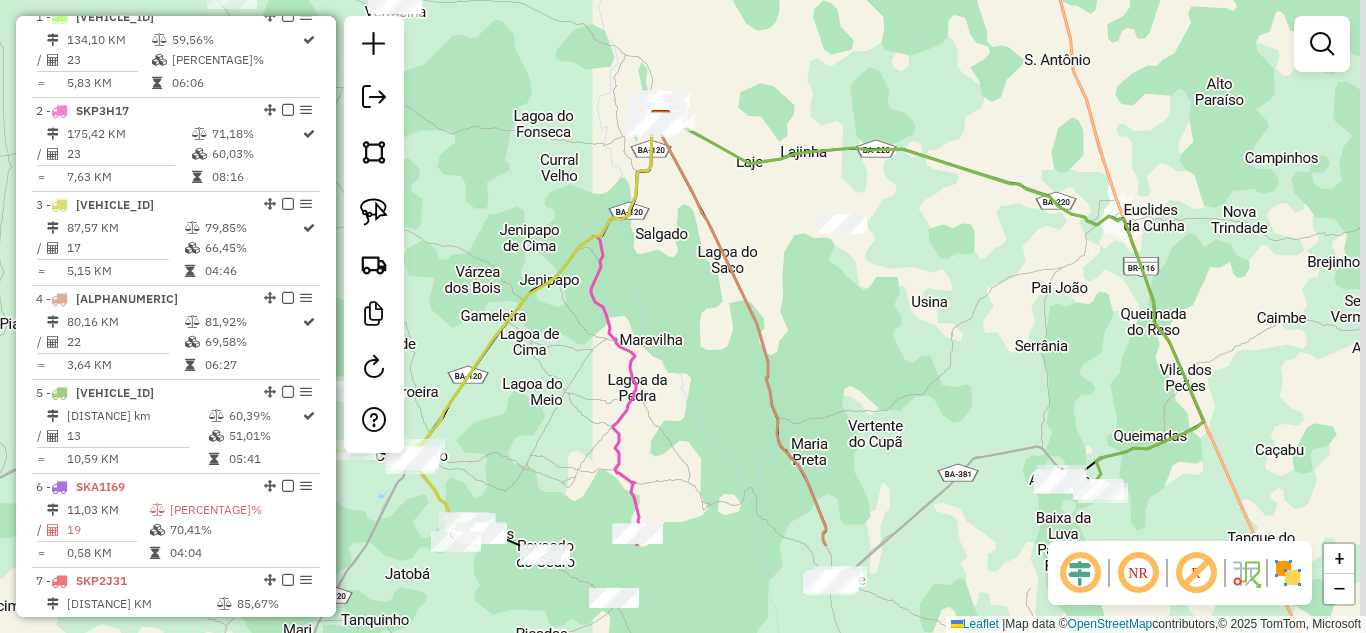 drag, startPoint x: 696, startPoint y: 436, endPoint x: 583, endPoint y: 285, distance: 188.60011 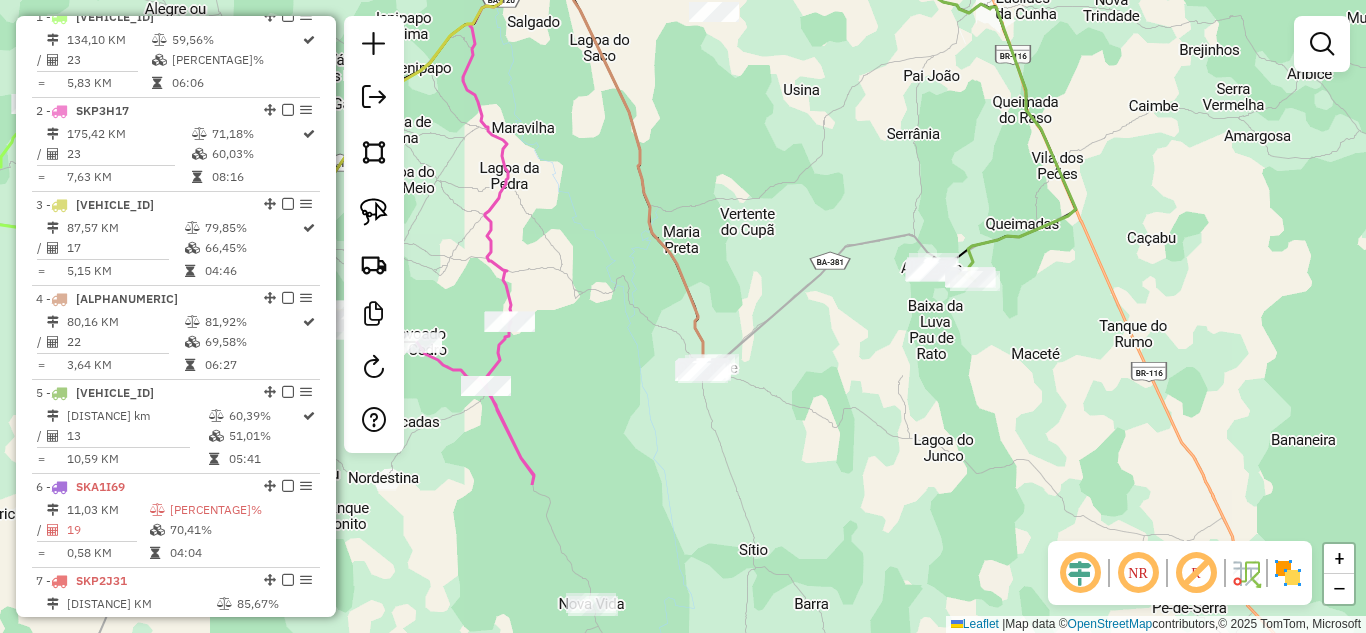 drag, startPoint x: 732, startPoint y: 298, endPoint x: 662, endPoint y: 135, distance: 177.39503 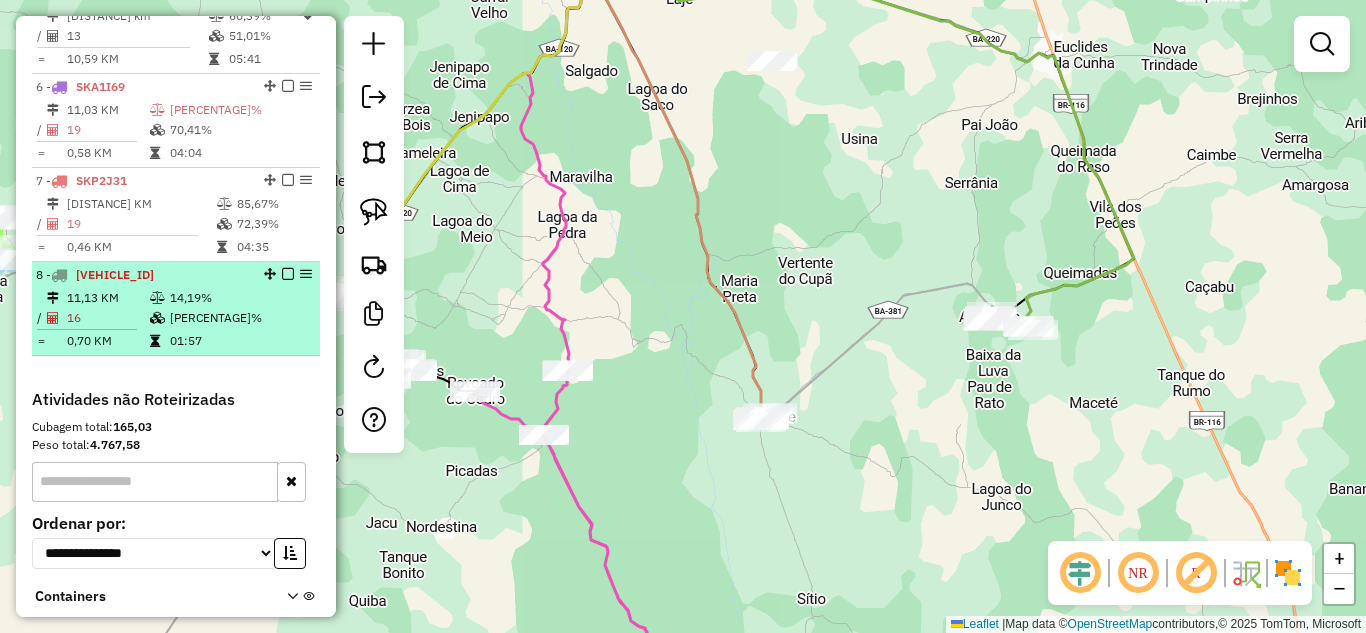 scroll, scrollTop: 986, scrollLeft: 0, axis: vertical 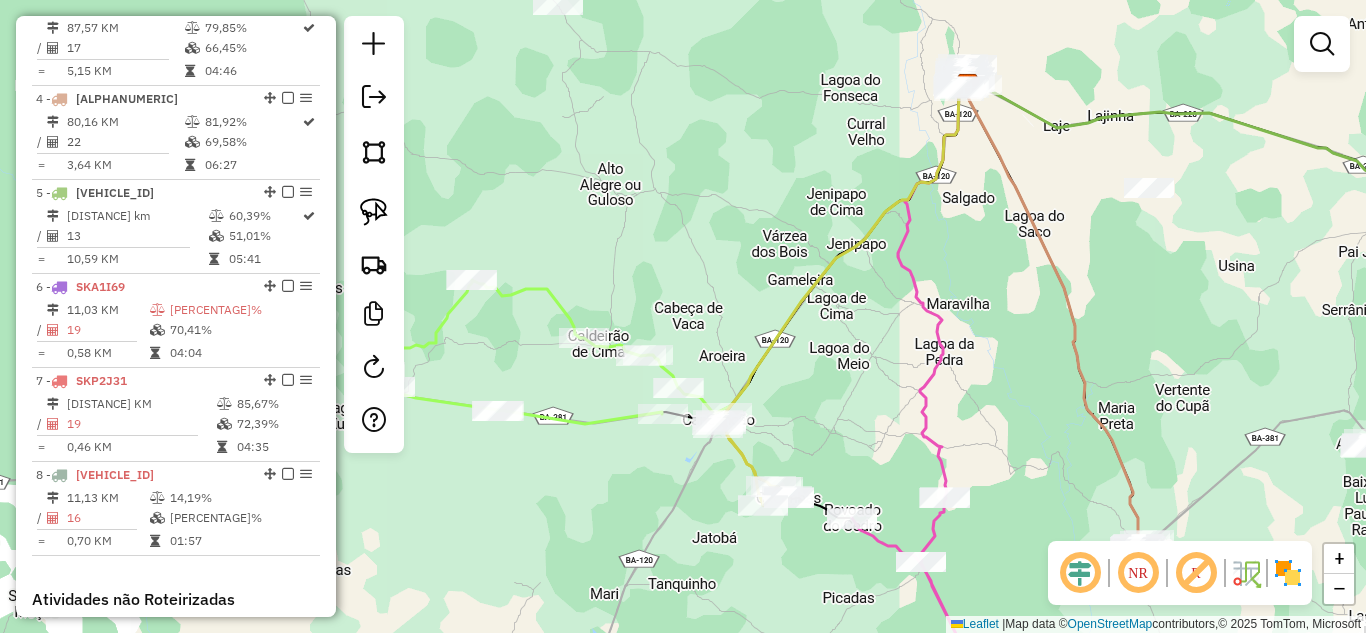 drag, startPoint x: 523, startPoint y: 256, endPoint x: 900, endPoint y: 383, distance: 397.81653 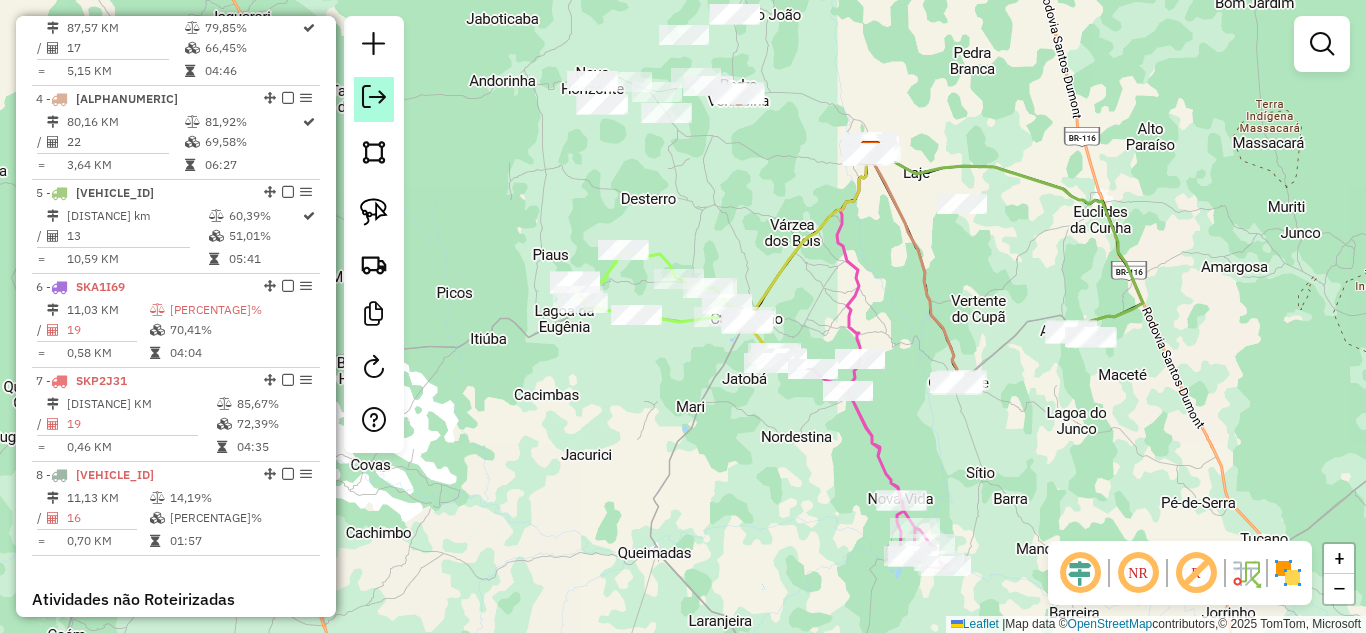 click 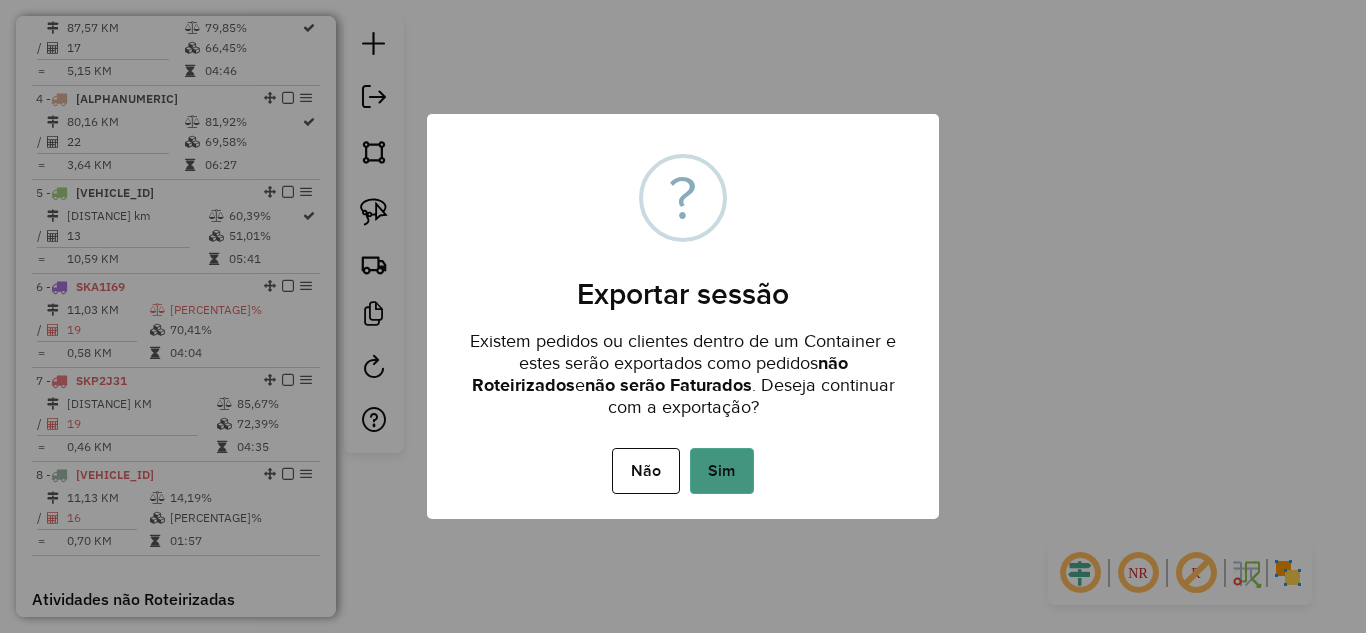click on "Sim" at bounding box center [722, 471] 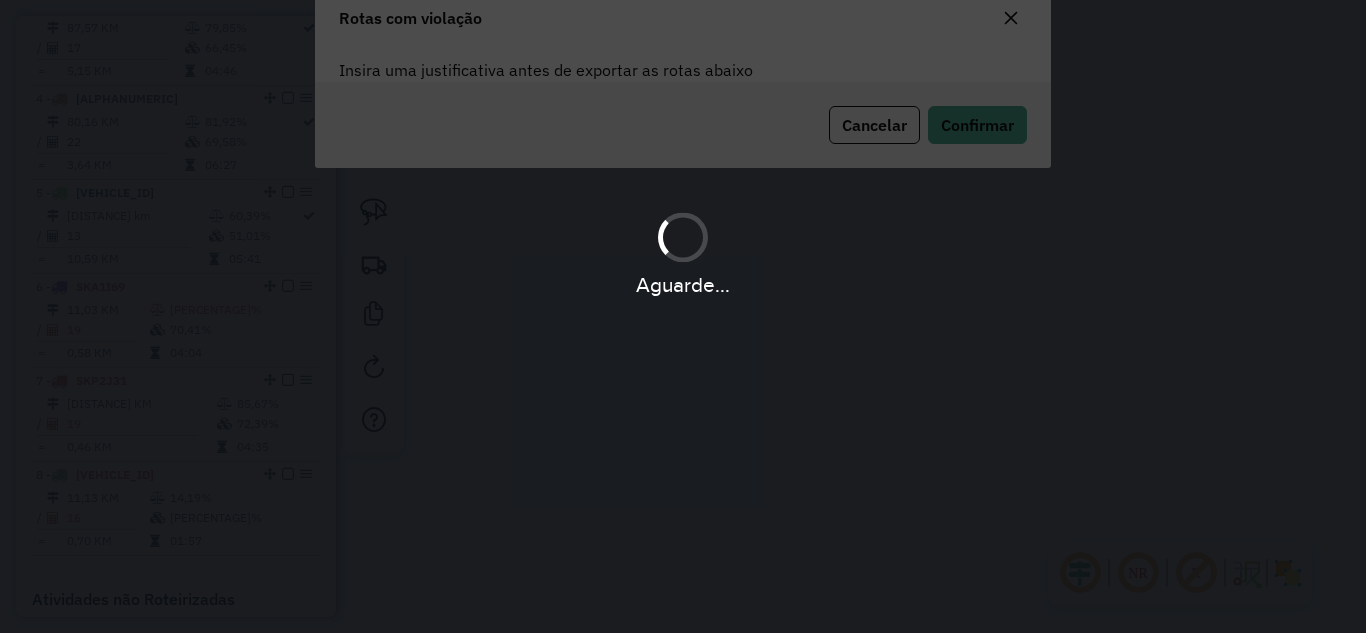scroll, scrollTop: 44, scrollLeft: 0, axis: vertical 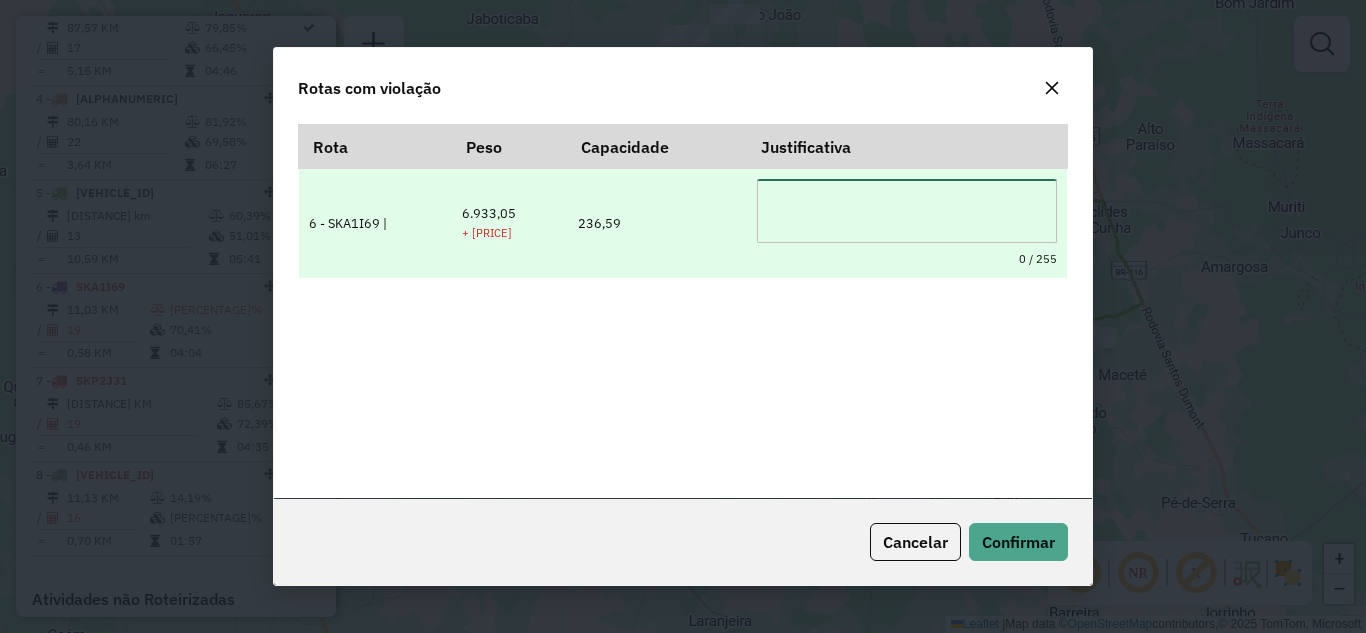 click at bounding box center [907, 211] 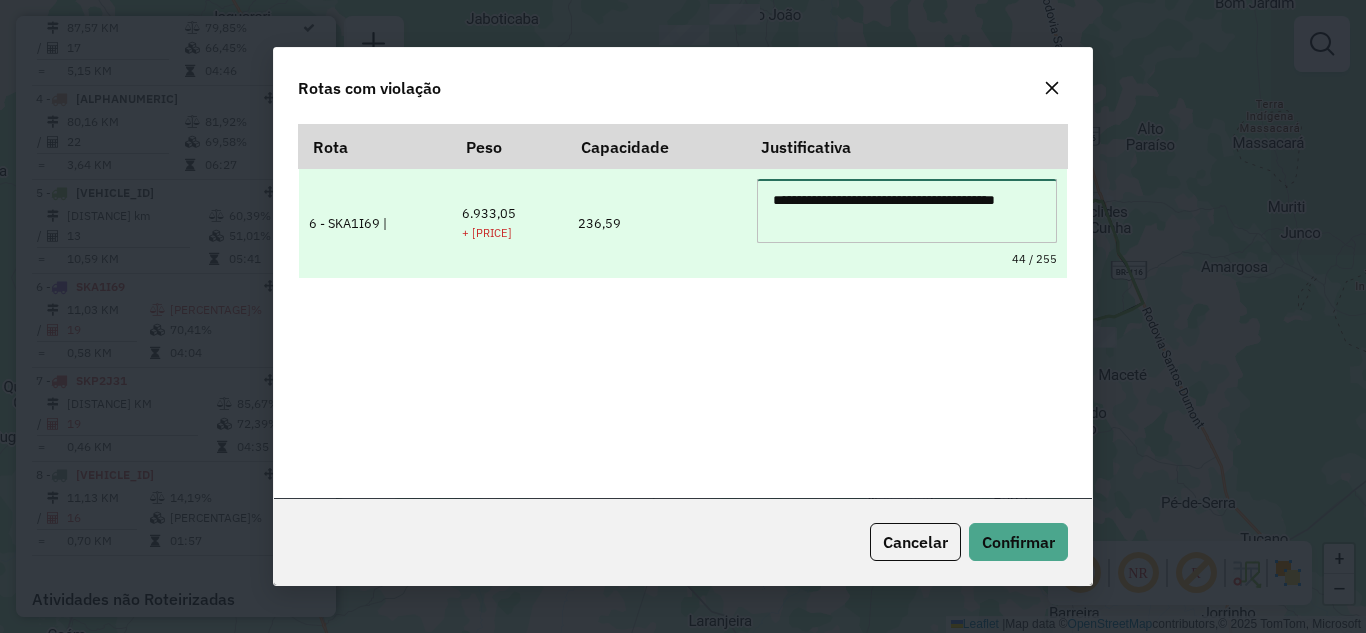scroll, scrollTop: 43, scrollLeft: 0, axis: vertical 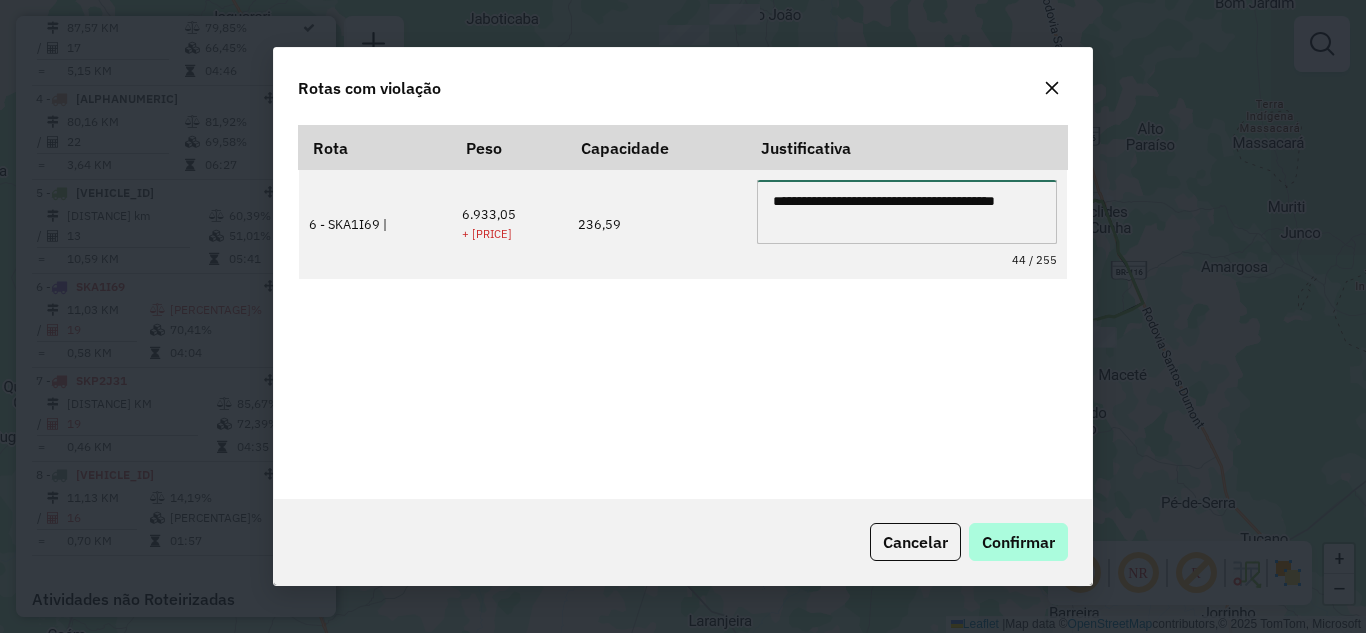 type on "**********" 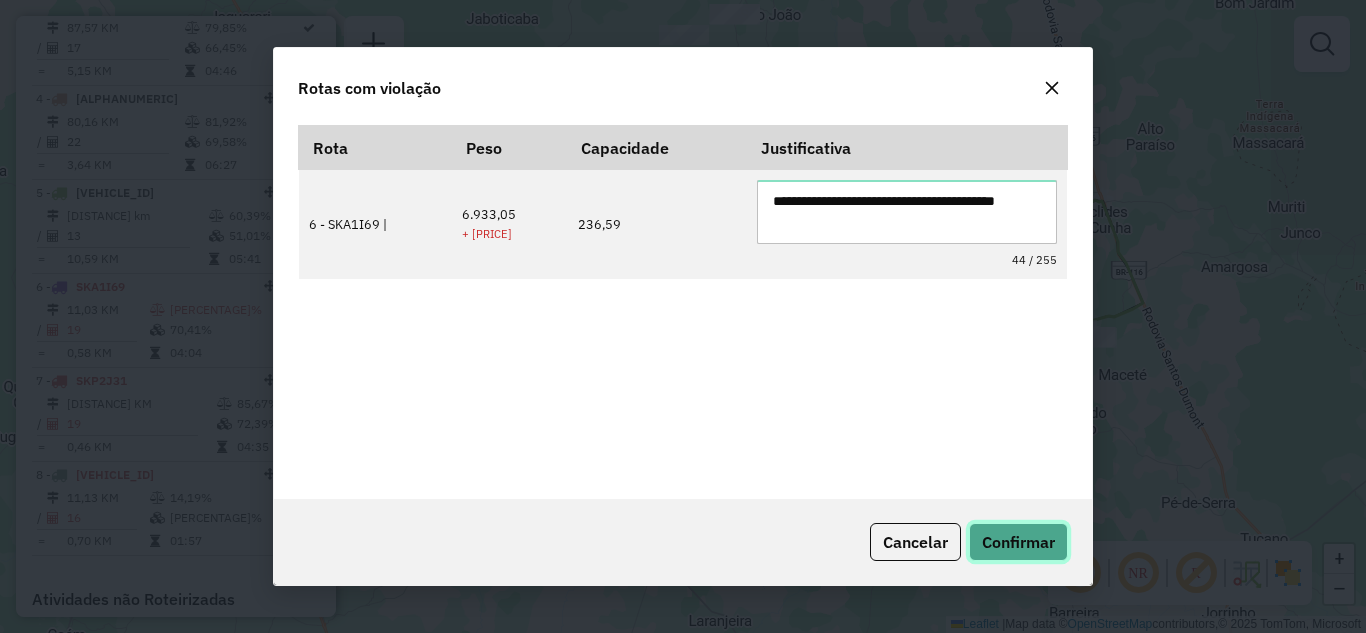 click on "Confirmar" 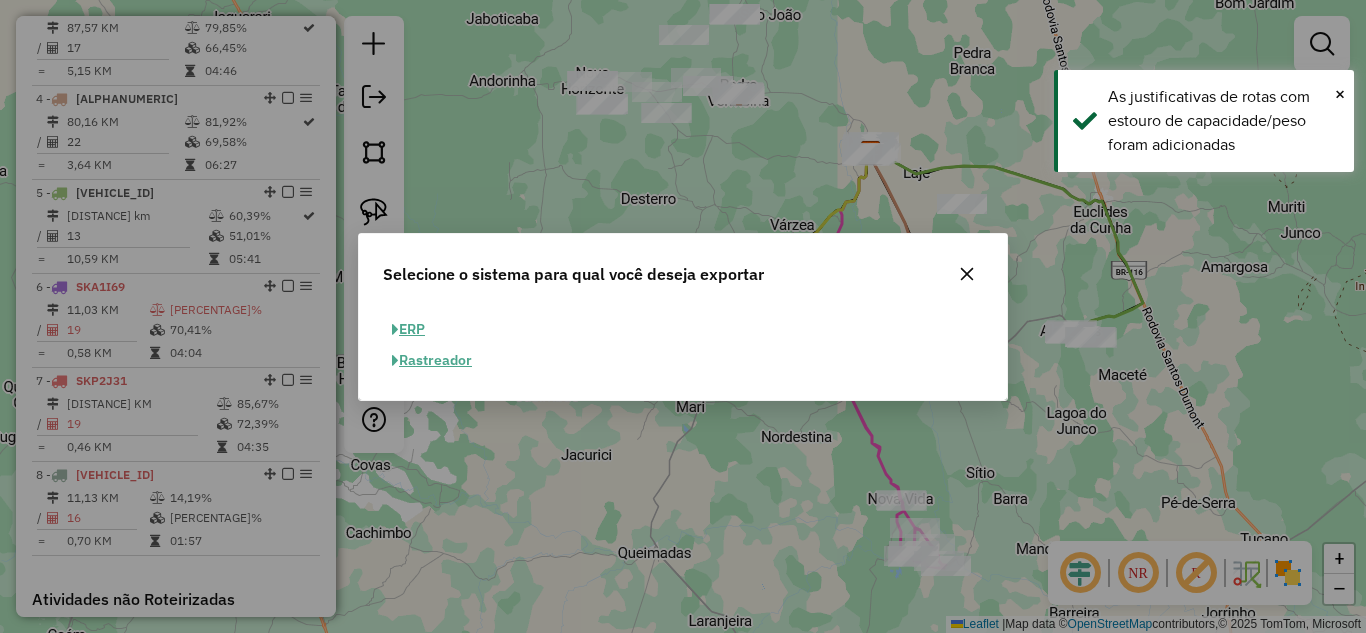 click on "ERP" 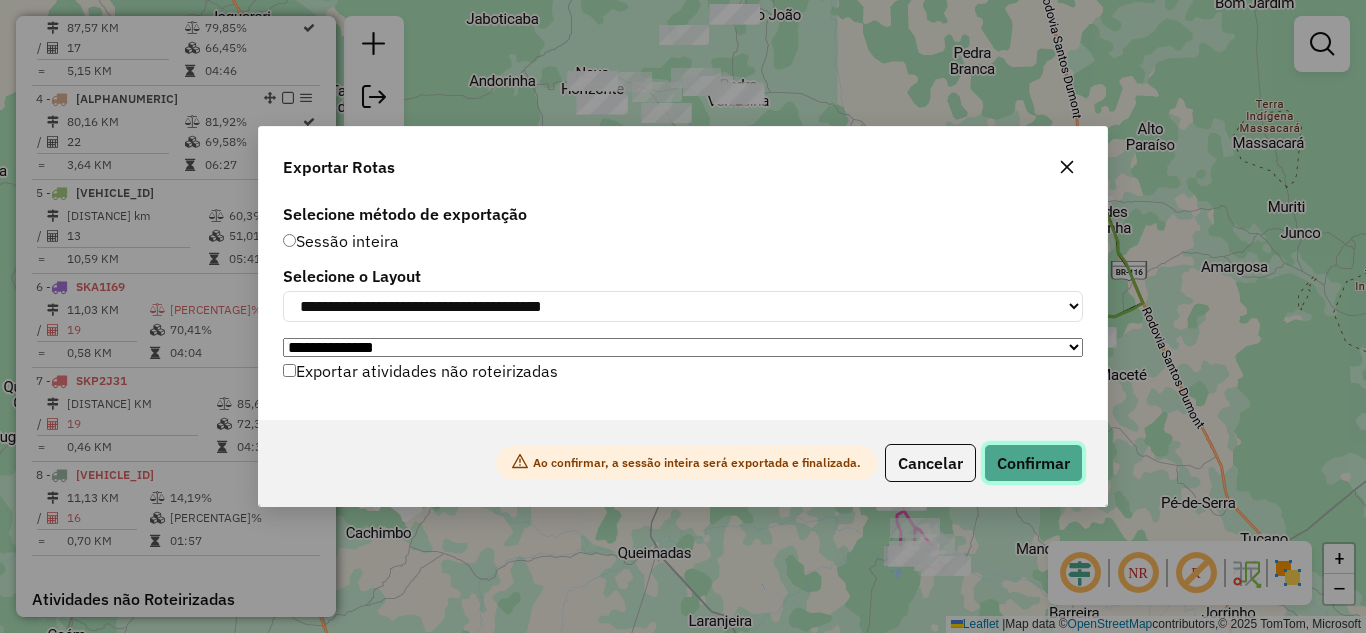 click on "Confirmar" 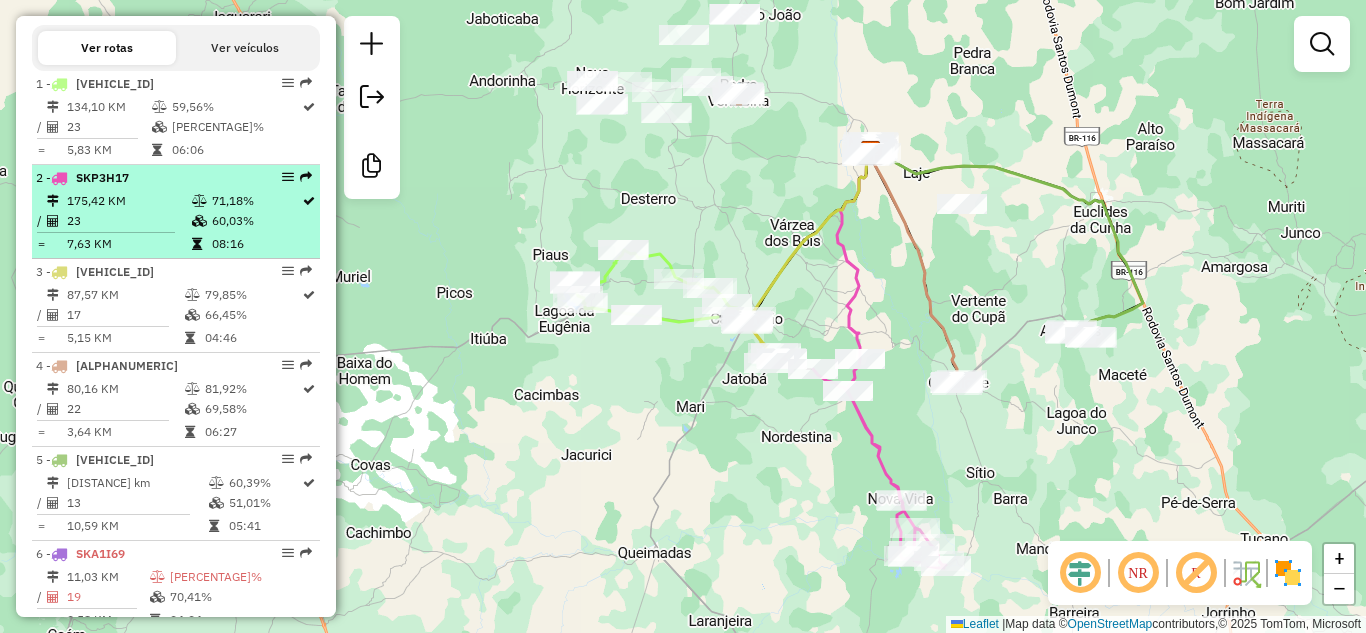 scroll, scrollTop: 600, scrollLeft: 0, axis: vertical 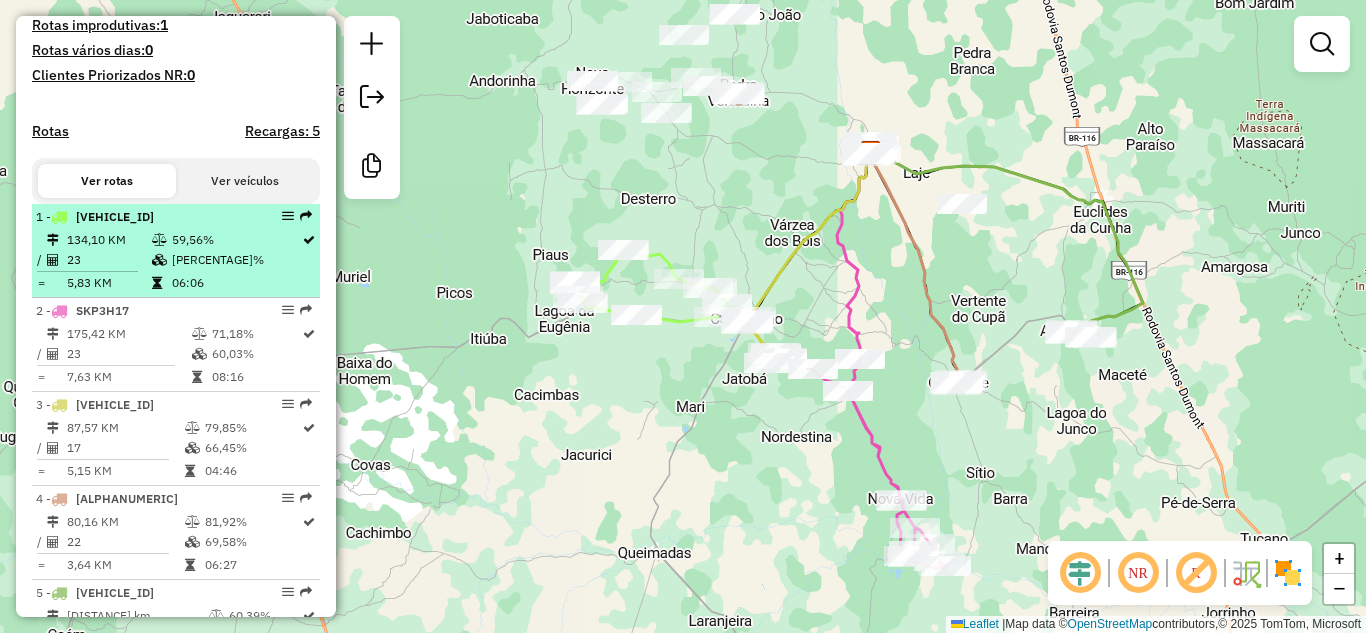click on "134,10 KM" at bounding box center (108, 240) 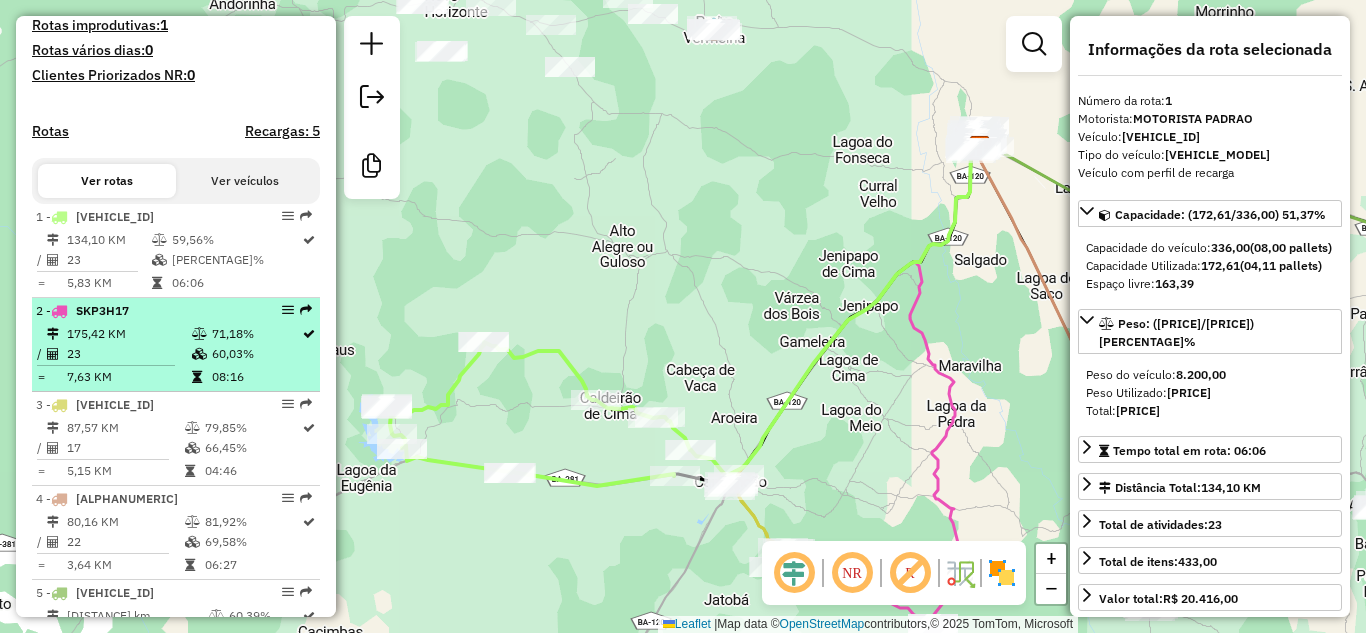 click at bounding box center (106, 365) 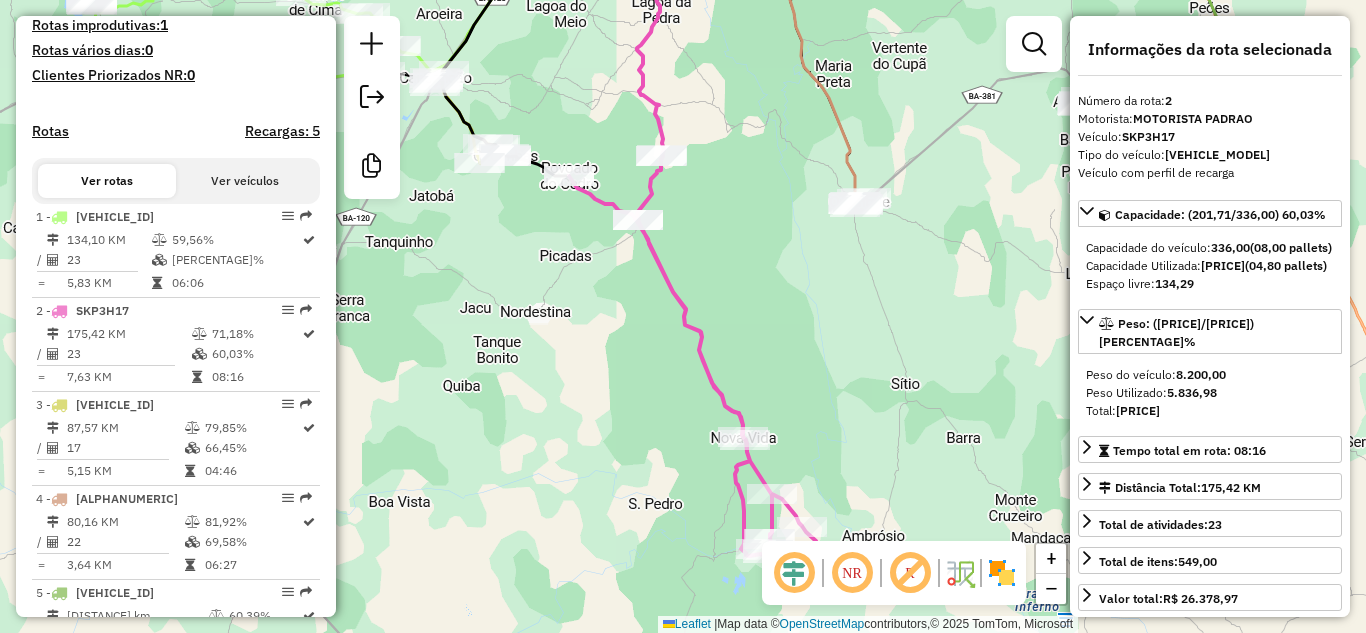 drag, startPoint x: 687, startPoint y: 404, endPoint x: 634, endPoint y: 357, distance: 70.837845 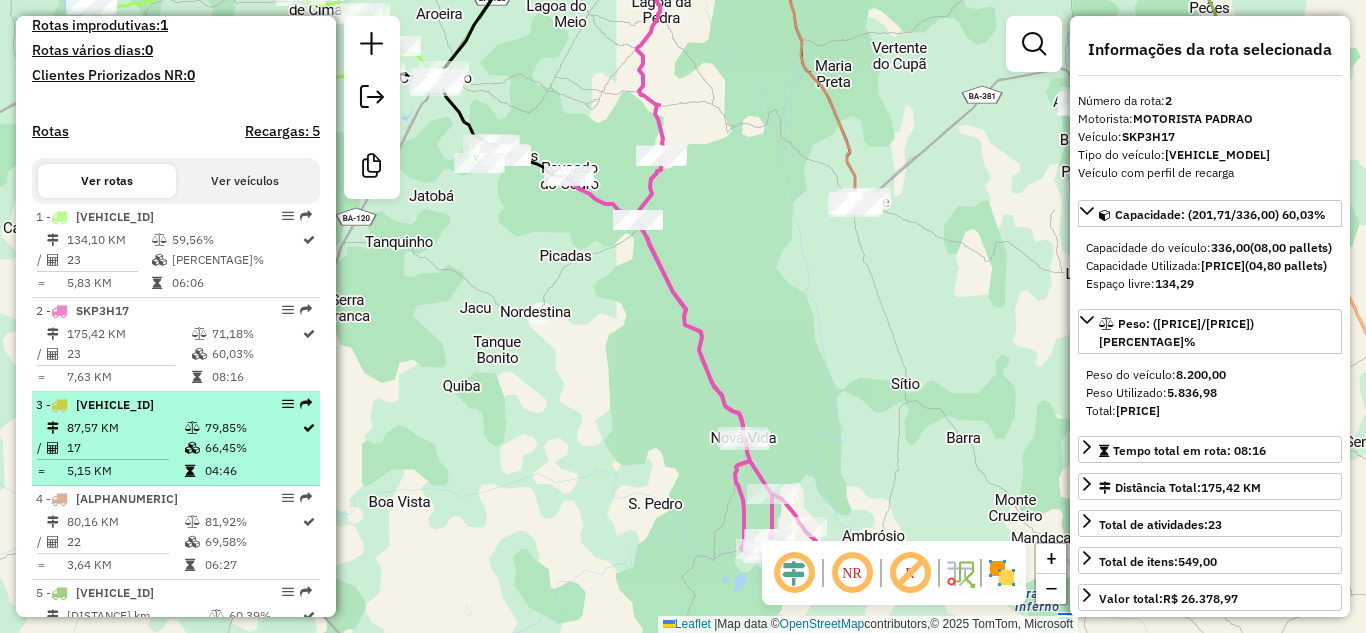 click on "3 -       SKE5129   87,57 KM   79,85%  /  17   66,45%     =  5,15 KM   04:46" at bounding box center [176, 439] 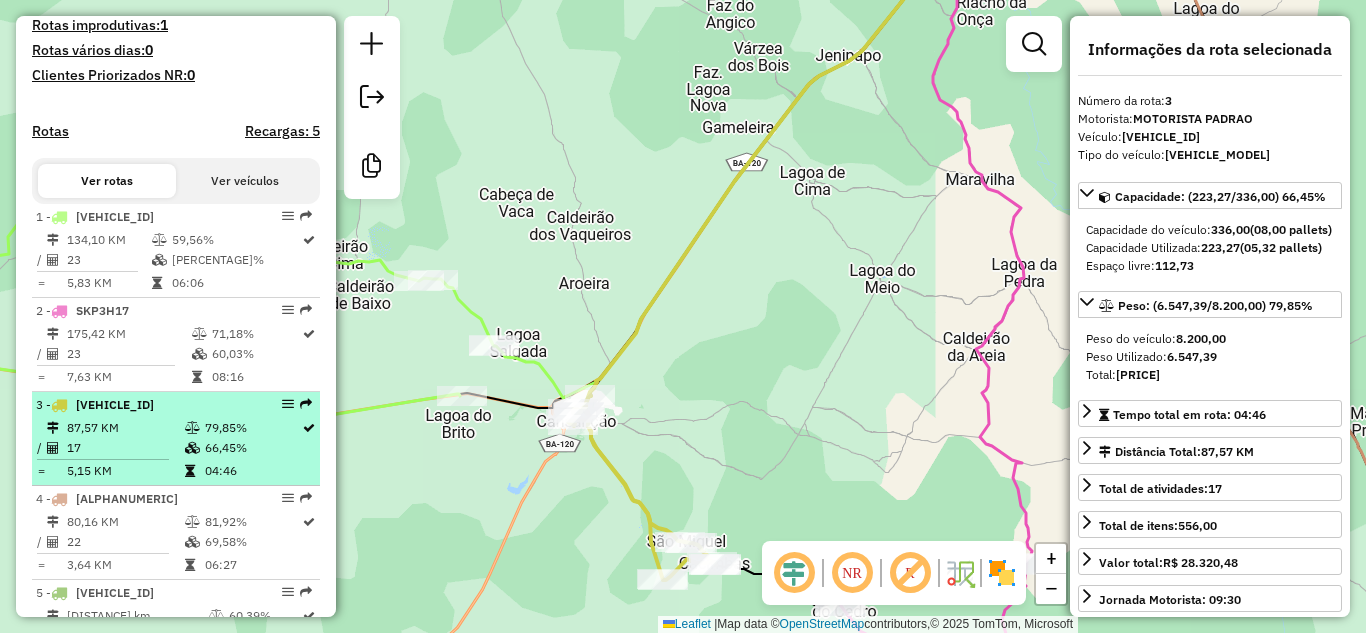click at bounding box center (110, 459) 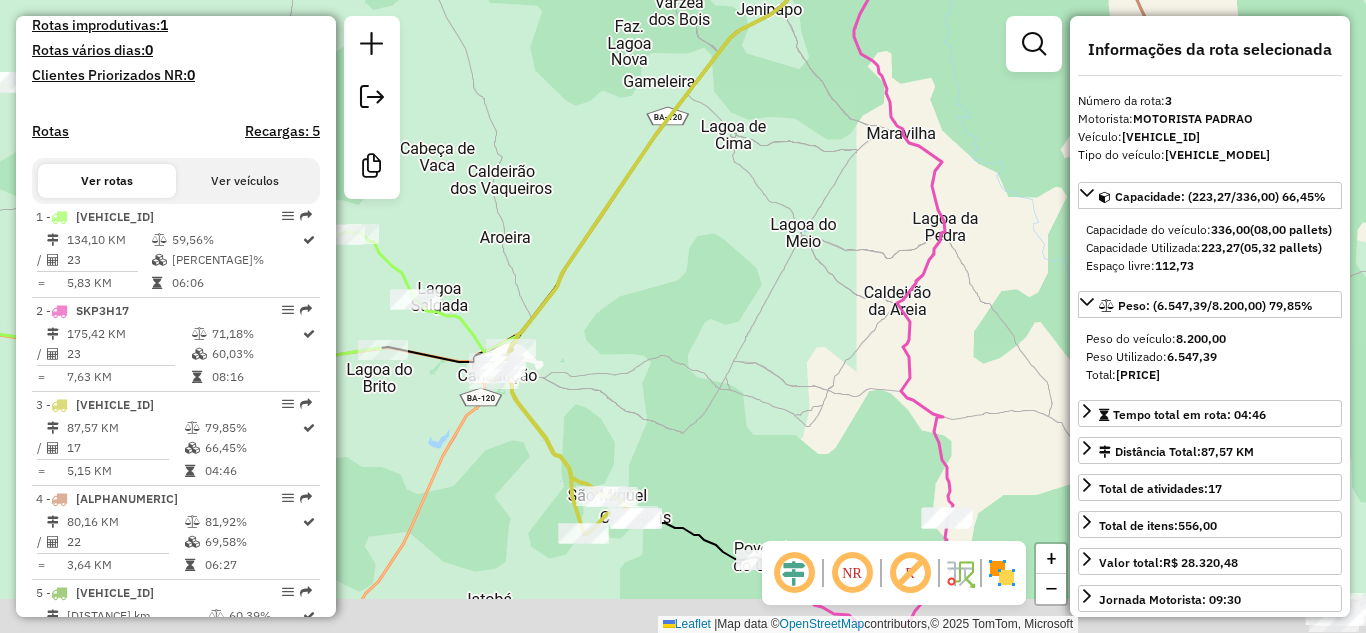 drag, startPoint x: 605, startPoint y: 431, endPoint x: 590, endPoint y: 334, distance: 98.15294 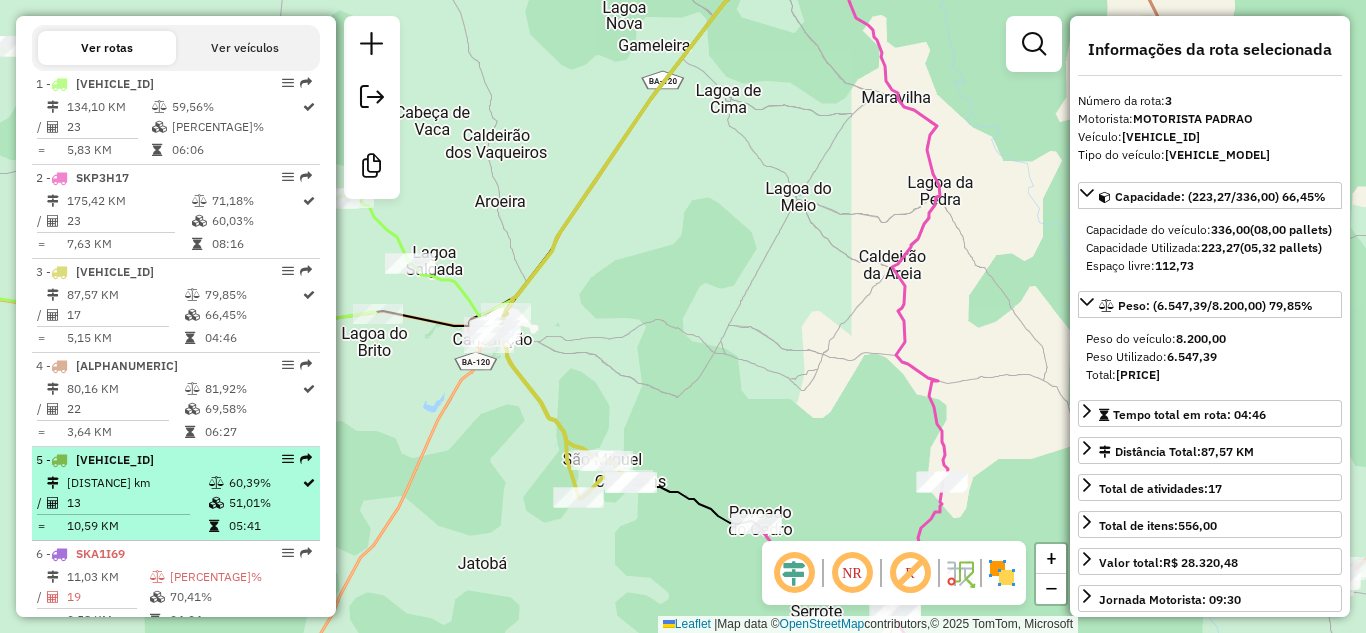 scroll, scrollTop: 800, scrollLeft: 0, axis: vertical 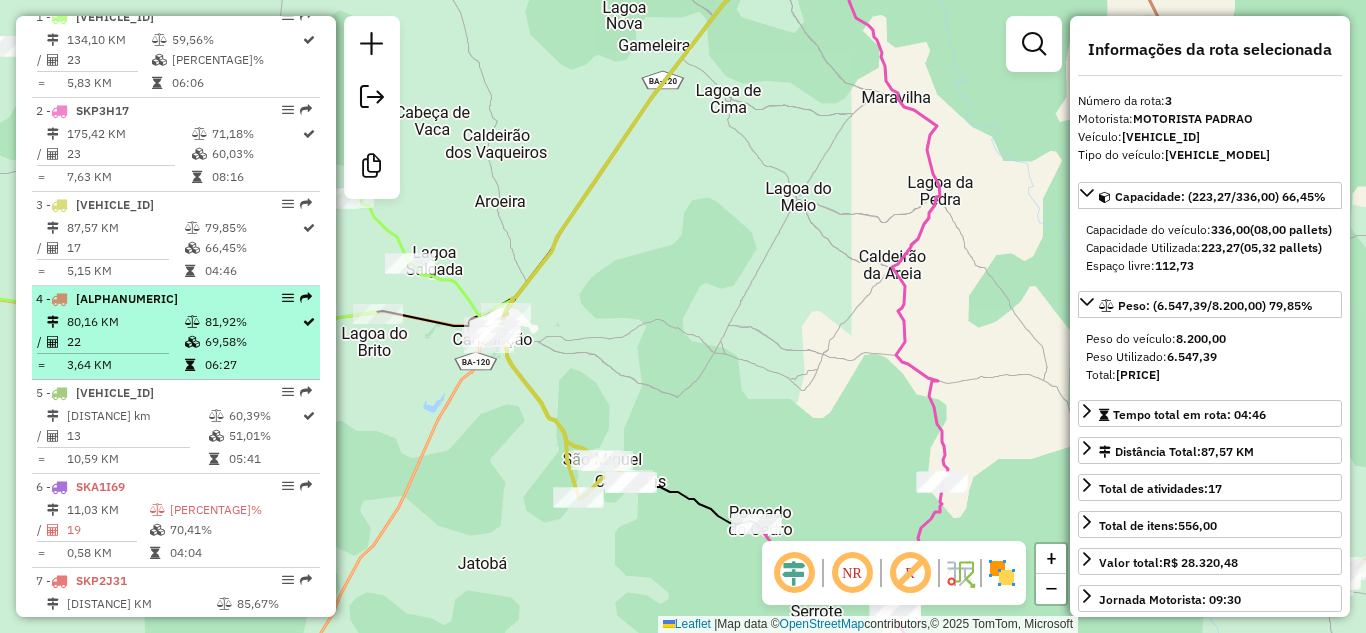 click on "80,16 KM" at bounding box center (125, 322) 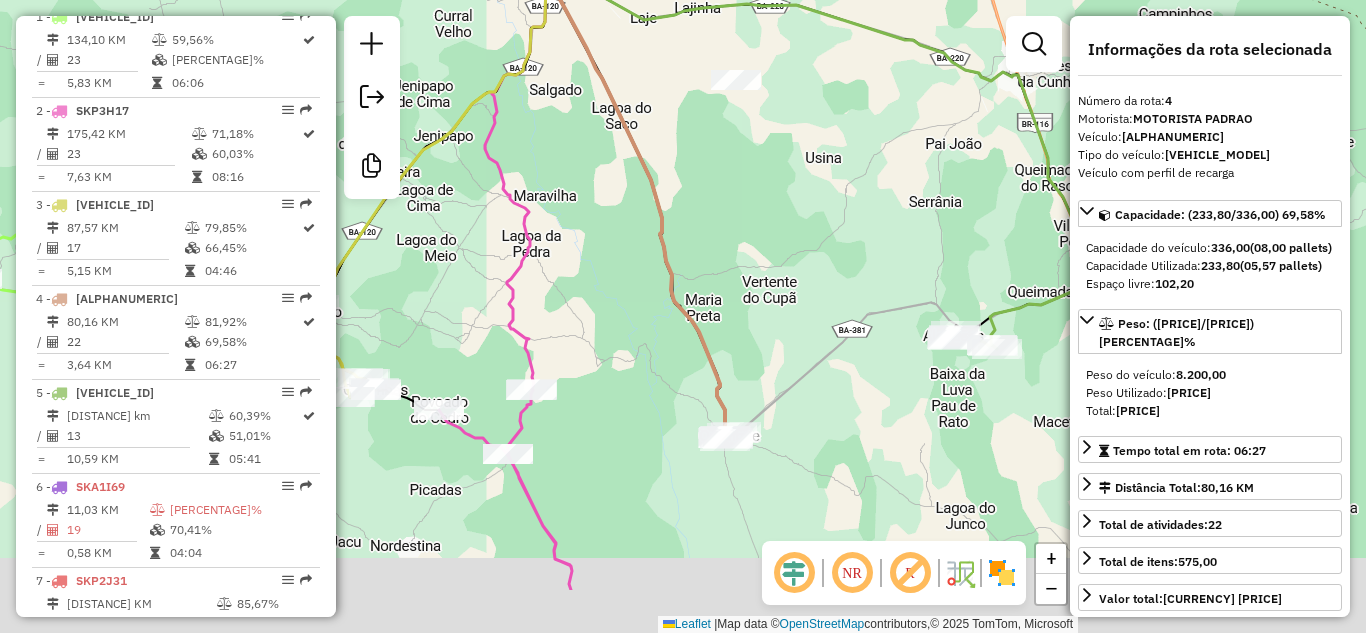 drag, startPoint x: 670, startPoint y: 385, endPoint x: 610, endPoint y: 236, distance: 160.62689 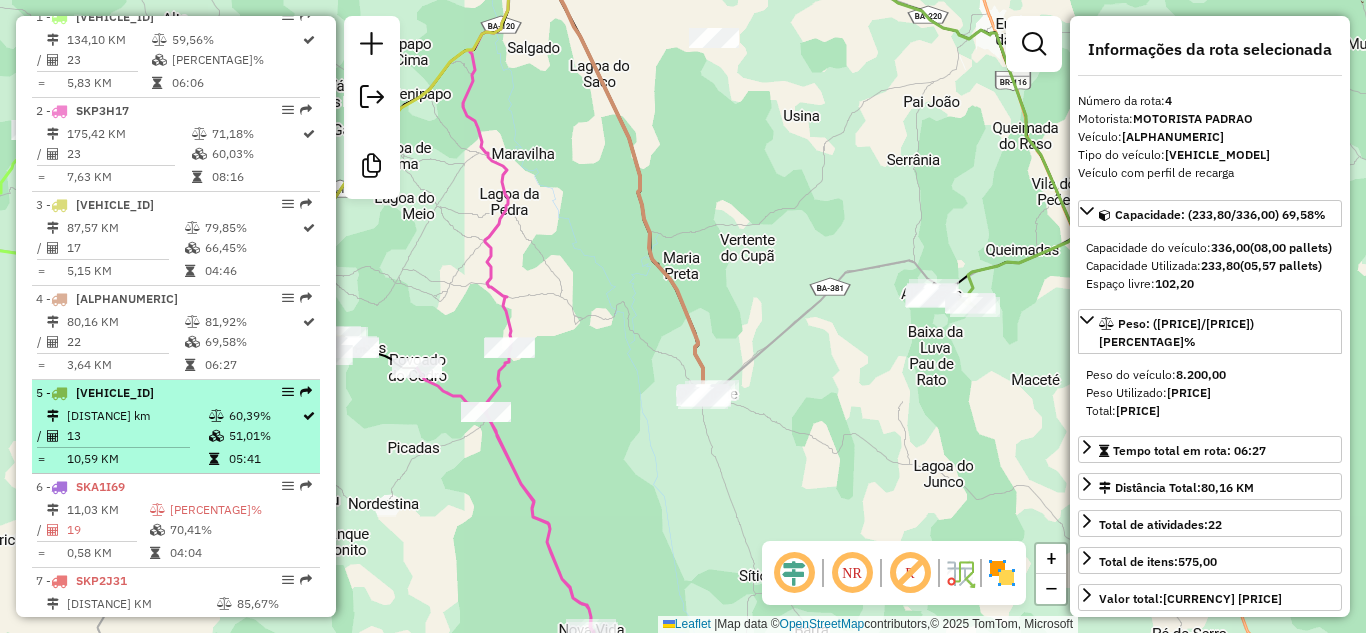 scroll, scrollTop: 933, scrollLeft: 0, axis: vertical 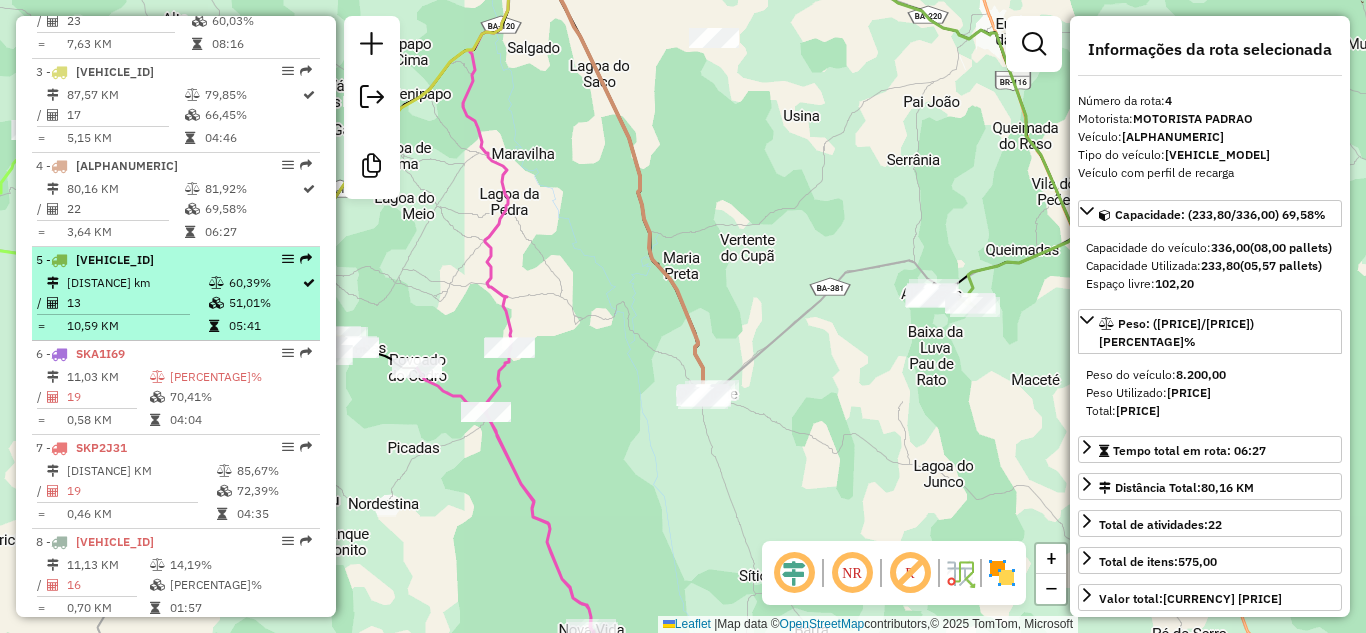 click on "137,69 KM" at bounding box center (137, 283) 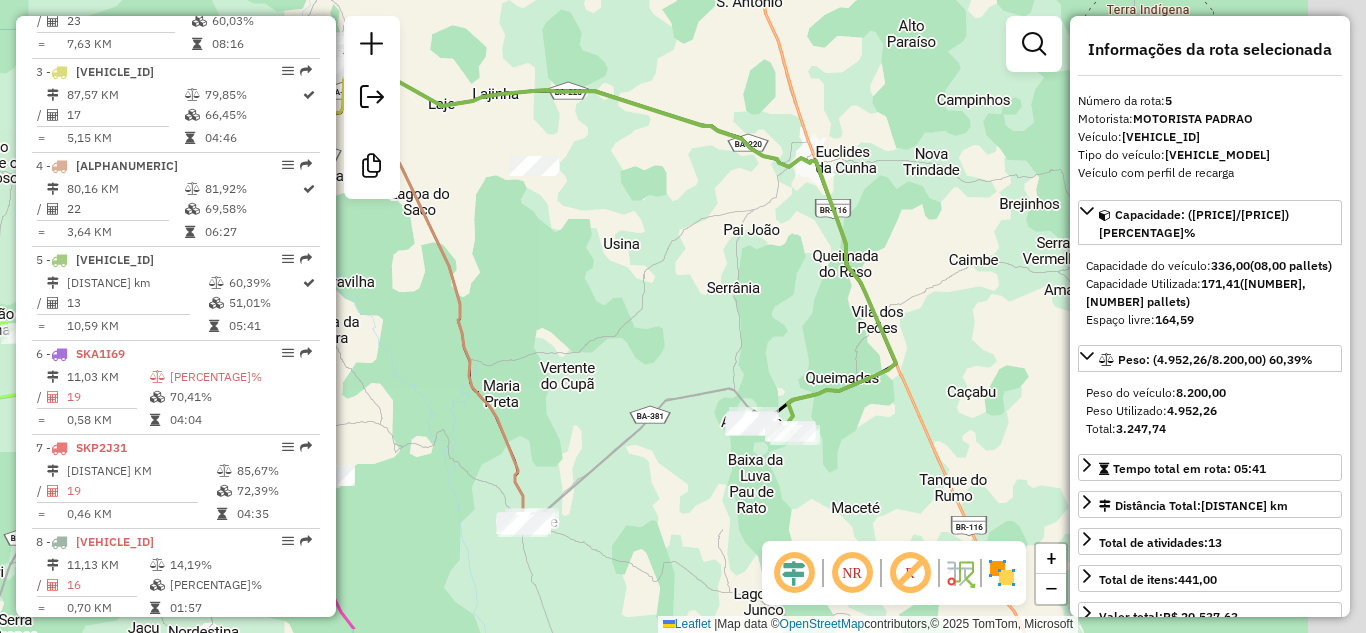 drag, startPoint x: 624, startPoint y: 433, endPoint x: 522, endPoint y: 335, distance: 141.44963 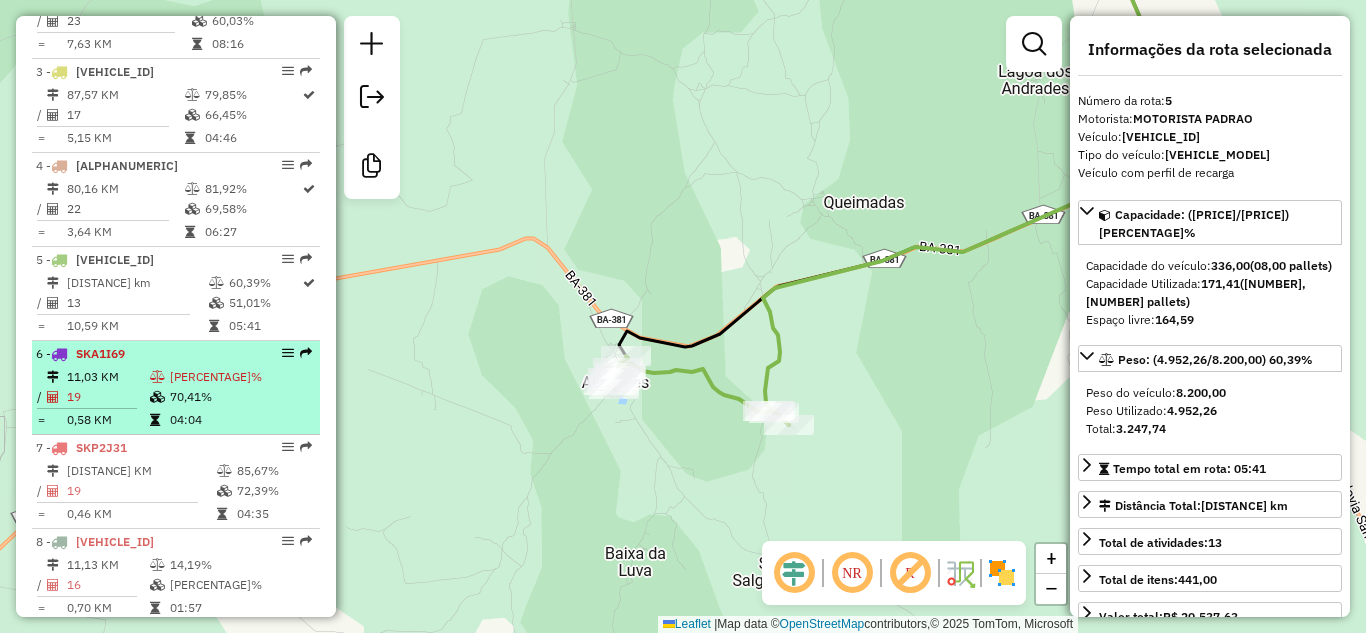 click on "11,03 KM" at bounding box center [107, 377] 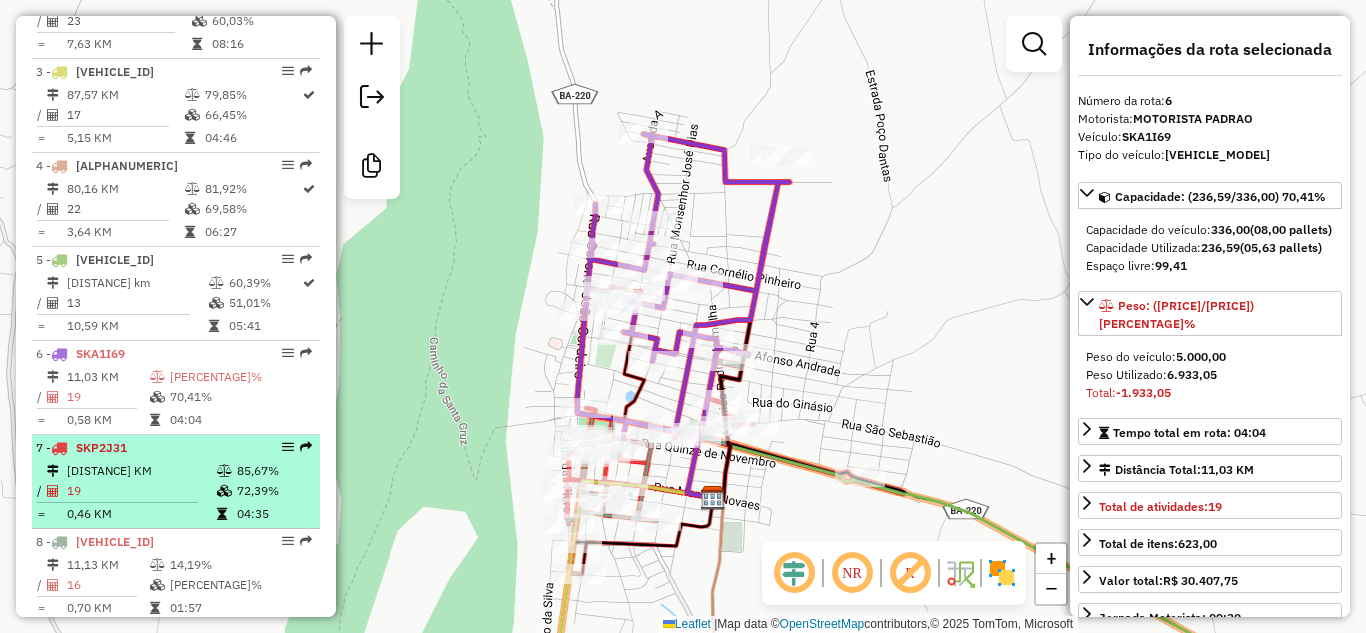 scroll, scrollTop: 1067, scrollLeft: 0, axis: vertical 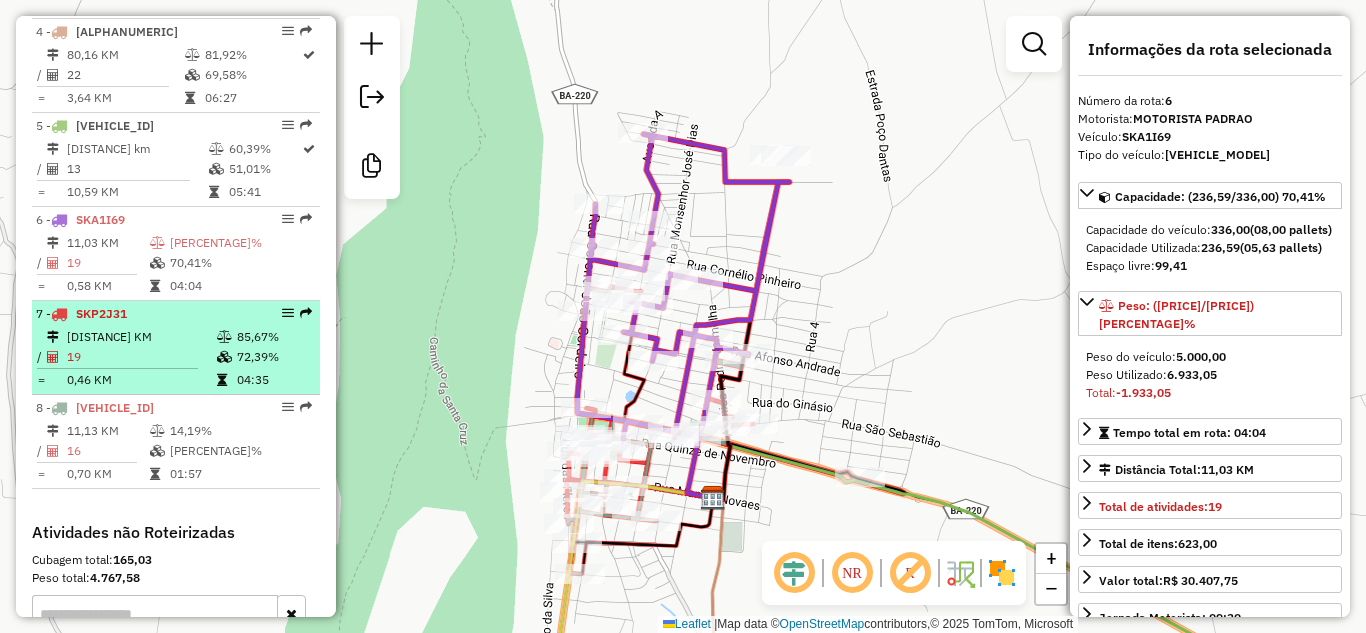 click on "19" at bounding box center (141, 357) 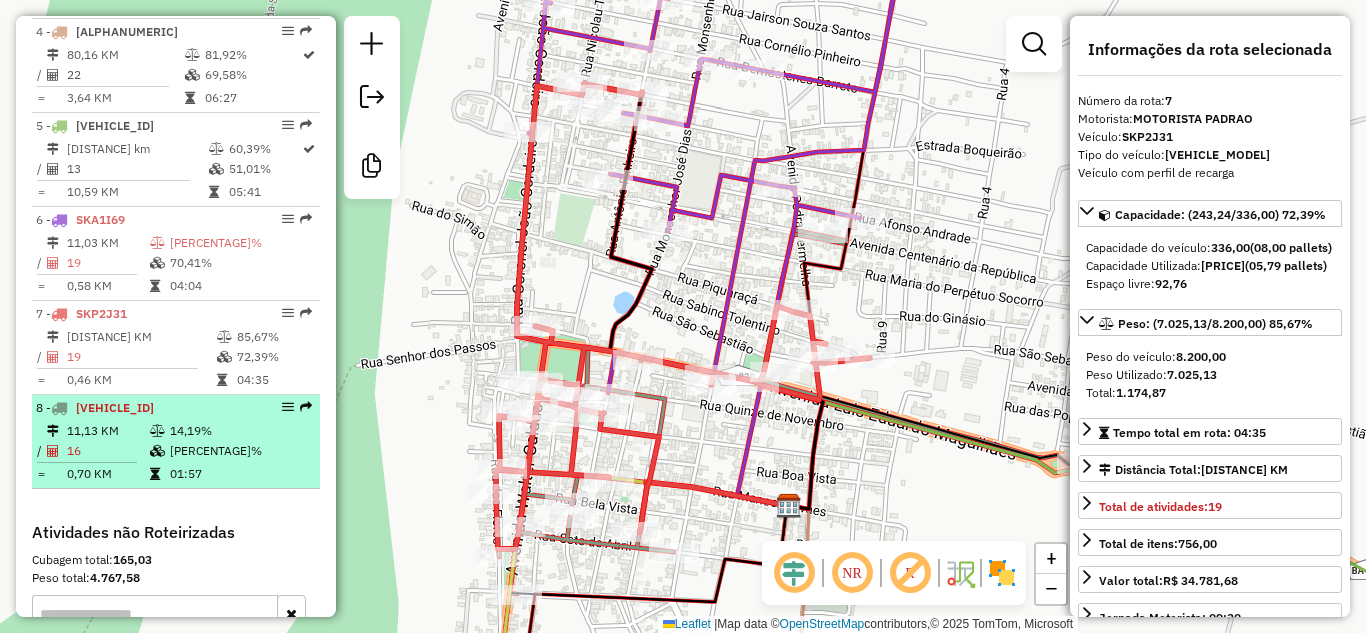 click on "16" at bounding box center [107, 451] 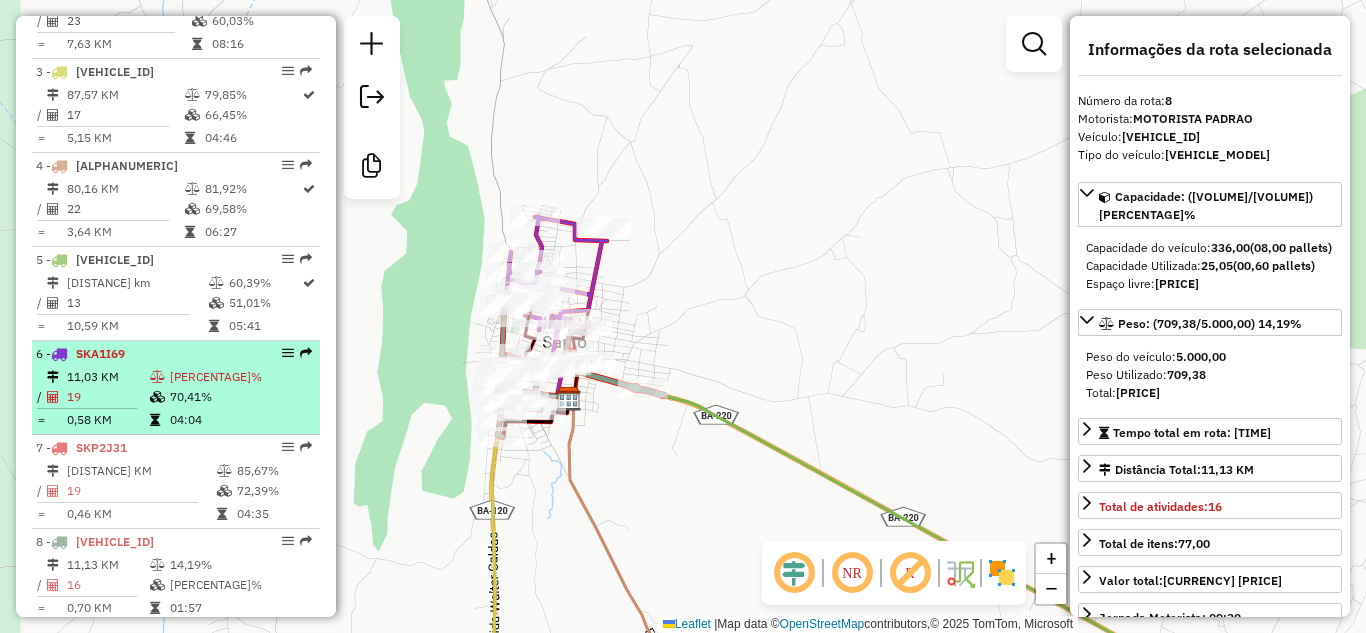 scroll, scrollTop: 800, scrollLeft: 0, axis: vertical 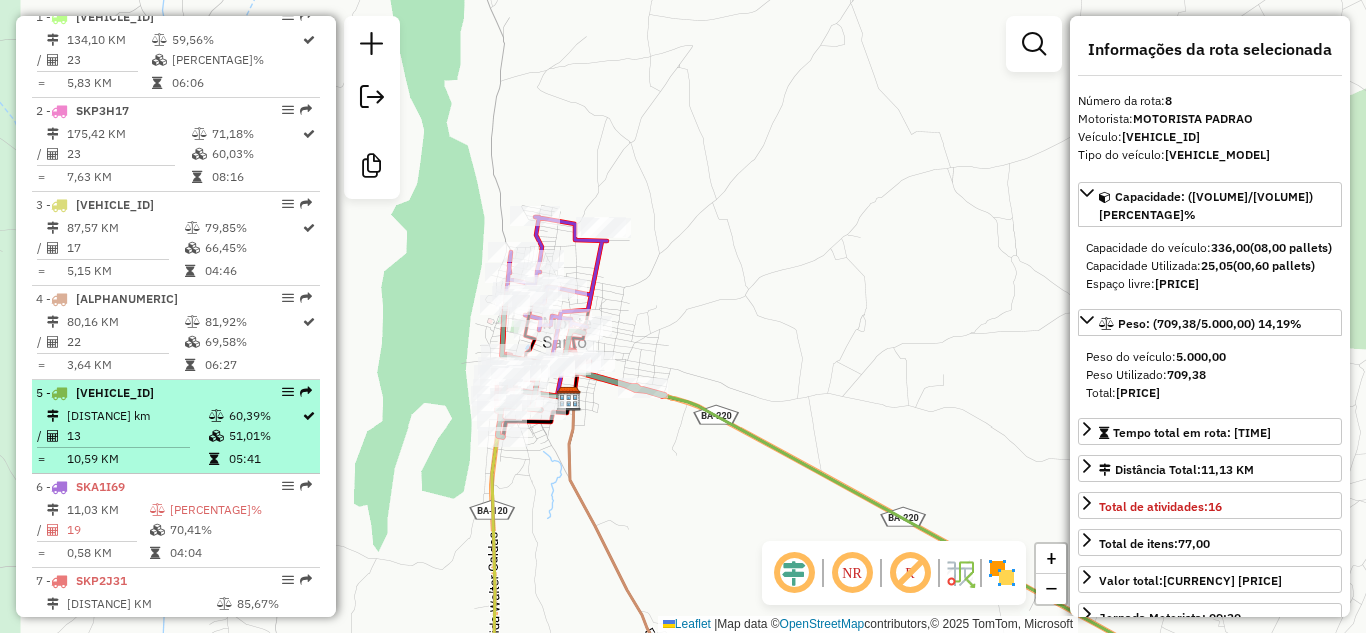 click on "137,69 KM" at bounding box center (137, 416) 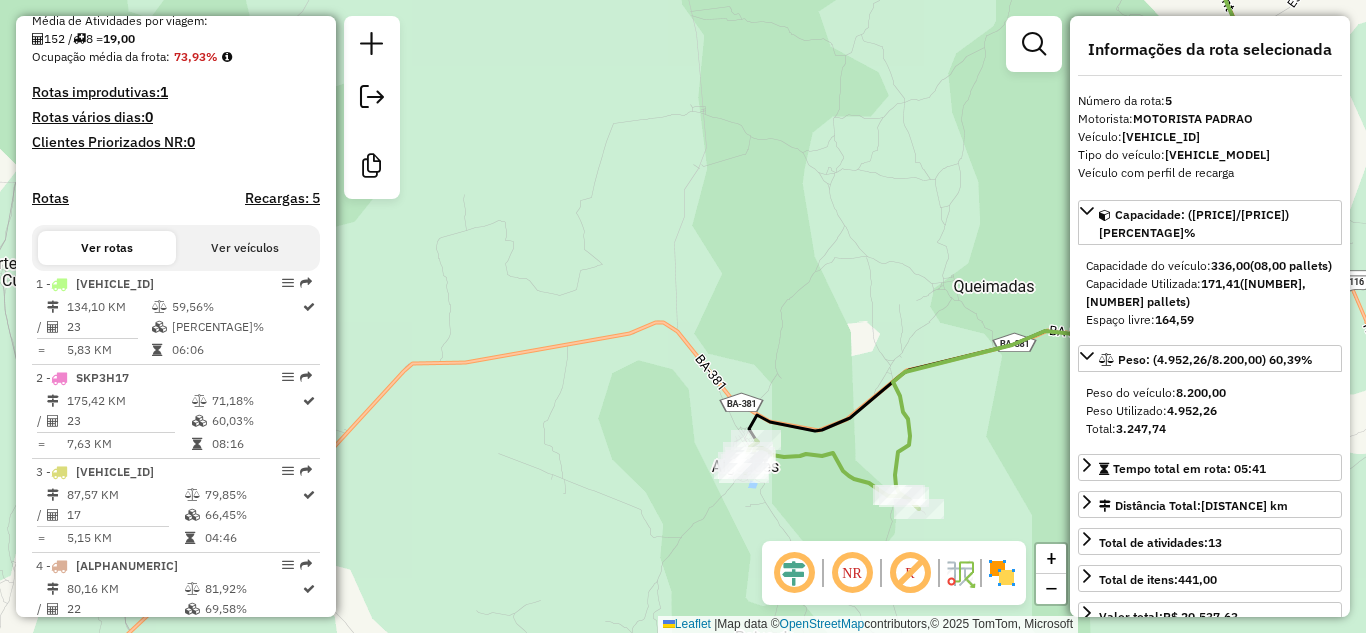 scroll, scrollTop: 333, scrollLeft: 0, axis: vertical 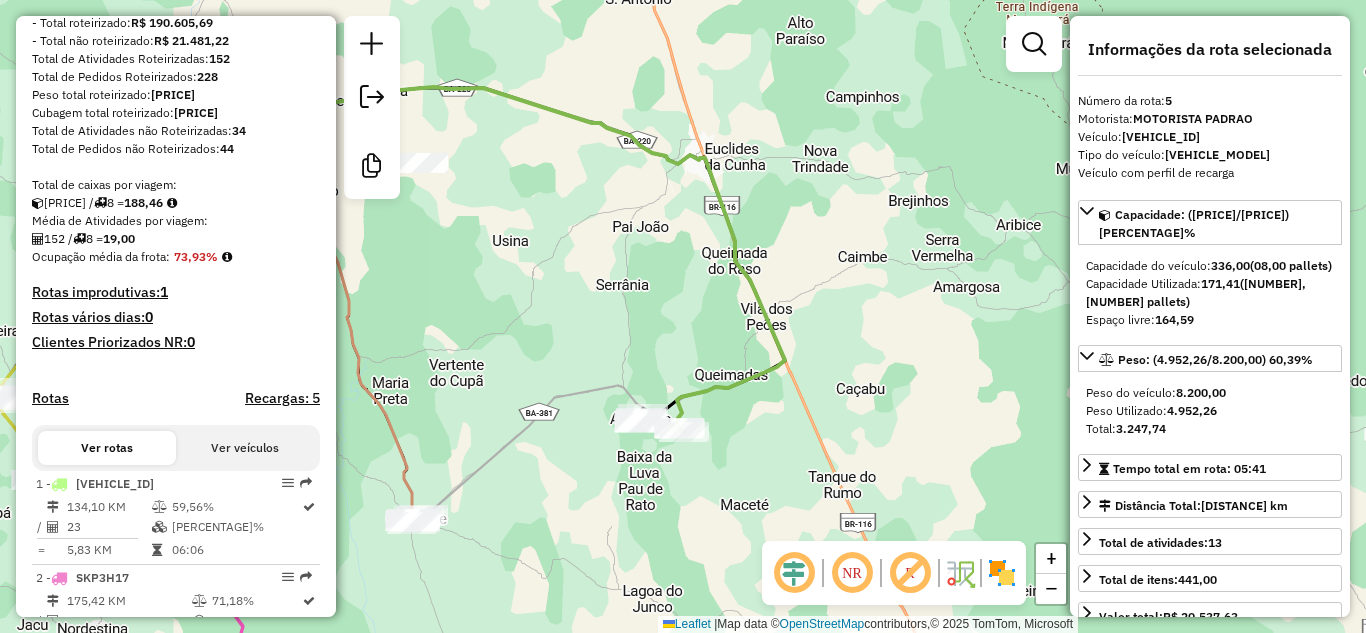 drag, startPoint x: 498, startPoint y: 478, endPoint x: 712, endPoint y: 359, distance: 244.86119 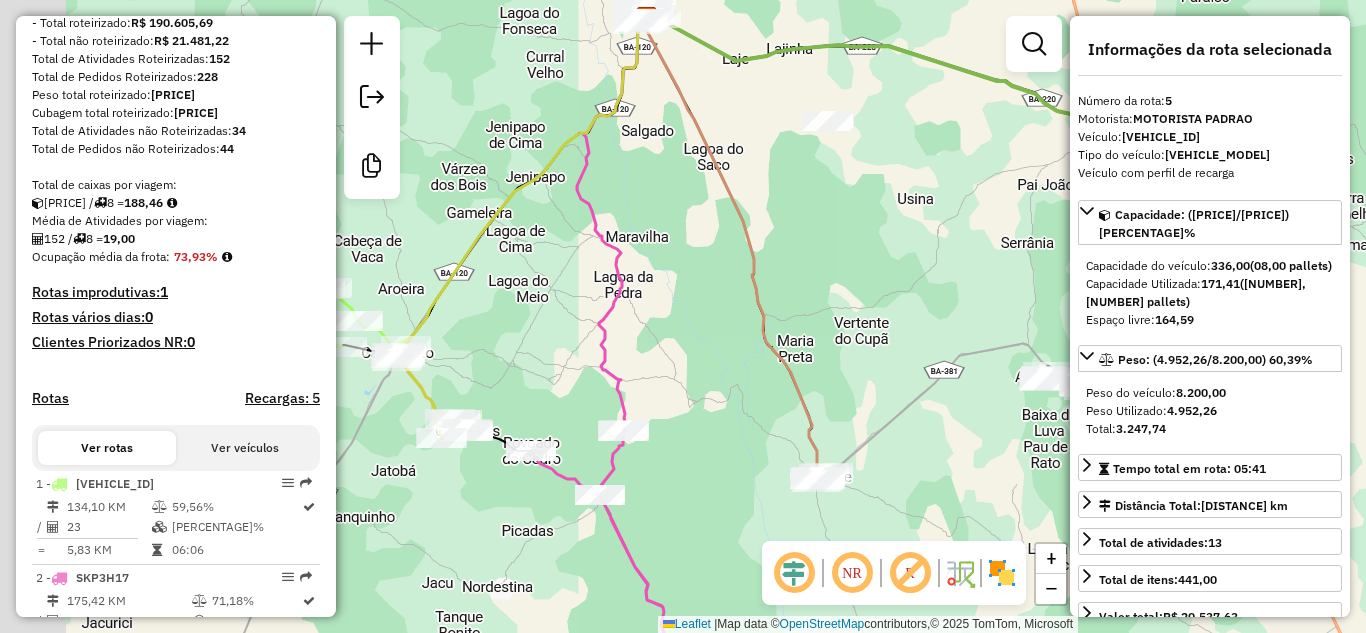 drag, startPoint x: 544, startPoint y: 304, endPoint x: 795, endPoint y: 413, distance: 273.64575 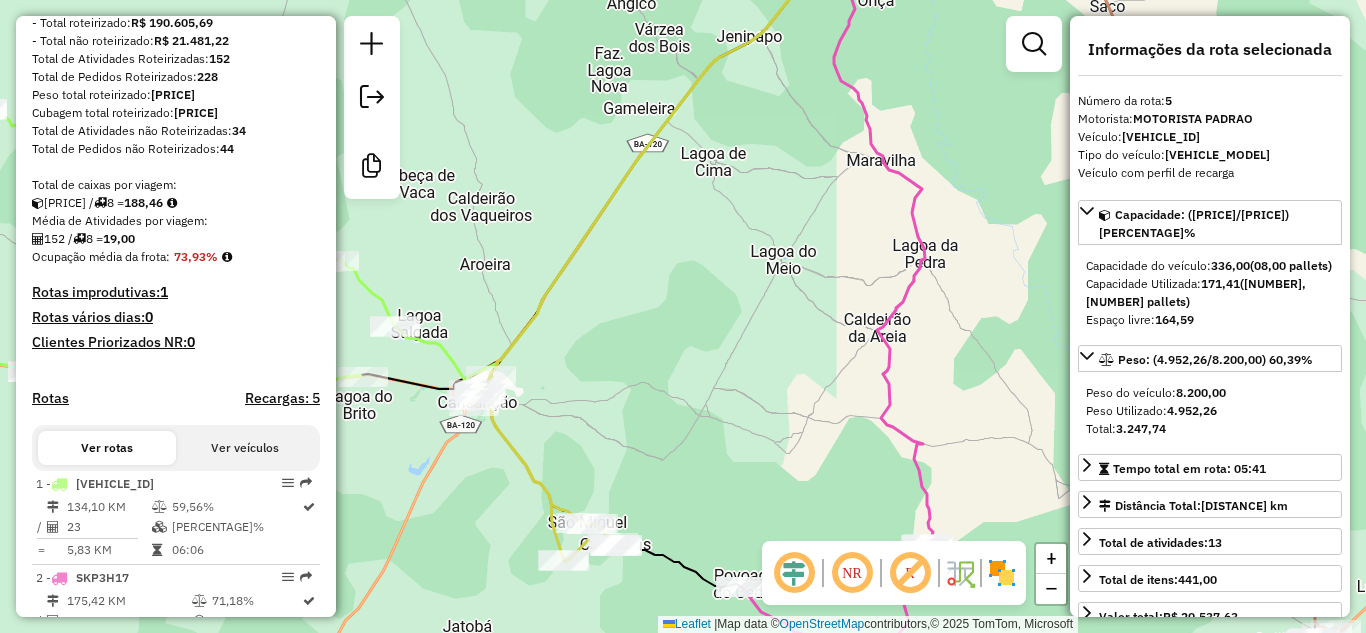 drag, startPoint x: 591, startPoint y: 430, endPoint x: 644, endPoint y: 338, distance: 106.174385 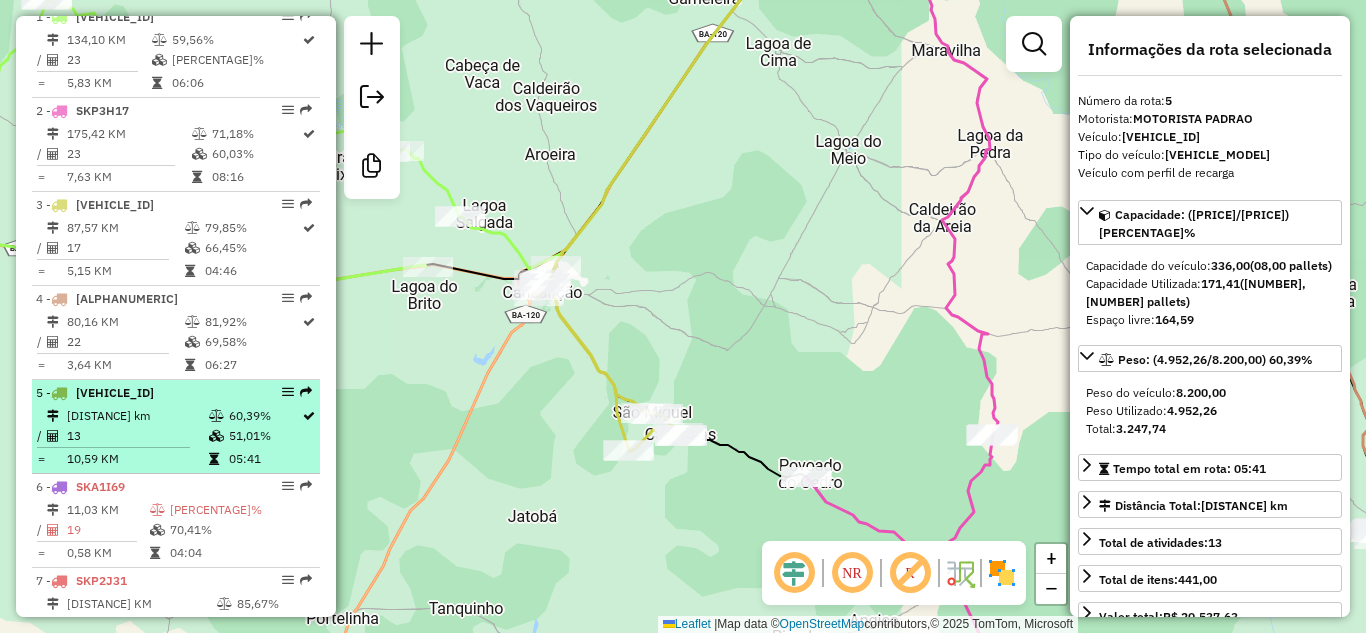 scroll, scrollTop: 733, scrollLeft: 0, axis: vertical 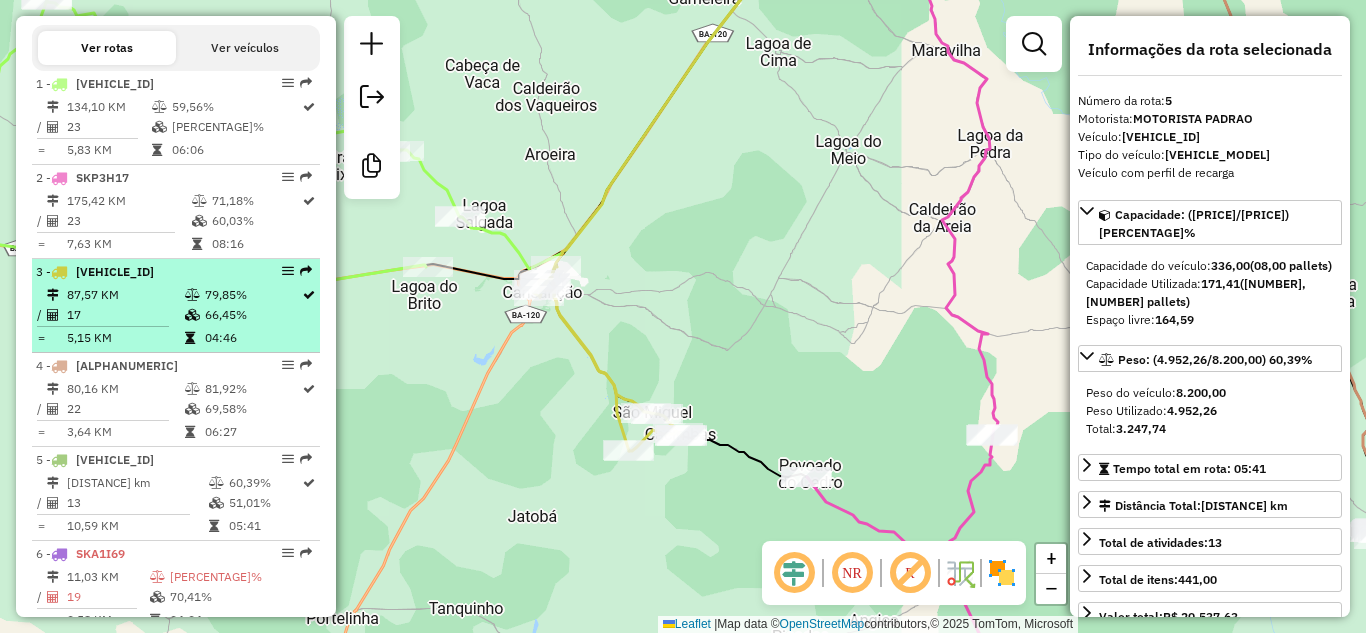 click on "17" at bounding box center [125, 315] 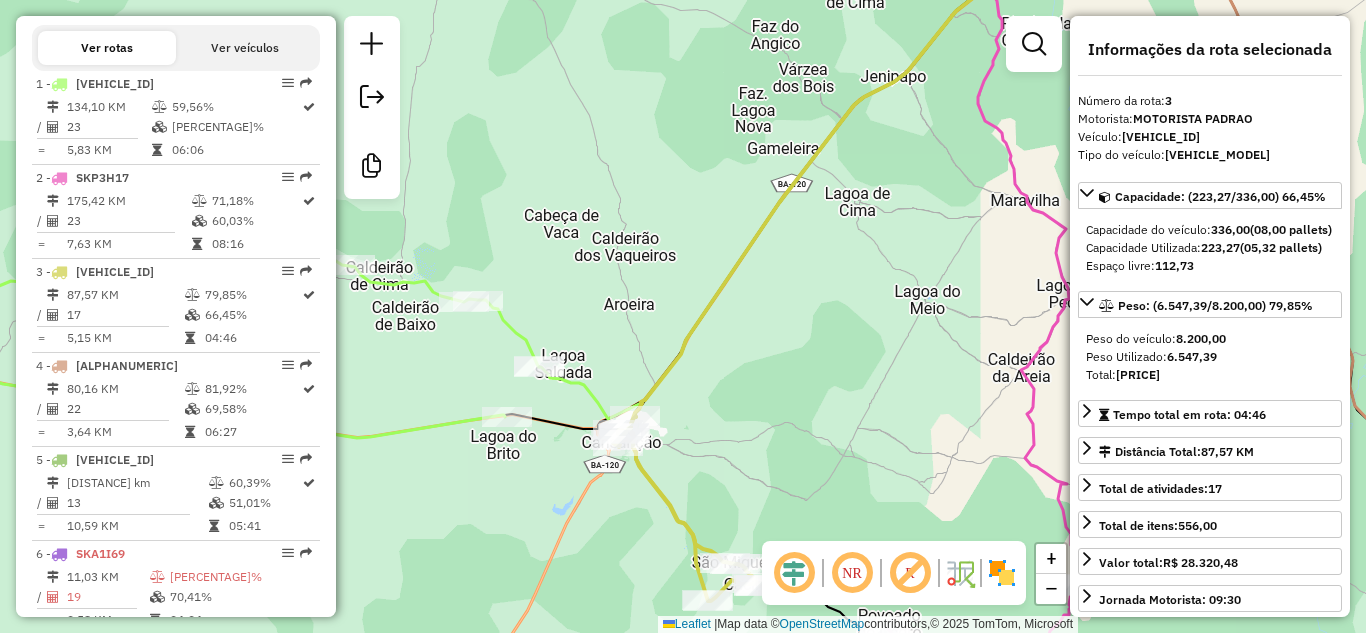 drag, startPoint x: 704, startPoint y: 483, endPoint x: 663, endPoint y: 366, distance: 123.97581 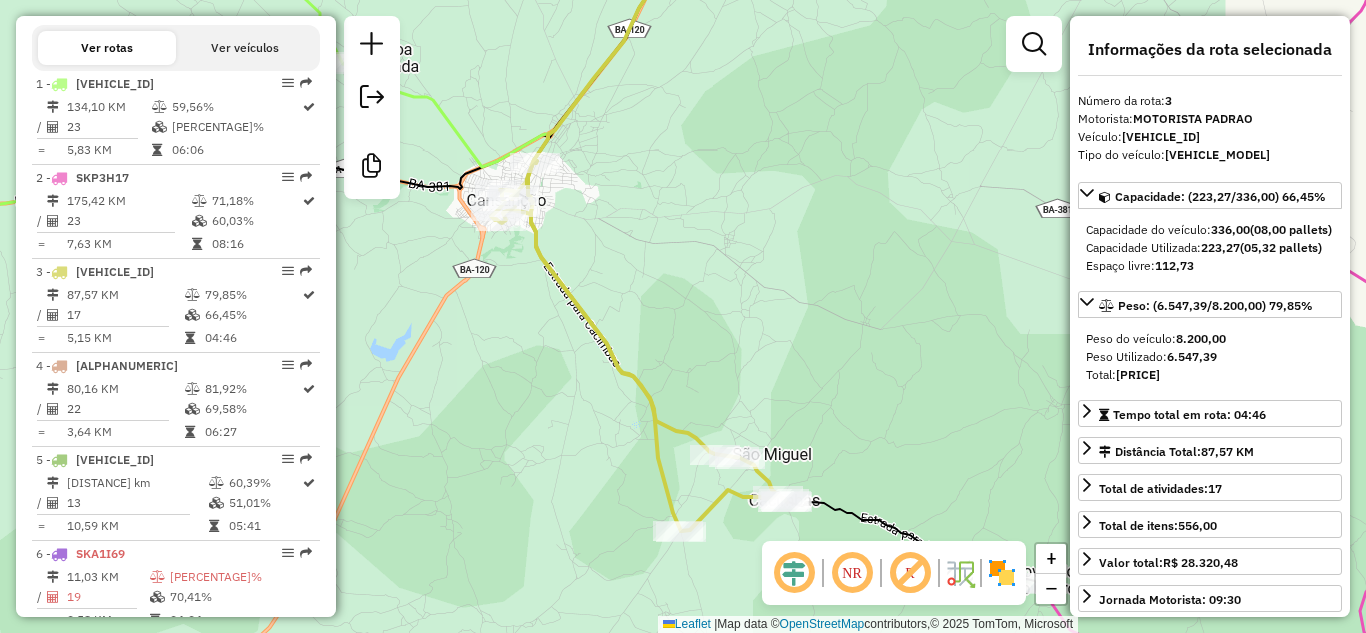 drag, startPoint x: 677, startPoint y: 434, endPoint x: 508, endPoint y: 297, distance: 217.5546 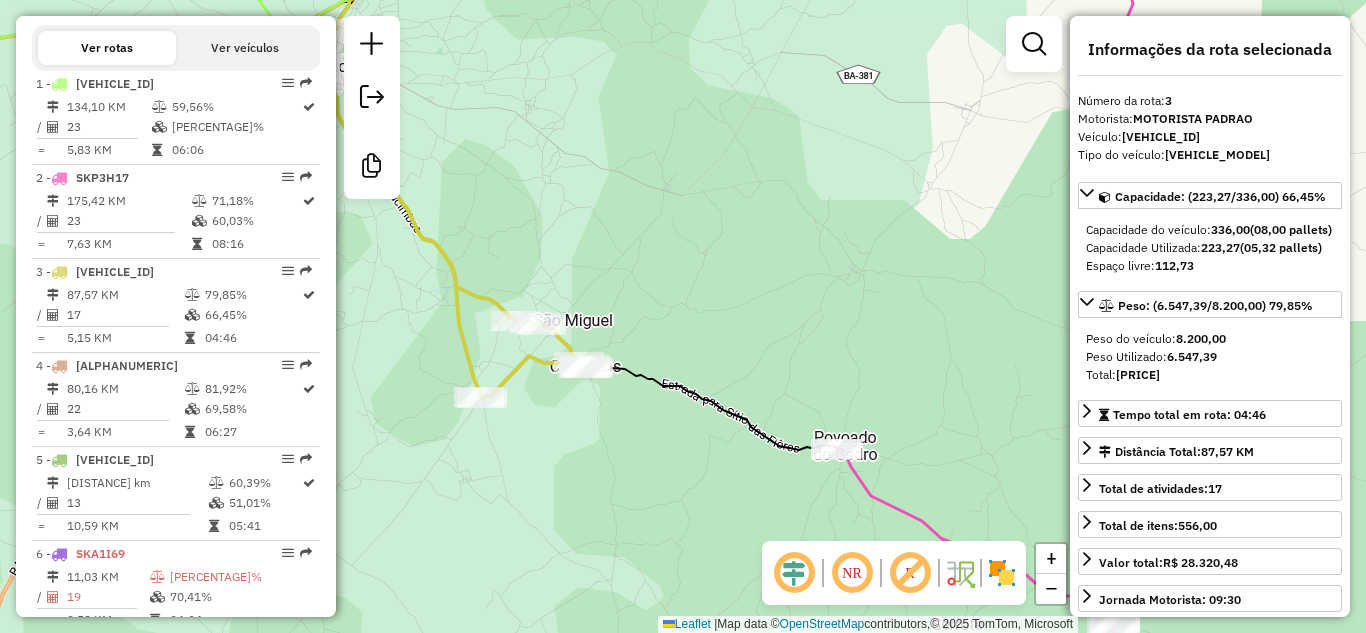 drag, startPoint x: 847, startPoint y: 350, endPoint x: 607, endPoint y: 292, distance: 246.90889 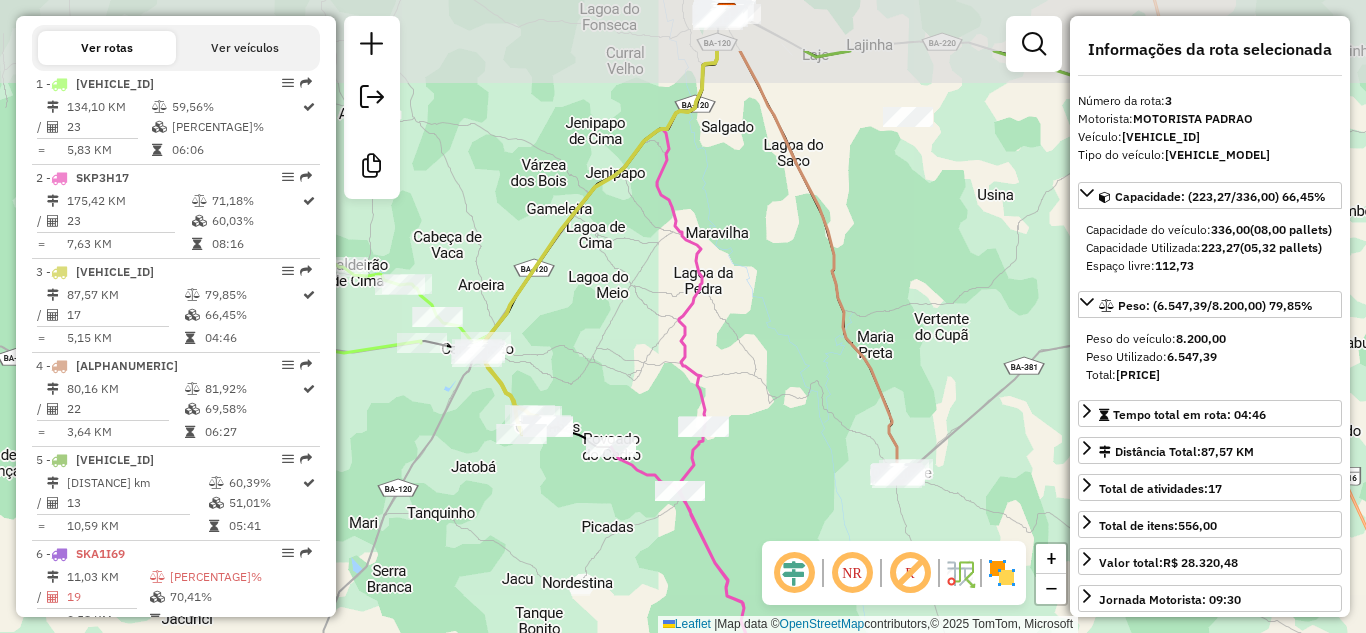 drag, startPoint x: 604, startPoint y: 227, endPoint x: 611, endPoint y: 356, distance: 129.18979 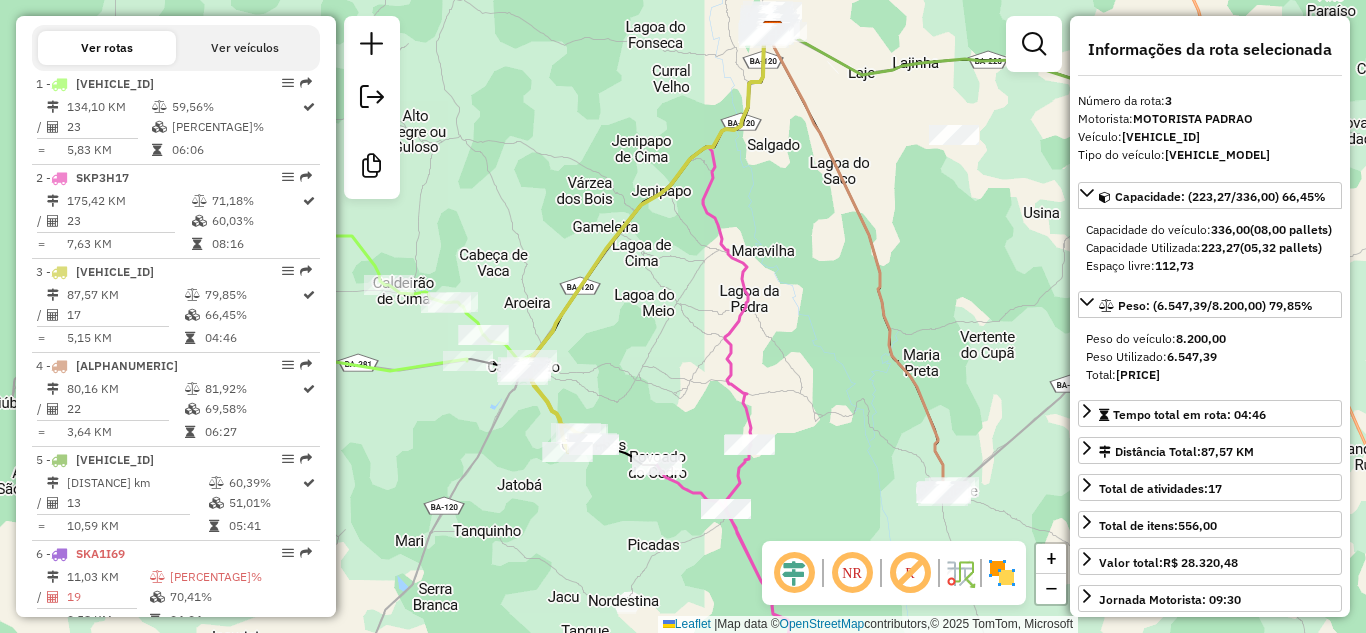 drag, startPoint x: 592, startPoint y: 380, endPoint x: 764, endPoint y: 409, distance: 174.42764 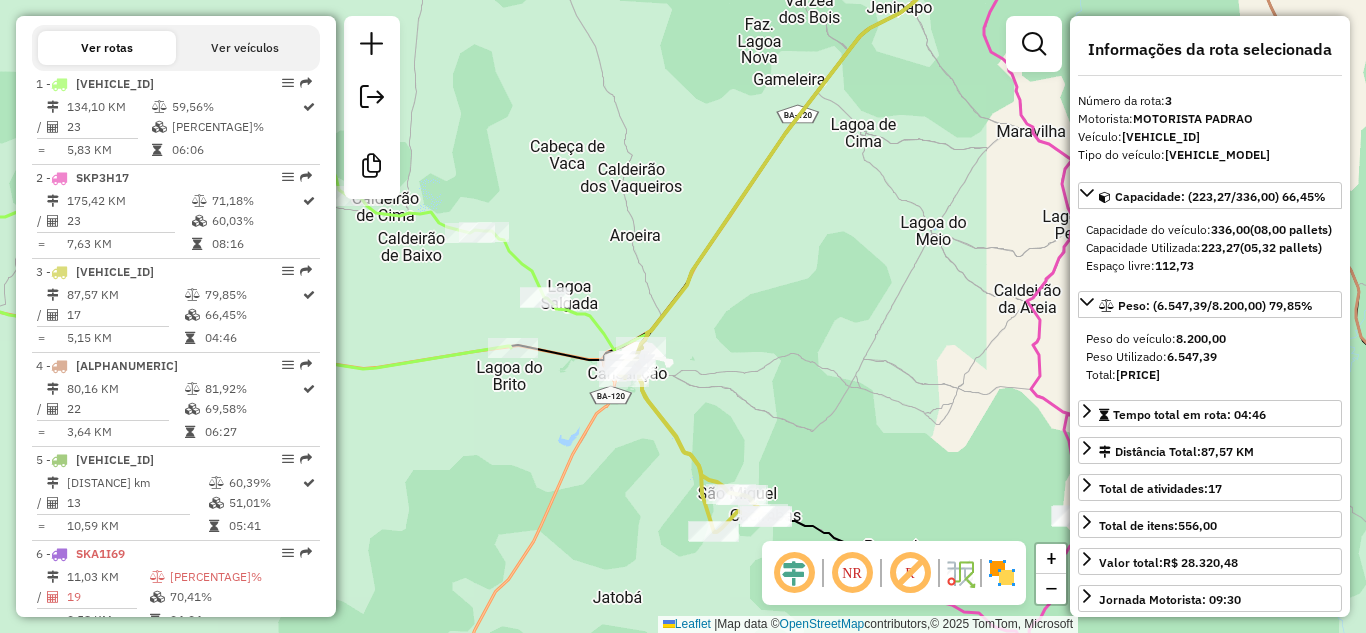 drag, startPoint x: 813, startPoint y: 387, endPoint x: 695, endPoint y: 364, distance: 120.22063 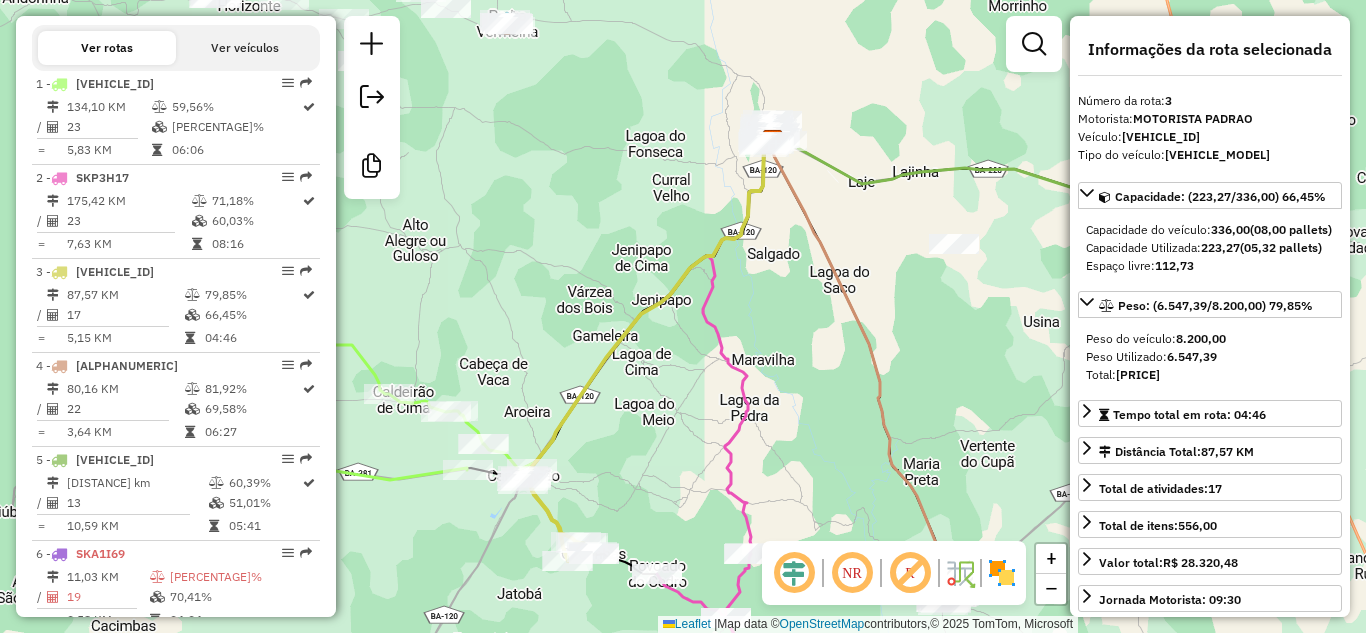 drag, startPoint x: 844, startPoint y: 231, endPoint x: 627, endPoint y: 417, distance: 285.80588 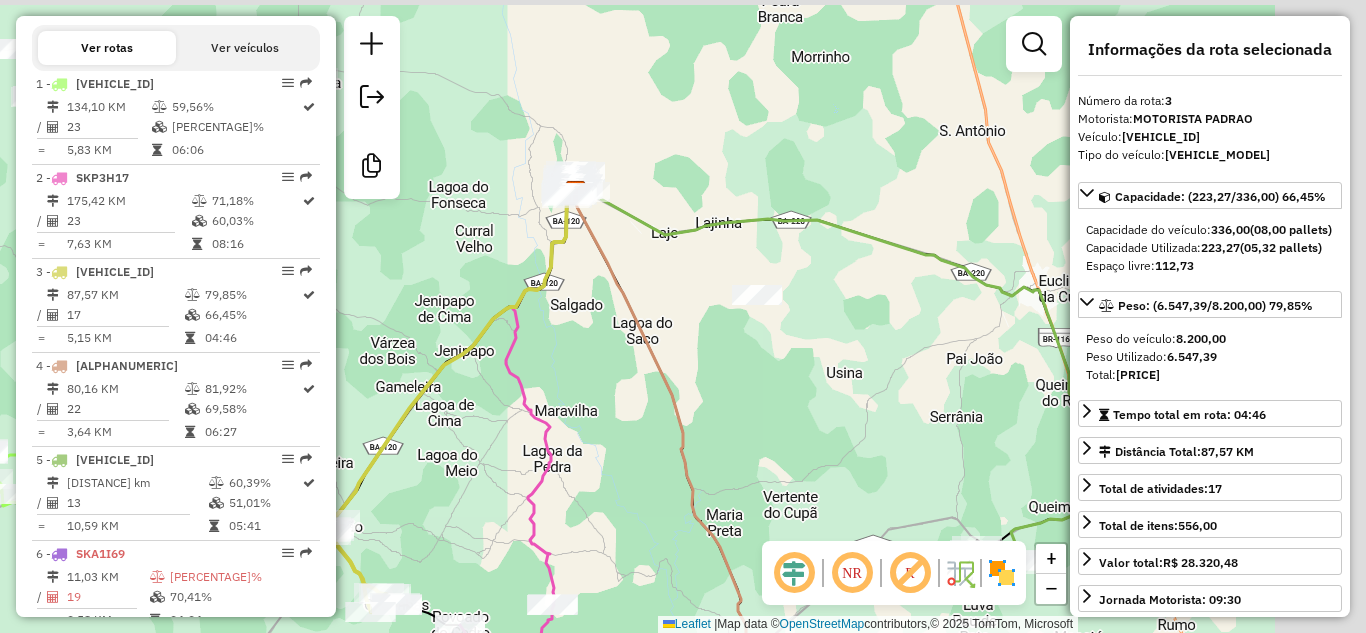 drag, startPoint x: 856, startPoint y: 239, endPoint x: 743, endPoint y: 261, distance: 115.12167 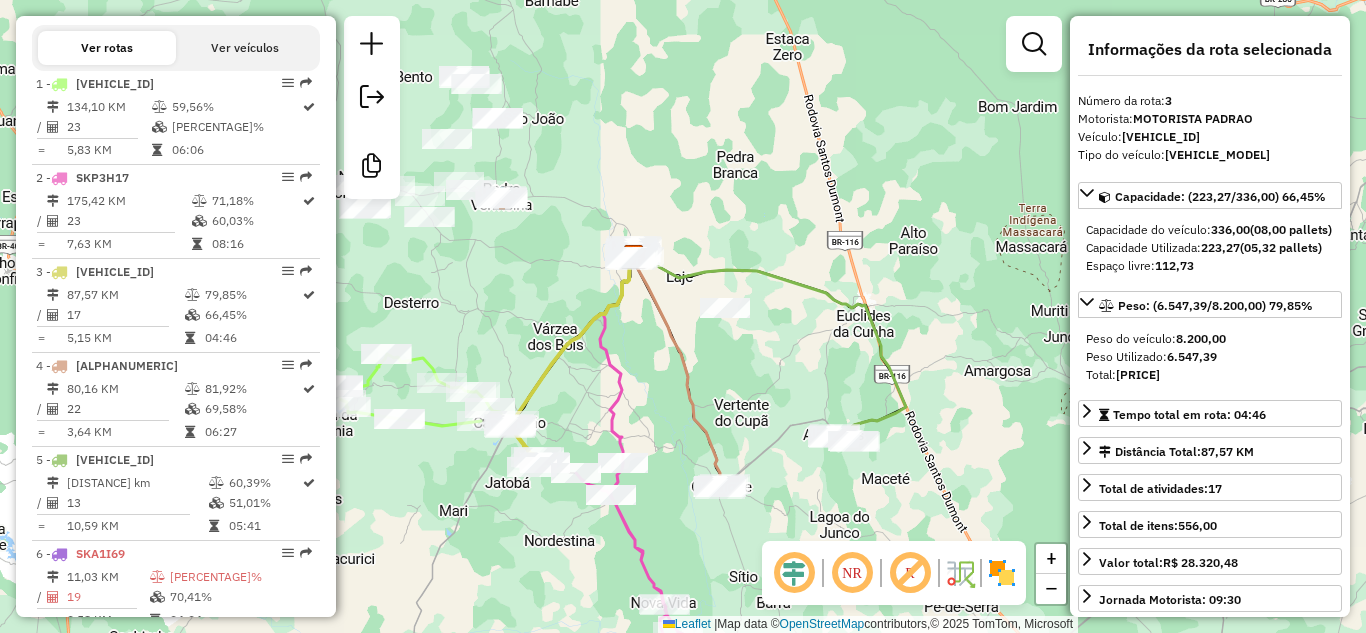 drag, startPoint x: 535, startPoint y: 291, endPoint x: 600, endPoint y: 224, distance: 93.34881 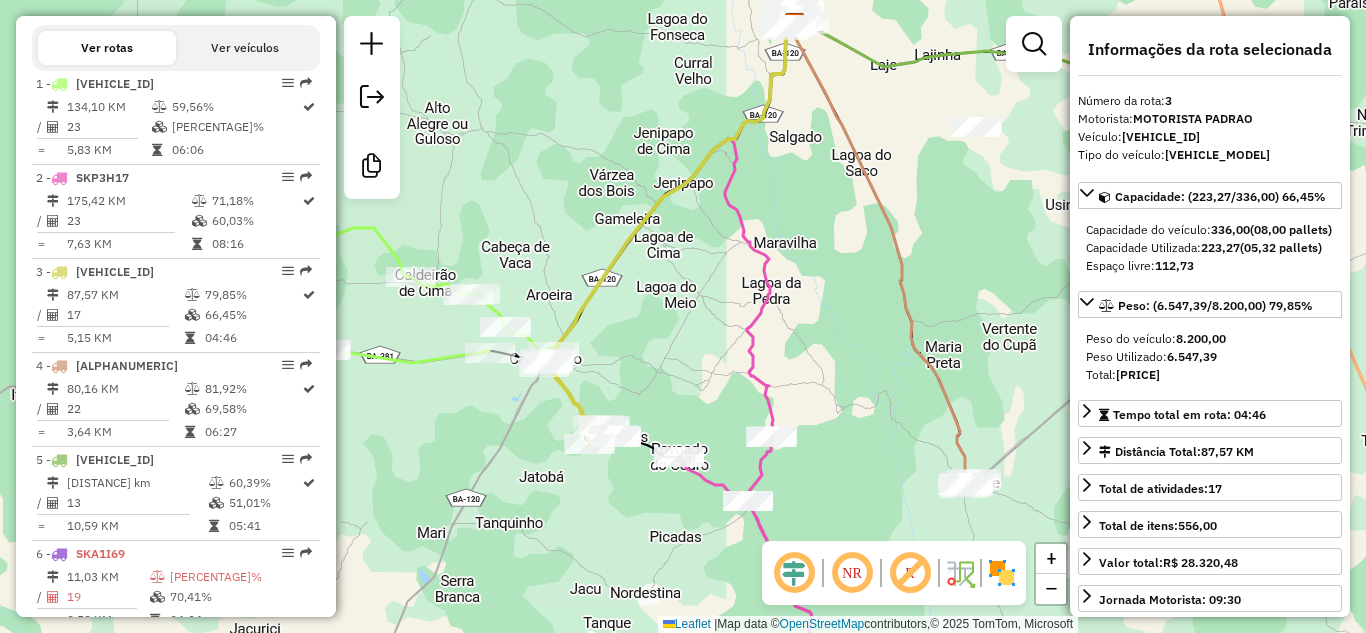 drag, startPoint x: 784, startPoint y: 374, endPoint x: 557, endPoint y: 190, distance: 292.20712 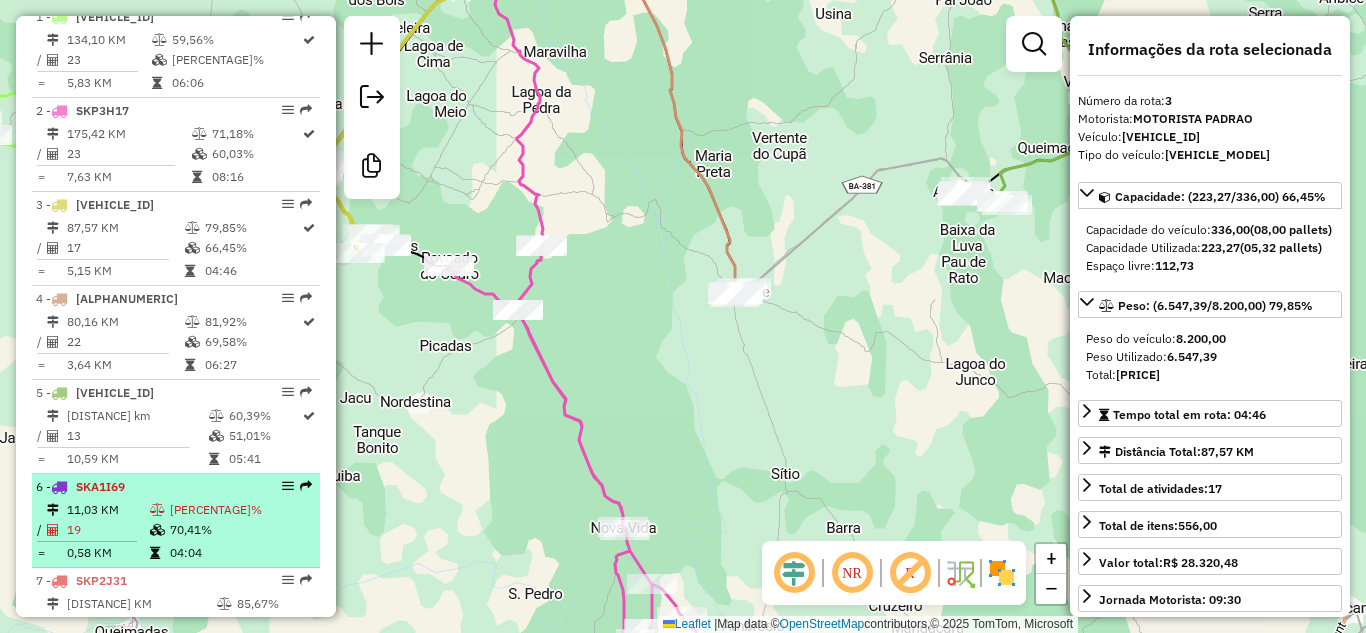 scroll, scrollTop: 1000, scrollLeft: 0, axis: vertical 